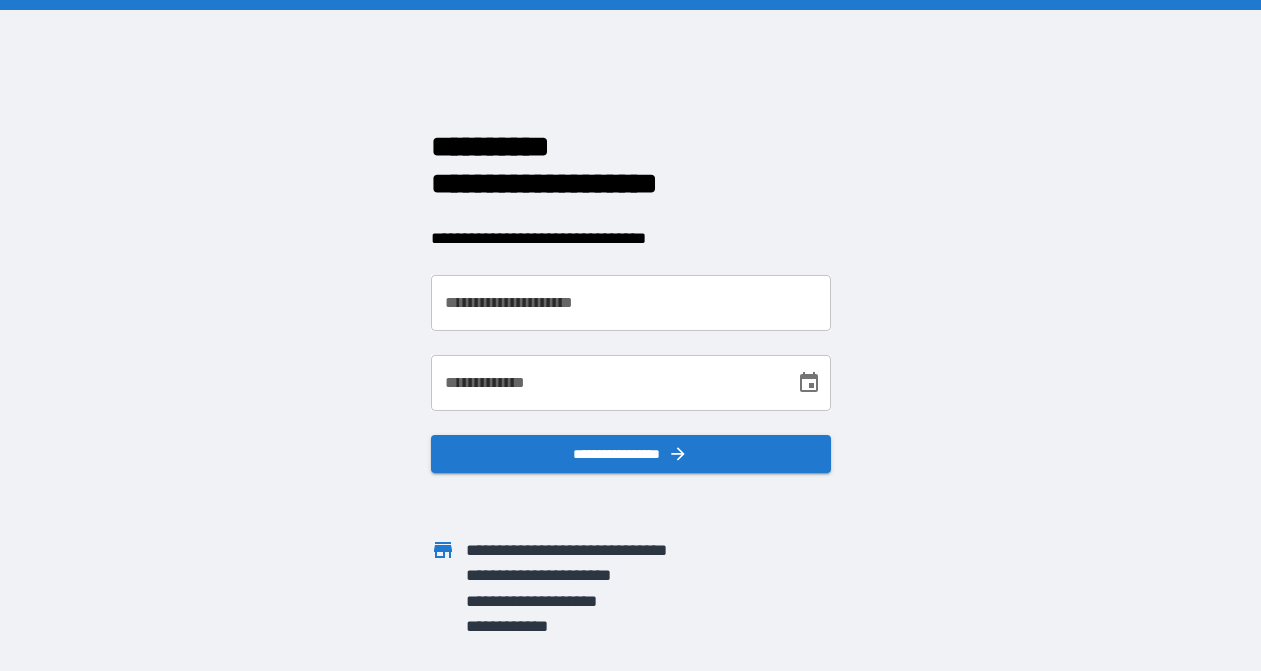 scroll, scrollTop: 0, scrollLeft: 0, axis: both 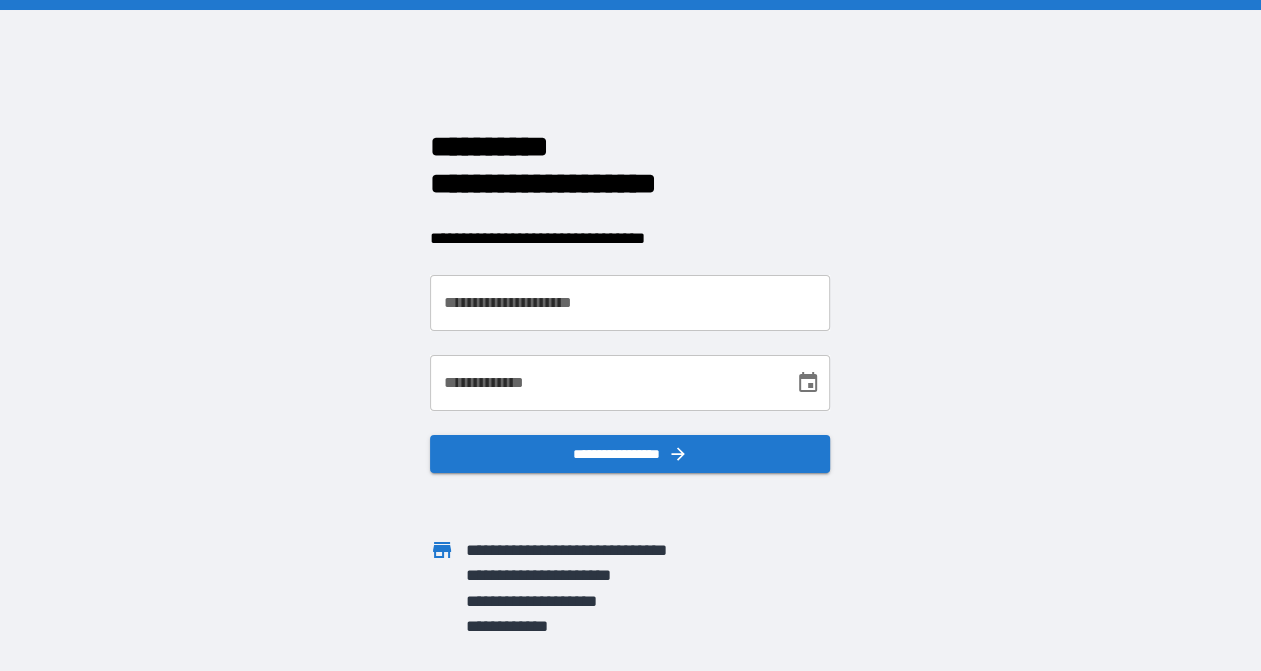 click on "**********" at bounding box center (630, 303) 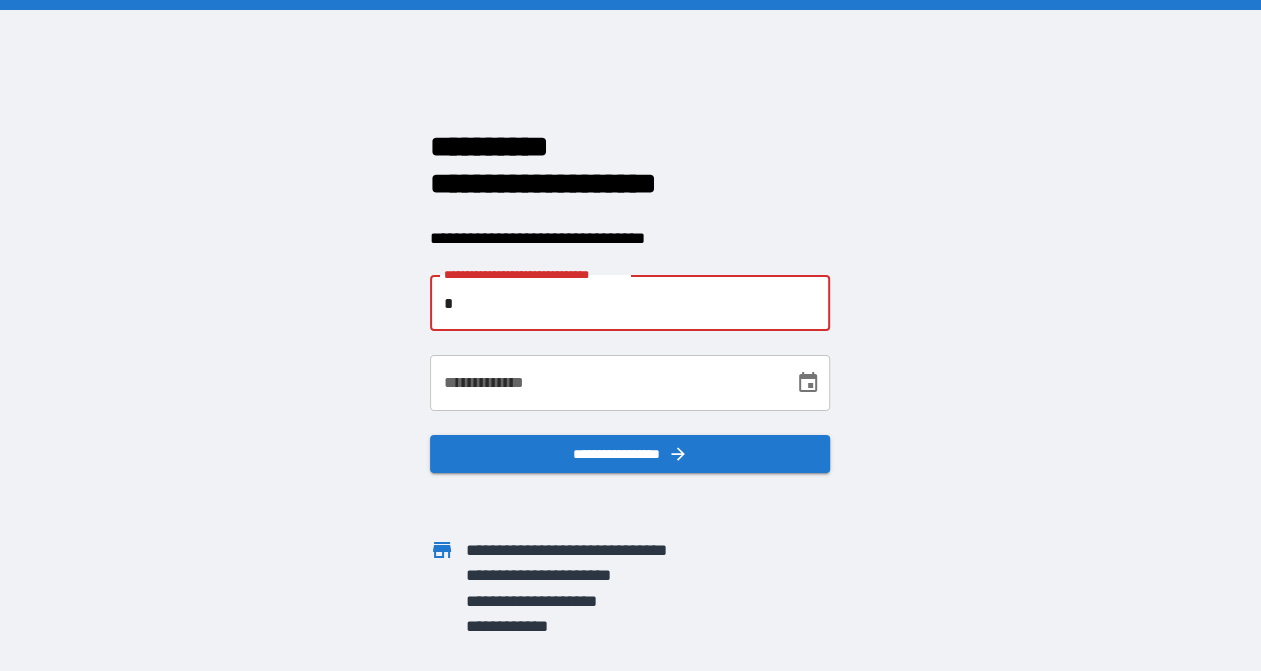type on "**********" 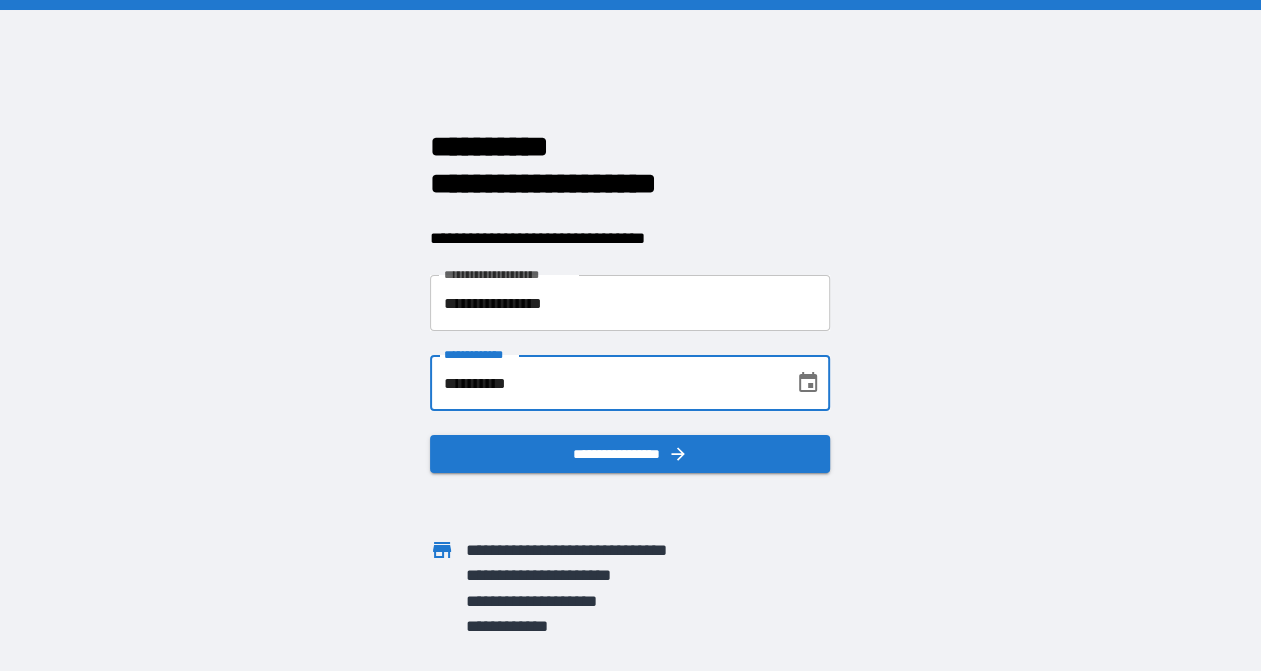drag, startPoint x: 546, startPoint y: 376, endPoint x: 409, endPoint y: 373, distance: 137.03284 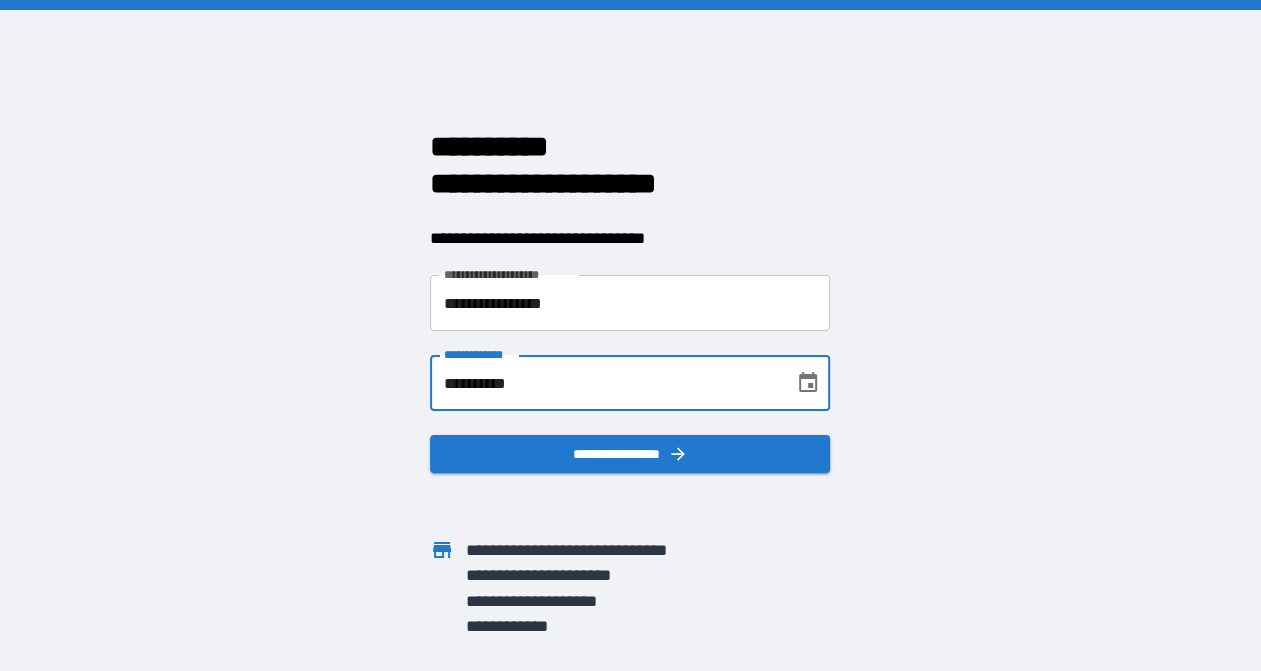 paste 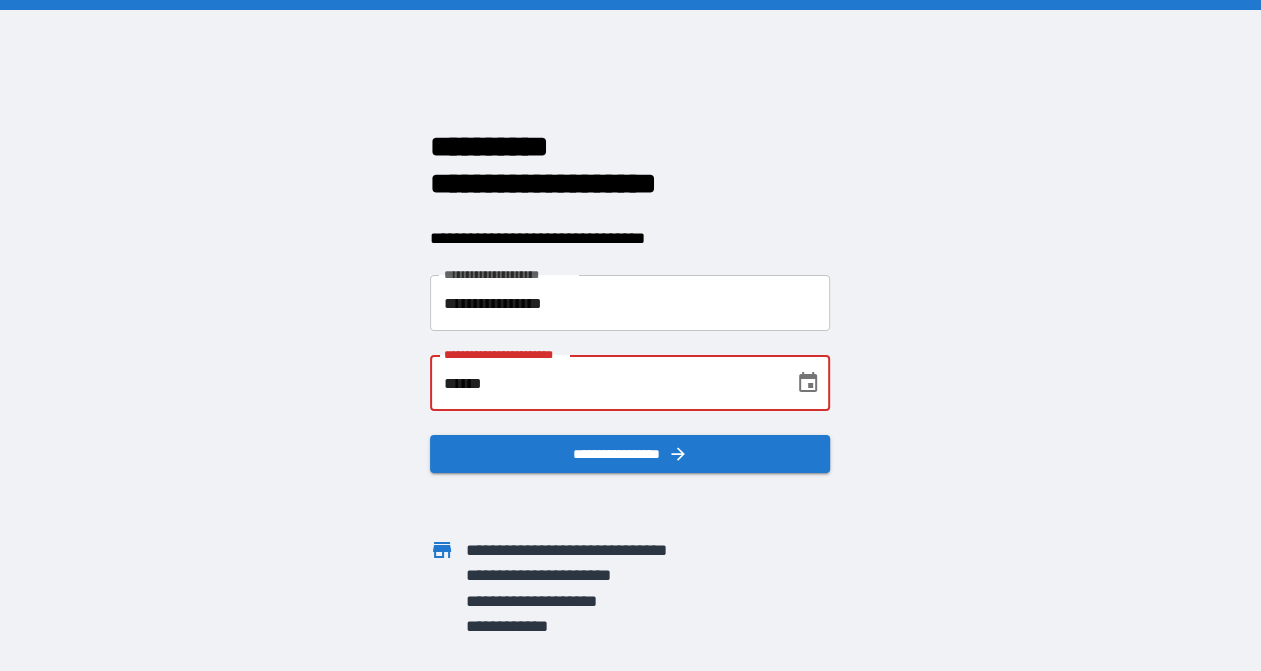 drag, startPoint x: 515, startPoint y: 377, endPoint x: 419, endPoint y: 379, distance: 96.02083 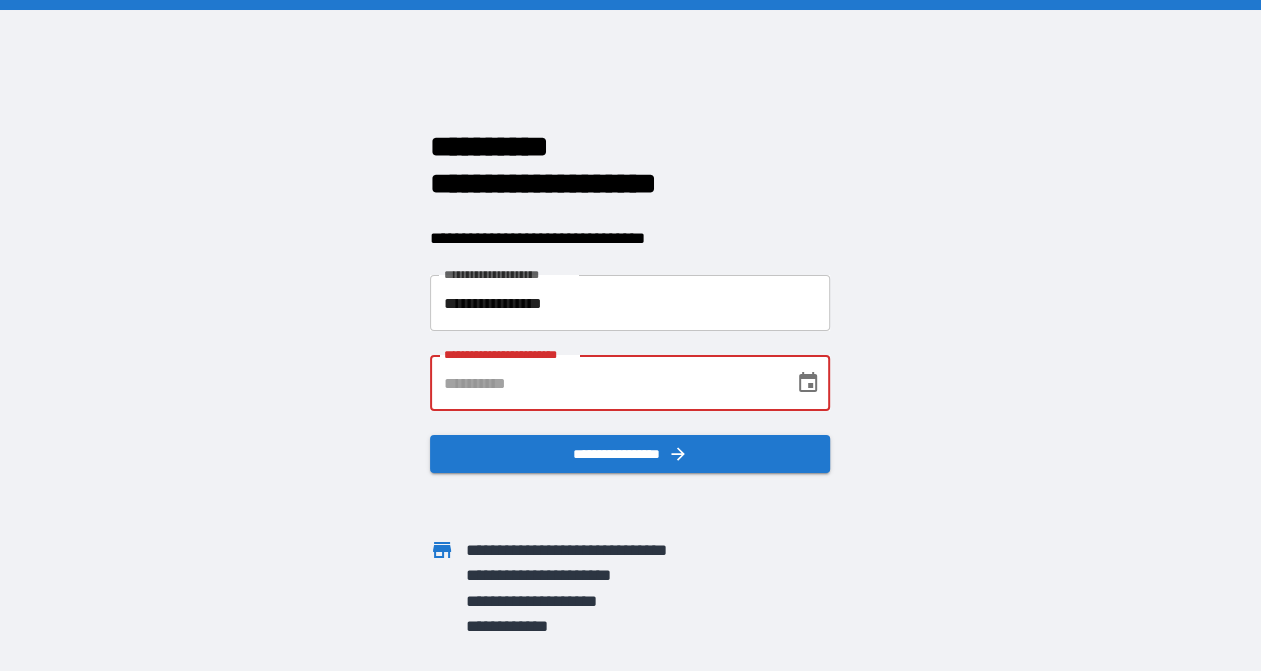 paste on "******" 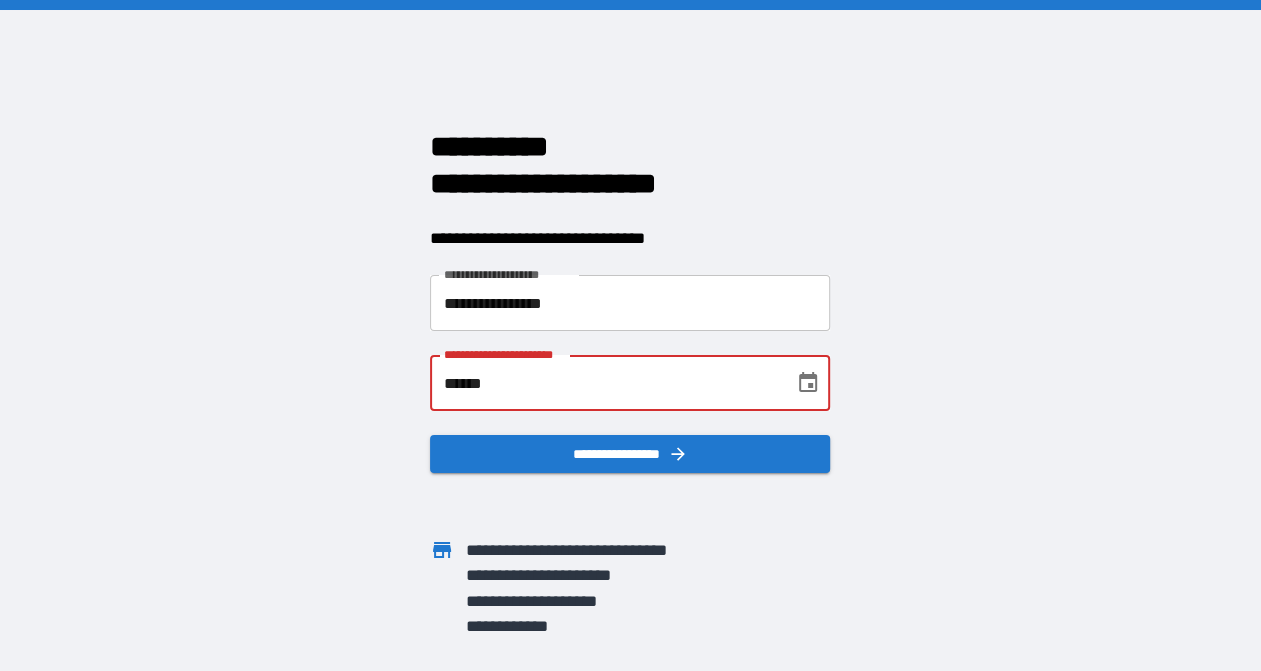 drag, startPoint x: 508, startPoint y: 381, endPoint x: 366, endPoint y: 372, distance: 142.28493 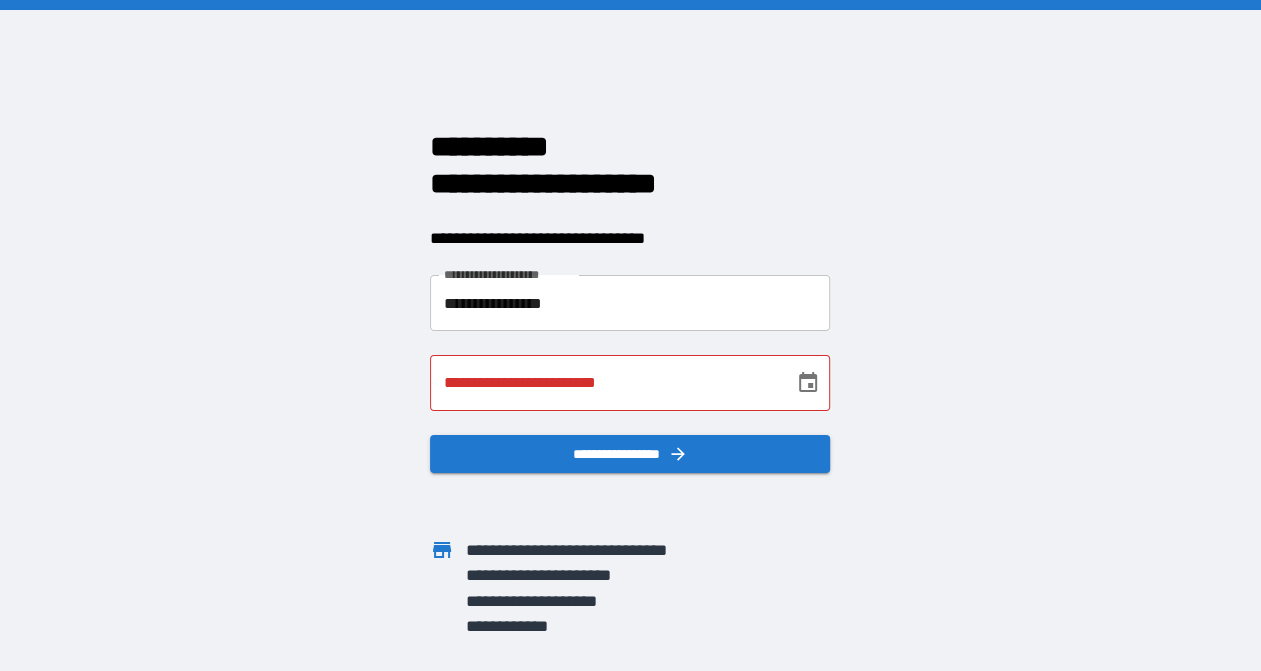 click on "**********" at bounding box center (618, 371) 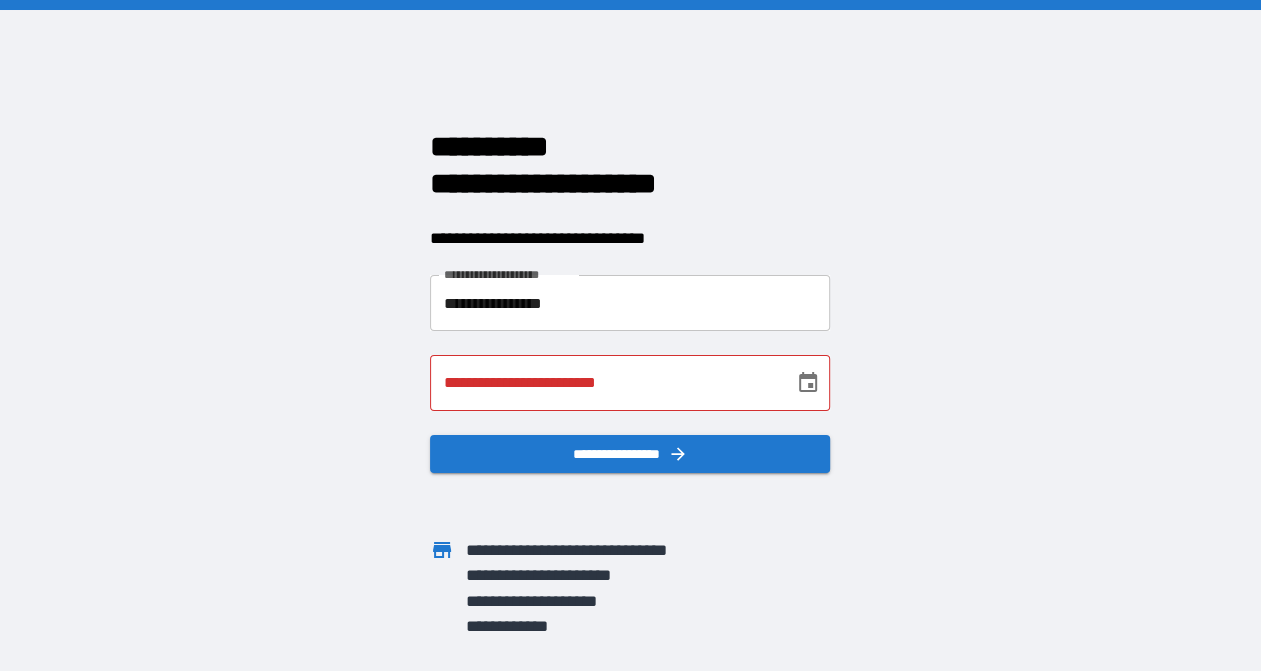 click on "**********" at bounding box center [605, 383] 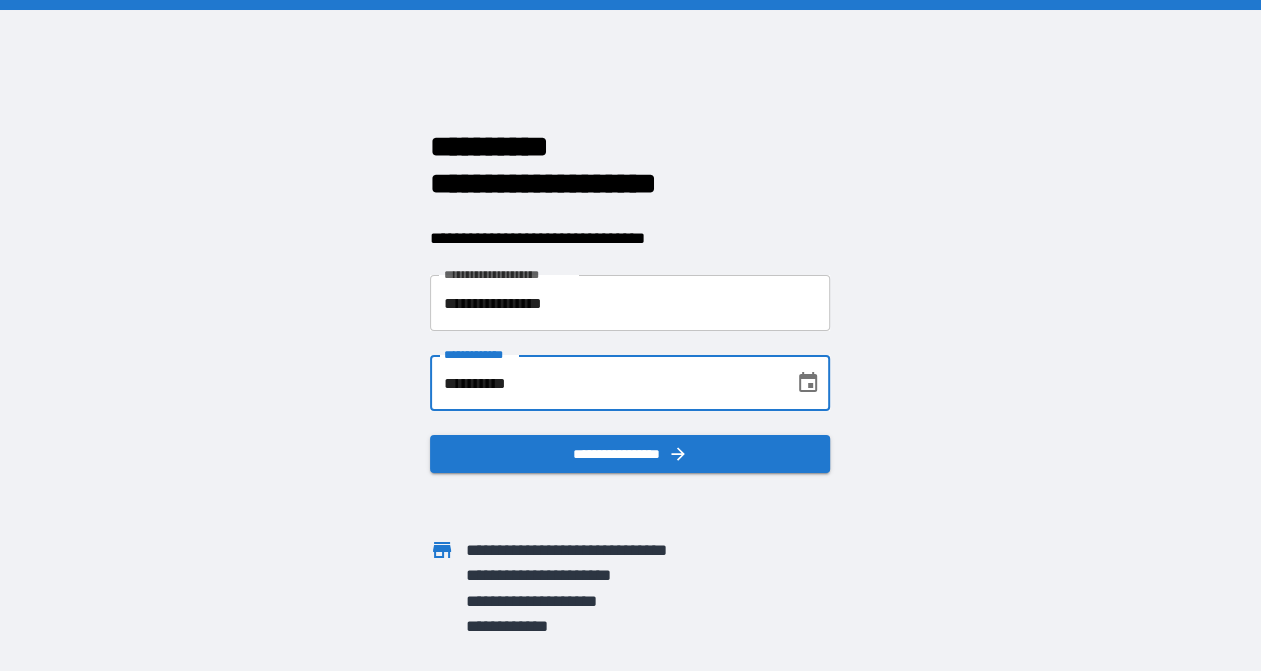 type on "**********" 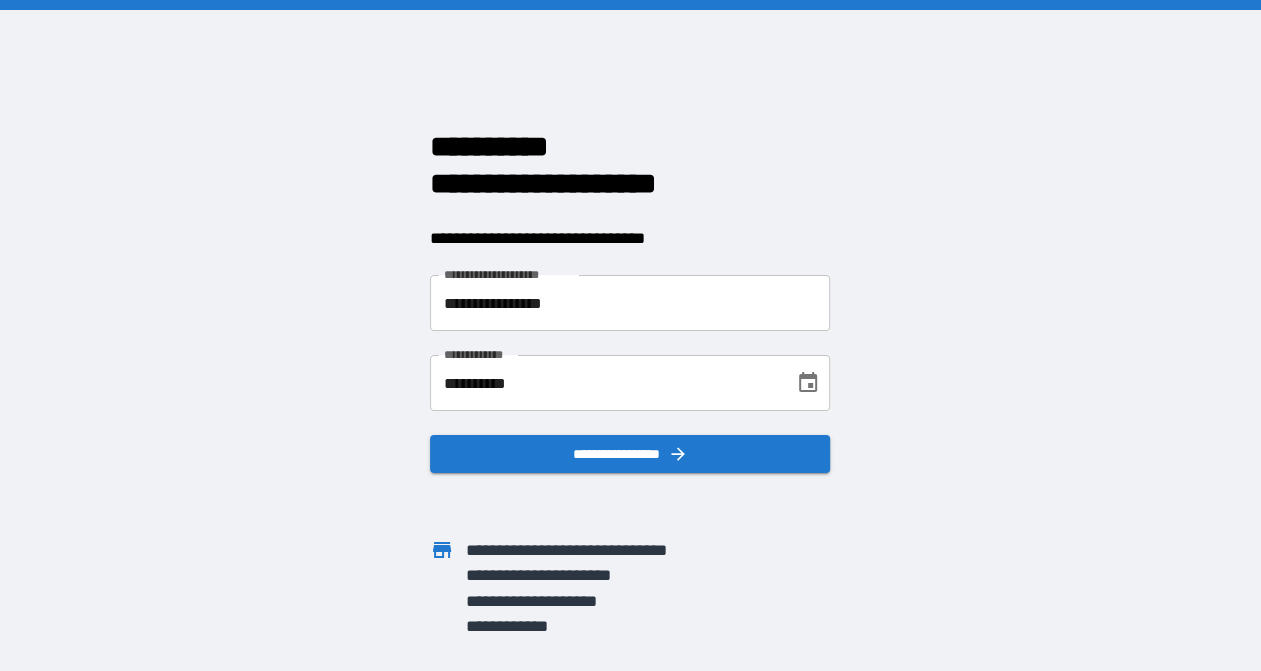 click on "**********" at bounding box center [630, 335] 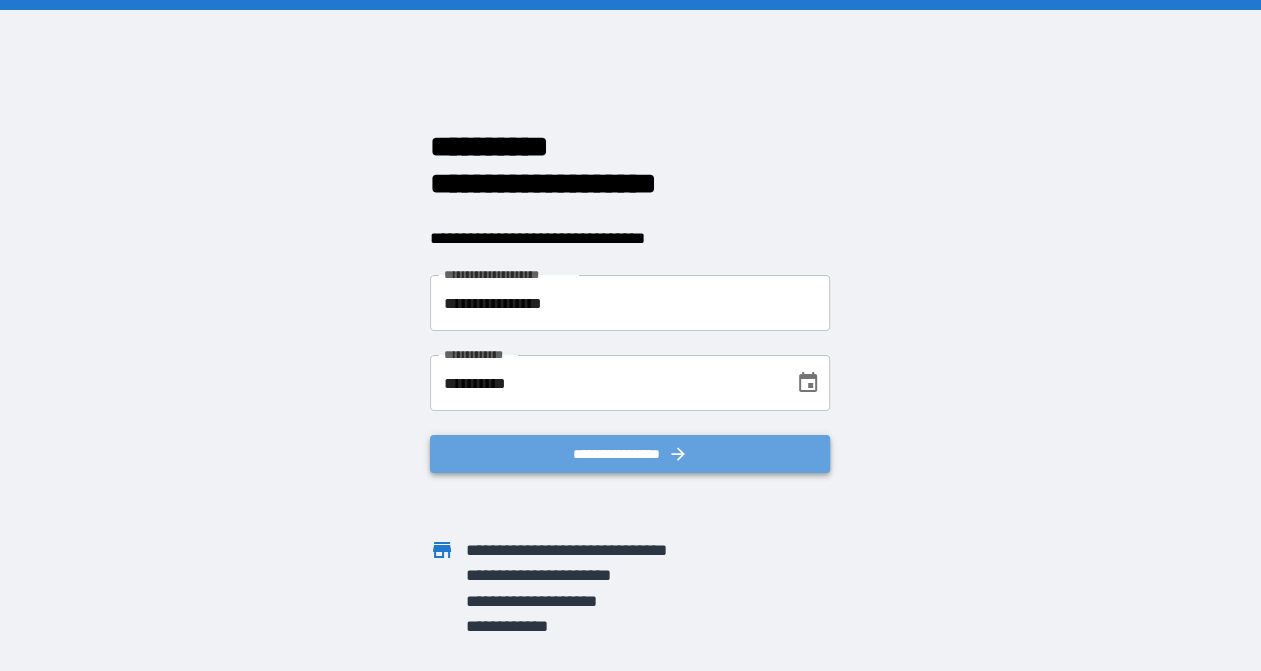 click on "**********" at bounding box center [630, 454] 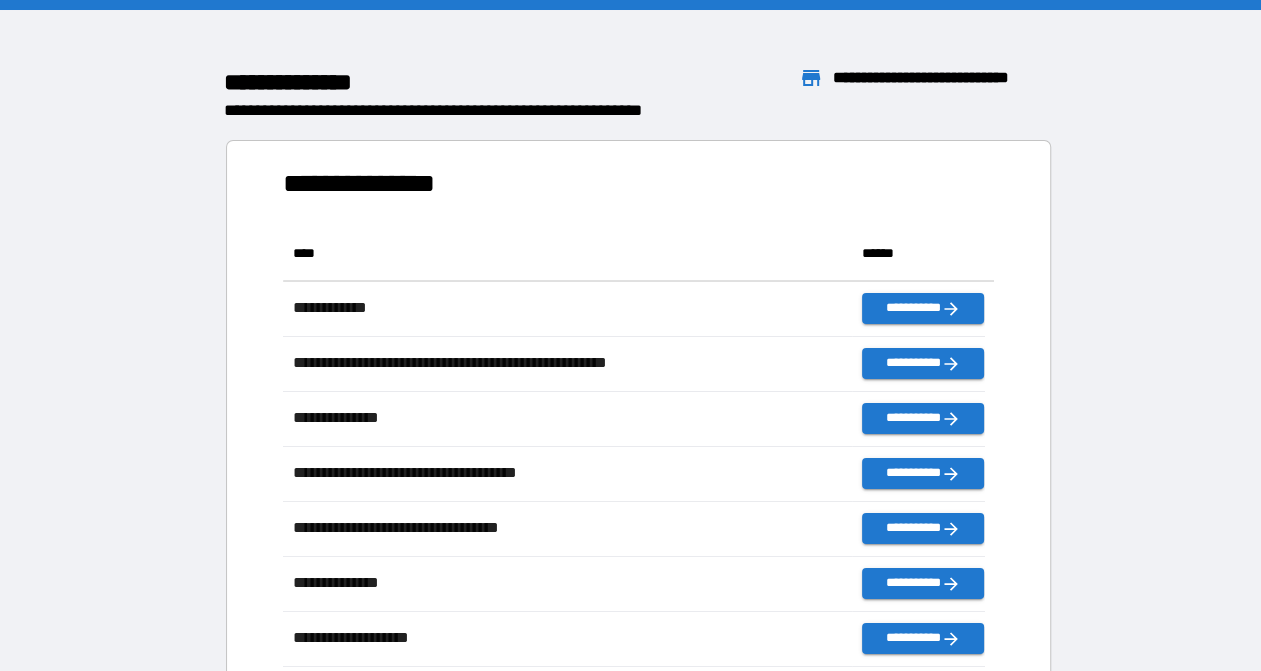 scroll, scrollTop: 16, scrollLeft: 16, axis: both 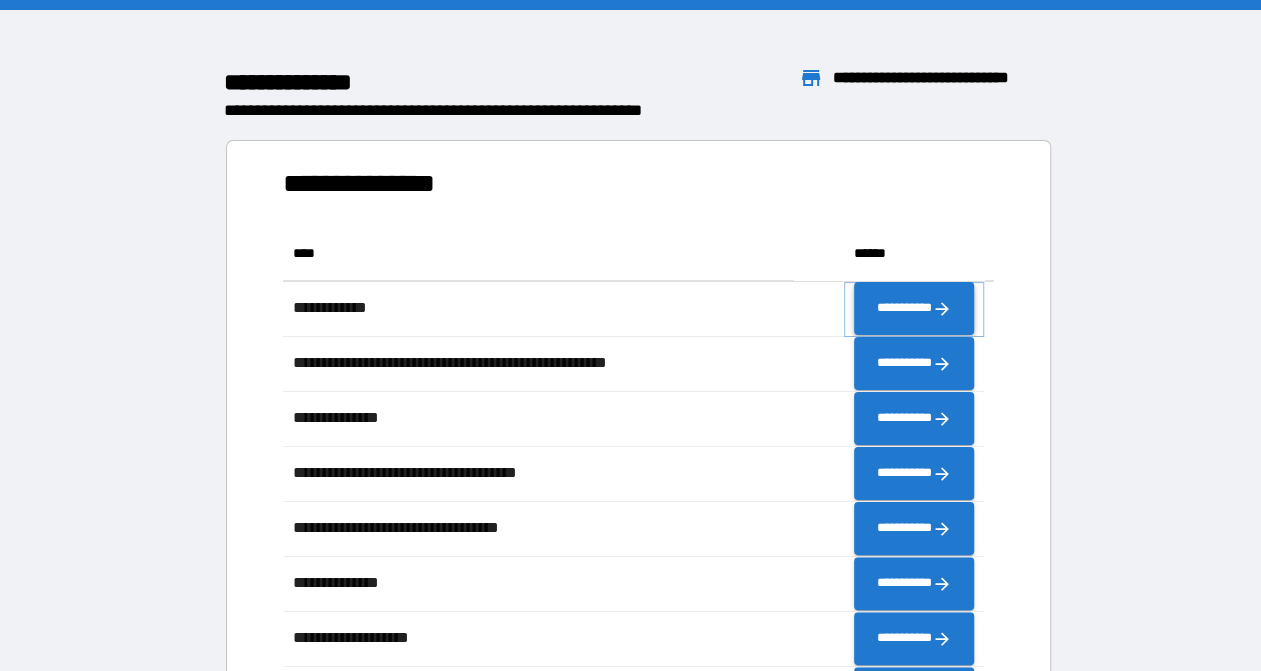click on "**********" at bounding box center (914, 308) 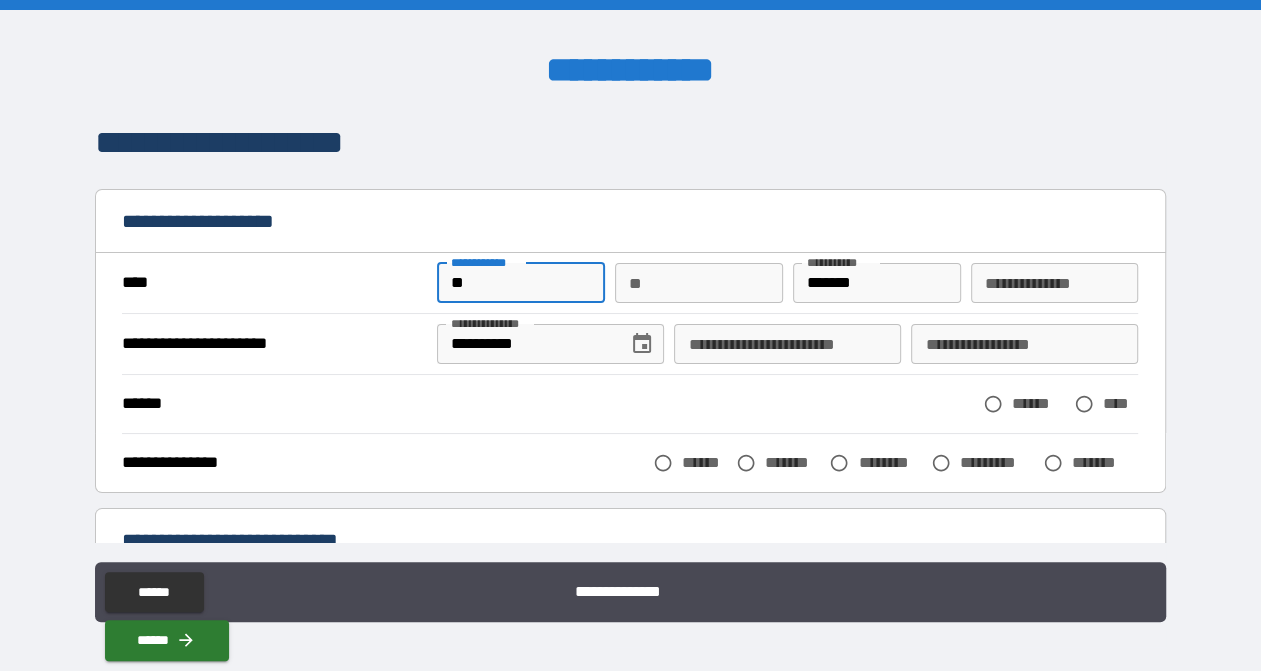 click on "**" at bounding box center [521, 283] 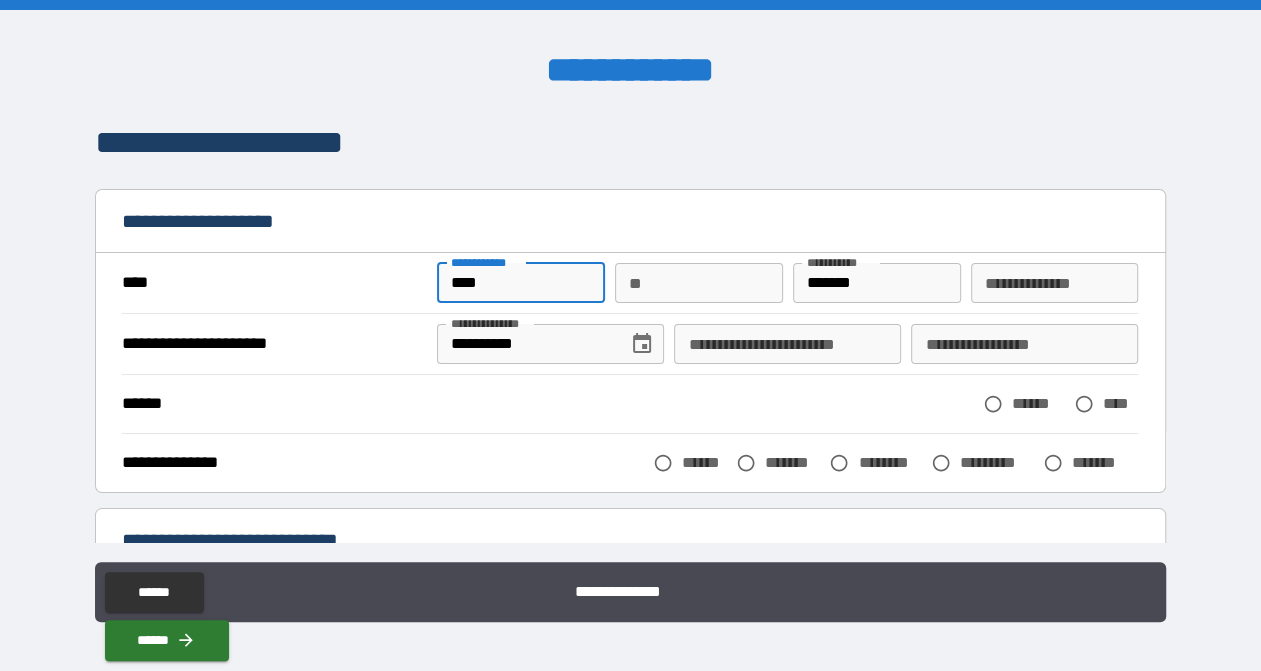 type on "****" 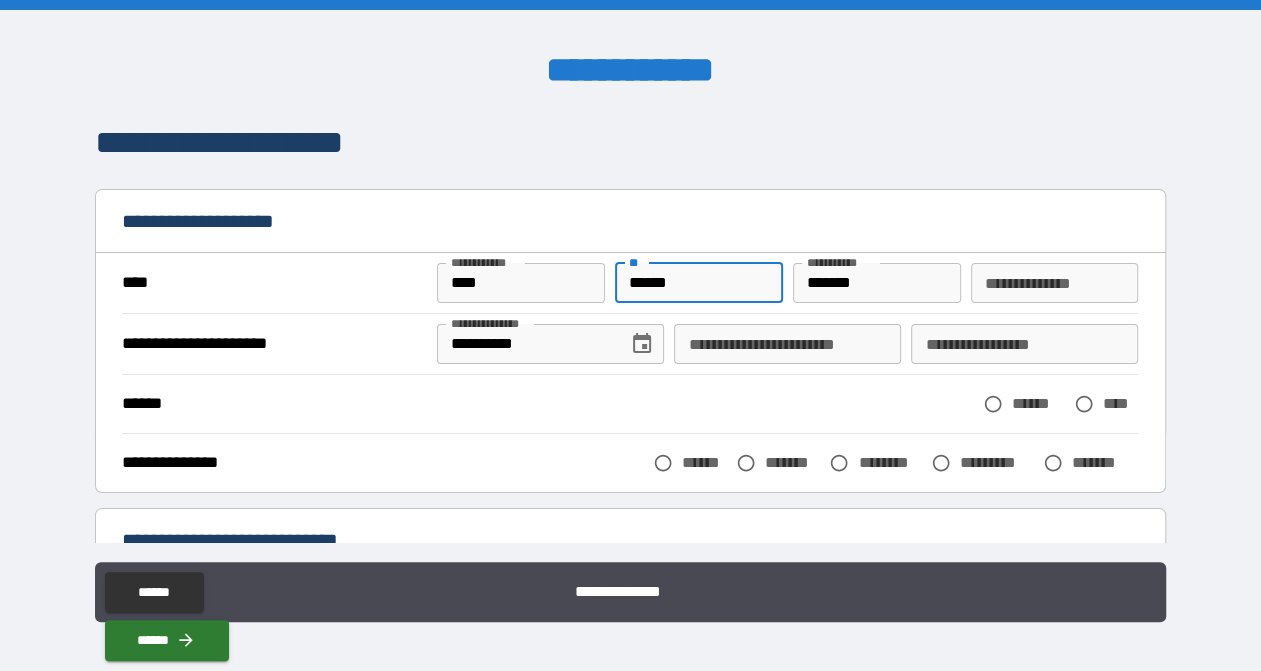 type on "******" 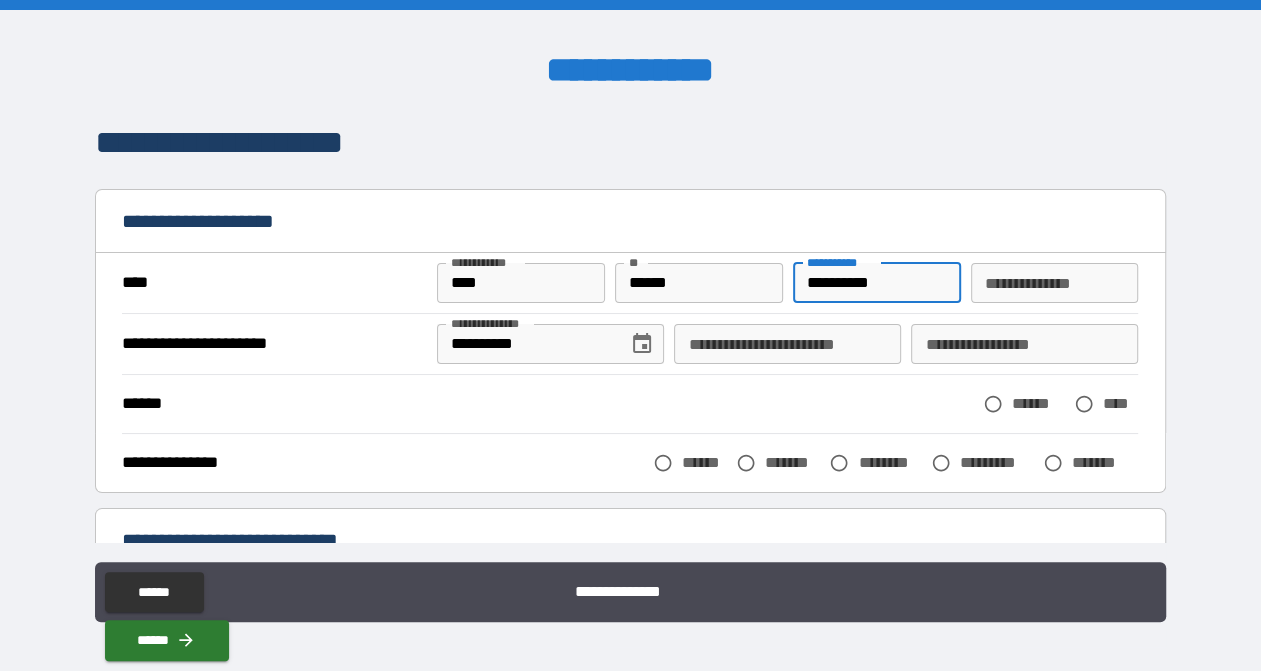 type on "**********" 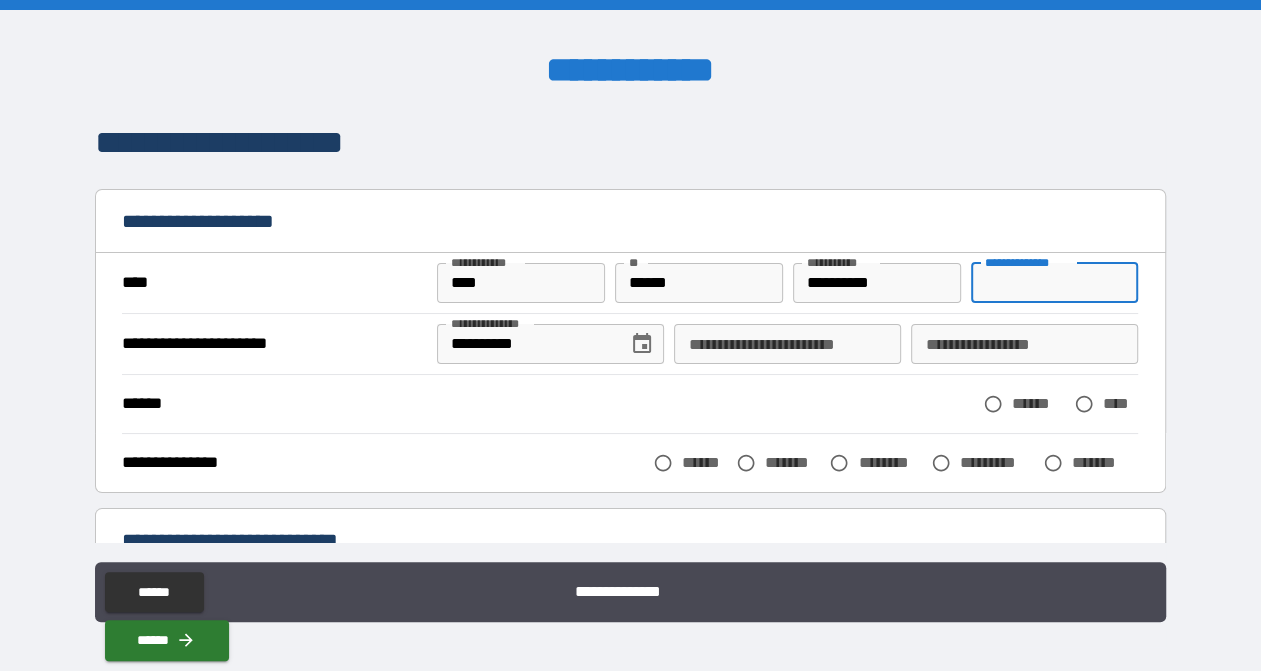click on "**********" at bounding box center [1055, 283] 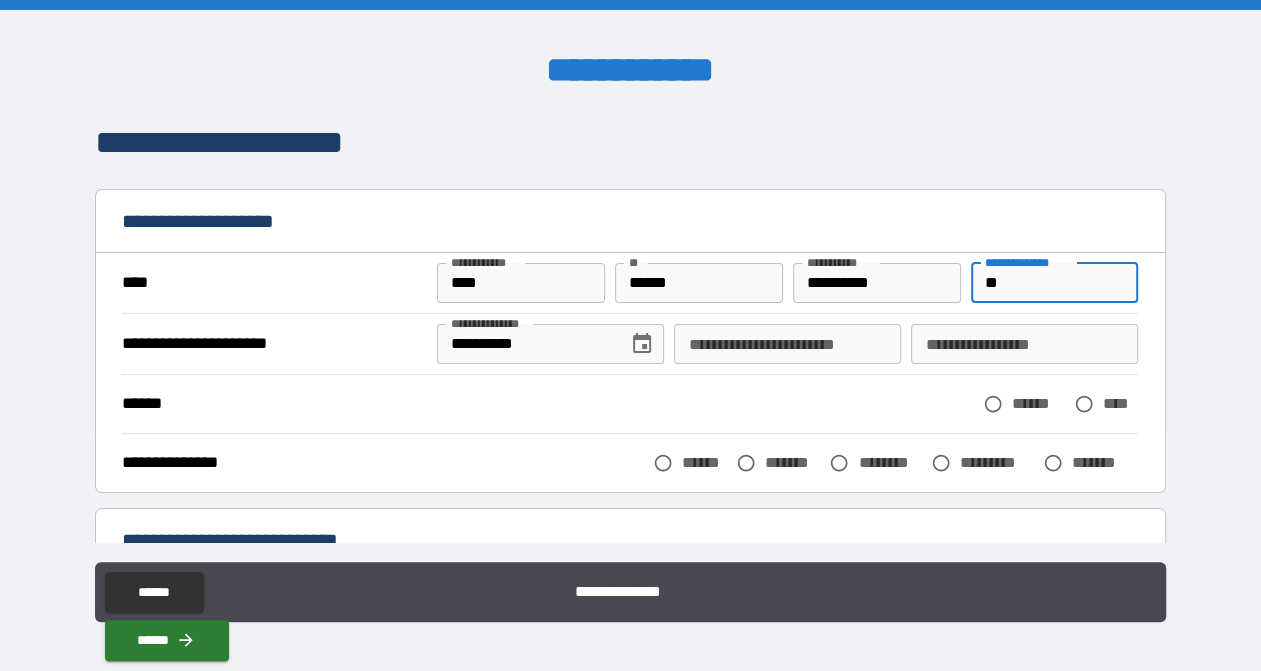type on "**" 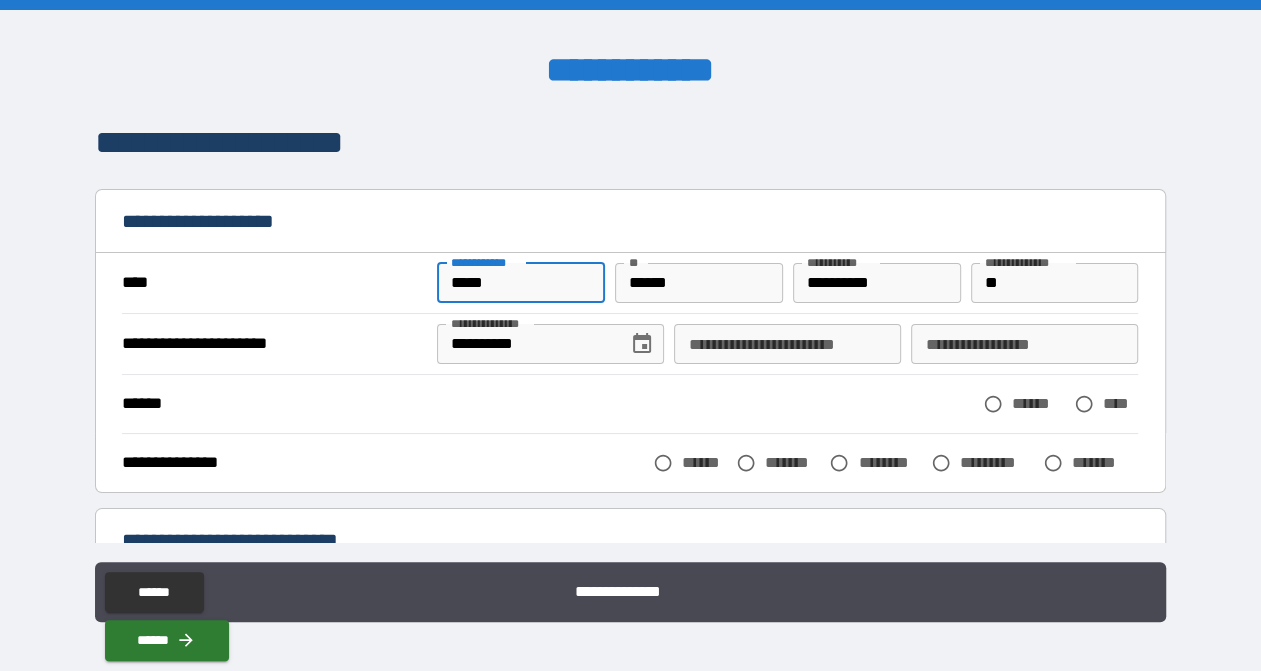 type on "*****" 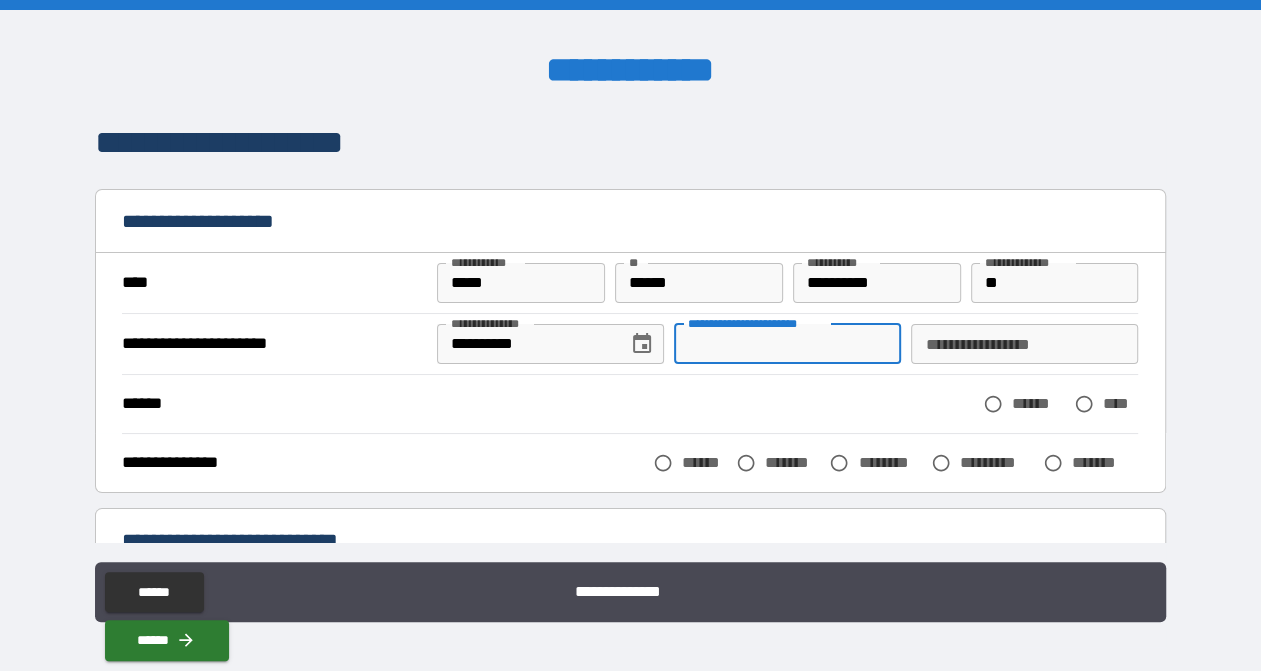 click on "**********" at bounding box center (787, 344) 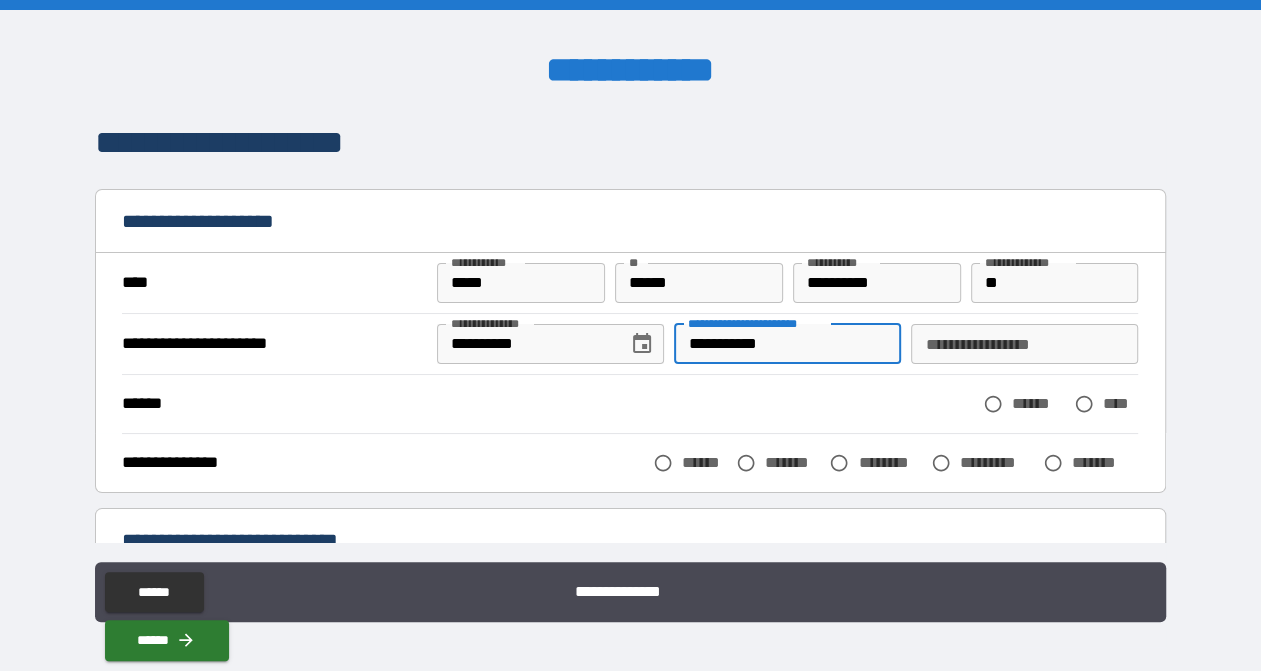 type on "**********" 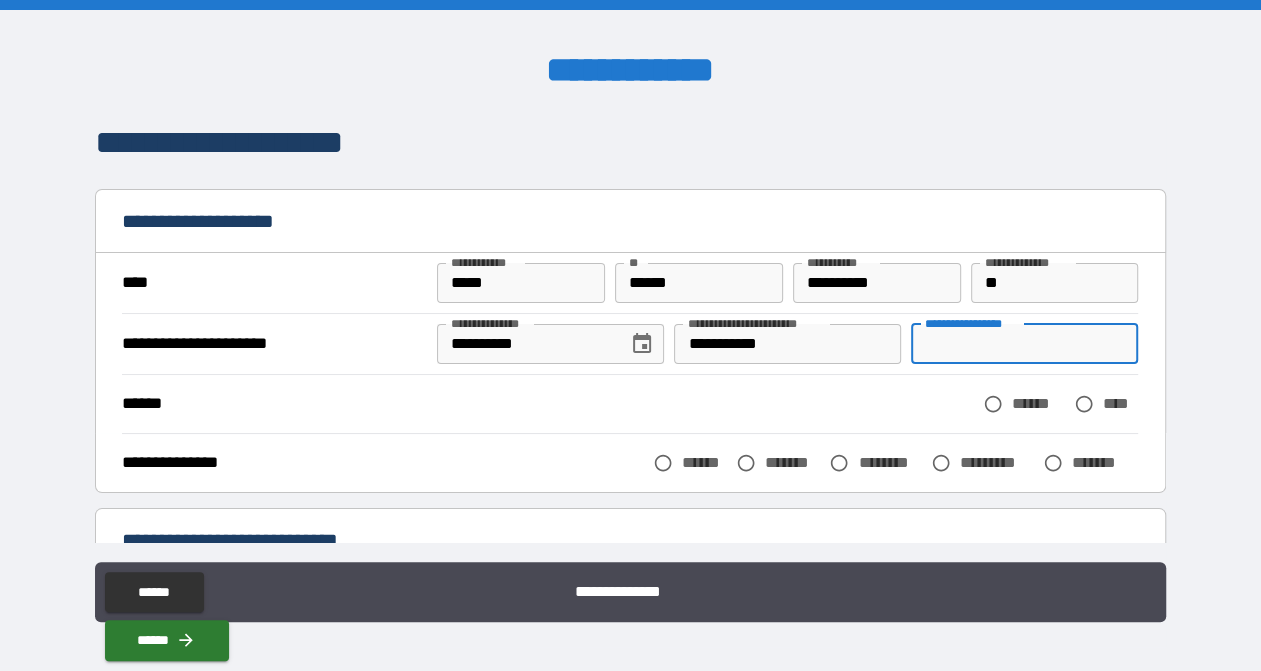click on "**********" at bounding box center [1024, 344] 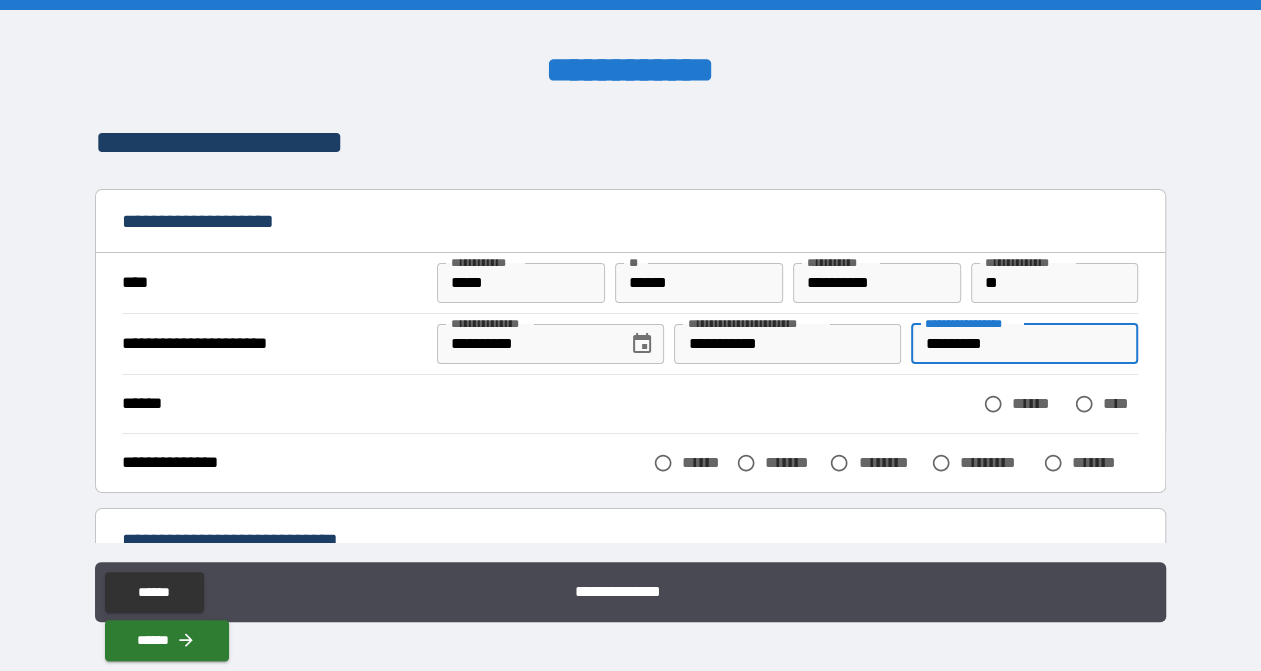 type on "*********" 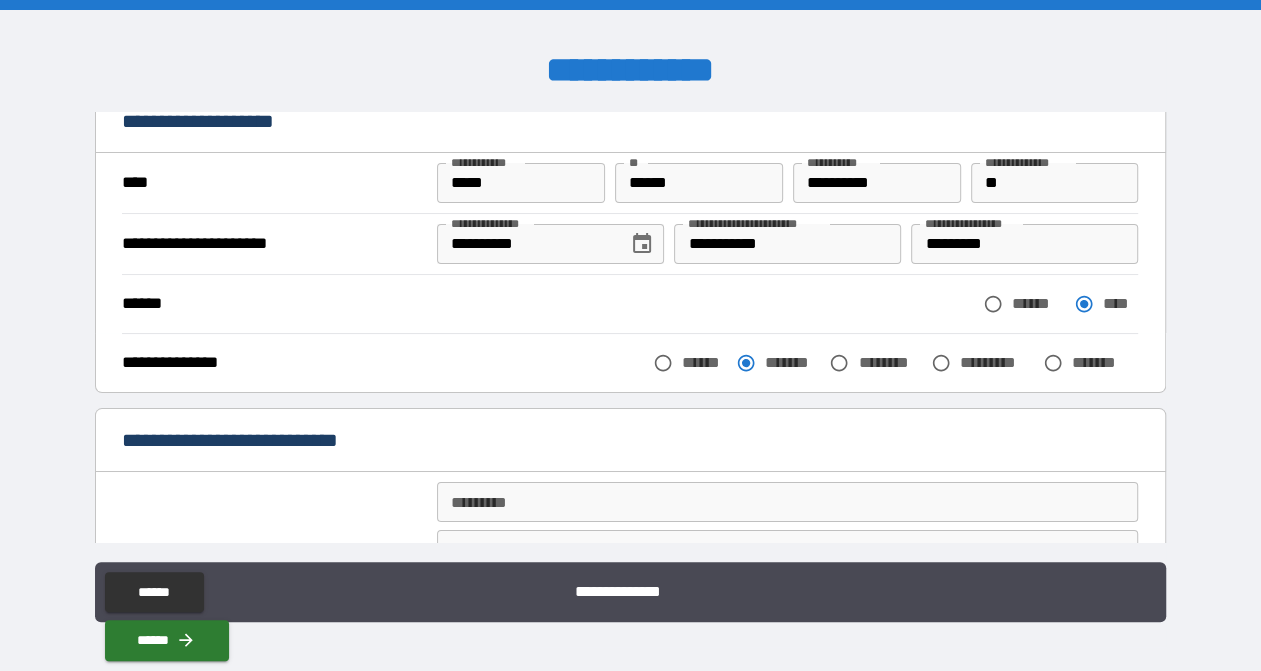 scroll, scrollTop: 200, scrollLeft: 0, axis: vertical 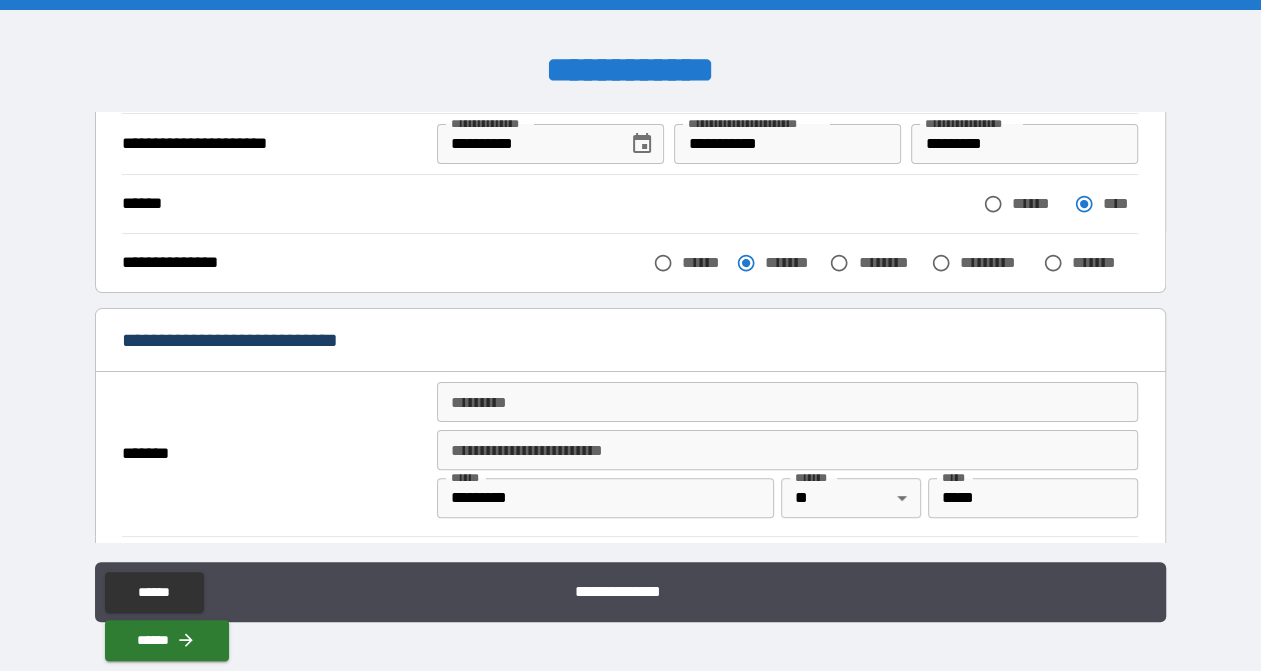 click on "*******   *" at bounding box center (787, 402) 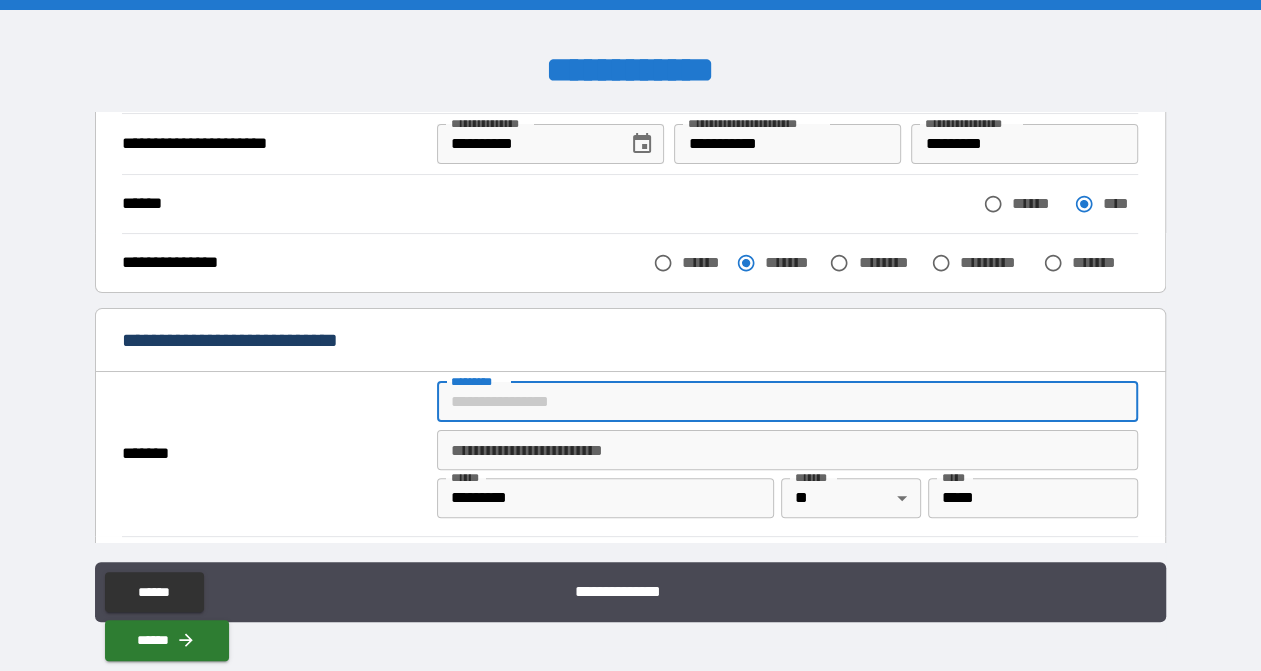 type on "**********" 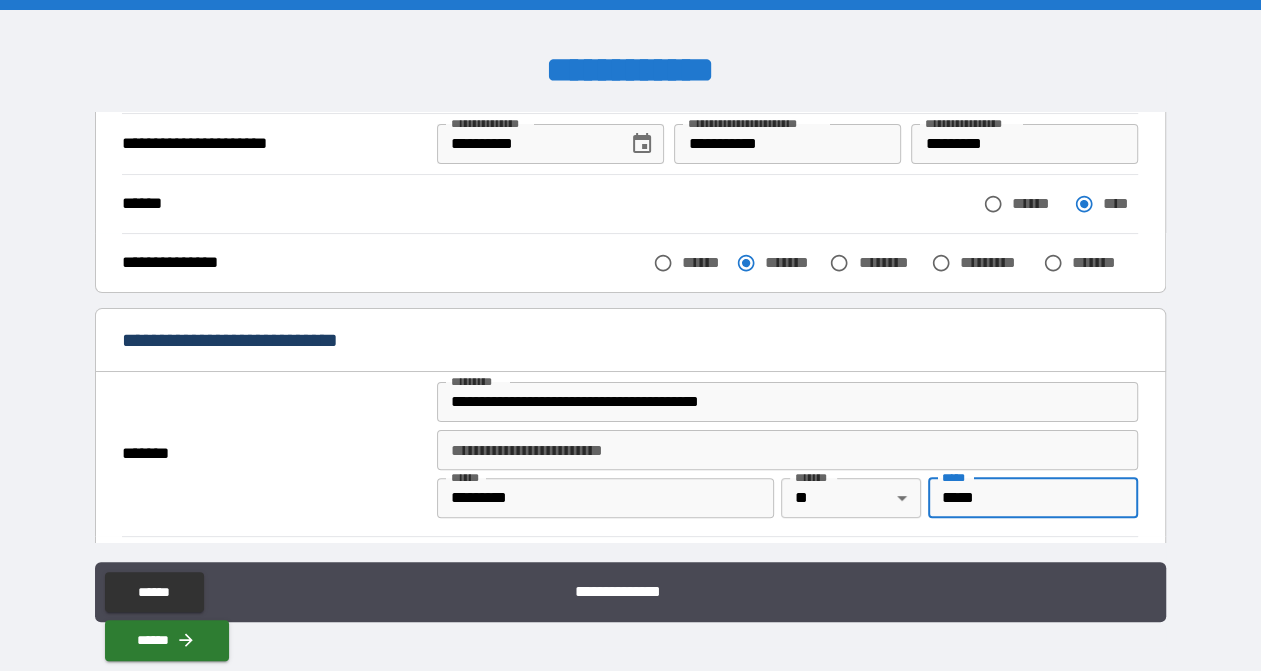 drag, startPoint x: 1003, startPoint y: 496, endPoint x: 966, endPoint y: 497, distance: 37.01351 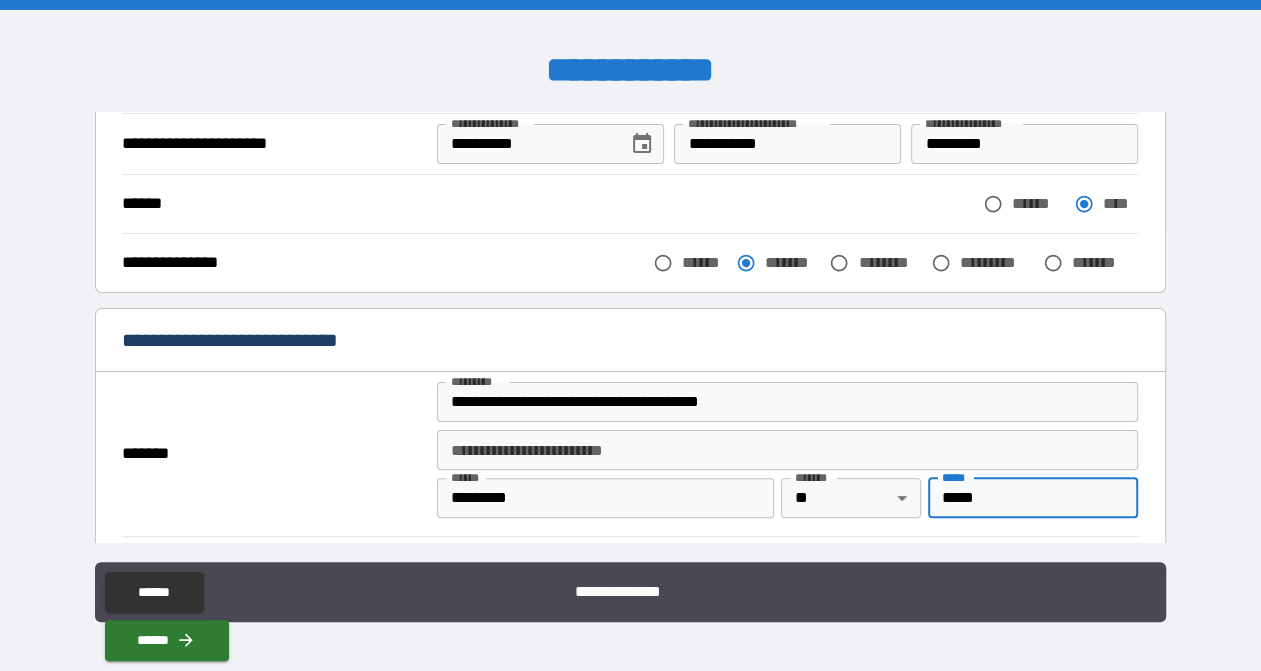 click on "*****" at bounding box center [1033, 498] 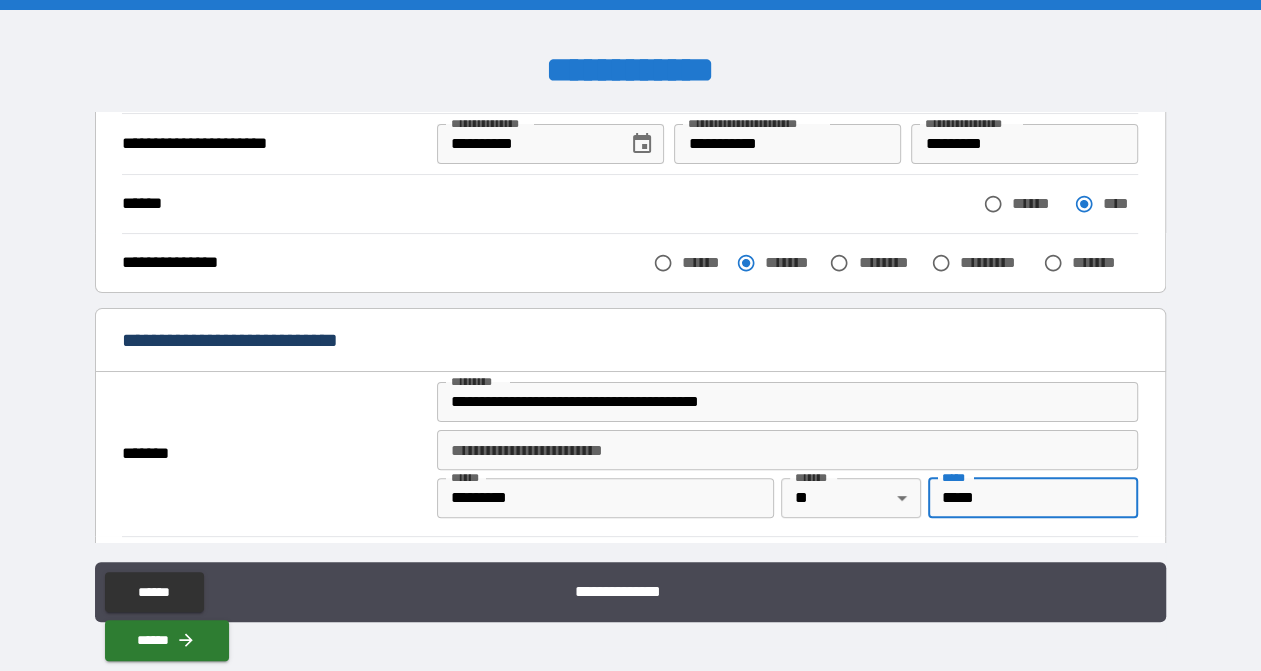 drag, startPoint x: 980, startPoint y: 498, endPoint x: 951, endPoint y: 498, distance: 29 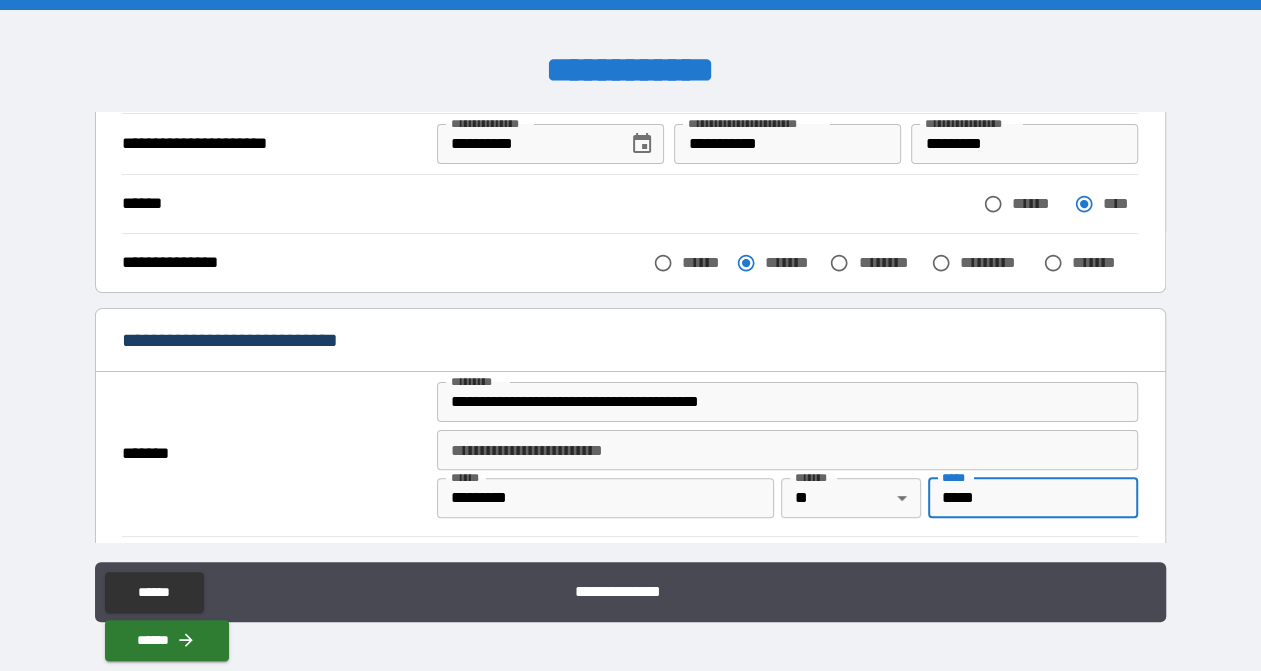click on "*****" at bounding box center [1033, 498] 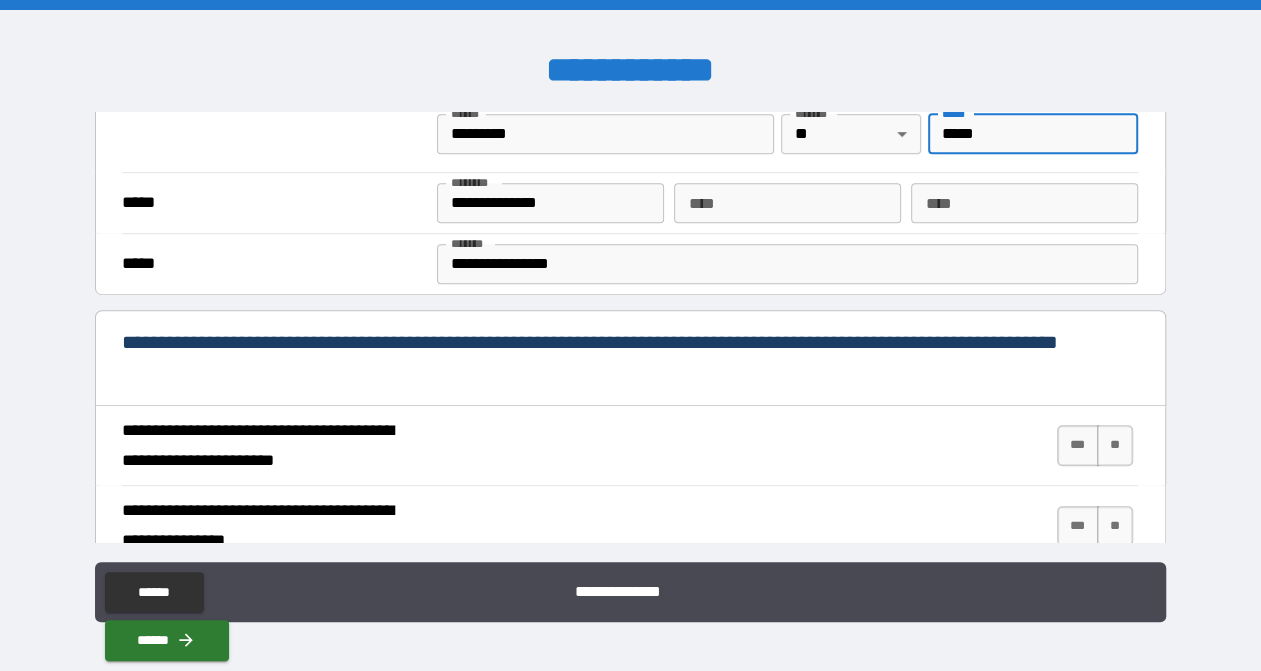 scroll, scrollTop: 600, scrollLeft: 0, axis: vertical 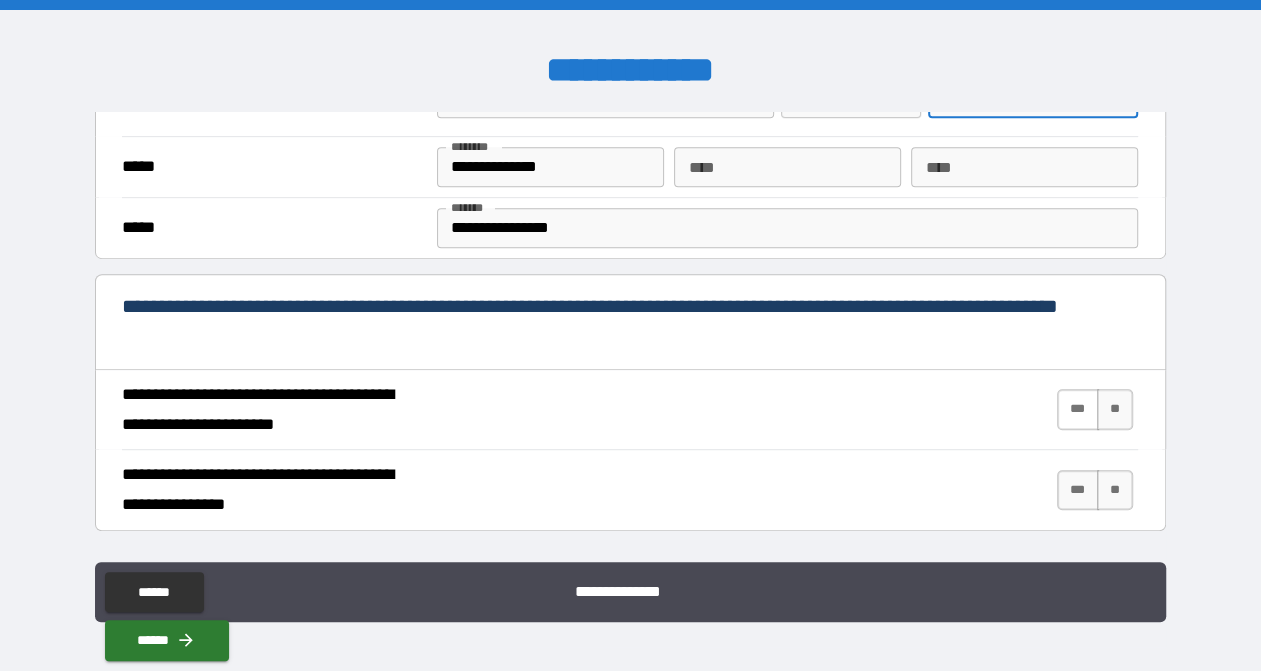 type on "*****" 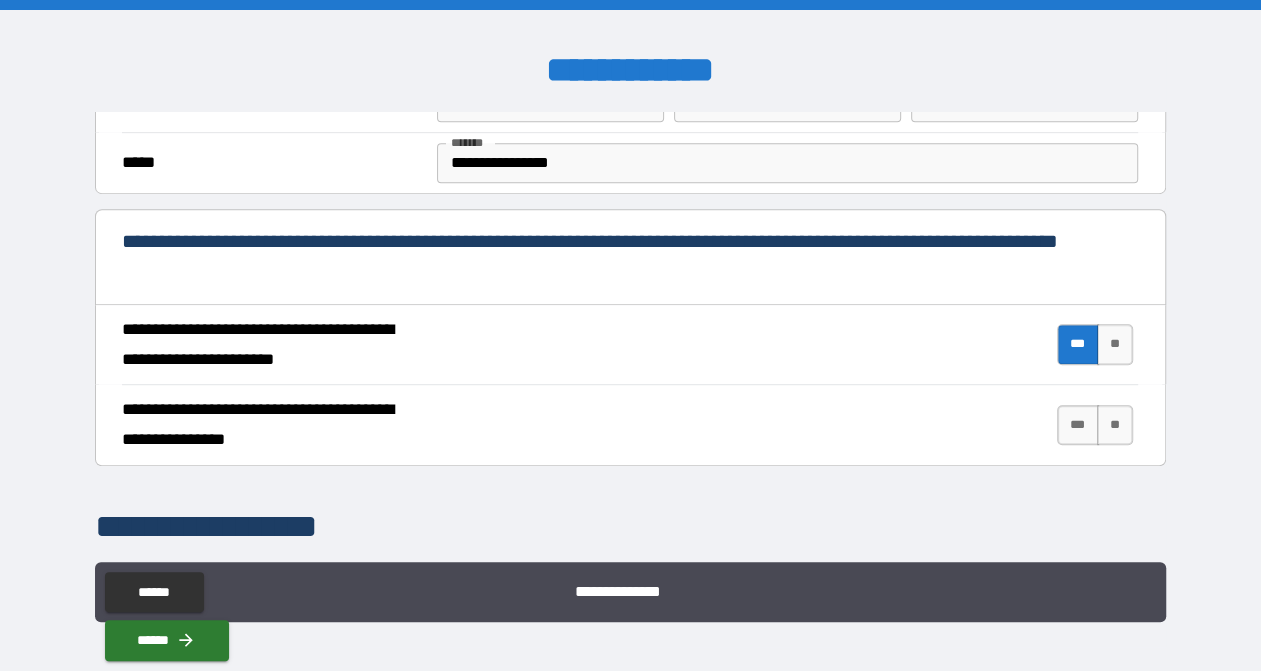 scroll, scrollTop: 700, scrollLeft: 0, axis: vertical 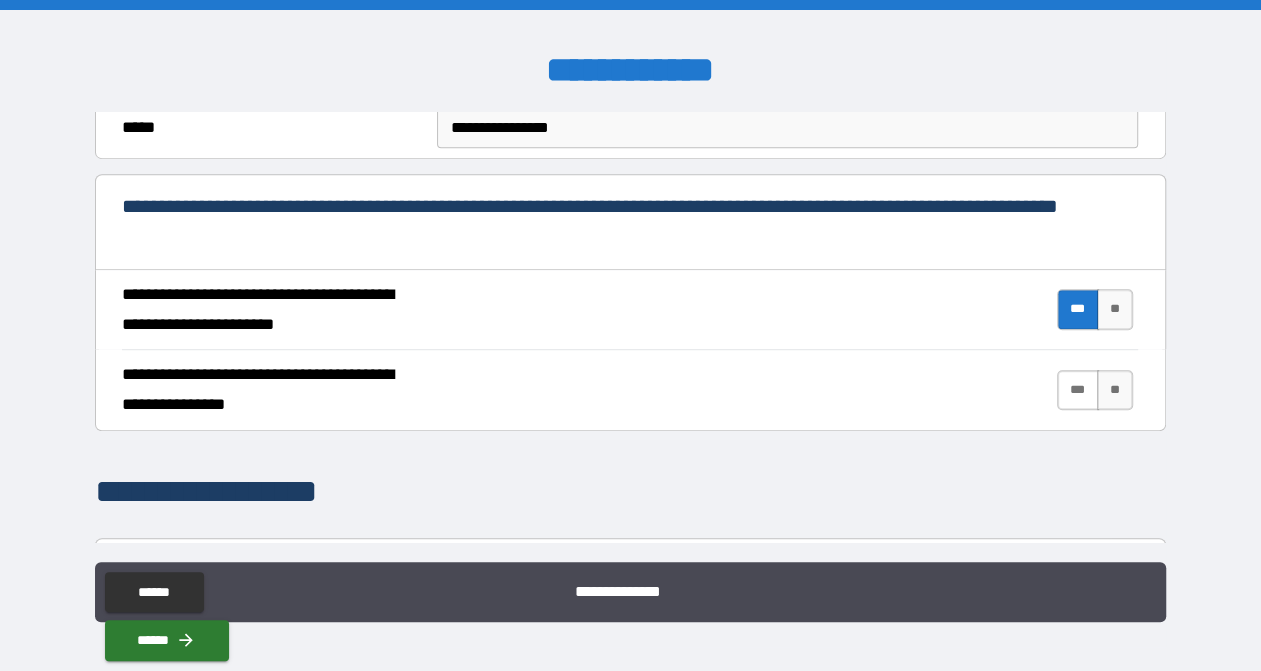 click on "***" at bounding box center [1078, 390] 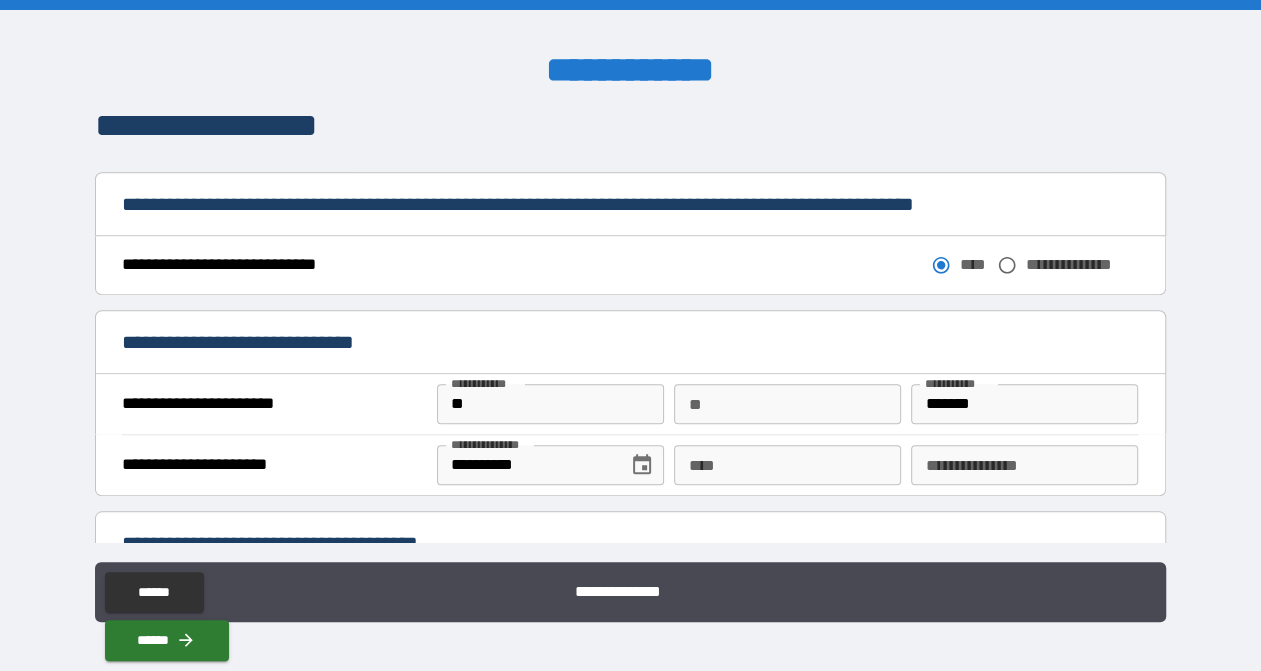 scroll, scrollTop: 1100, scrollLeft: 0, axis: vertical 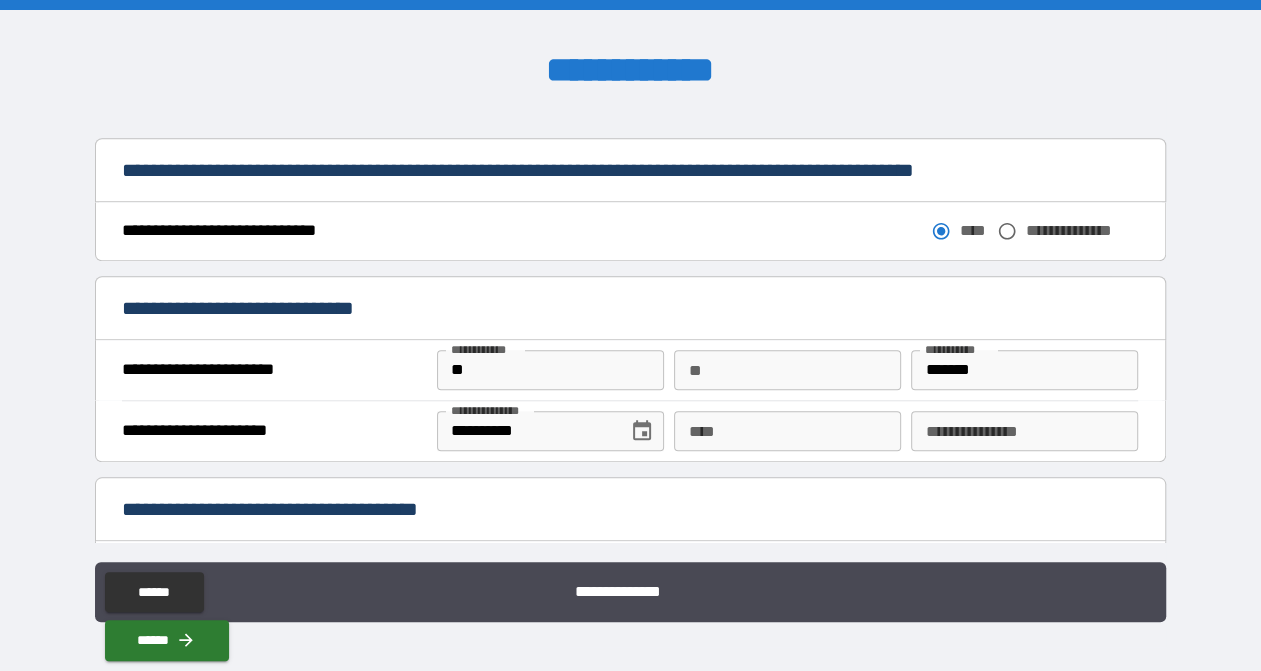 click on "**" at bounding box center [550, 370] 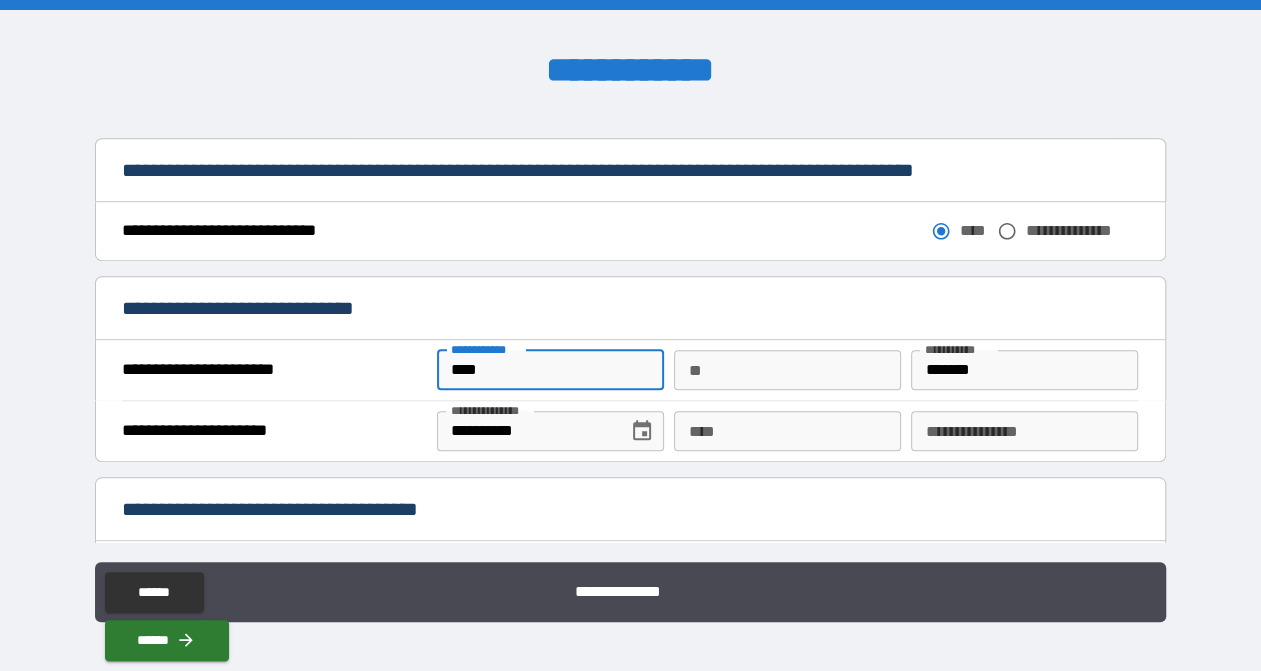 drag, startPoint x: 489, startPoint y: 365, endPoint x: 466, endPoint y: 373, distance: 24.351591 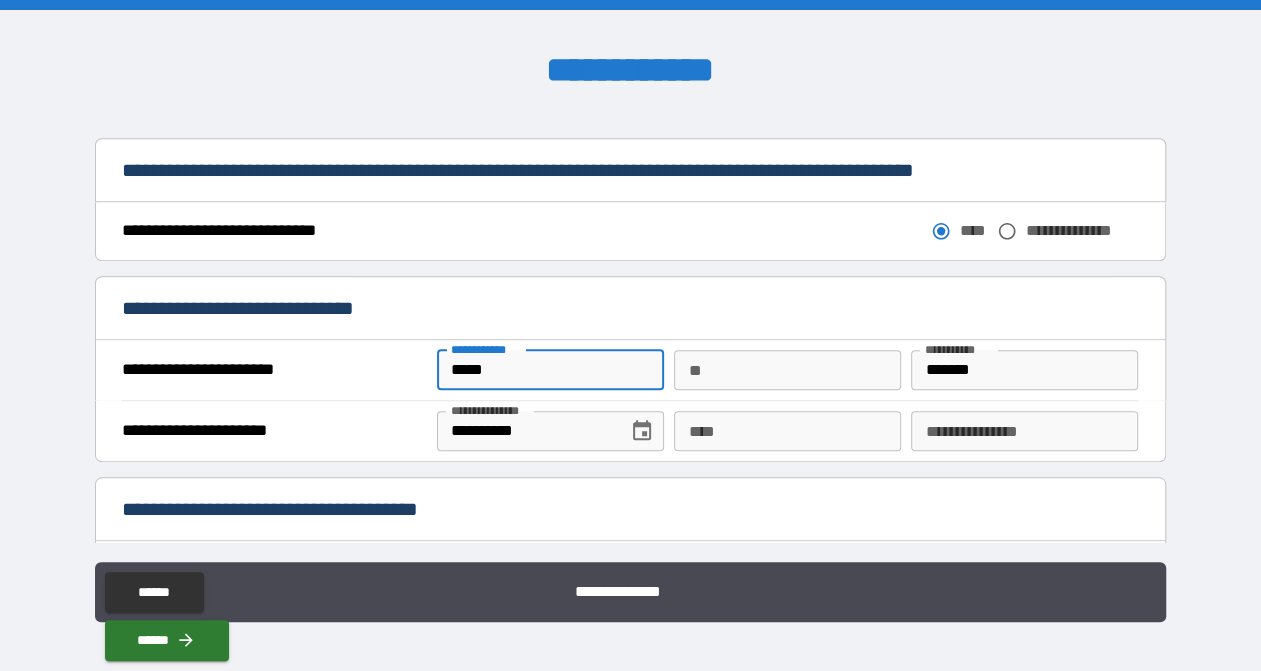 type on "*****" 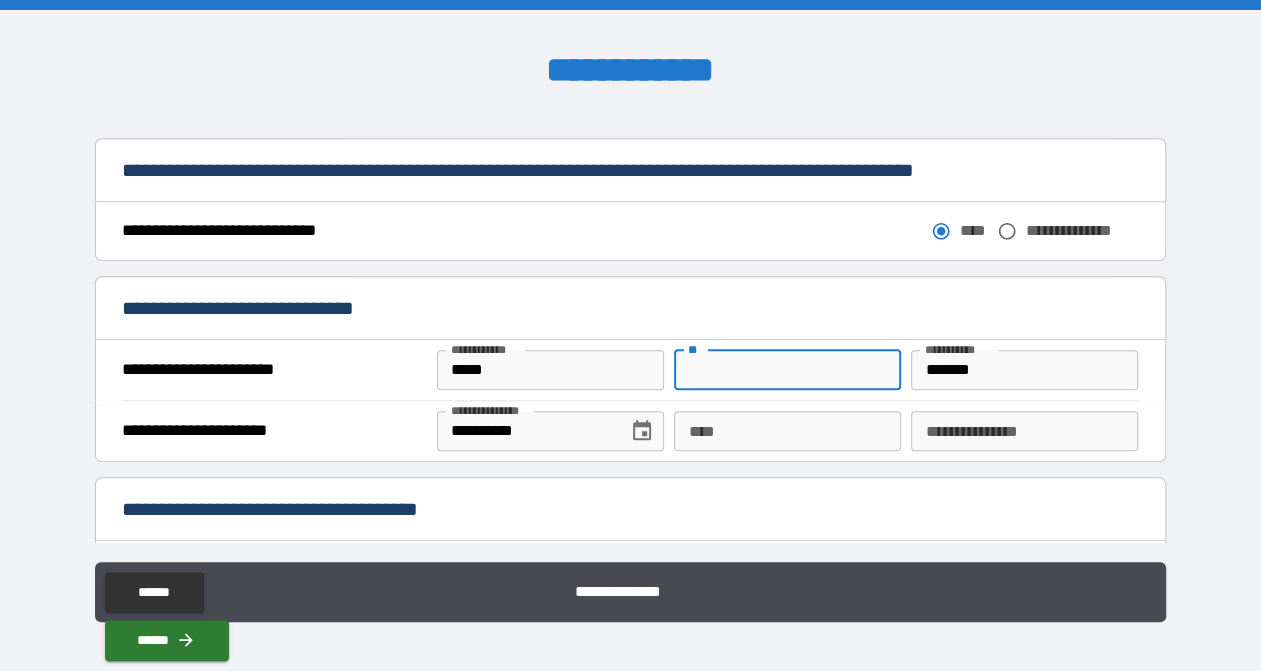 drag, startPoint x: 722, startPoint y: 363, endPoint x: 686, endPoint y: 367, distance: 36.221542 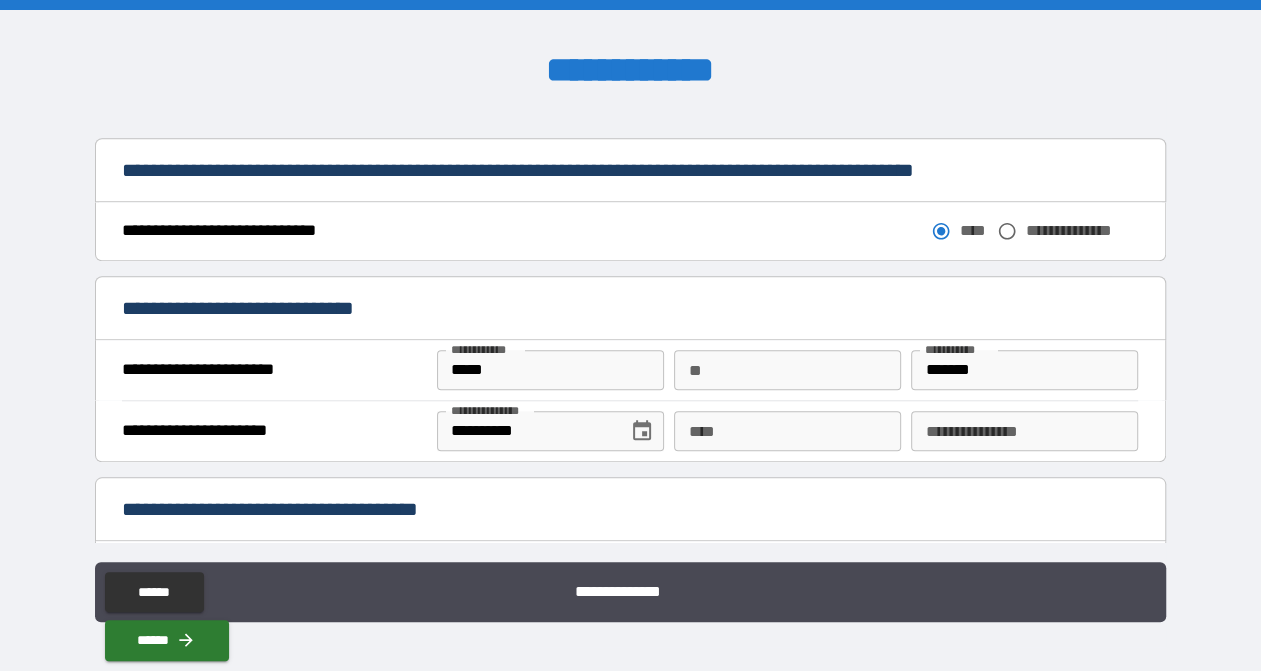 click on "**********" at bounding box center (630, 310) 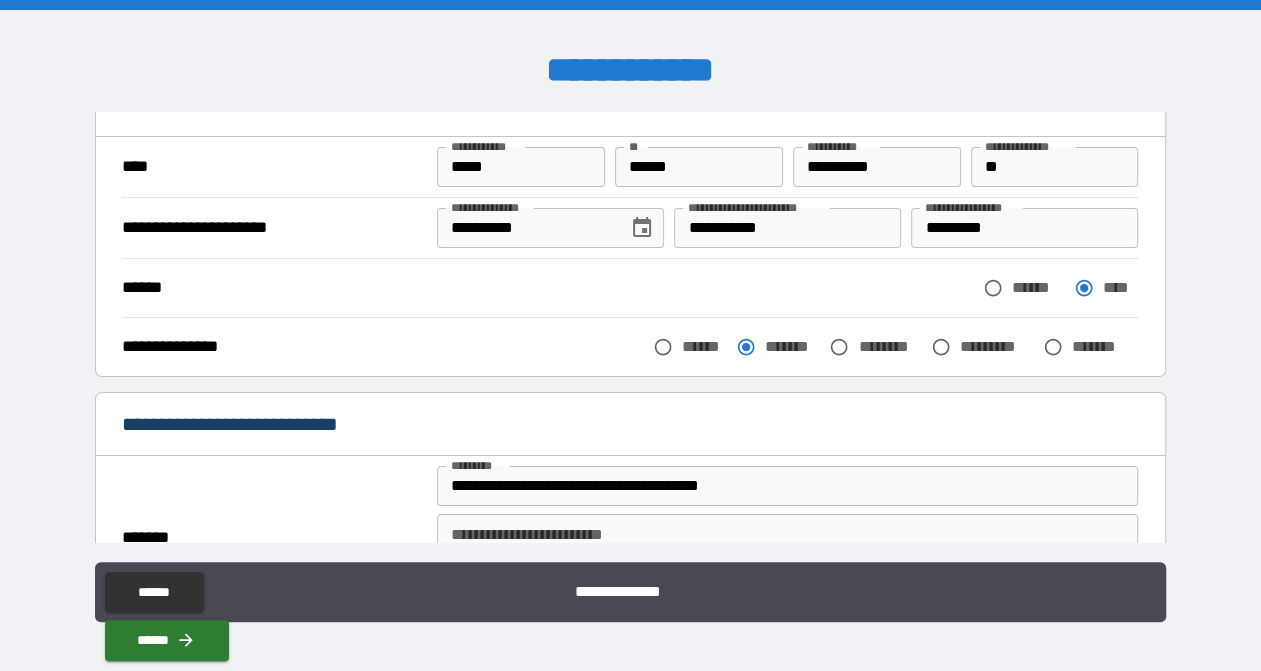 scroll, scrollTop: 100, scrollLeft: 0, axis: vertical 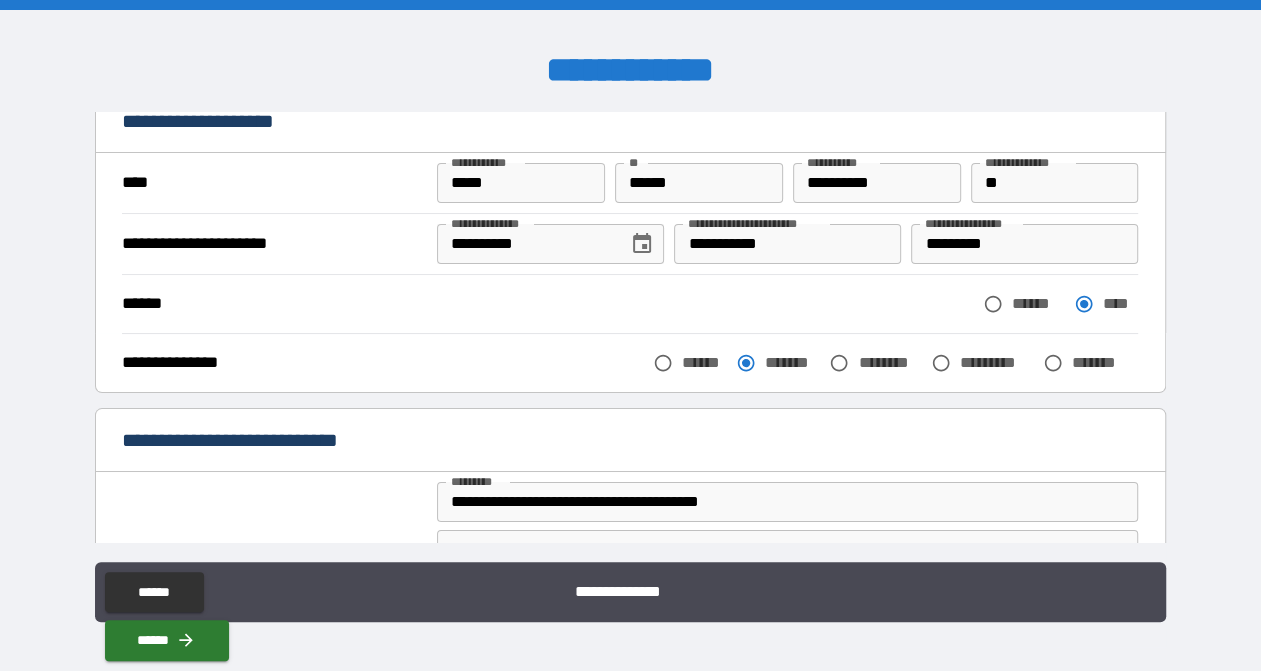 type on "**********" 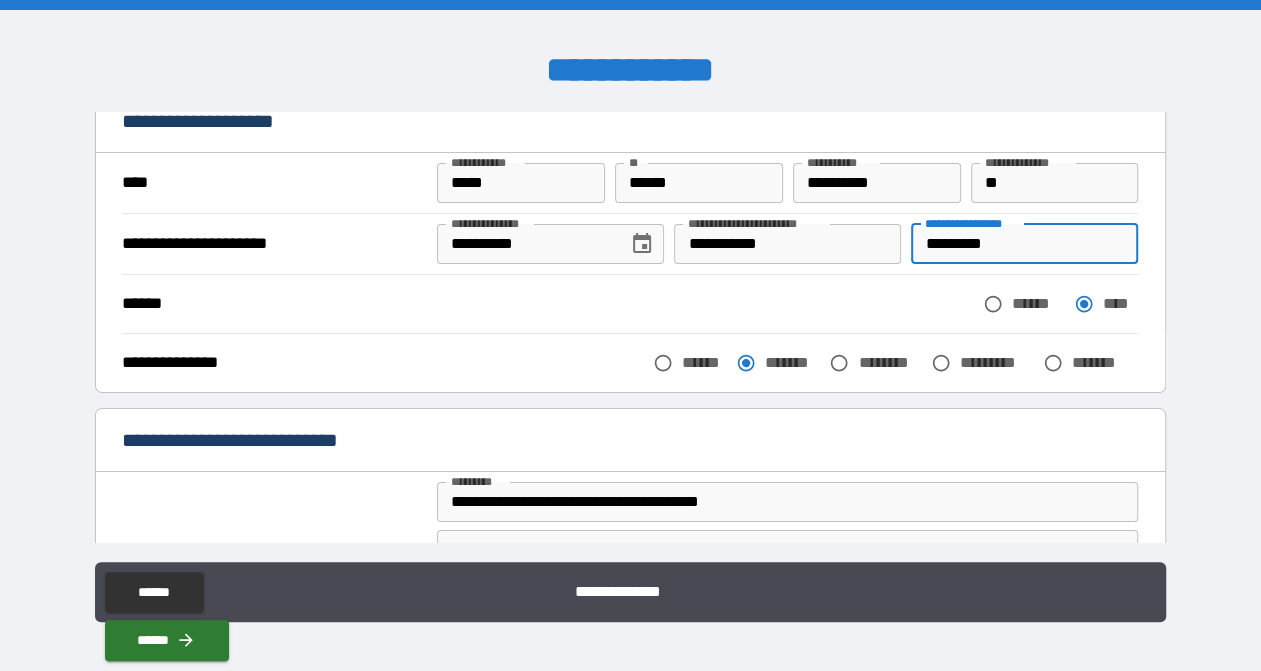 drag, startPoint x: 996, startPoint y: 239, endPoint x: 899, endPoint y: 256, distance: 98.478424 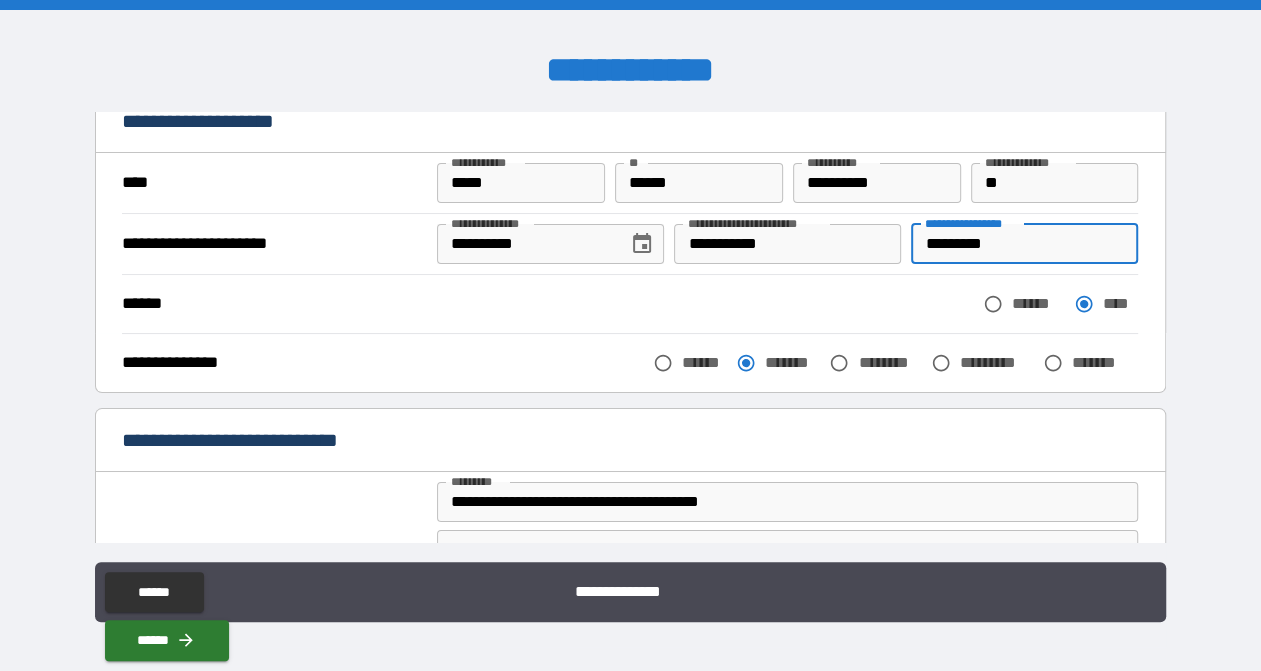 click on "**********" at bounding box center [630, 244] 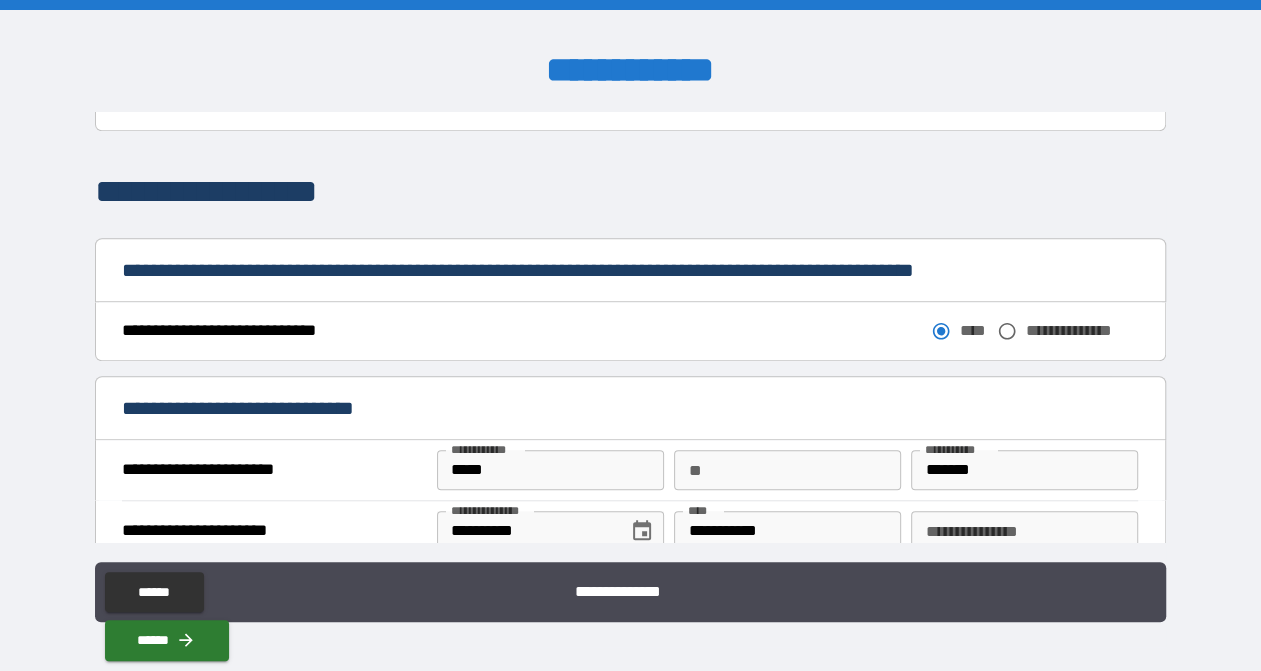scroll, scrollTop: 1100, scrollLeft: 0, axis: vertical 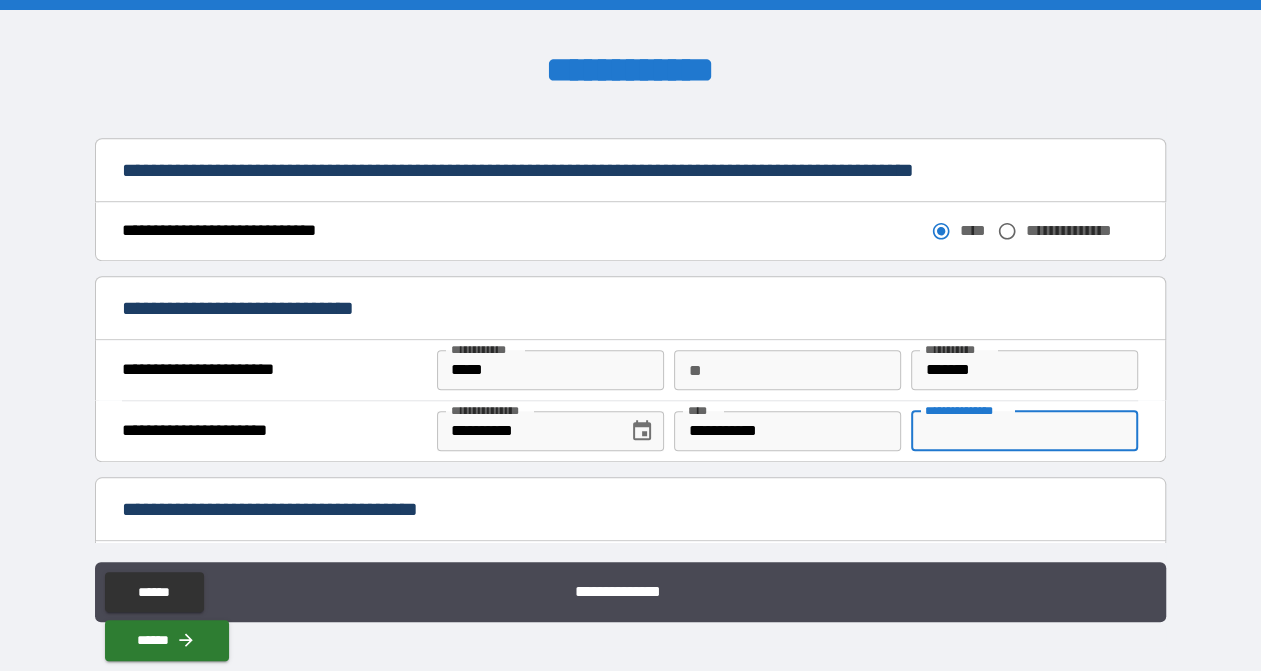 click on "**********" at bounding box center [1024, 431] 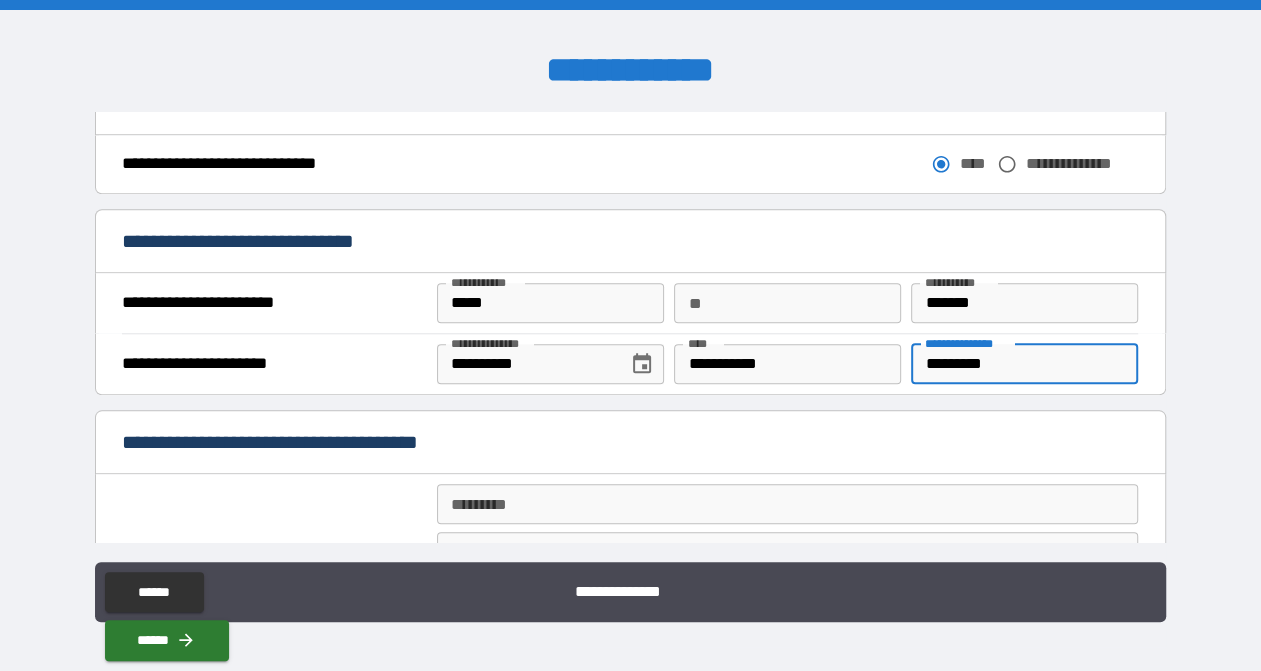 scroll, scrollTop: 1200, scrollLeft: 0, axis: vertical 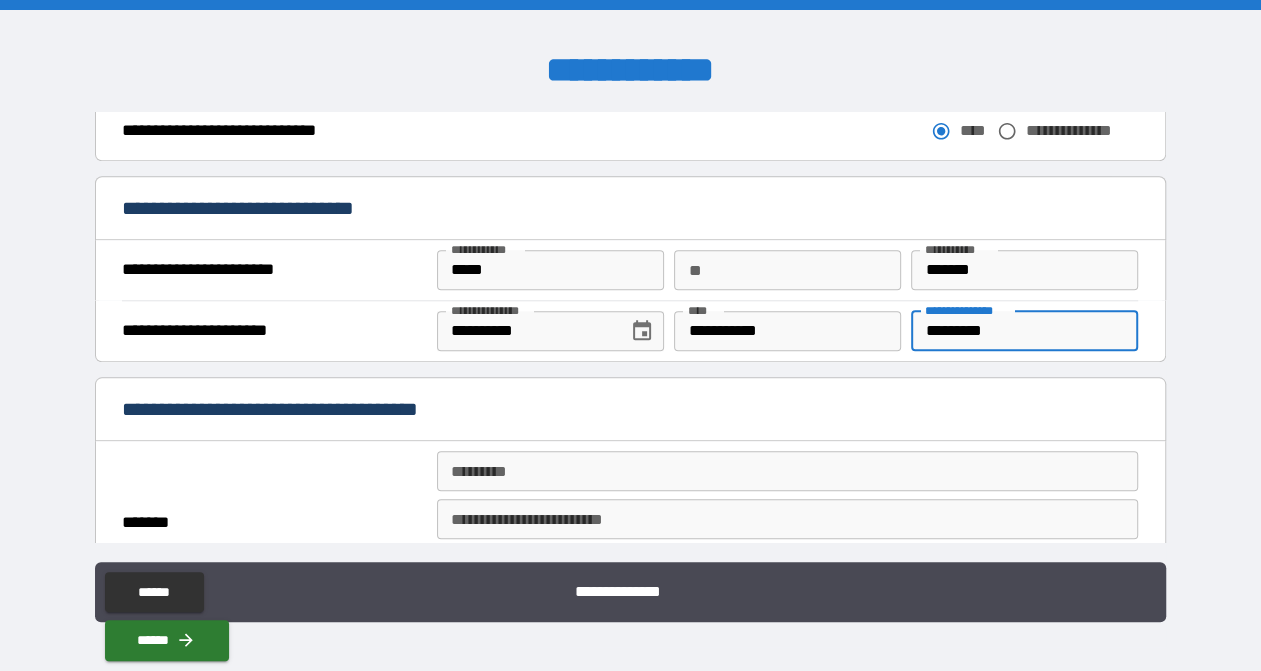 type on "*********" 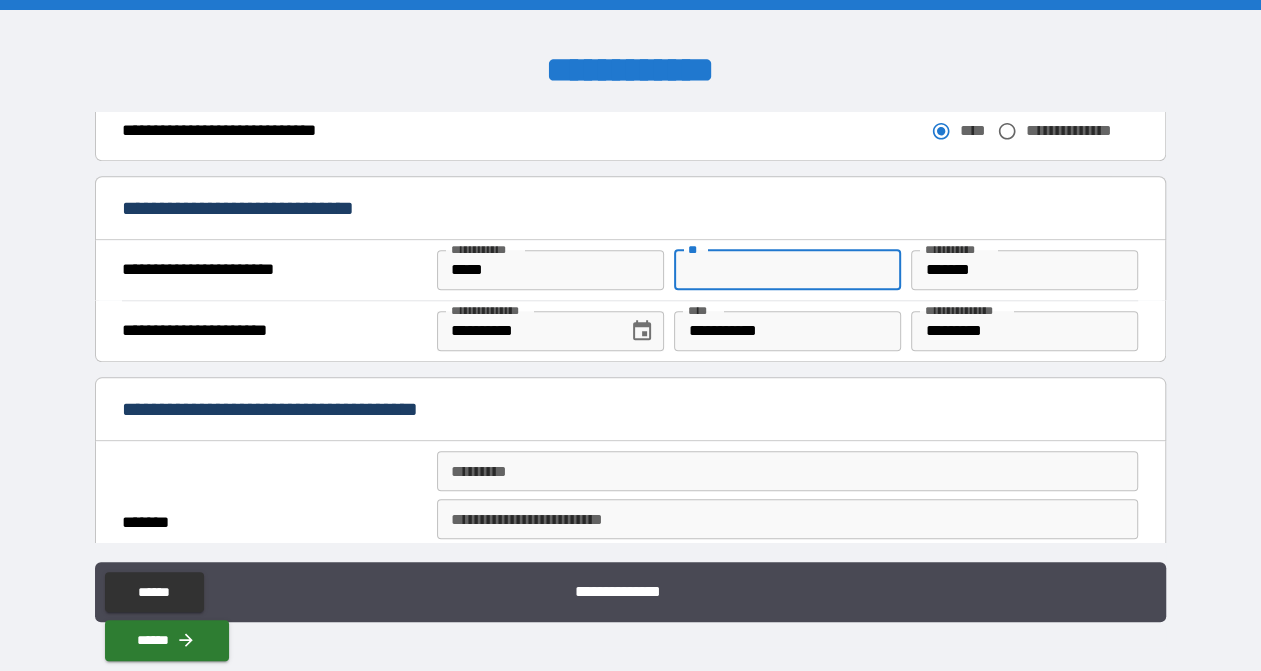 drag, startPoint x: 709, startPoint y: 266, endPoint x: 669, endPoint y: 265, distance: 40.012497 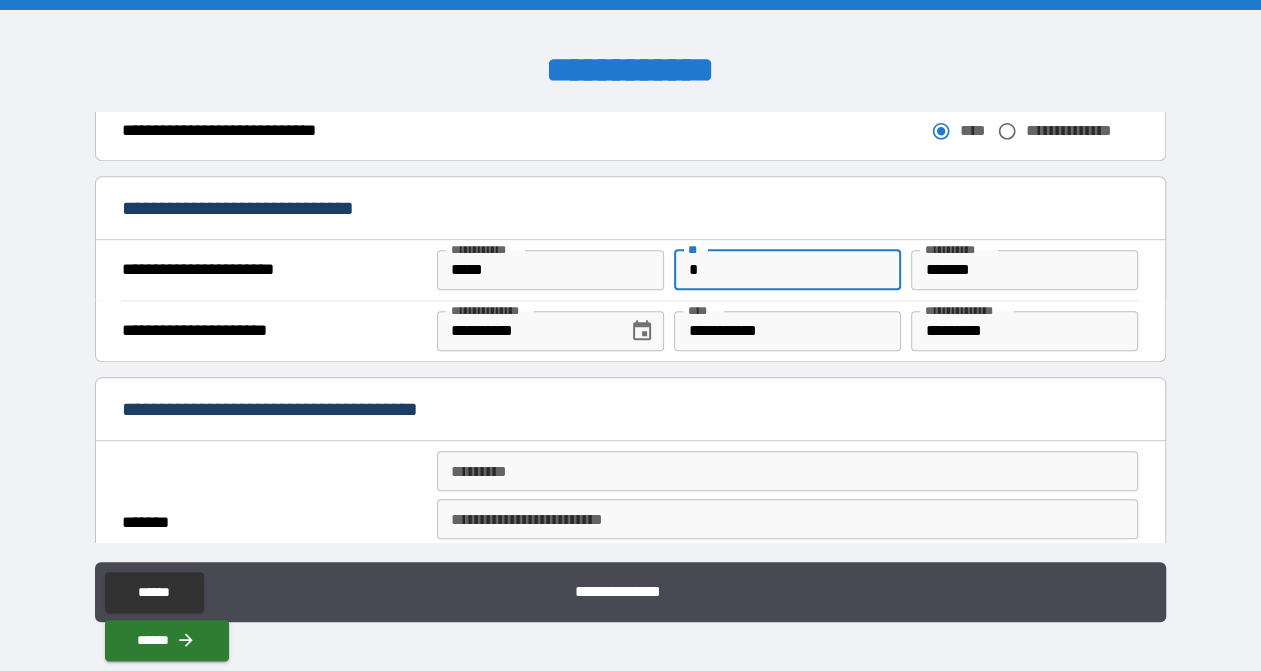 type on "**********" 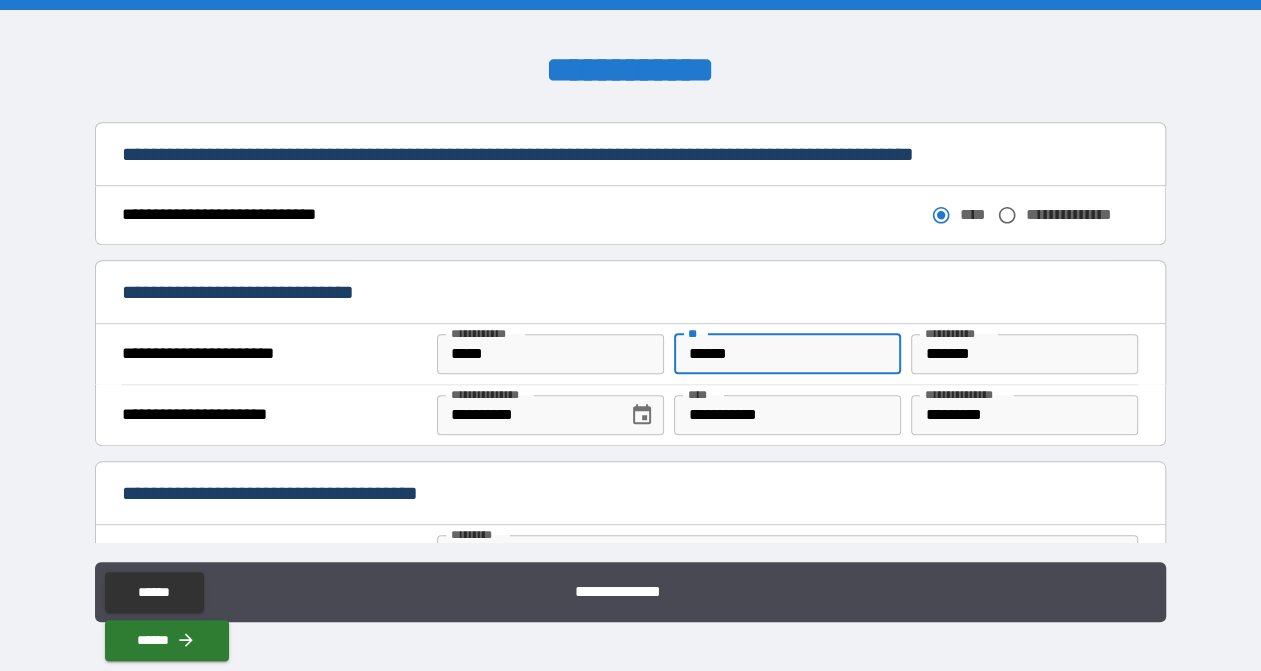 scroll, scrollTop: 1100, scrollLeft: 0, axis: vertical 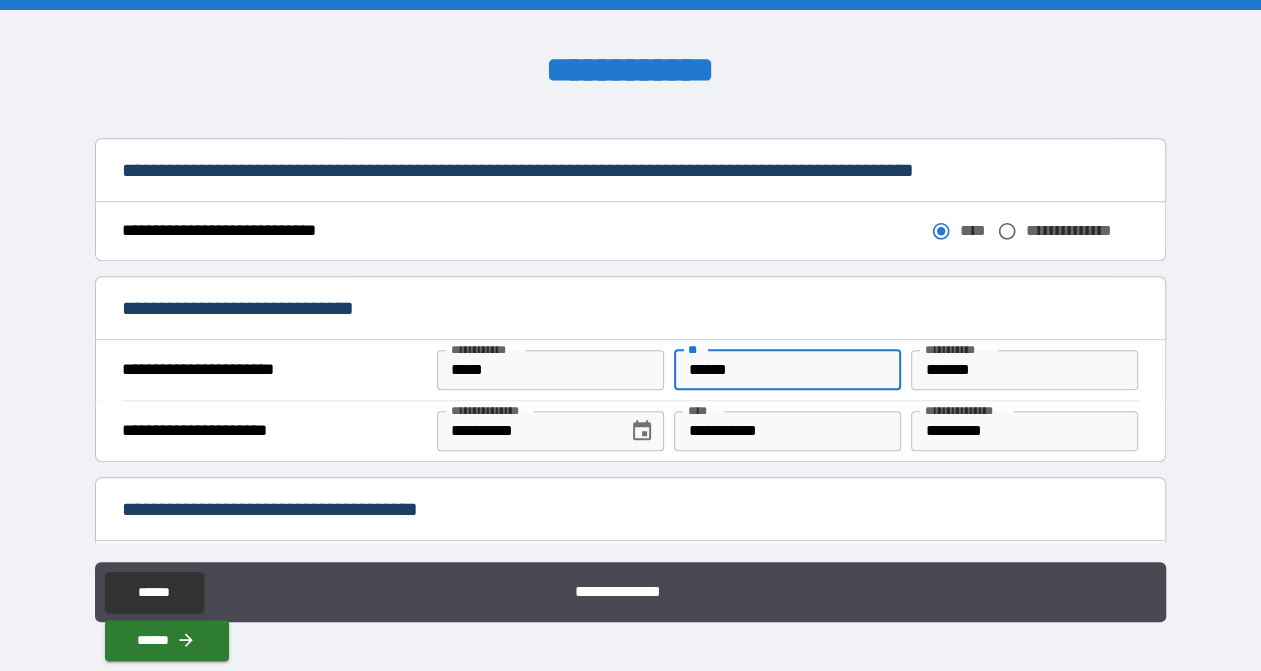 type on "******" 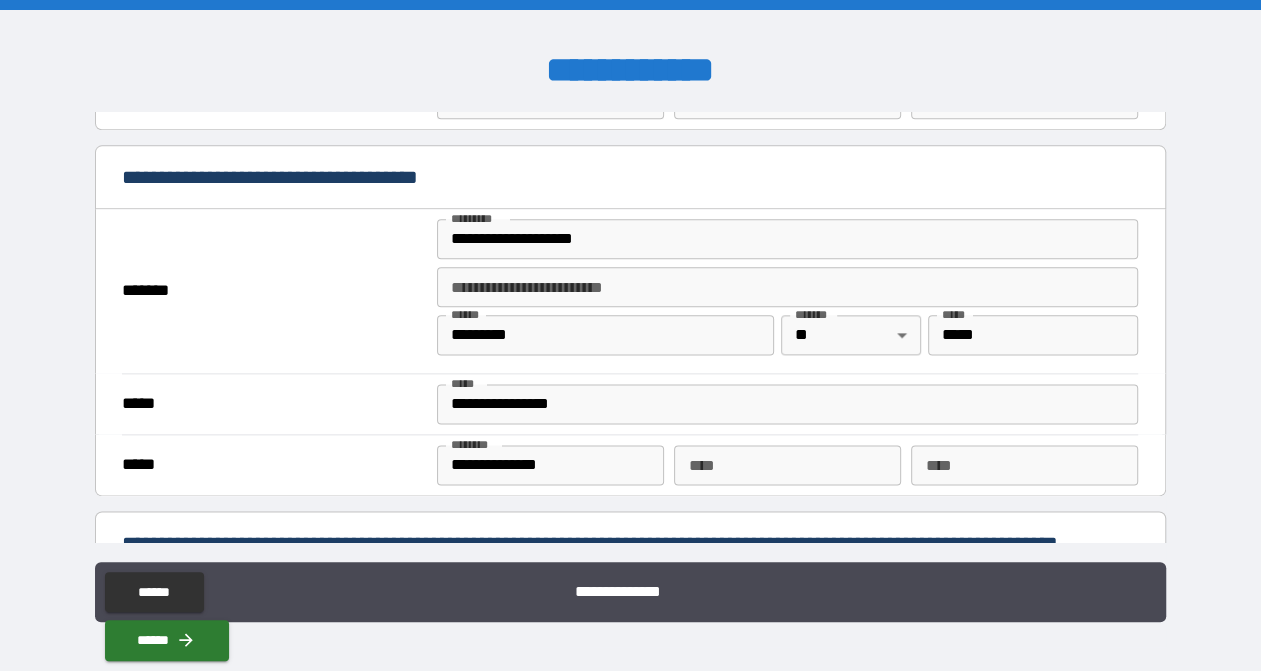 scroll, scrollTop: 1400, scrollLeft: 0, axis: vertical 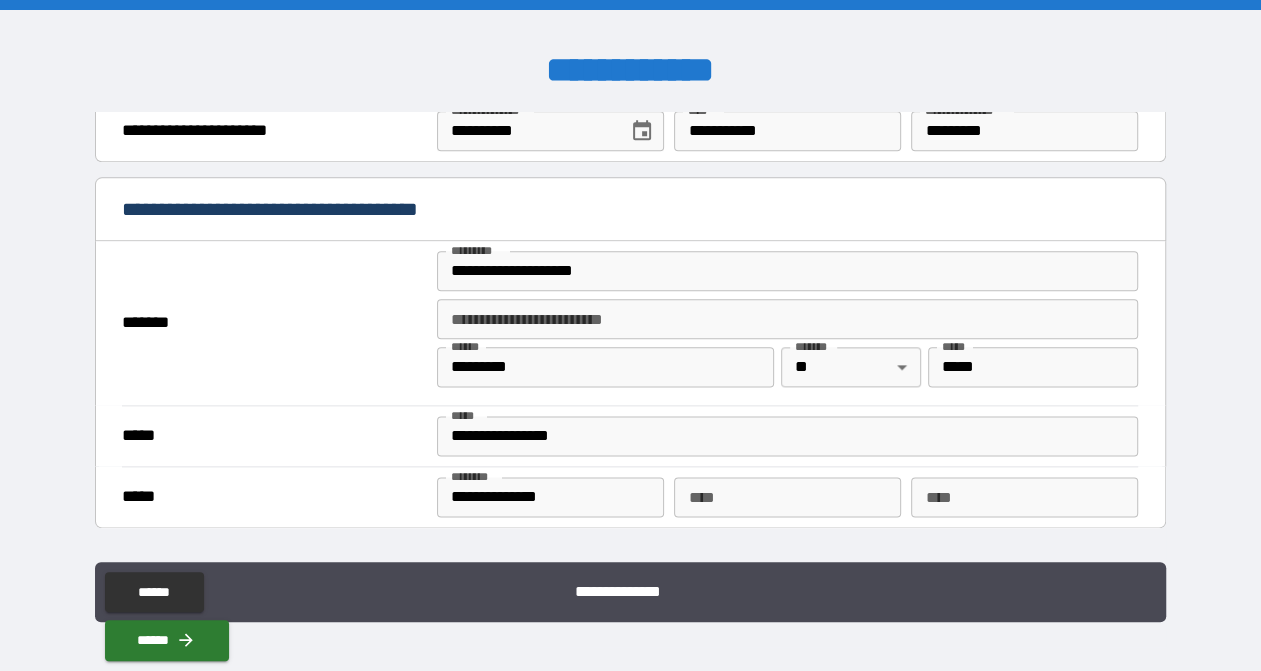 type on "**********" 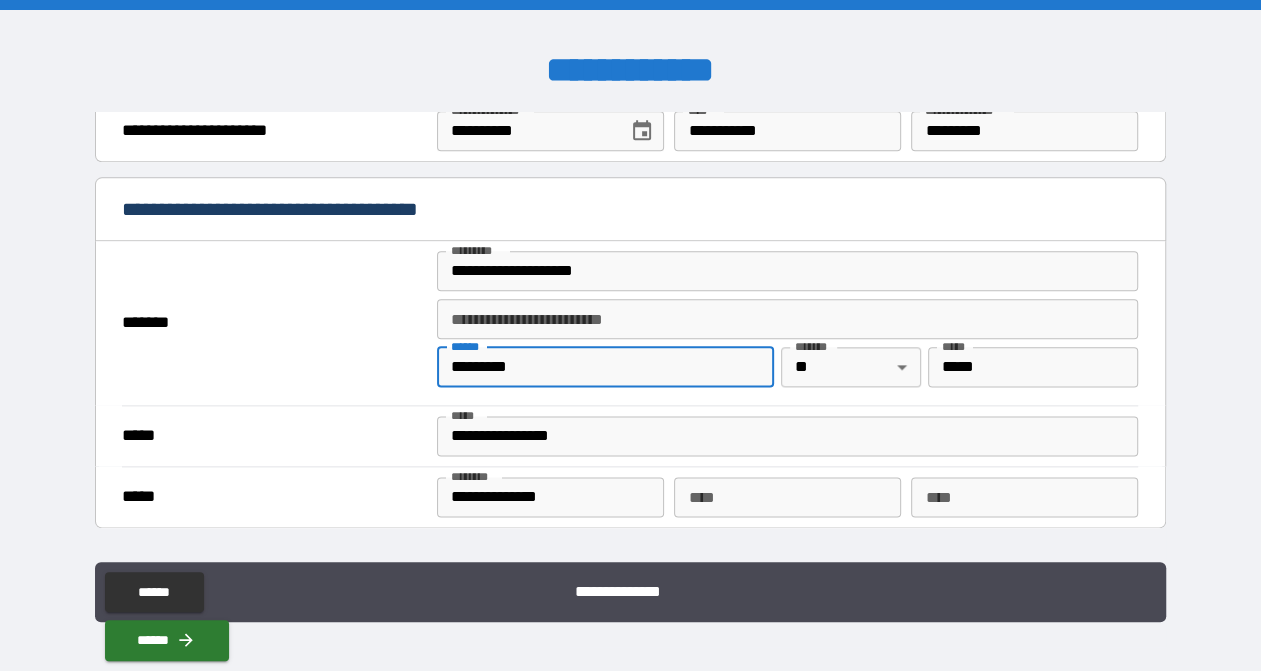 drag, startPoint x: 530, startPoint y: 371, endPoint x: 406, endPoint y: 382, distance: 124.486946 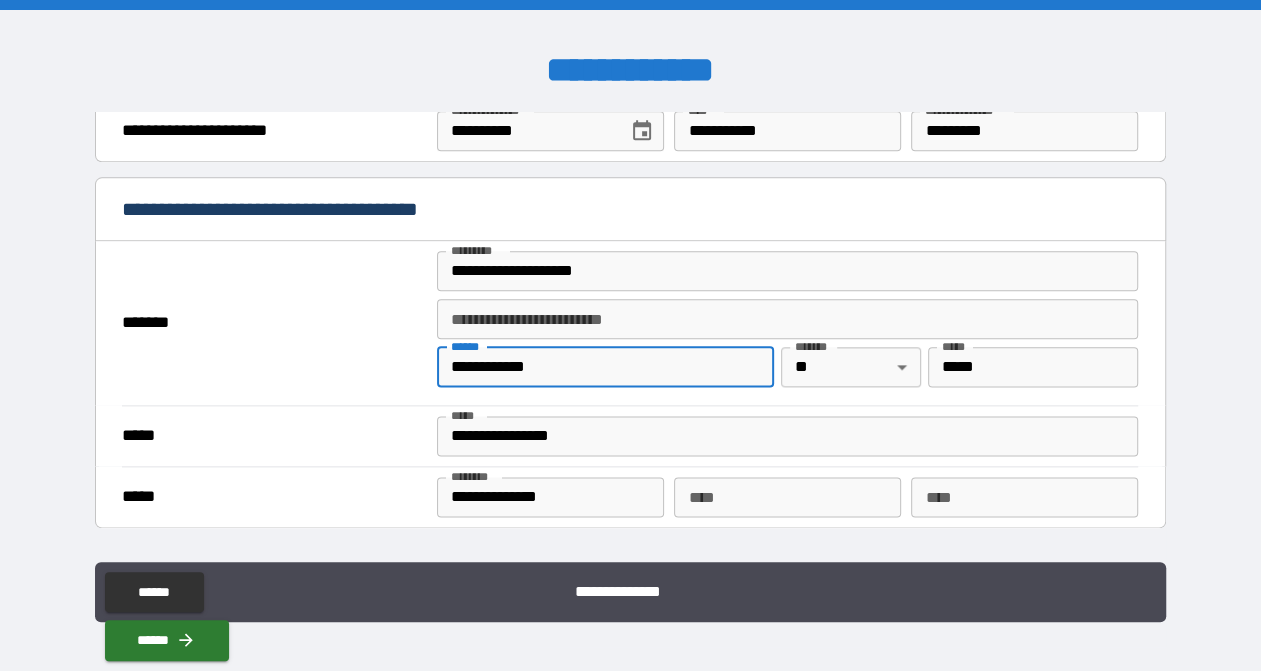 type on "**********" 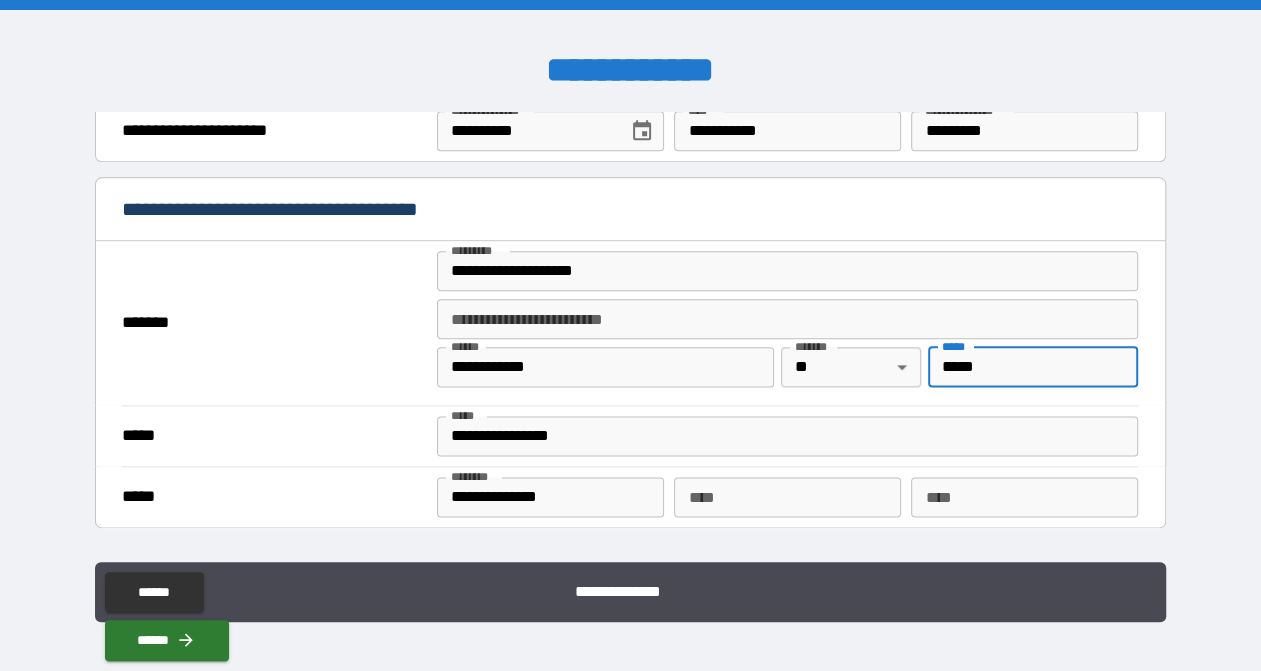 drag, startPoint x: 984, startPoint y: 362, endPoint x: 966, endPoint y: 370, distance: 19.697716 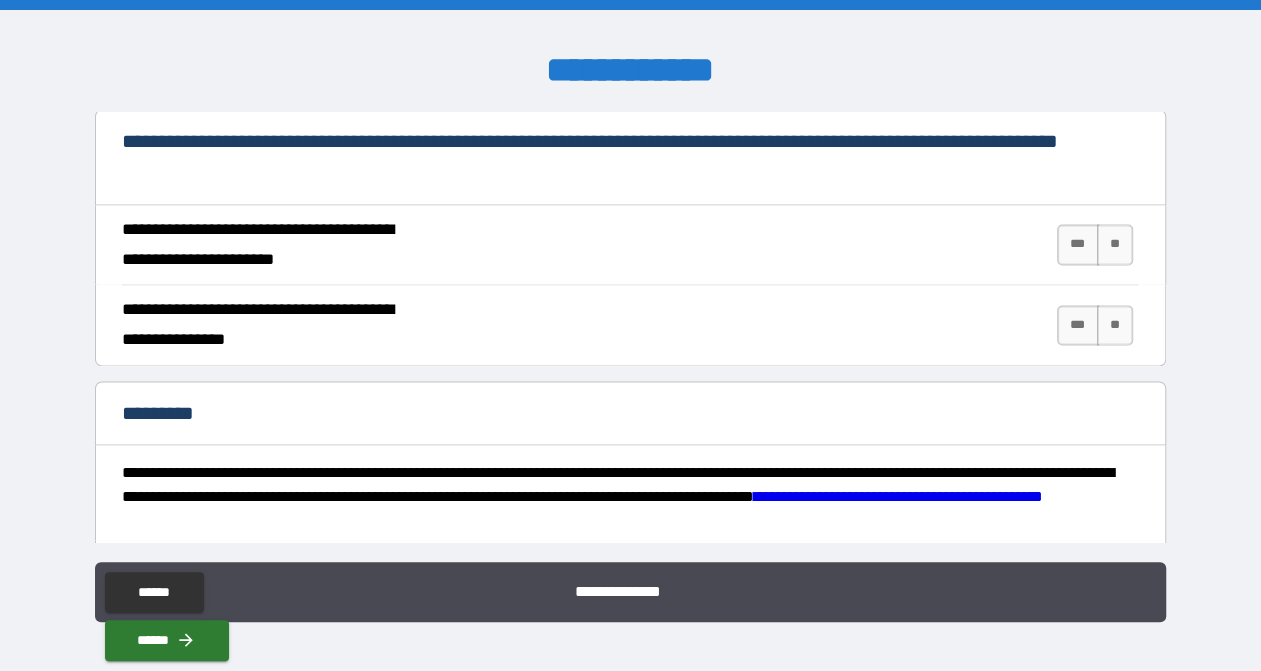scroll, scrollTop: 1800, scrollLeft: 0, axis: vertical 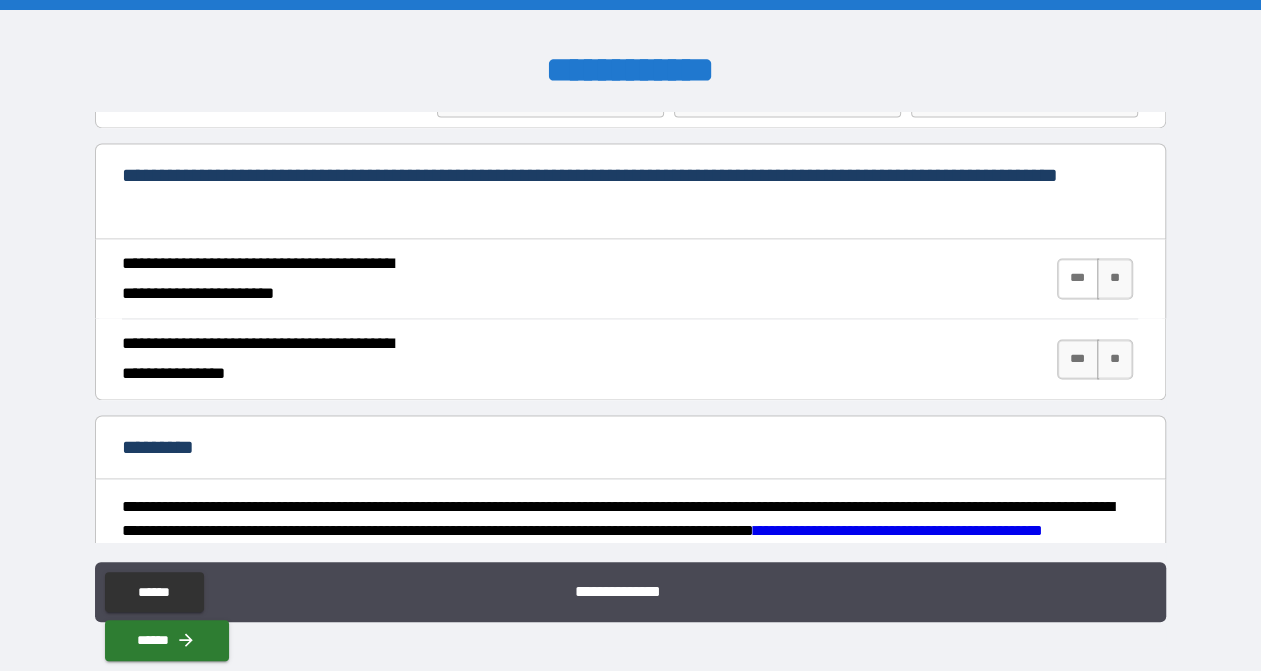 type on "*****" 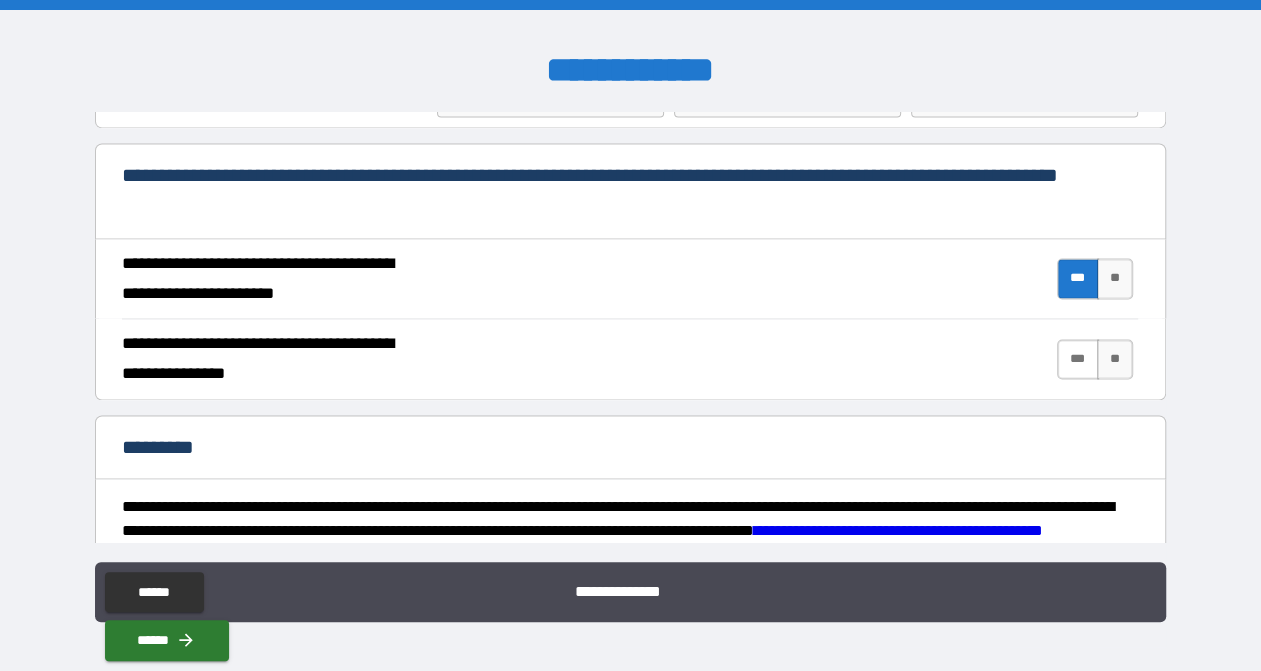 click on "***" at bounding box center [1078, 359] 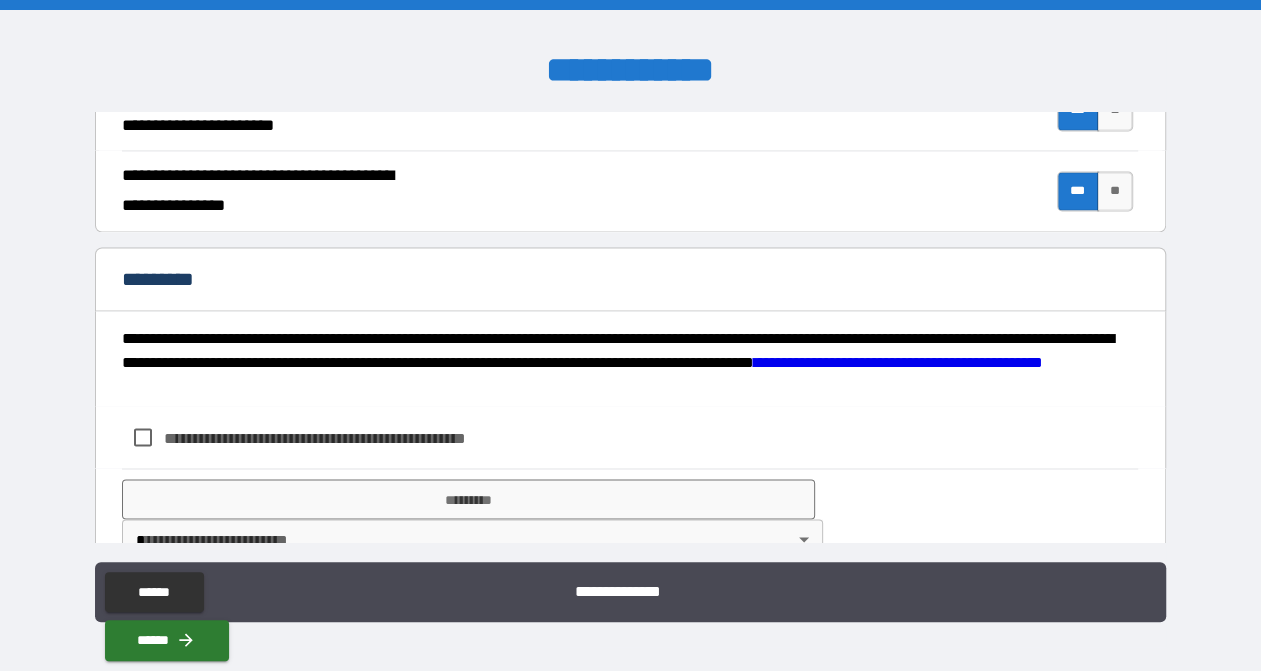 scroll, scrollTop: 2000, scrollLeft: 0, axis: vertical 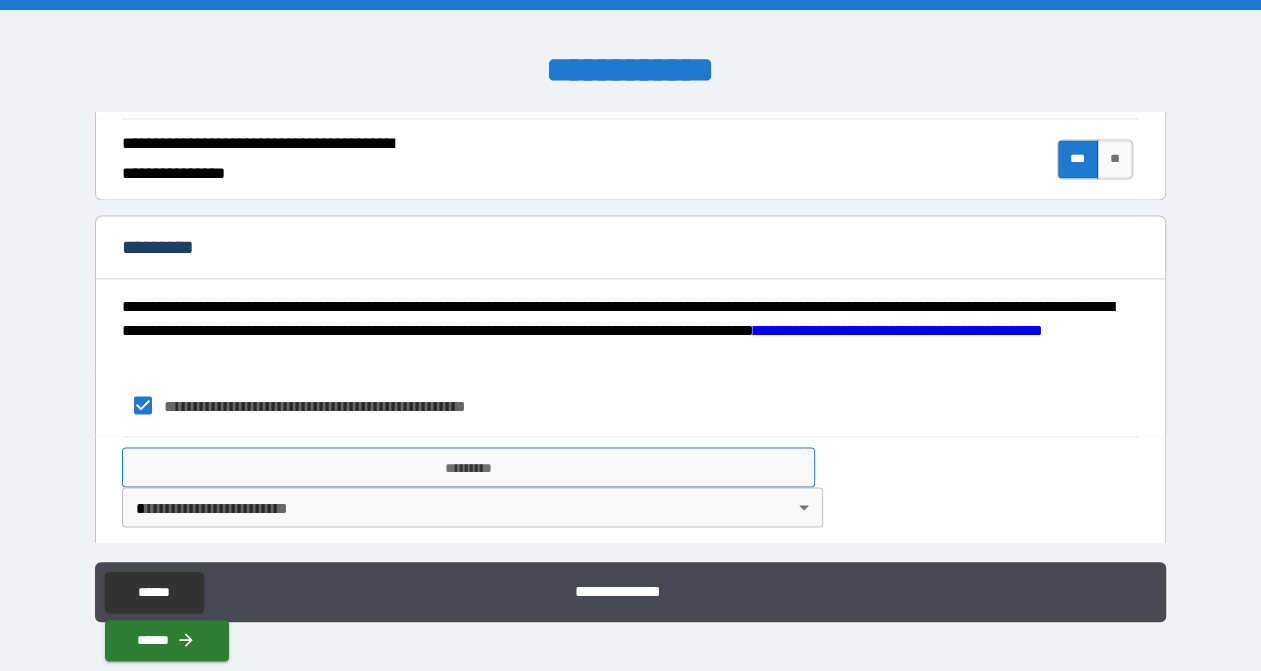 click on "*********" at bounding box center [468, 467] 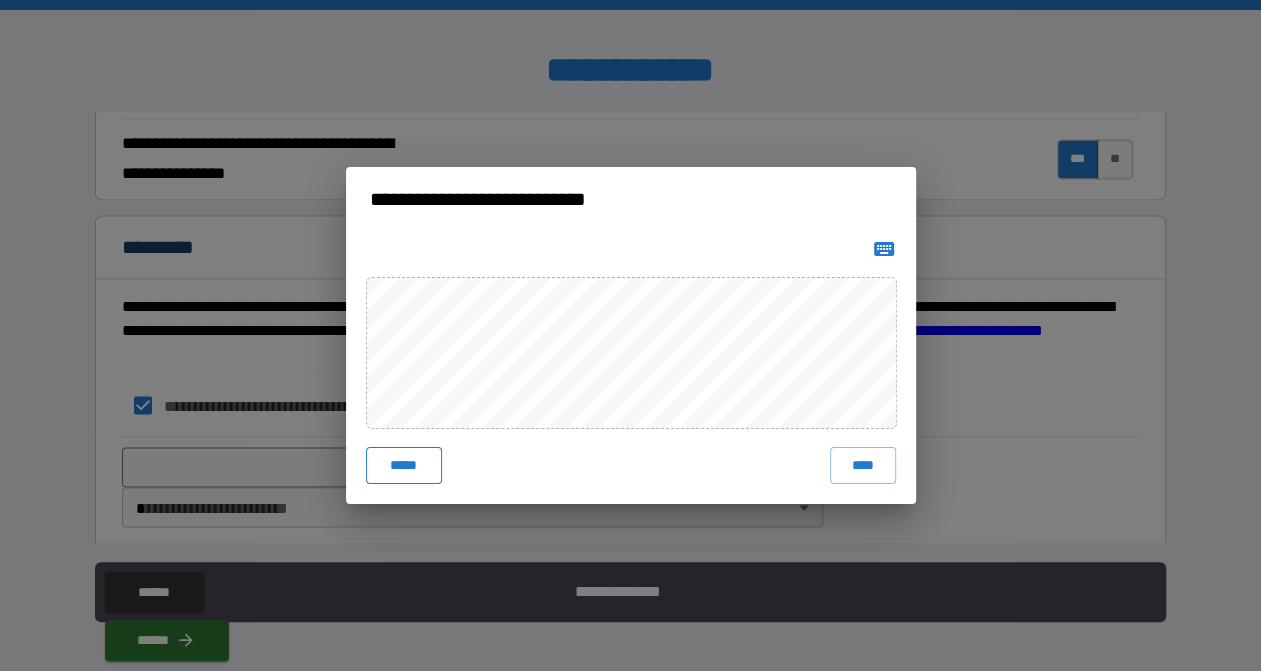 click on "*****" at bounding box center (404, 465) 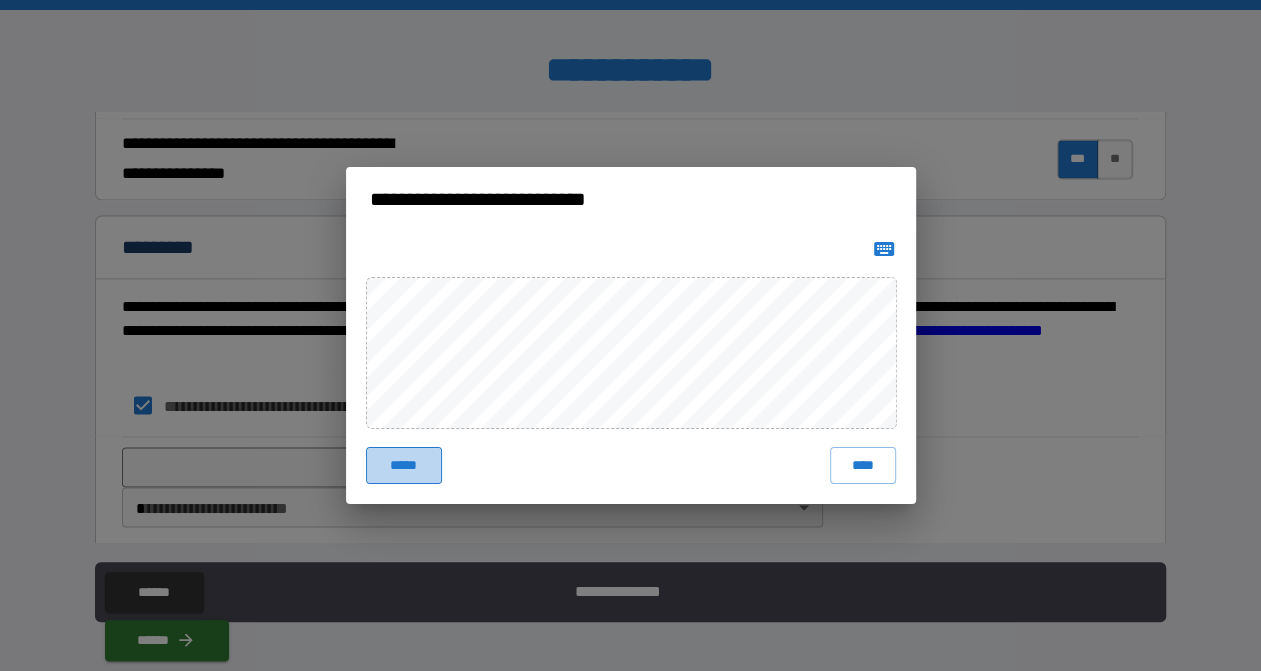 click on "*****" at bounding box center (404, 465) 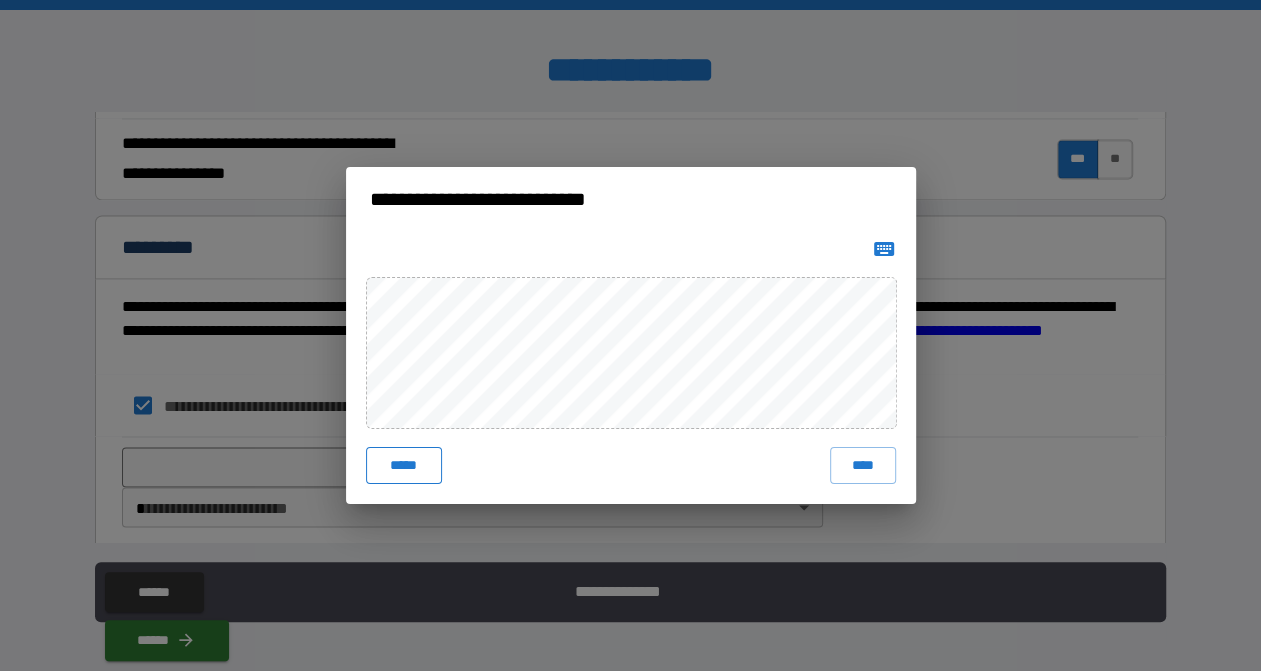 type 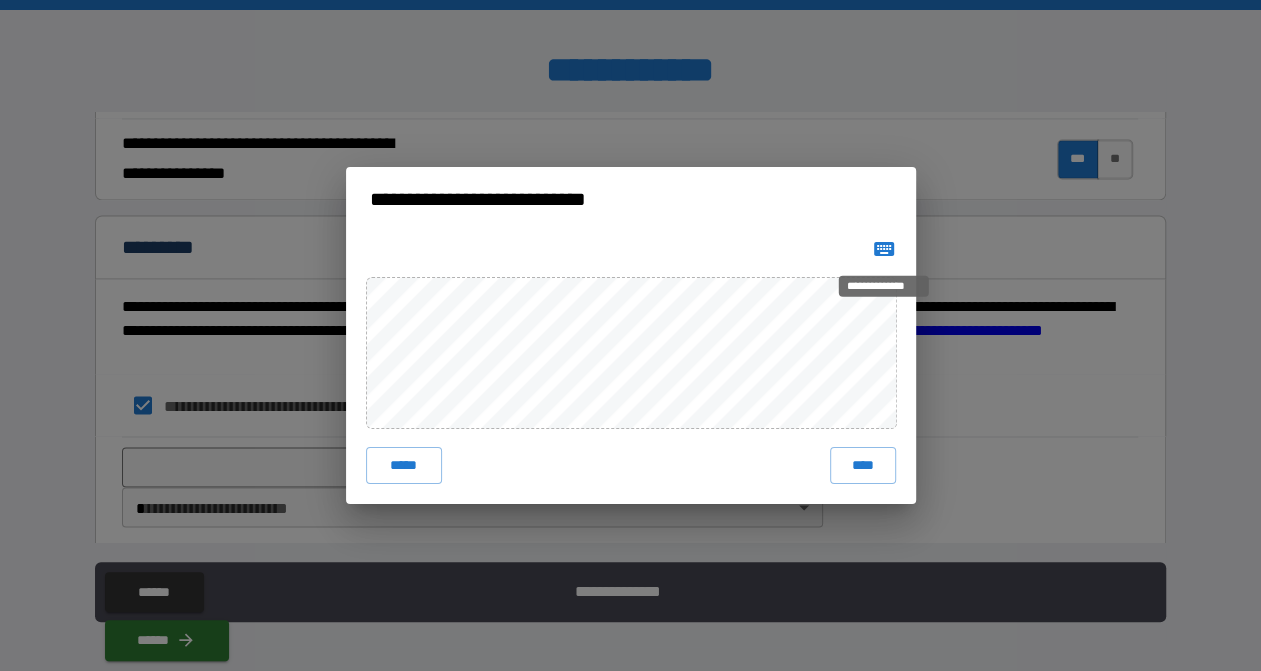 click 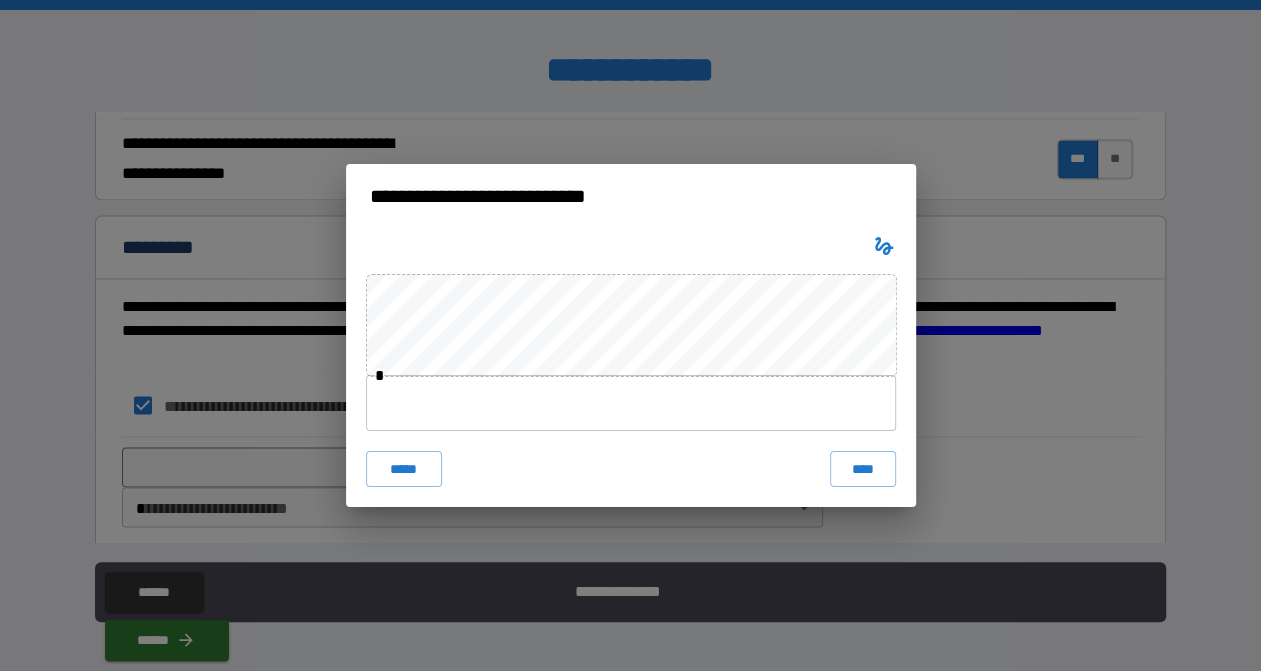 type 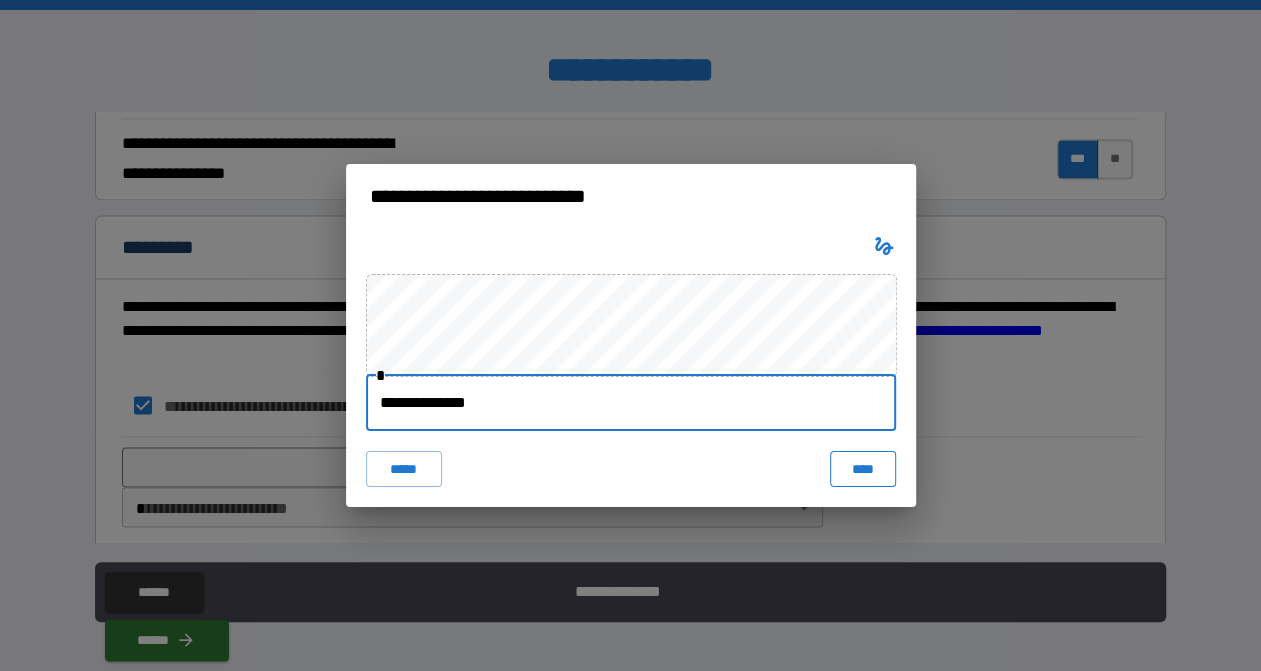 type on "**********" 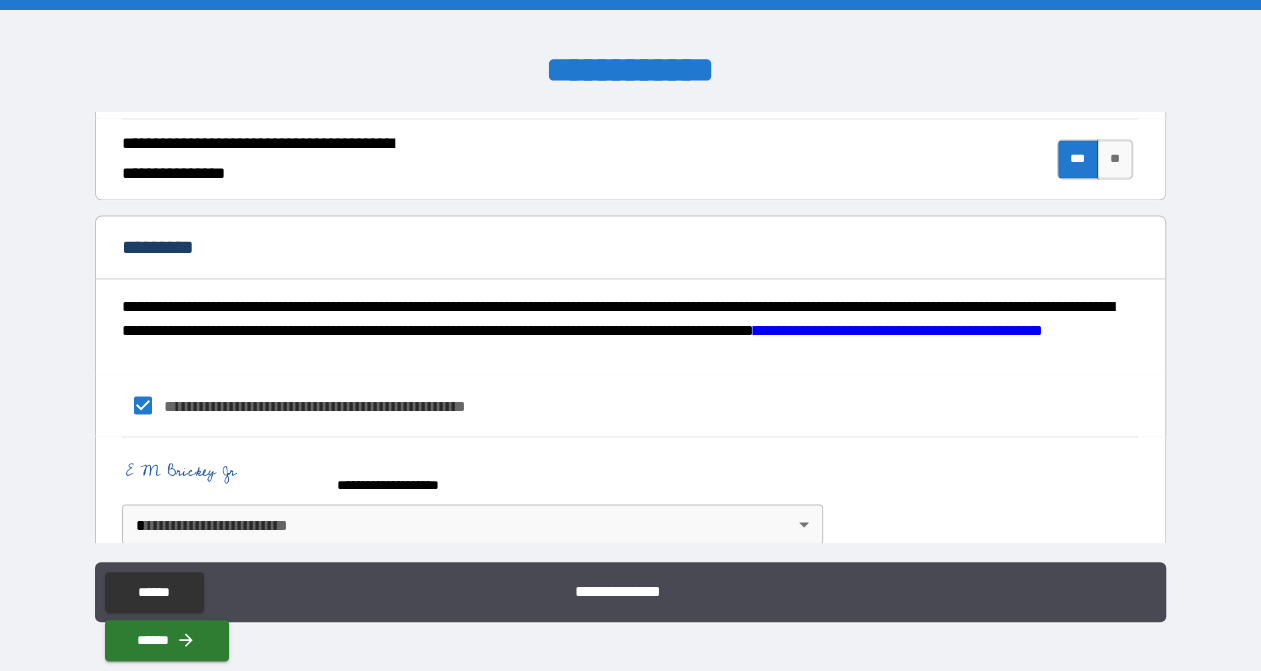 click on "**********" at bounding box center [630, 335] 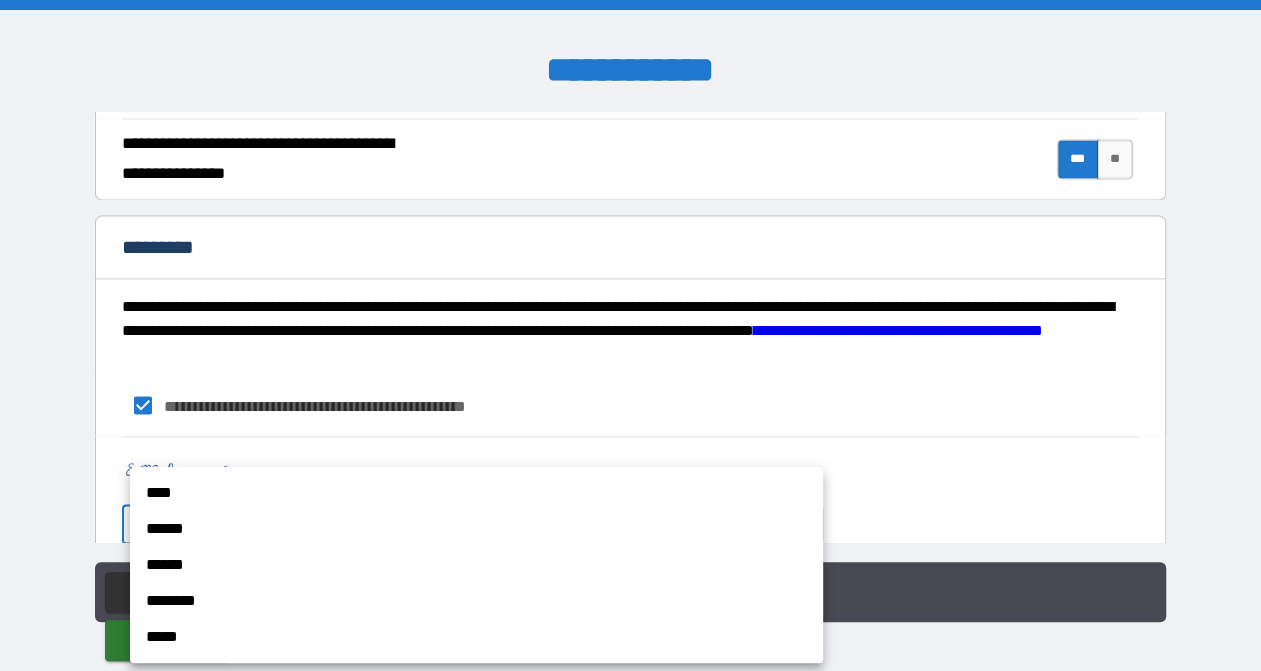 click on "****" at bounding box center (476, 493) 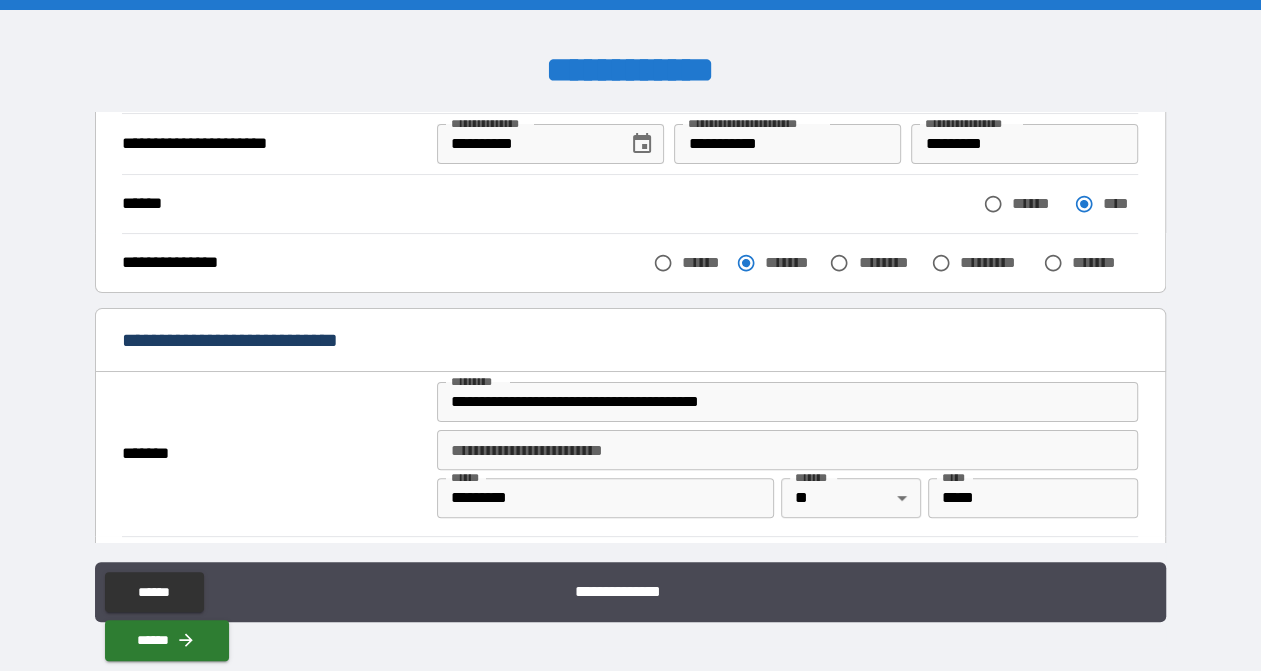 scroll, scrollTop: 300, scrollLeft: 0, axis: vertical 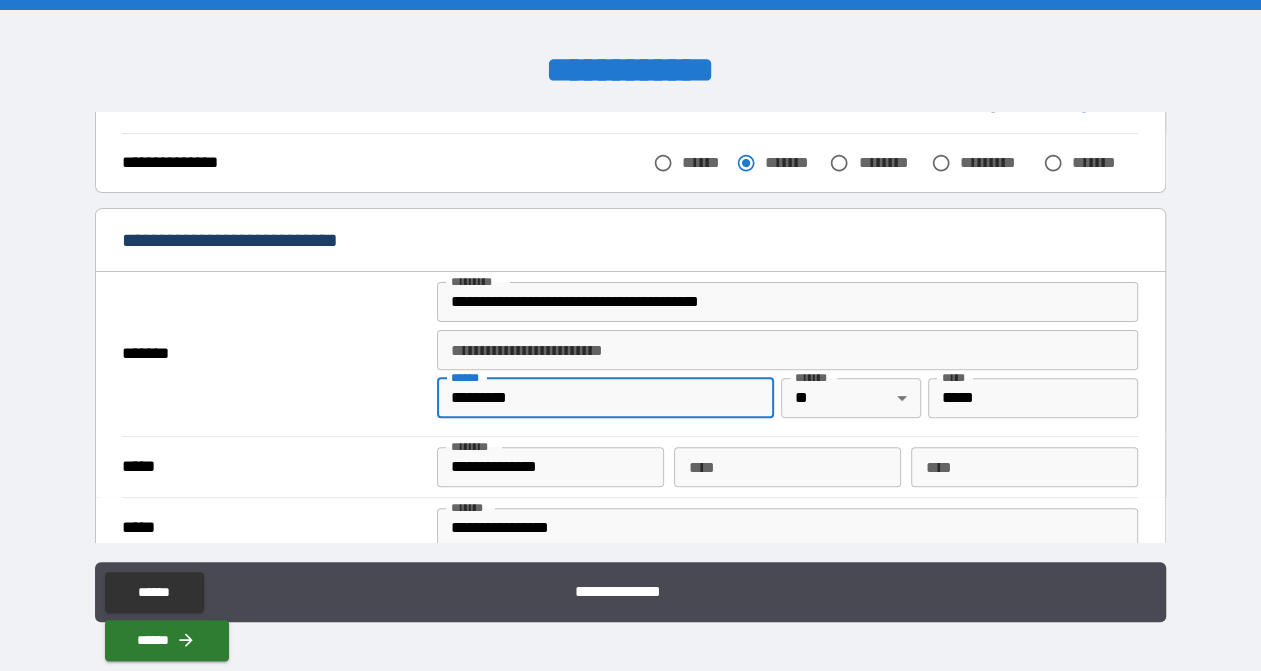 drag, startPoint x: 526, startPoint y: 395, endPoint x: 408, endPoint y: 408, distance: 118.71394 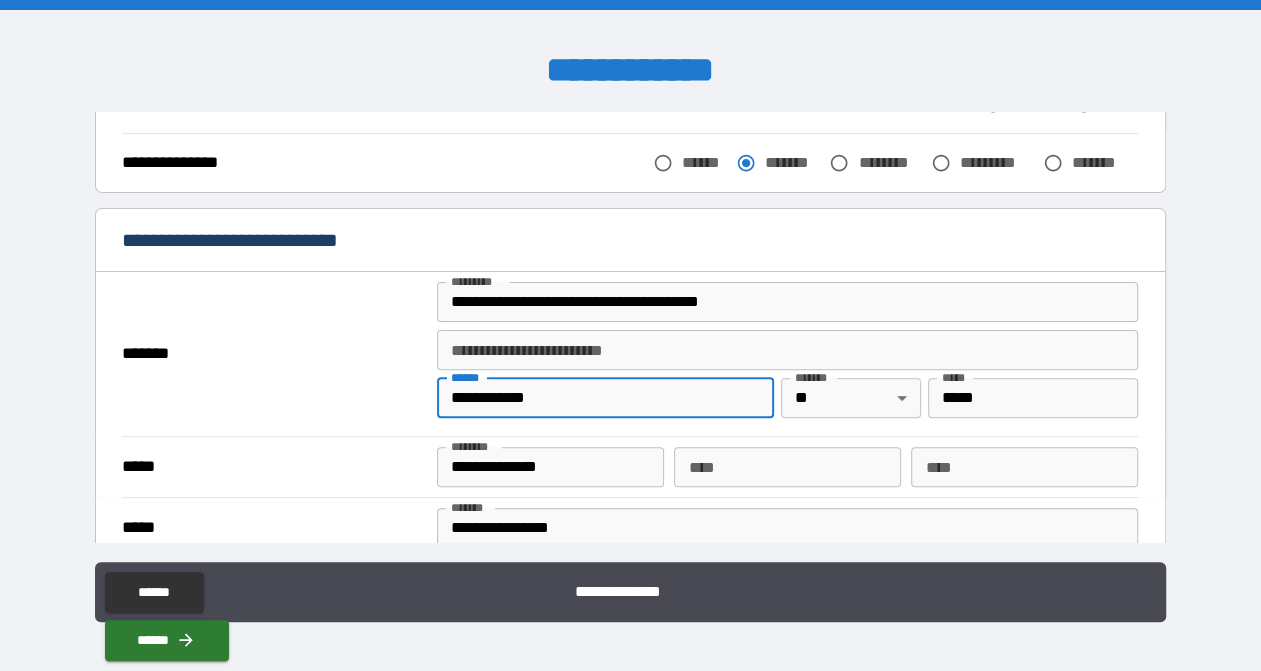 type on "**********" 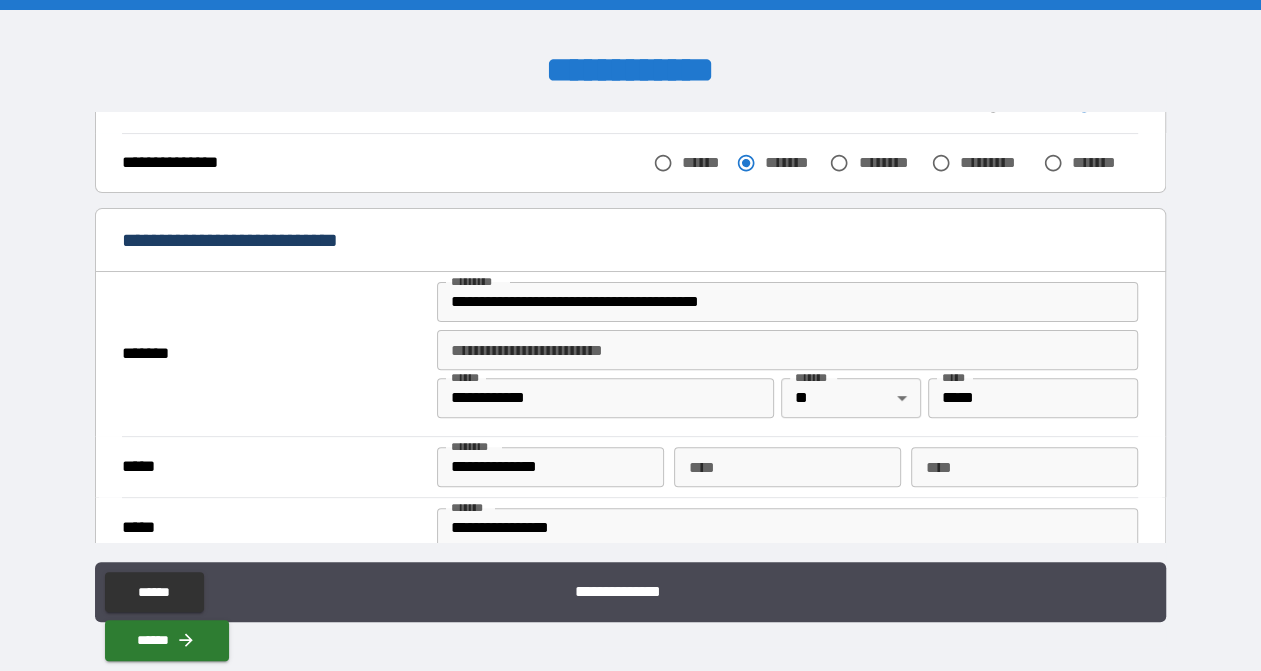 click on "**********" at bounding box center (631, 354) 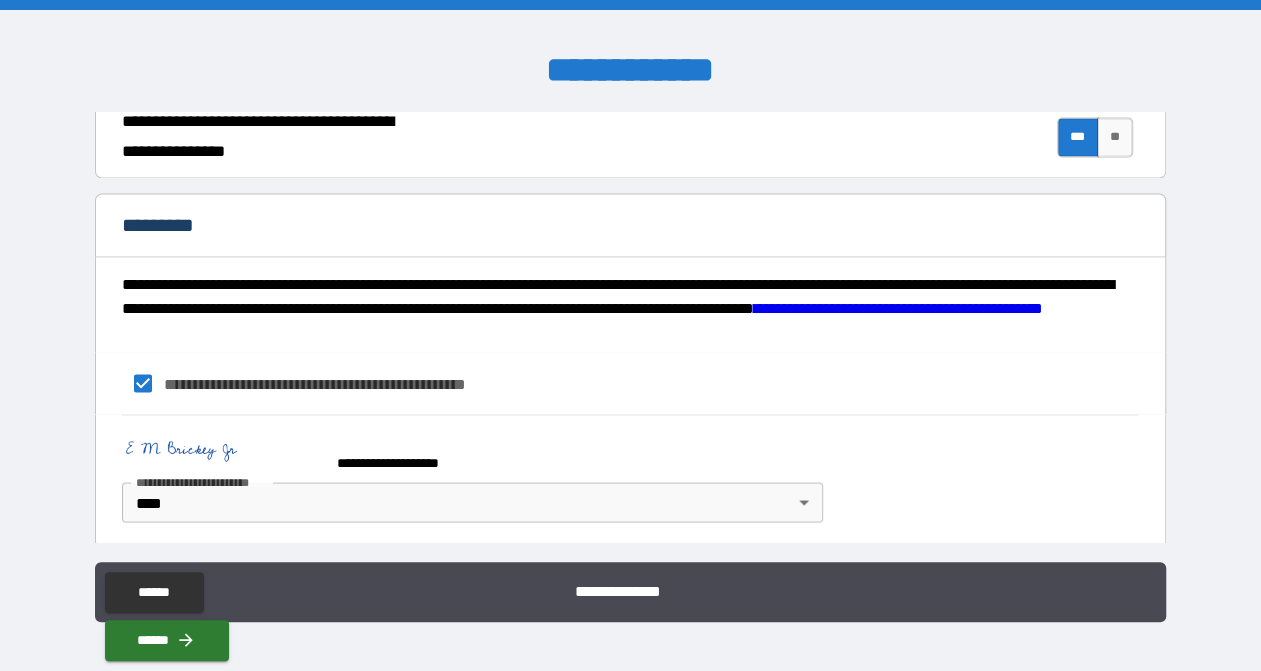 scroll, scrollTop: 2028, scrollLeft: 0, axis: vertical 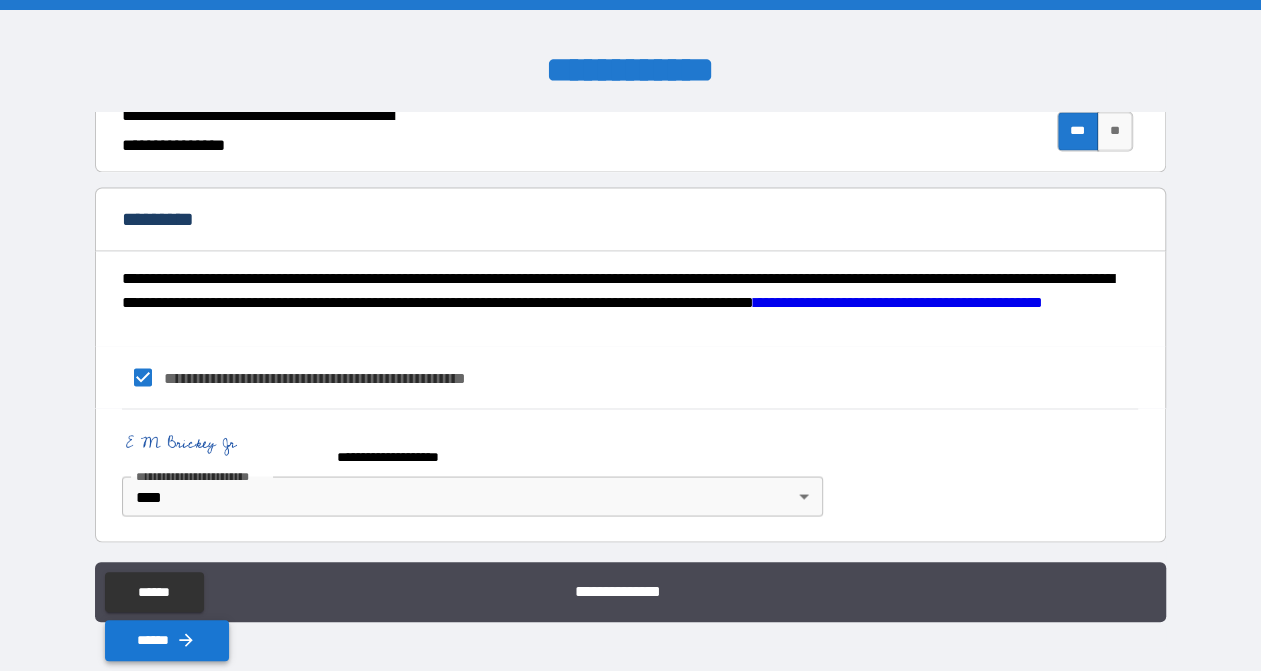 click on "******" at bounding box center [167, 640] 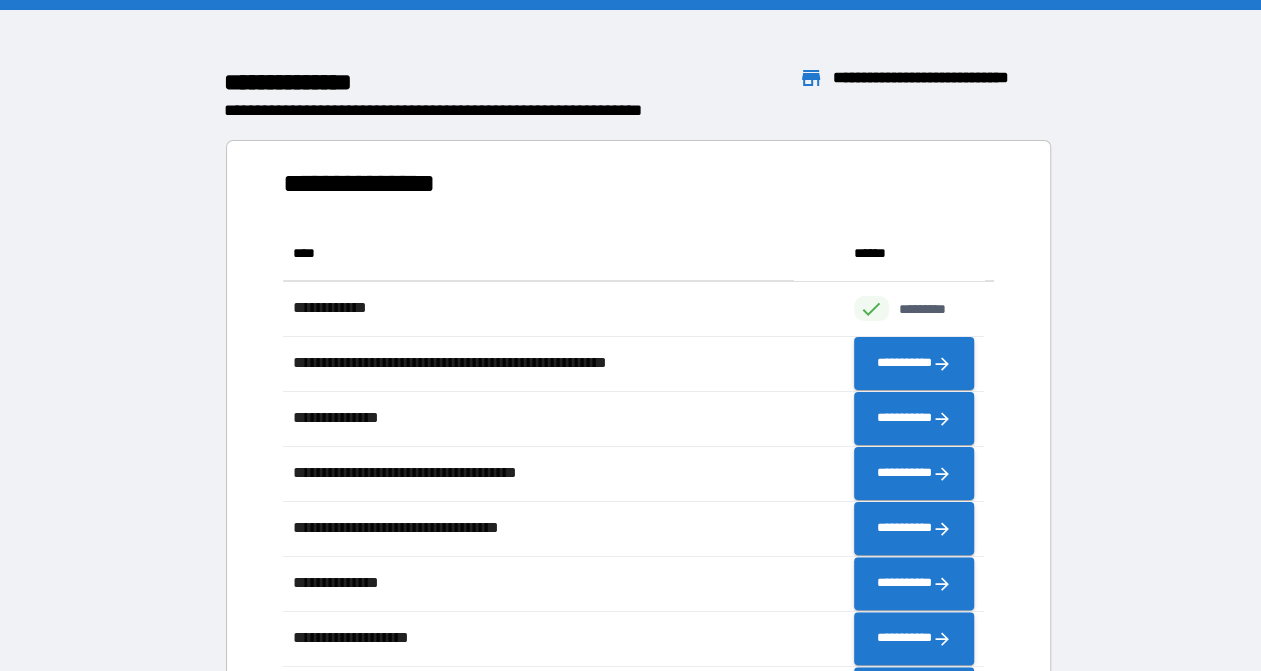 scroll, scrollTop: 16, scrollLeft: 16, axis: both 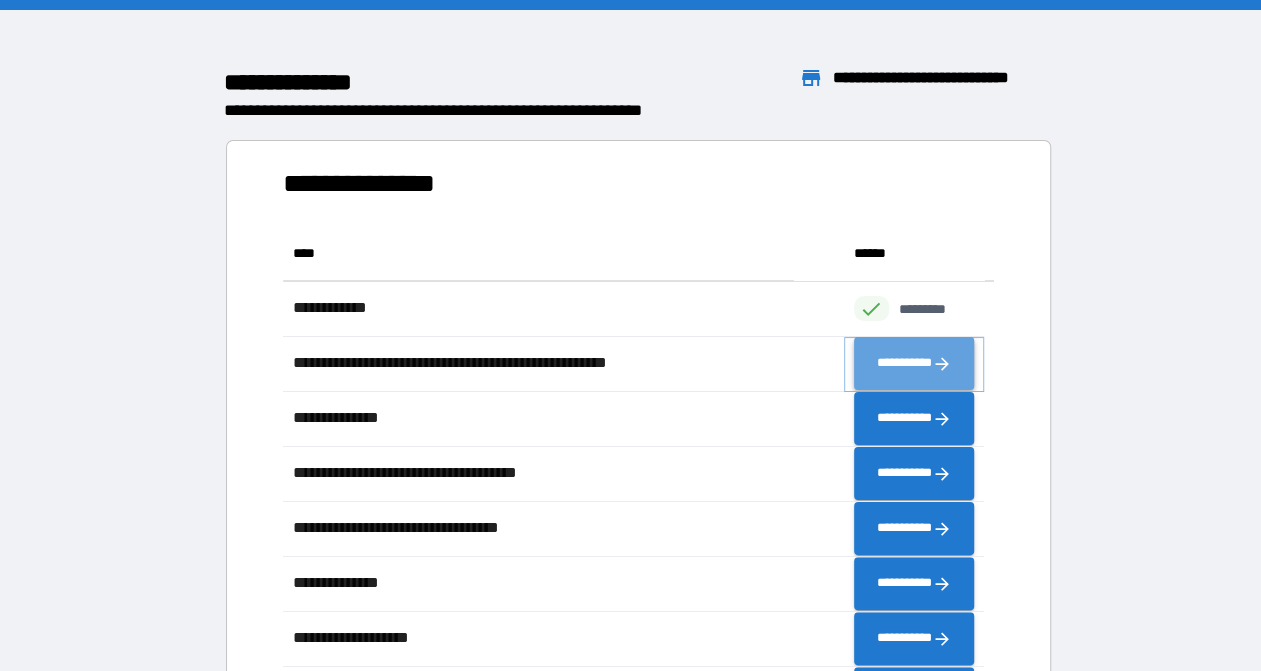 click on "**********" at bounding box center [914, 363] 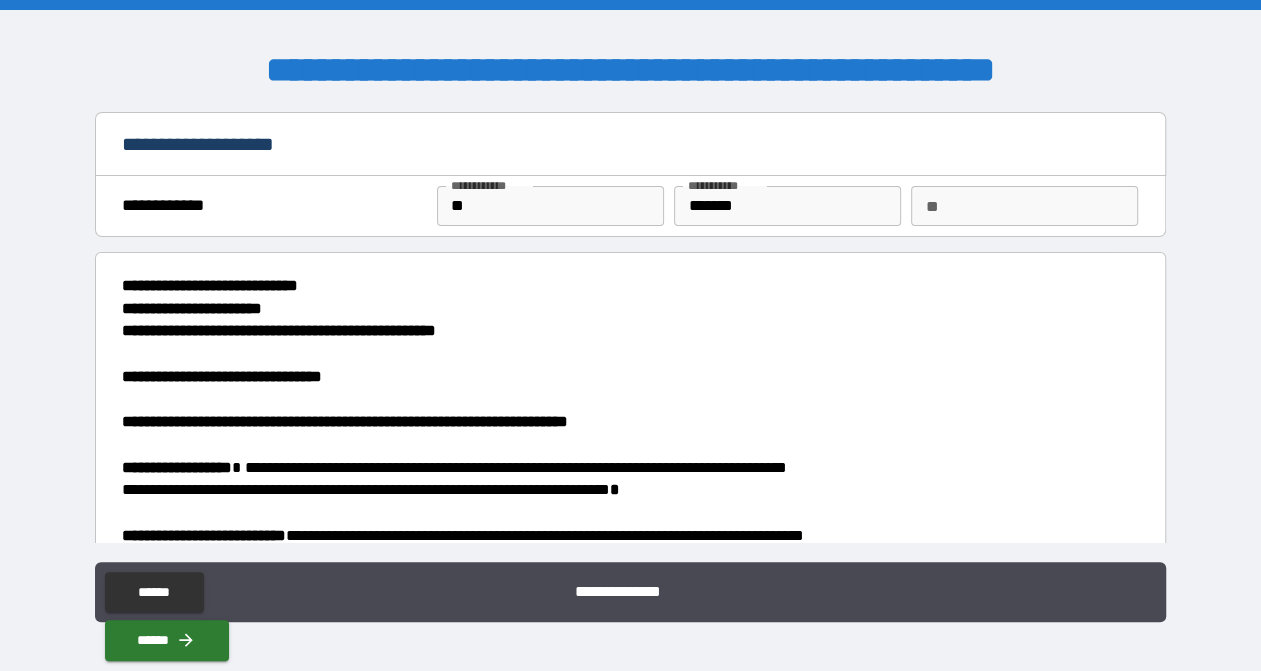 click on "**" at bounding box center [550, 206] 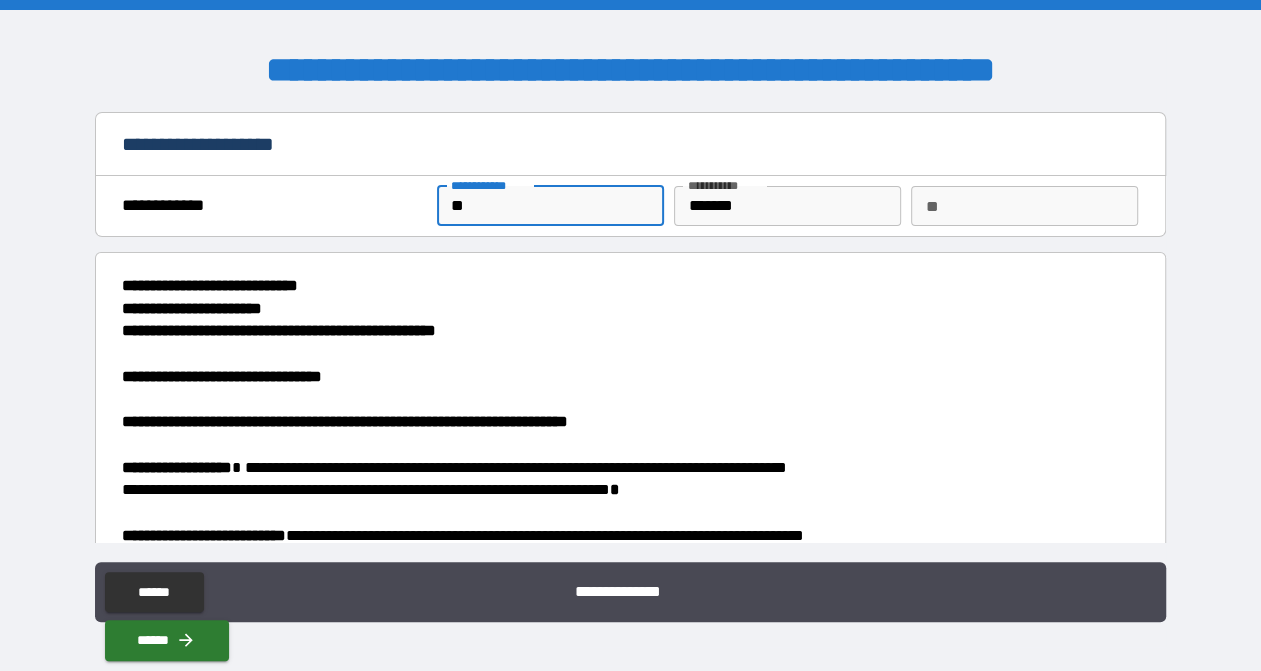 type on "*****" 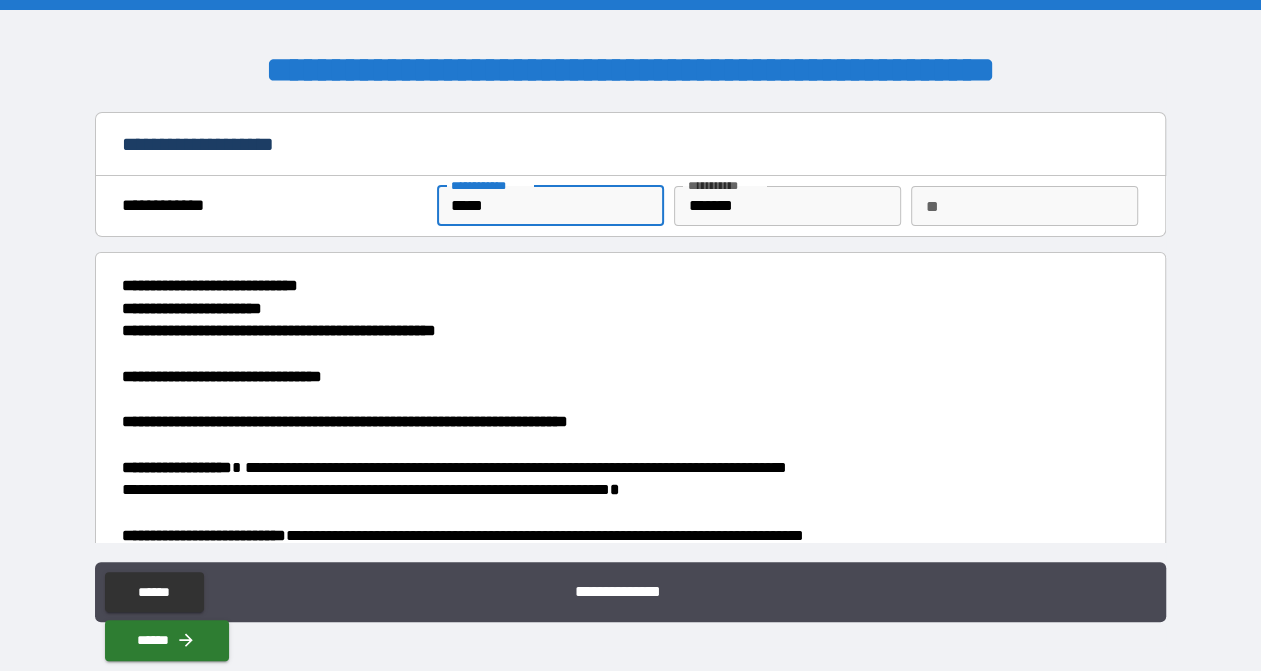 type on "*" 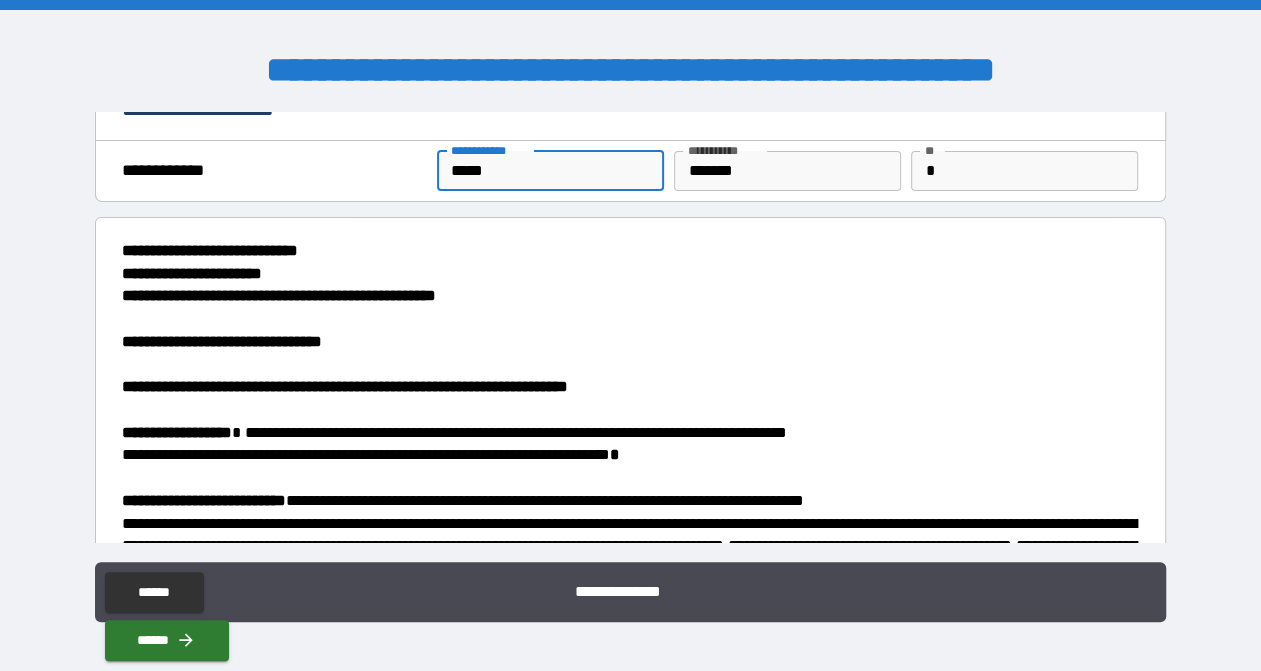 scroll, scrollTop: 0, scrollLeft: 0, axis: both 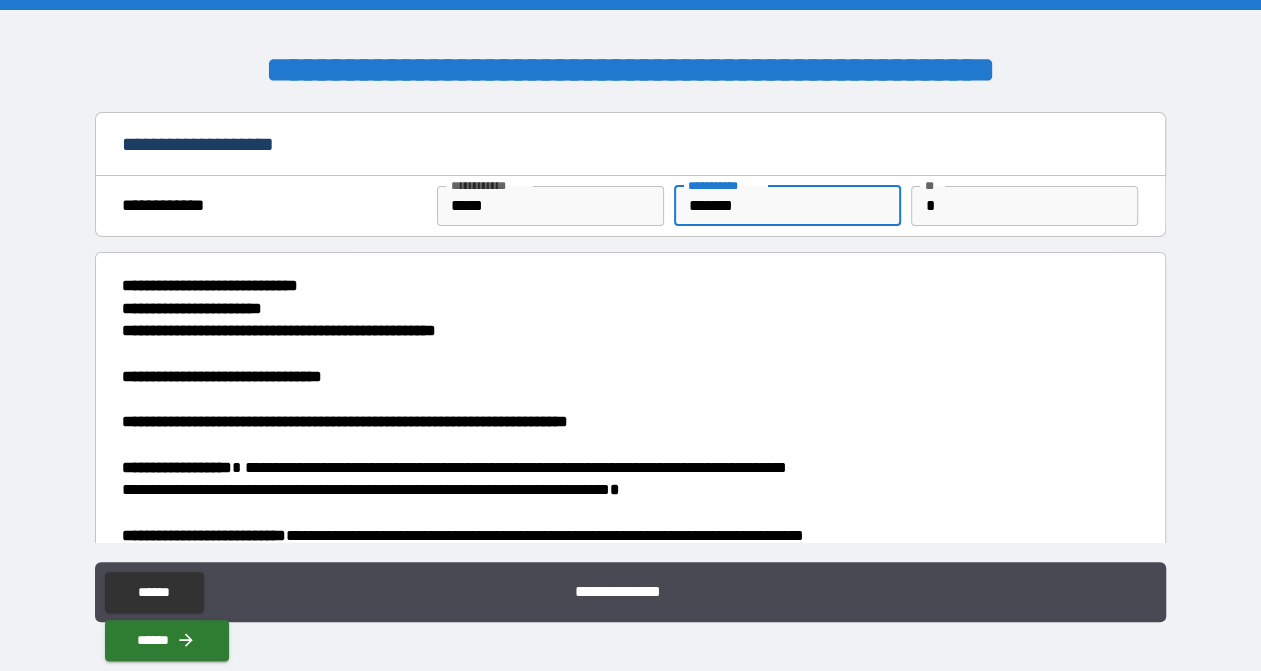 click on "*******" at bounding box center (787, 206) 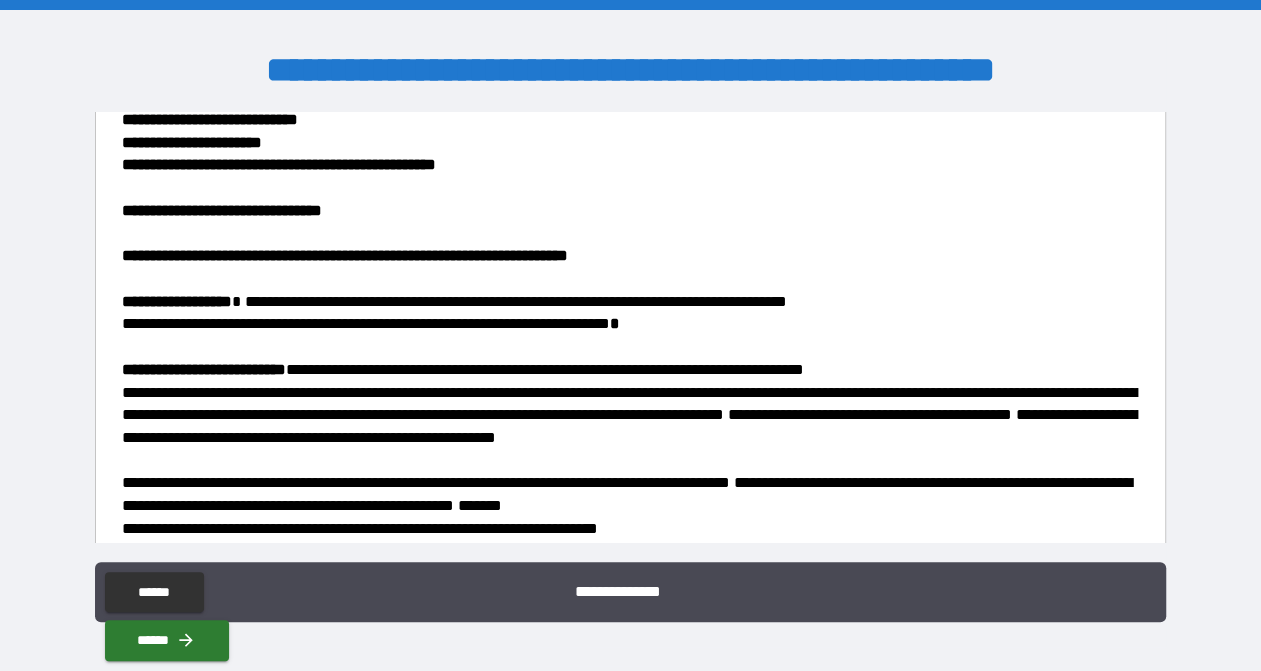 scroll, scrollTop: 200, scrollLeft: 0, axis: vertical 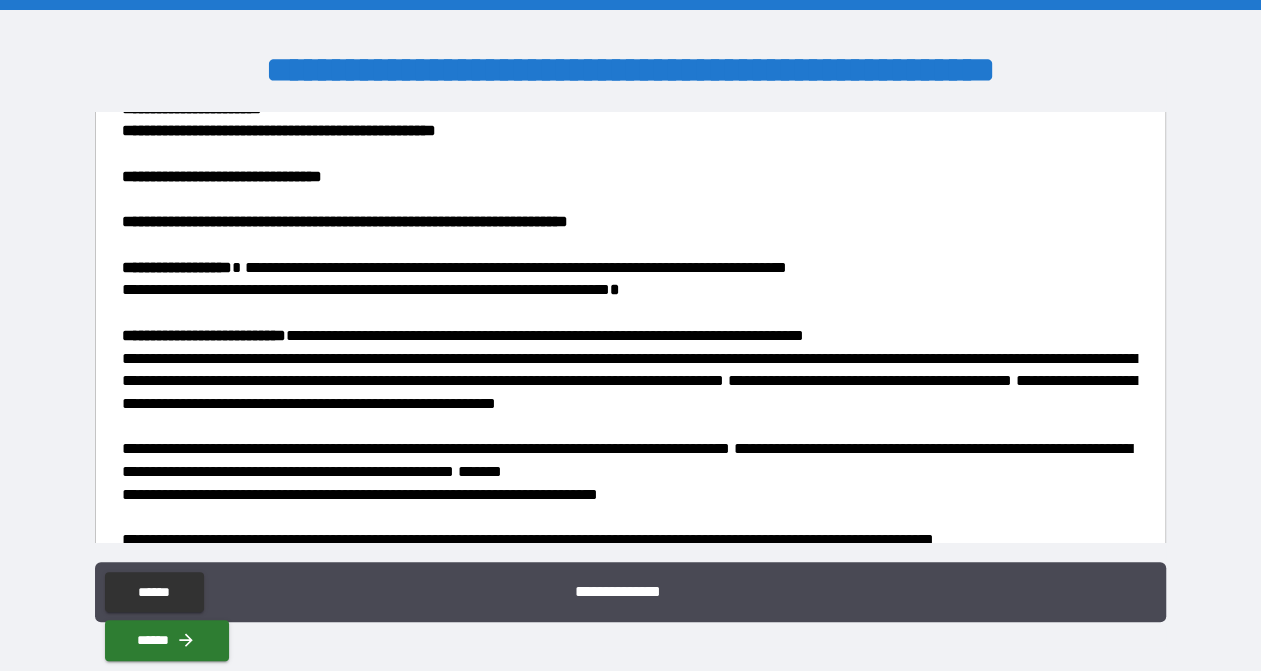 type on "**********" 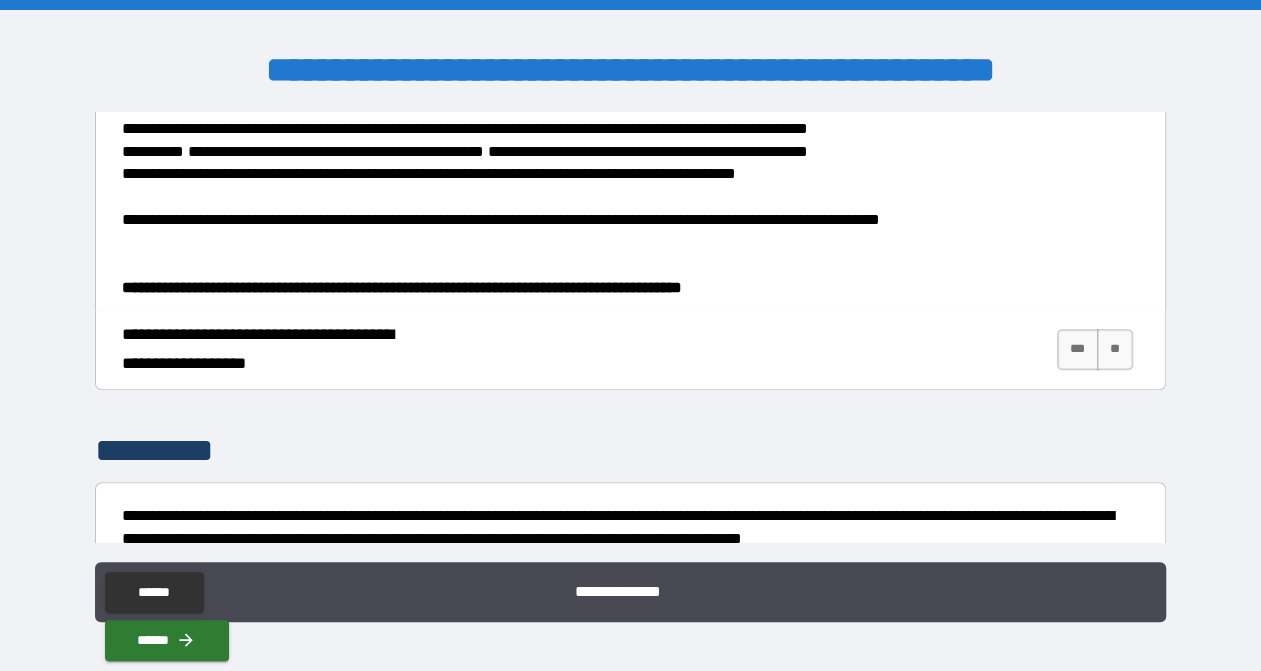 scroll, scrollTop: 816, scrollLeft: 0, axis: vertical 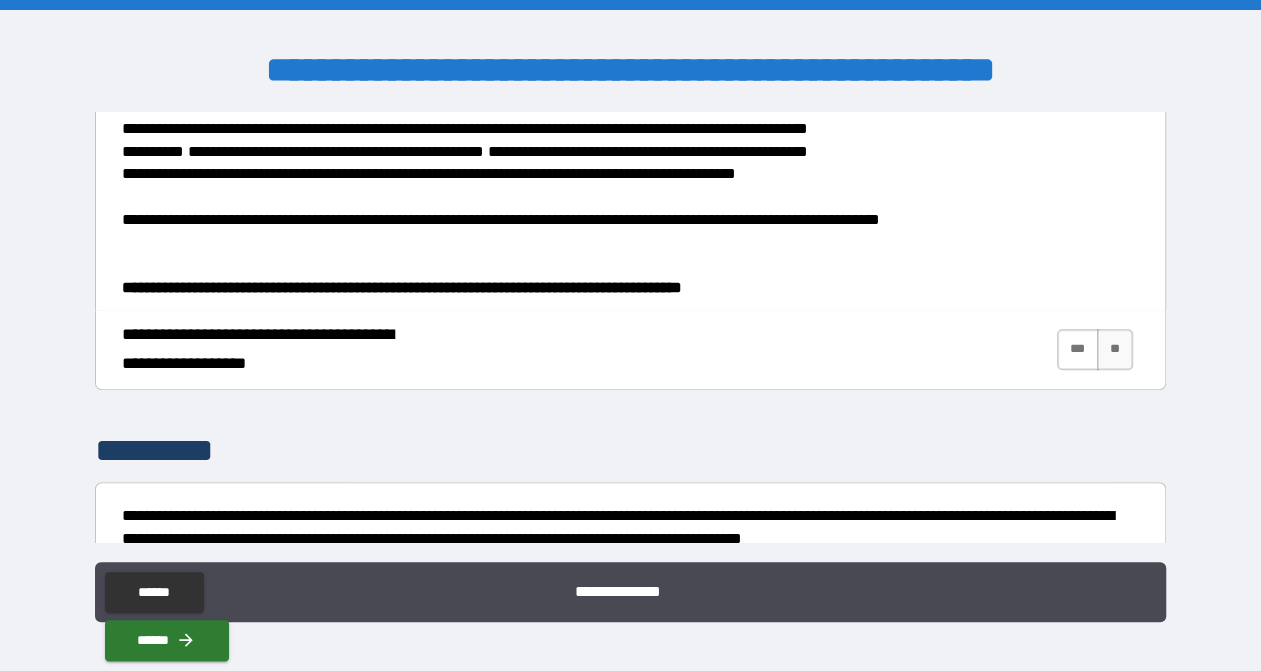 click on "***" at bounding box center [1078, 349] 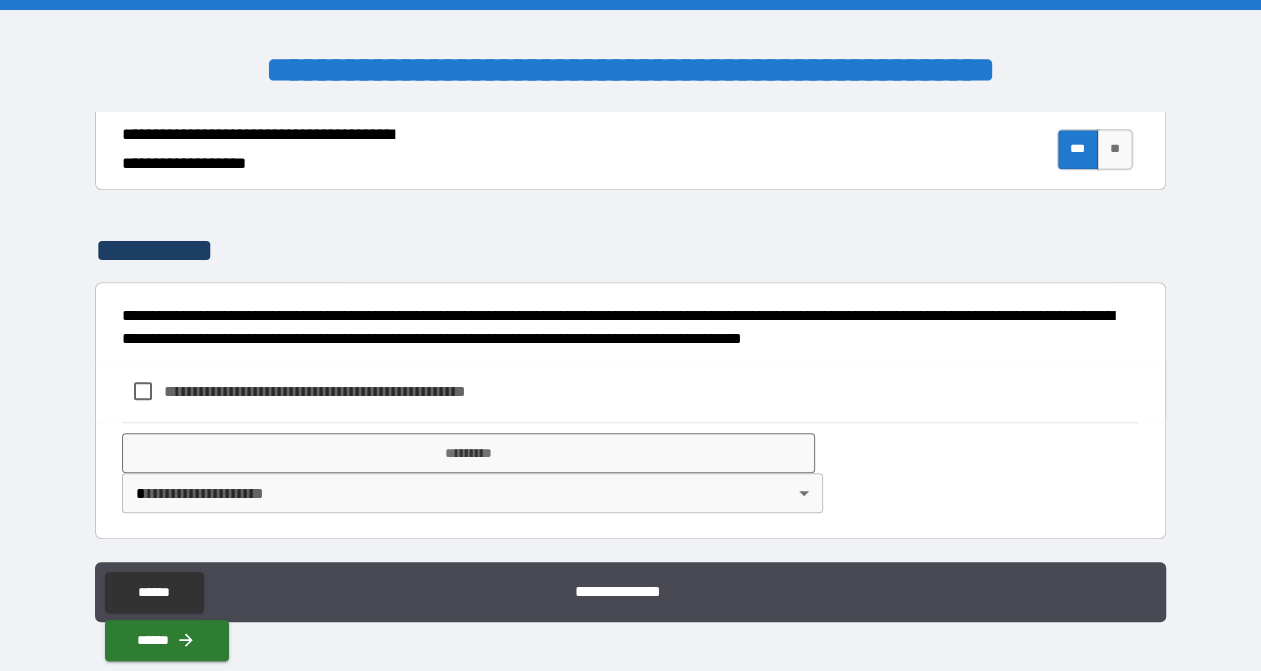 scroll, scrollTop: 1016, scrollLeft: 0, axis: vertical 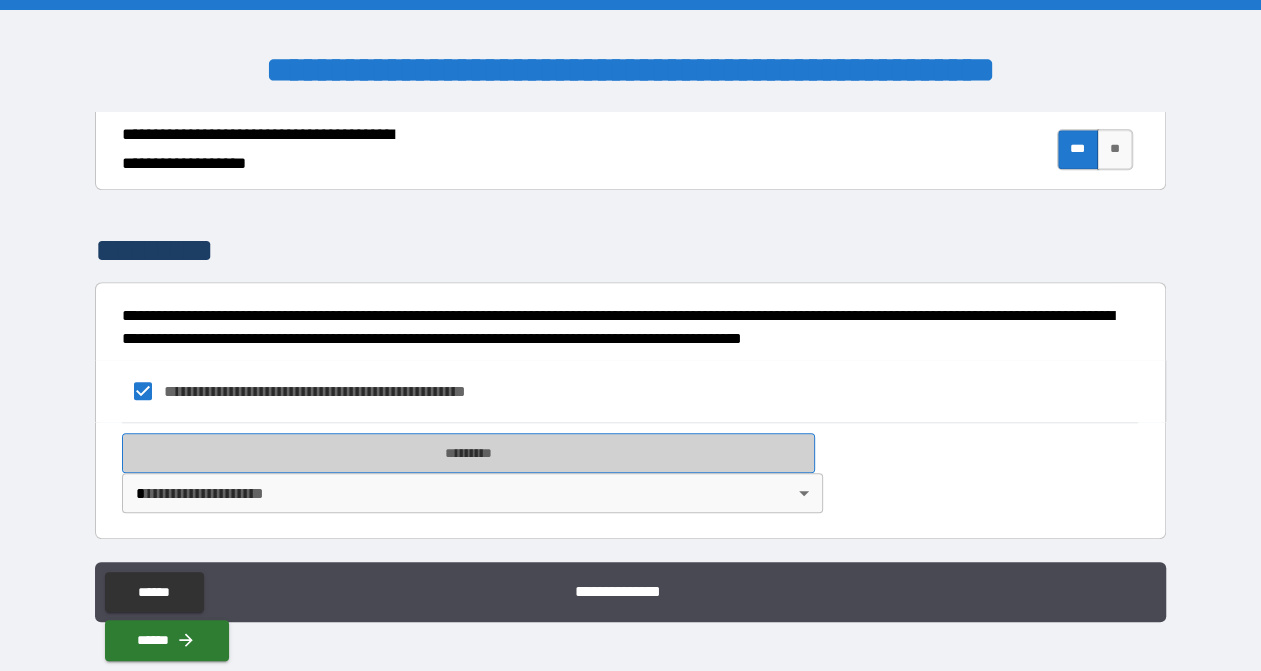click on "*********" at bounding box center [468, 453] 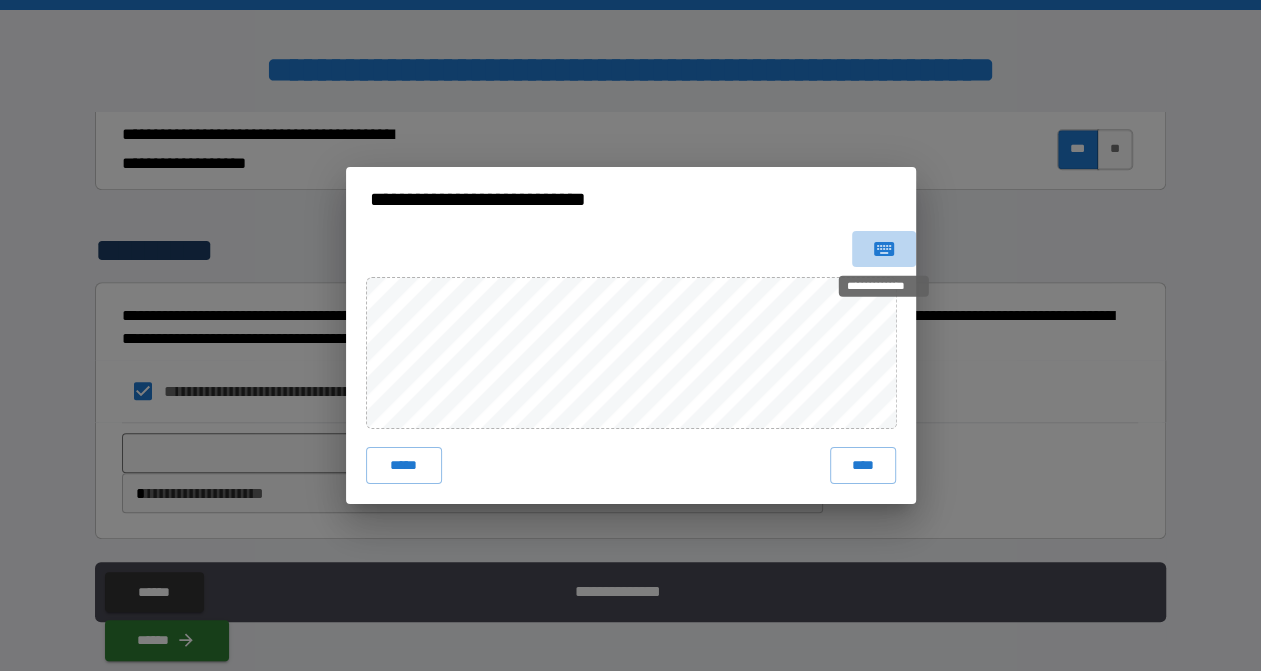 click 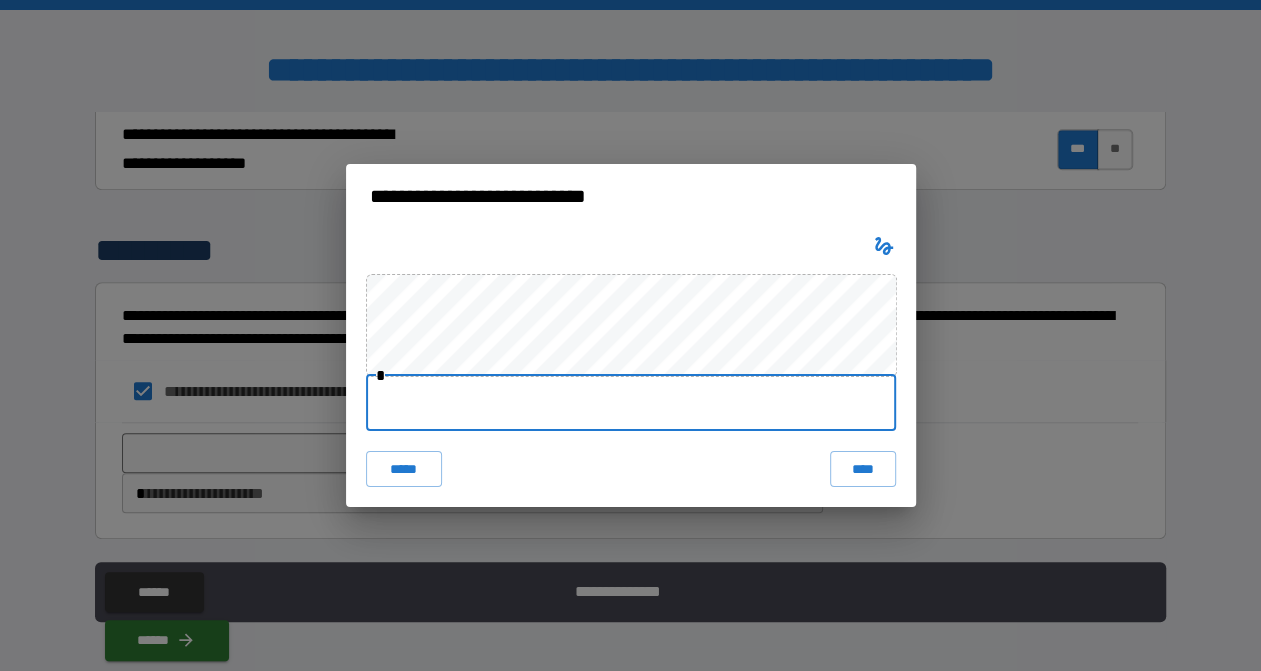 click at bounding box center (631, 403) 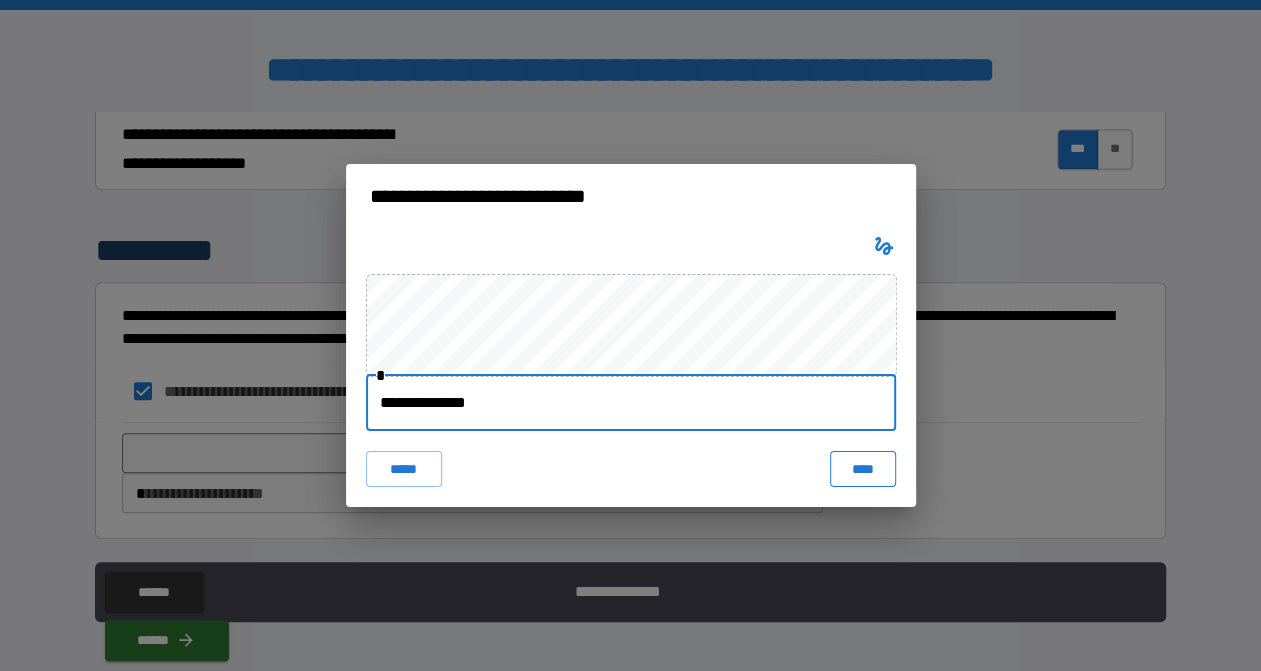 type on "**********" 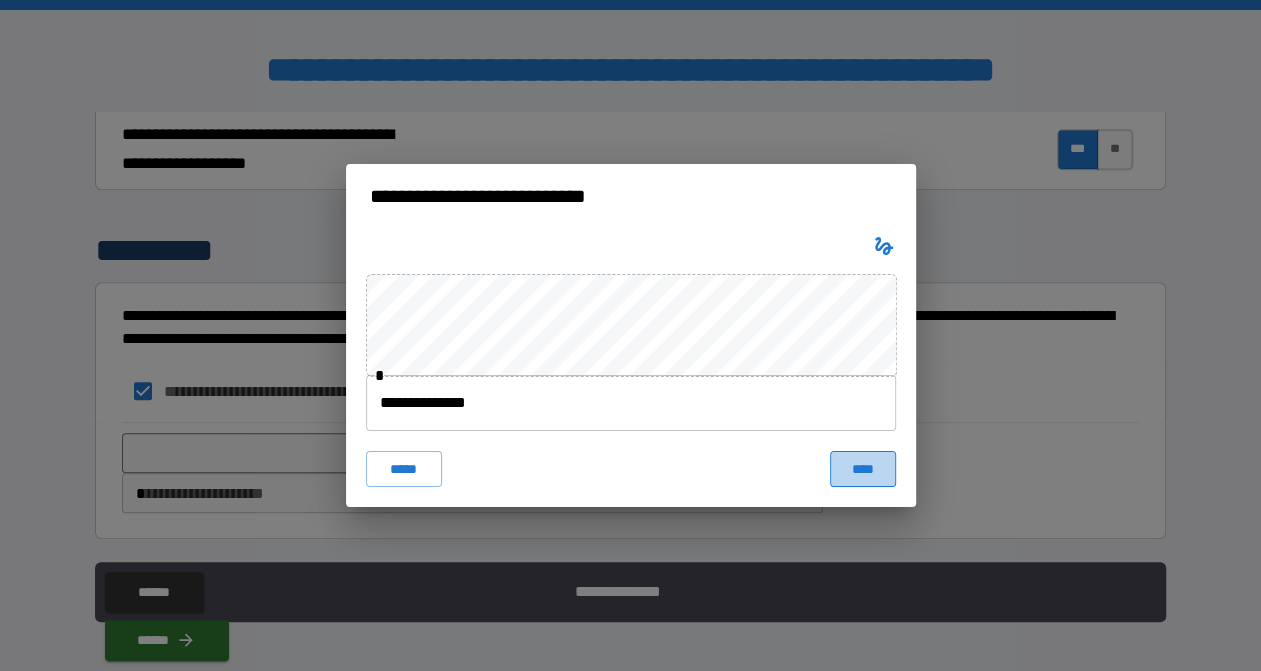 click on "****" at bounding box center (862, 469) 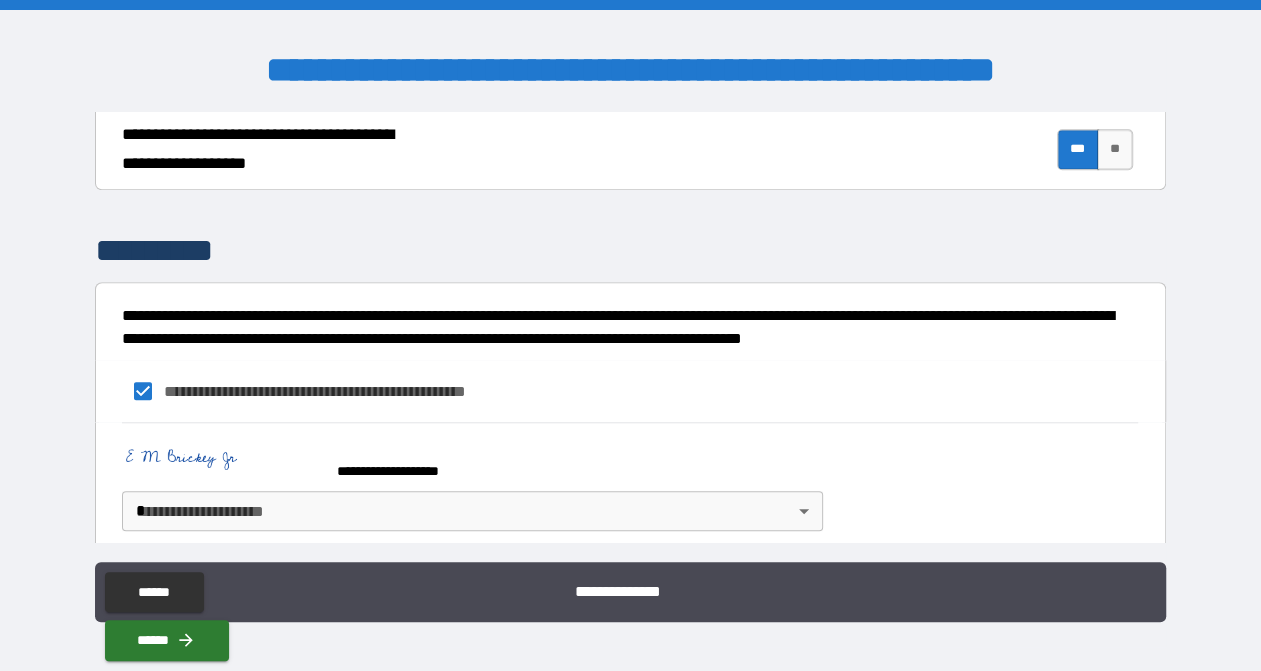 click on "**********" at bounding box center [630, 335] 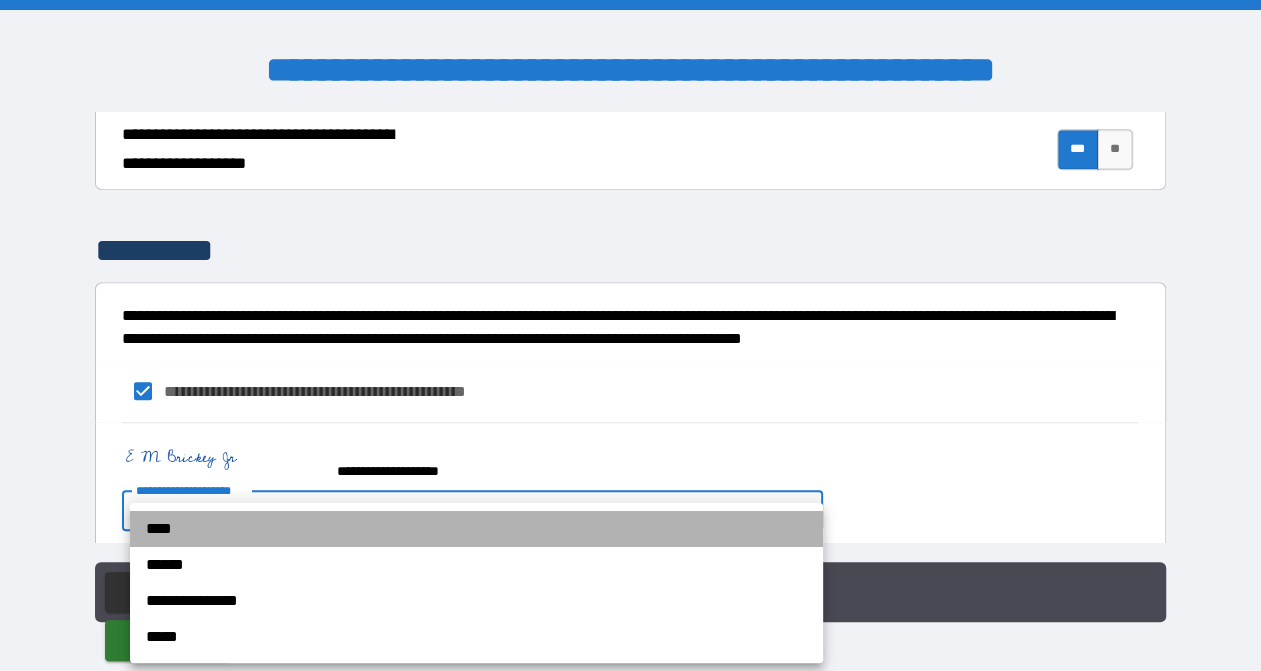 click on "****" at bounding box center (476, 529) 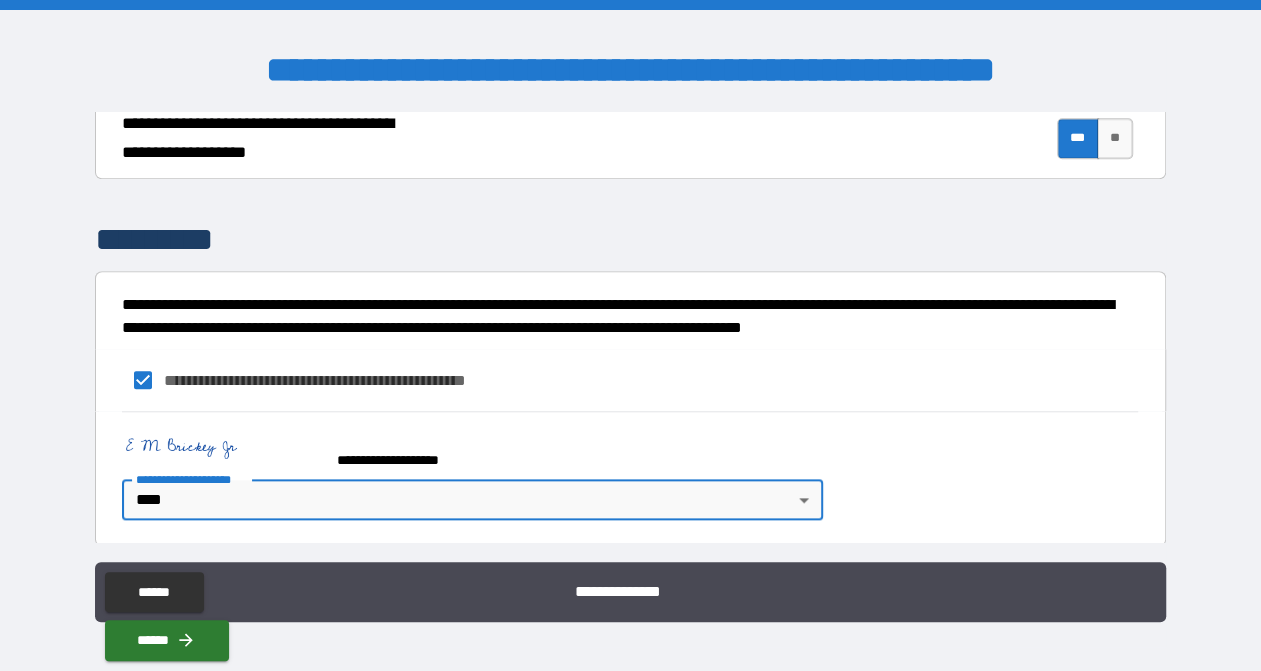scroll, scrollTop: 1033, scrollLeft: 0, axis: vertical 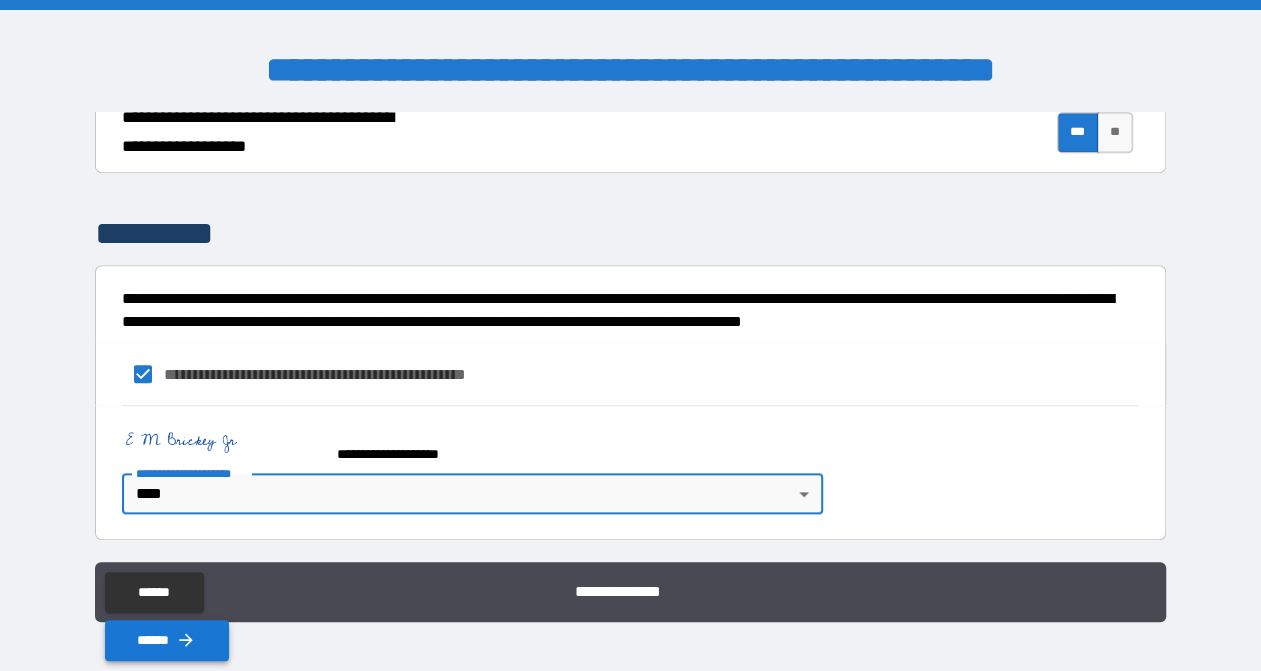 click on "******" at bounding box center (167, 640) 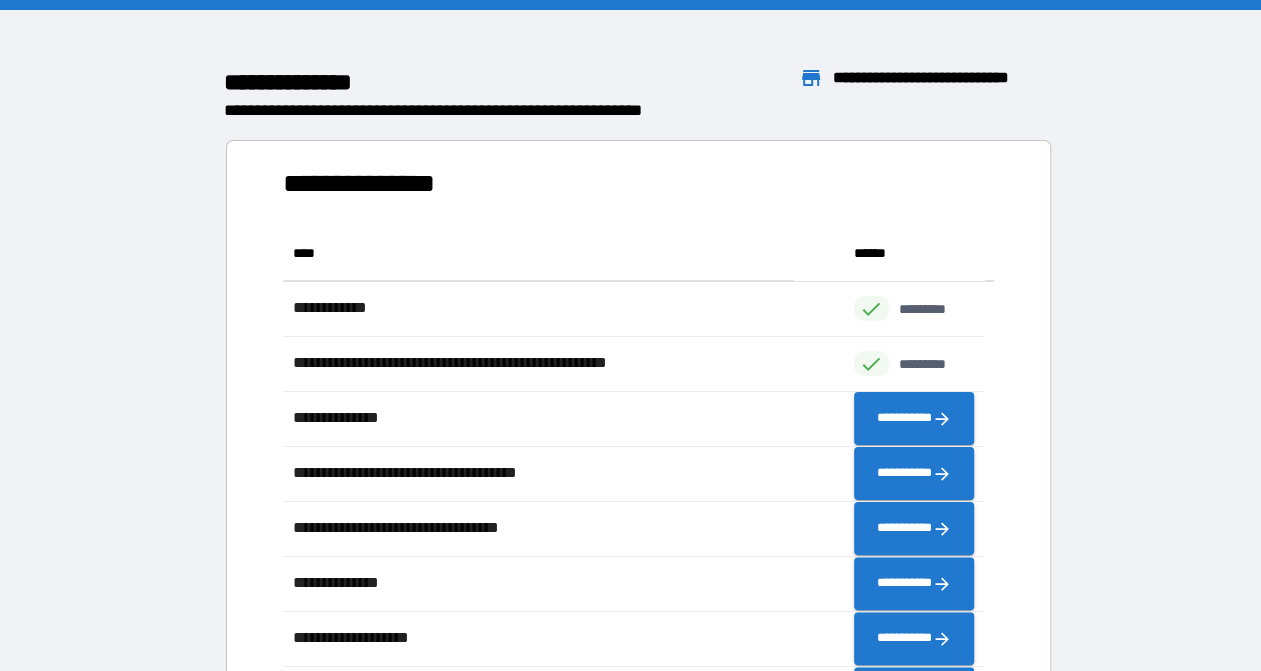 scroll, scrollTop: 535, scrollLeft: 684, axis: both 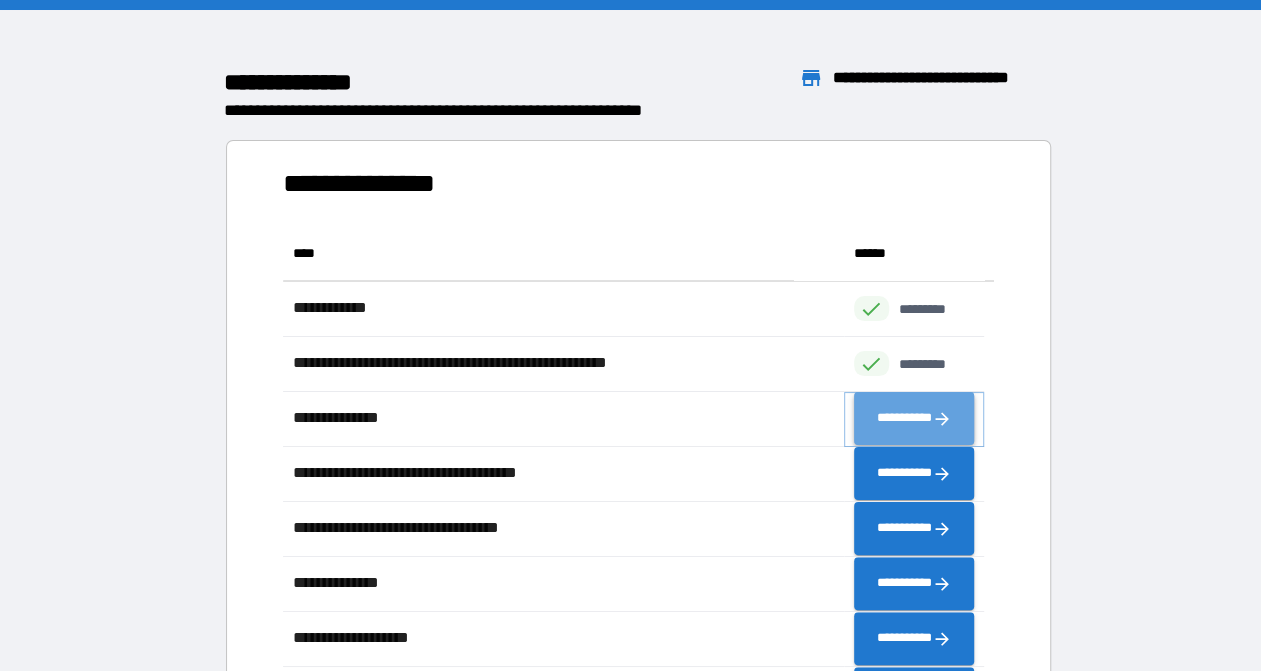 click on "**********" at bounding box center (914, 418) 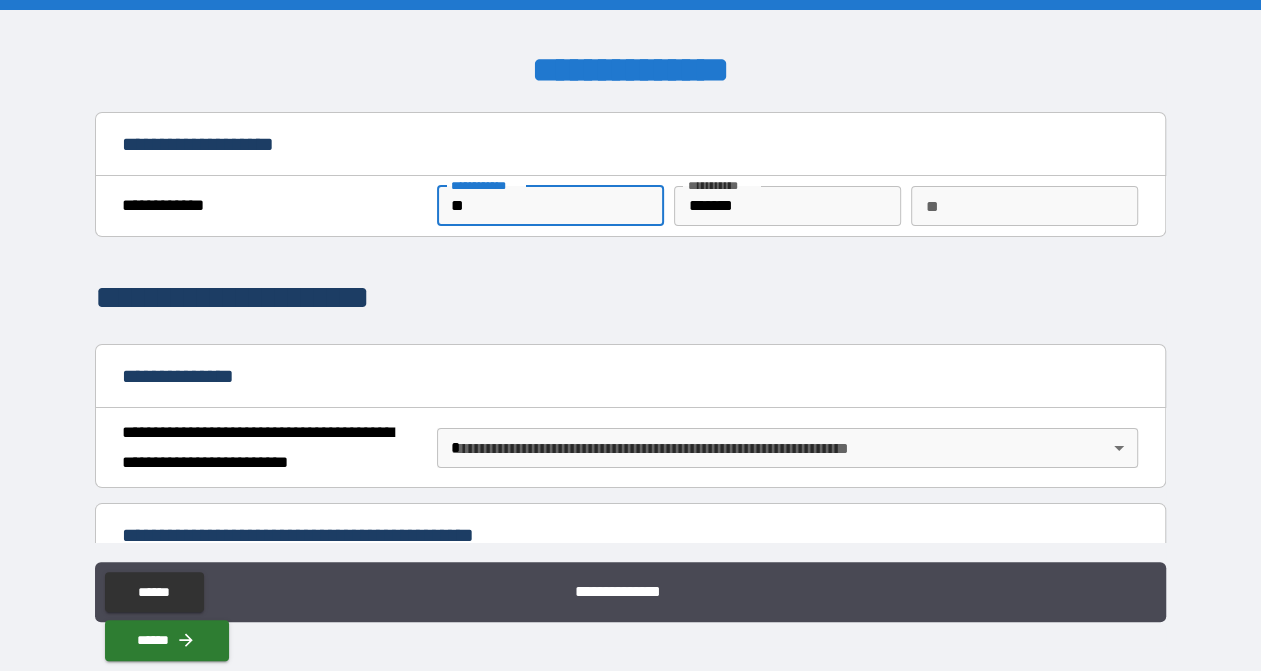 click on "**" at bounding box center [550, 206] 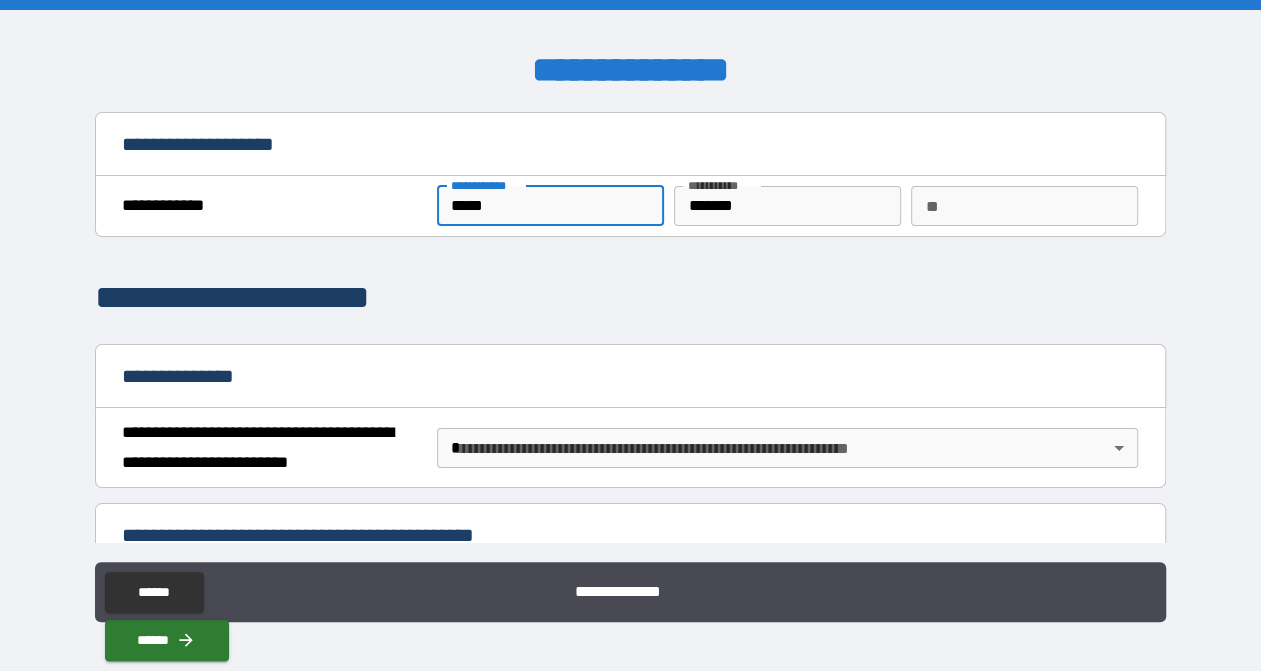 type on "*****" 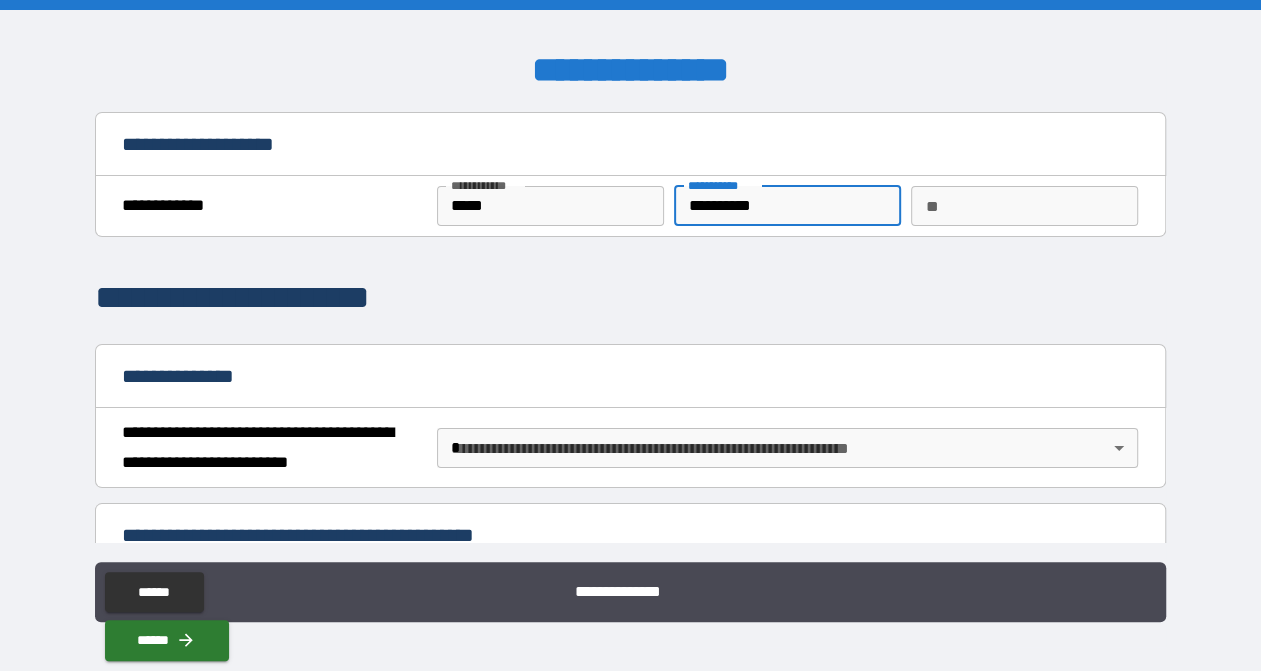 type on "**********" 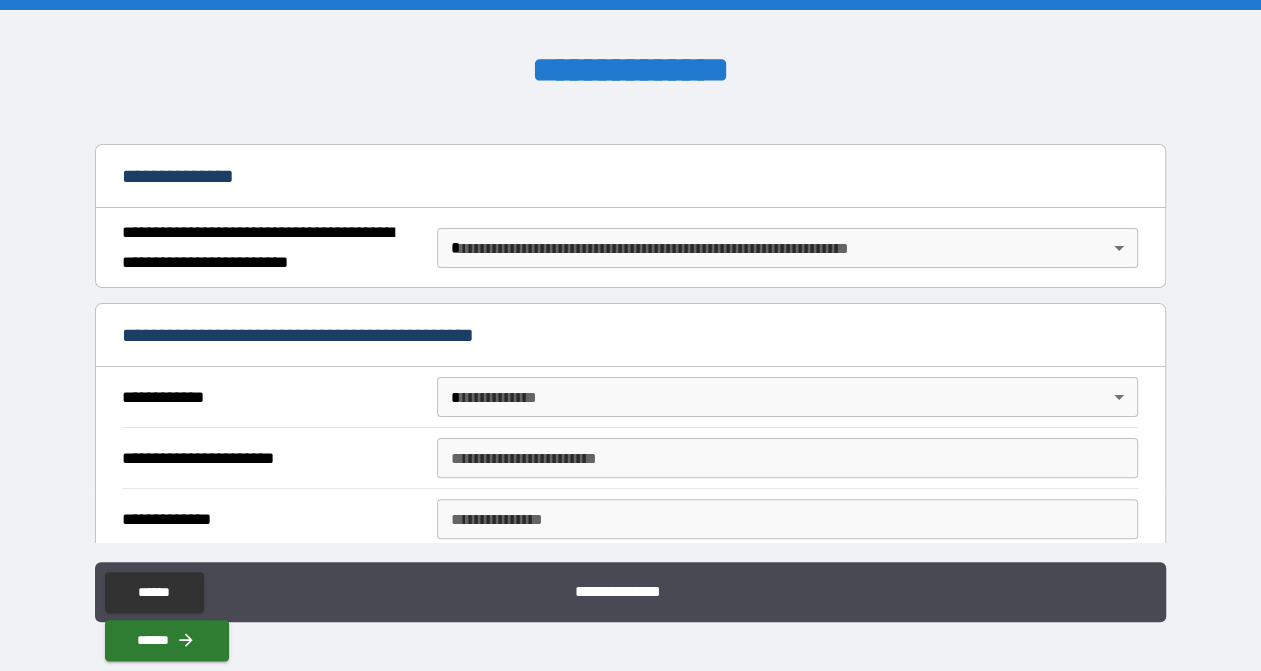 scroll, scrollTop: 300, scrollLeft: 0, axis: vertical 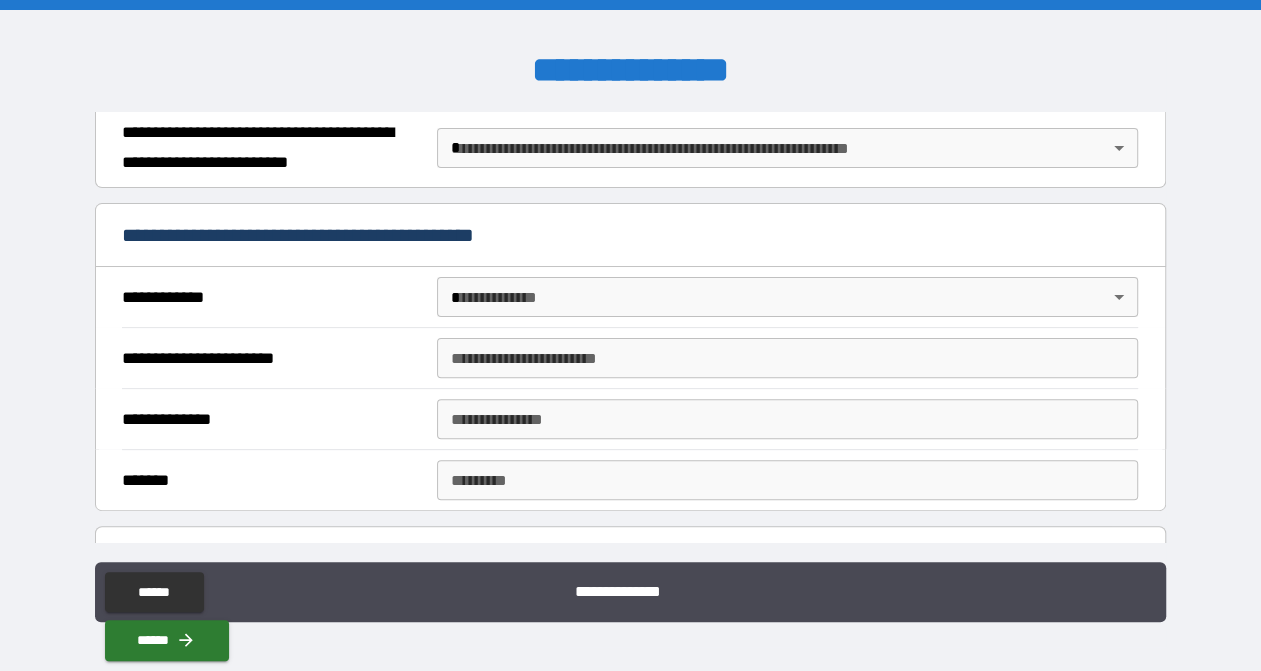 type on "*" 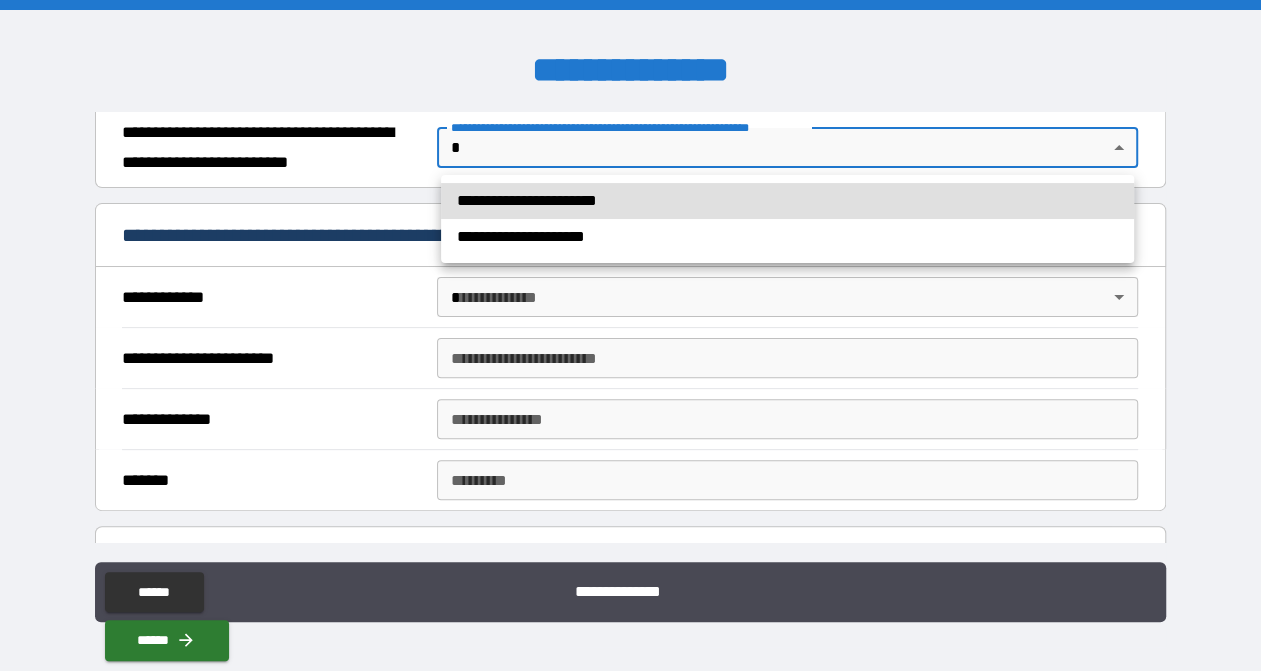 click on "**********" at bounding box center [630, 335] 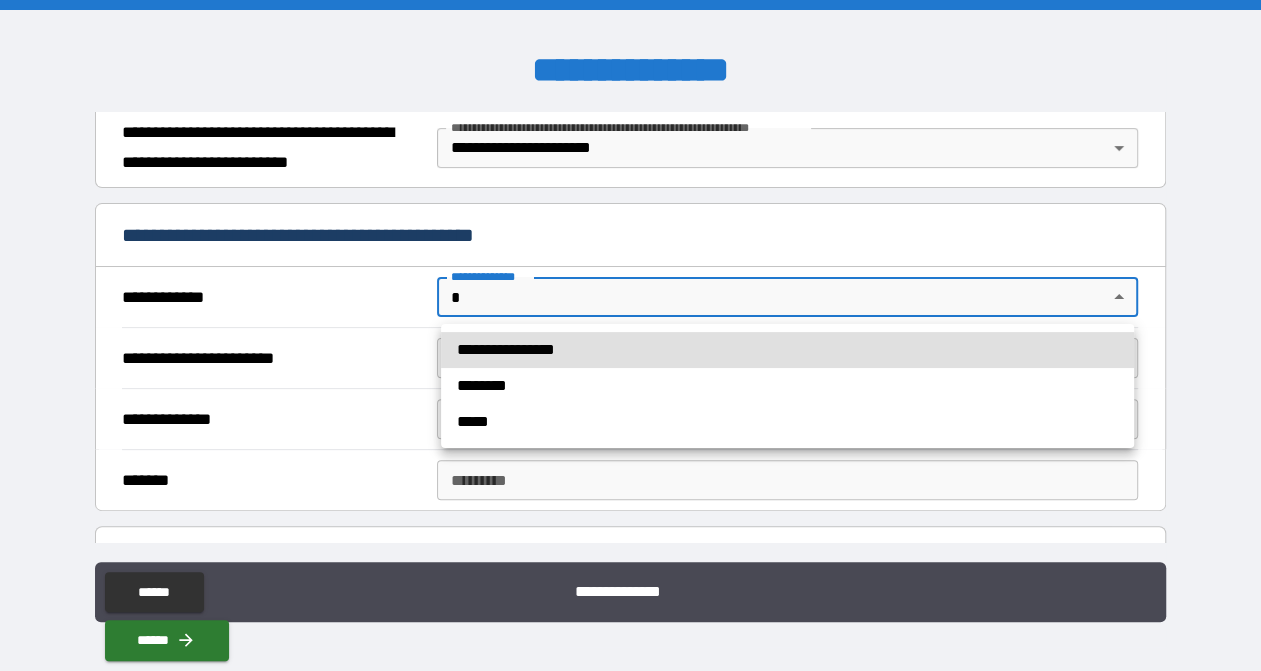 click on "**********" at bounding box center [630, 335] 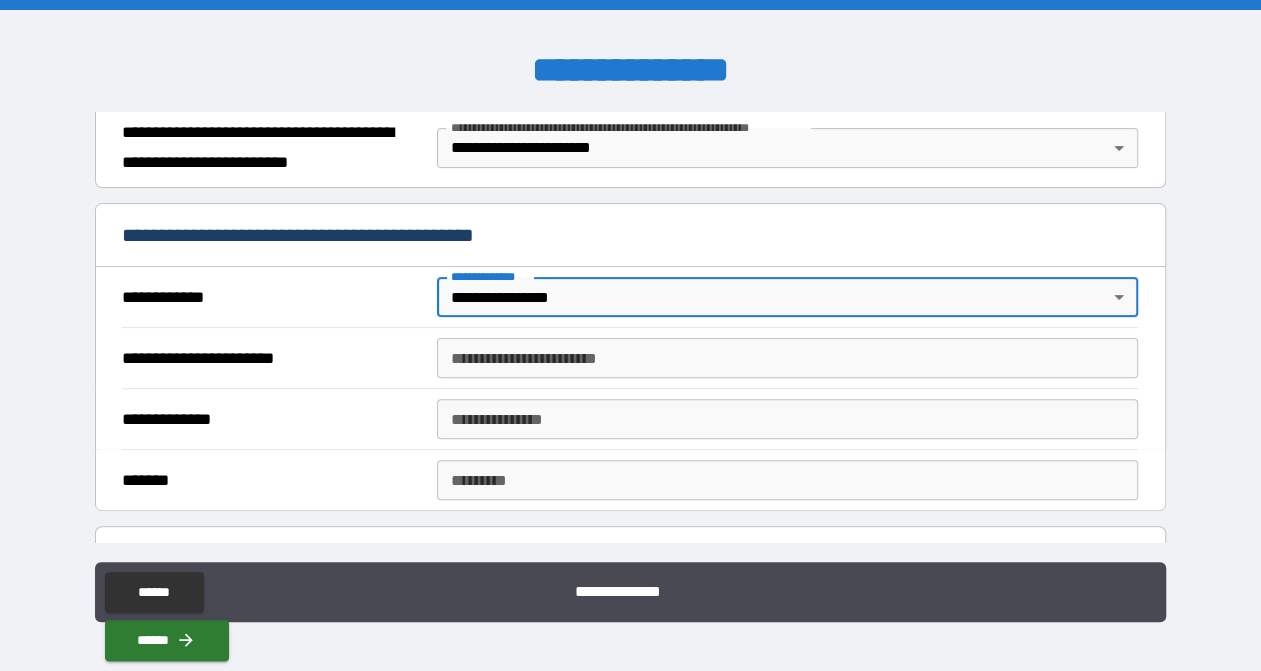 click on "**********" at bounding box center (787, 358) 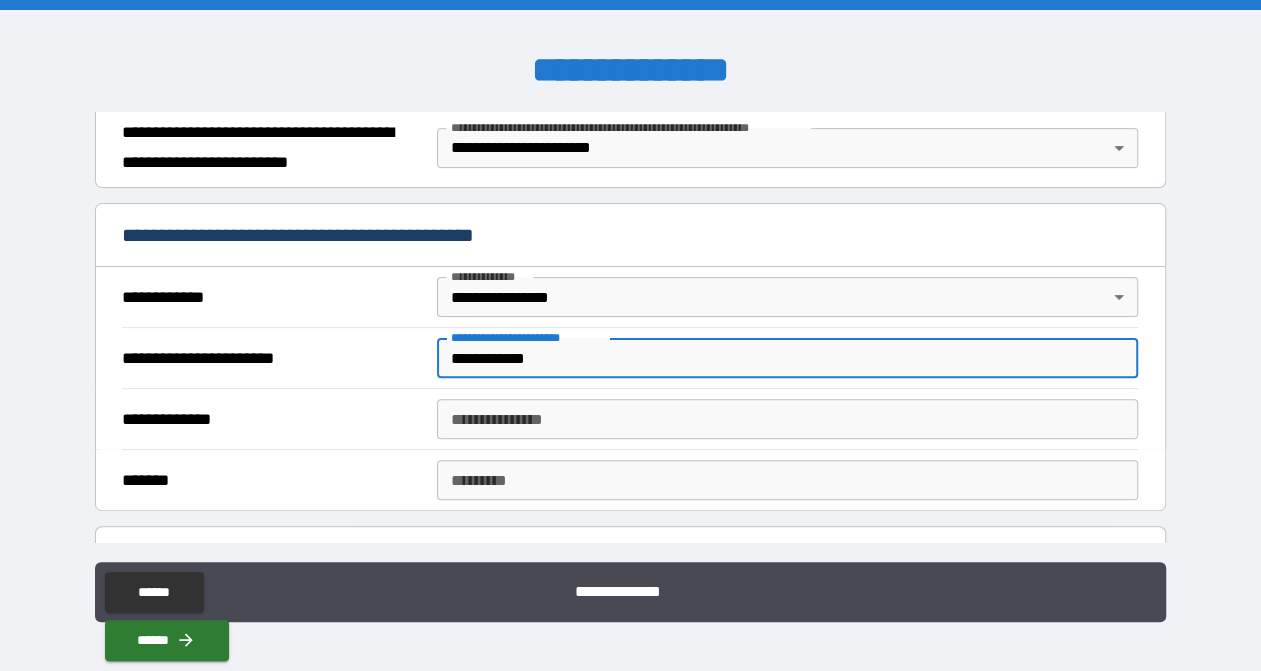 type on "**********" 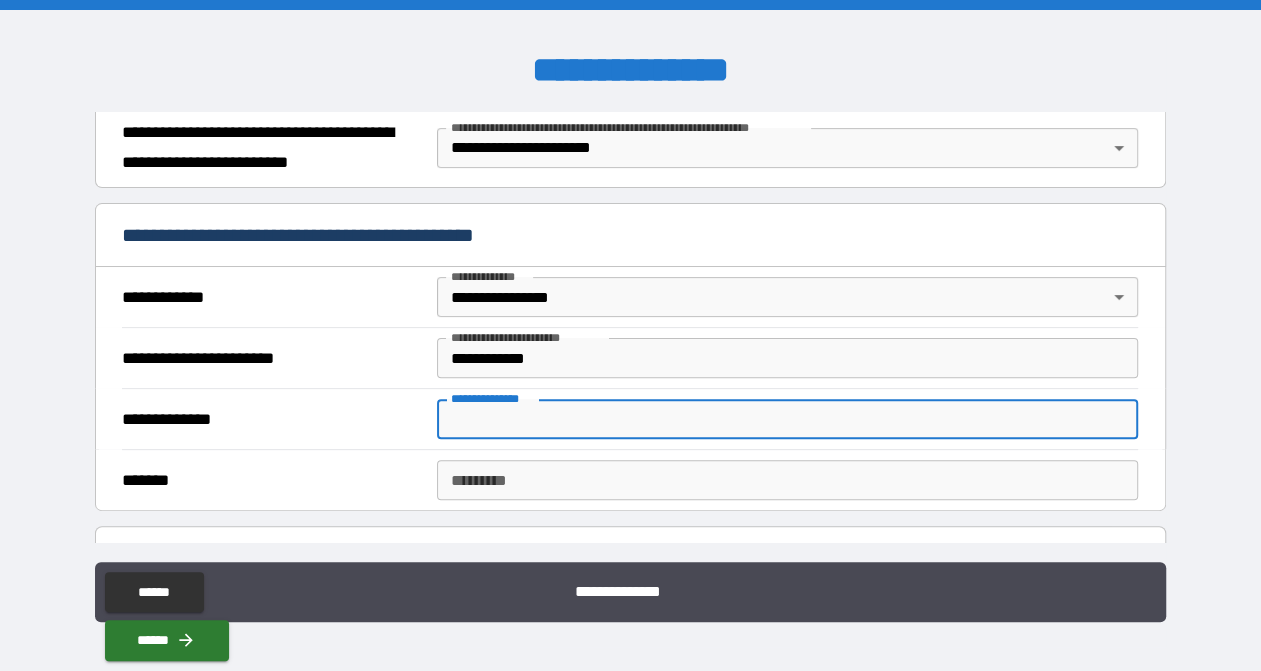 click on "**********" at bounding box center [787, 419] 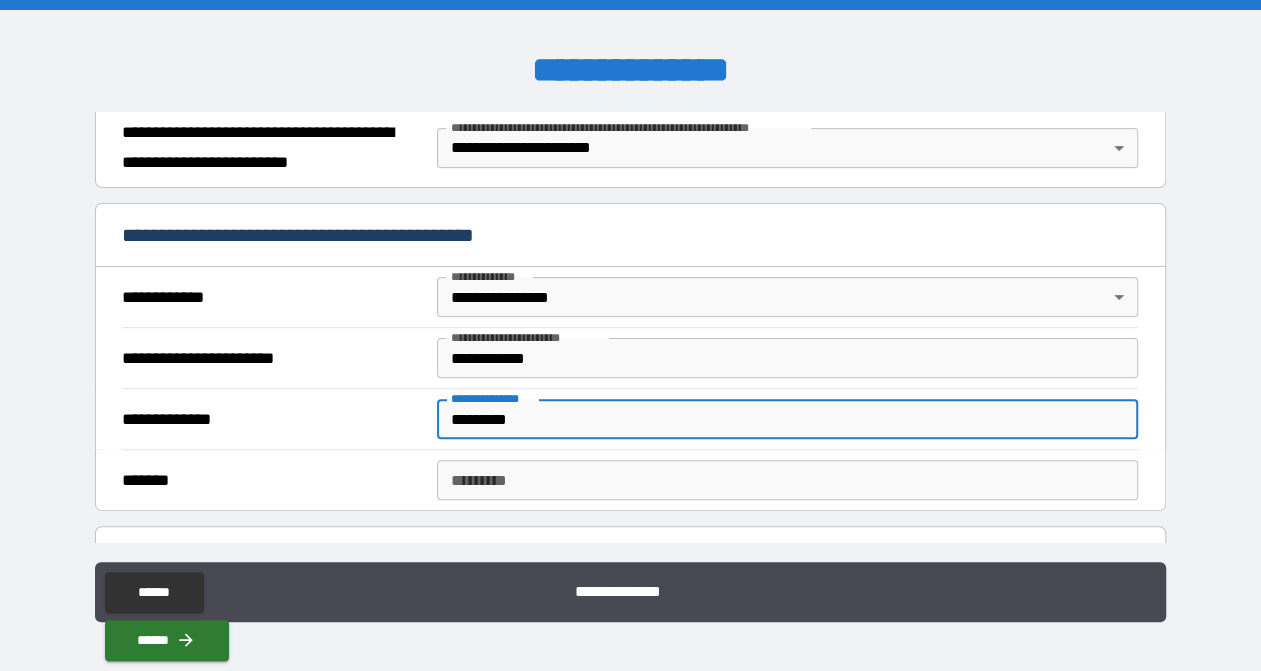 type on "*********" 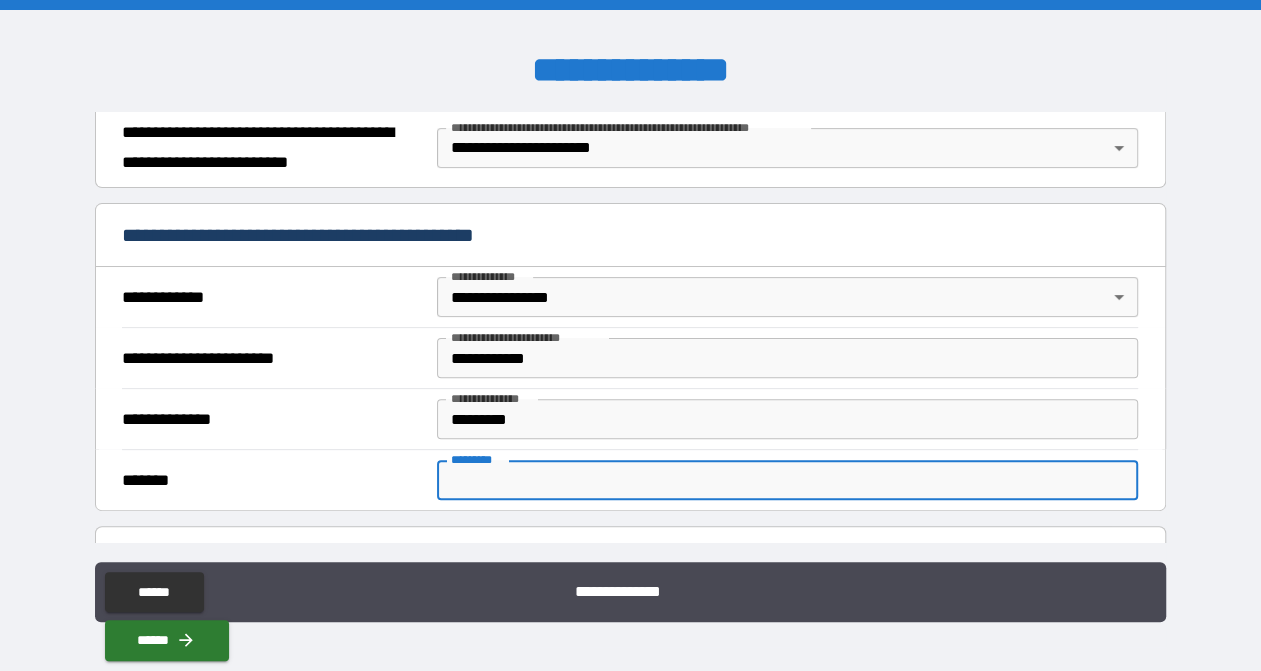 click on "*******   *" at bounding box center (787, 480) 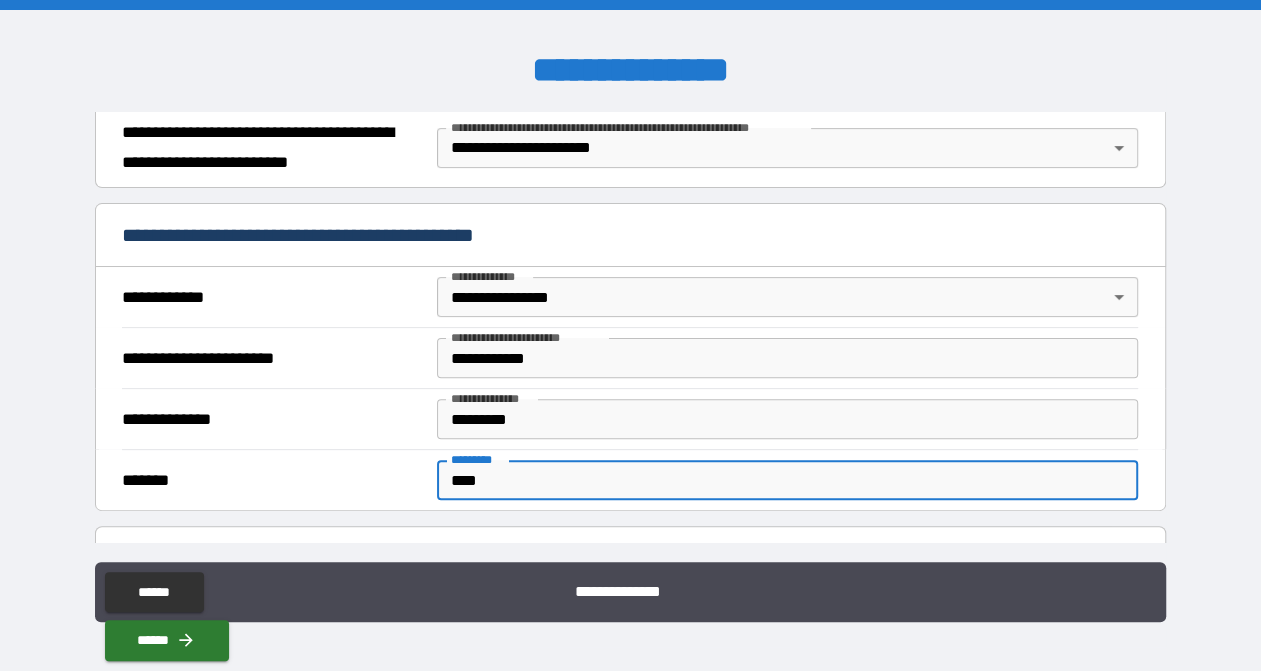 type on "****" 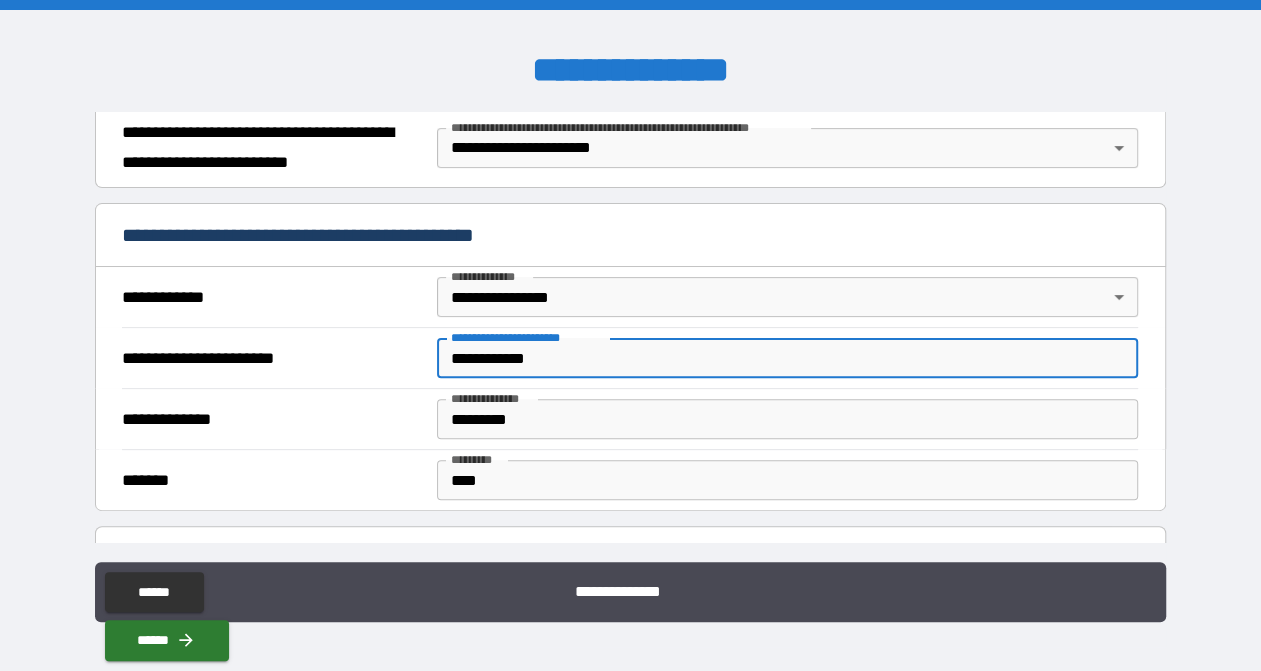 click on "**********" at bounding box center (787, 358) 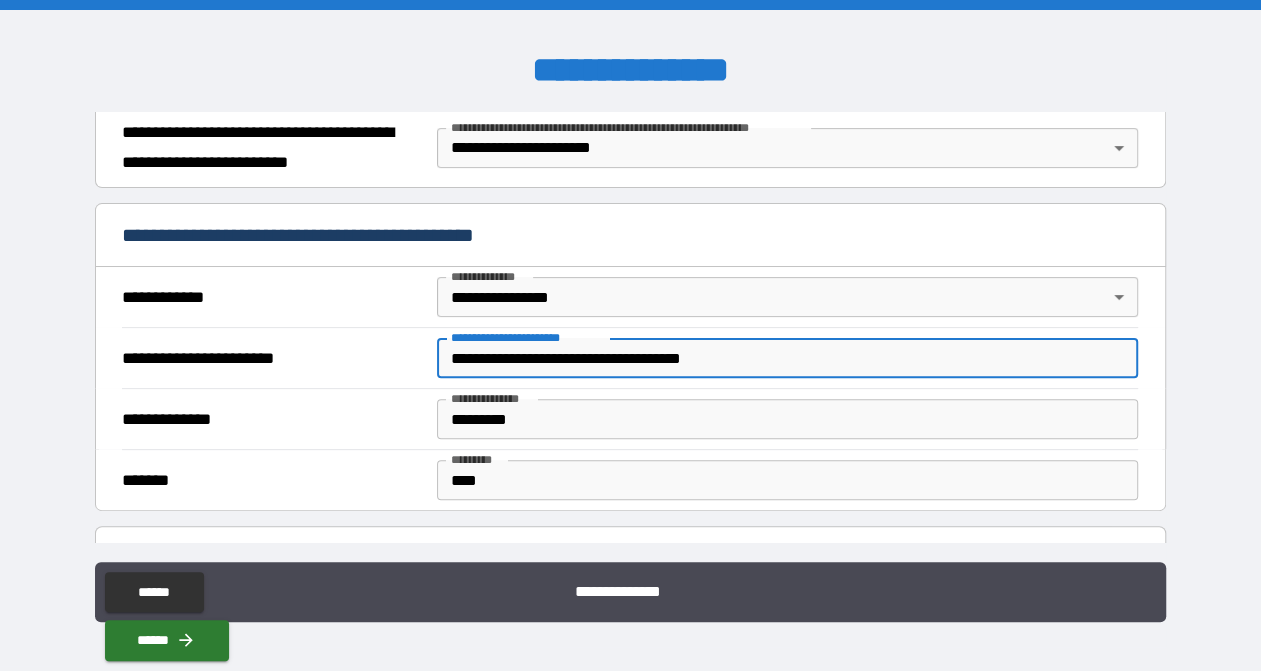 click on "**********" at bounding box center (787, 358) 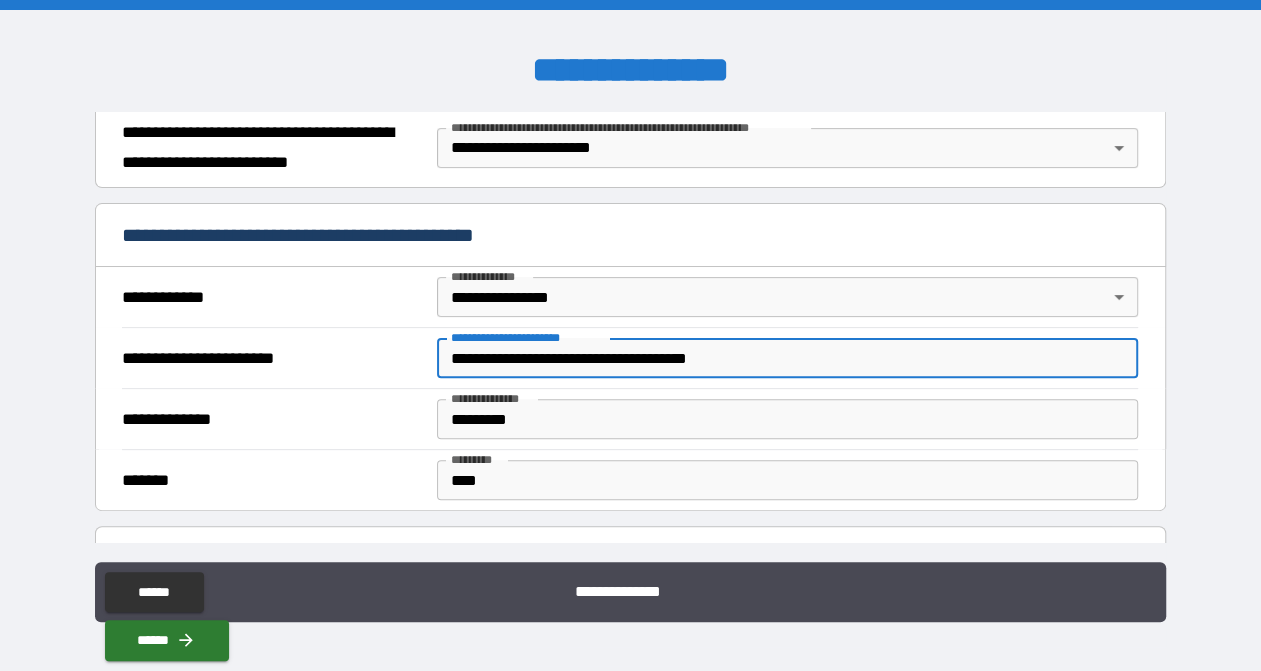 click on "**********" at bounding box center [787, 358] 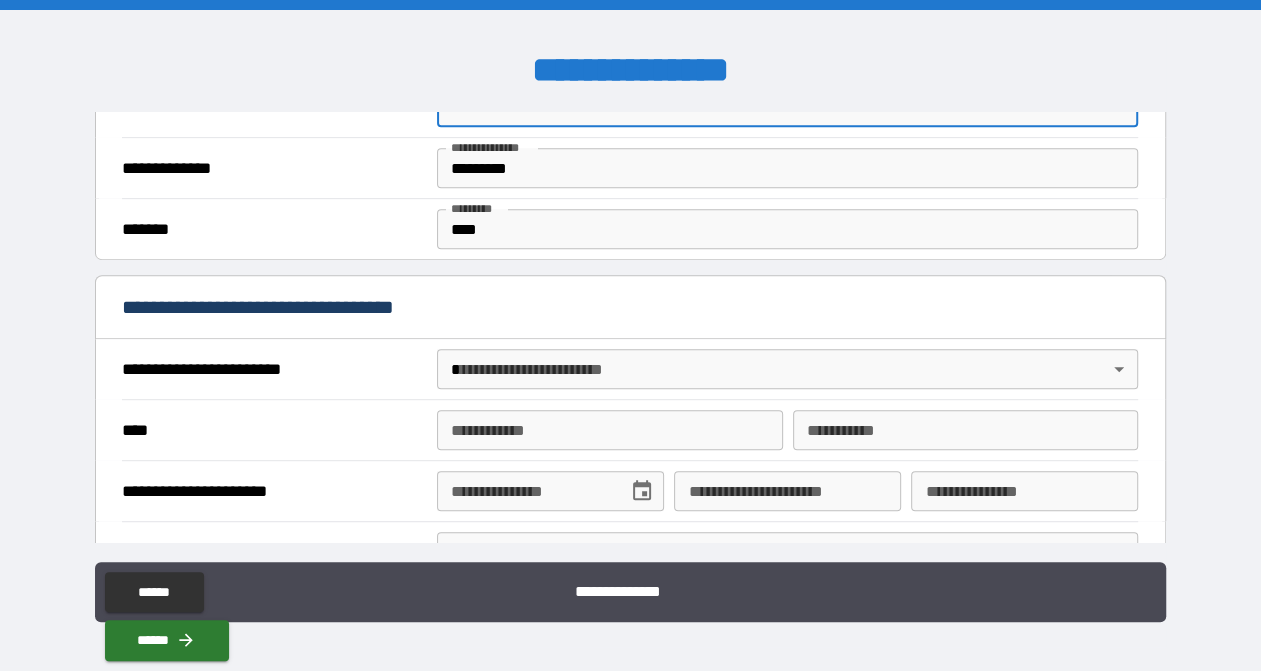 scroll, scrollTop: 600, scrollLeft: 0, axis: vertical 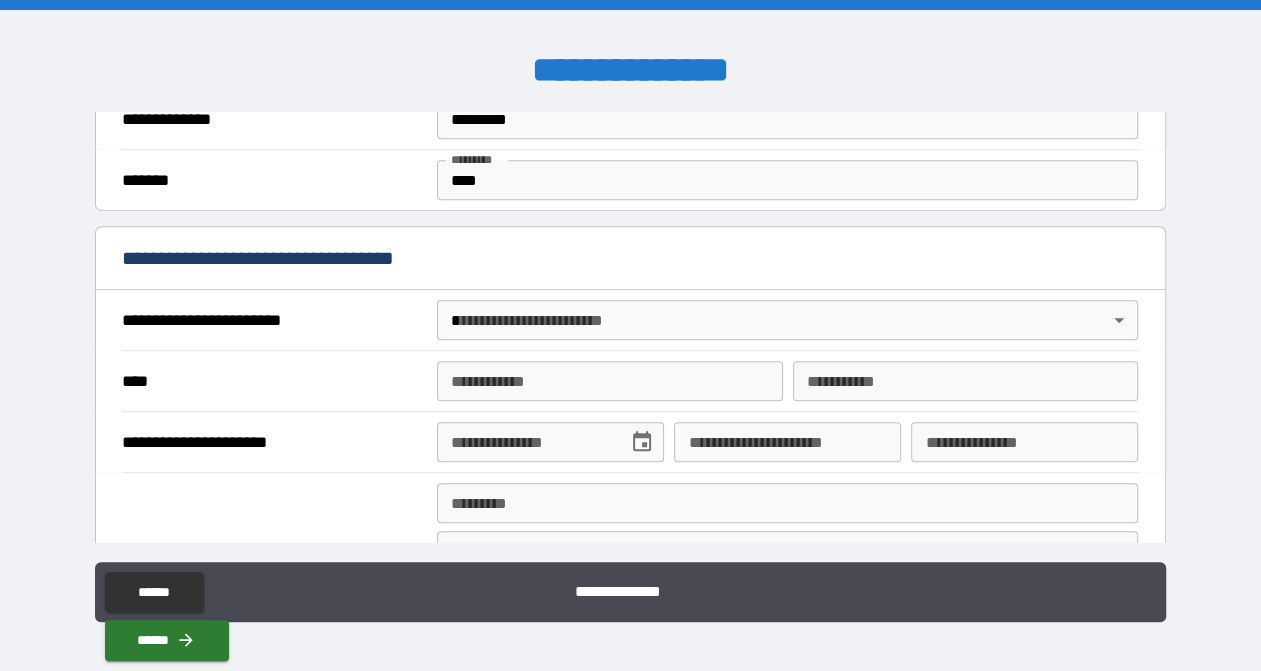 type on "**********" 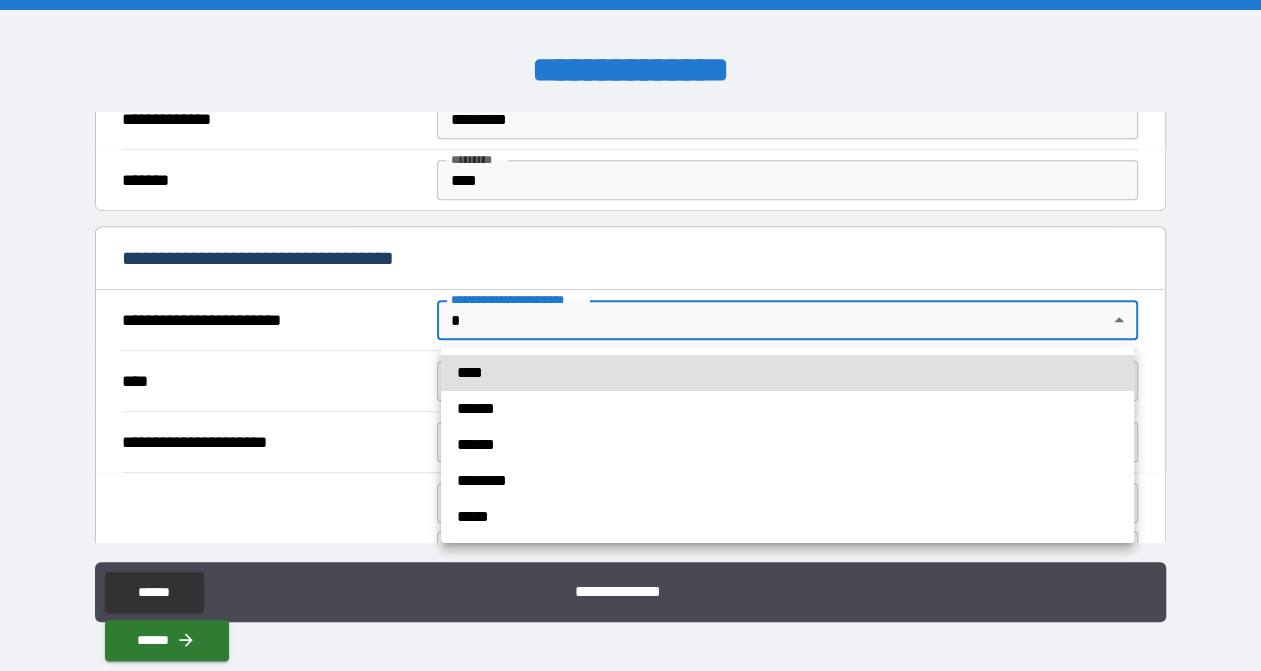 click on "****" at bounding box center (787, 373) 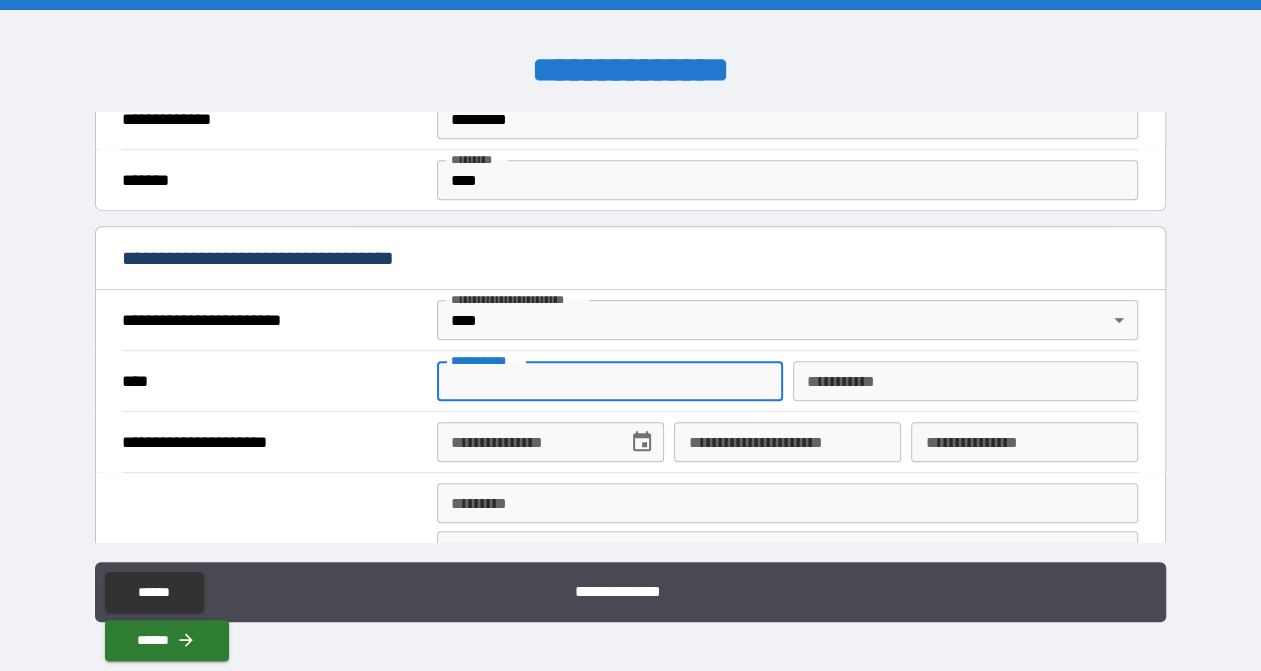 click on "**********" at bounding box center (609, 381) 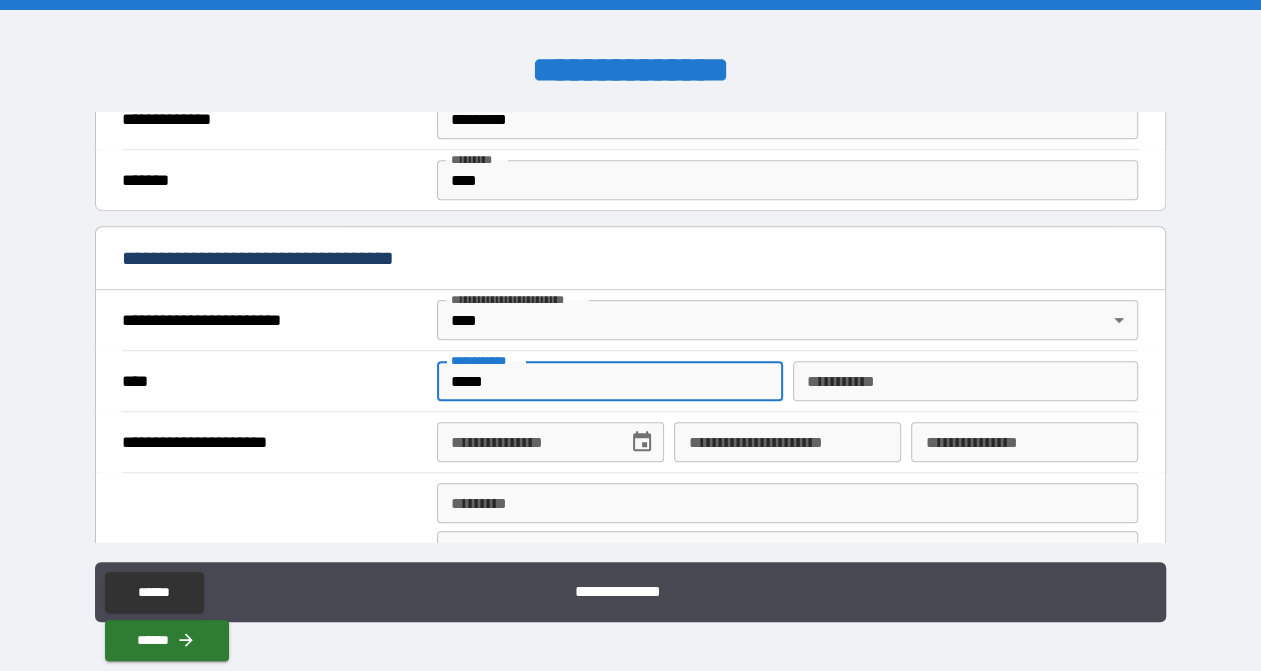 drag, startPoint x: 493, startPoint y: 378, endPoint x: 467, endPoint y: 382, distance: 26.305893 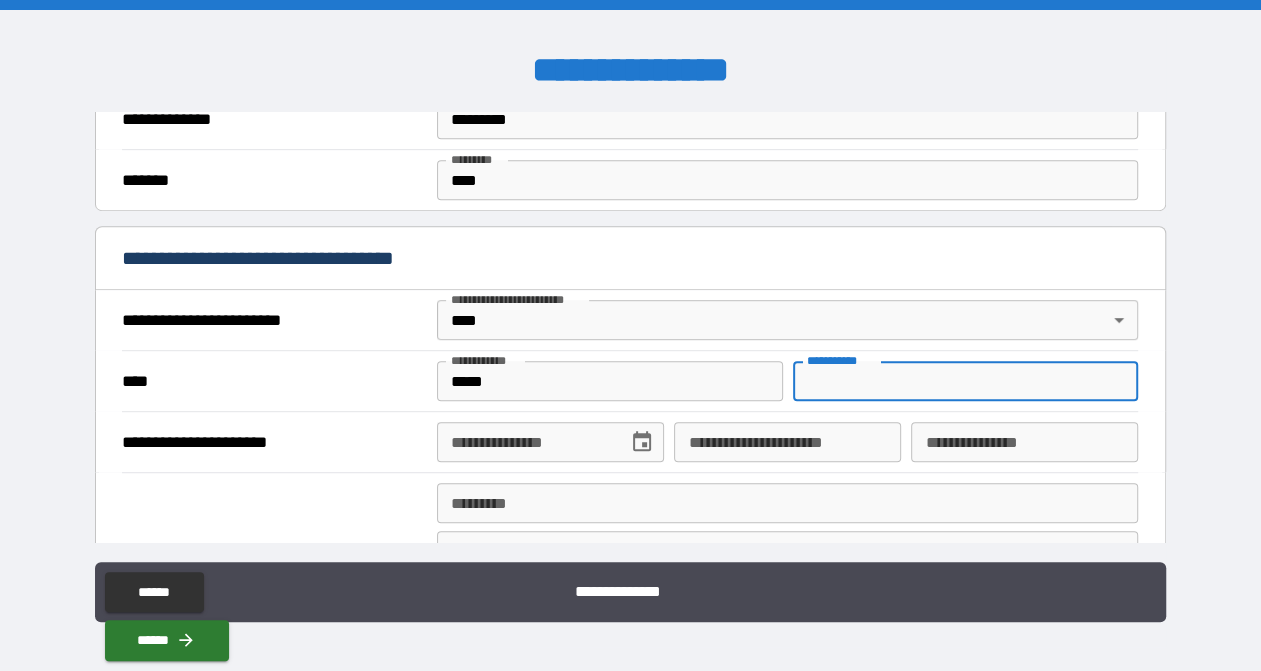 click on "*********   *" at bounding box center [965, 381] 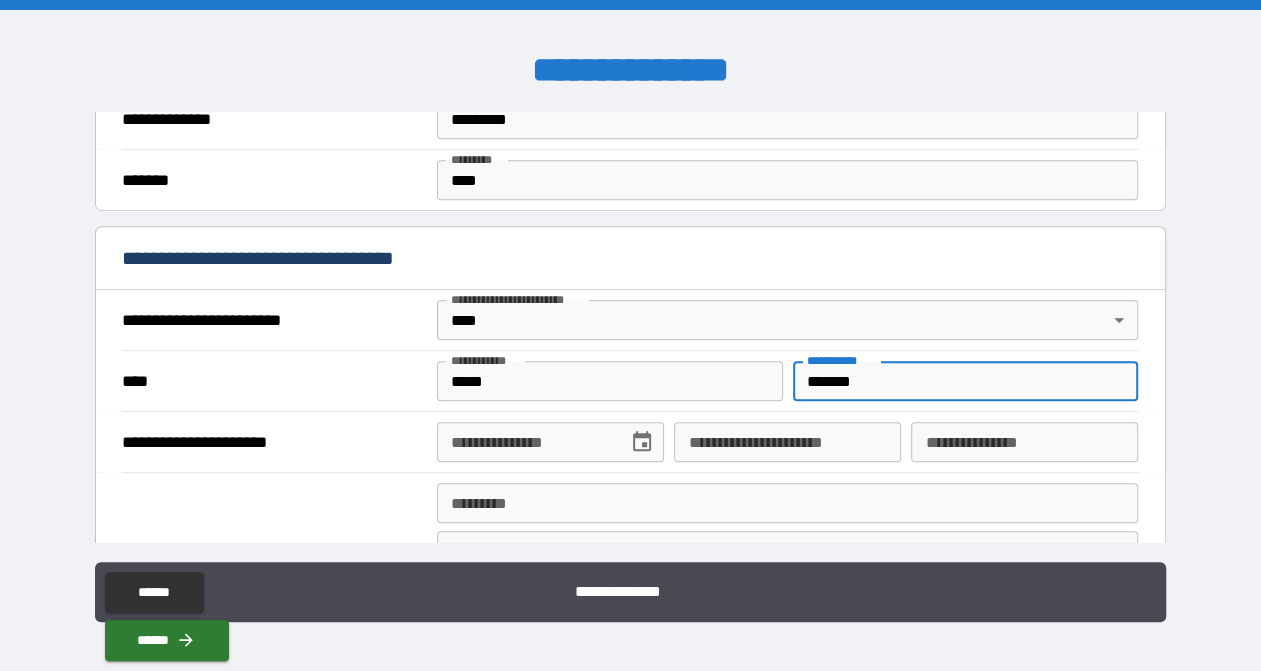type on "*******" 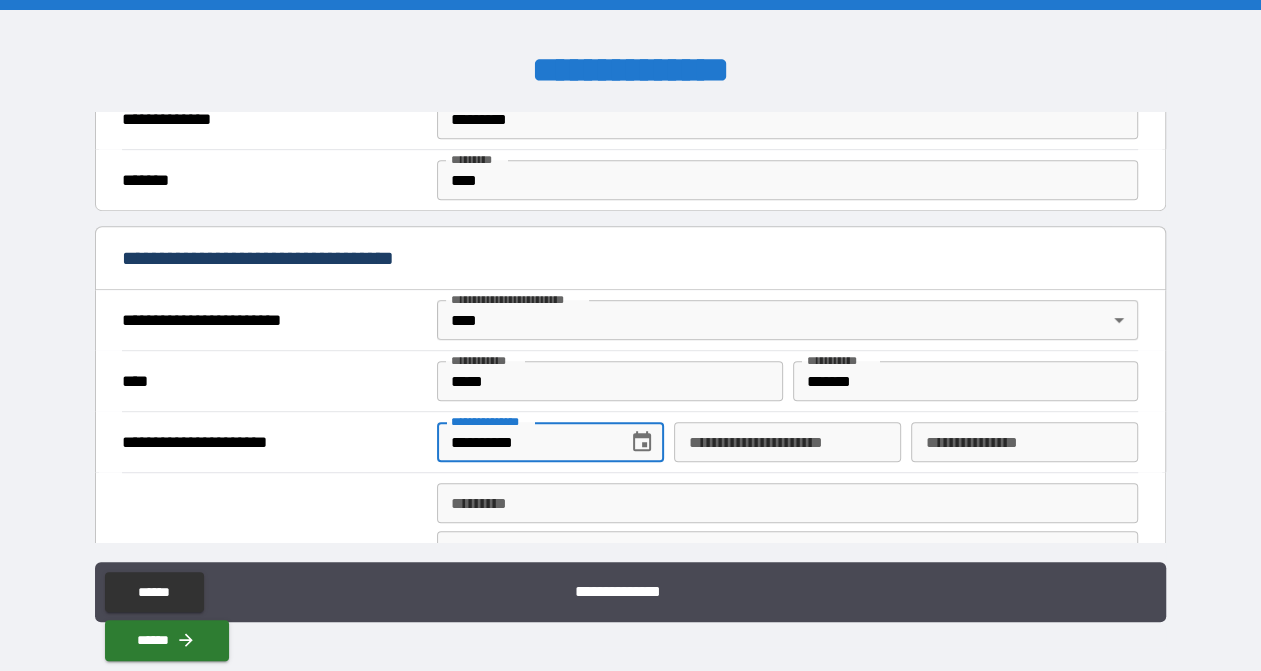 type on "**********" 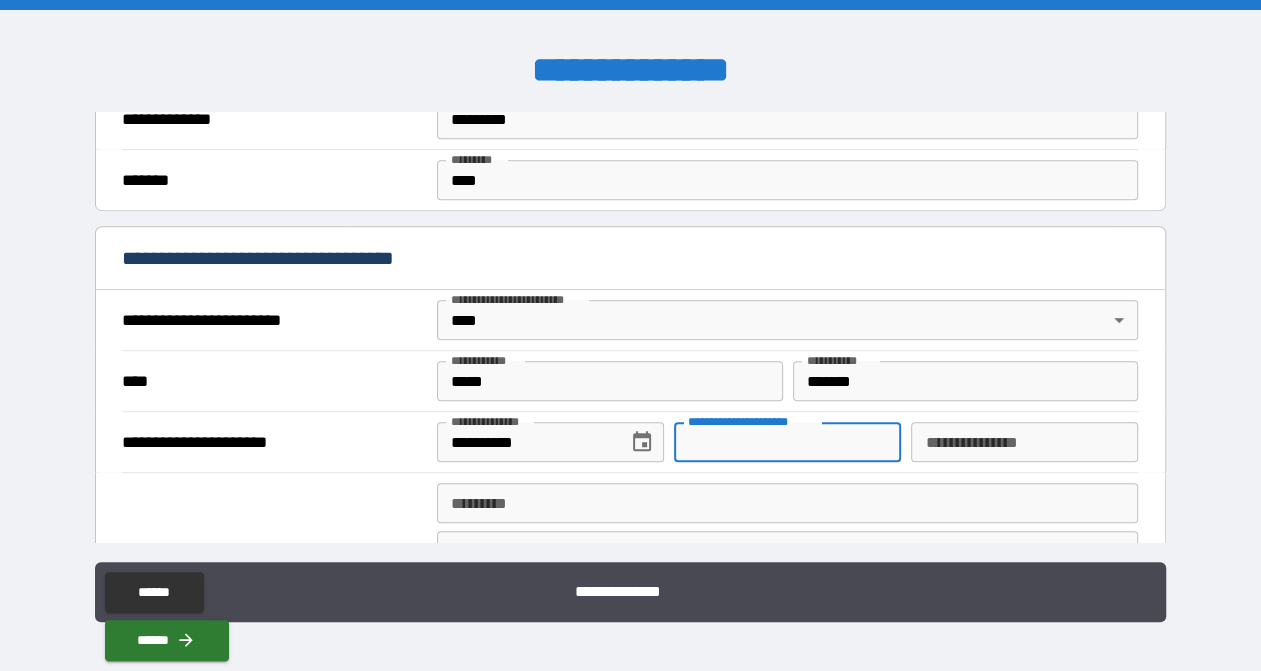 click on "**********" at bounding box center [787, 442] 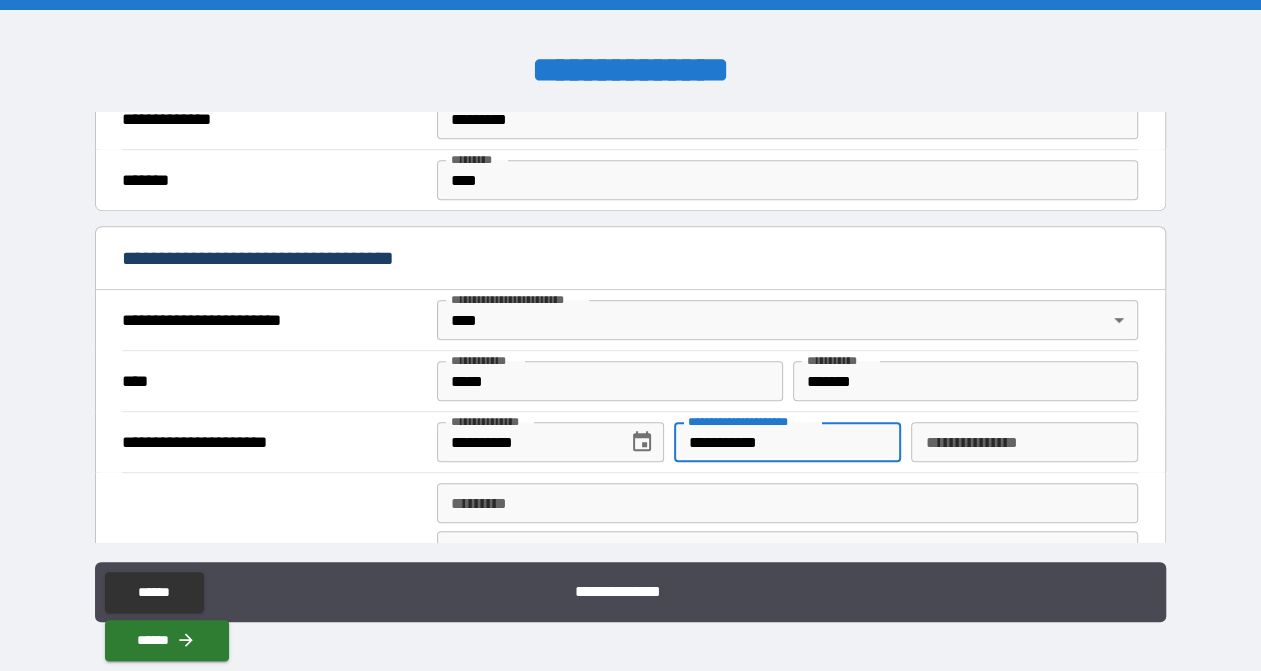 type on "**********" 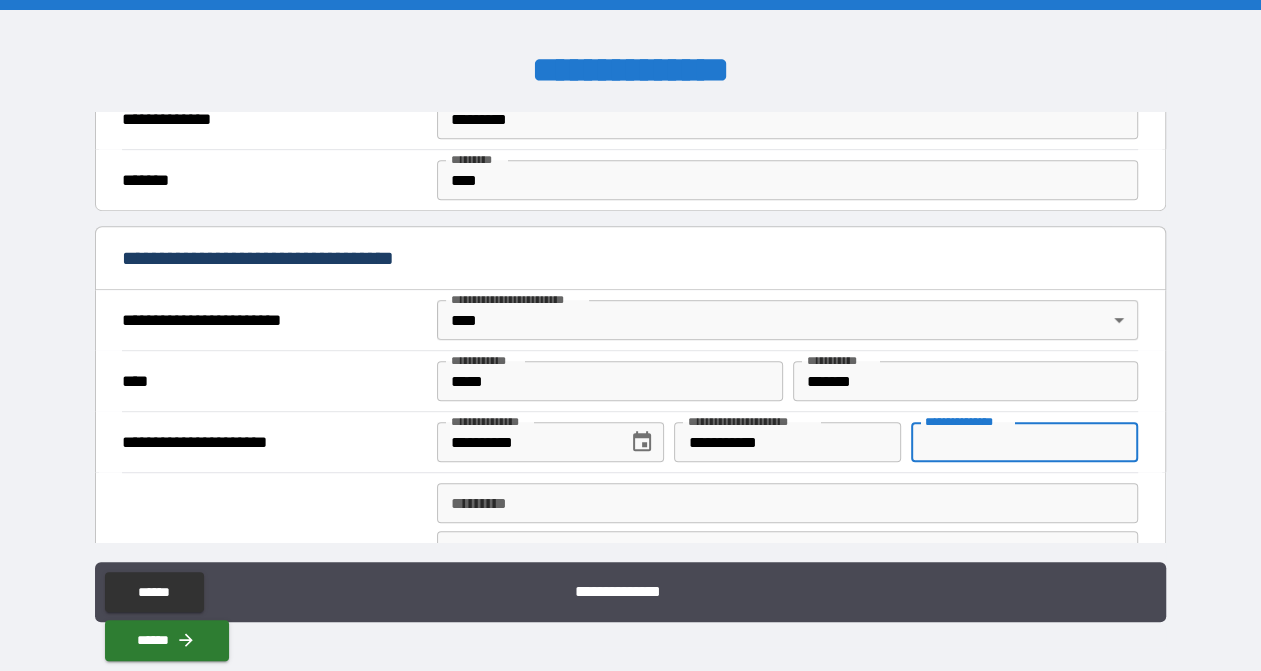 click on "**********" at bounding box center (1024, 442) 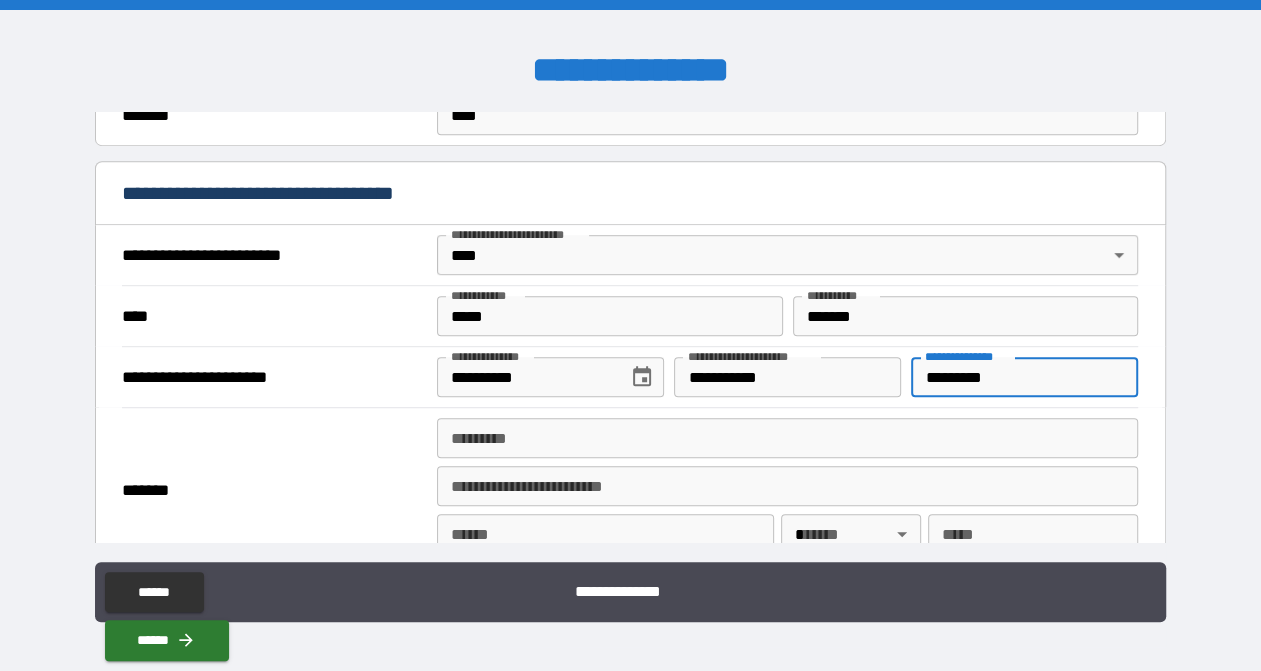 scroll, scrollTop: 700, scrollLeft: 0, axis: vertical 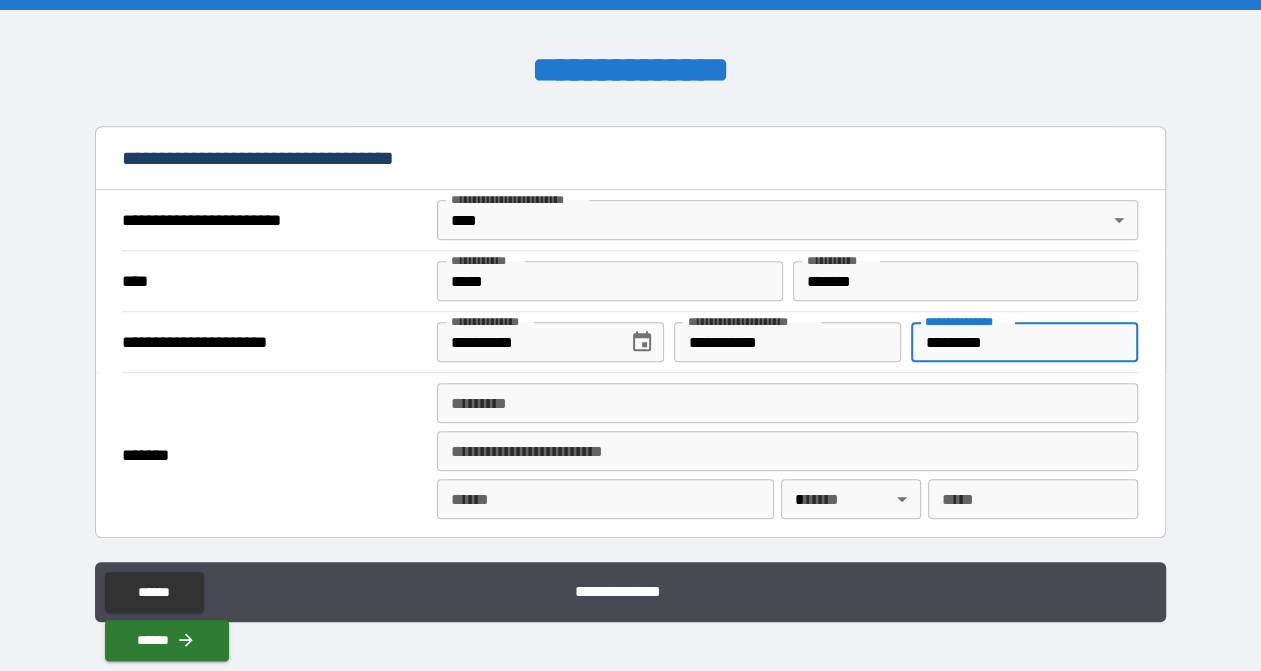 type on "*********" 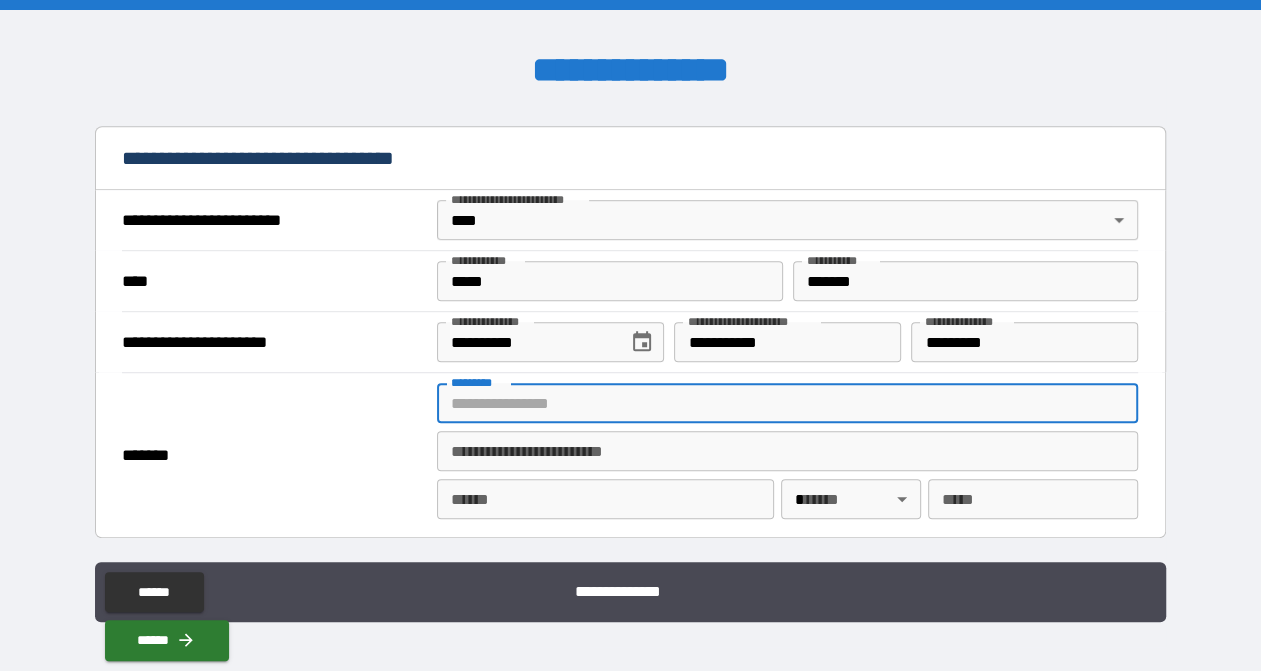 type on "**********" 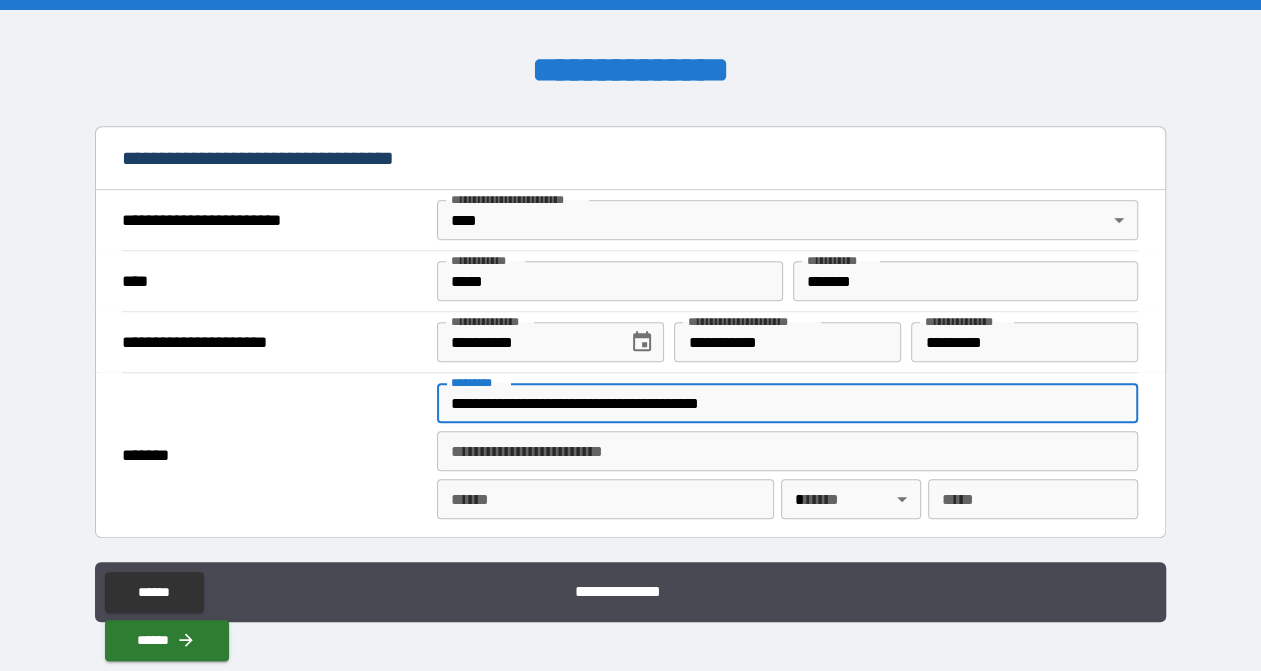 type on "**********" 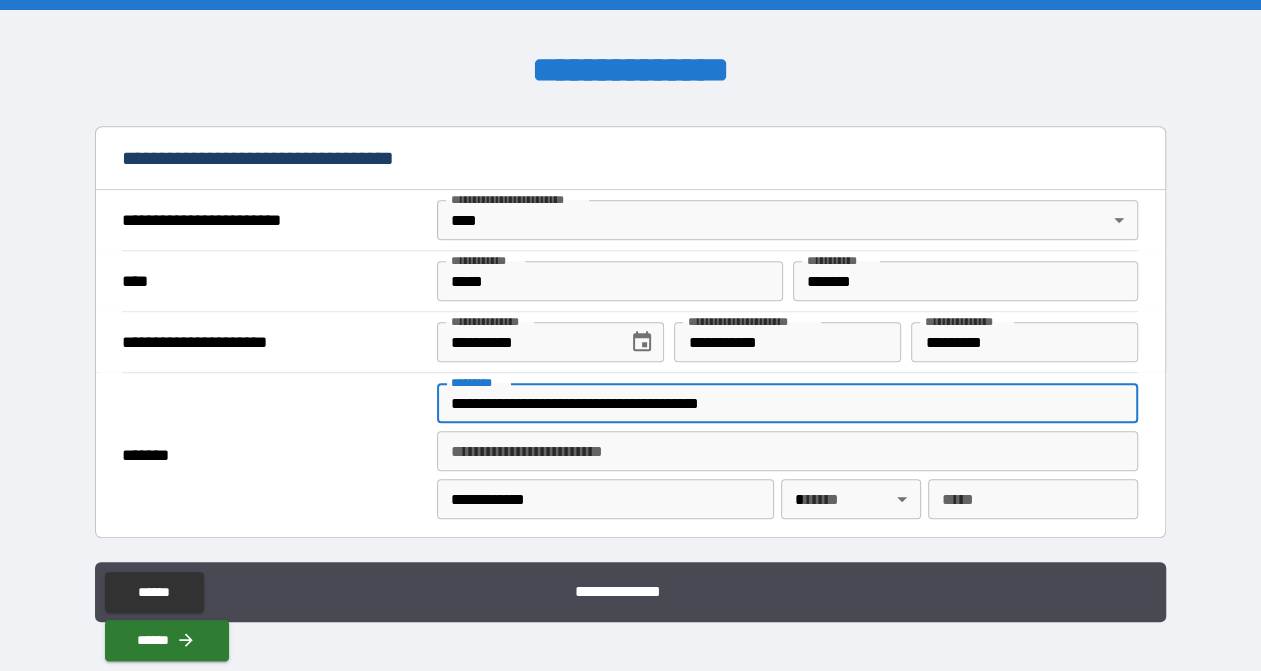 type on "*****" 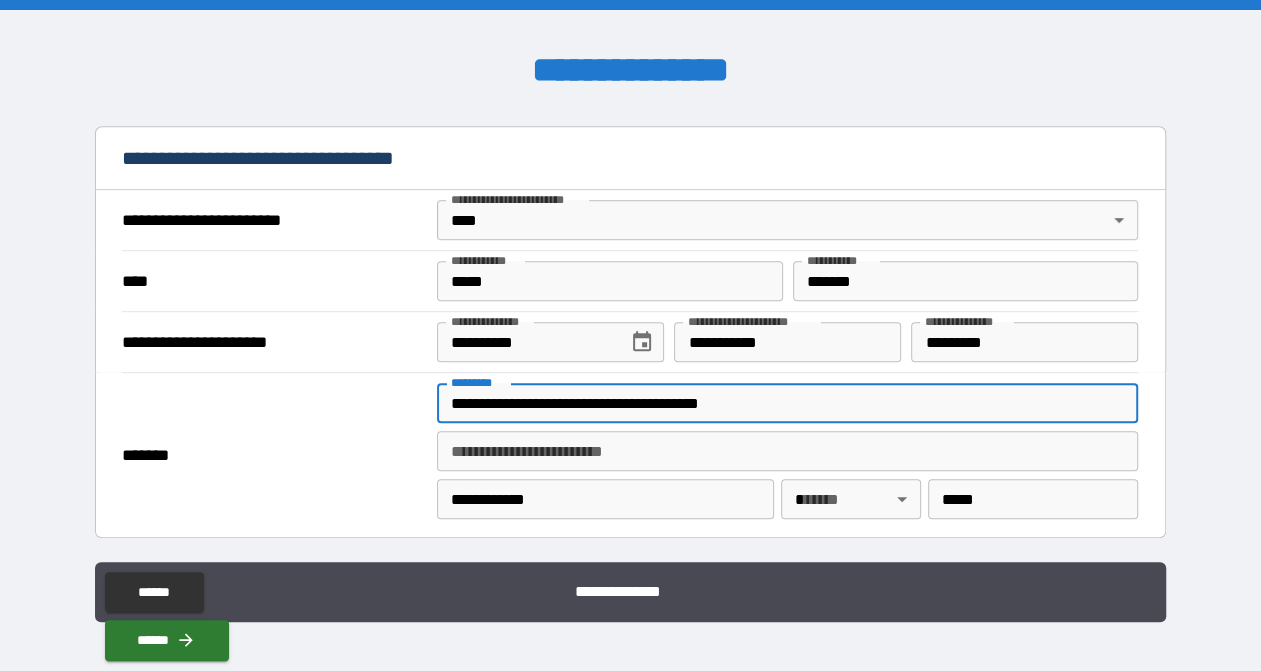 type on "**********" 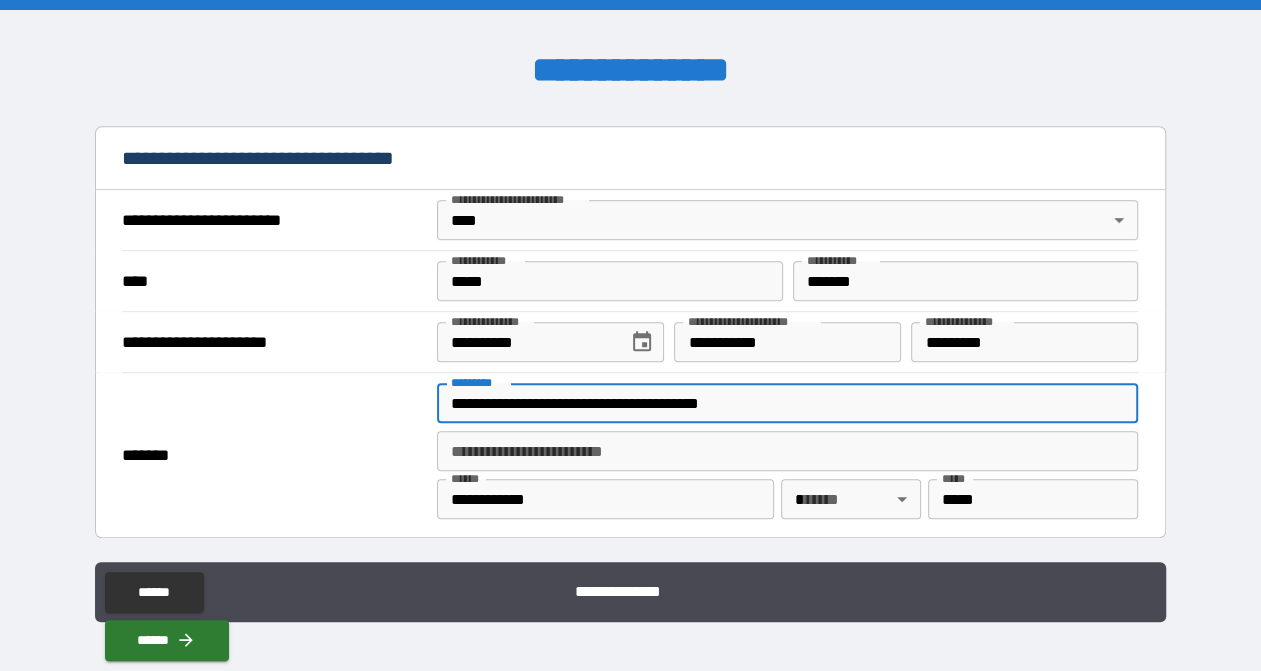 click on "**********" at bounding box center (630, 335) 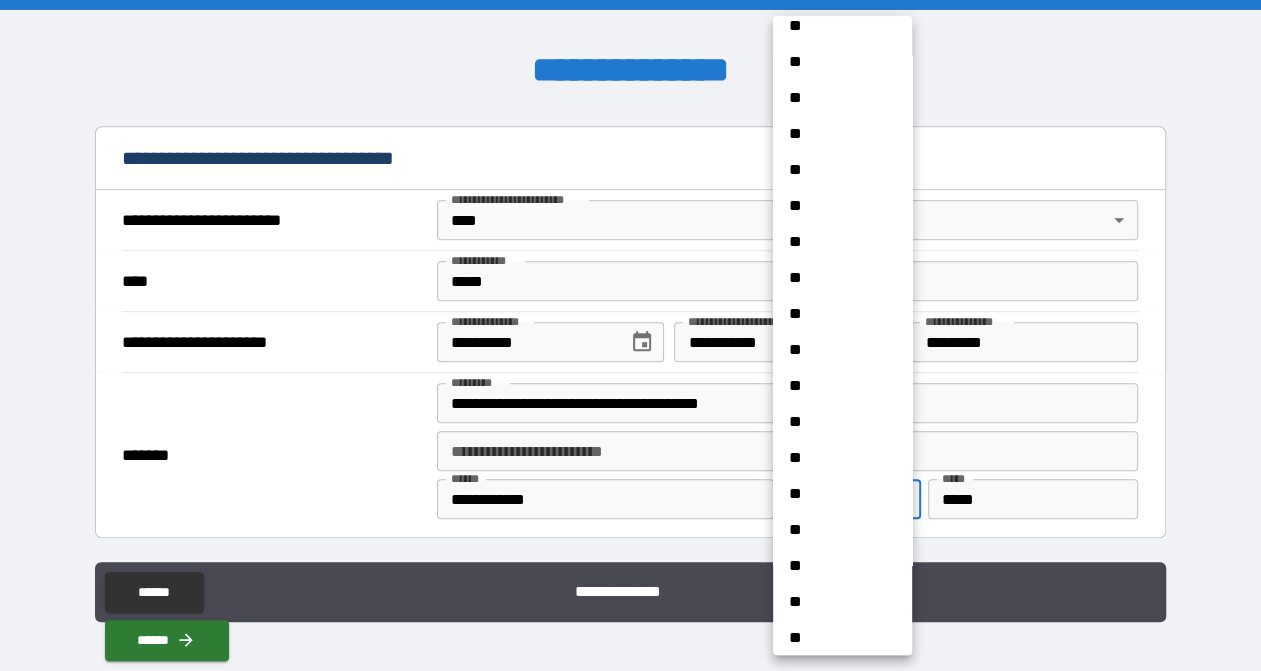 scroll, scrollTop: 1500, scrollLeft: 0, axis: vertical 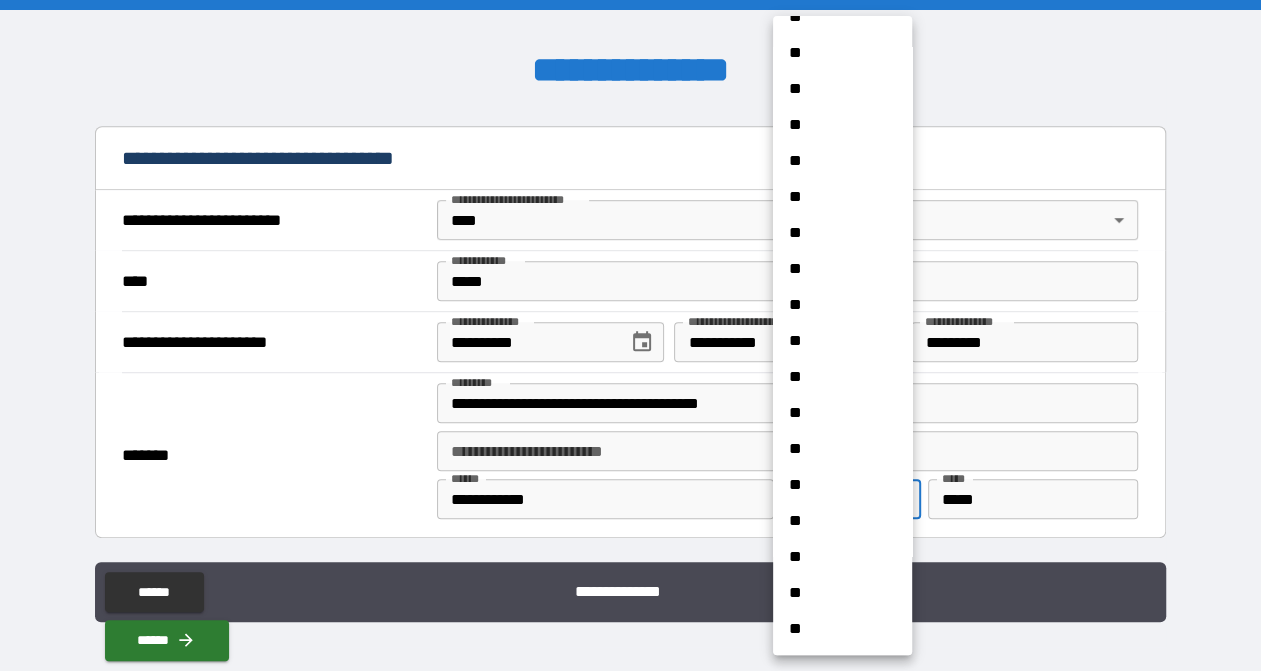 click on "**" at bounding box center (835, 305) 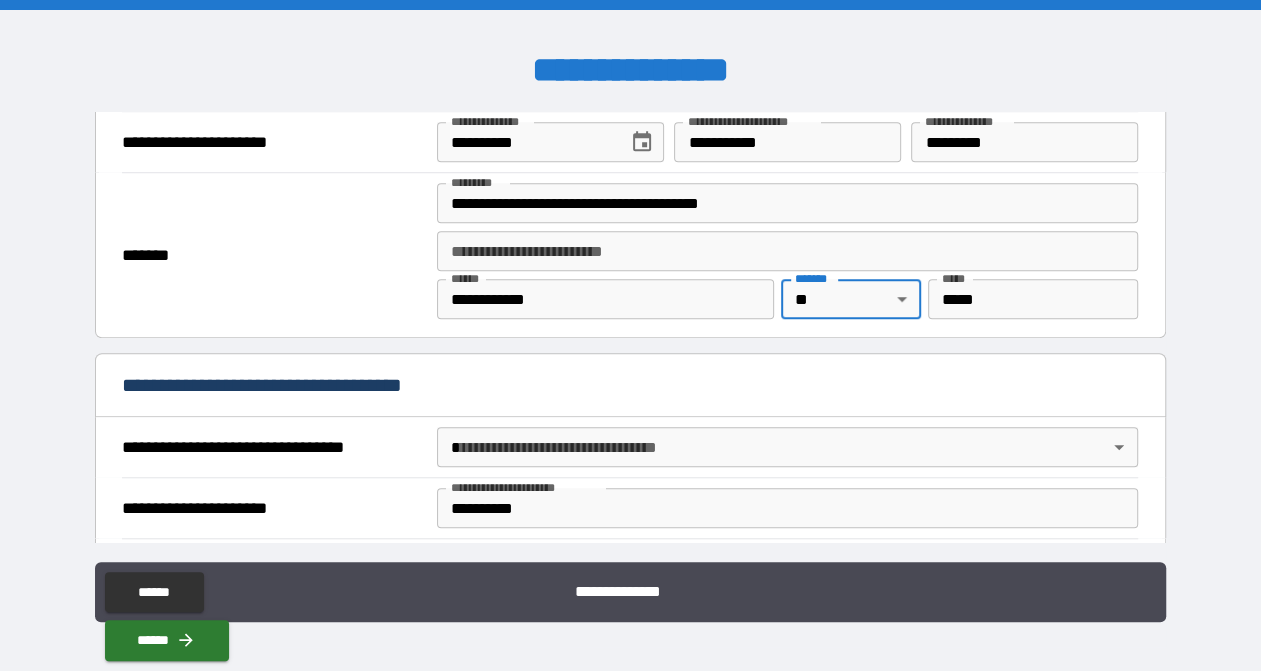 scroll, scrollTop: 1000, scrollLeft: 0, axis: vertical 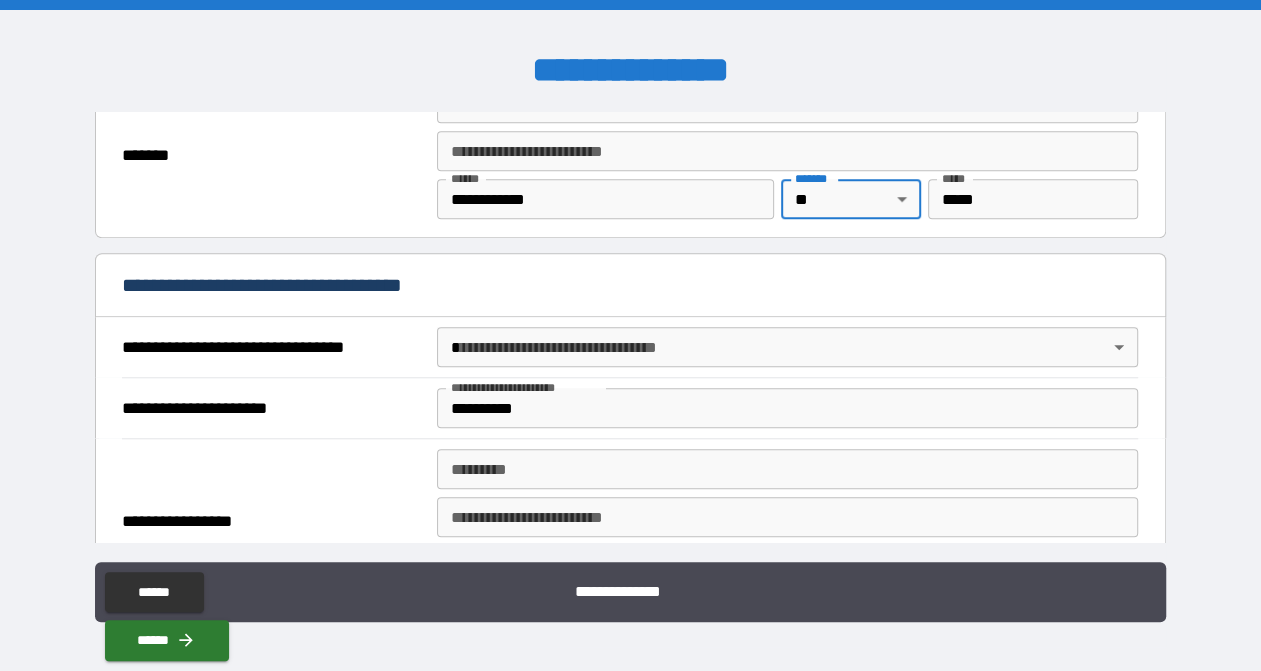 click on "**********" at bounding box center (630, 335) 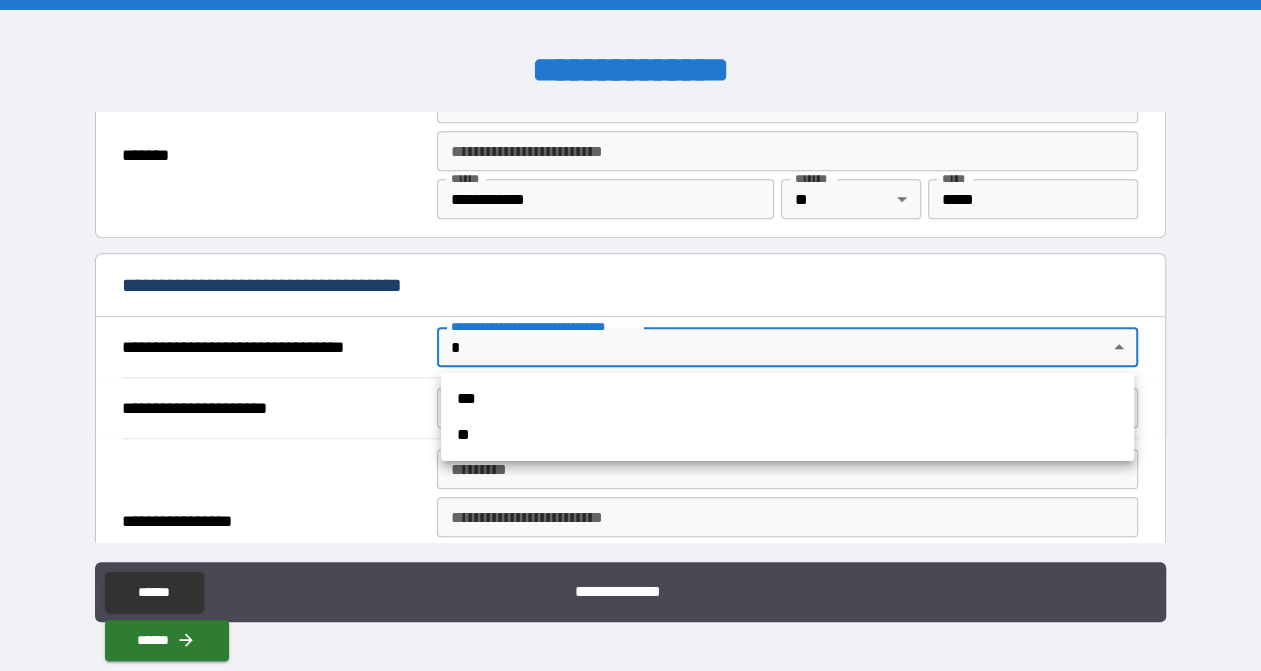 click on "***" at bounding box center [787, 399] 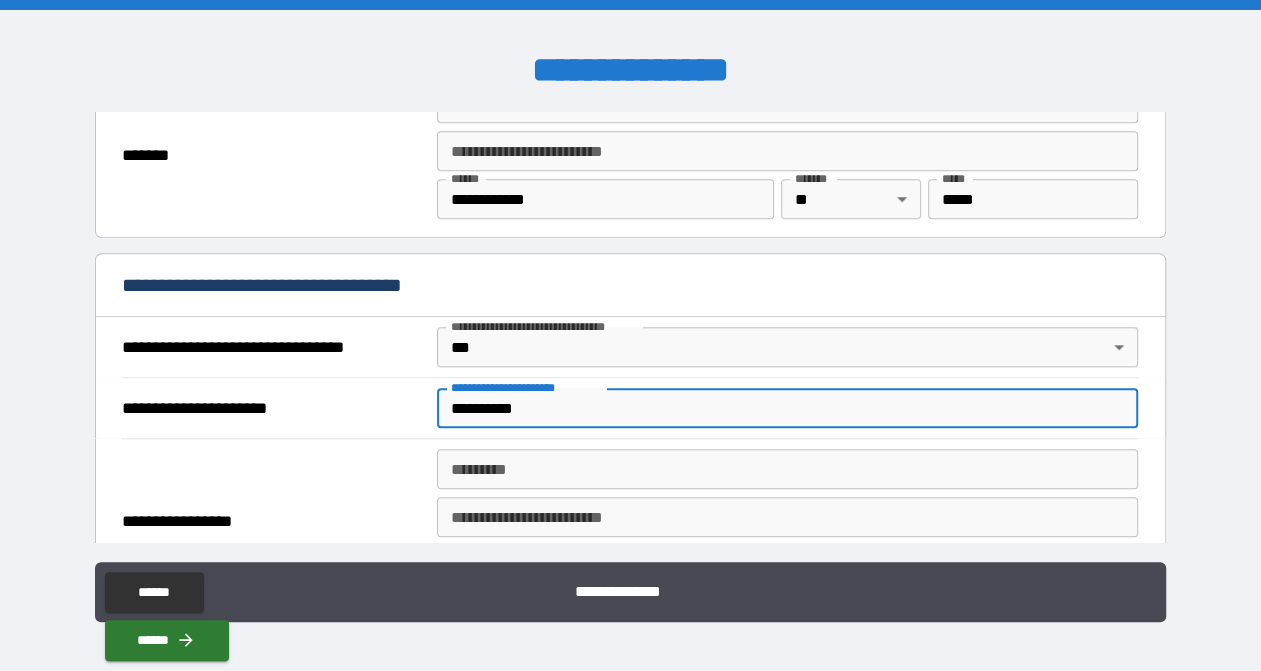 drag, startPoint x: 529, startPoint y: 405, endPoint x: 424, endPoint y: 403, distance: 105.01904 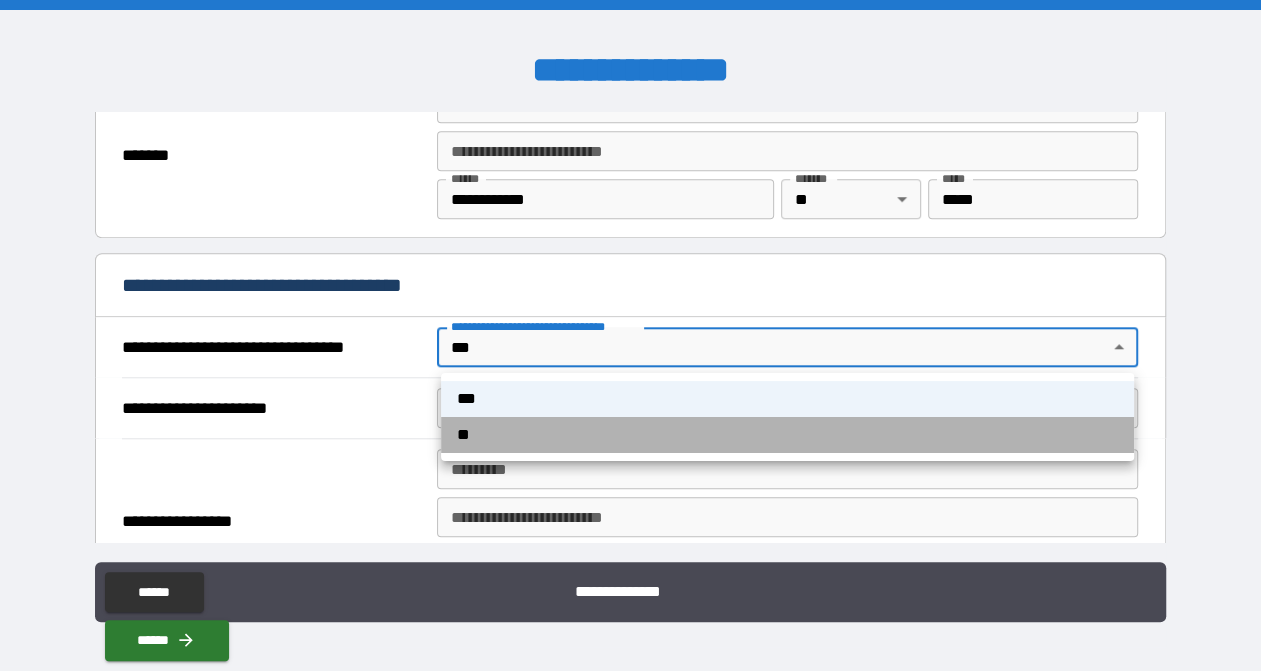 click on "**" at bounding box center (787, 435) 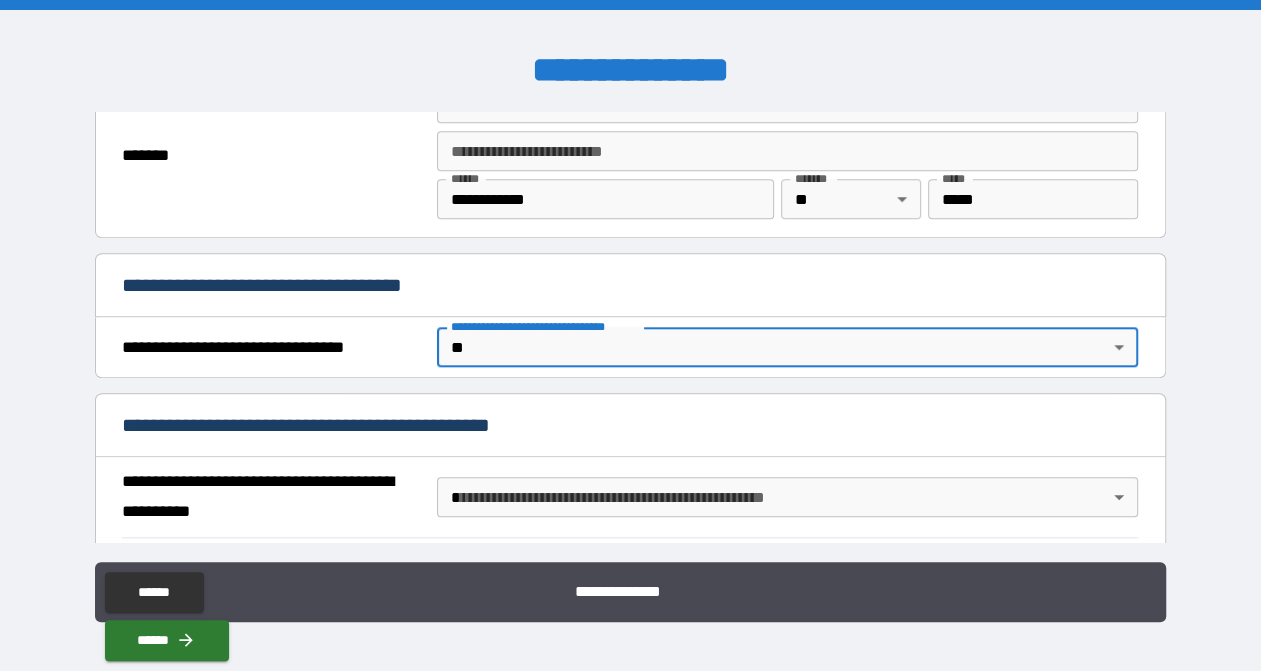 click on "**********" at bounding box center [630, 335] 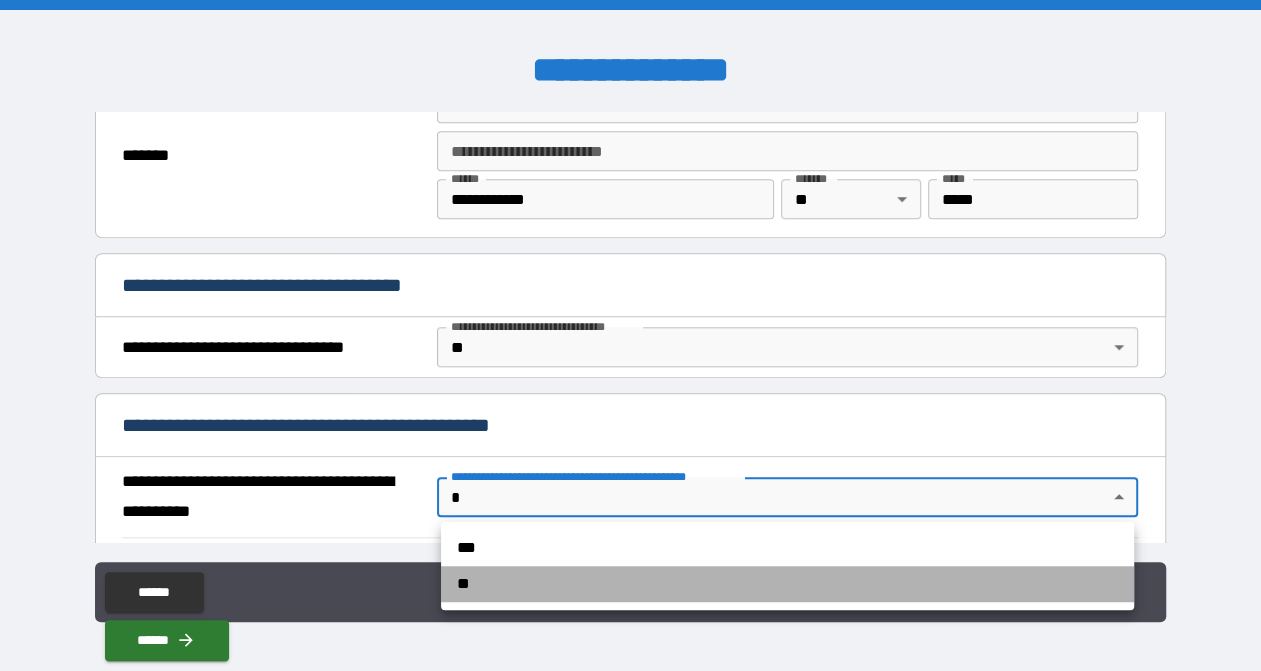 click on "**" at bounding box center [787, 584] 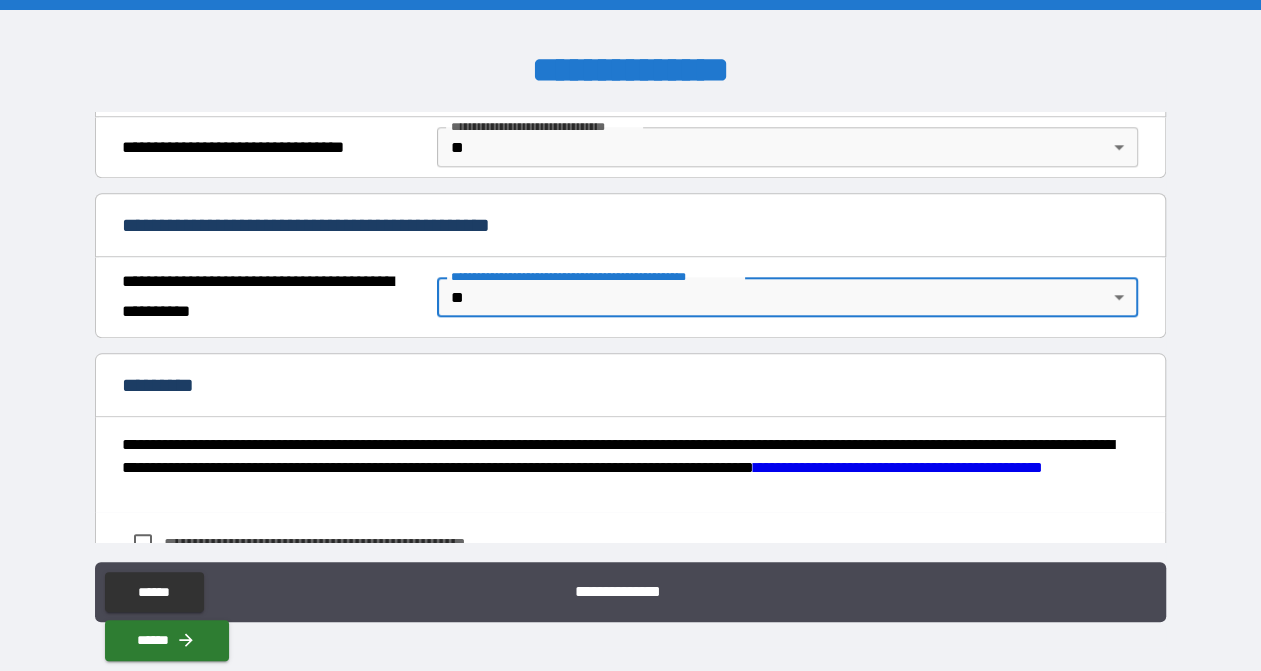 scroll, scrollTop: 1300, scrollLeft: 0, axis: vertical 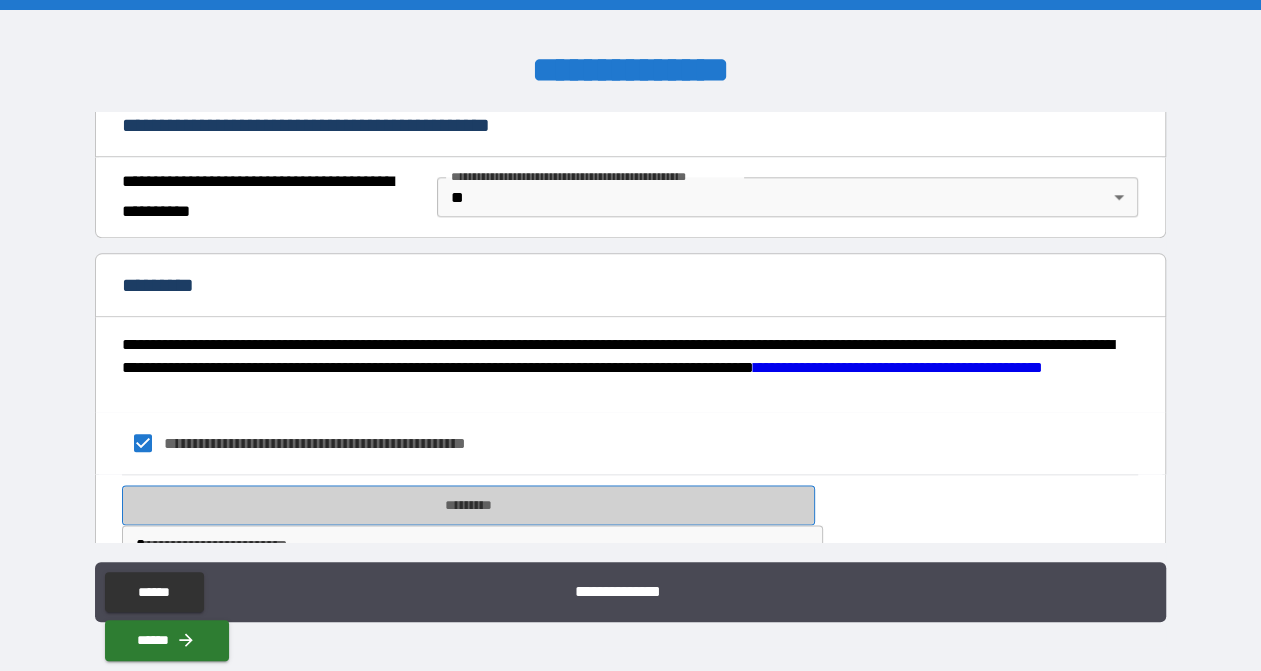 click on "*********" at bounding box center (468, 505) 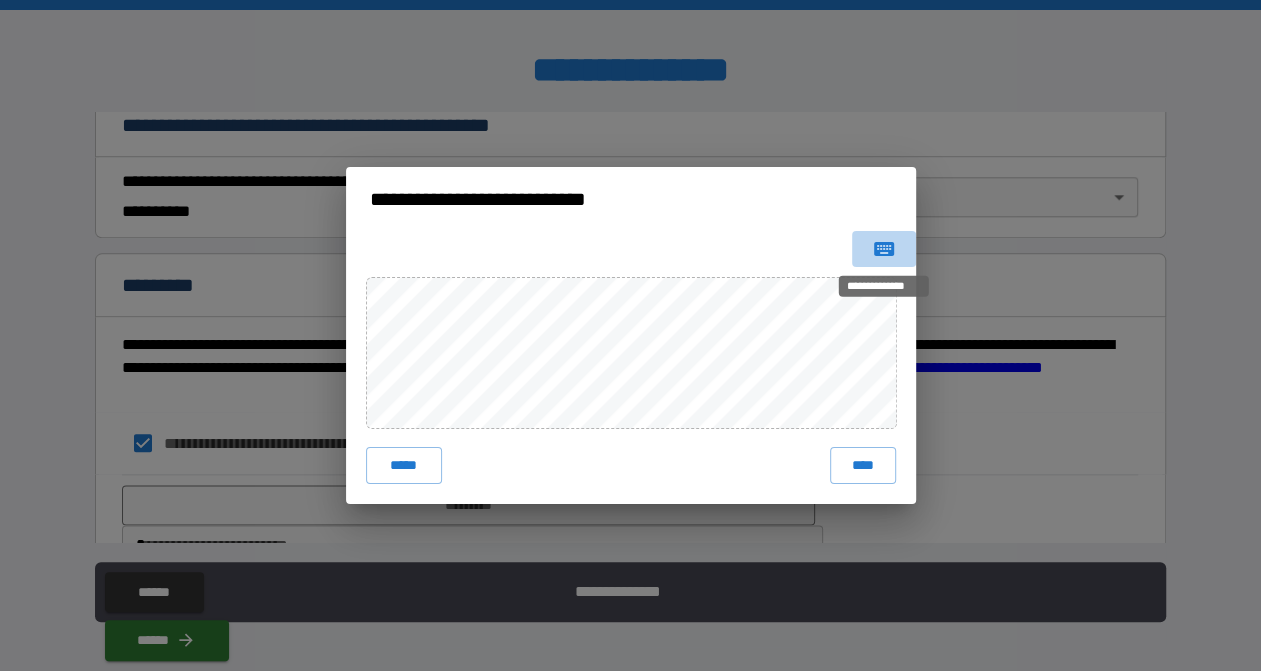 click 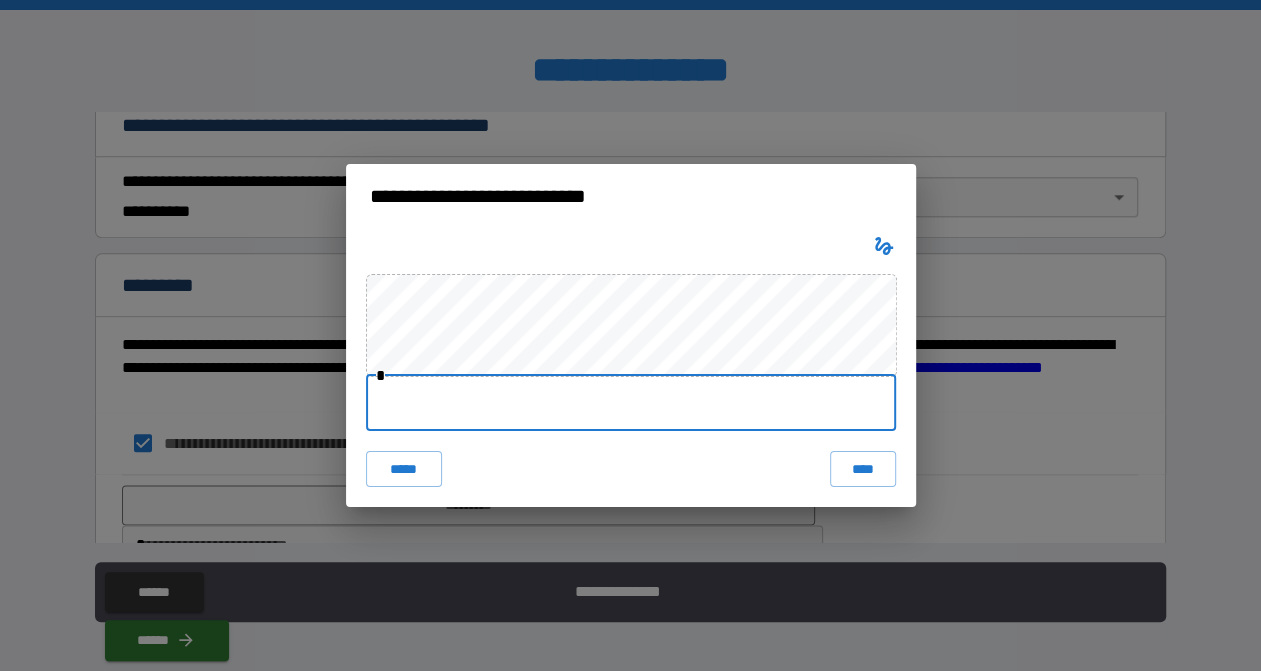 click at bounding box center [631, 403] 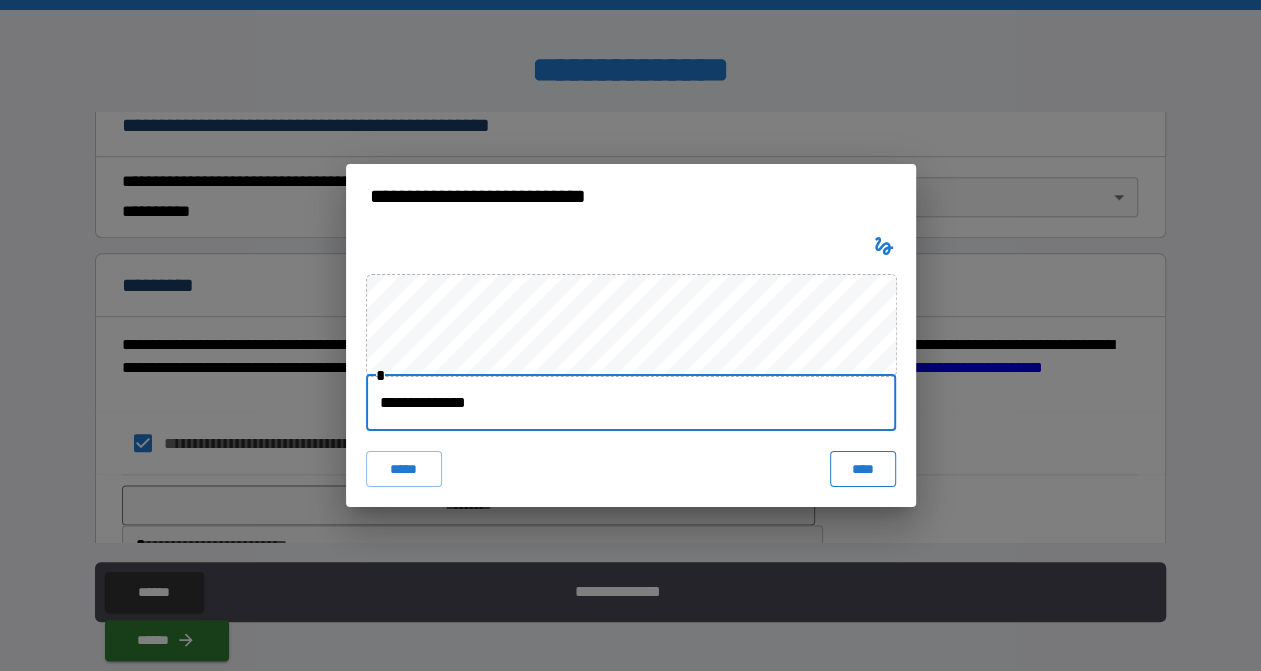 type on "**********" 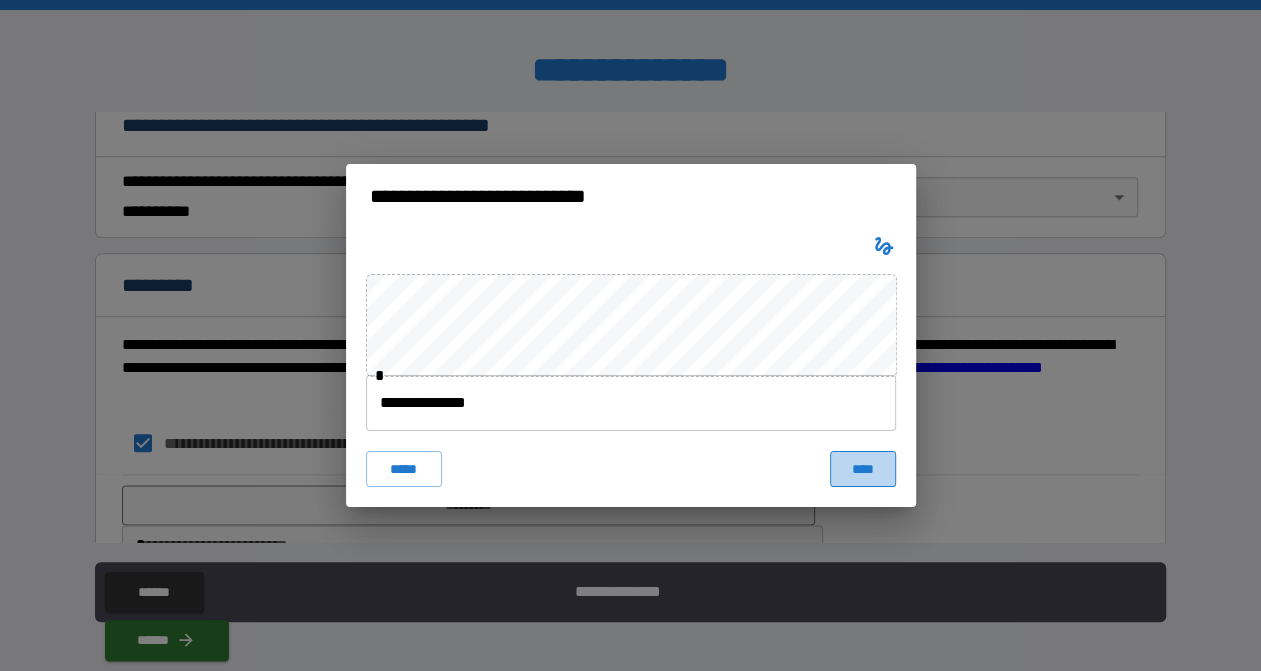 click on "****" at bounding box center [862, 469] 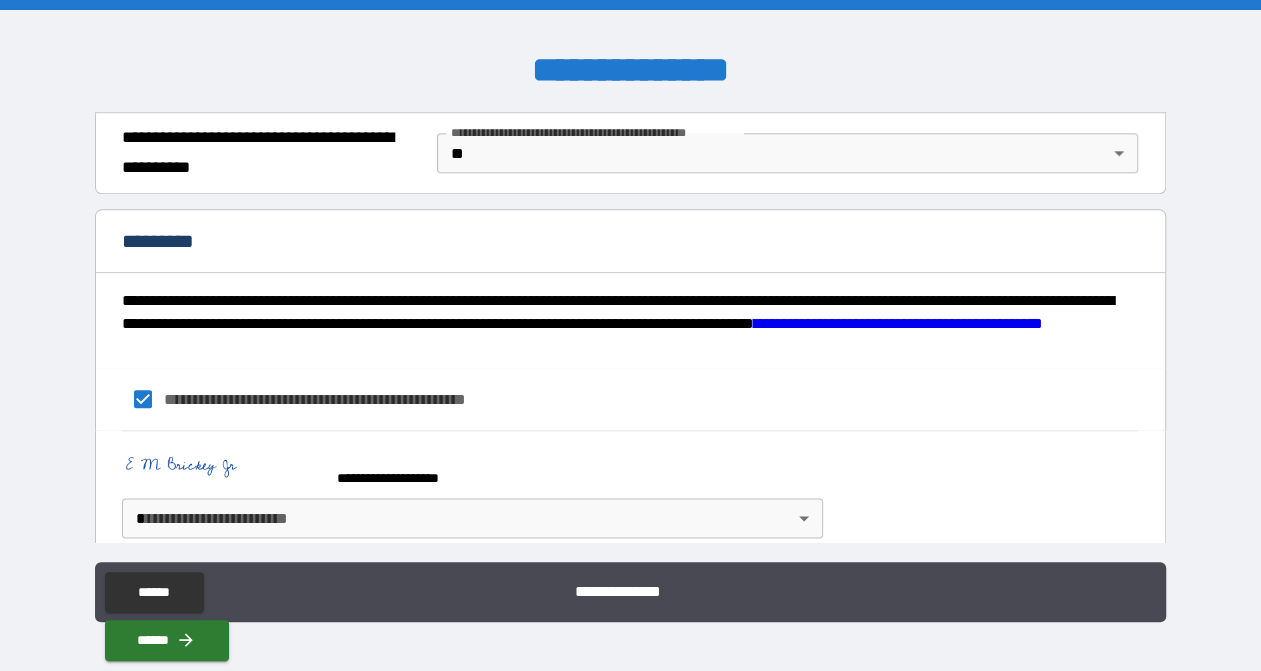 scroll, scrollTop: 1367, scrollLeft: 0, axis: vertical 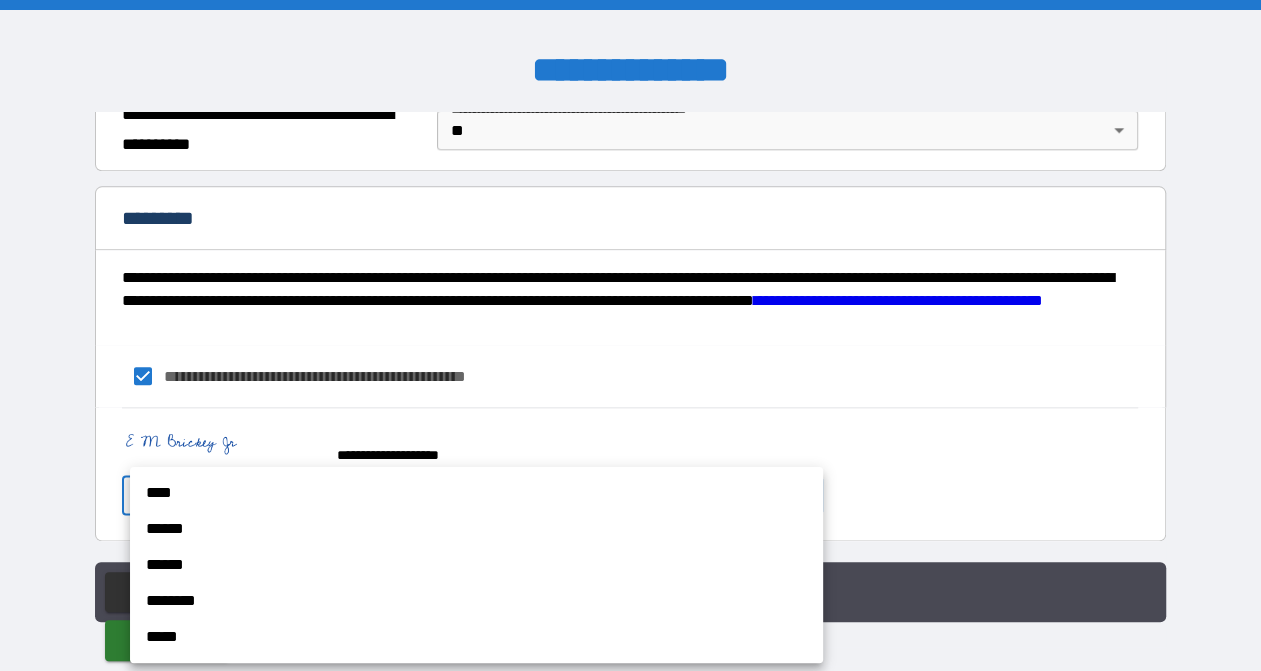 click on "**********" at bounding box center (630, 335) 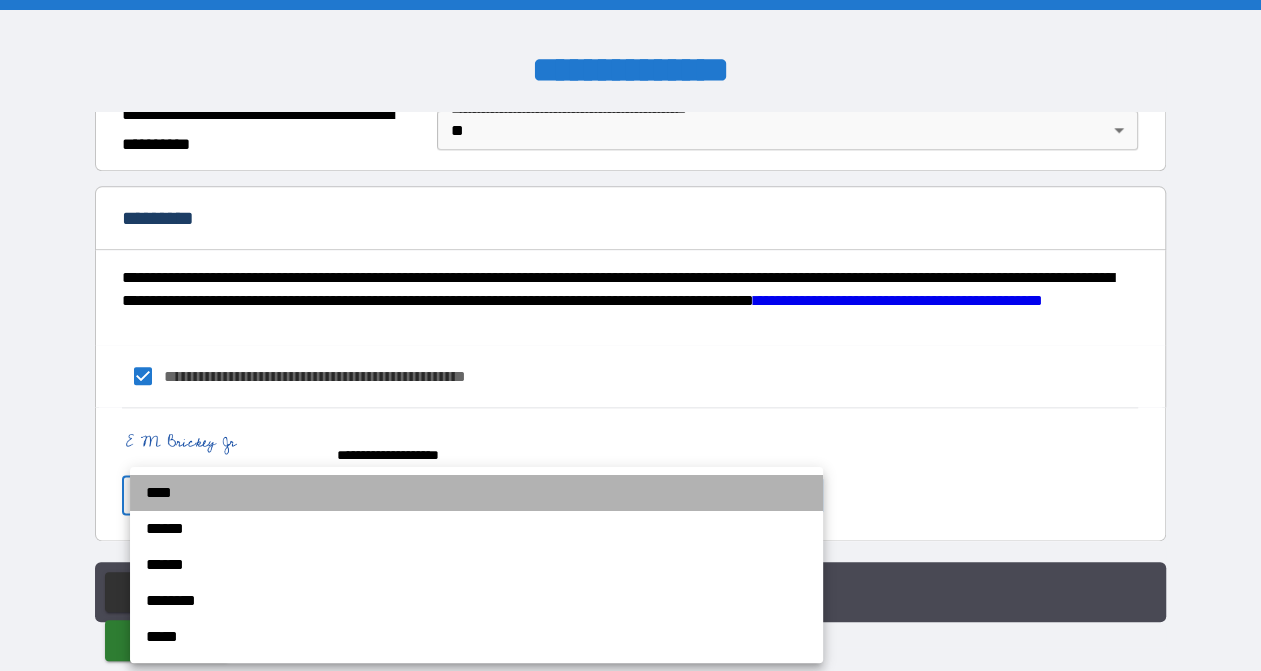 click on "****" at bounding box center (476, 493) 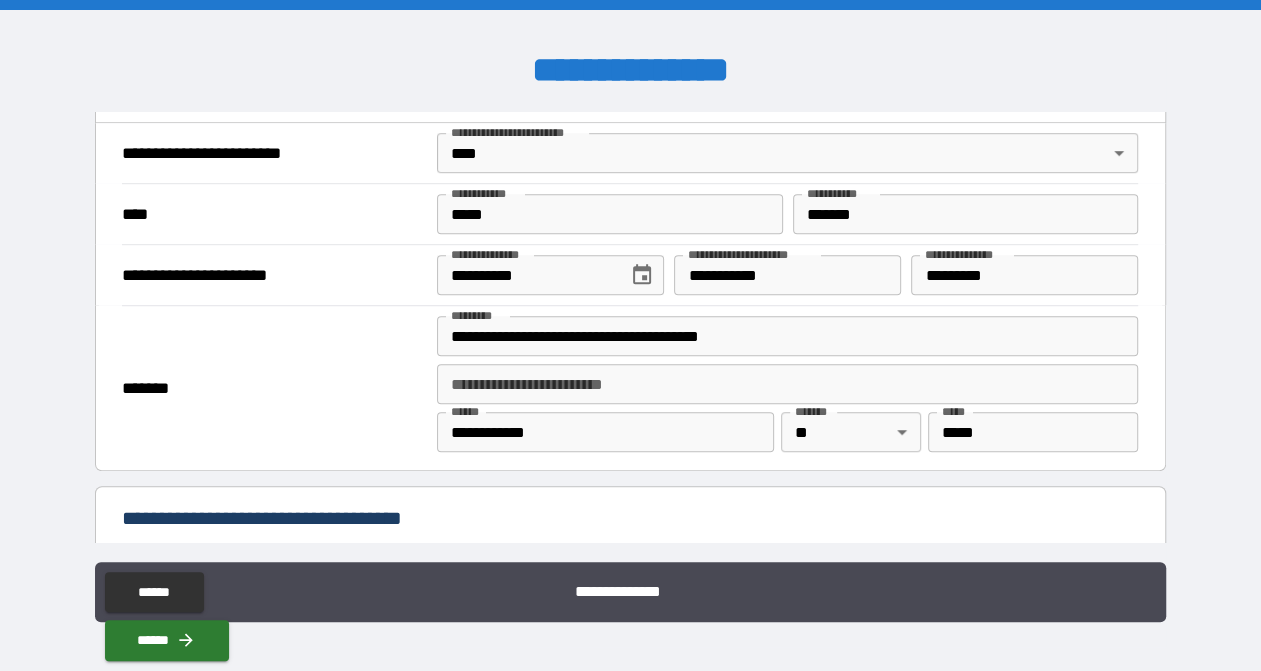 scroll, scrollTop: 867, scrollLeft: 0, axis: vertical 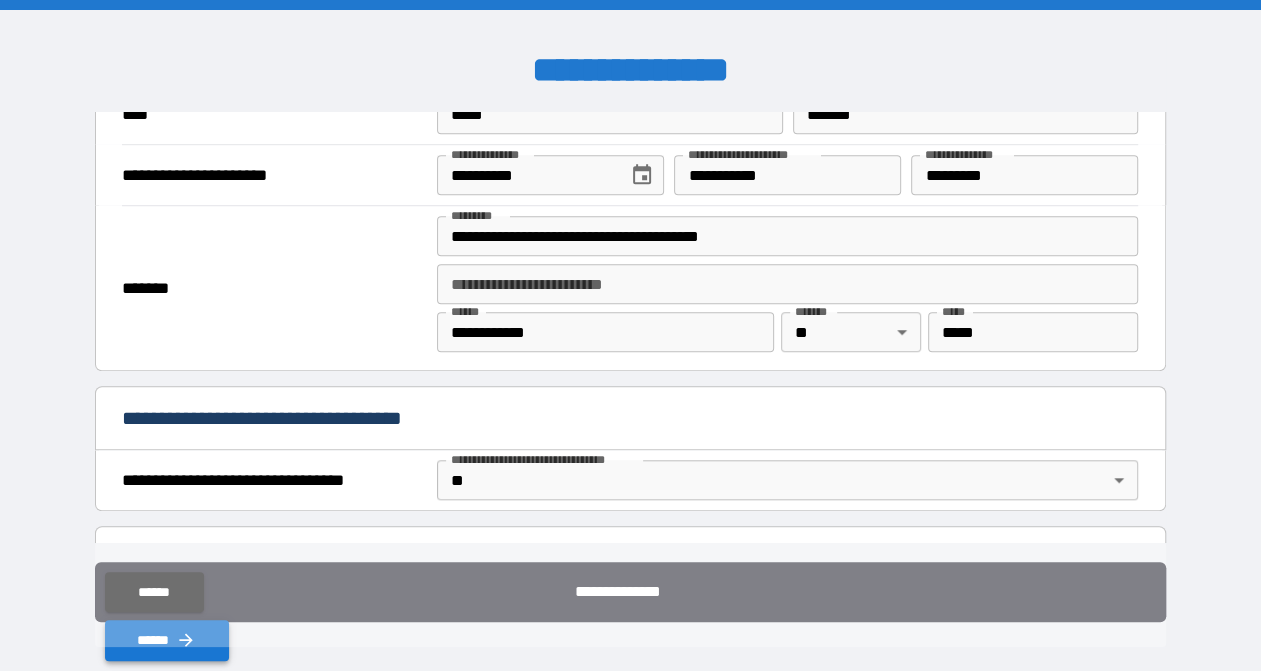 click on "******" at bounding box center [167, 640] 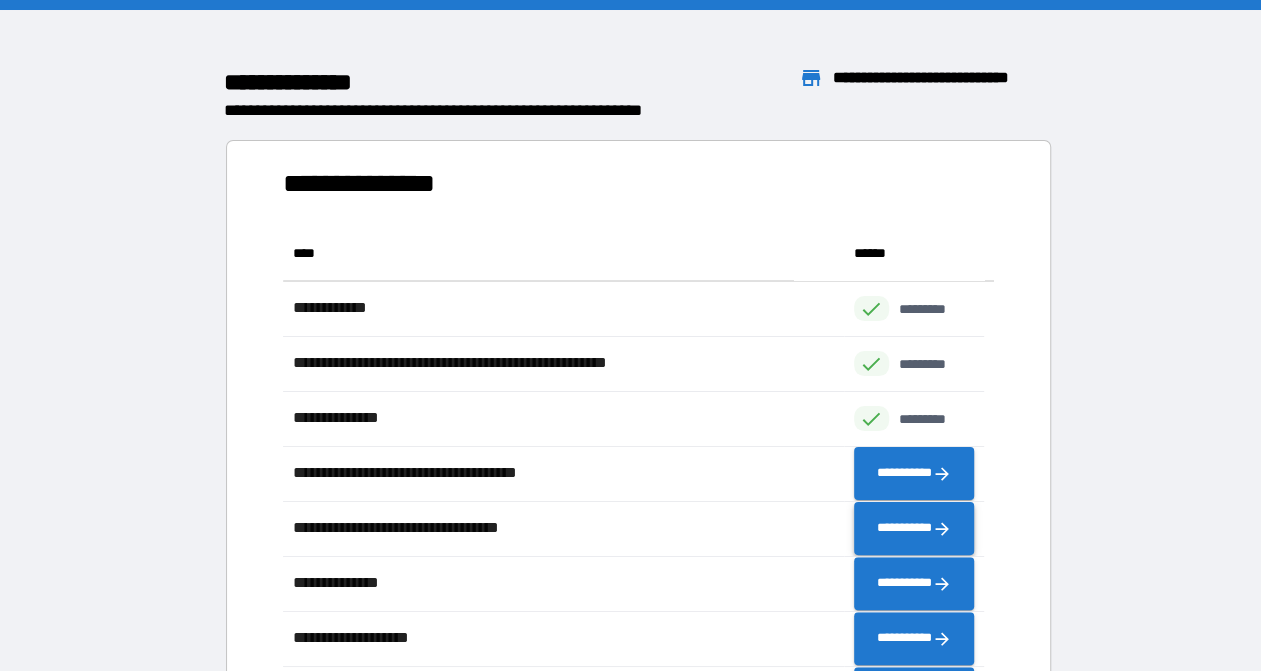 scroll, scrollTop: 16, scrollLeft: 16, axis: both 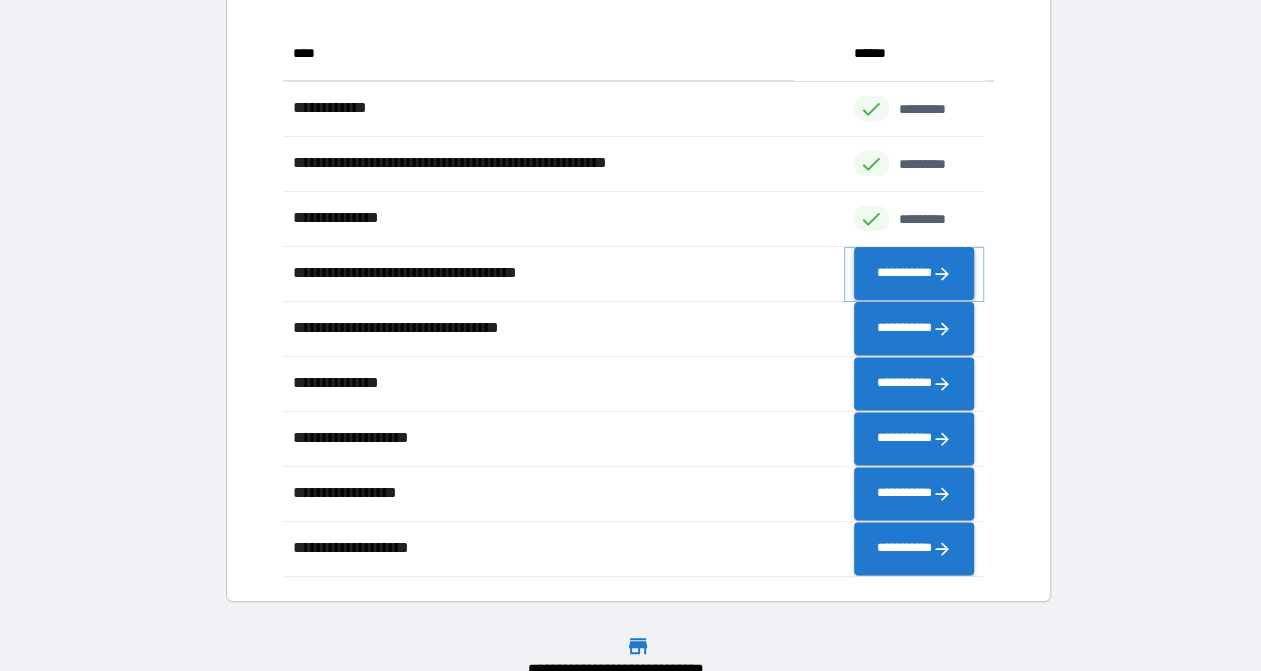 click on "**********" at bounding box center (914, 273) 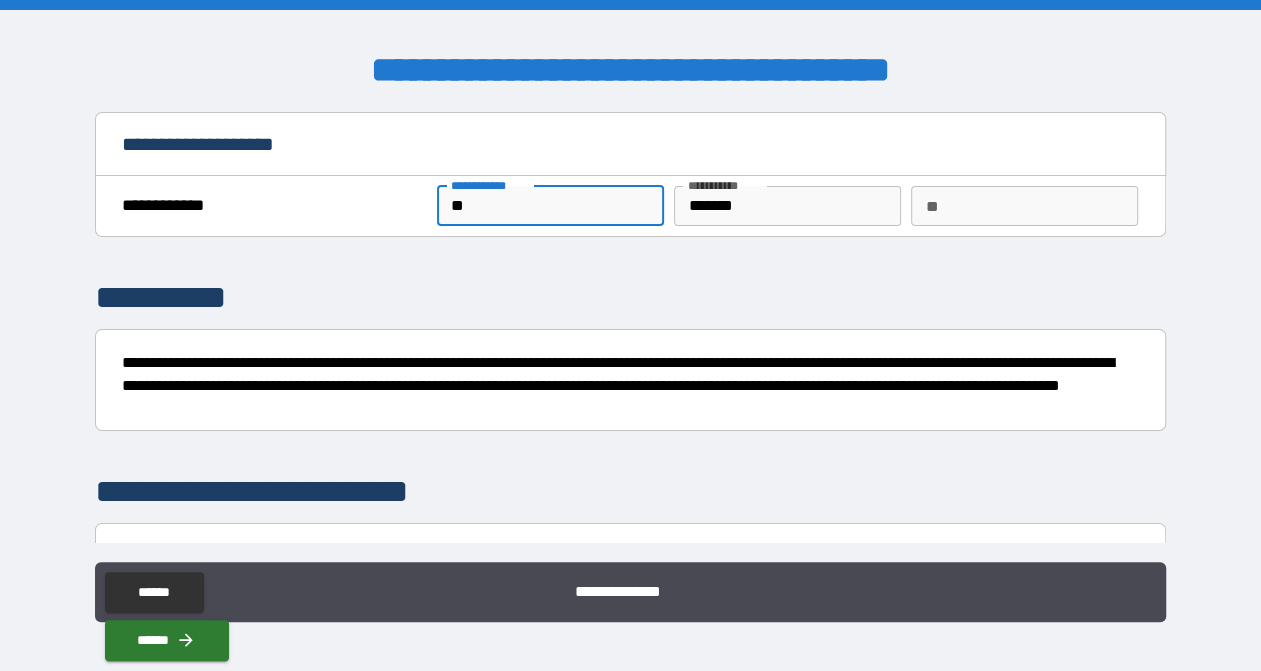 click on "**" at bounding box center [550, 206] 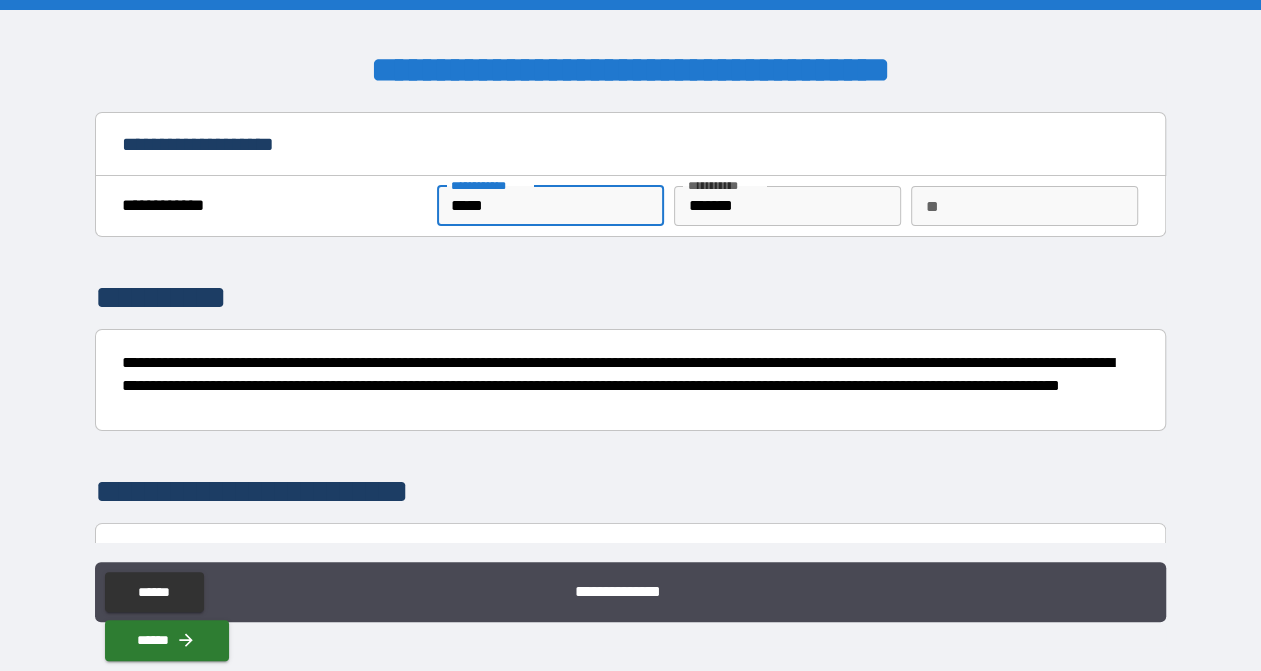 type on "*" 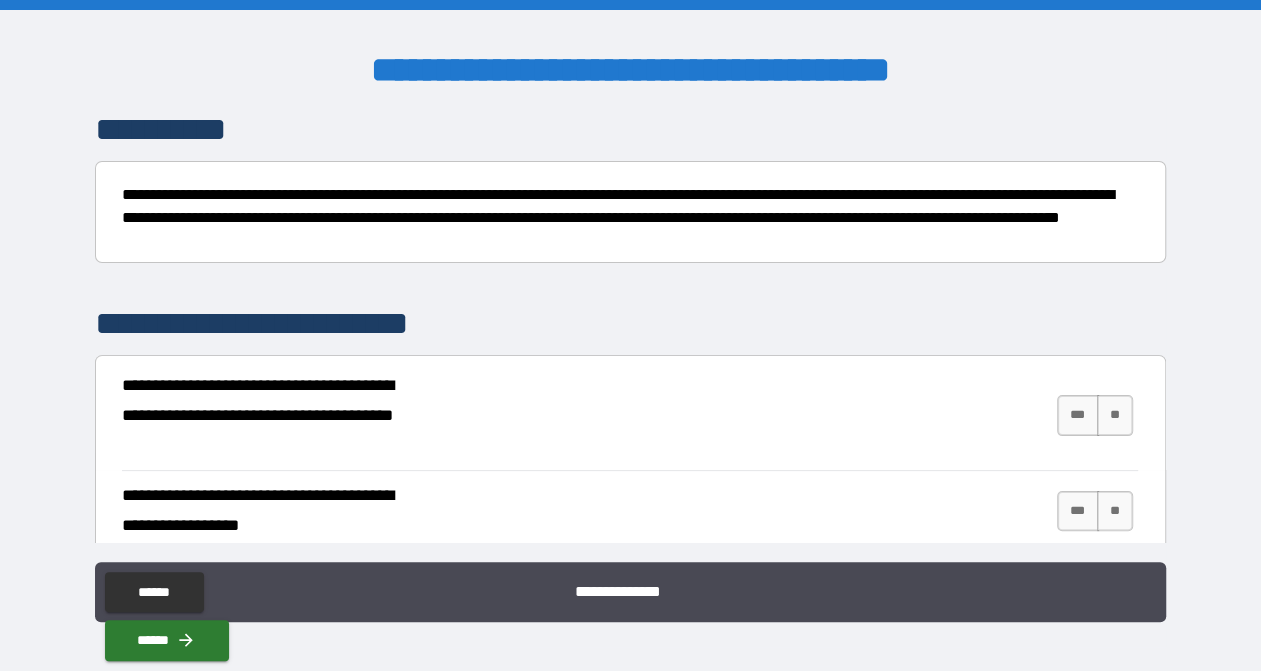 scroll, scrollTop: 200, scrollLeft: 0, axis: vertical 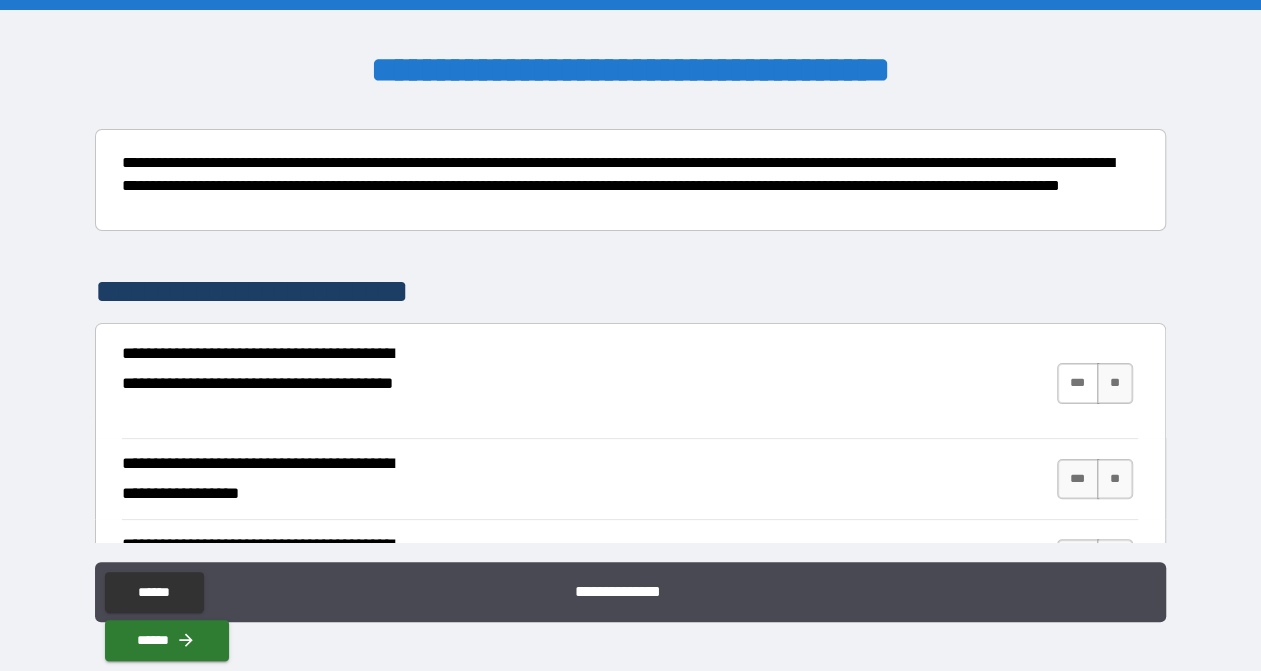 click on "***" at bounding box center [1078, 383] 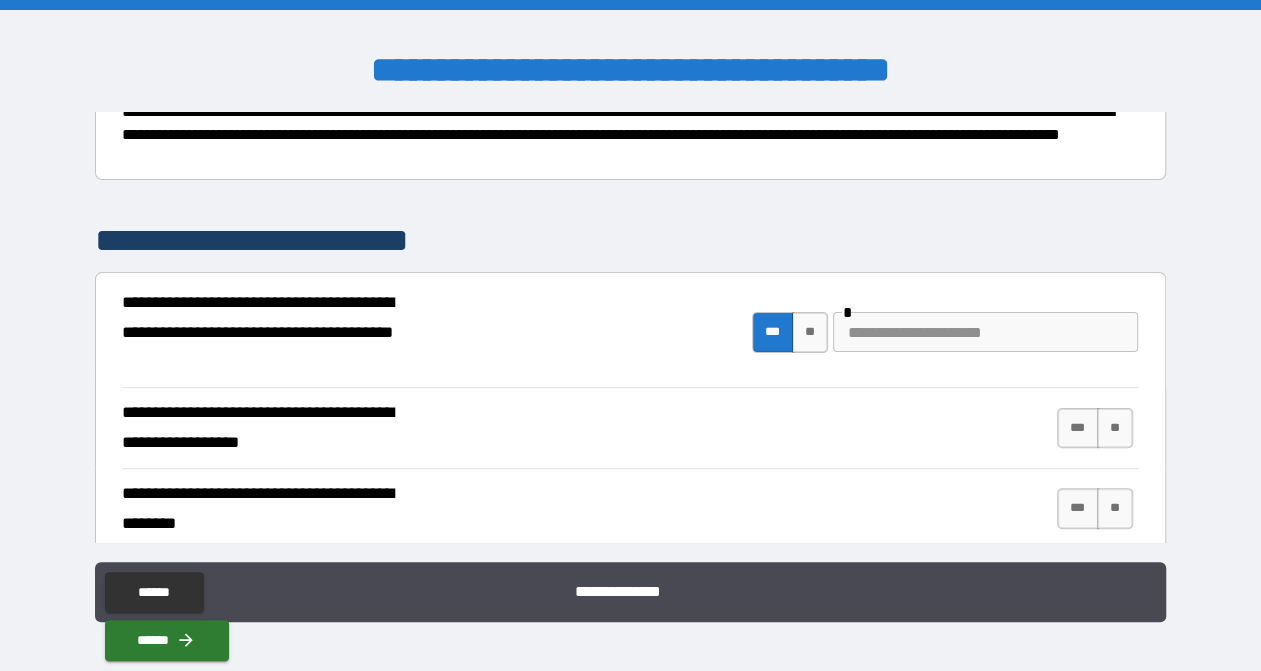 scroll, scrollTop: 300, scrollLeft: 0, axis: vertical 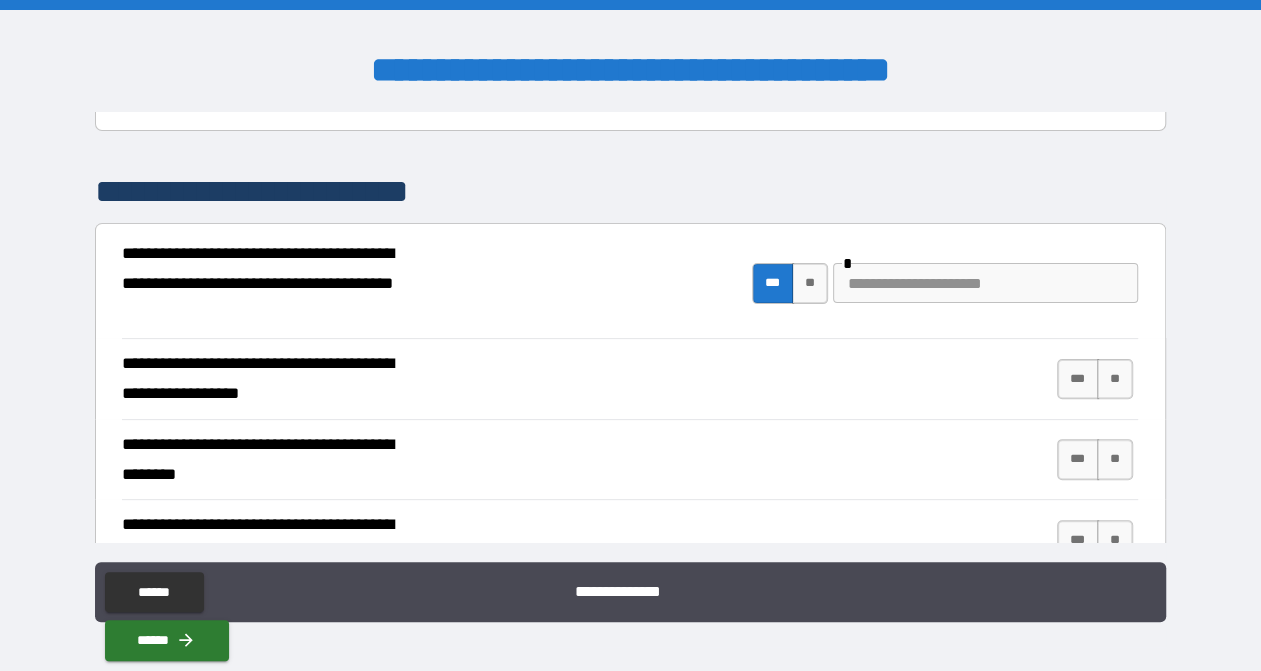 click at bounding box center [985, 283] 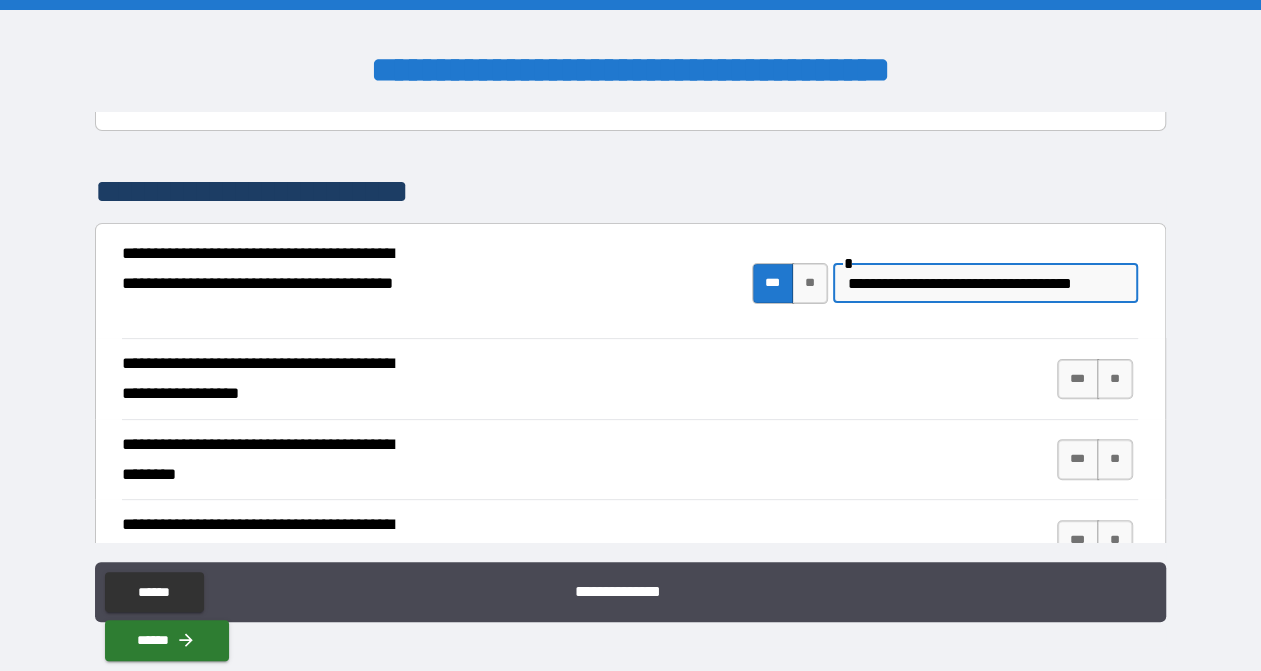 scroll, scrollTop: 0, scrollLeft: 4, axis: horizontal 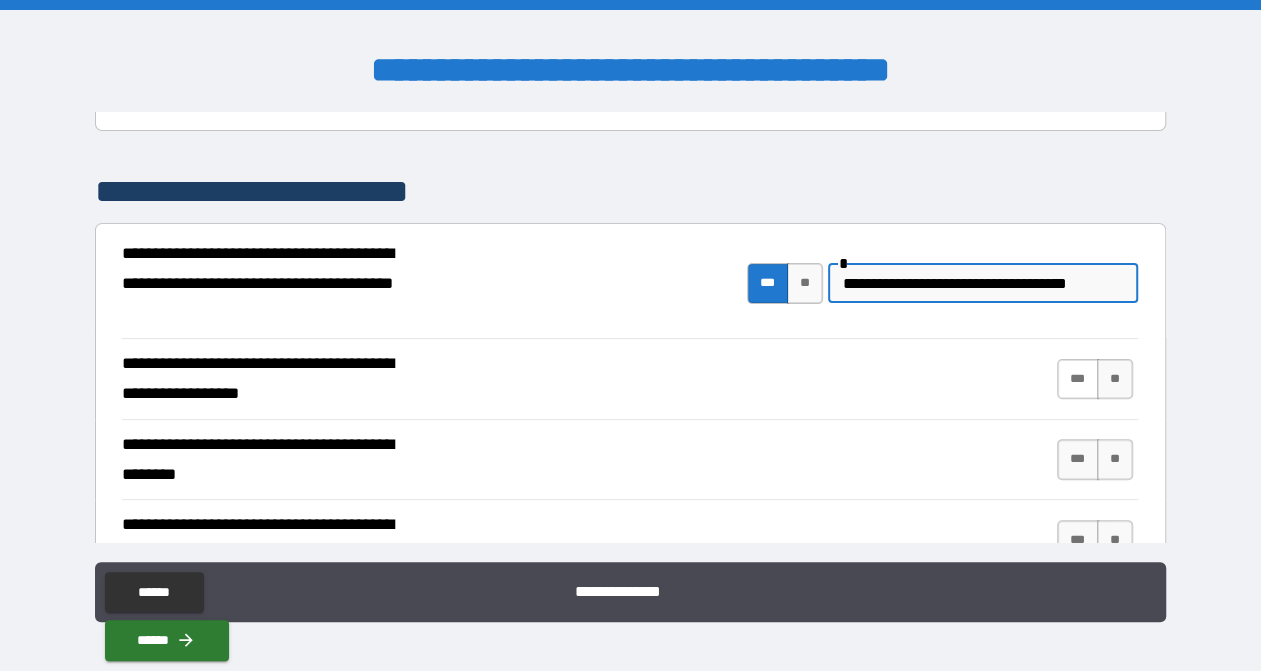 type on "**********" 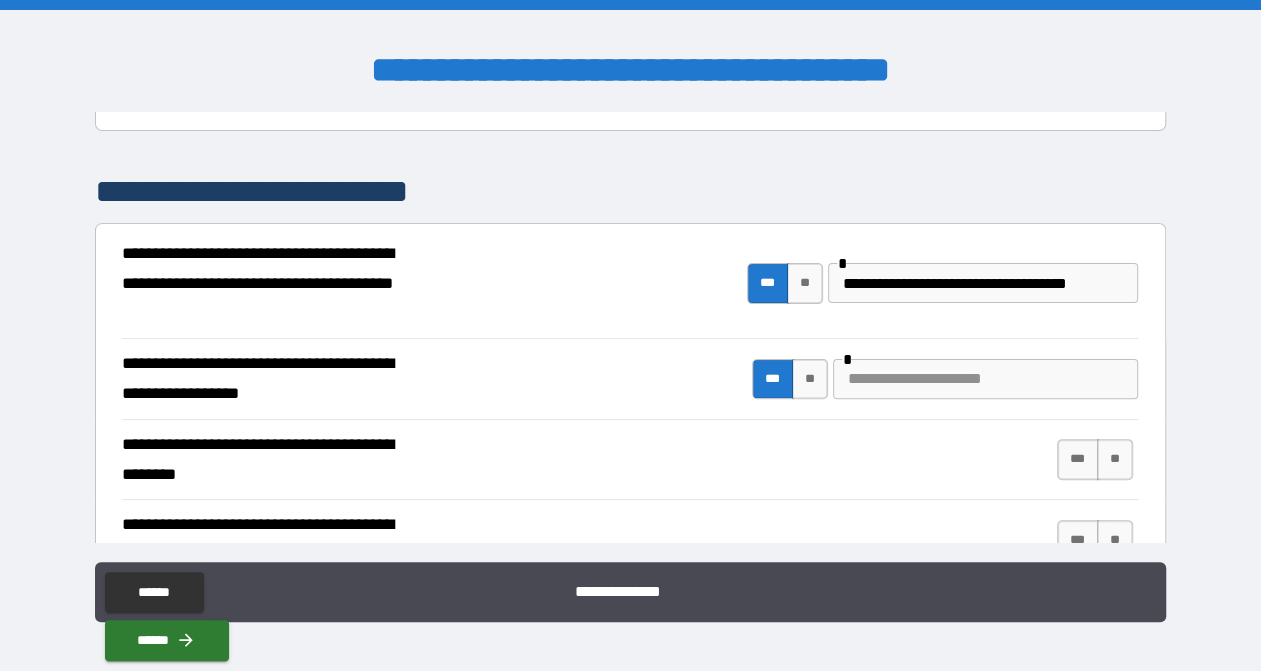 scroll, scrollTop: 0, scrollLeft: 0, axis: both 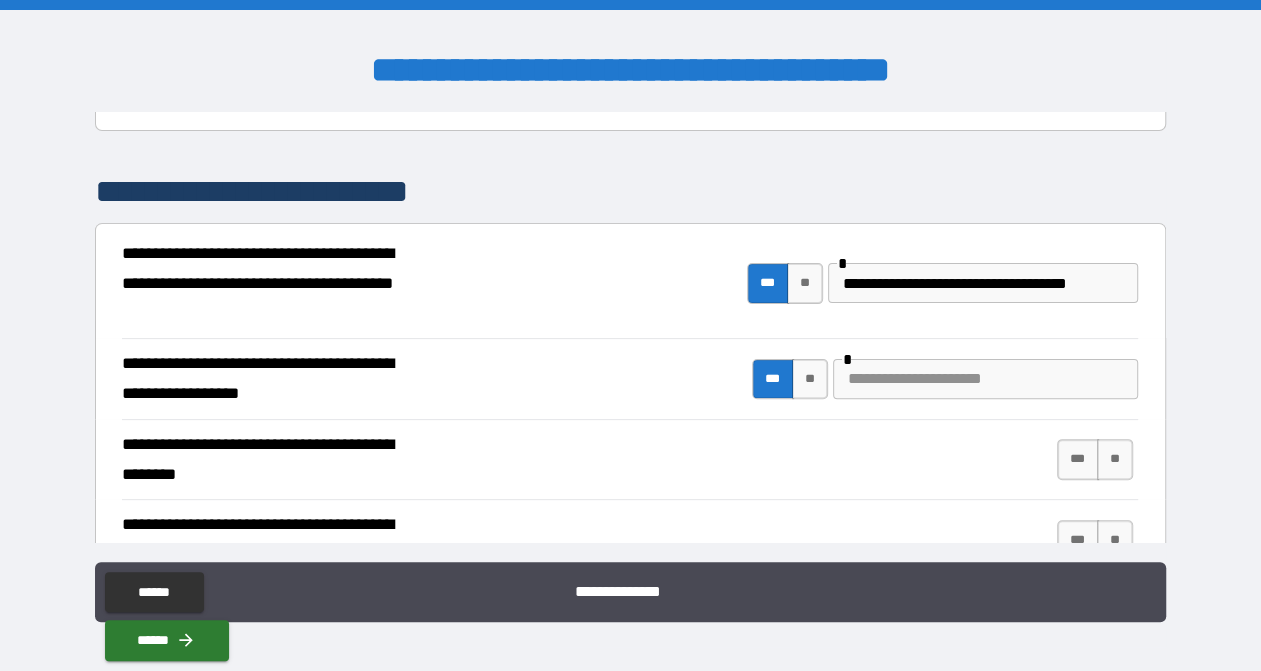 click at bounding box center (985, 379) 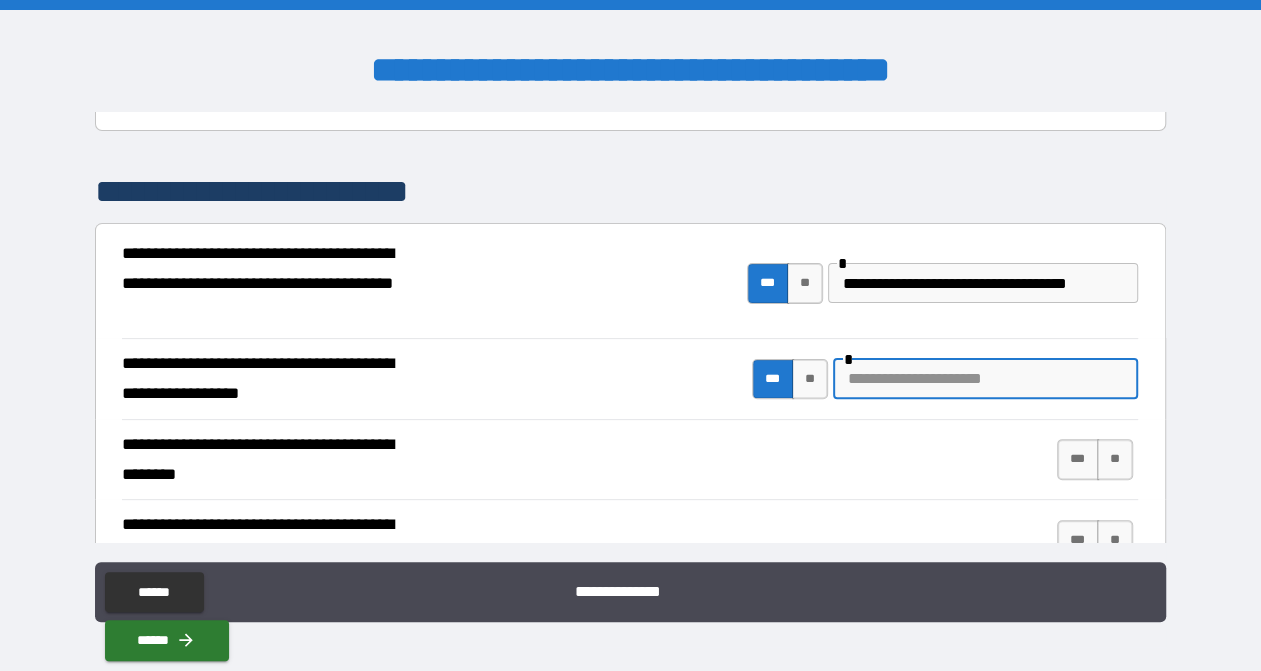 click at bounding box center [985, 379] 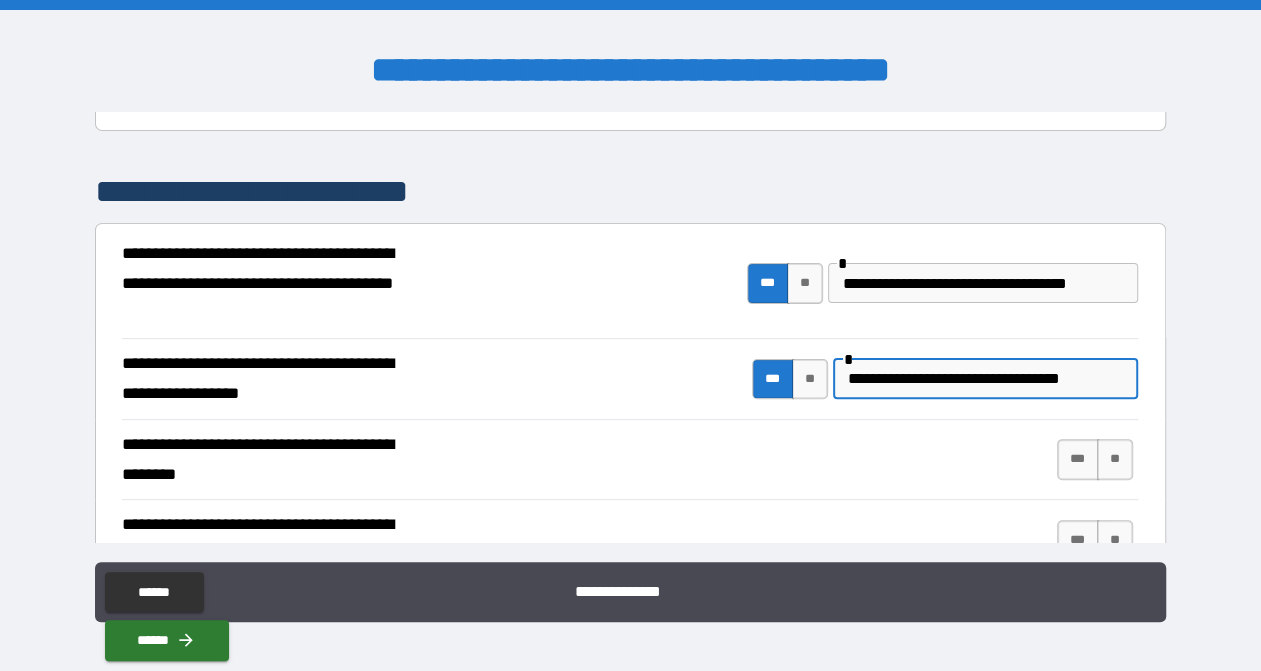 drag, startPoint x: 1085, startPoint y: 373, endPoint x: 993, endPoint y: 375, distance: 92.021736 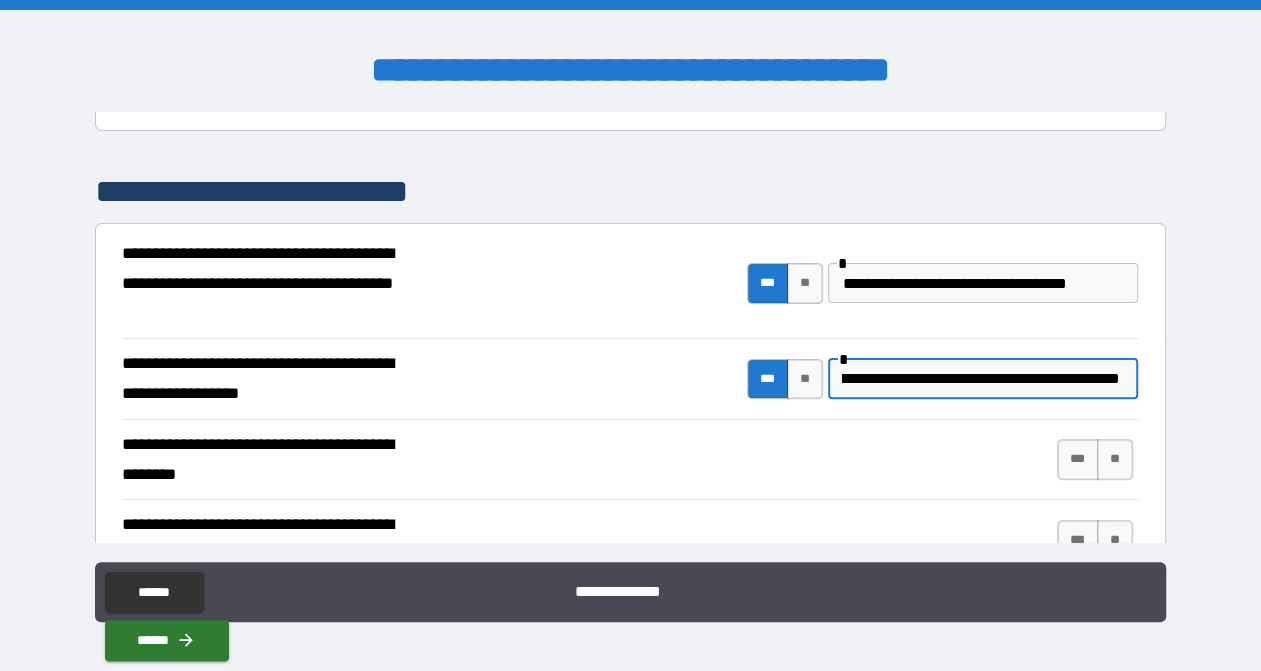 scroll, scrollTop: 0, scrollLeft: 78, axis: horizontal 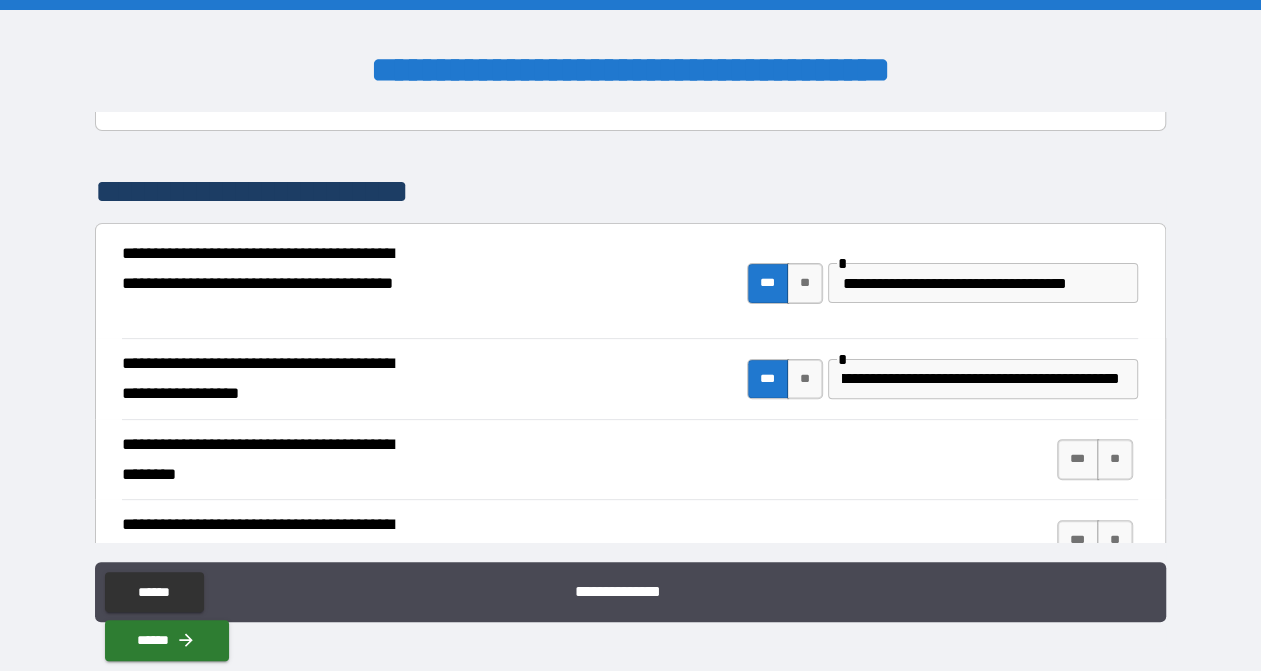 drag, startPoint x: 1076, startPoint y: 378, endPoint x: 1047, endPoint y: 320, distance: 64.84597 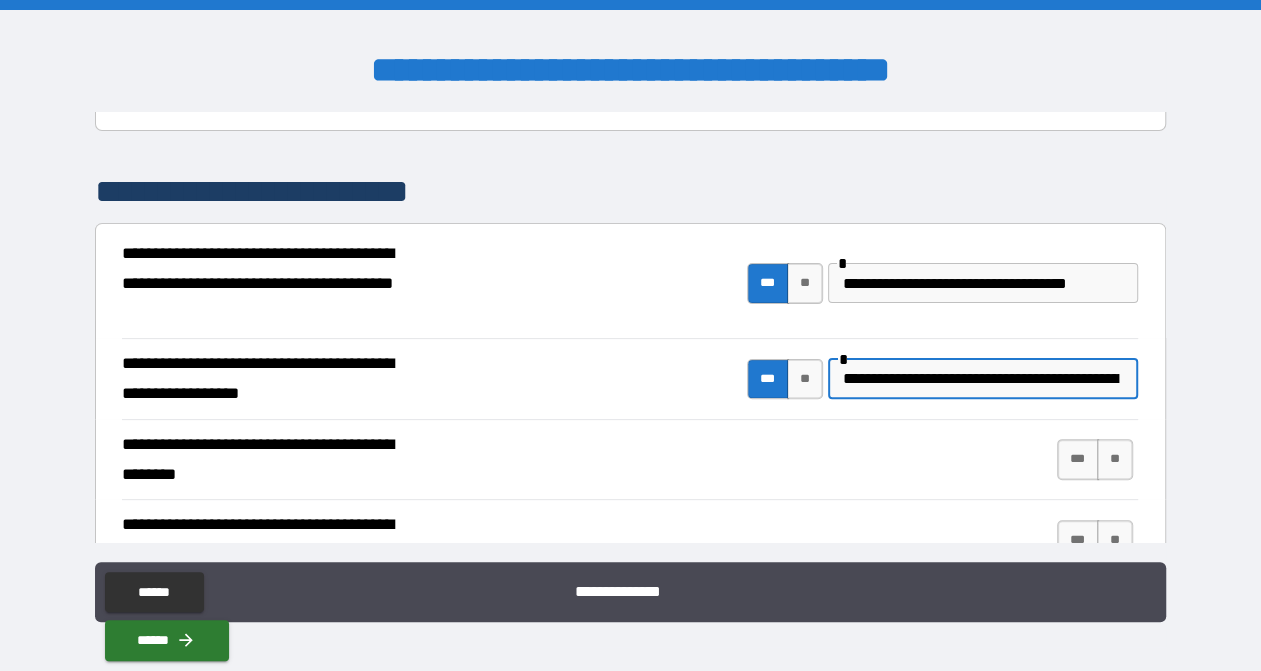 scroll, scrollTop: 0, scrollLeft: 79, axis: horizontal 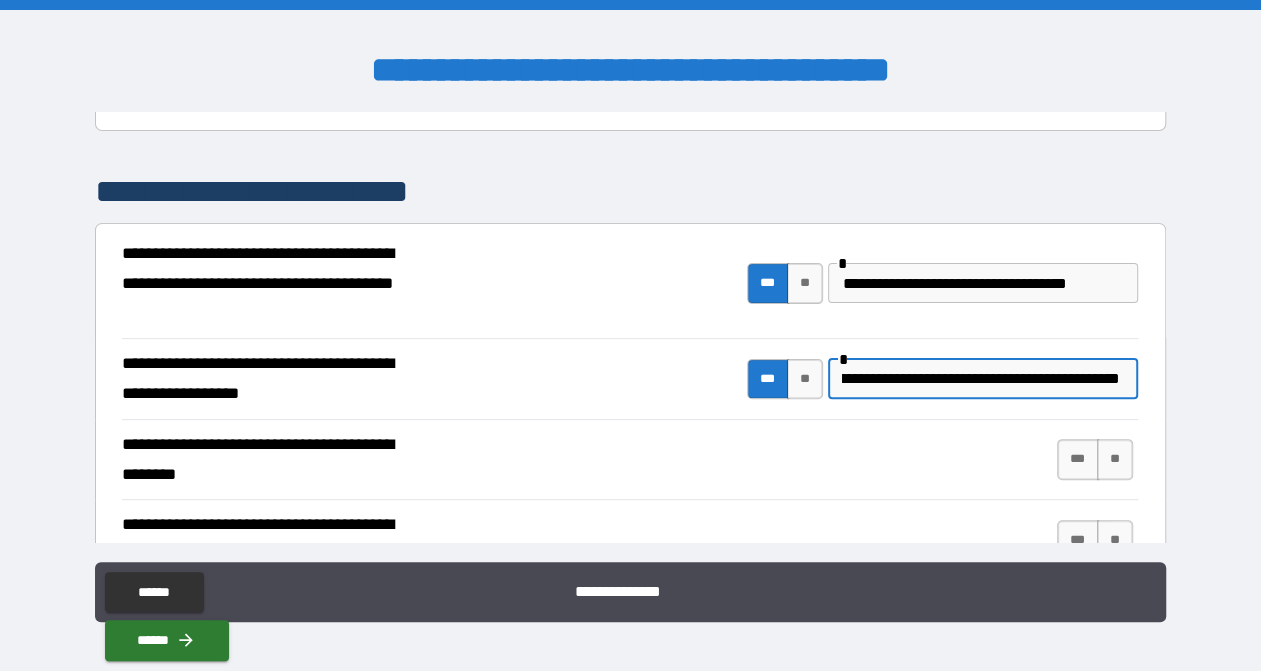 drag, startPoint x: 1101, startPoint y: 375, endPoint x: 1139, endPoint y: 374, distance: 38.013157 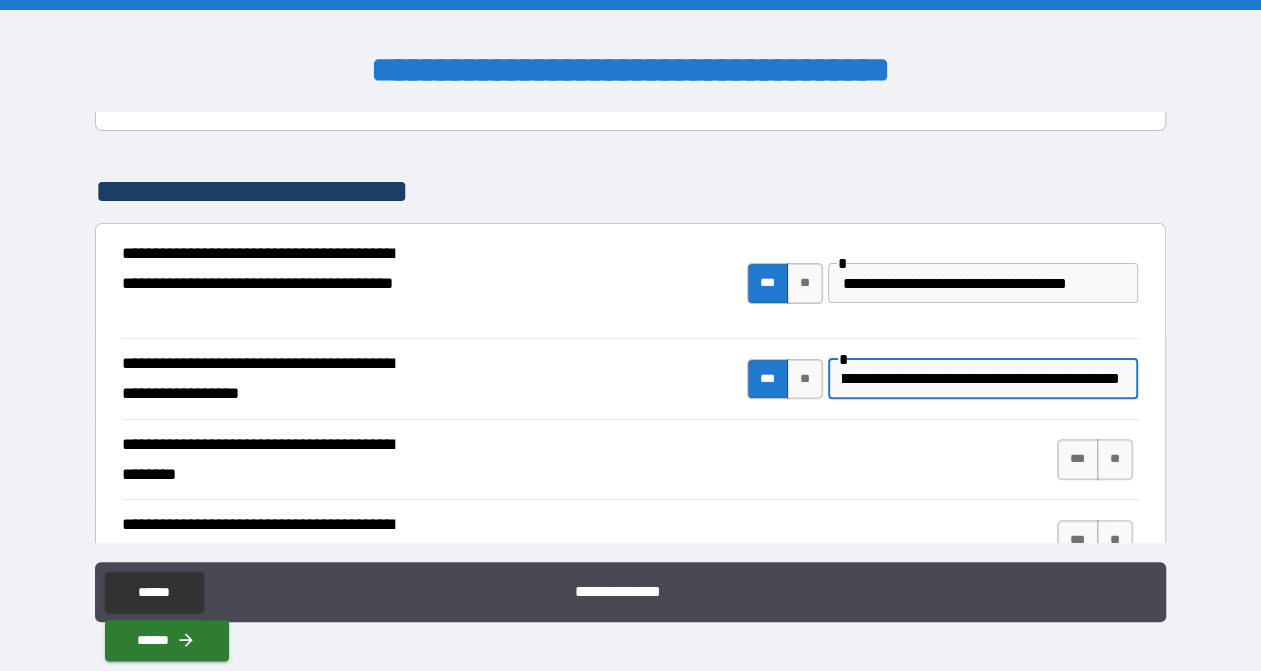 scroll, scrollTop: 0, scrollLeft: 231, axis: horizontal 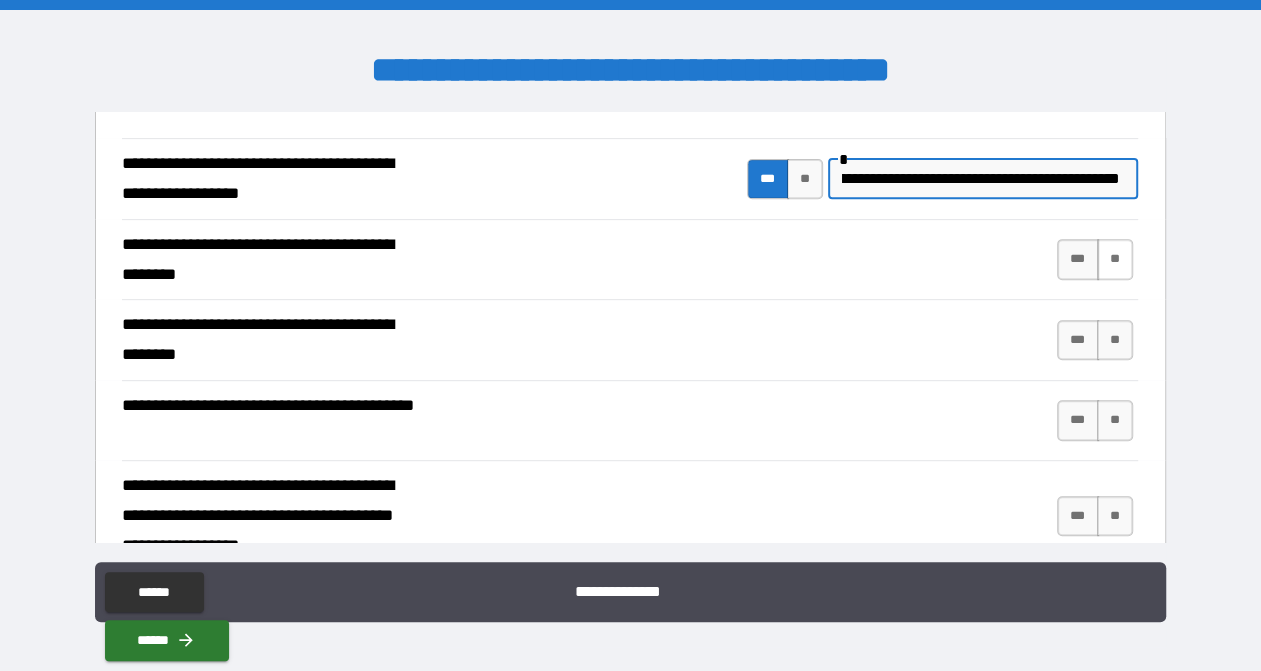 type on "**********" 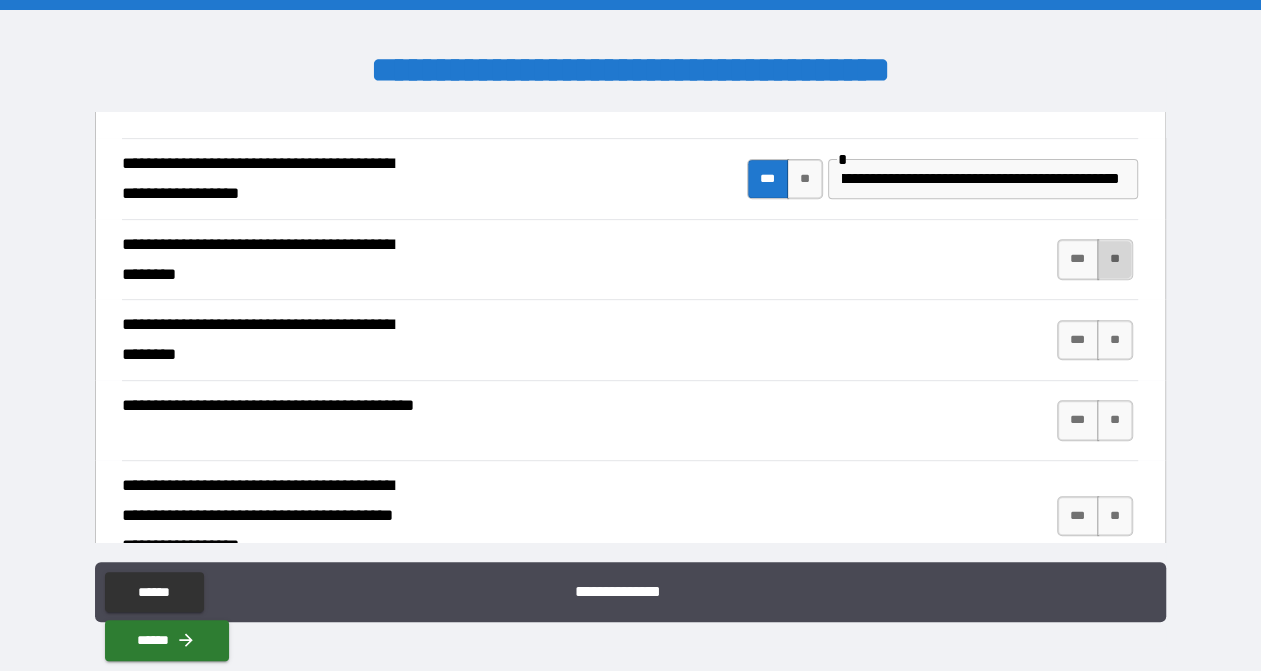 click on "**" at bounding box center (1115, 259) 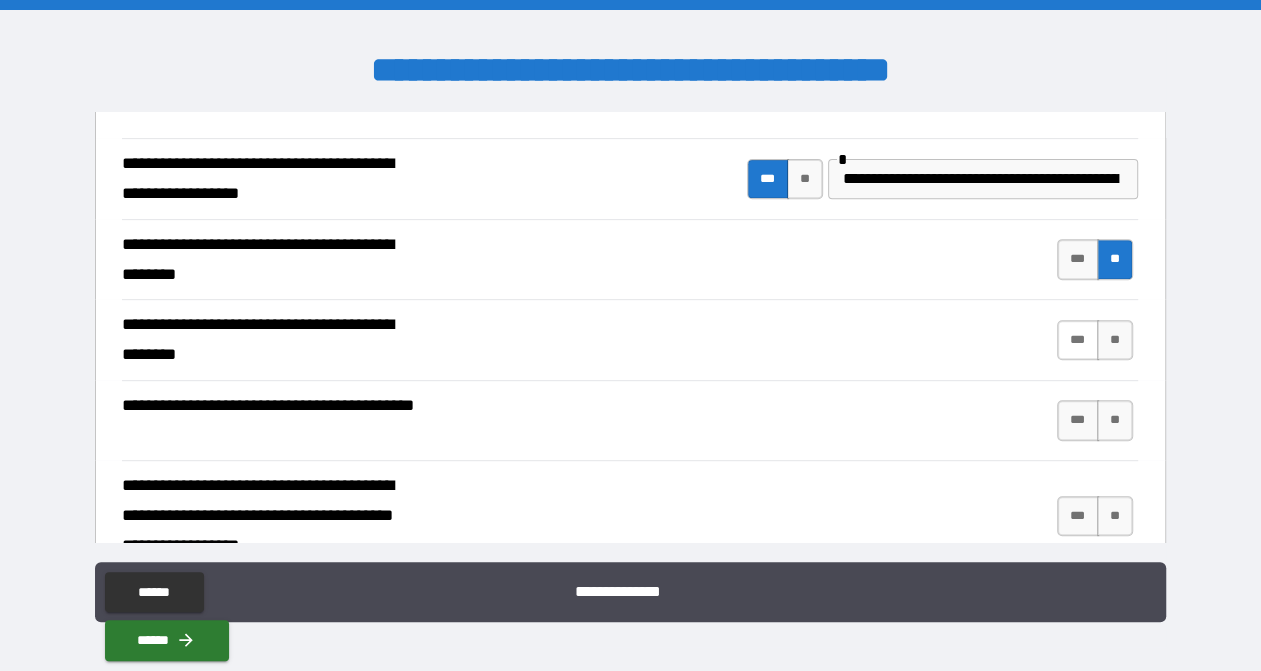 click on "***" at bounding box center (1078, 340) 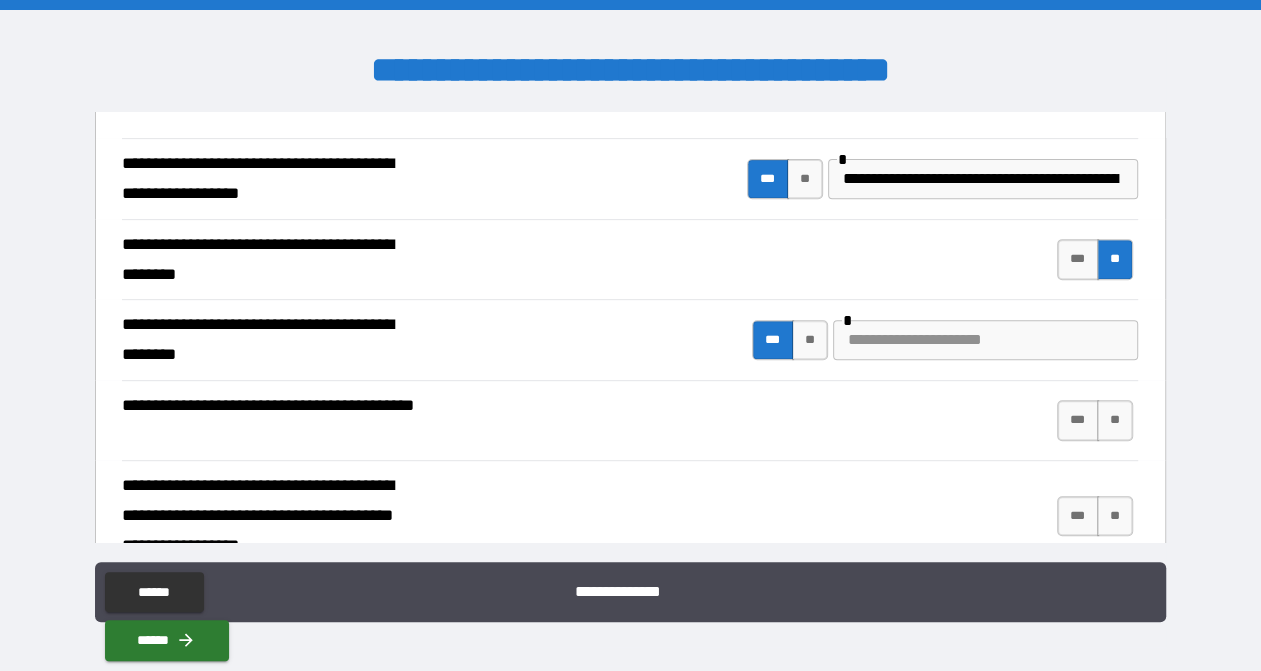click at bounding box center [985, 340] 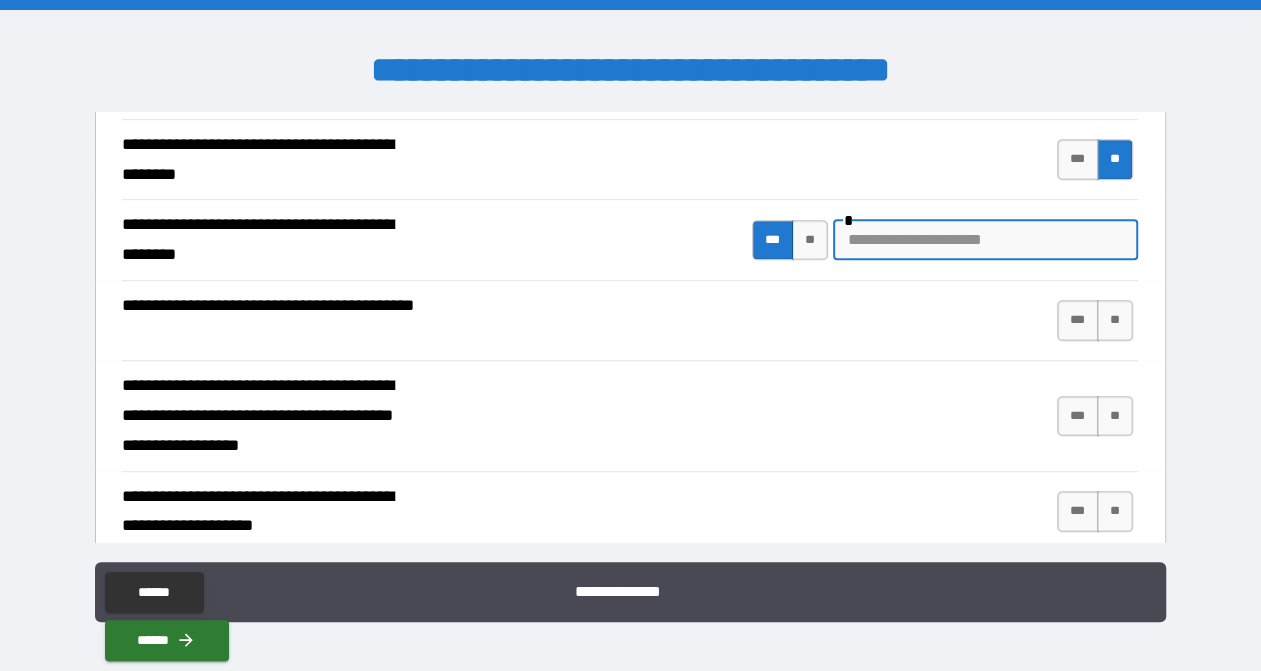 scroll, scrollTop: 567, scrollLeft: 0, axis: vertical 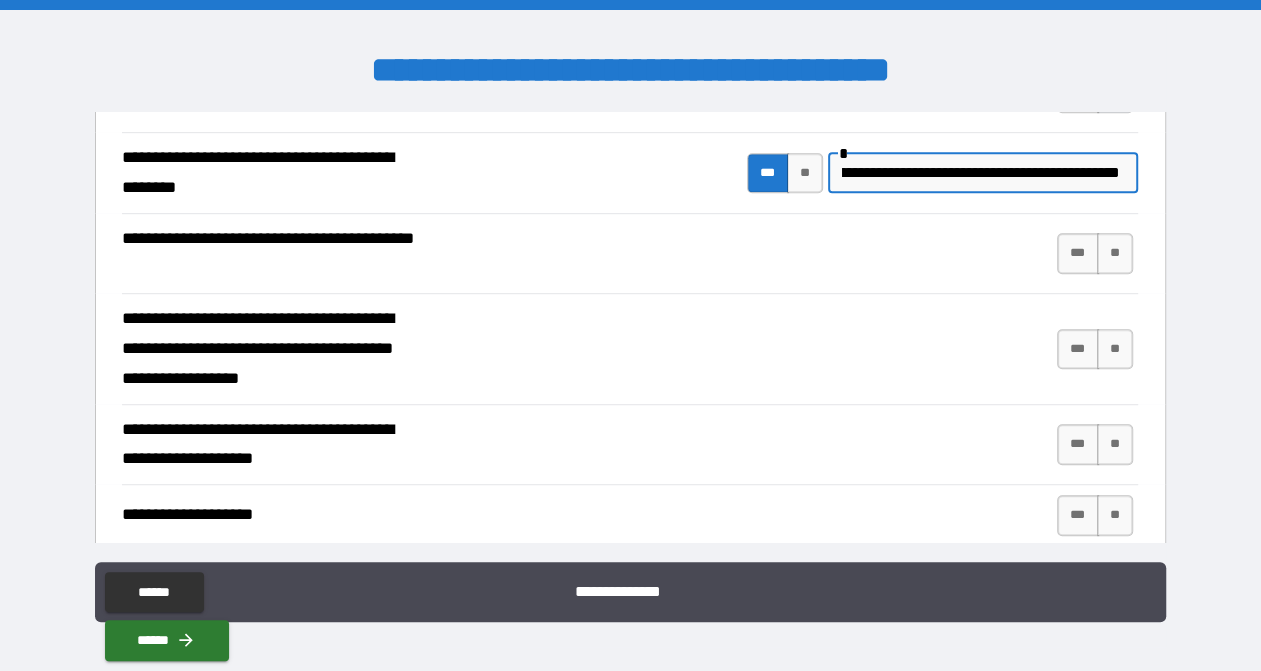 click on "**********" at bounding box center (980, 173) 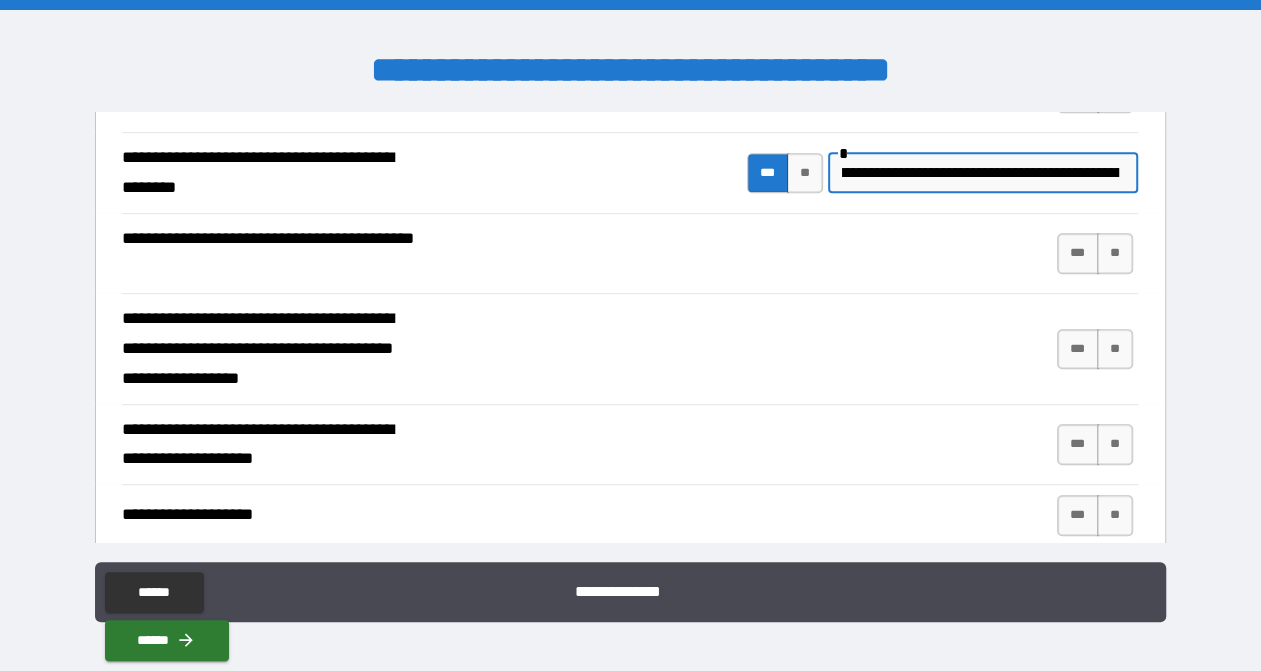 scroll, scrollTop: 0, scrollLeft: 0, axis: both 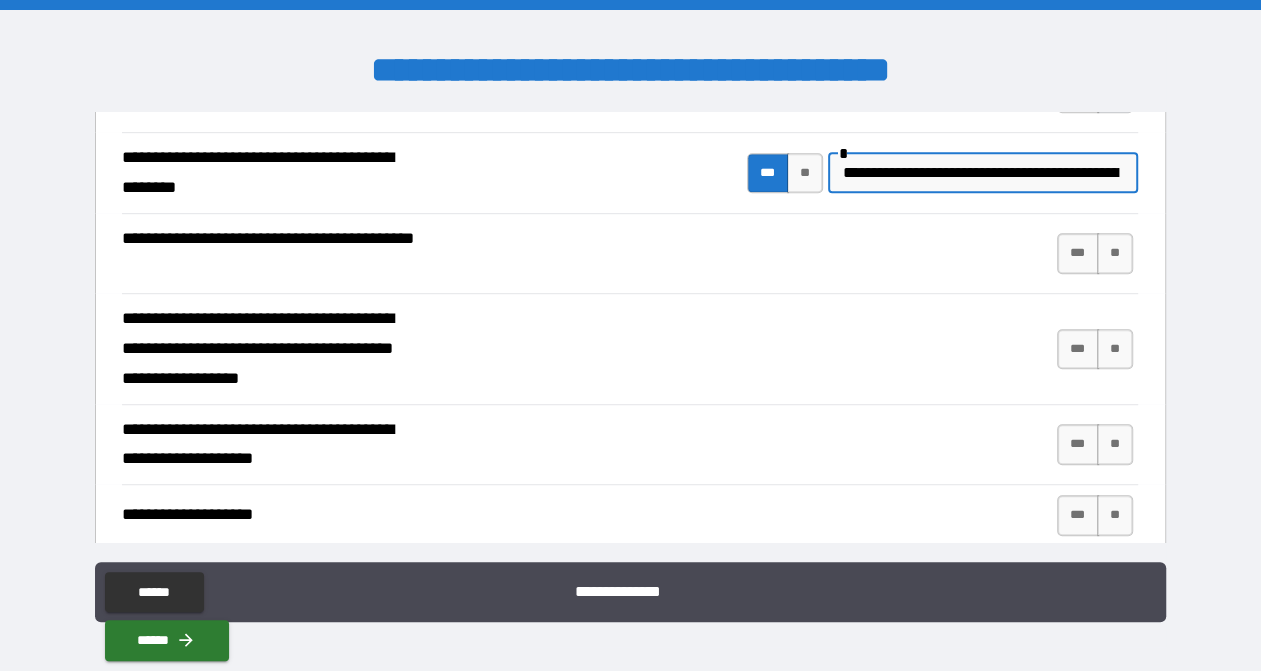 drag, startPoint x: 1018, startPoint y: 162, endPoint x: 998, endPoint y: 223, distance: 64.195015 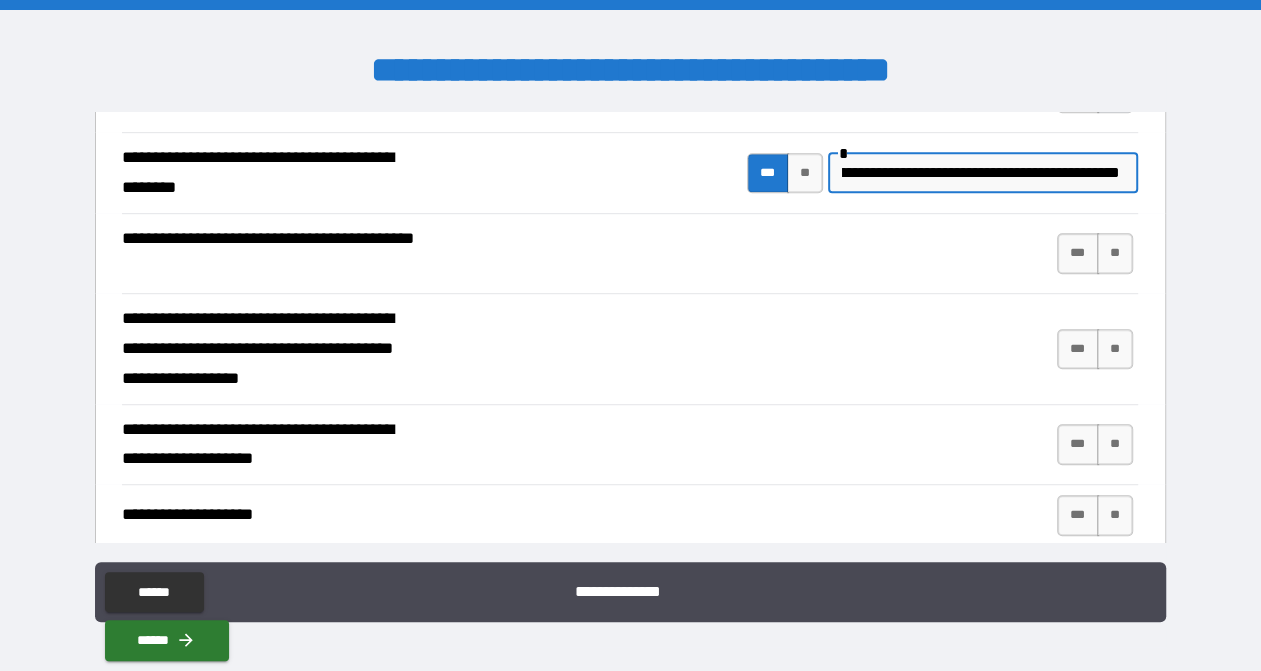 scroll, scrollTop: 0, scrollLeft: 669, axis: horizontal 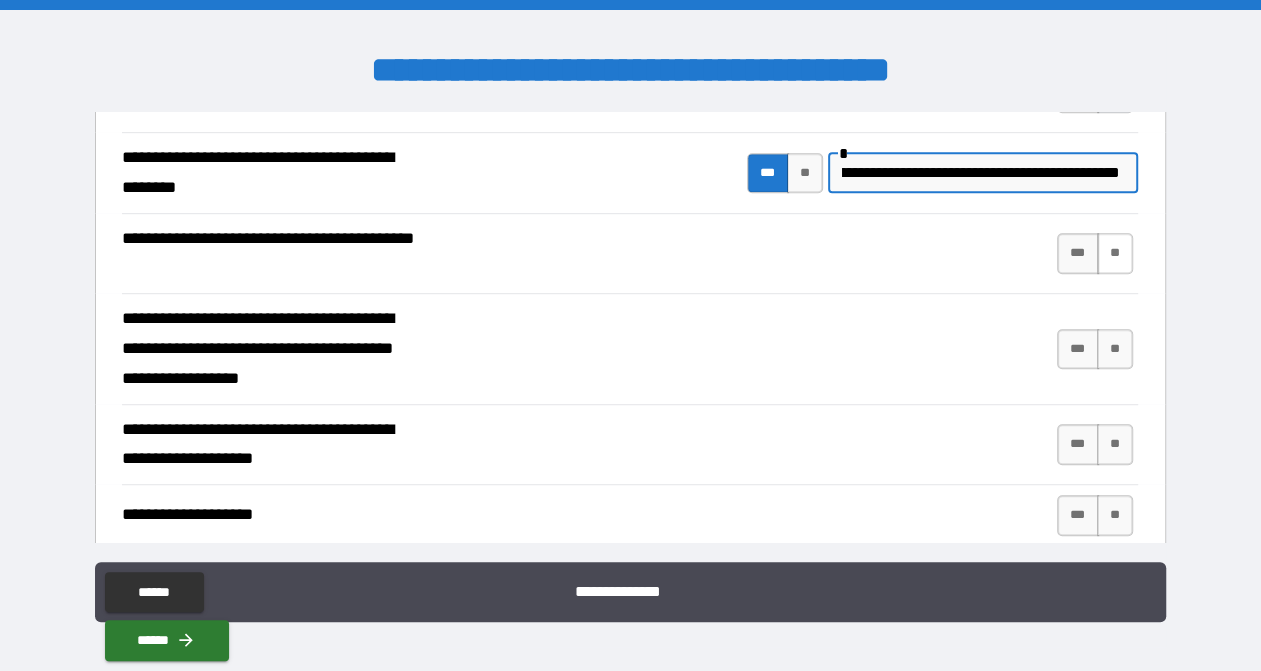 type on "**********" 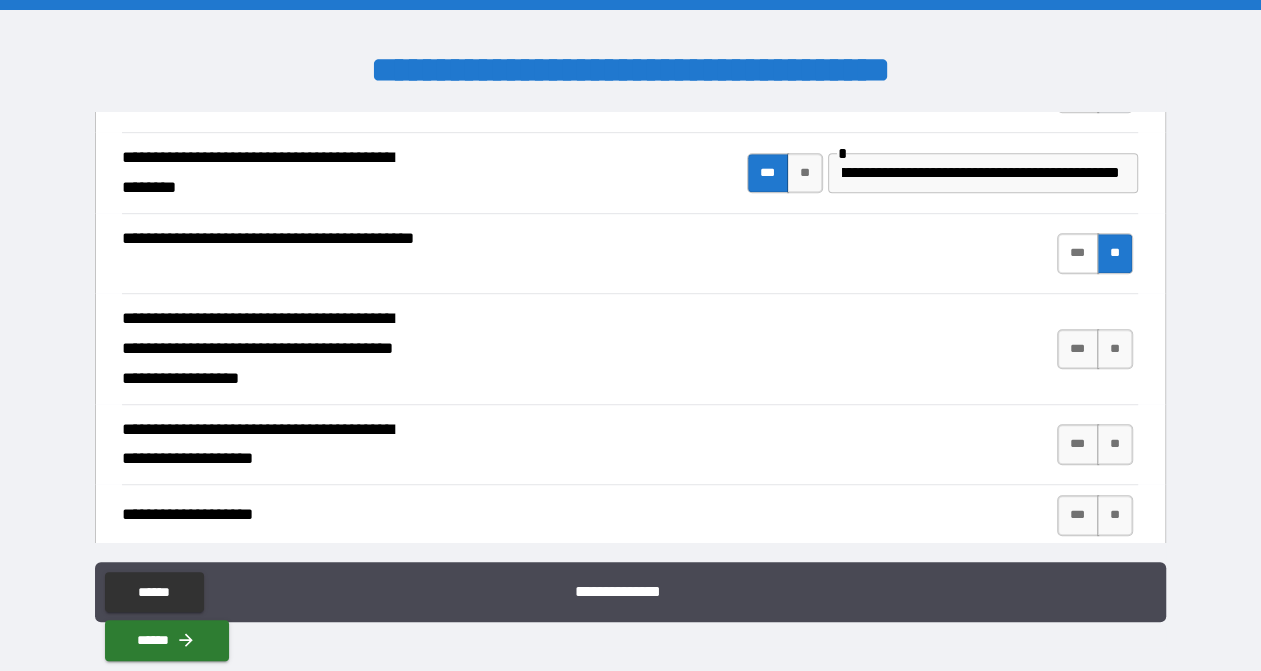 scroll, scrollTop: 0, scrollLeft: 0, axis: both 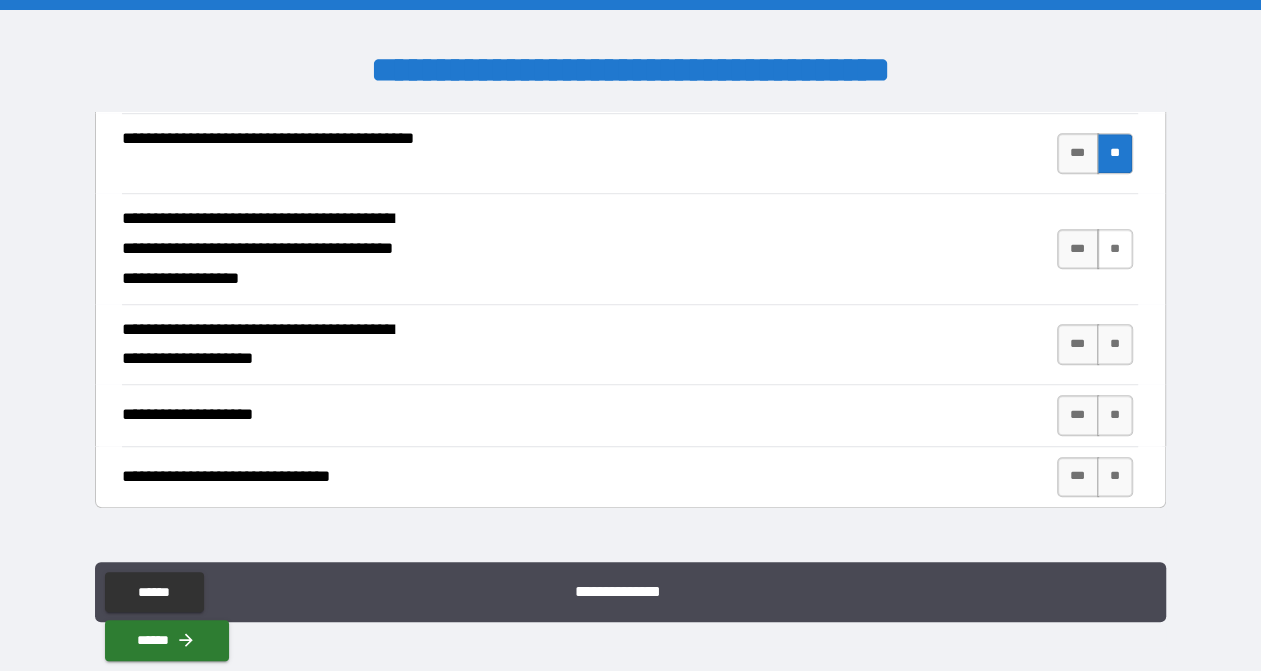 click on "**" at bounding box center [1115, 249] 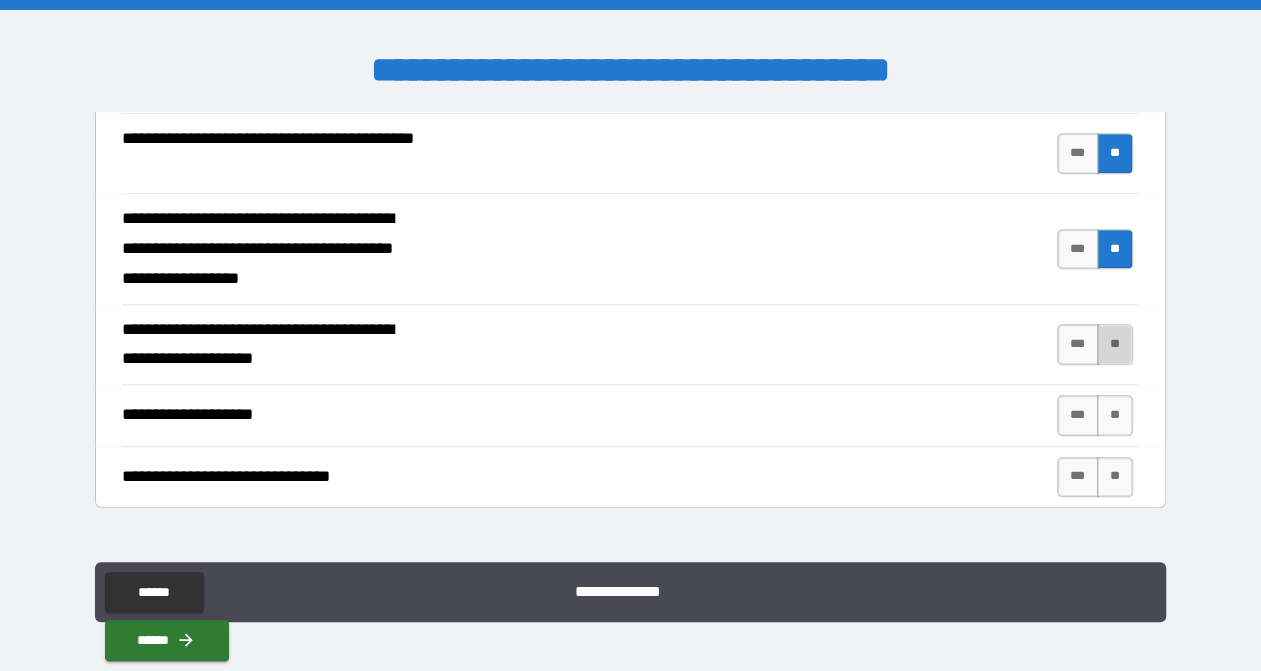 click on "**" at bounding box center [1115, 344] 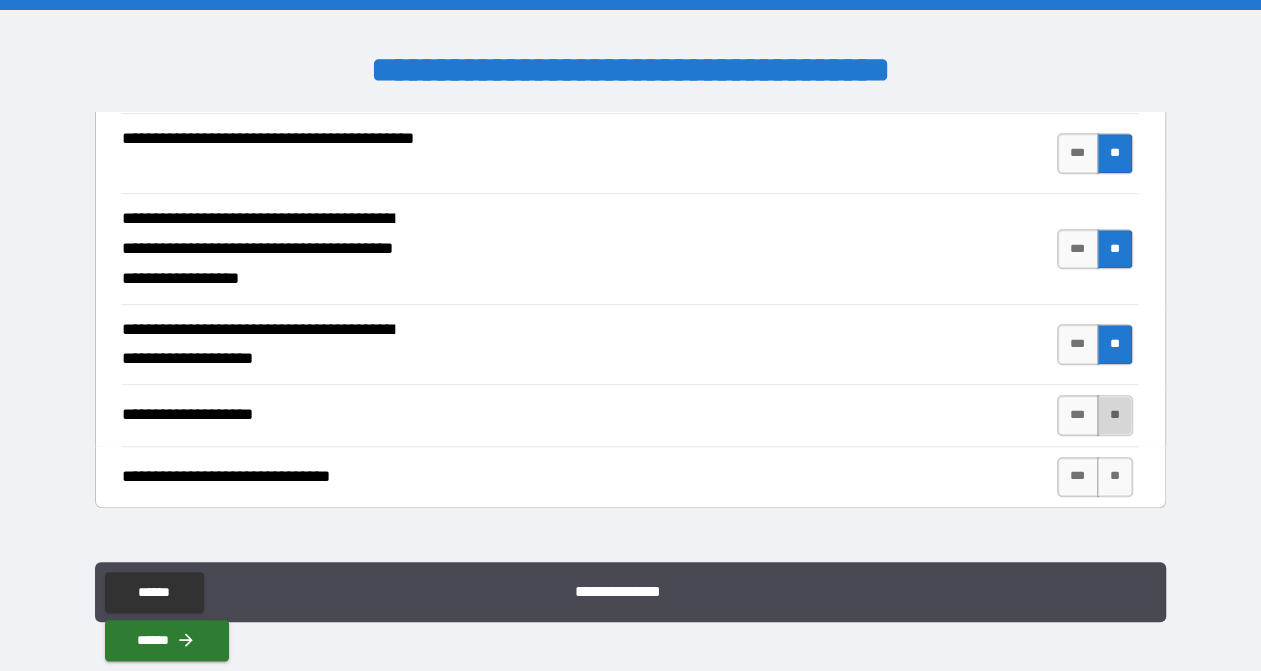 click on "**" at bounding box center (1115, 415) 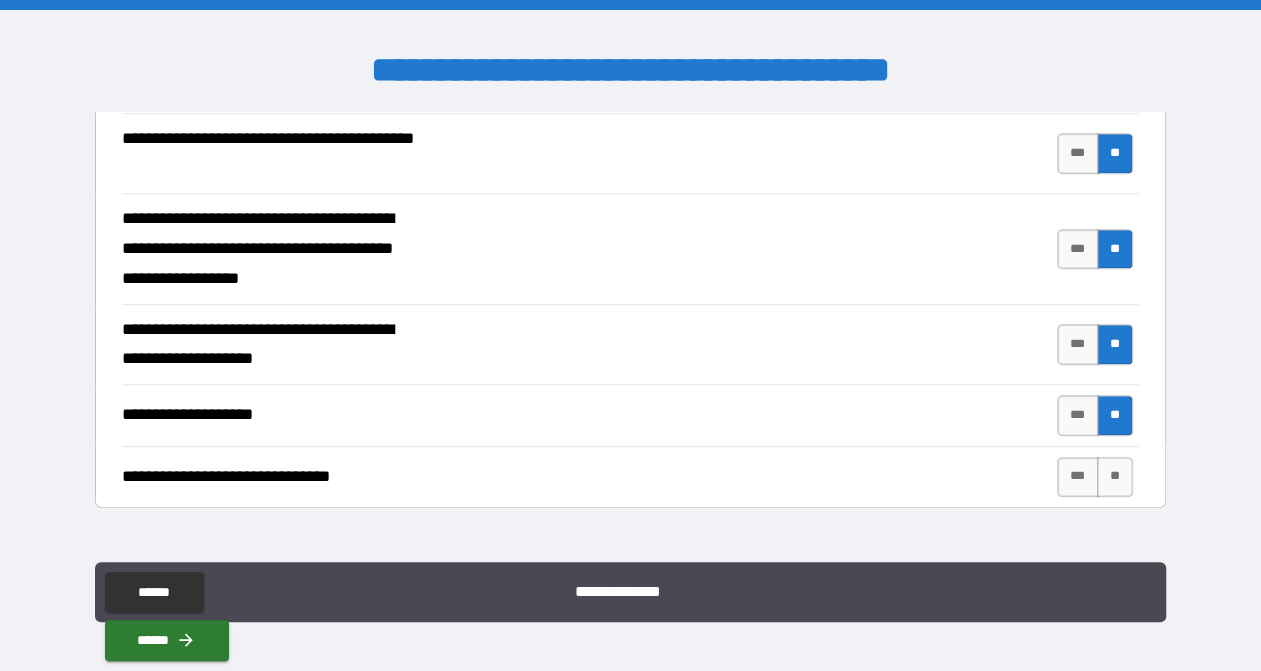 scroll, scrollTop: 867, scrollLeft: 0, axis: vertical 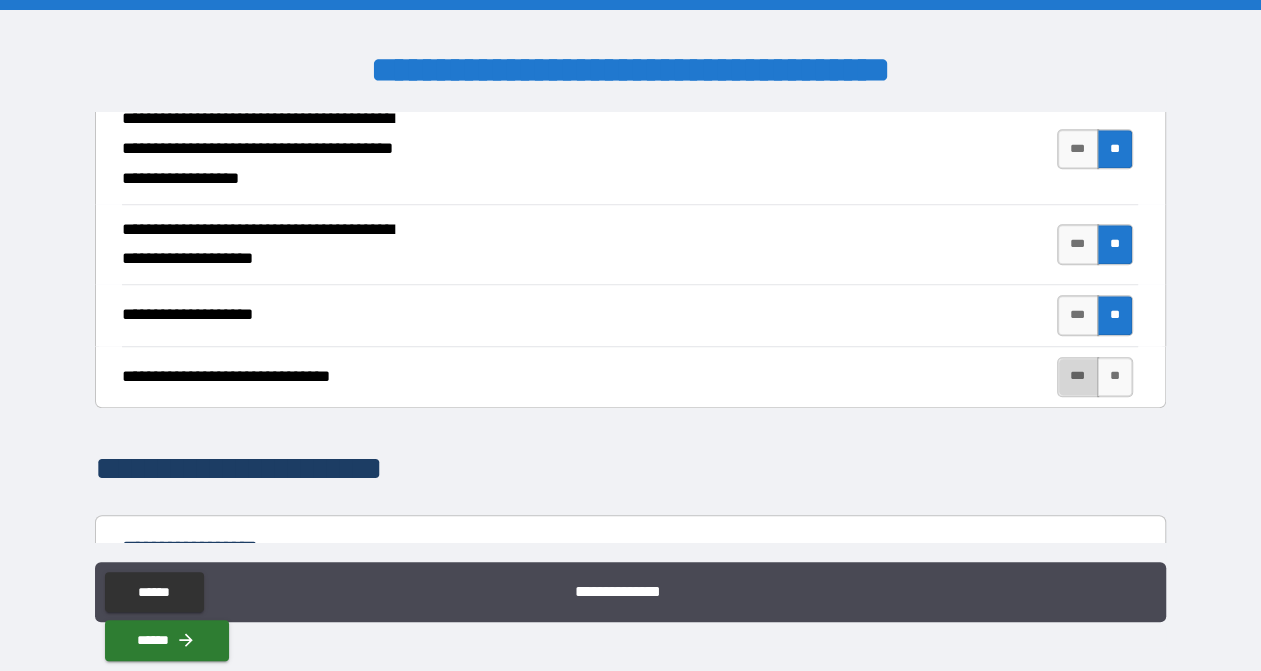 click on "***" at bounding box center (1078, 377) 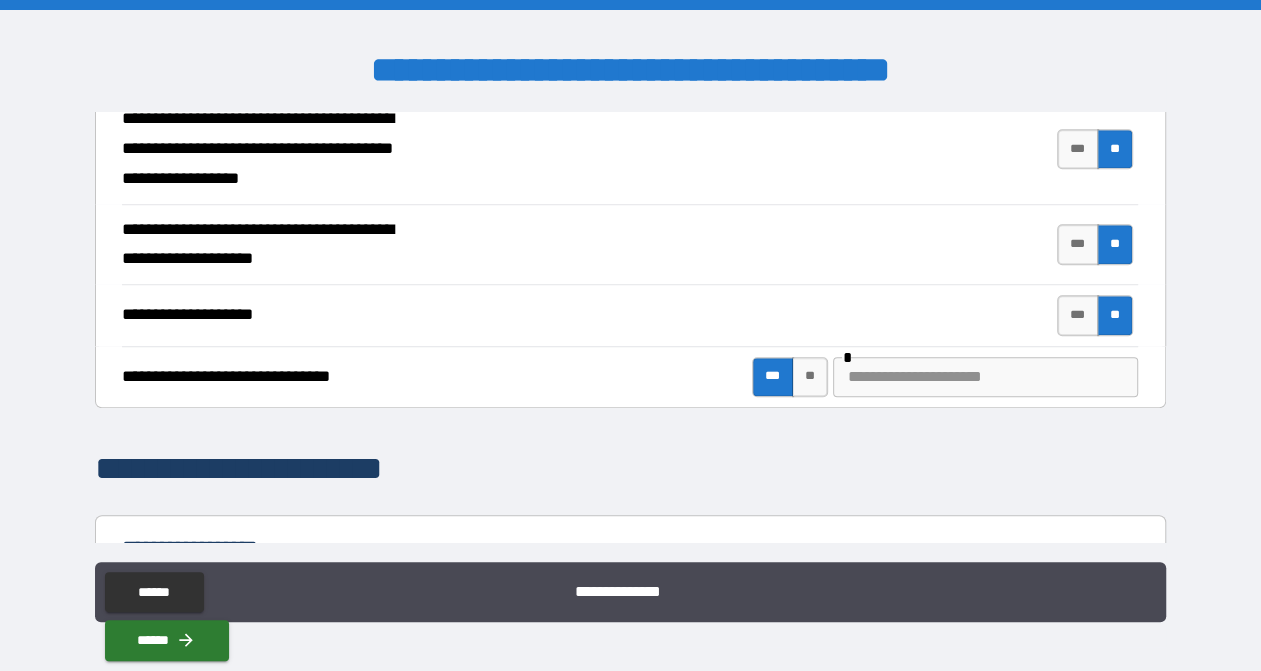 click at bounding box center [985, 377] 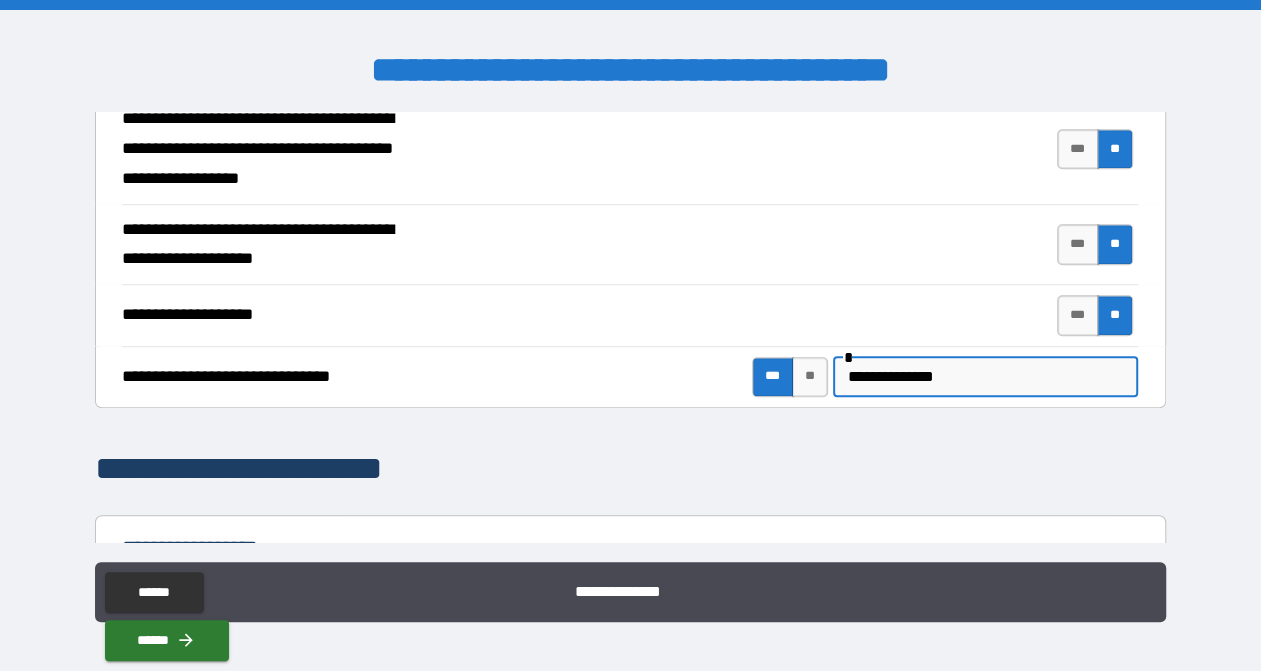 click on "**********" at bounding box center [985, 377] 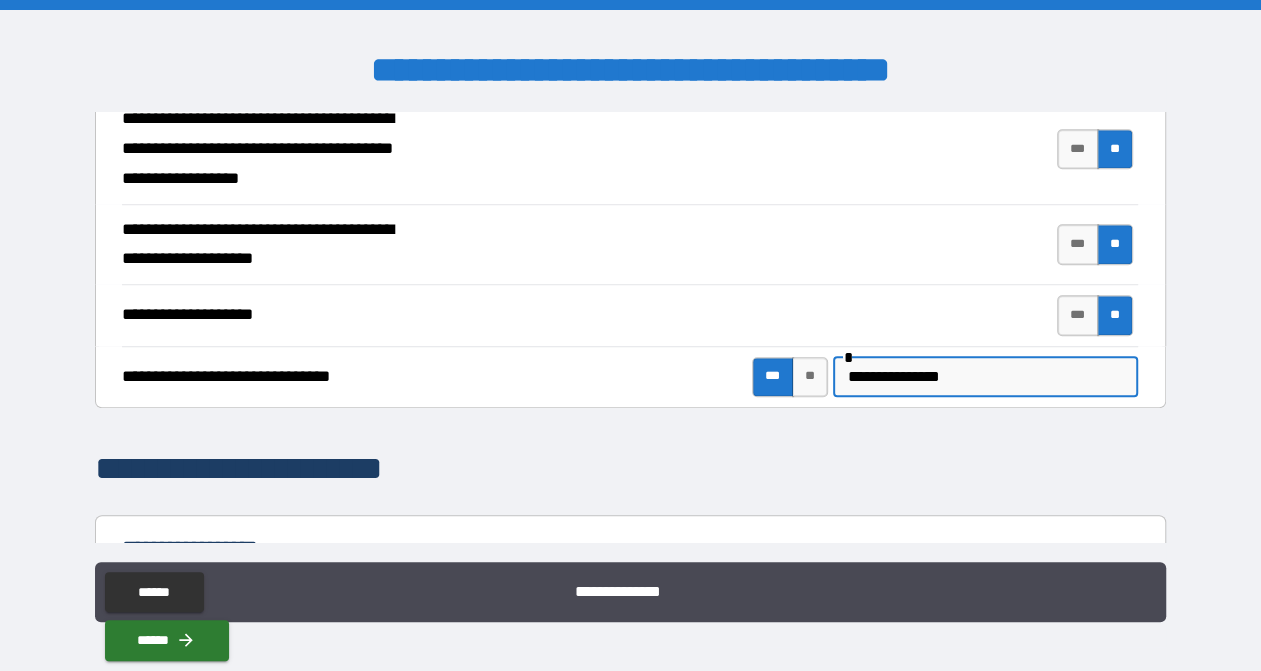 click on "**********" at bounding box center [985, 377] 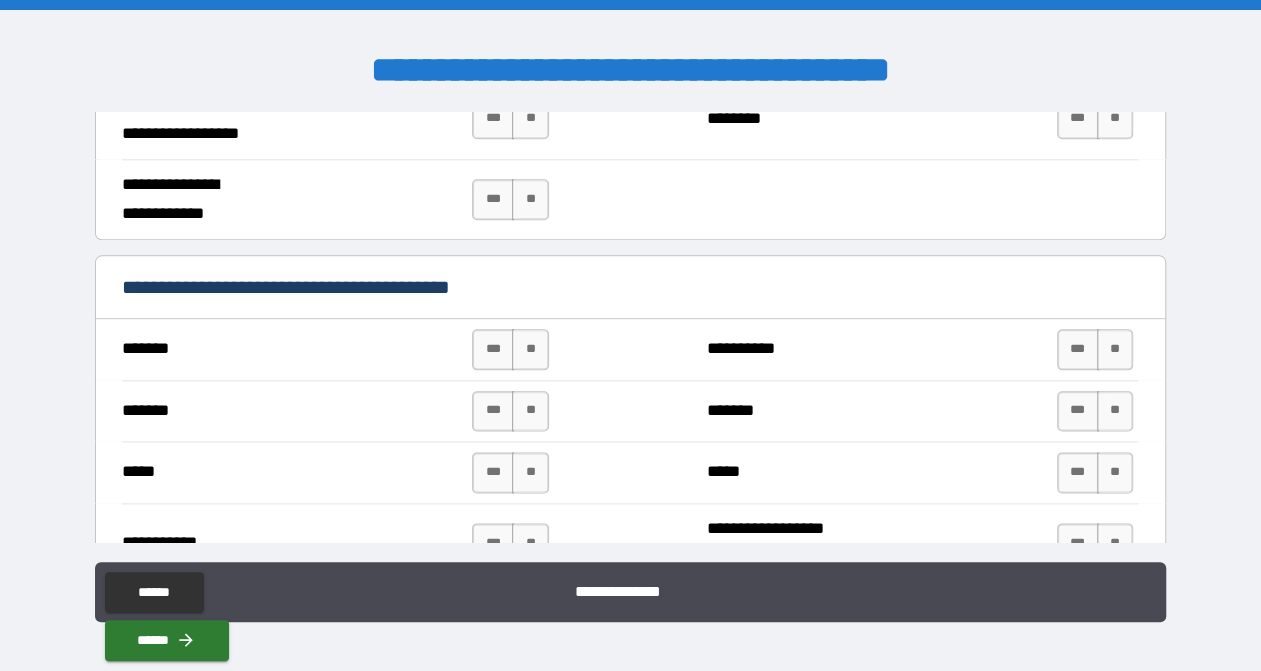 scroll, scrollTop: 1467, scrollLeft: 0, axis: vertical 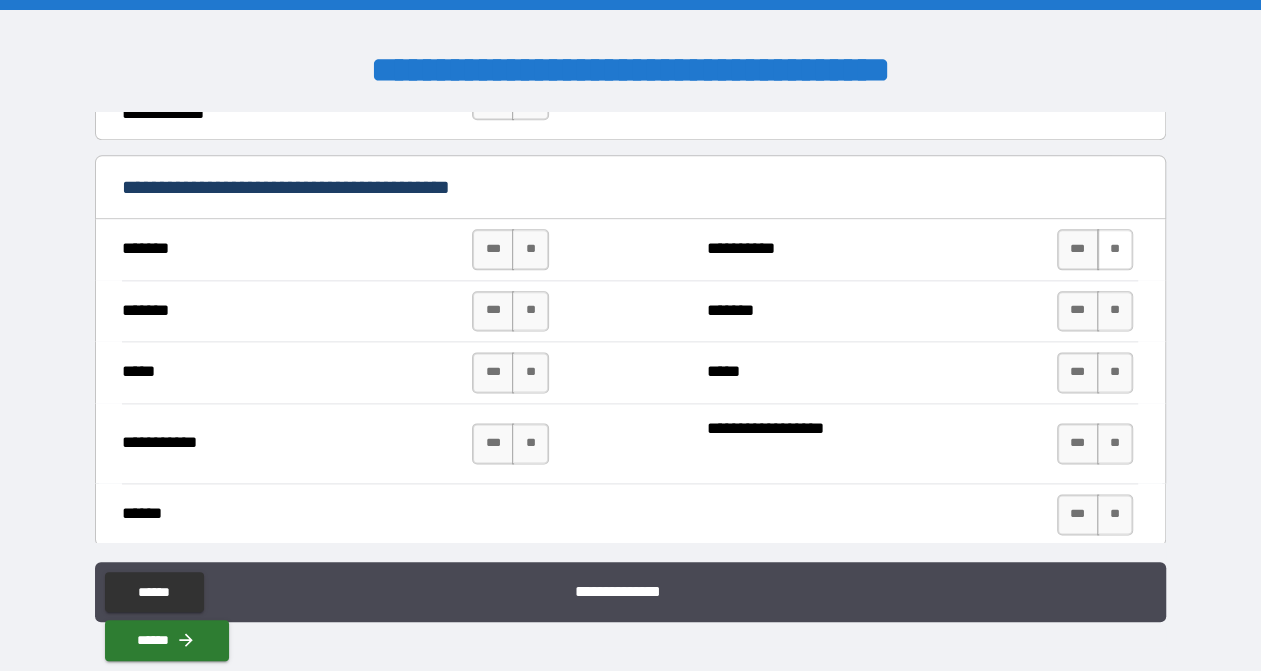 type on "**********" 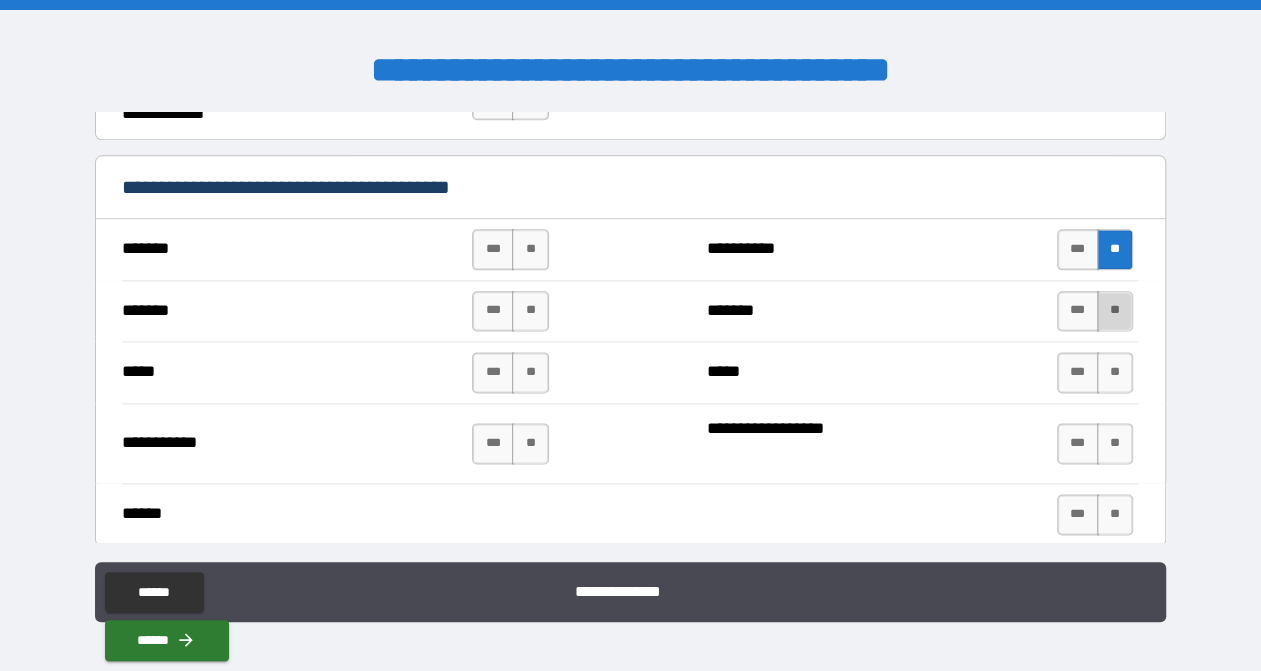 click on "**" at bounding box center [1115, 311] 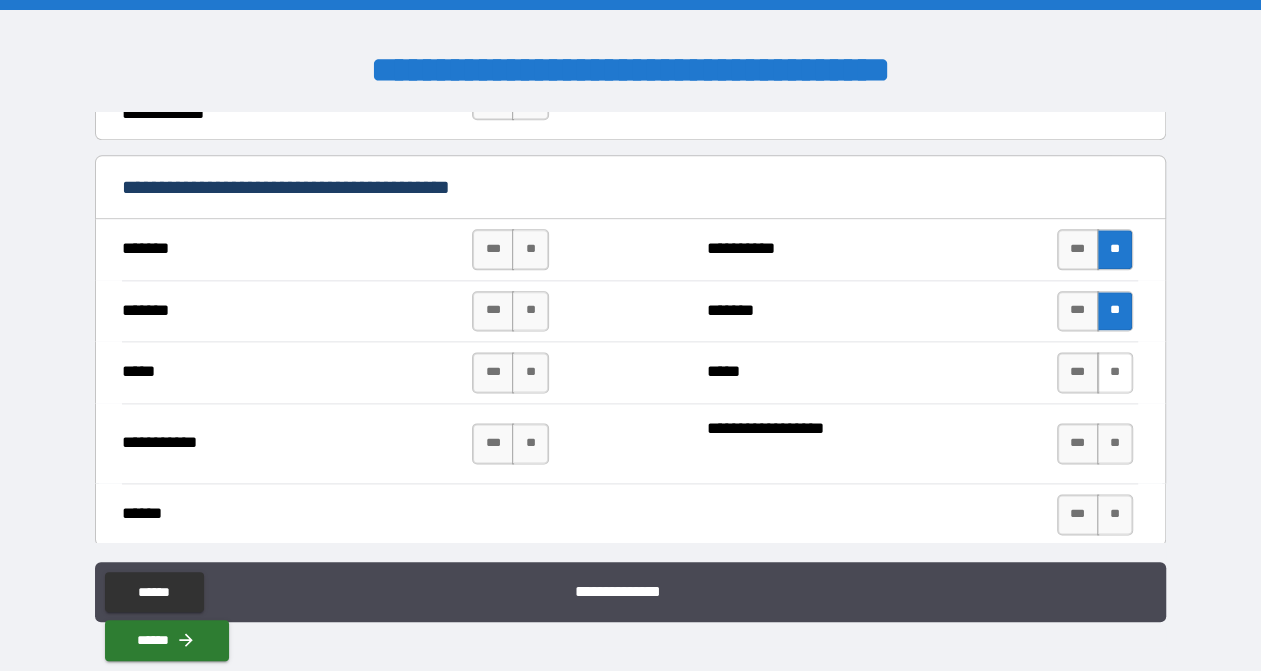 click on "**" at bounding box center [1115, 372] 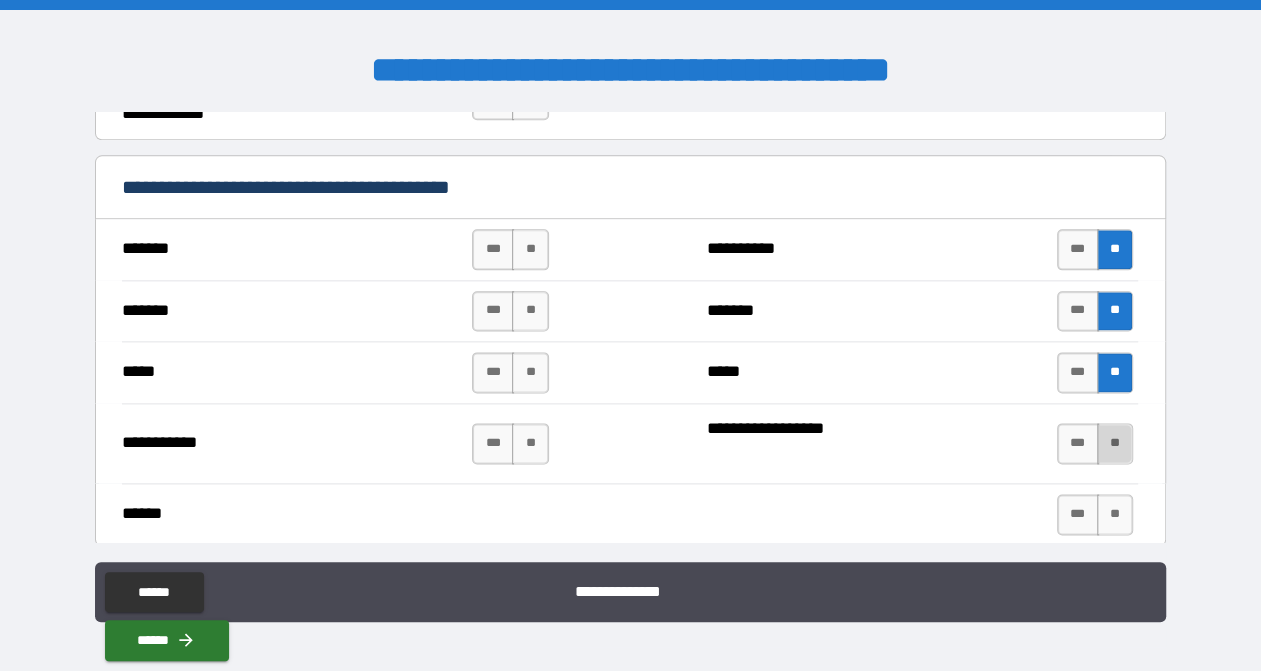 click on "**" at bounding box center (1115, 443) 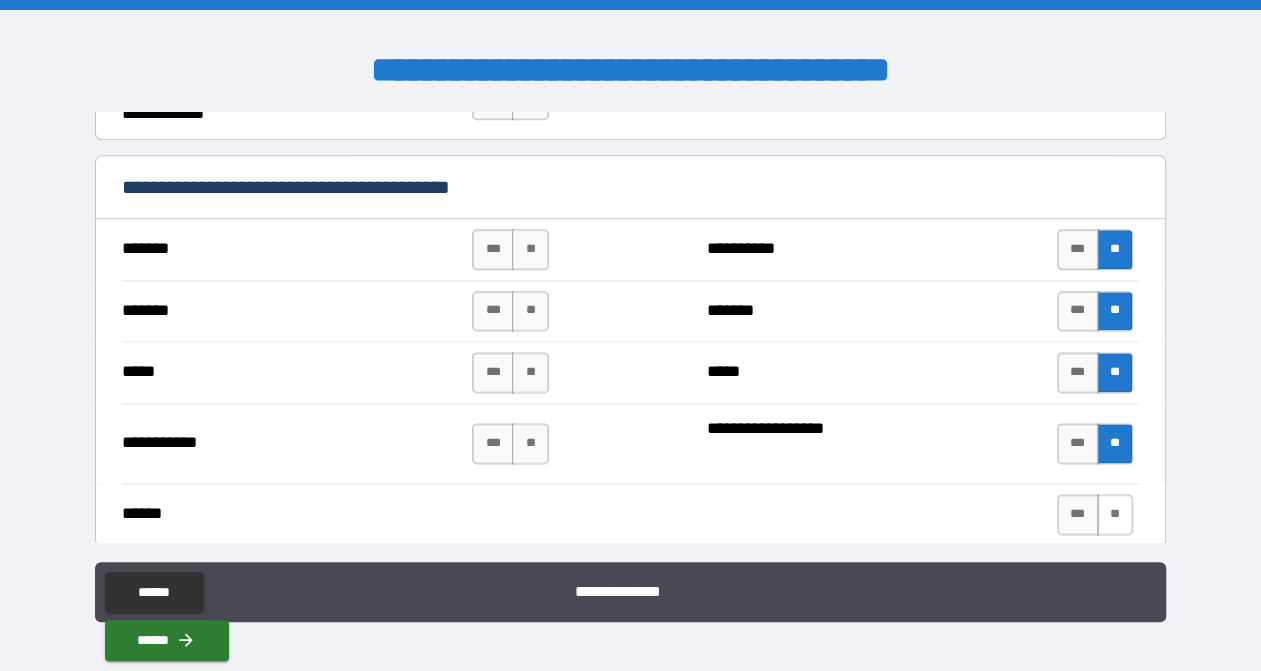 click on "**" at bounding box center (1115, 514) 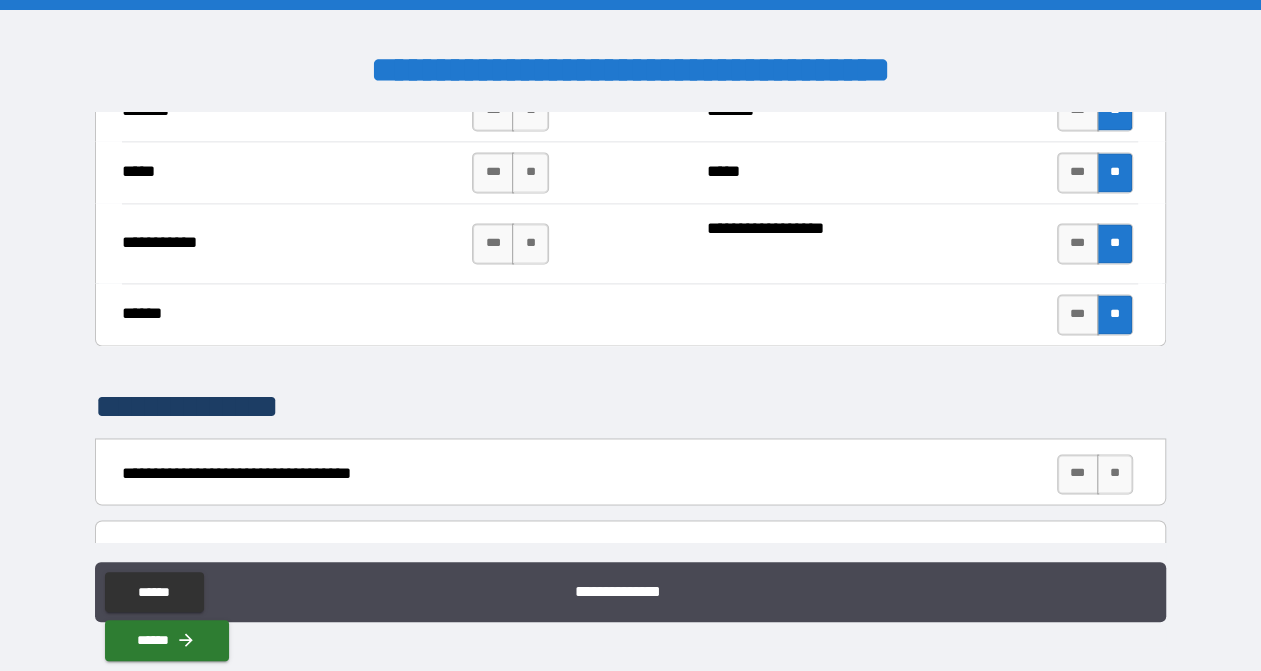 scroll, scrollTop: 1767, scrollLeft: 0, axis: vertical 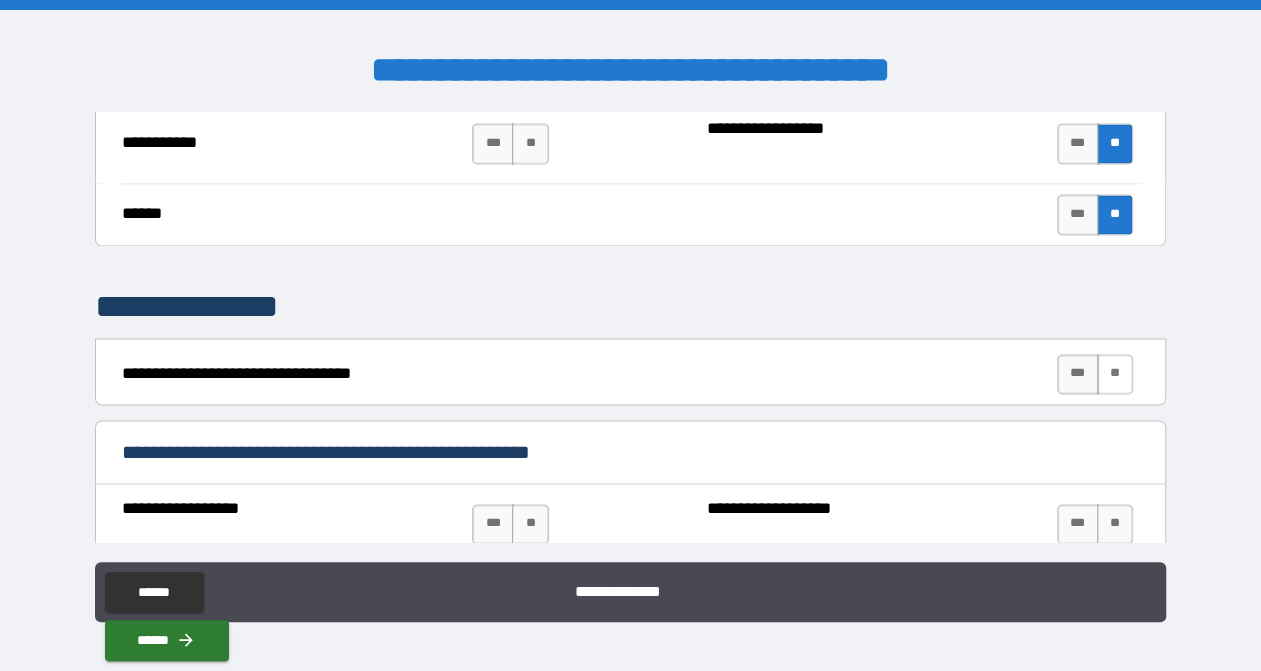 click on "**" at bounding box center (1115, 374) 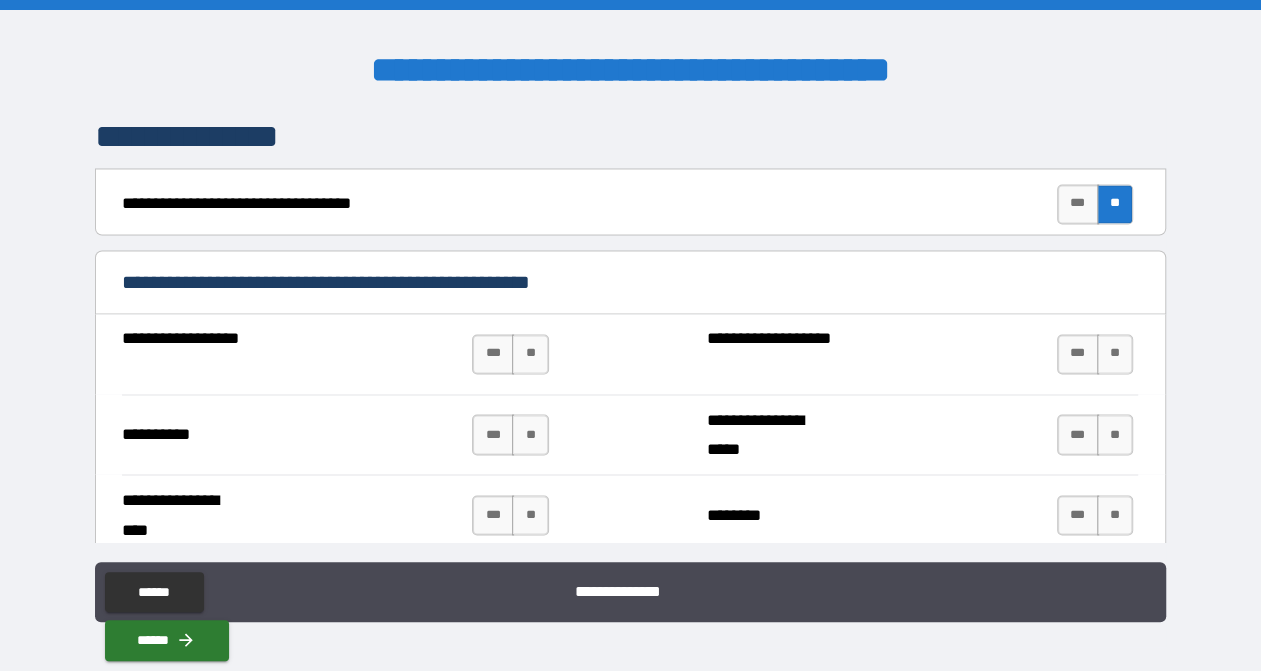 scroll, scrollTop: 1967, scrollLeft: 0, axis: vertical 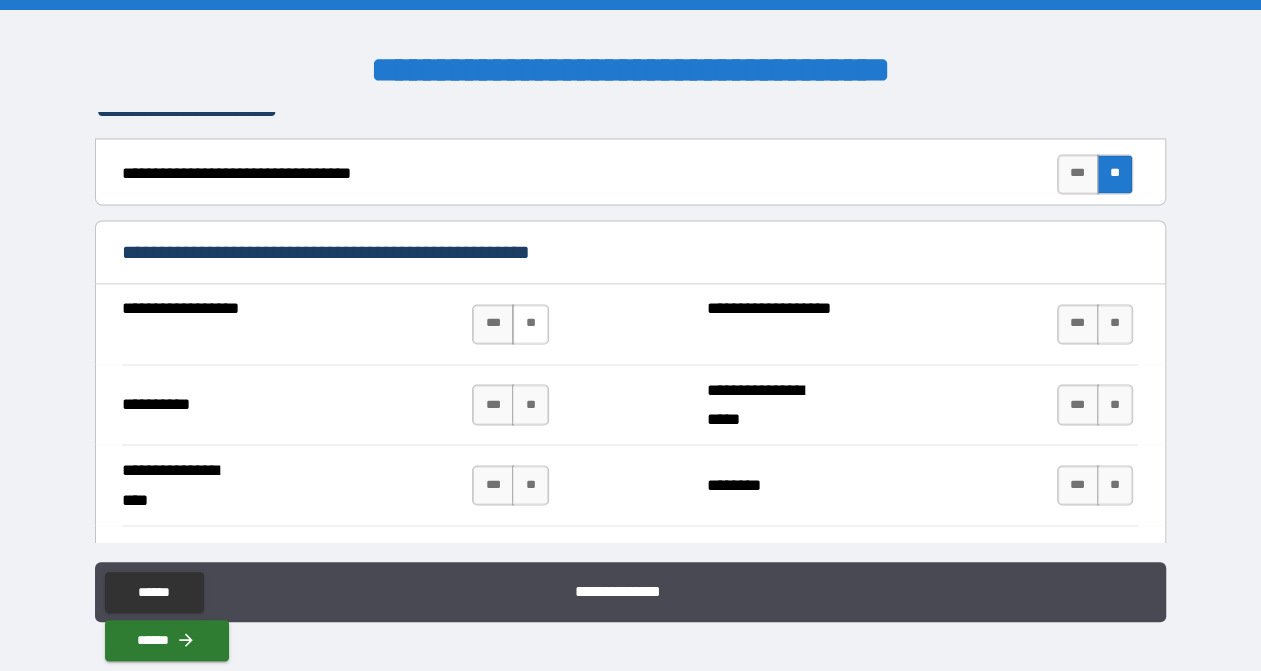 click on "**" at bounding box center (530, 324) 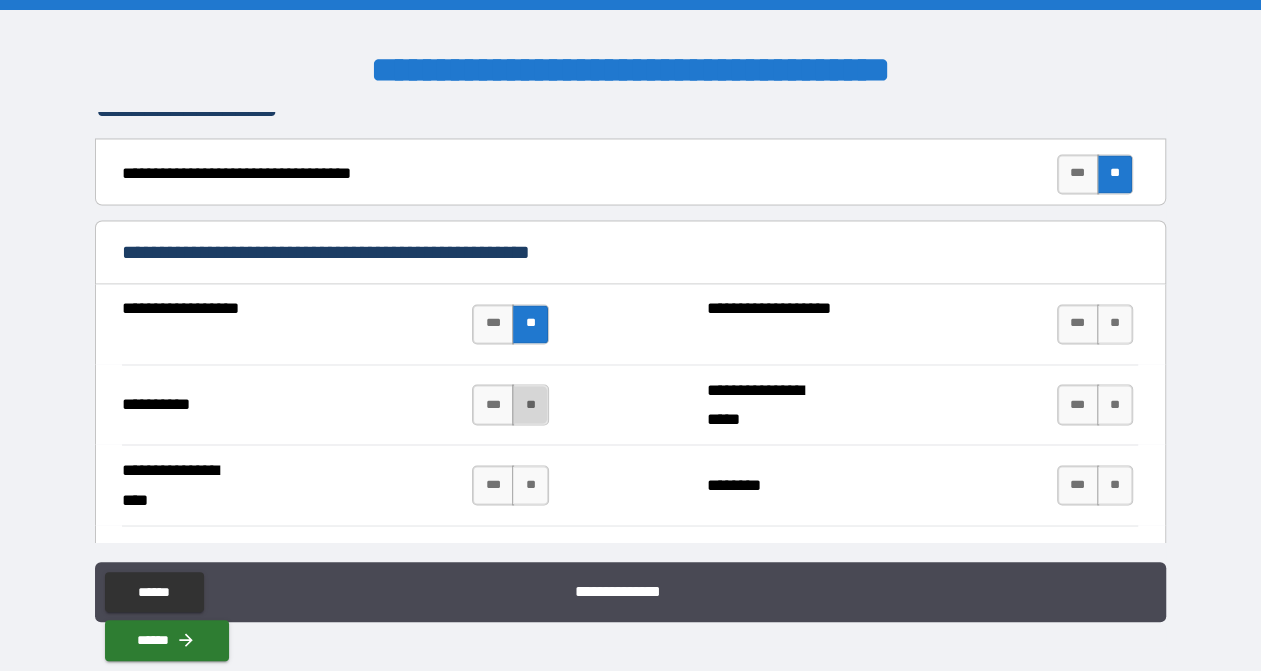 click on "**" at bounding box center [530, 404] 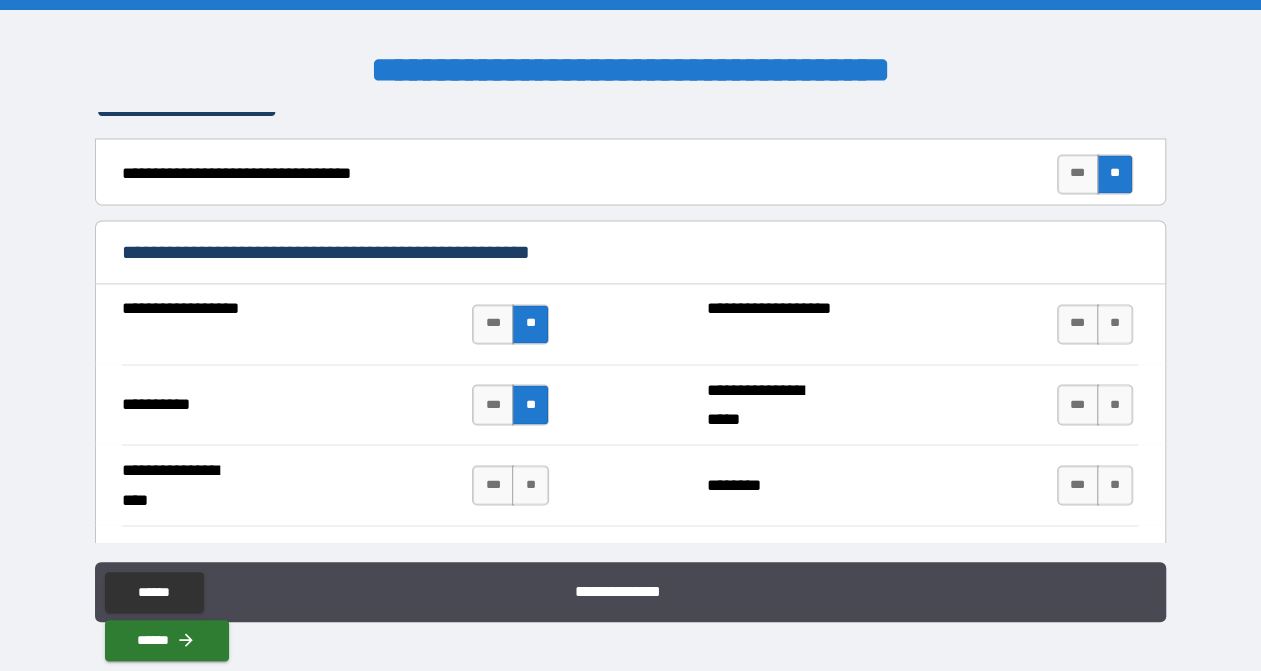 scroll, scrollTop: 2067, scrollLeft: 0, axis: vertical 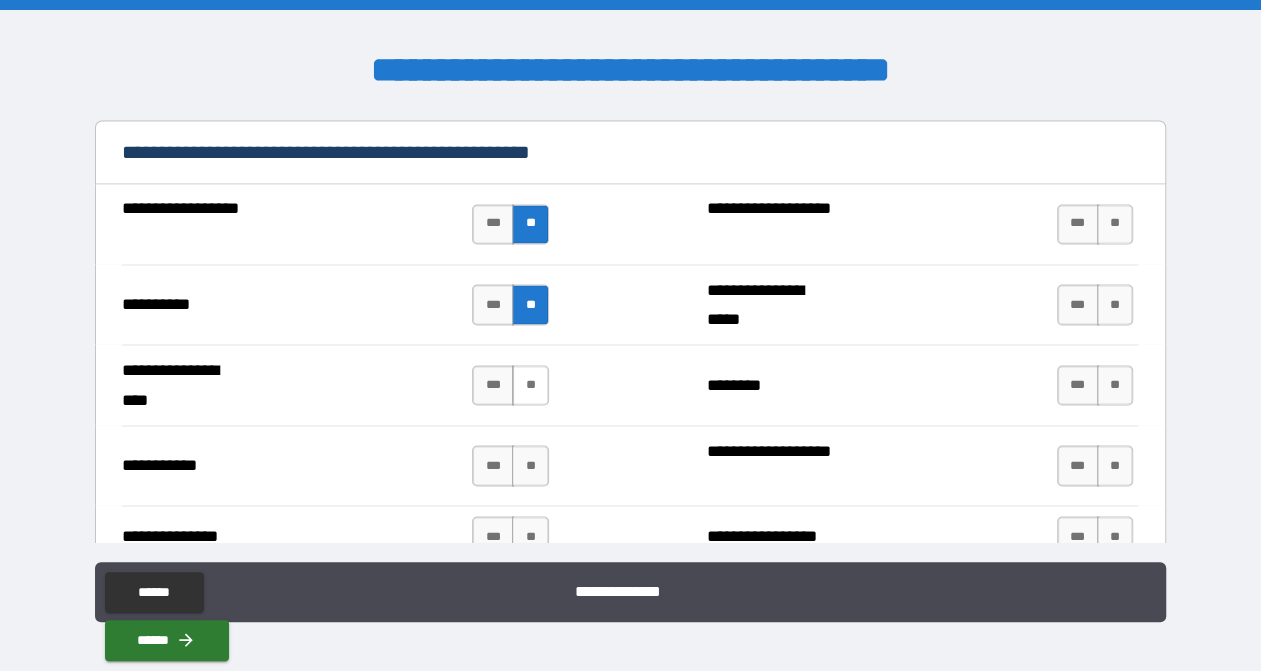 click on "**" at bounding box center [530, 385] 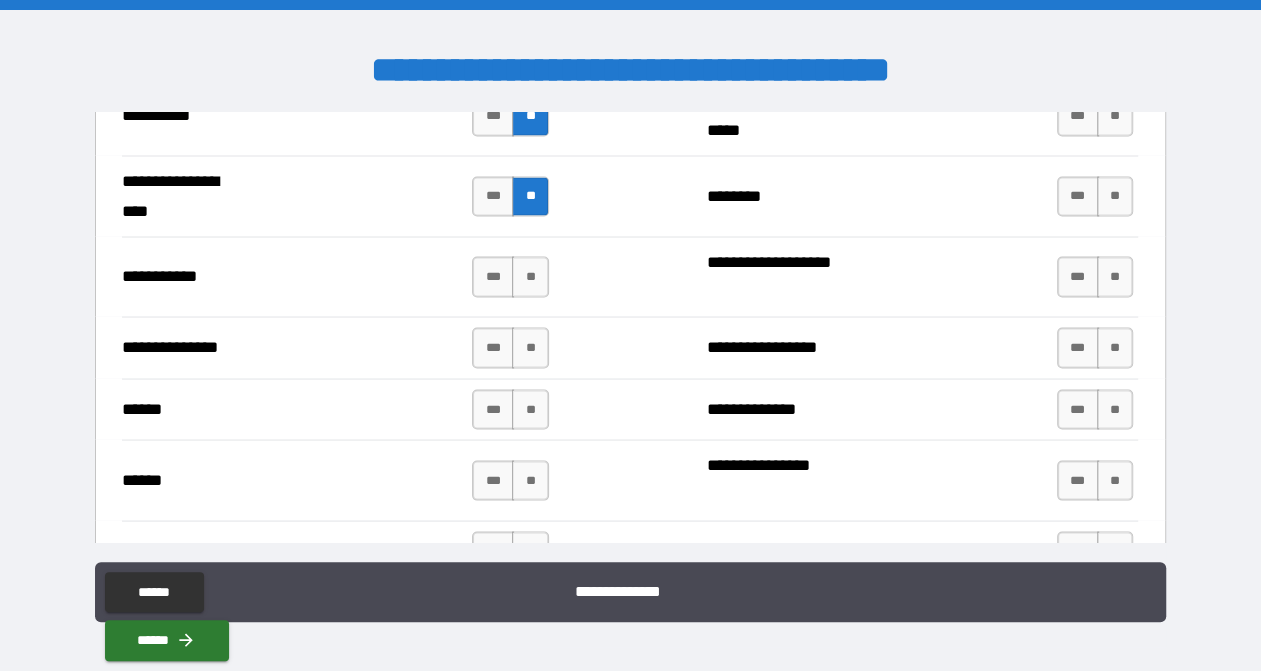 scroll, scrollTop: 2267, scrollLeft: 0, axis: vertical 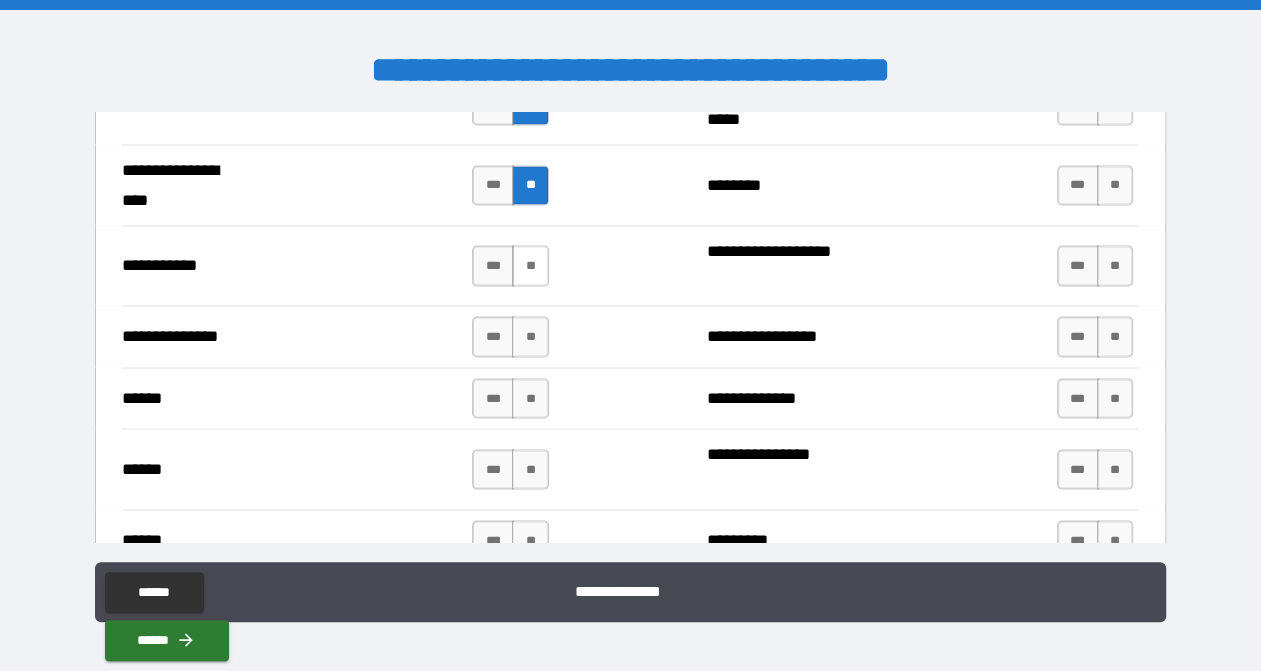 click on "**" at bounding box center [530, 265] 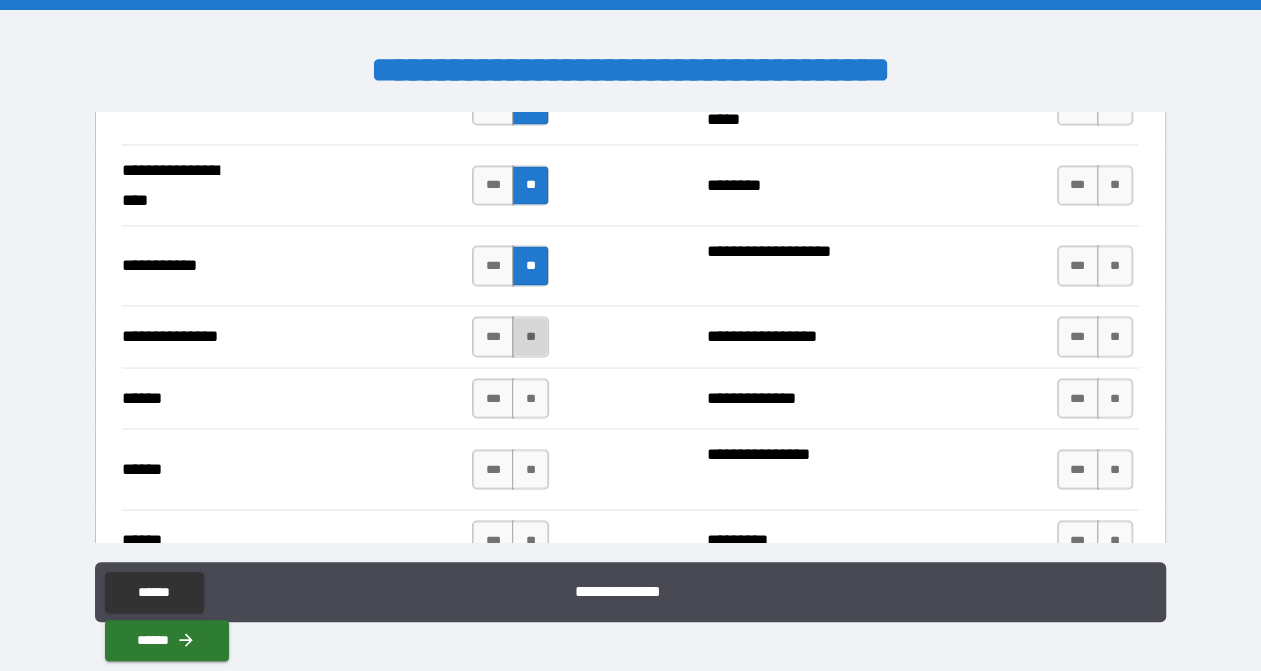 click on "**" at bounding box center [530, 336] 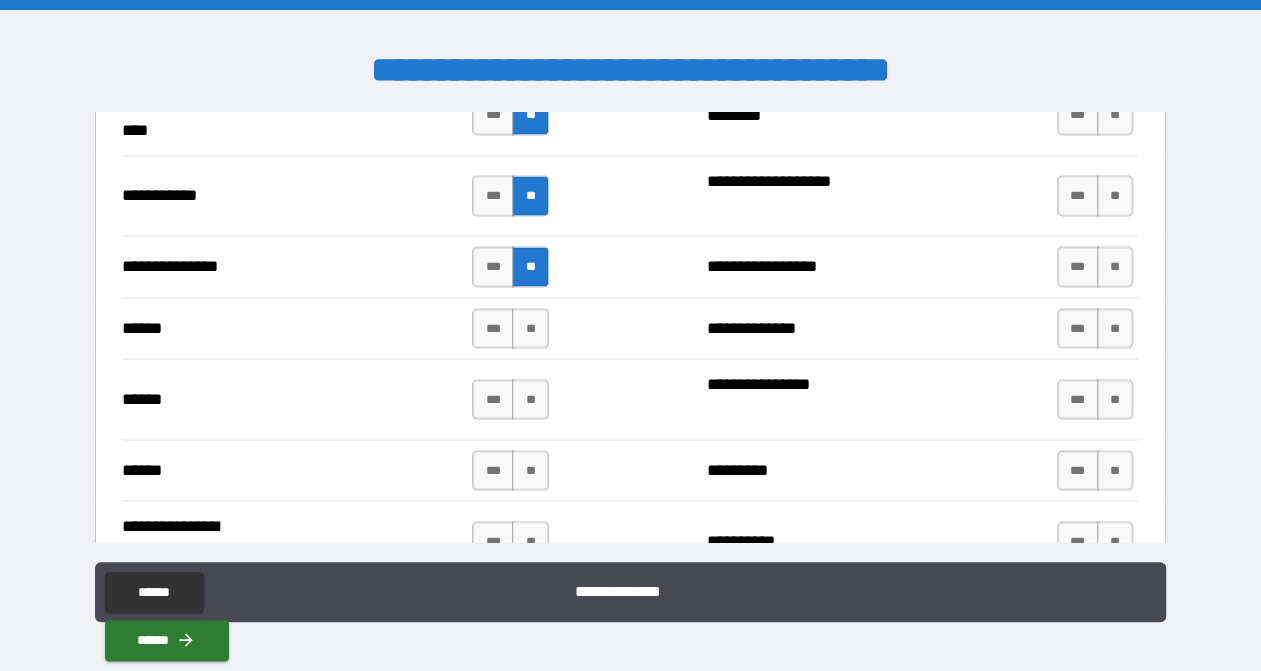 scroll, scrollTop: 2367, scrollLeft: 0, axis: vertical 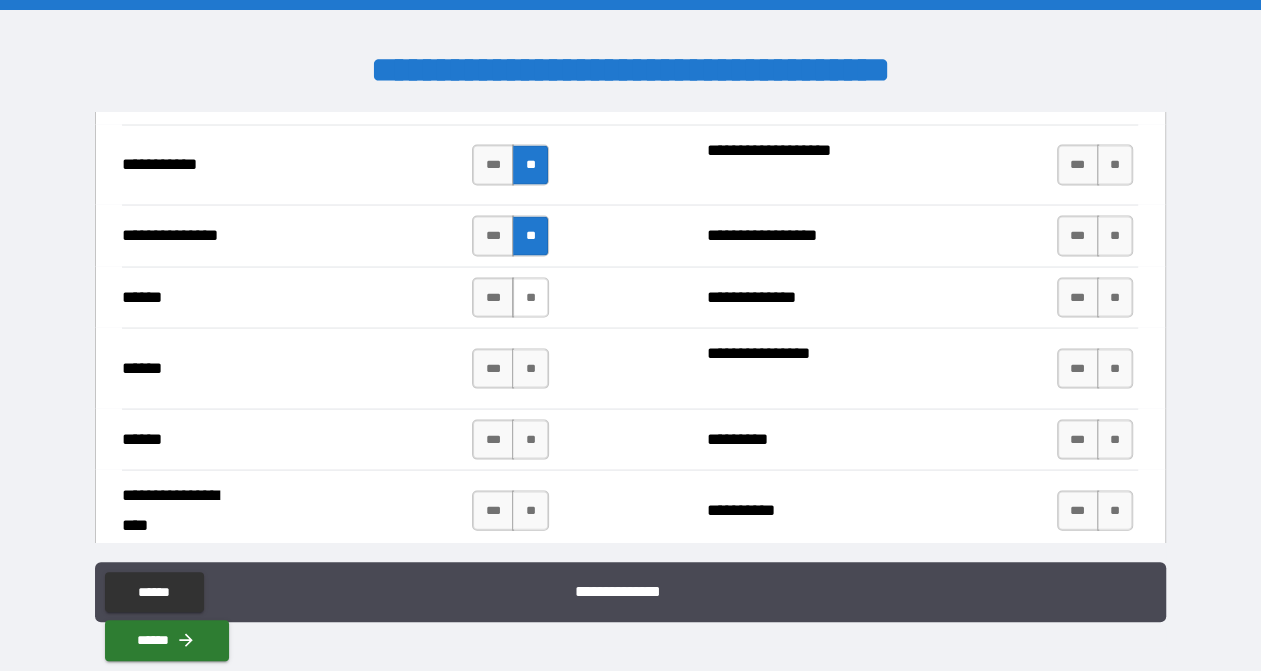 click on "**" at bounding box center (530, 298) 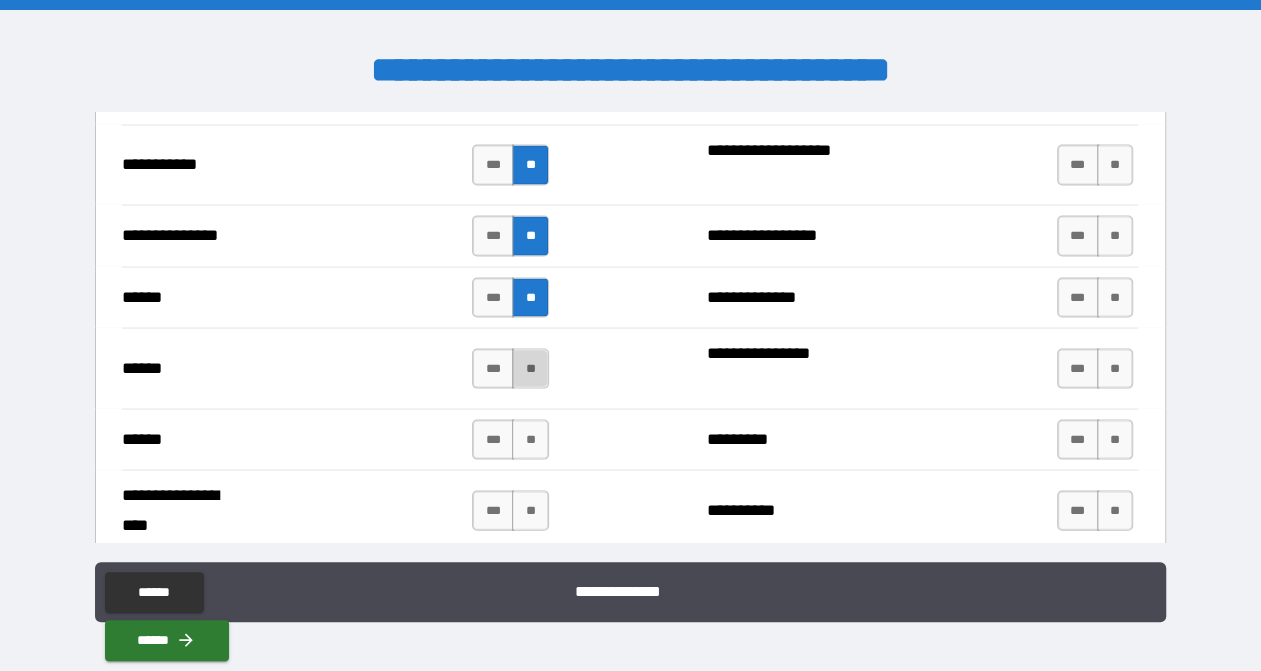 click on "**" at bounding box center (530, 369) 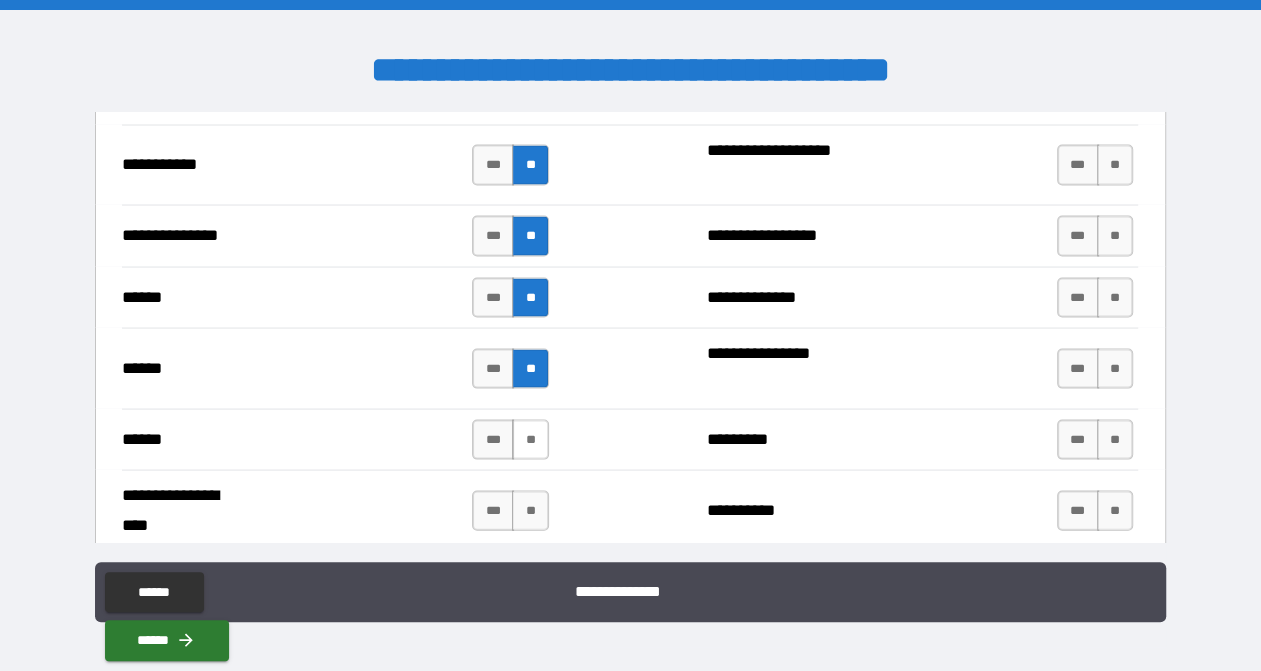 click on "**" at bounding box center [530, 440] 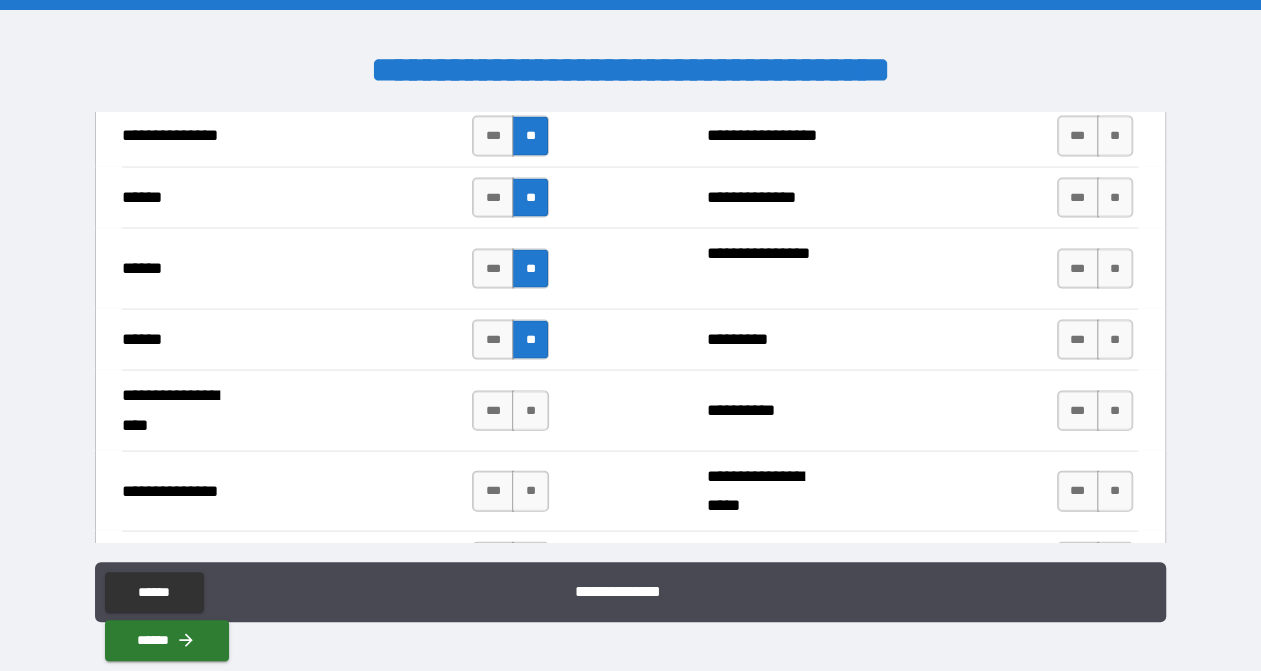 scroll, scrollTop: 2567, scrollLeft: 0, axis: vertical 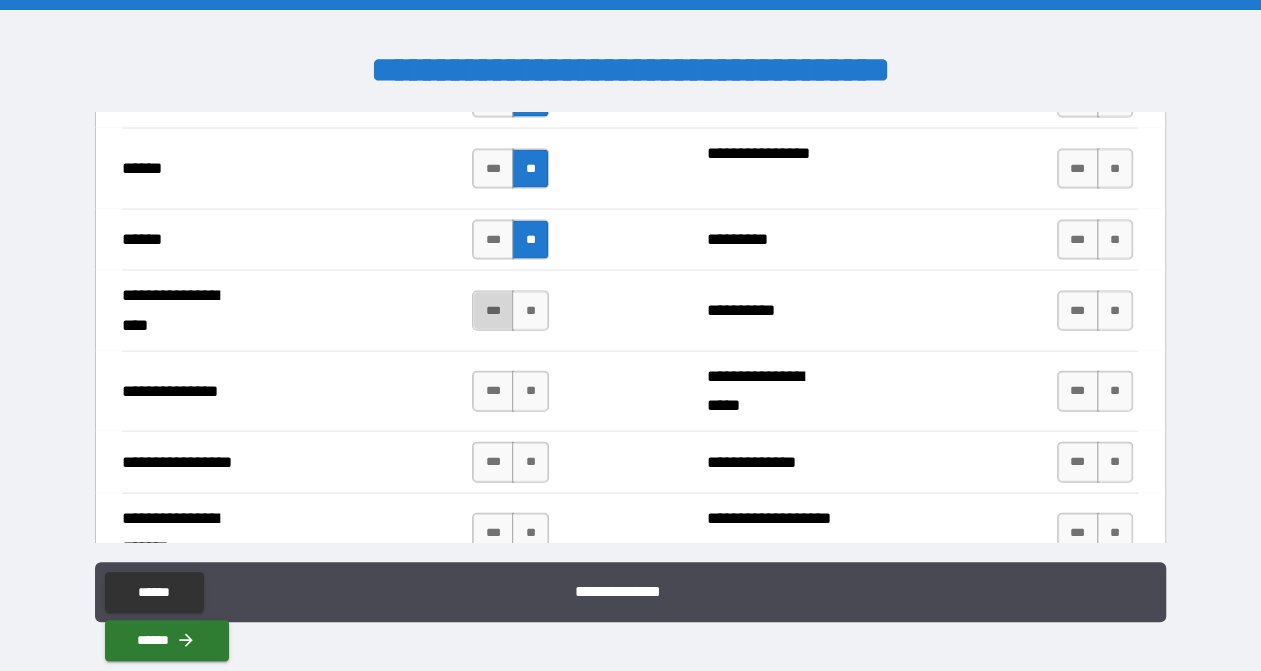 click on "***" at bounding box center [493, 311] 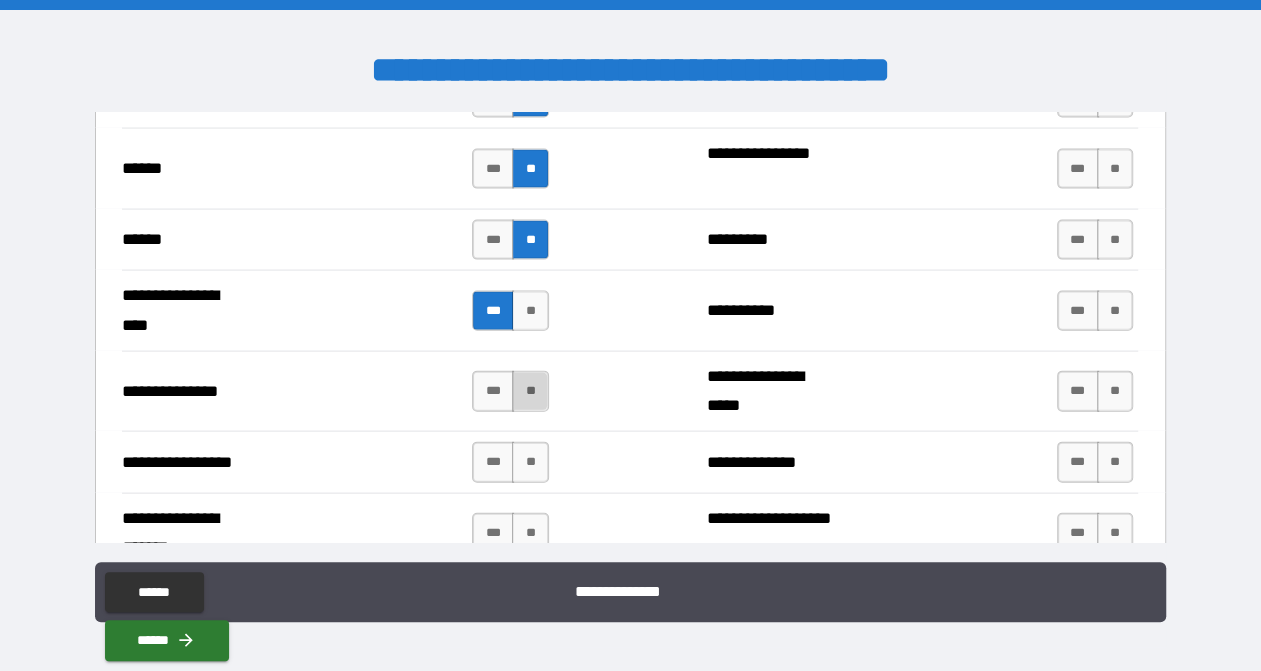 click on "**" at bounding box center [530, 391] 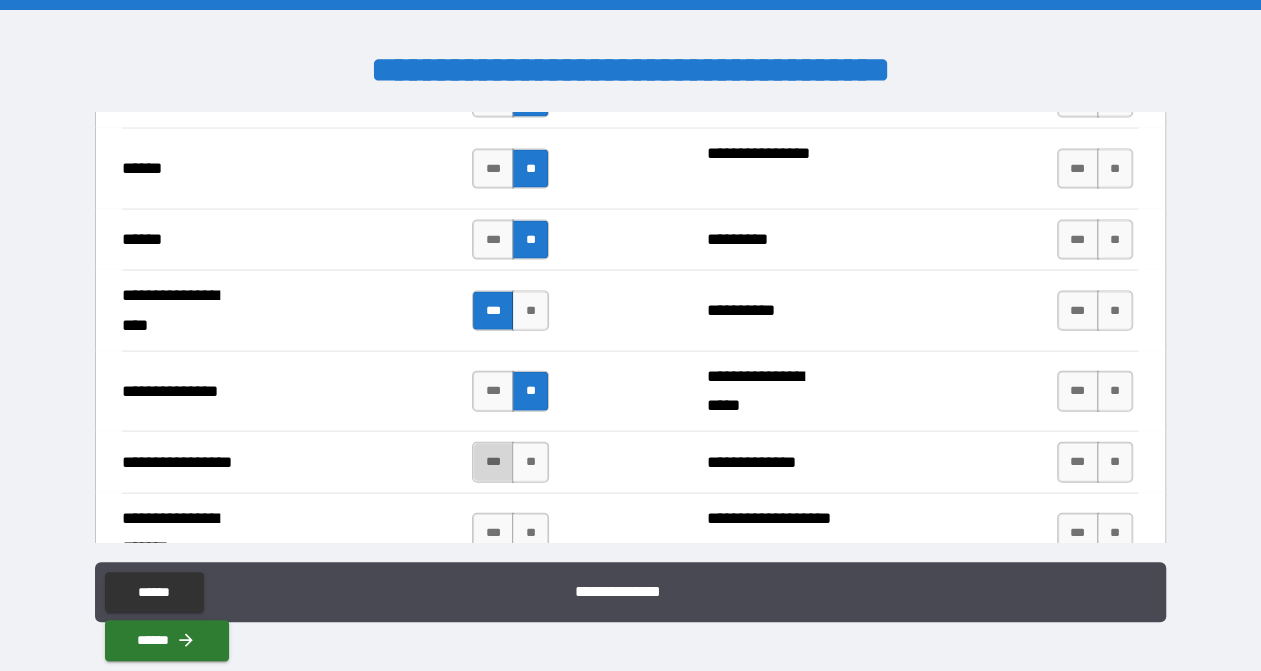 click on "***" at bounding box center [493, 462] 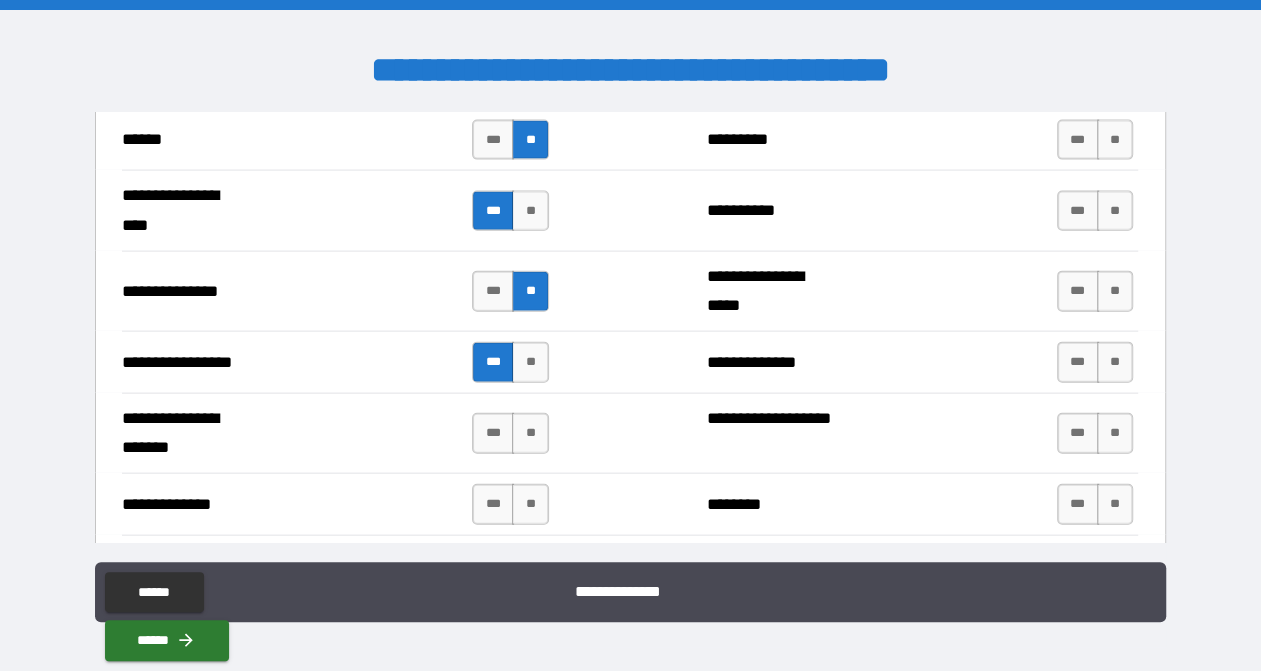 scroll, scrollTop: 2767, scrollLeft: 0, axis: vertical 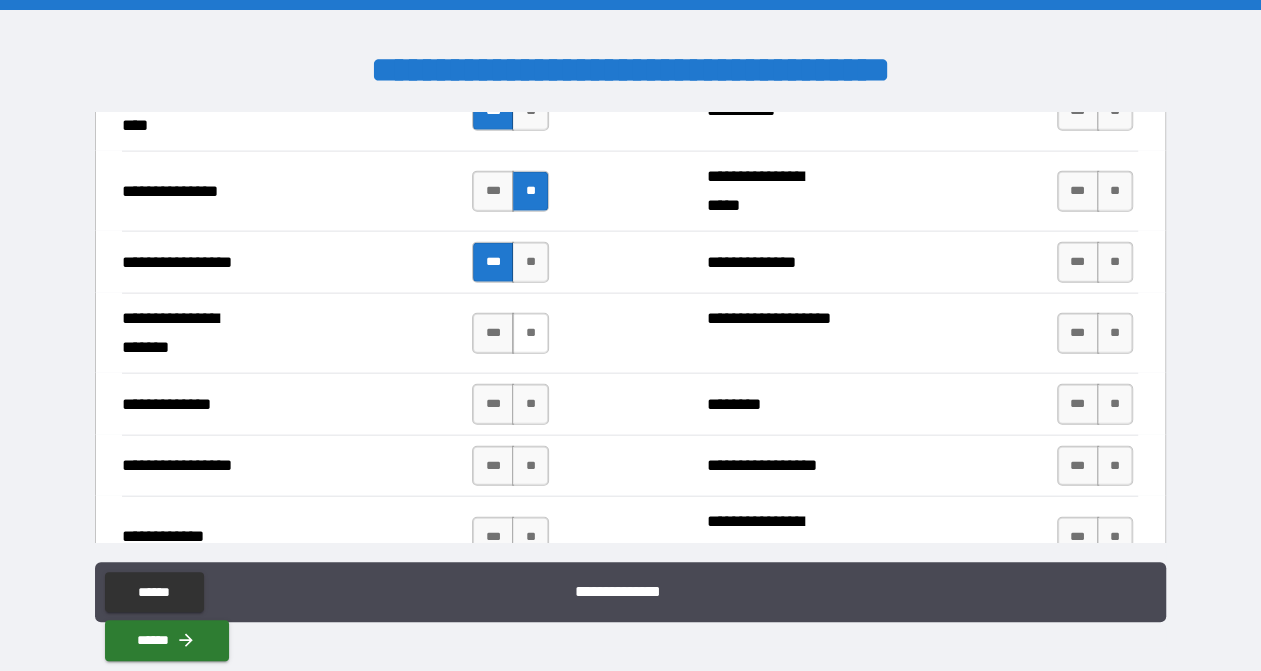 click on "**" at bounding box center (530, 333) 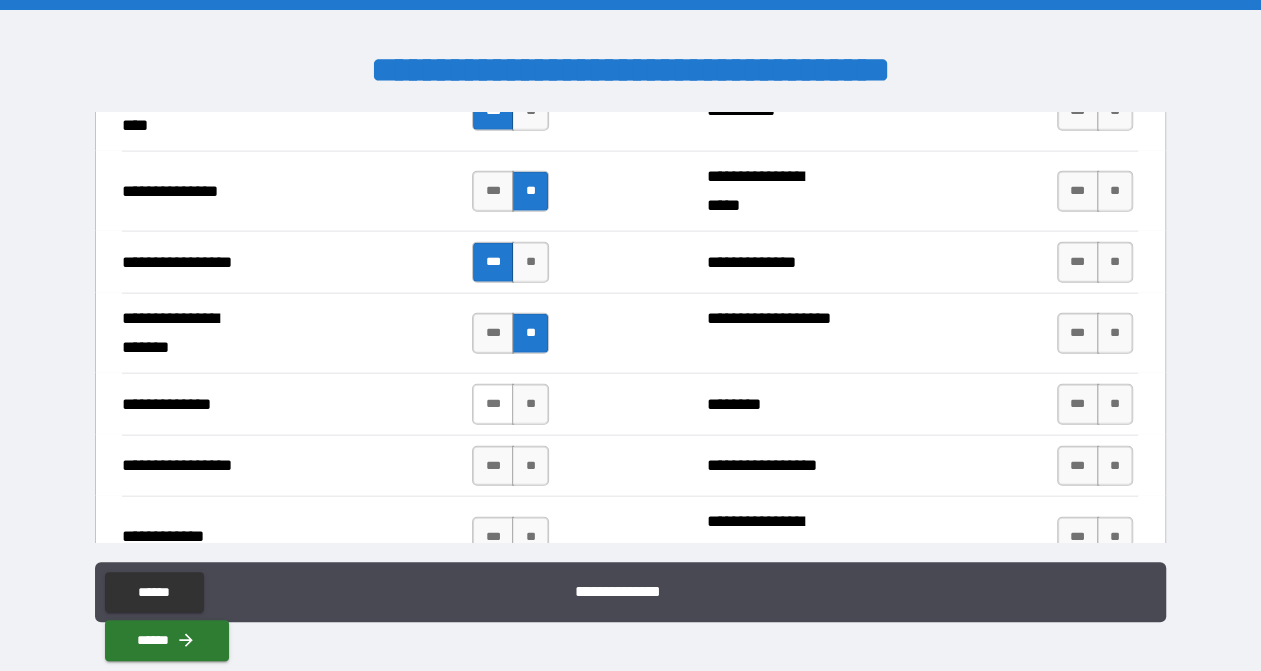 click on "***" at bounding box center (493, 404) 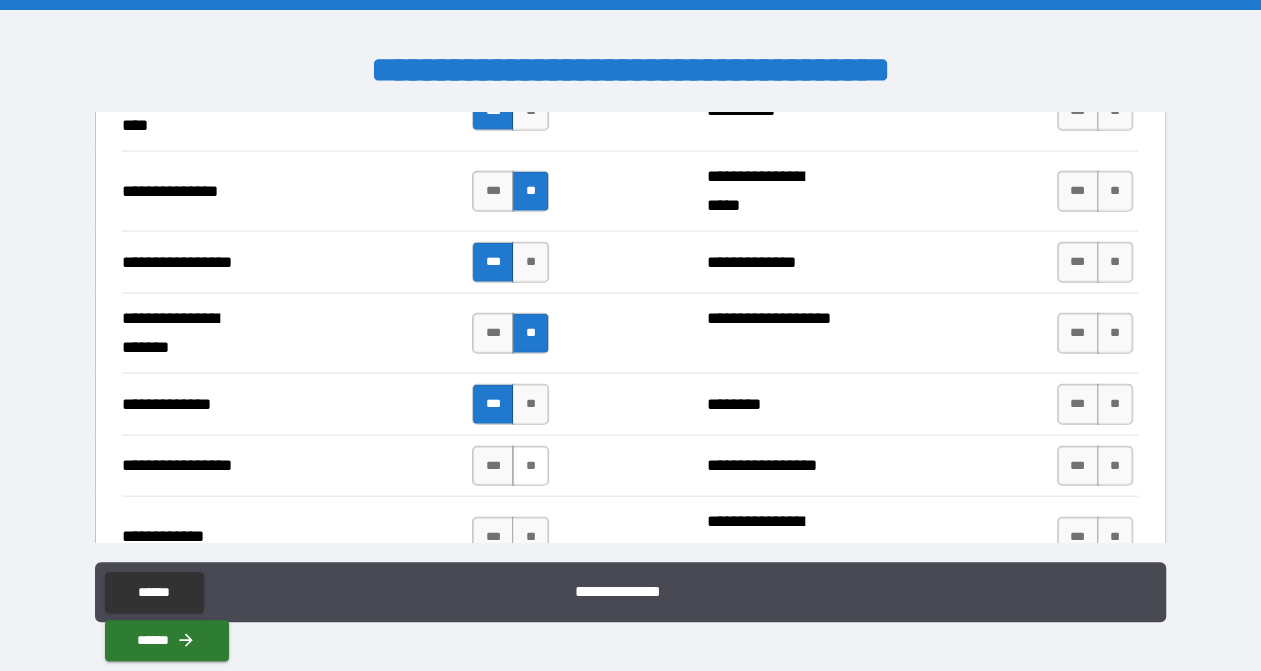 click on "**" at bounding box center [530, 466] 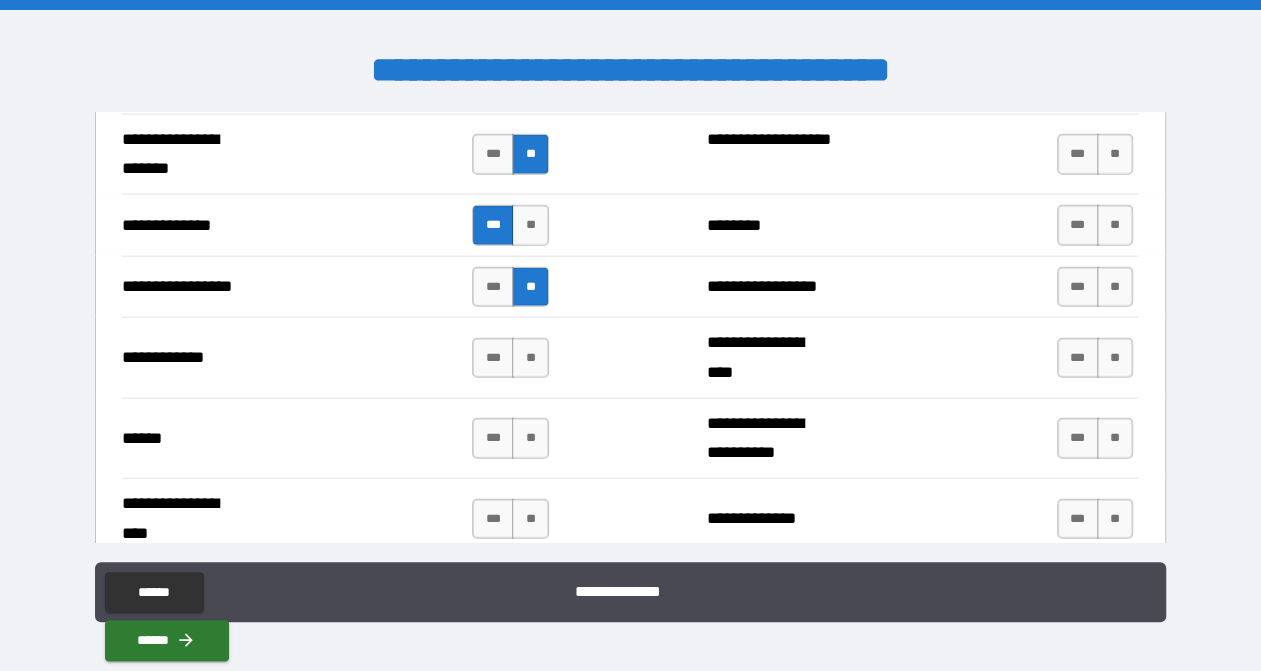 scroll, scrollTop: 2967, scrollLeft: 0, axis: vertical 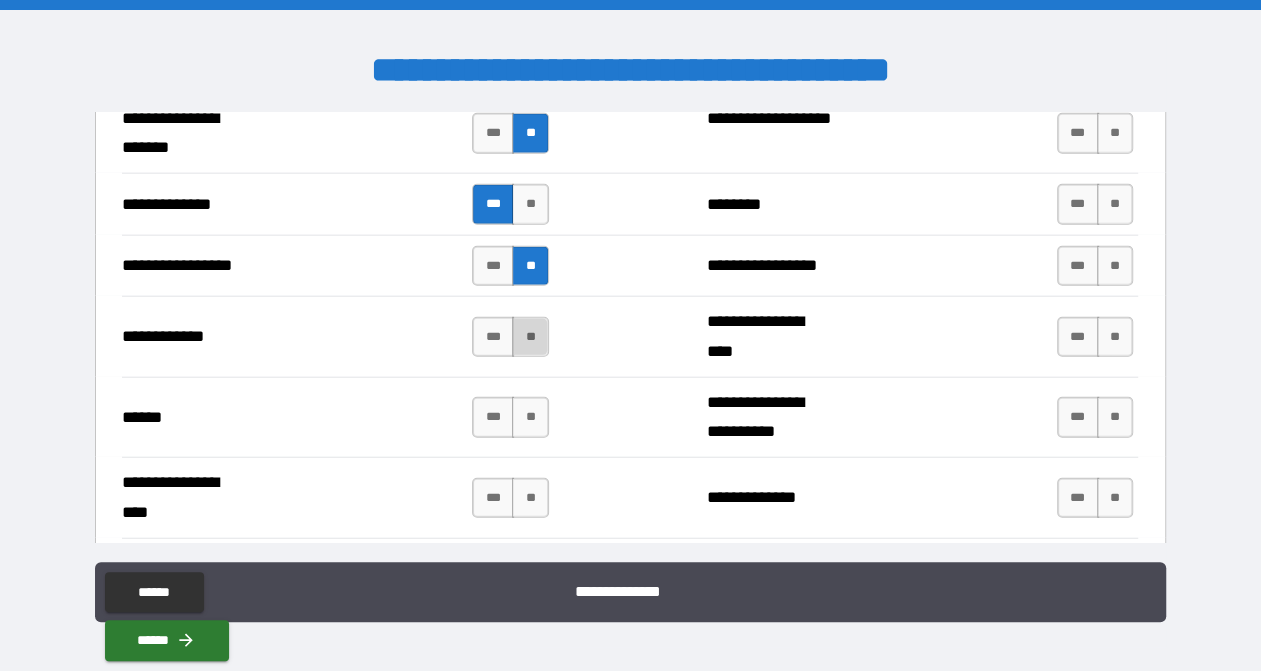 click on "**" at bounding box center (530, 337) 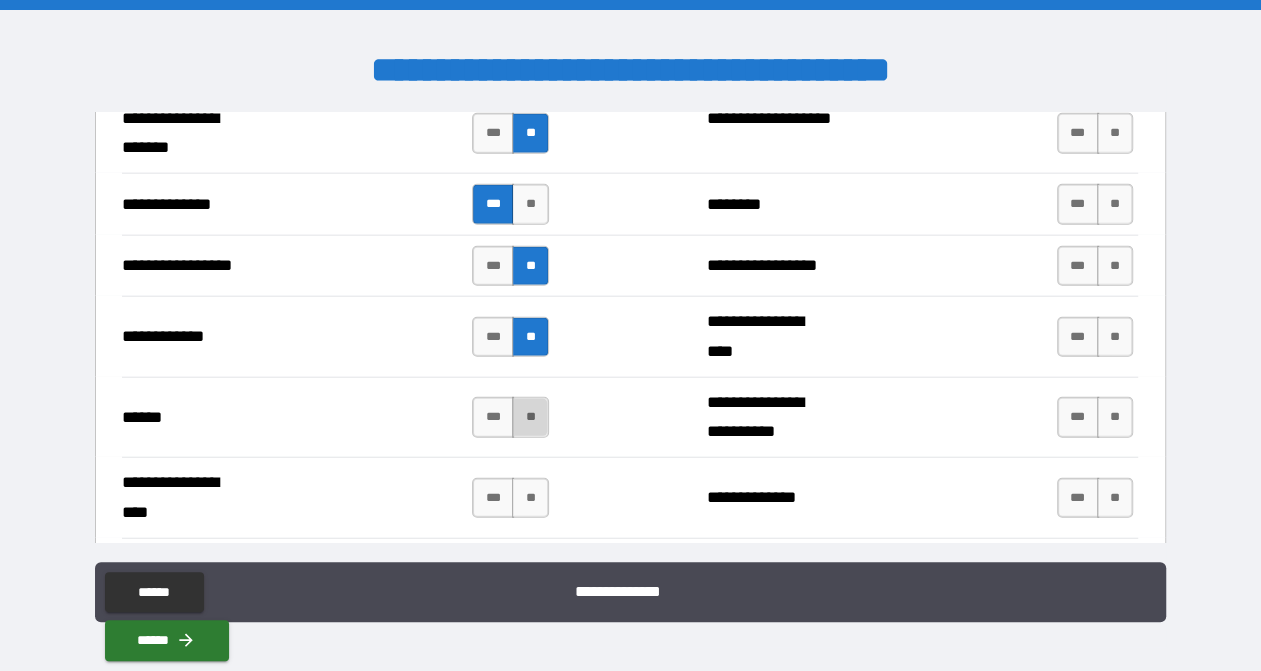 click on "**" at bounding box center [530, 417] 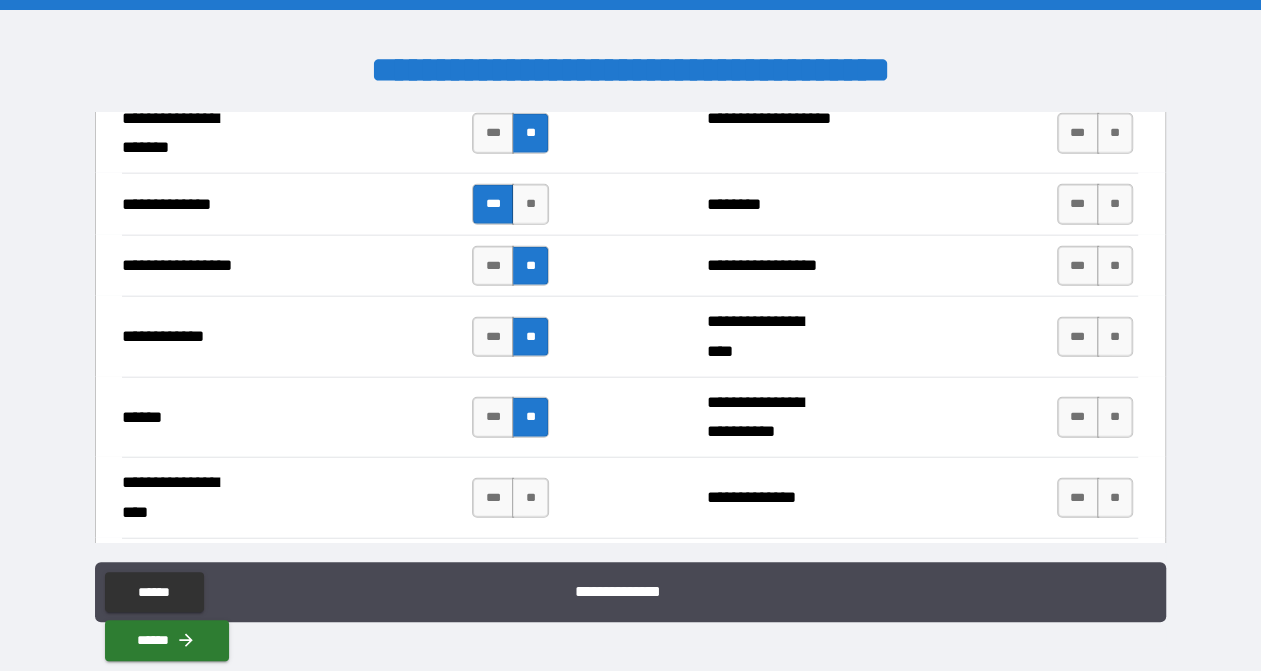 scroll, scrollTop: 3067, scrollLeft: 0, axis: vertical 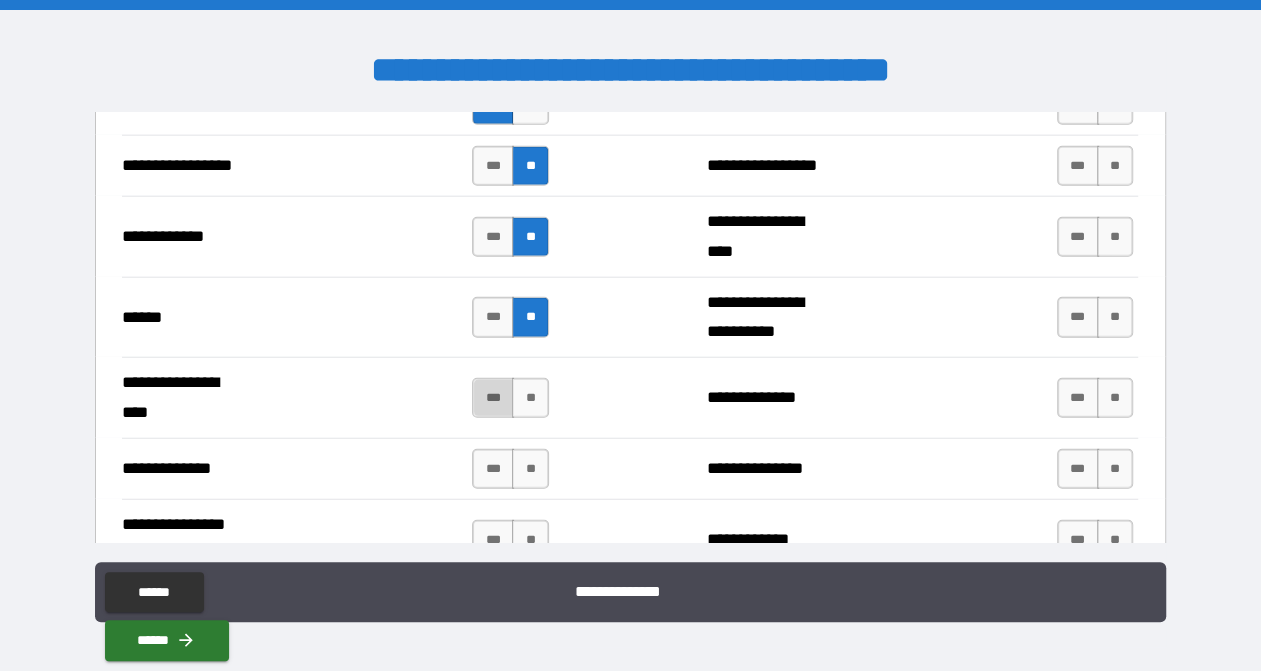 click on "***" at bounding box center (493, 398) 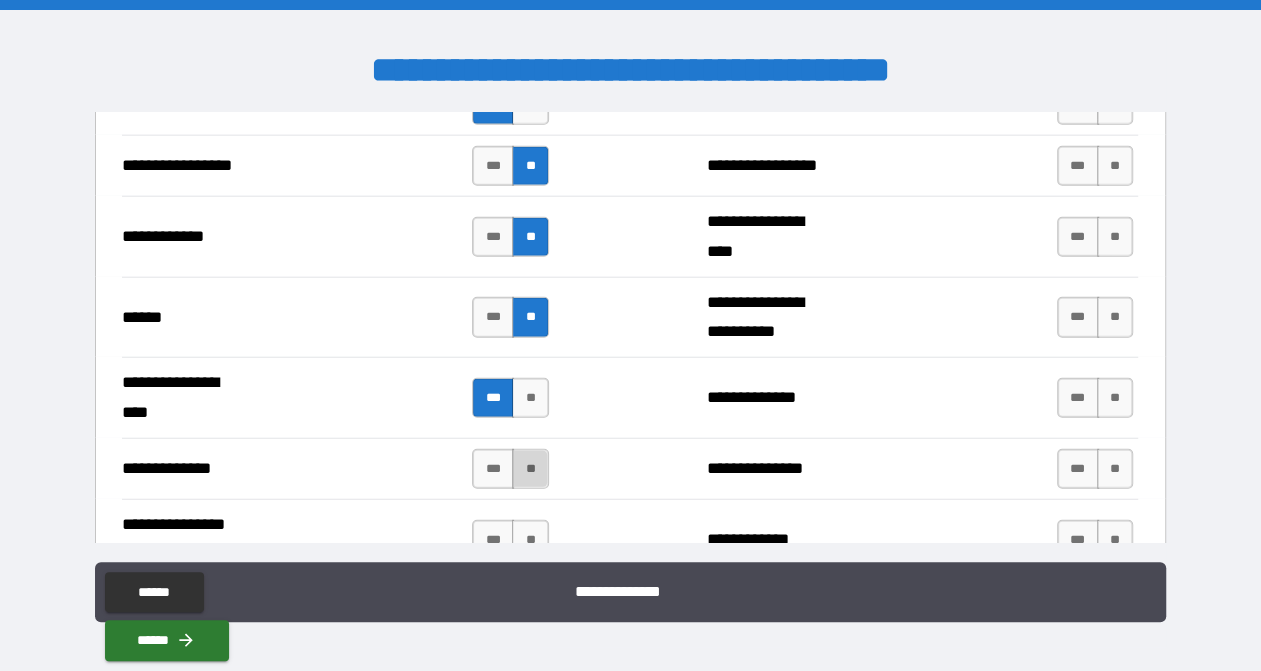 click on "**" at bounding box center (530, 469) 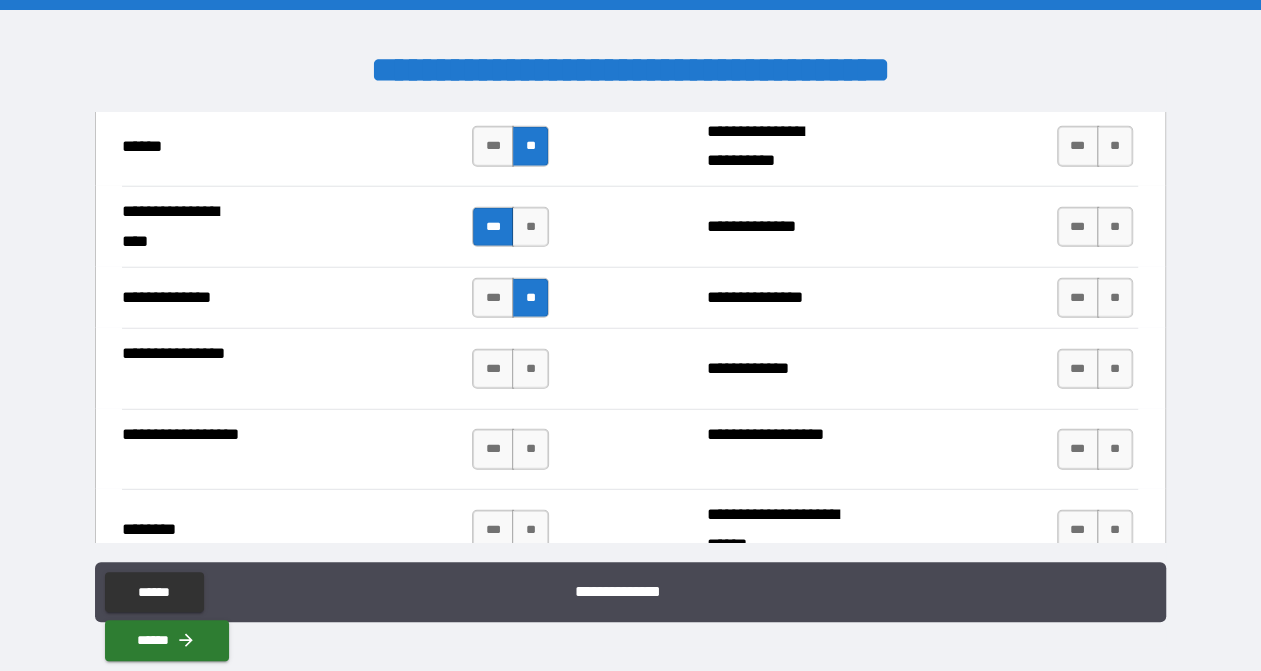 scroll, scrollTop: 3267, scrollLeft: 0, axis: vertical 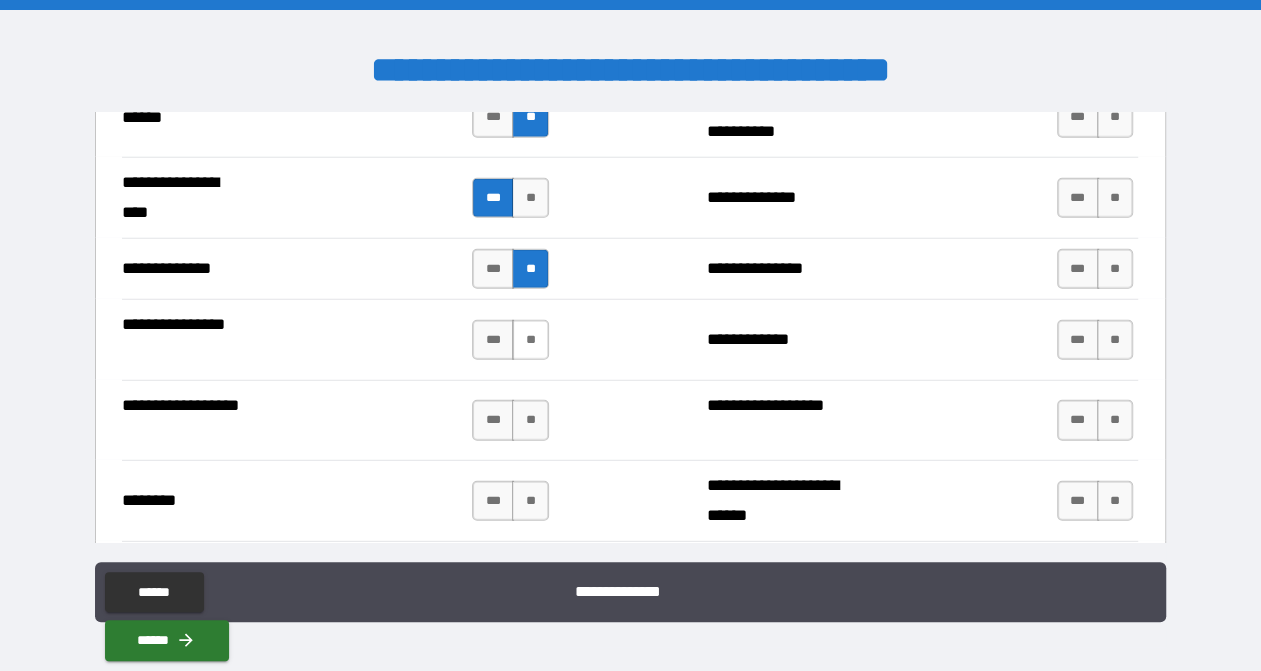 click on "**" at bounding box center [530, 340] 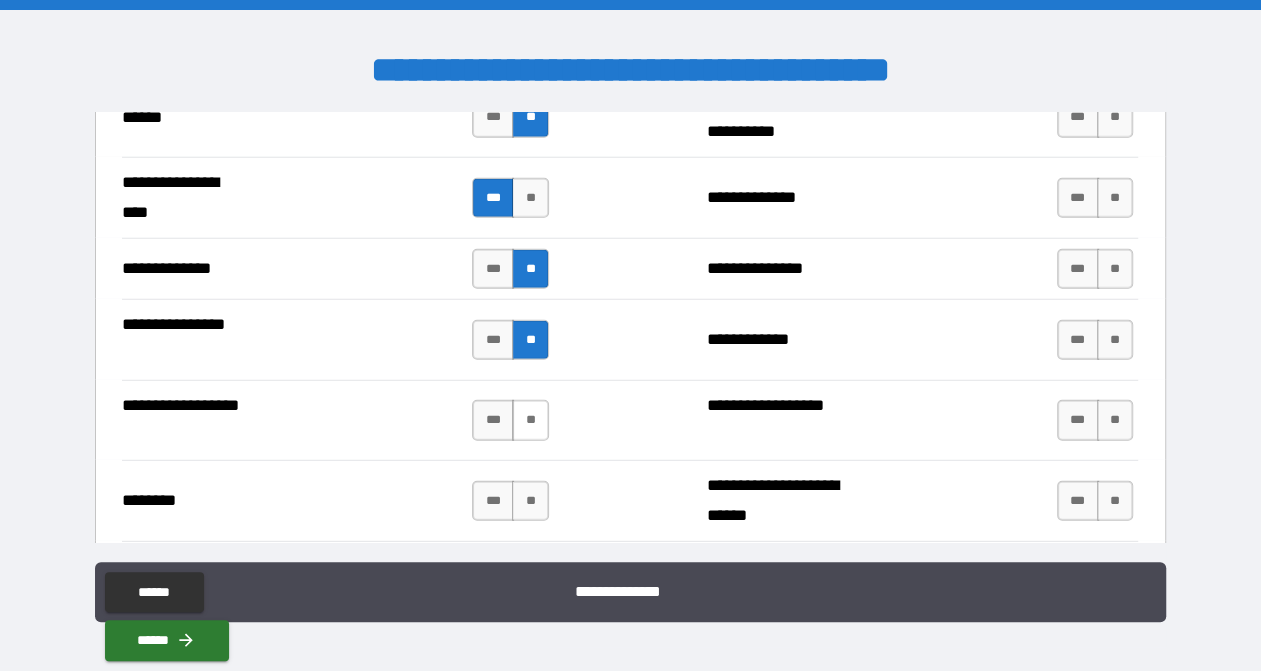 click on "**" at bounding box center [530, 420] 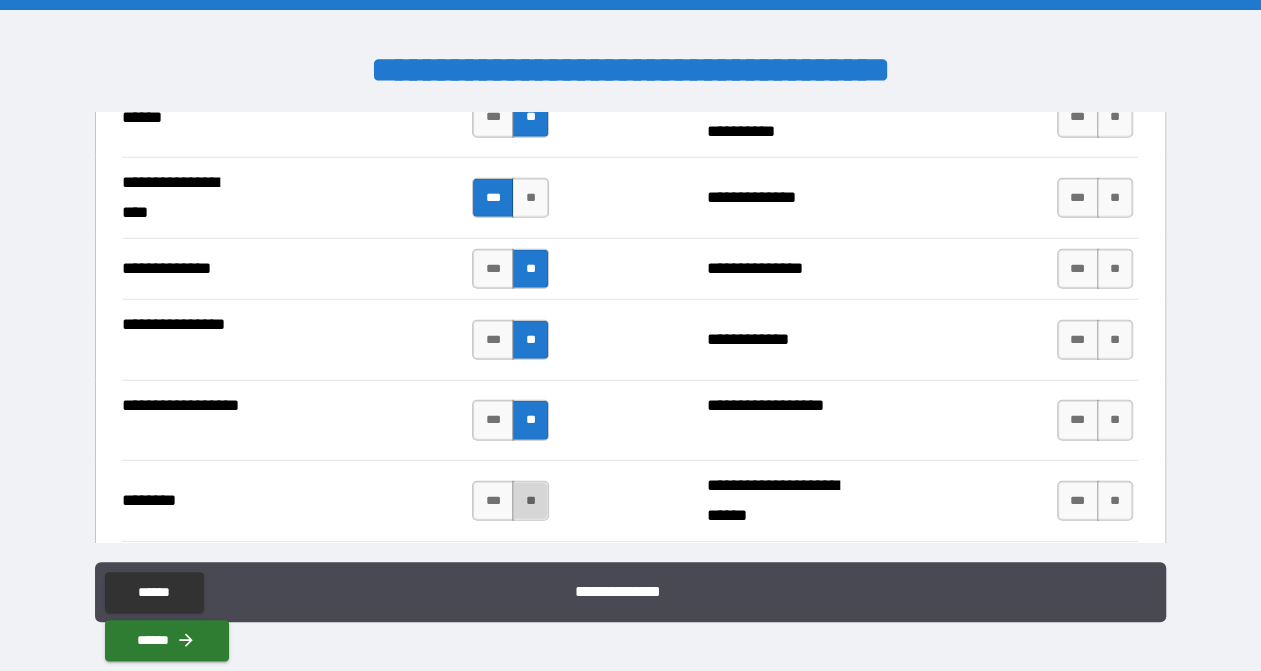 click on "**" at bounding box center (530, 501) 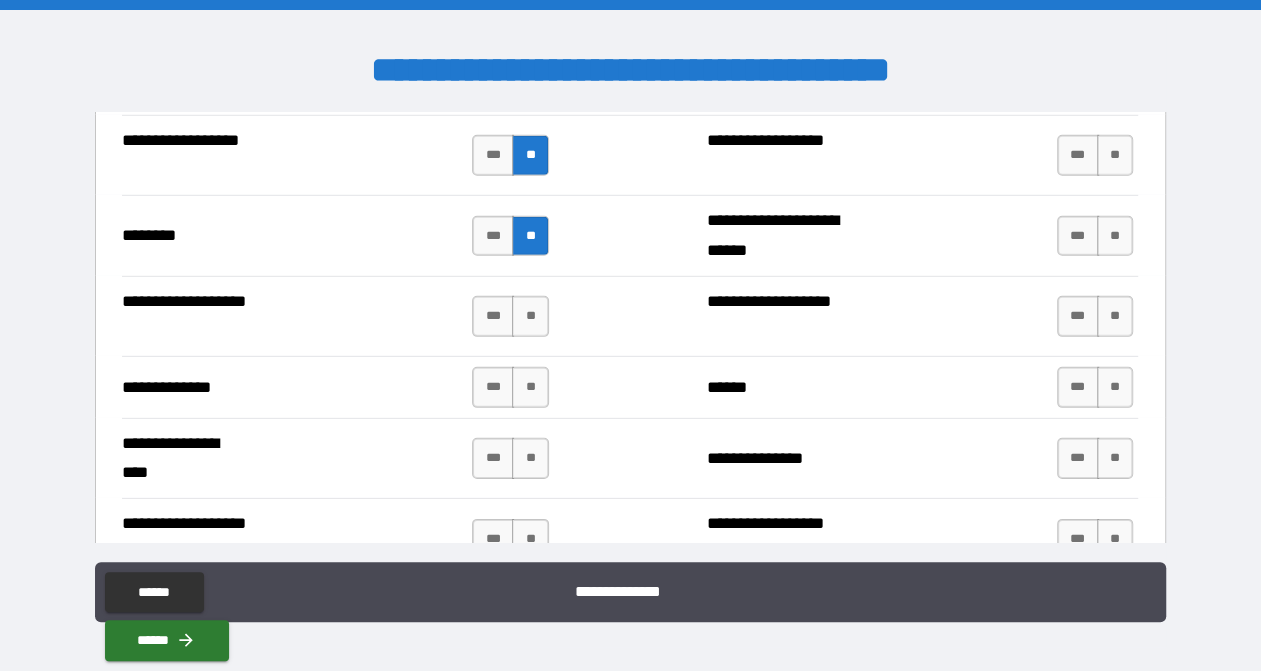 scroll, scrollTop: 3567, scrollLeft: 0, axis: vertical 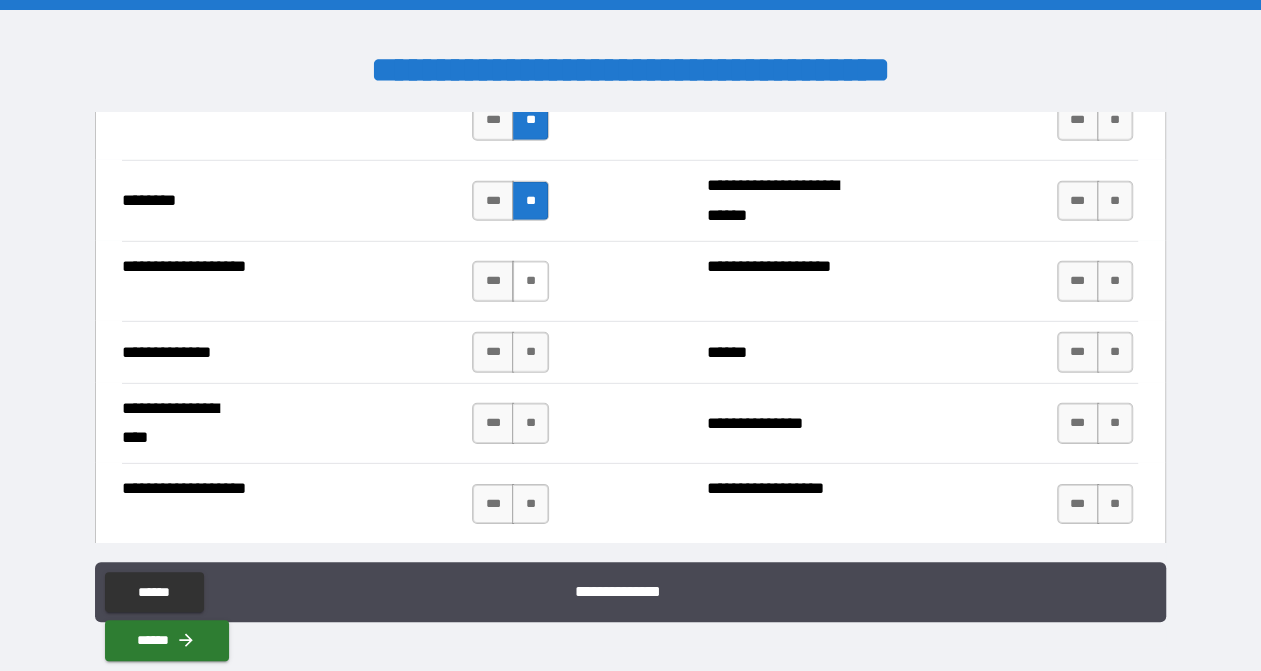 click on "**" at bounding box center [530, 281] 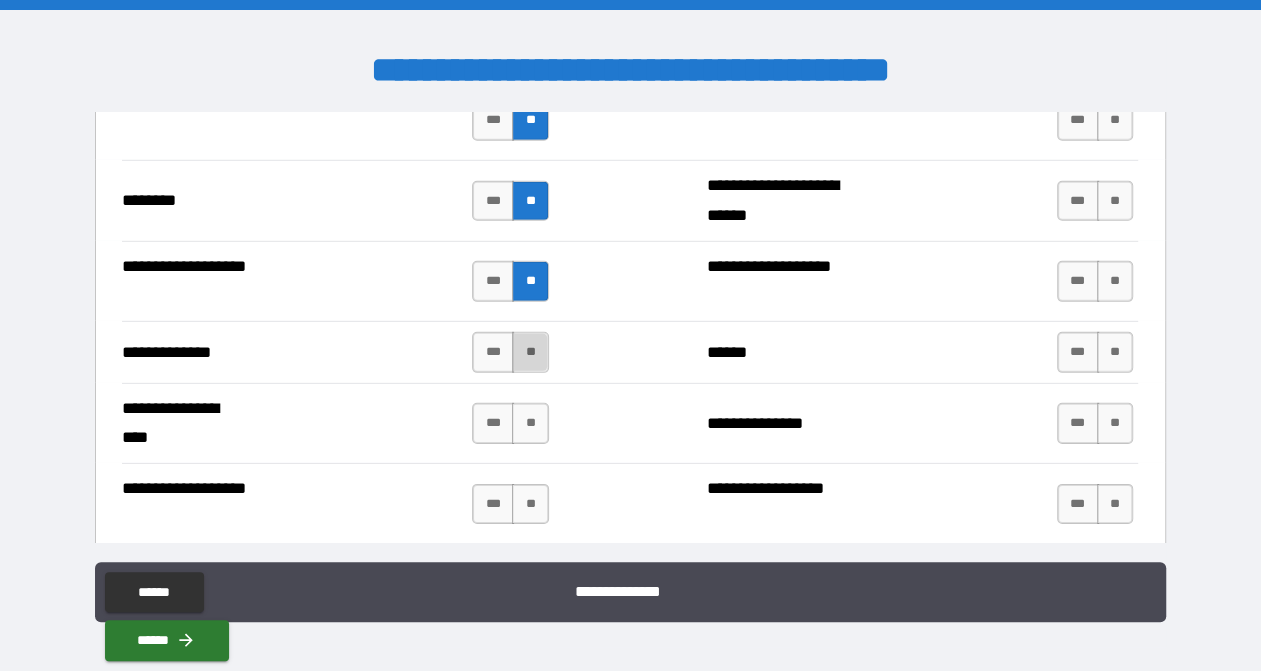 click on "**" at bounding box center (530, 352) 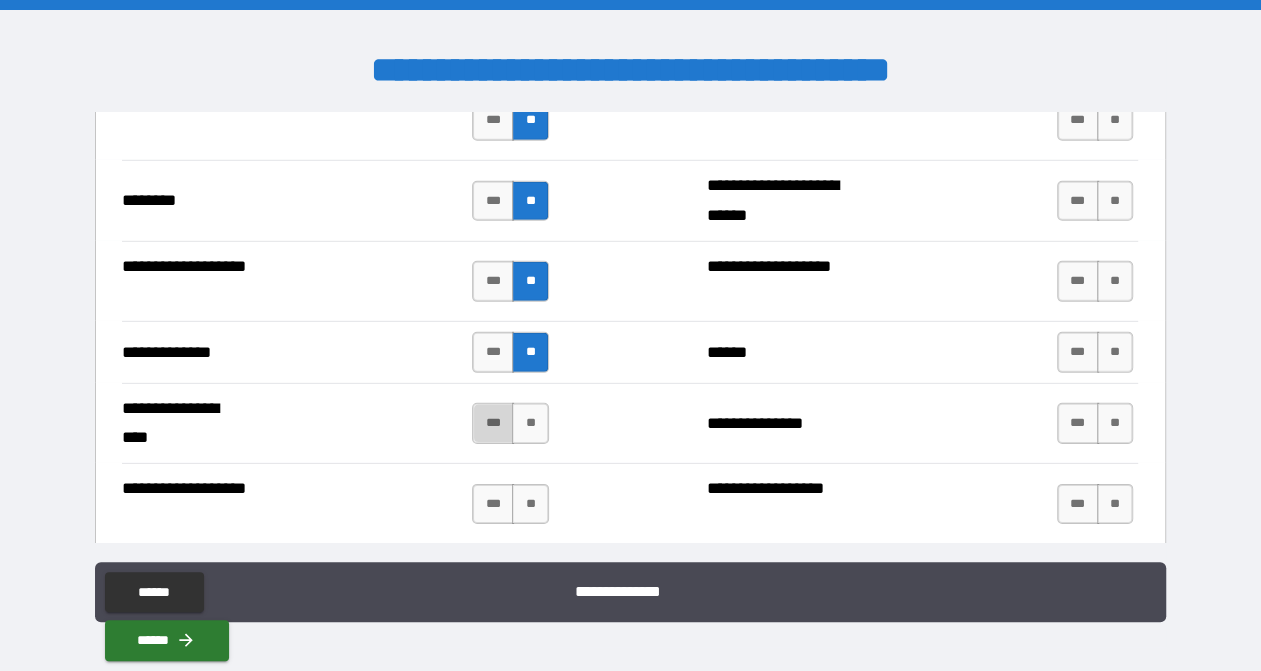click on "***" at bounding box center [493, 423] 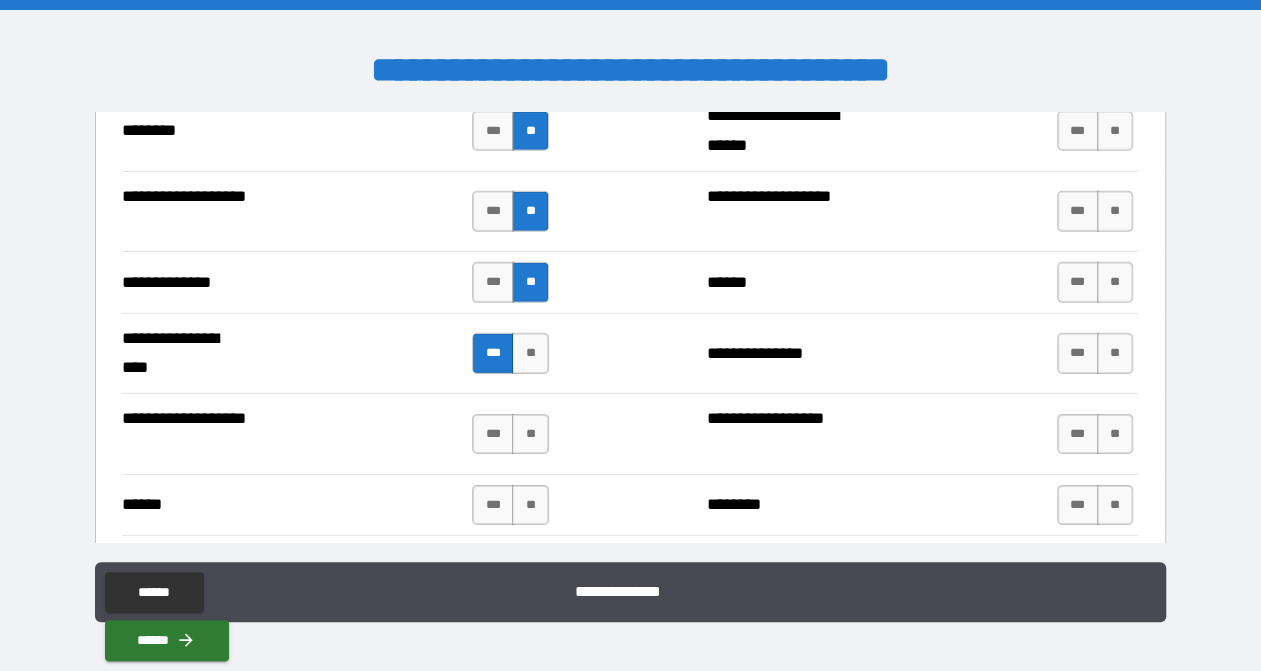 scroll, scrollTop: 3667, scrollLeft: 0, axis: vertical 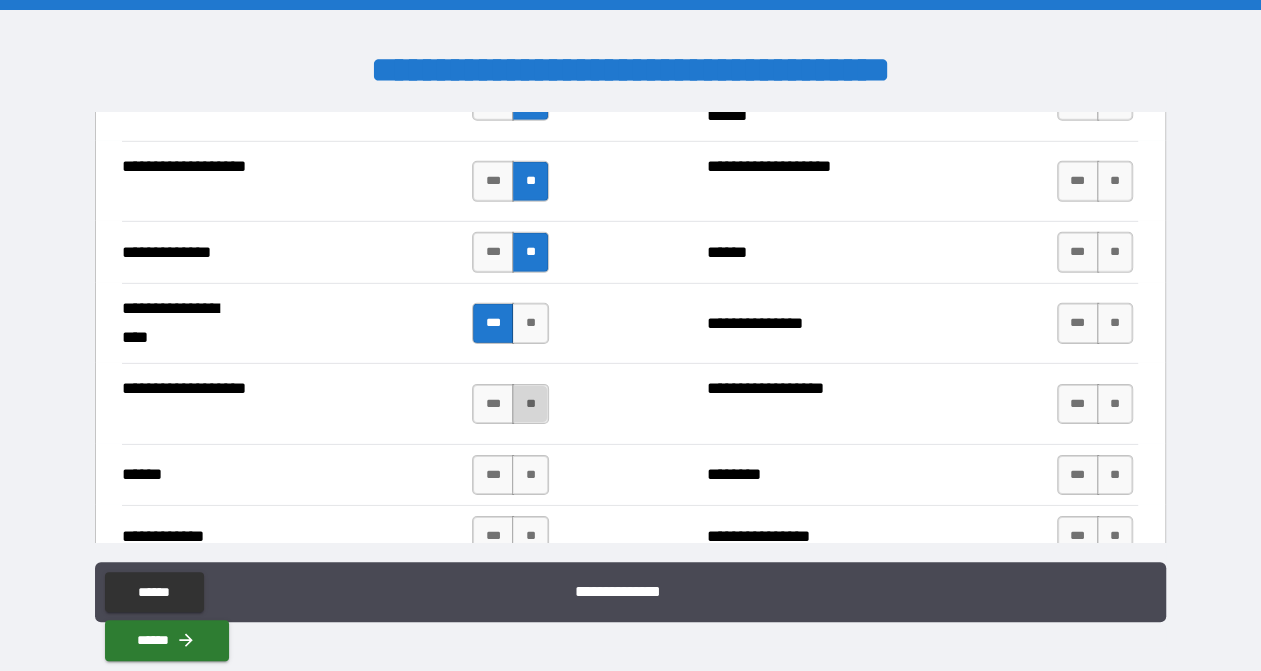 click on "**" at bounding box center [530, 404] 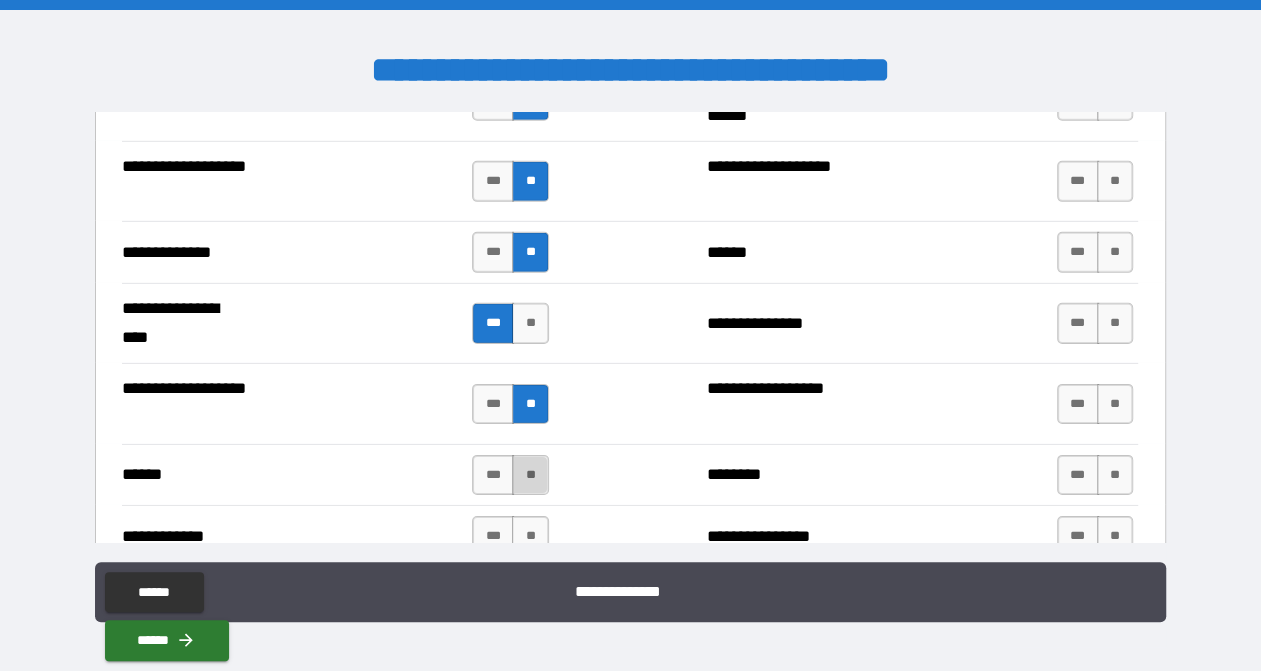 click on "**" at bounding box center (530, 475) 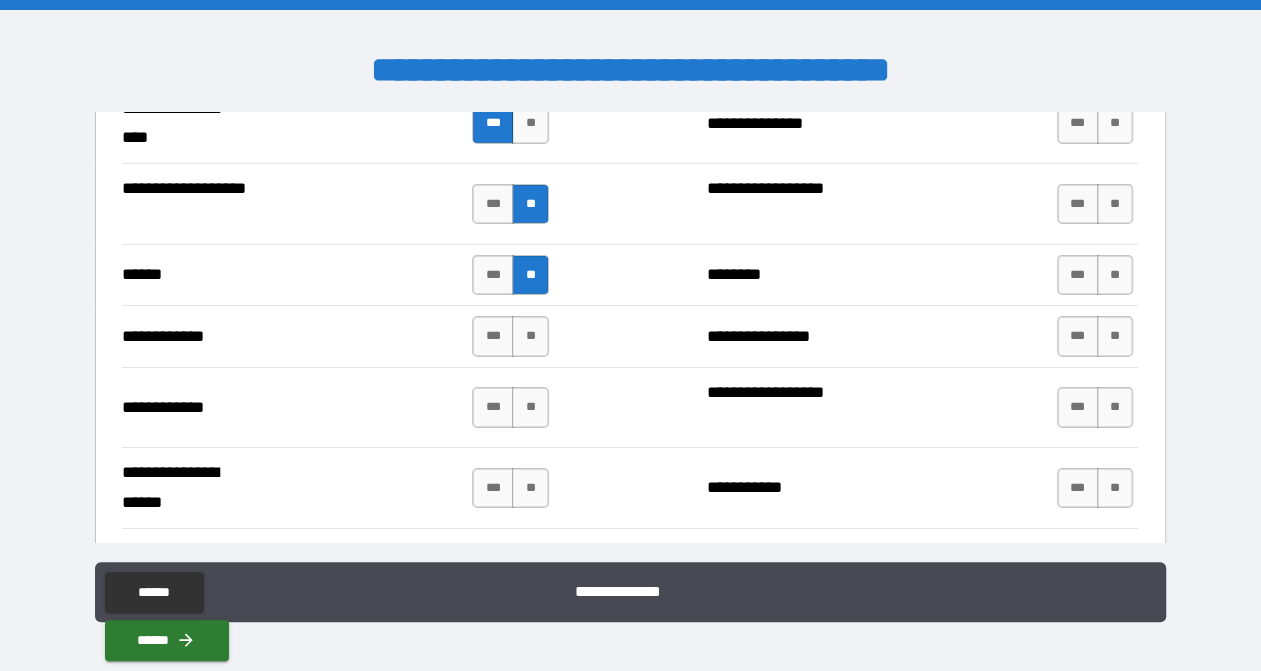 scroll, scrollTop: 3967, scrollLeft: 0, axis: vertical 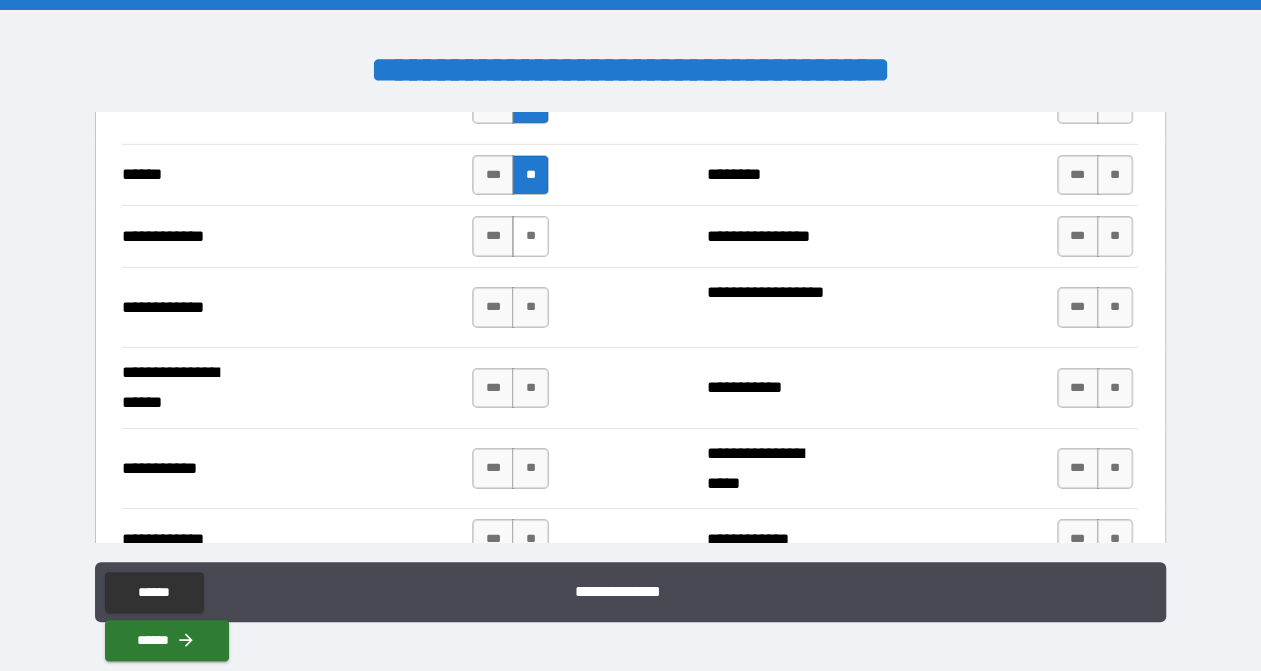 click on "**" at bounding box center (530, 236) 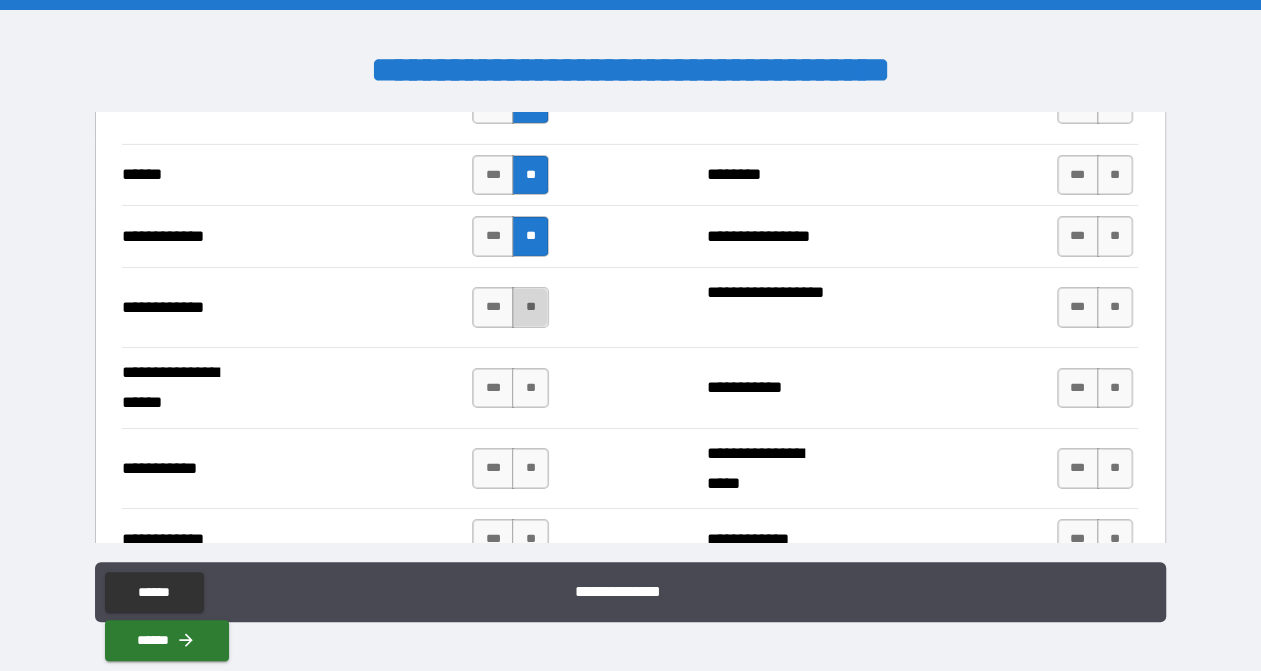 click on "**" at bounding box center [530, 307] 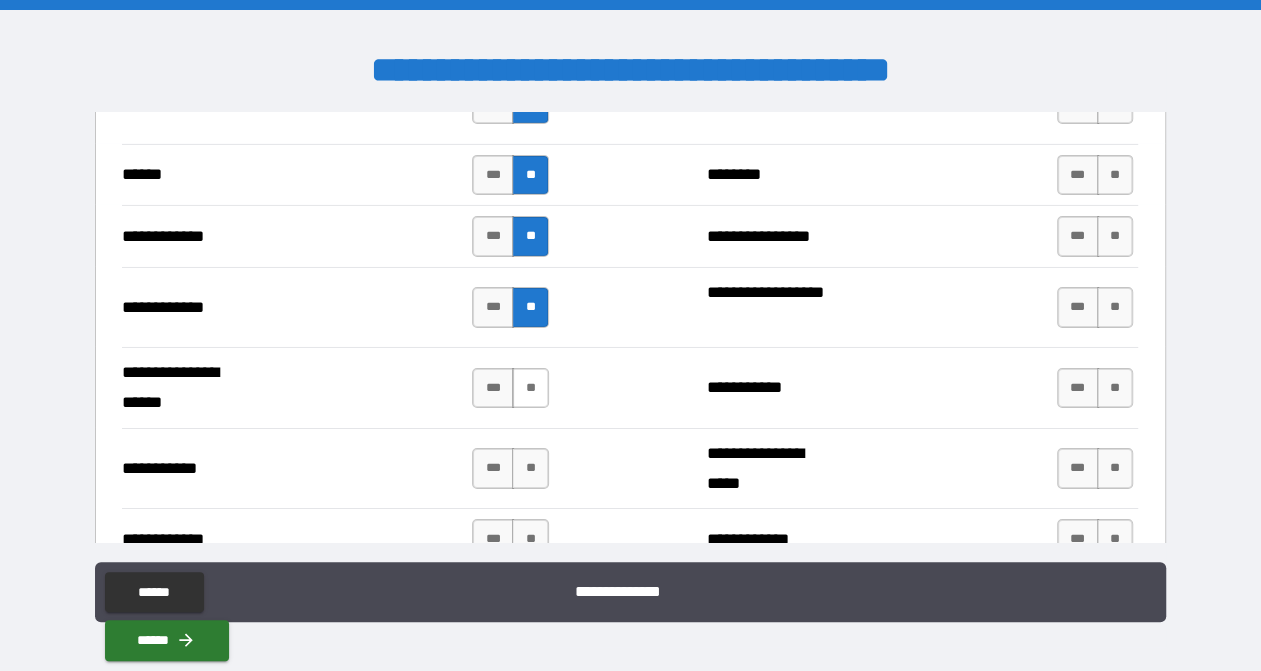 click on "**" at bounding box center (530, 388) 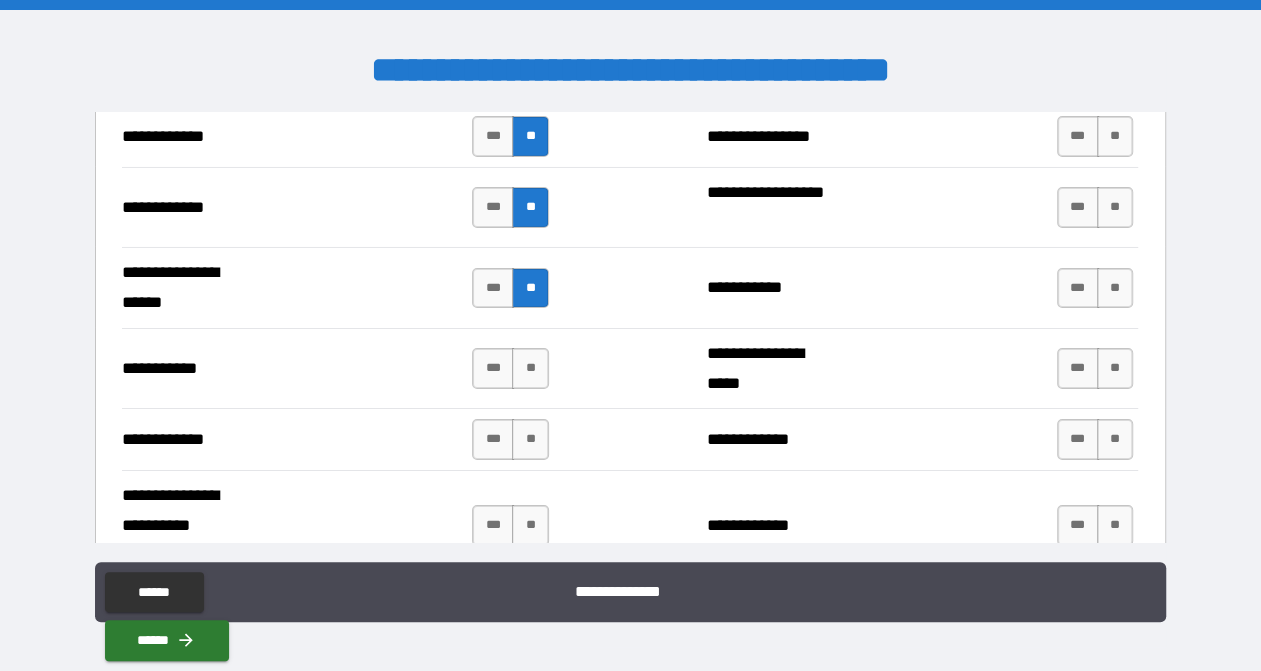 scroll, scrollTop: 4167, scrollLeft: 0, axis: vertical 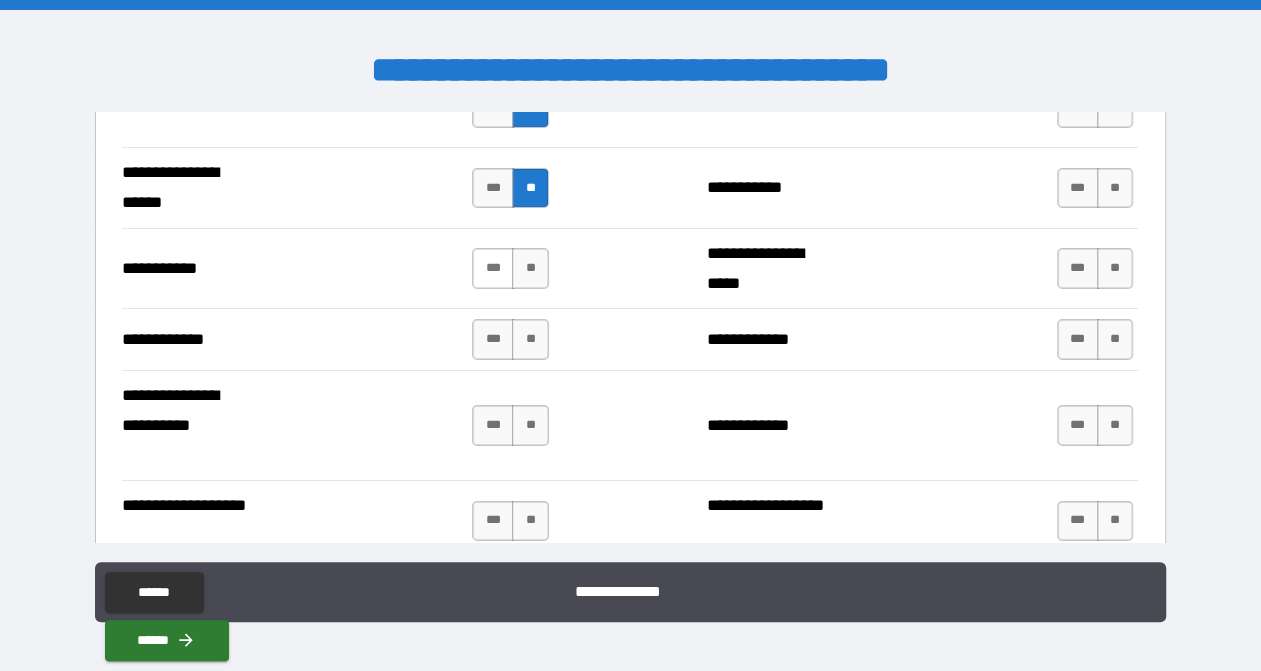click on "***" at bounding box center (493, 268) 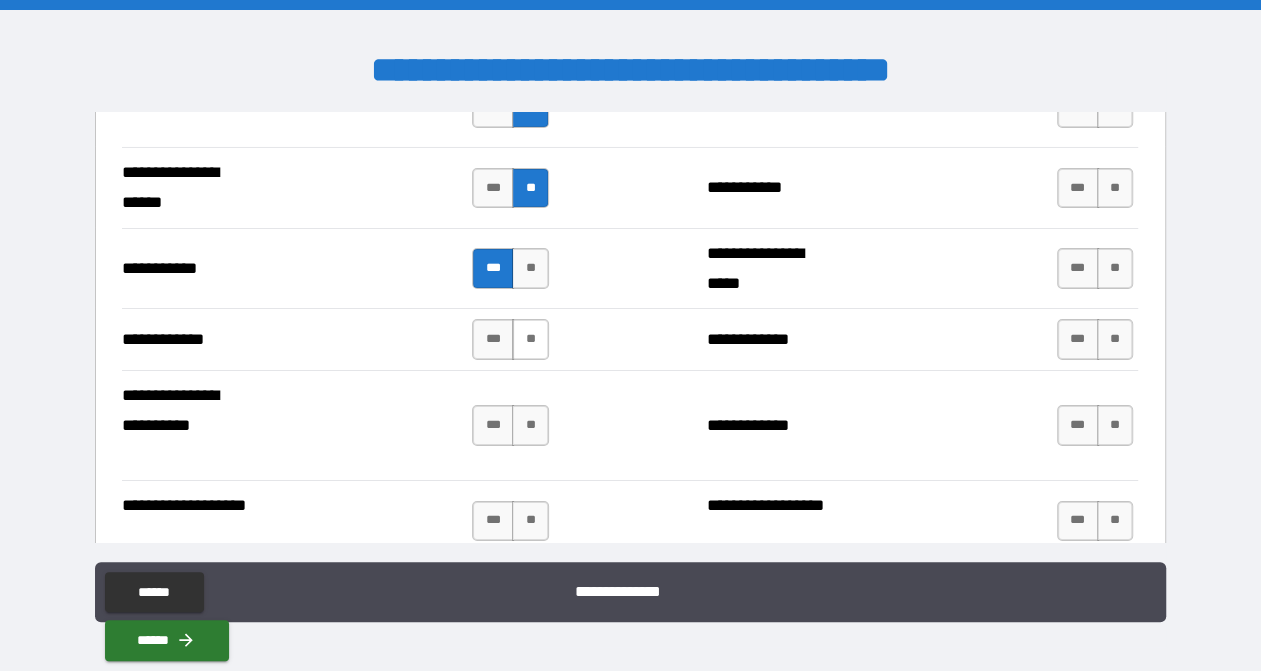 click on "**" at bounding box center [530, 339] 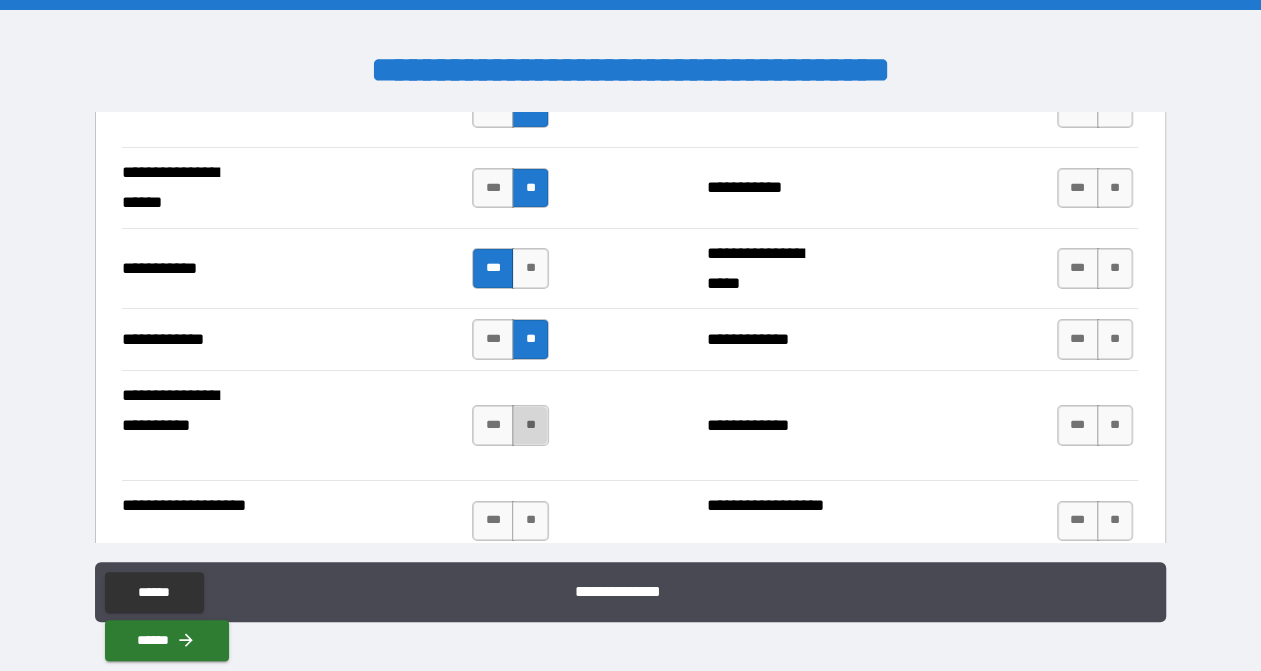 click on "**" at bounding box center (530, 425) 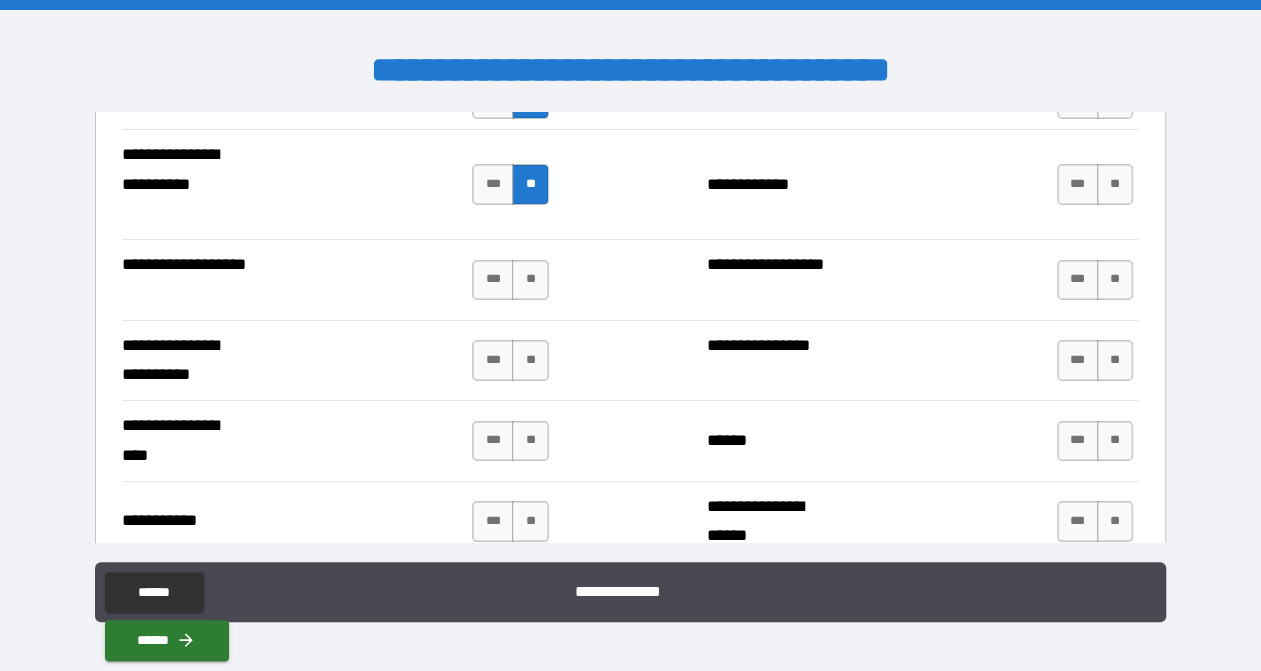 scroll, scrollTop: 4467, scrollLeft: 0, axis: vertical 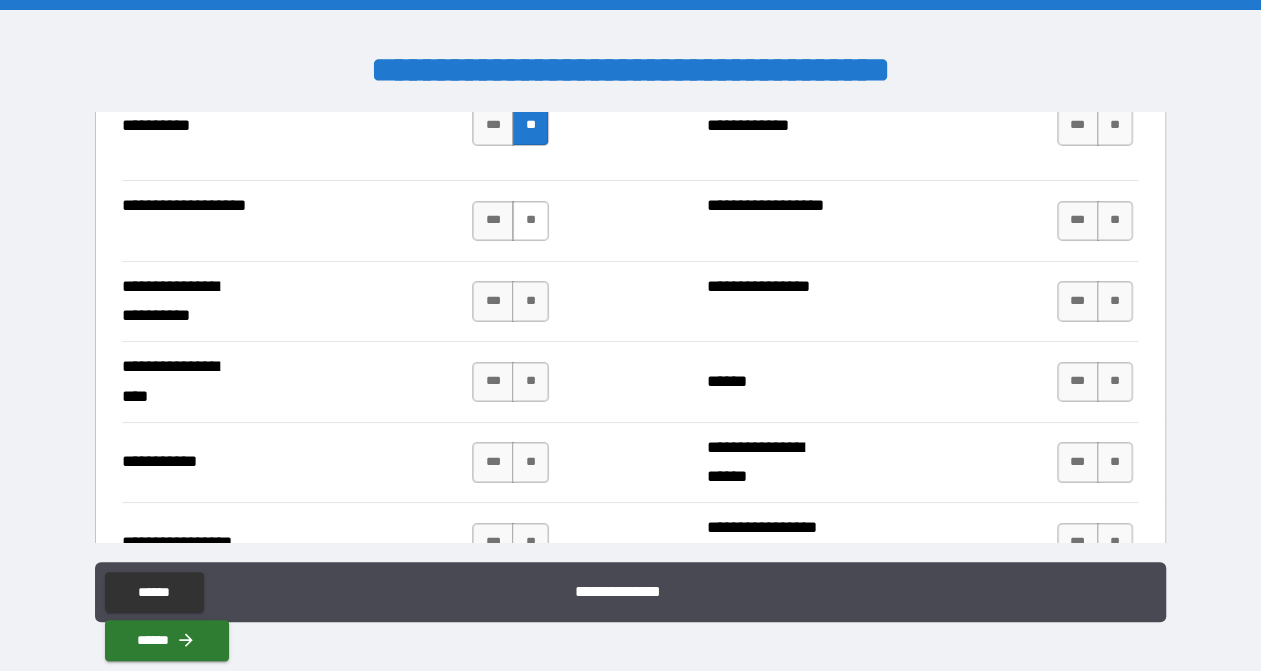 click on "**" at bounding box center [530, 221] 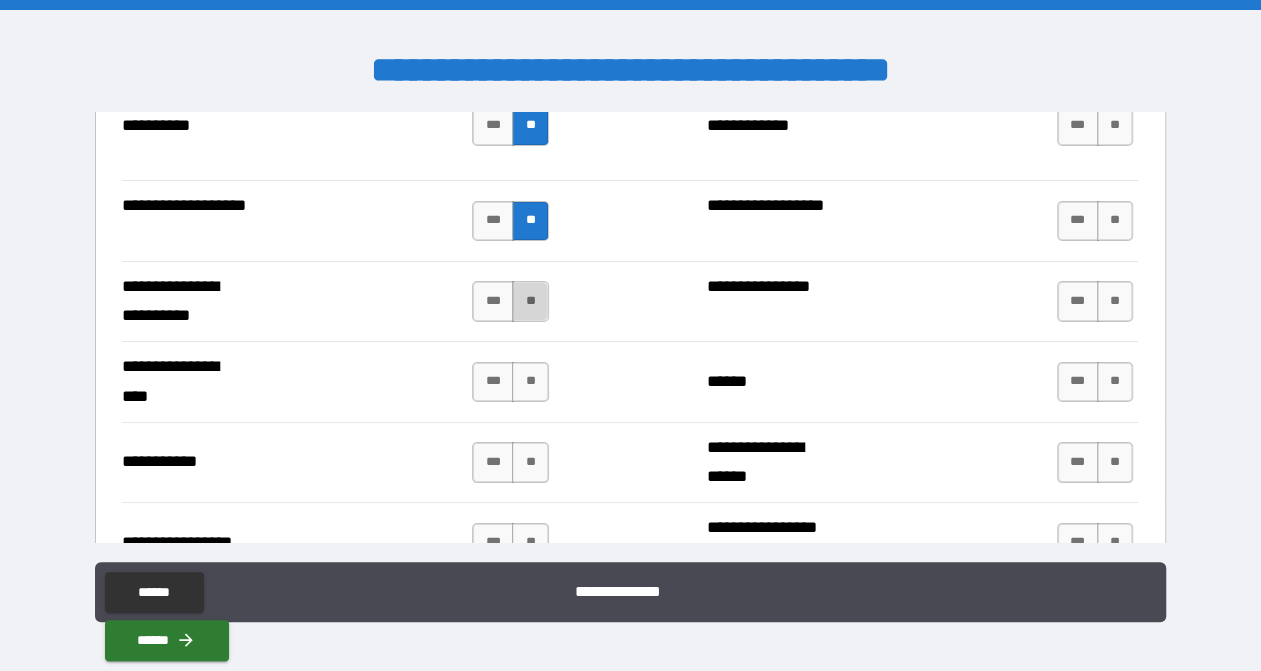 click on "**" at bounding box center (530, 301) 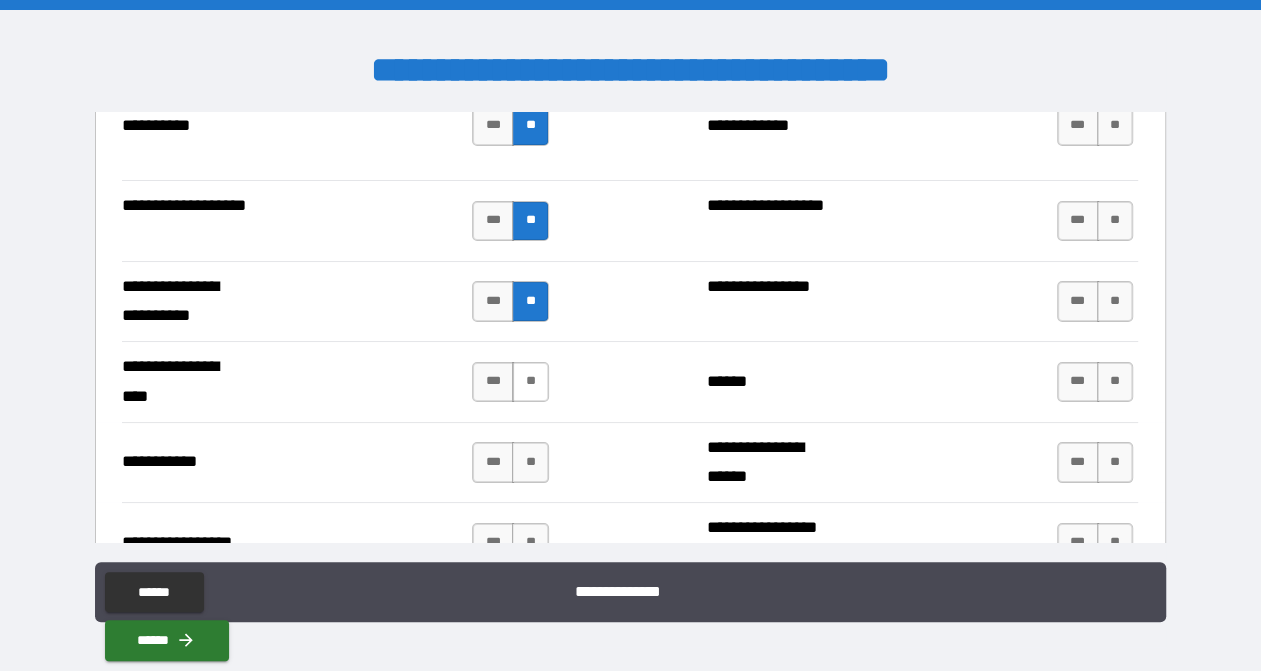 click on "**" at bounding box center [530, 382] 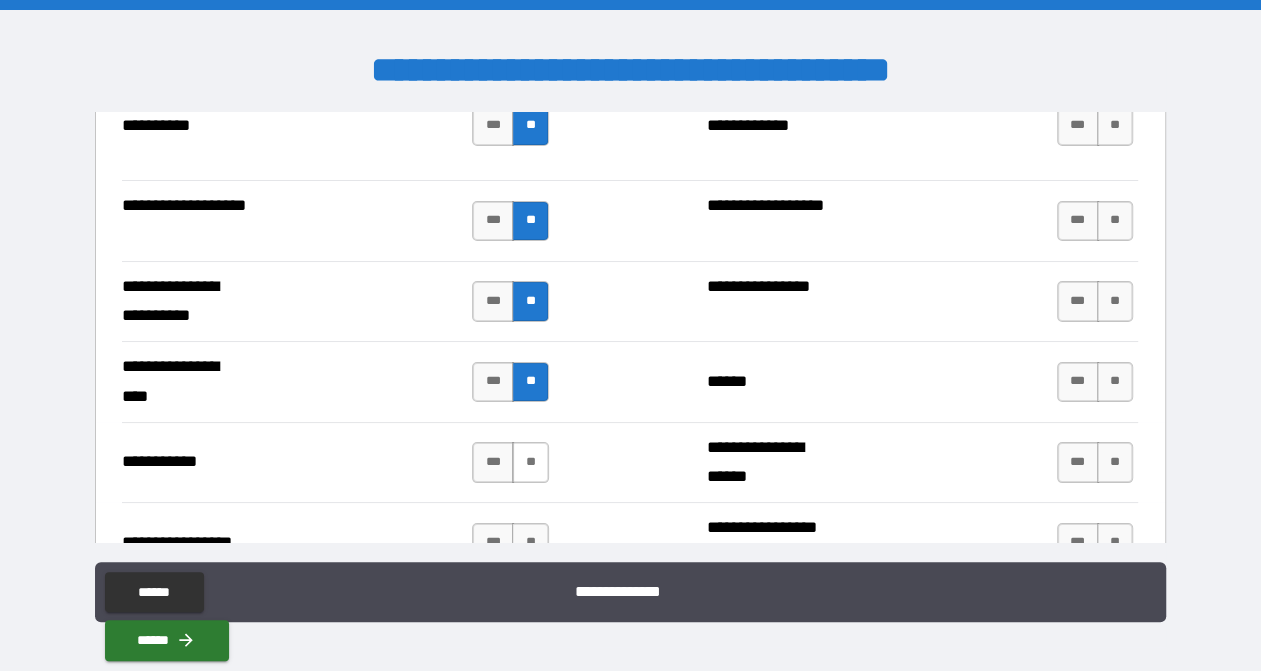 click on "**" at bounding box center [530, 462] 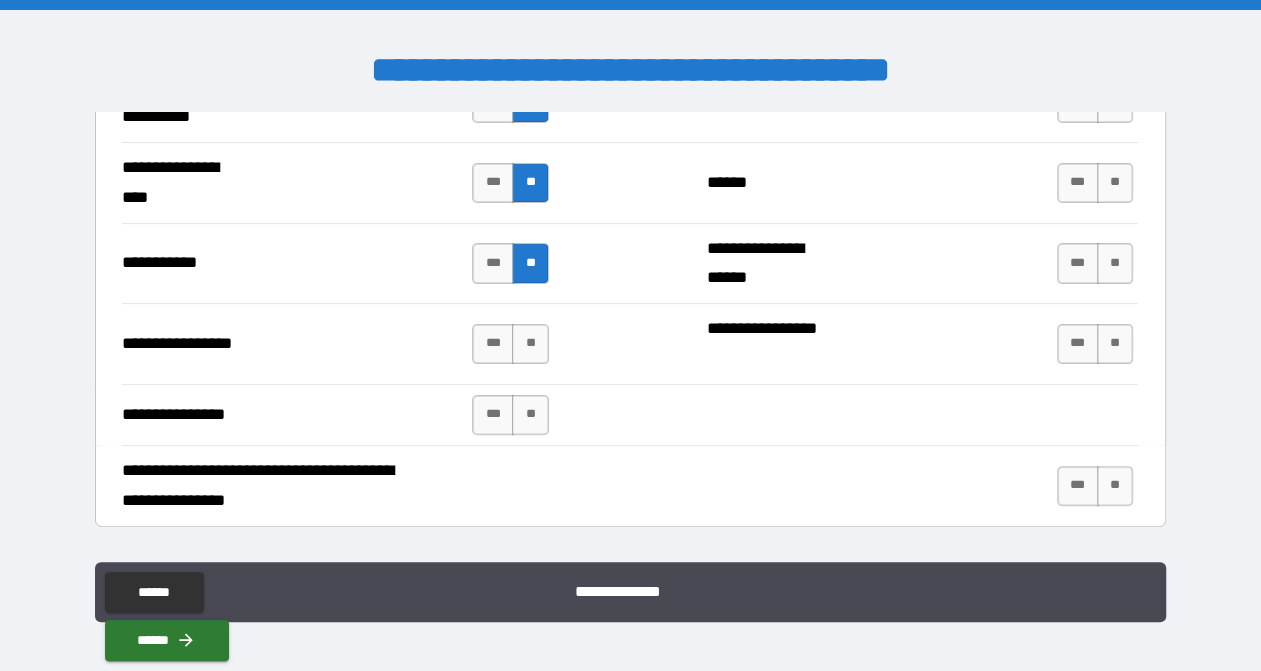 scroll, scrollTop: 4667, scrollLeft: 0, axis: vertical 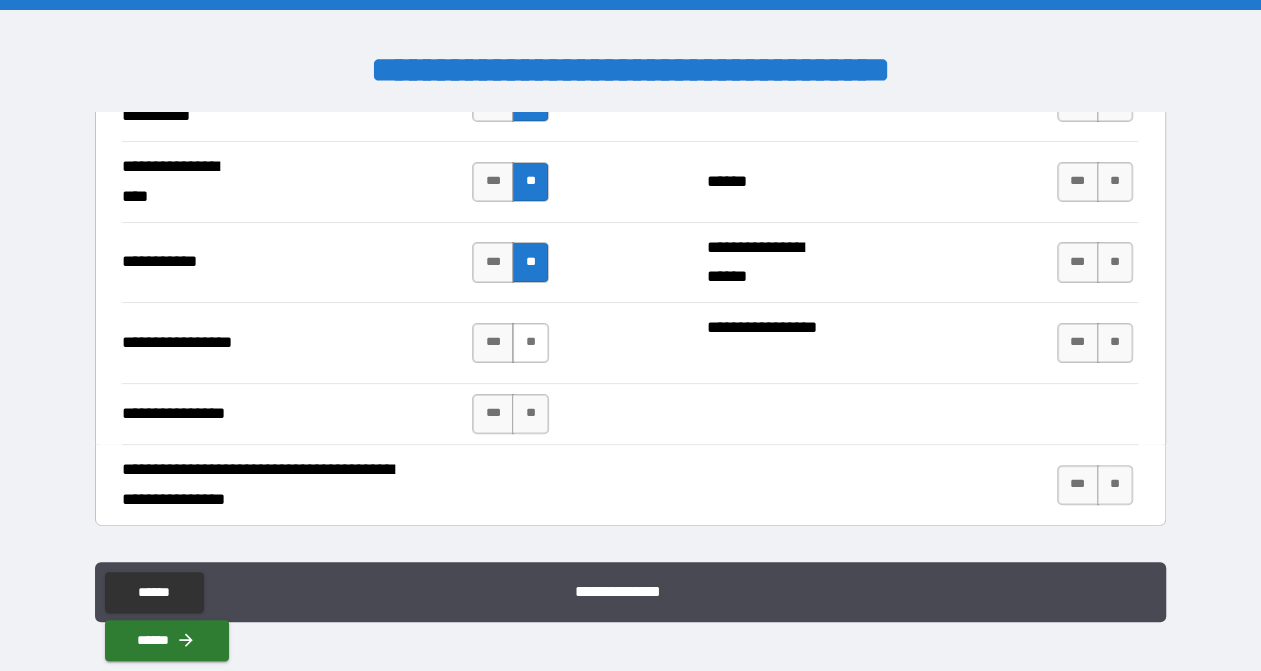 click on "**" at bounding box center [530, 343] 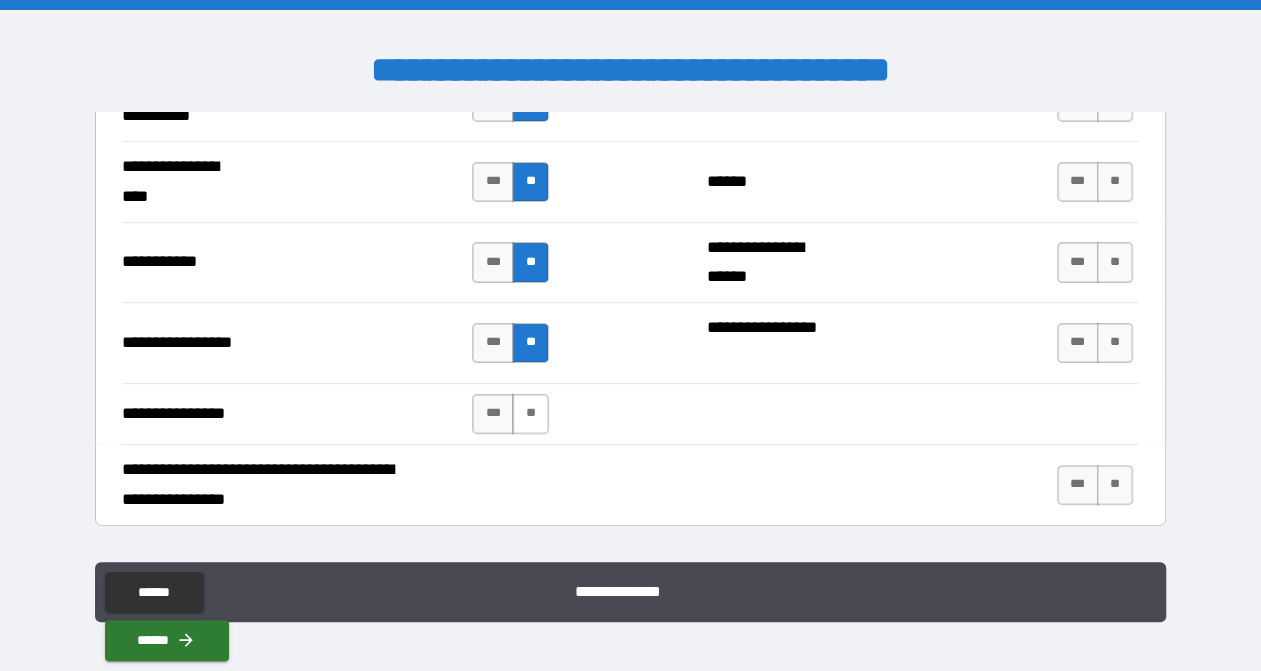 click on "**" at bounding box center (530, 414) 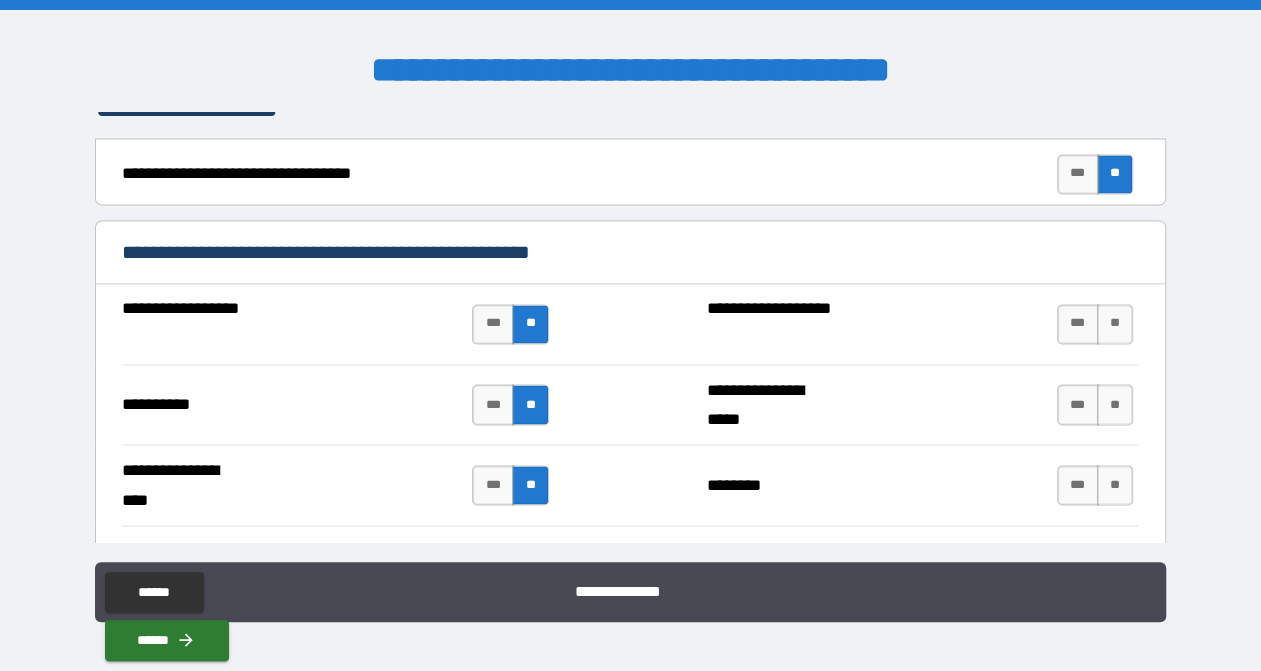 scroll, scrollTop: 2067, scrollLeft: 0, axis: vertical 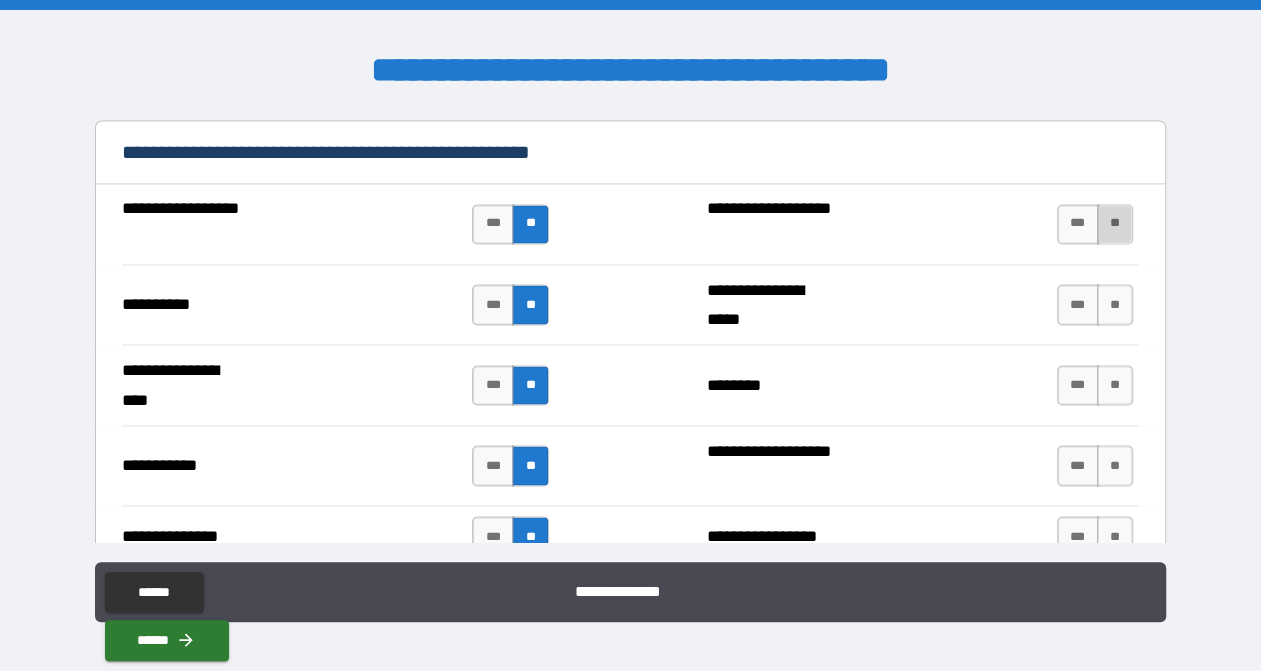 click on "**" at bounding box center (1115, 224) 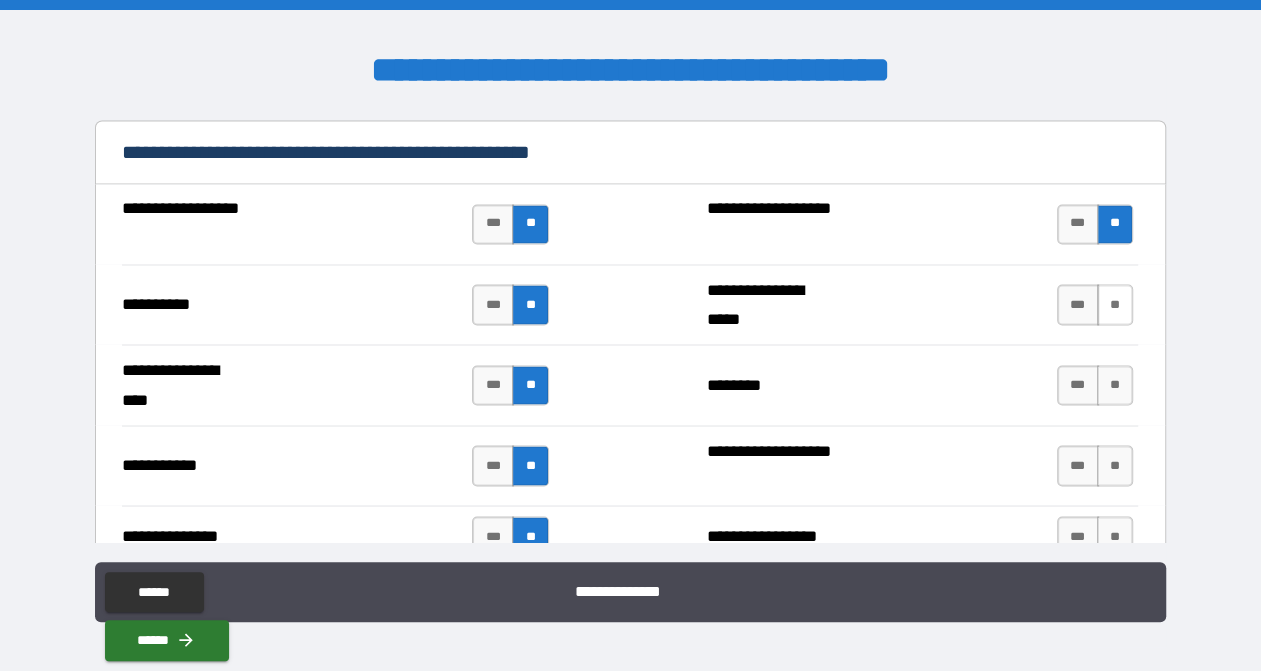 click on "**" at bounding box center (1115, 304) 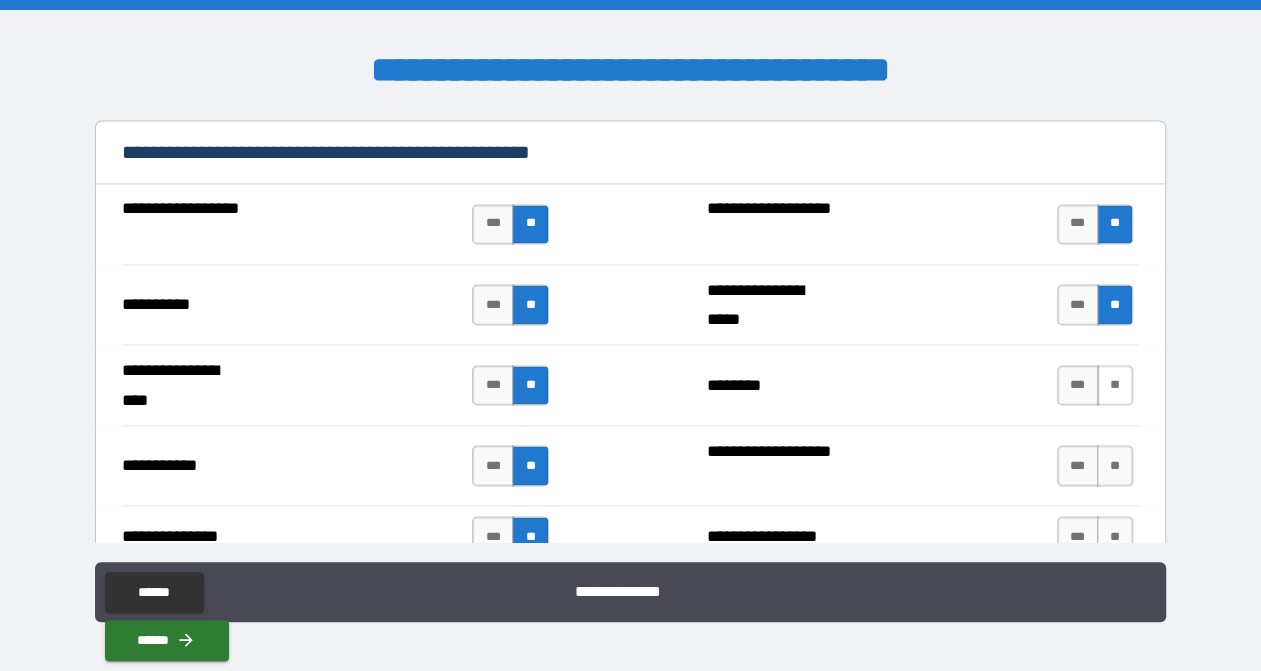 click on "**" at bounding box center (1115, 385) 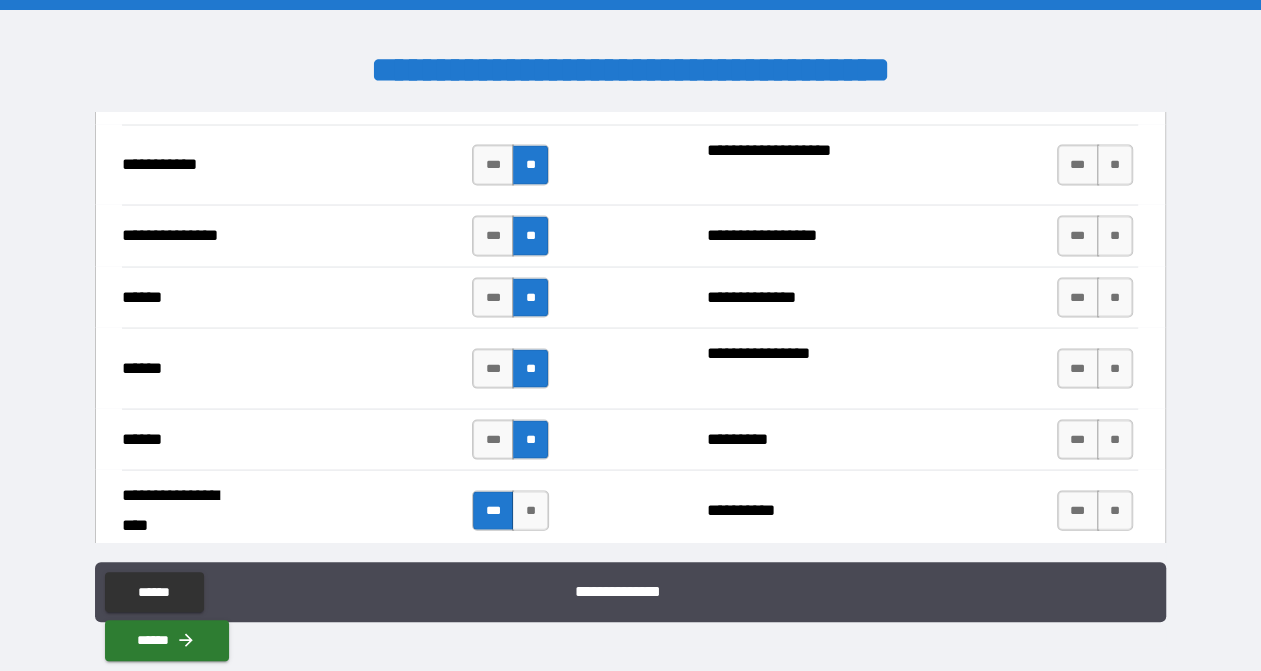 scroll, scrollTop: 2267, scrollLeft: 0, axis: vertical 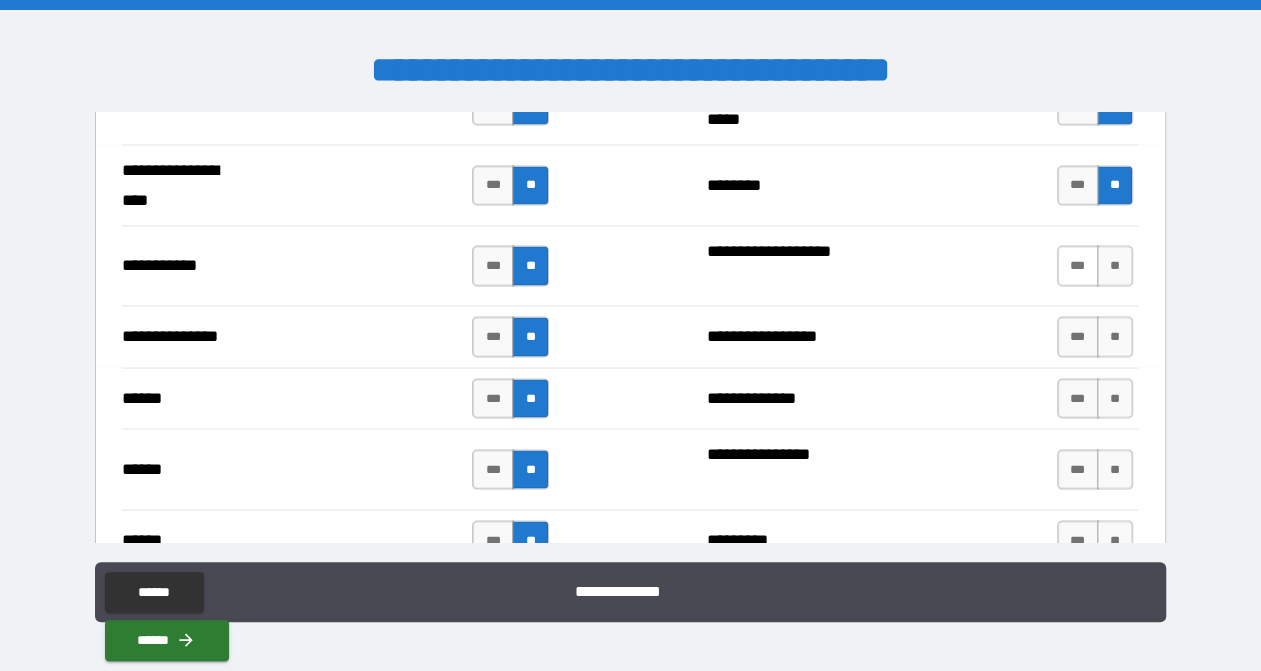 click on "***" at bounding box center (1078, 265) 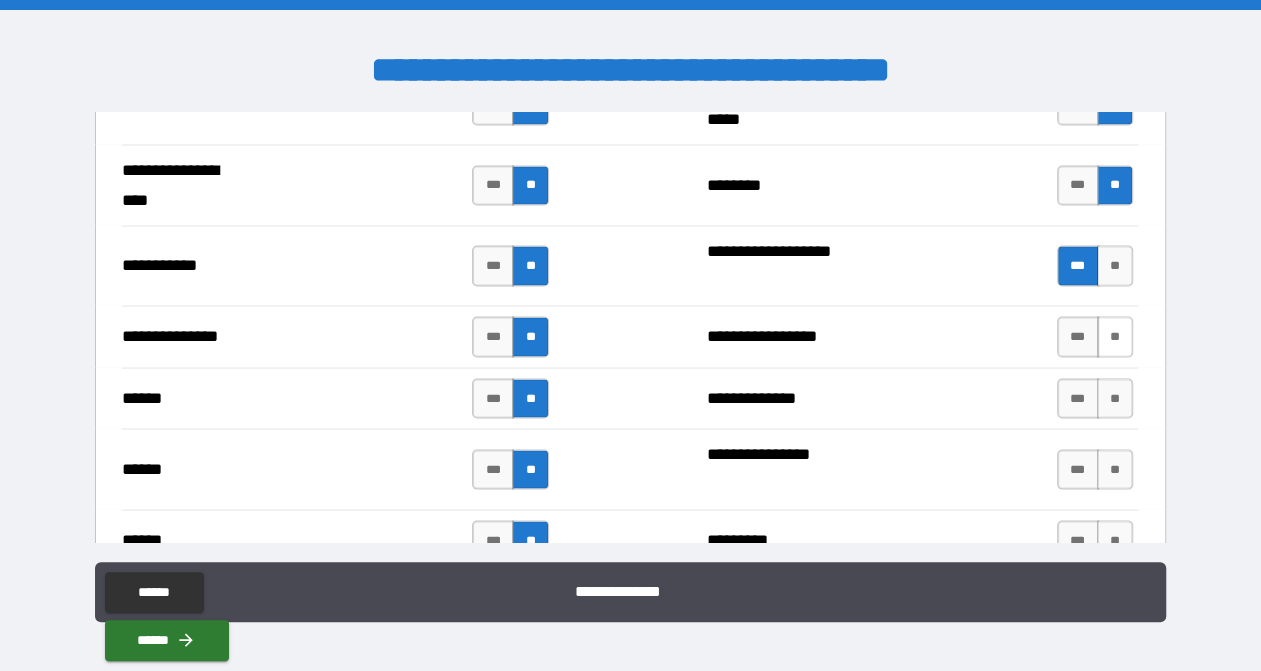 click on "**" at bounding box center [1115, 336] 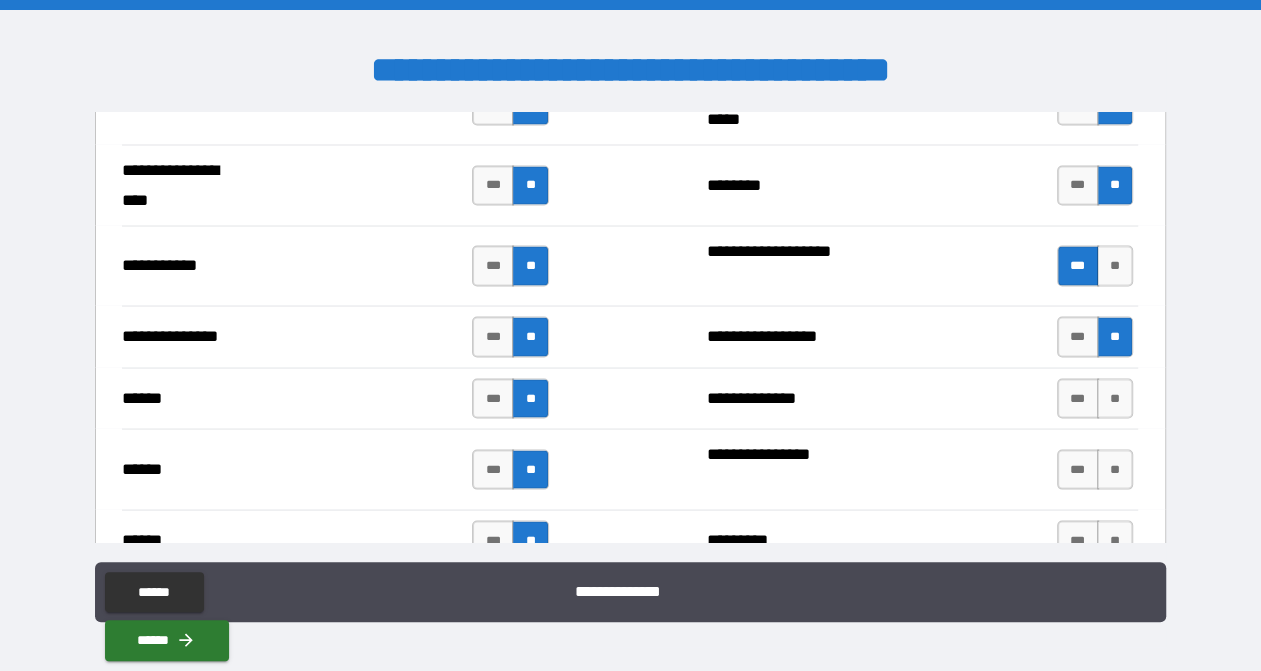 scroll, scrollTop: 2367, scrollLeft: 0, axis: vertical 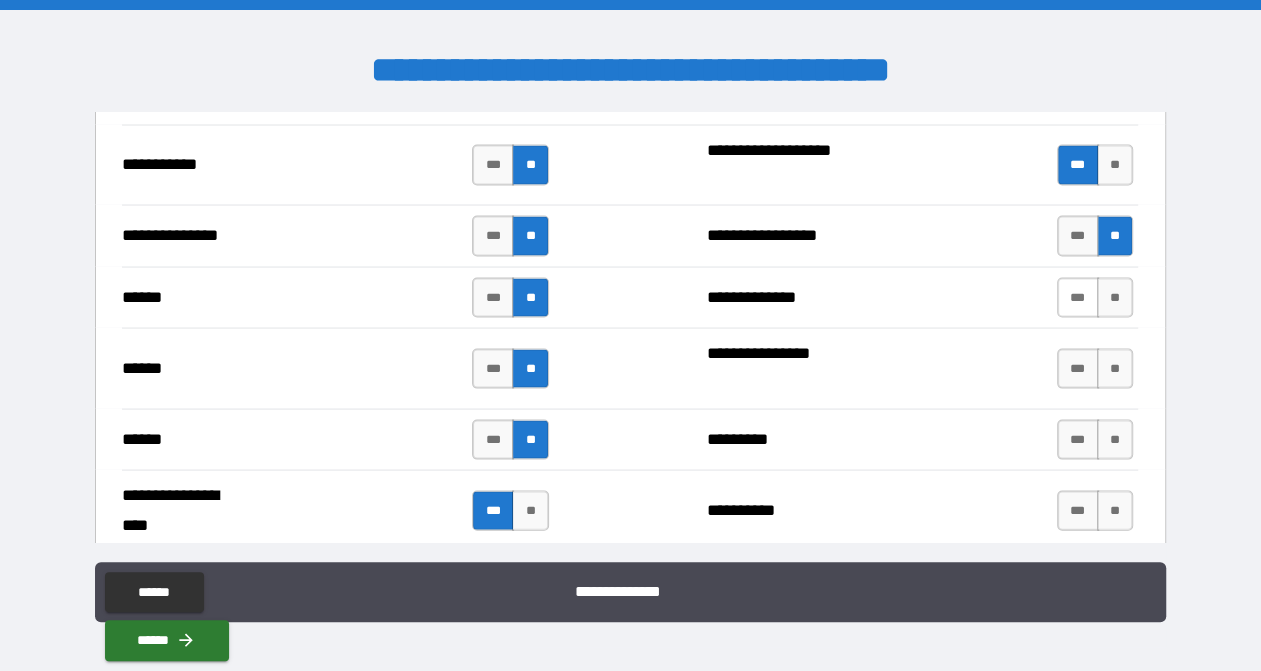 click on "***" at bounding box center [1078, 298] 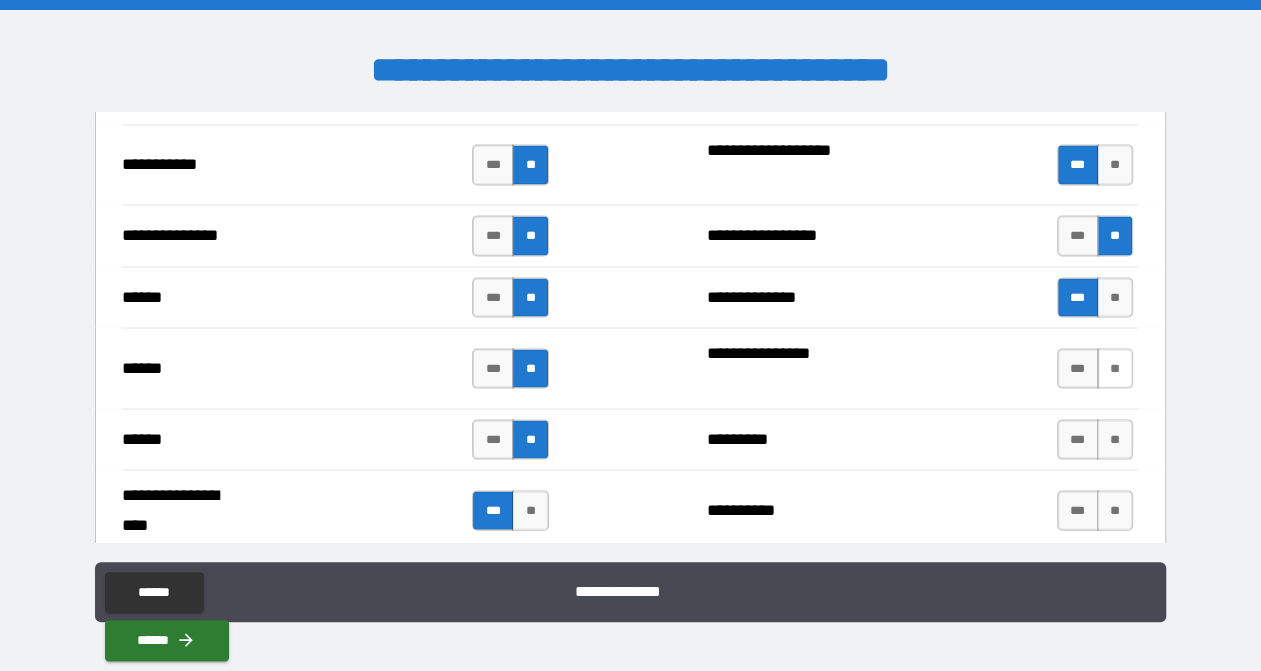 click on "**" at bounding box center [1115, 369] 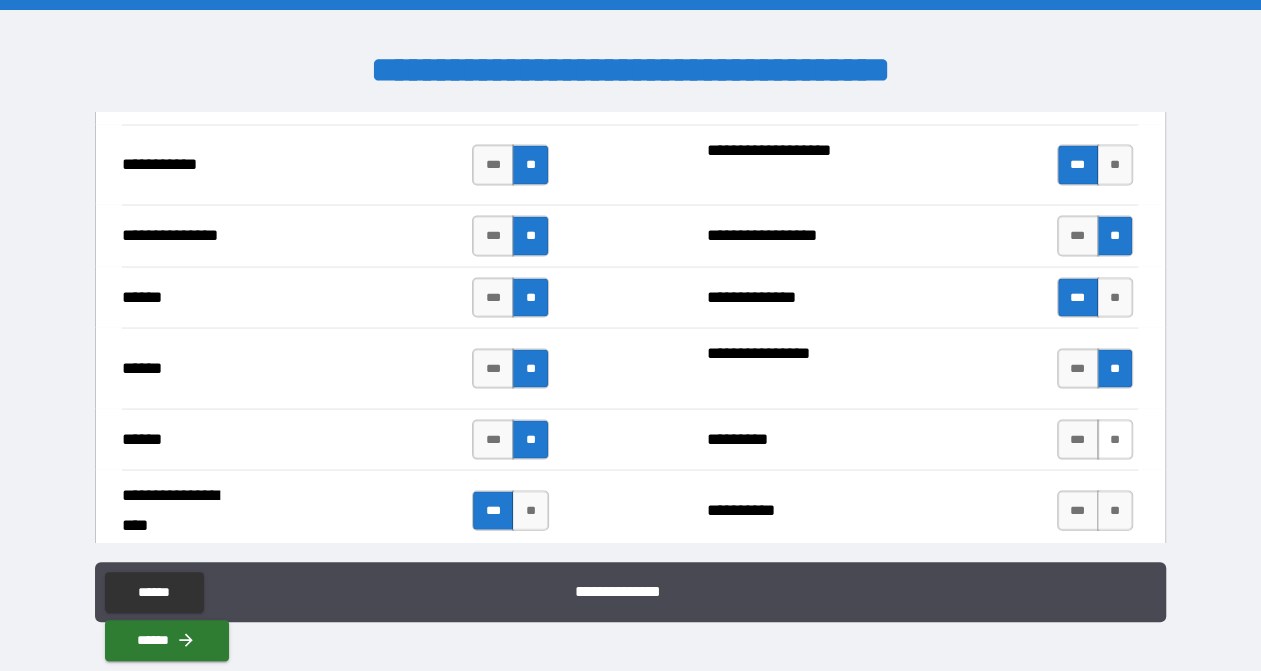 drag, startPoint x: 1109, startPoint y: 432, endPoint x: 1094, endPoint y: 434, distance: 15.132746 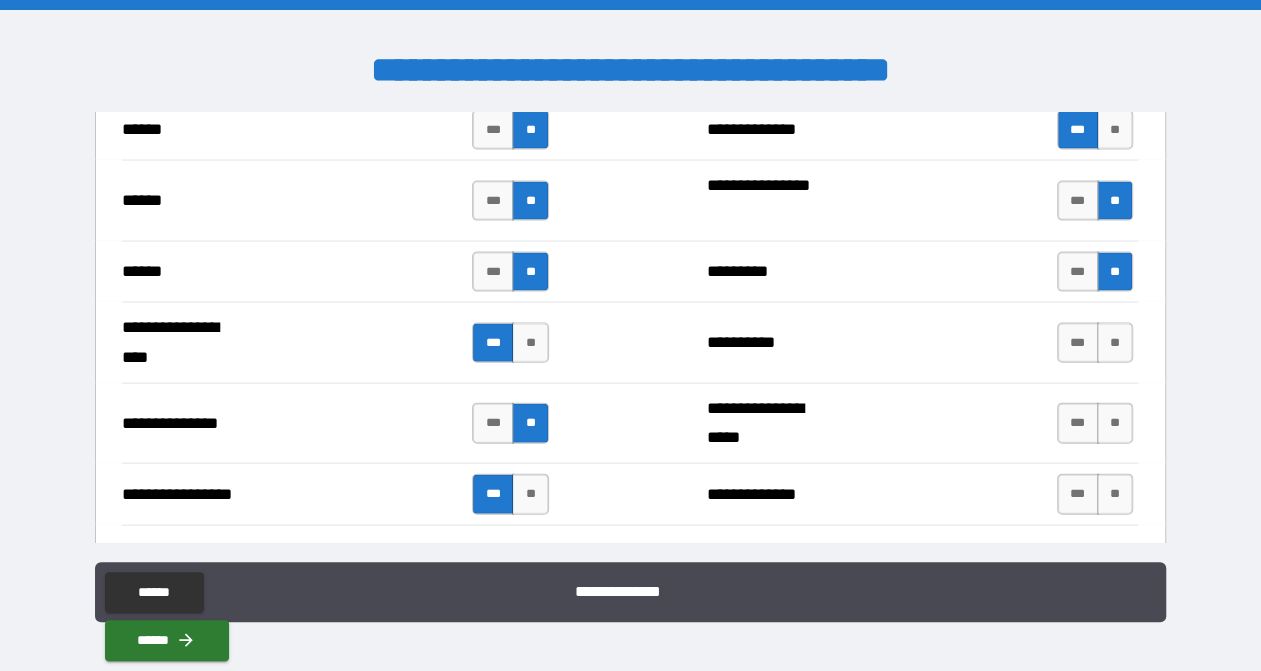 scroll, scrollTop: 2567, scrollLeft: 0, axis: vertical 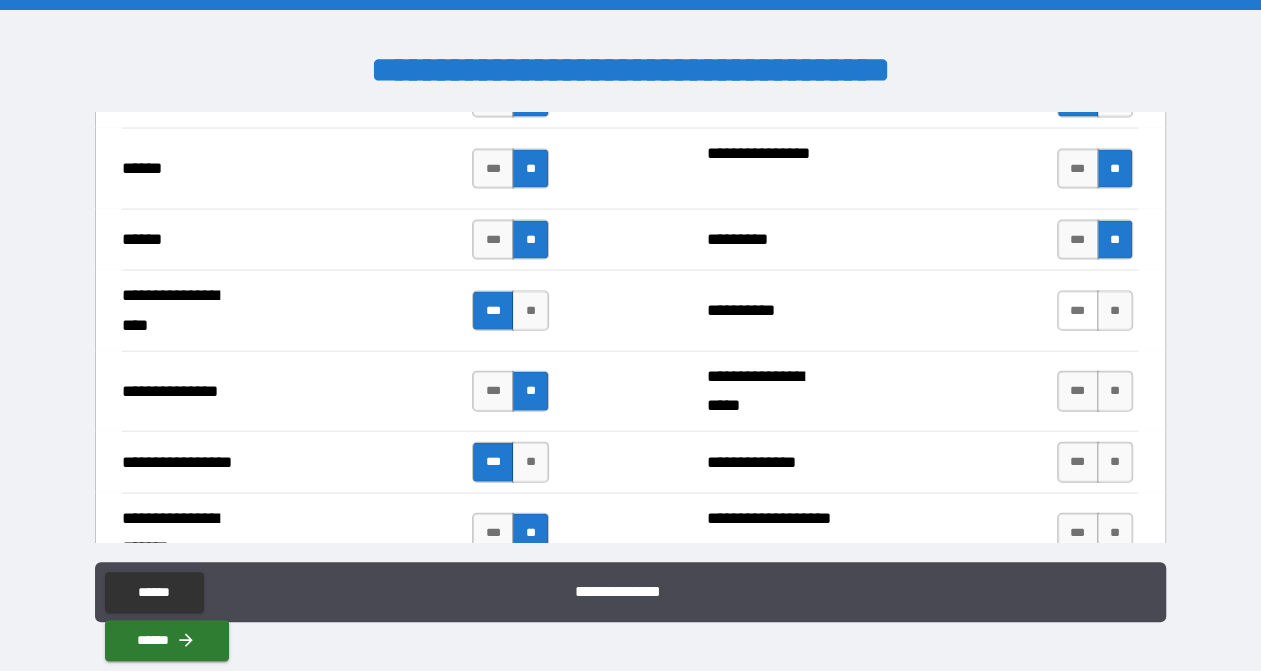 click on "***" at bounding box center [1078, 311] 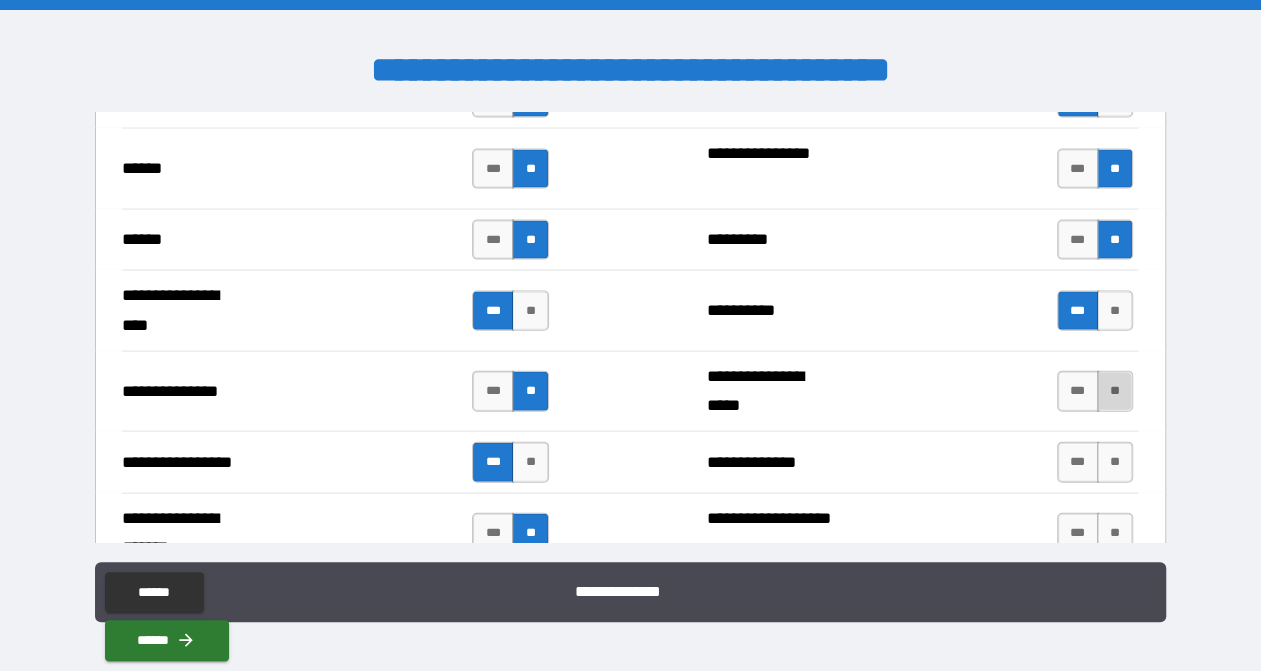 click on "**" at bounding box center (1115, 391) 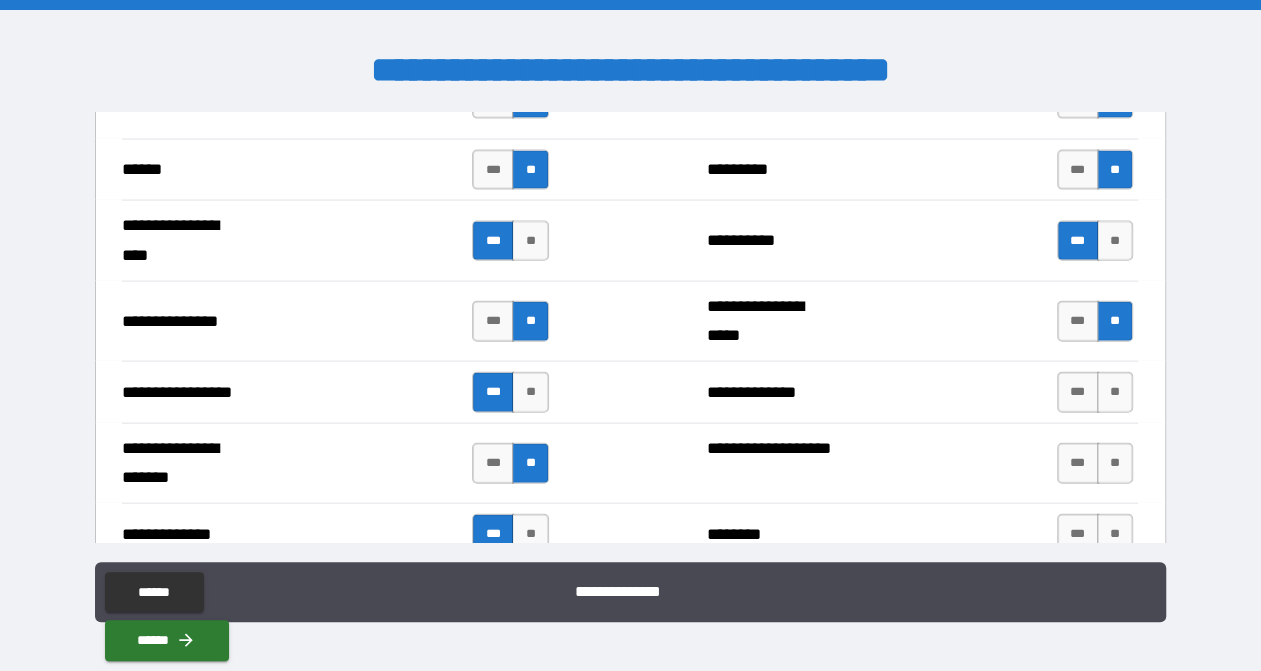scroll, scrollTop: 2667, scrollLeft: 0, axis: vertical 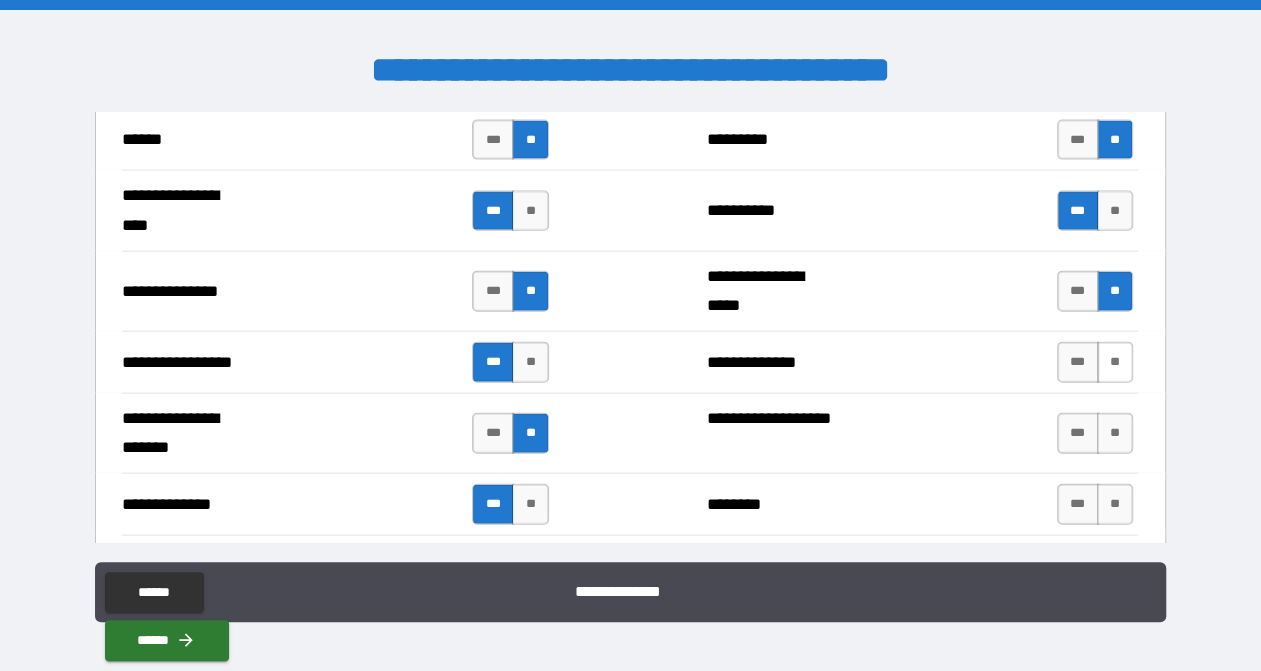 click on "**" at bounding box center [1115, 362] 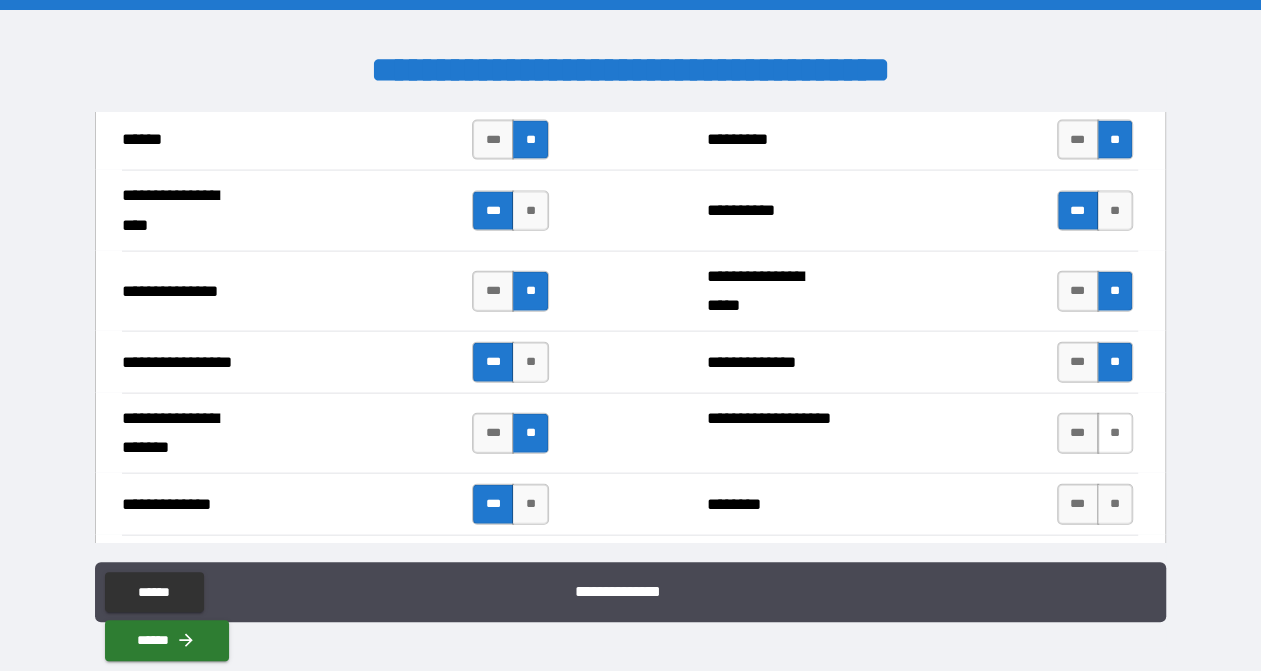click on "**" at bounding box center (1115, 433) 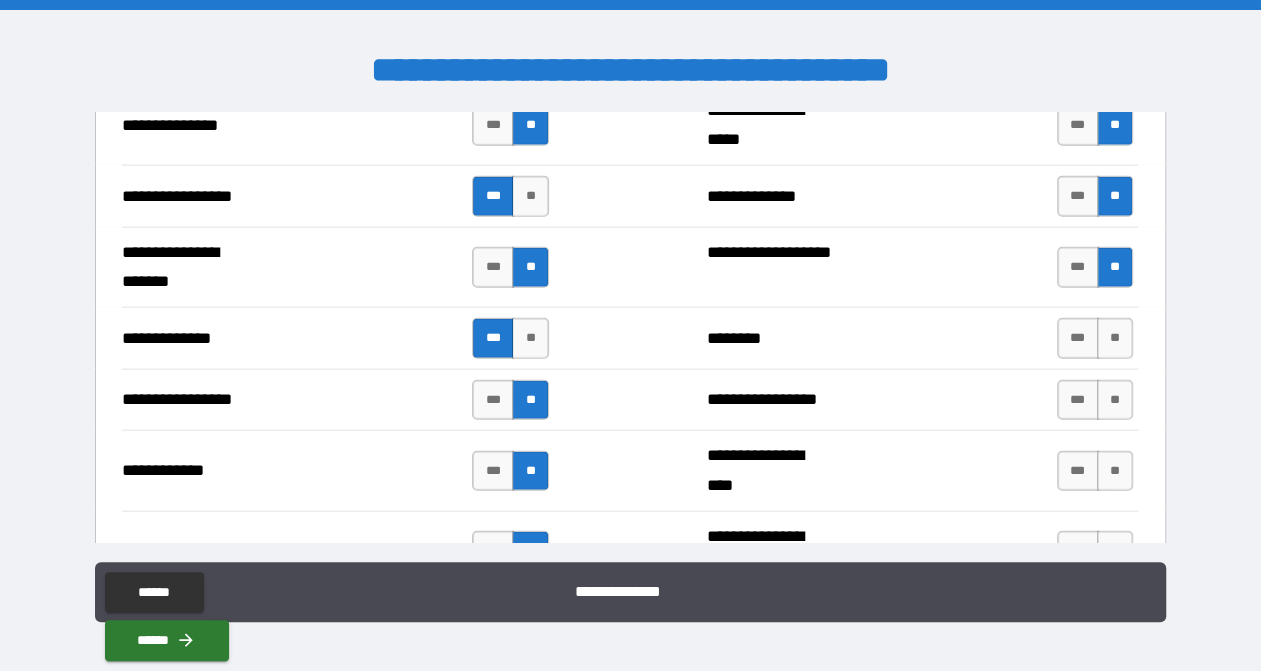 scroll, scrollTop: 2867, scrollLeft: 0, axis: vertical 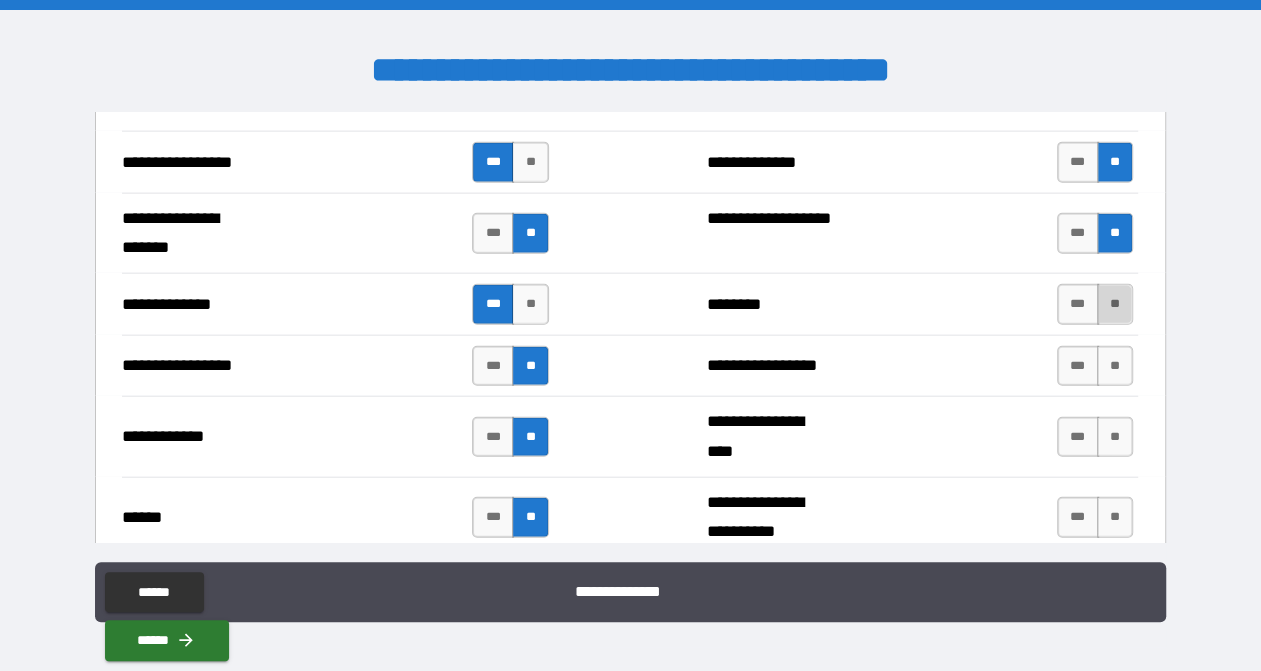 click on "**" at bounding box center (1115, 304) 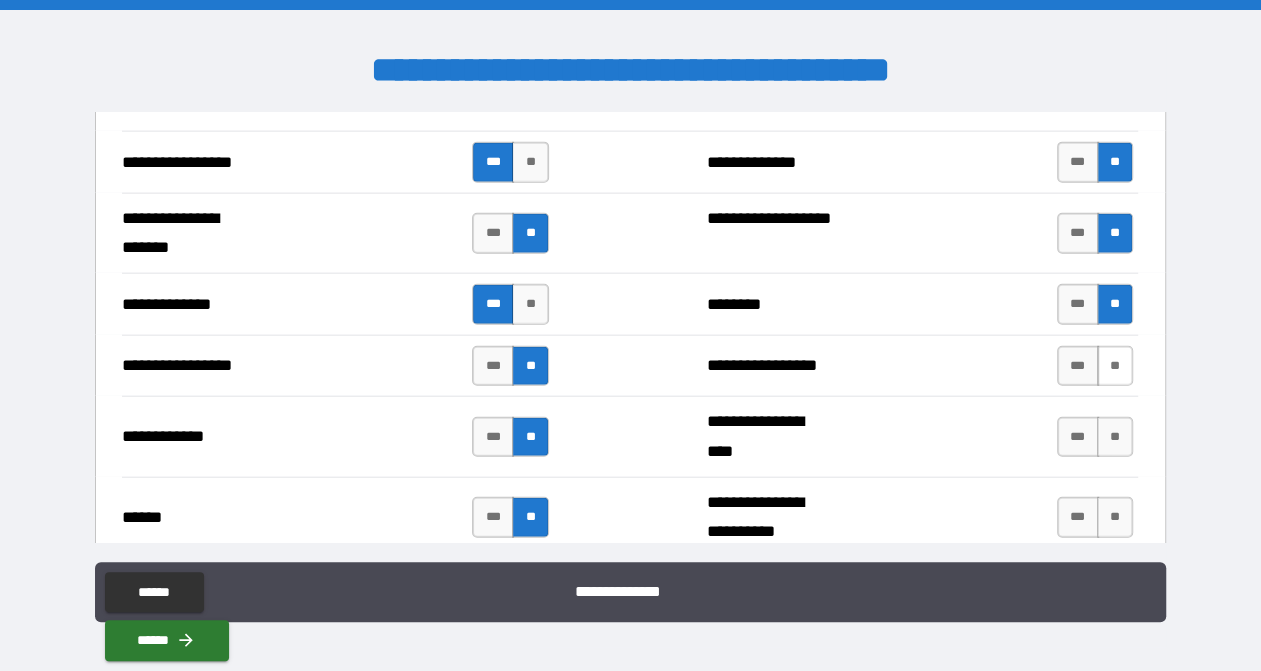 click on "**" at bounding box center [1115, 366] 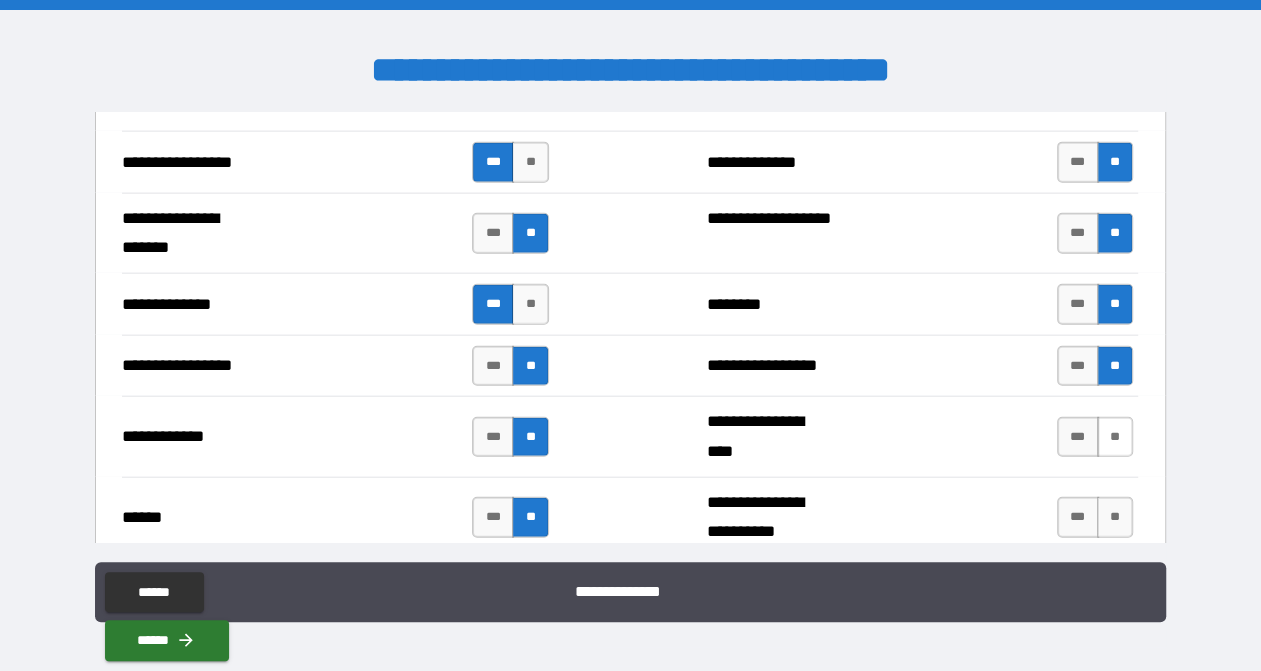 click on "**" at bounding box center [1115, 437] 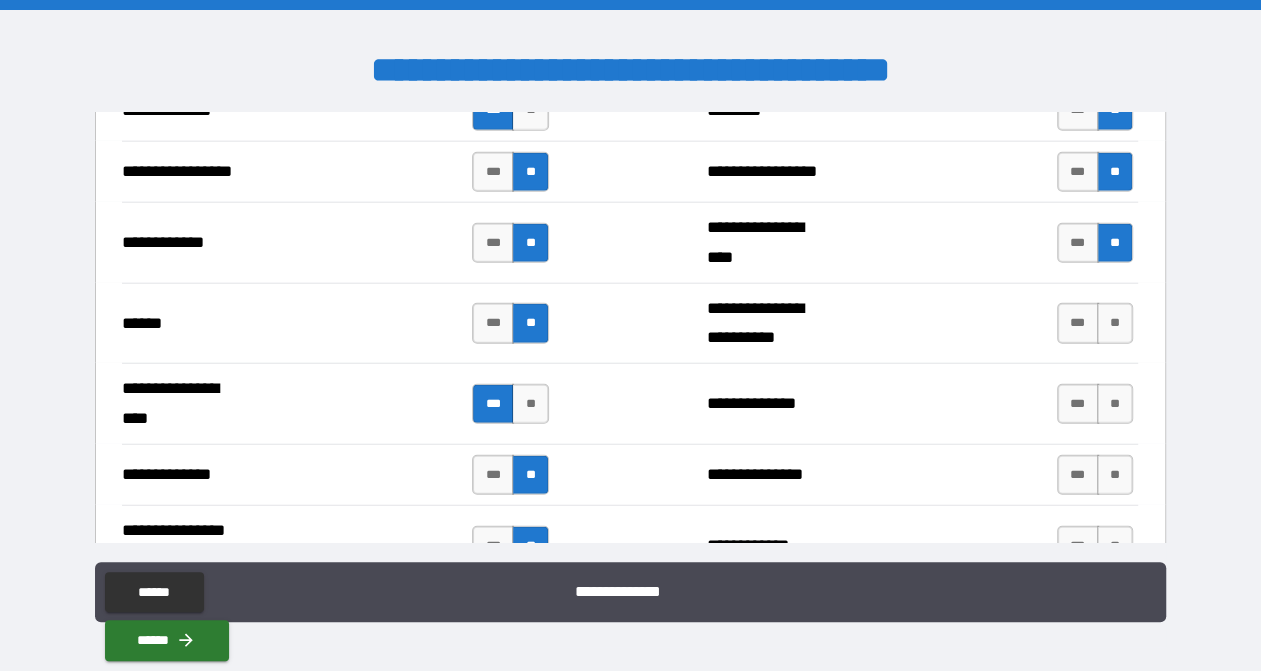 scroll, scrollTop: 3067, scrollLeft: 0, axis: vertical 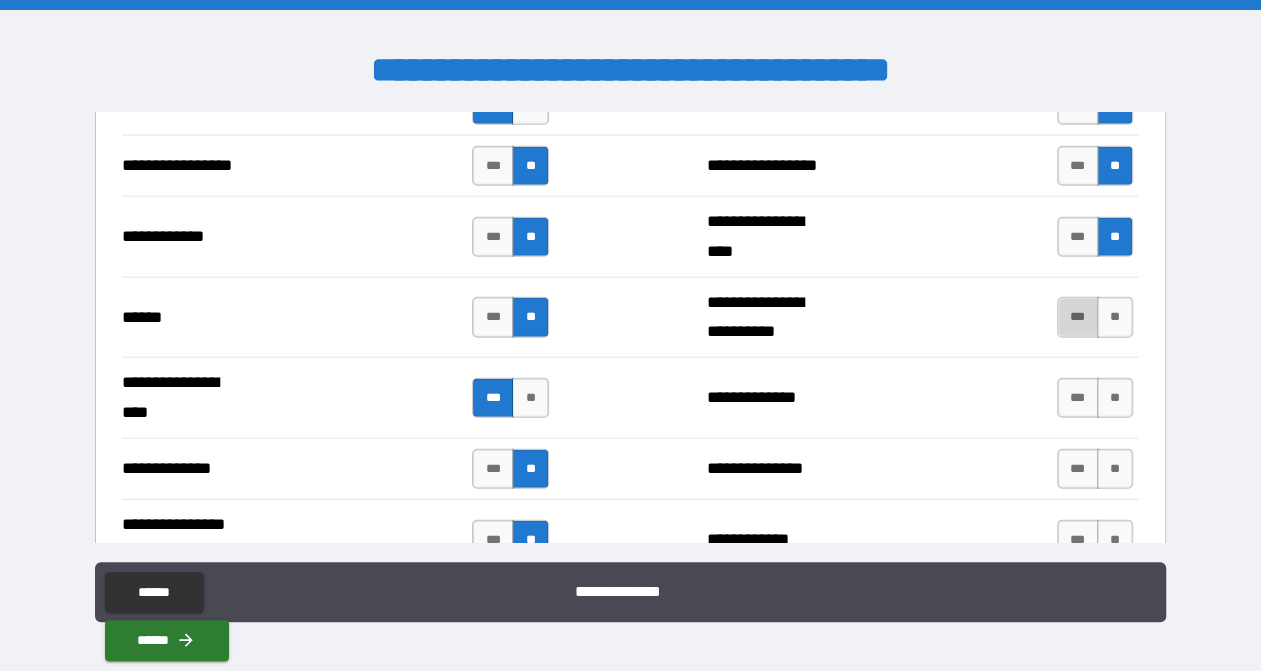 click on "***" at bounding box center (1078, 317) 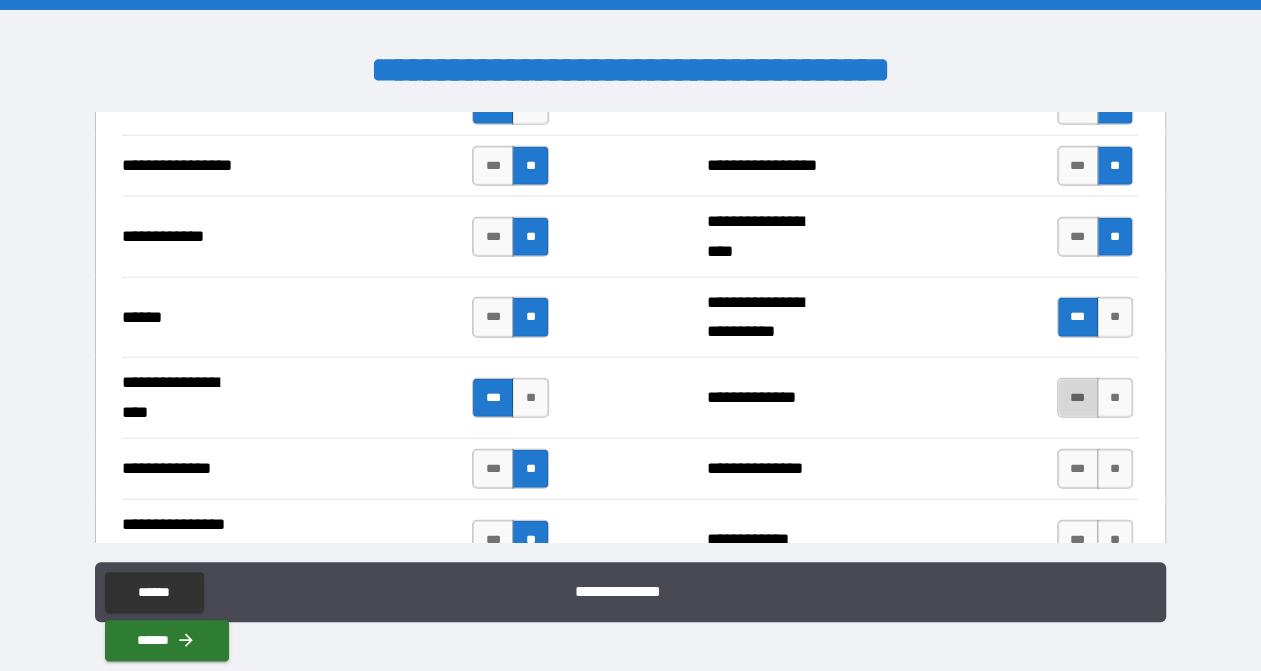 click on "***" at bounding box center [1078, 398] 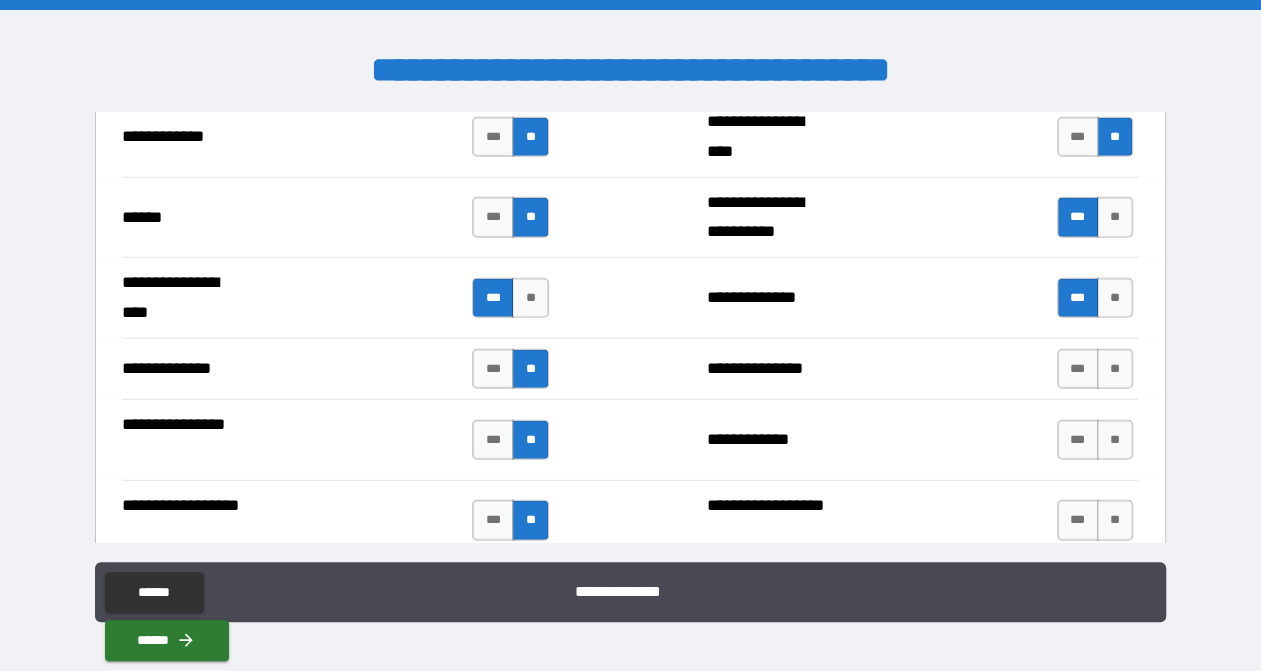 scroll, scrollTop: 3267, scrollLeft: 0, axis: vertical 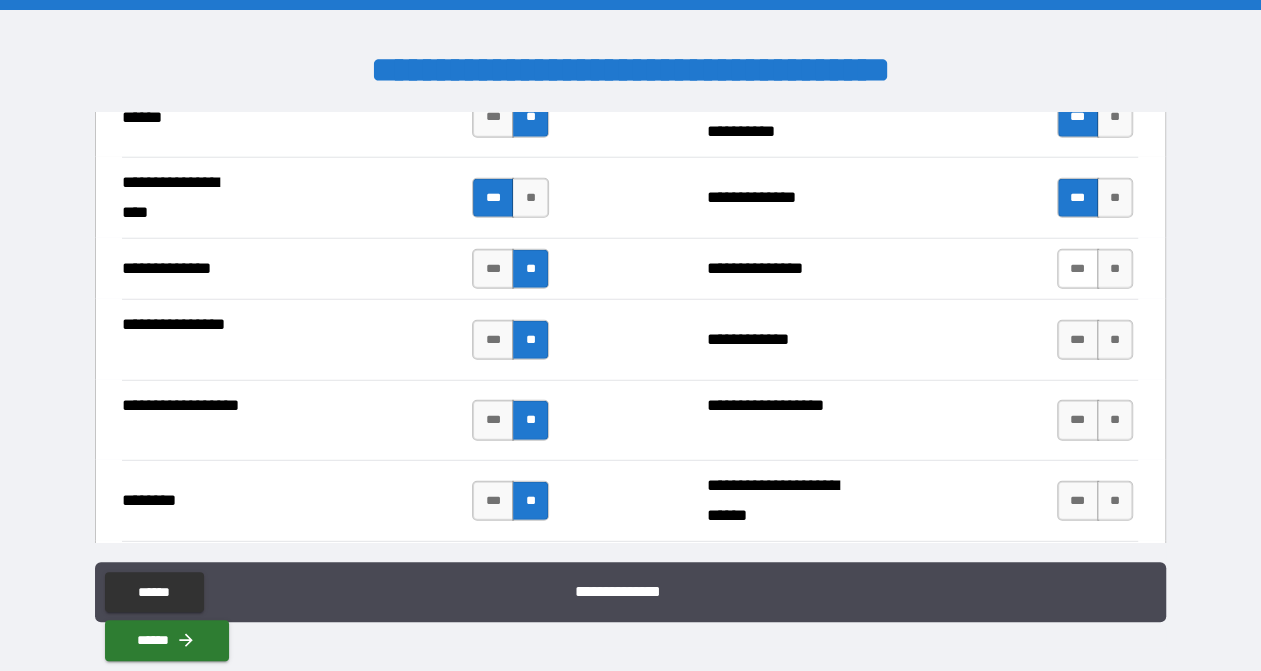click on "***" at bounding box center [1078, 269] 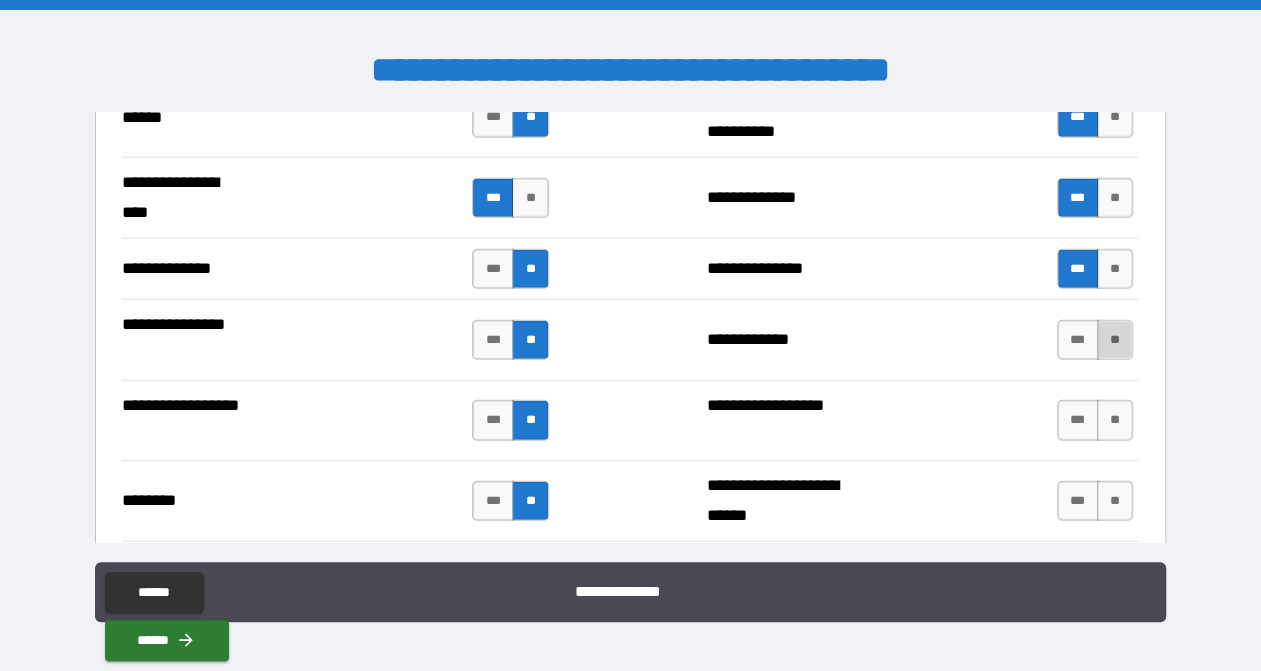 click on "**" at bounding box center (1115, 340) 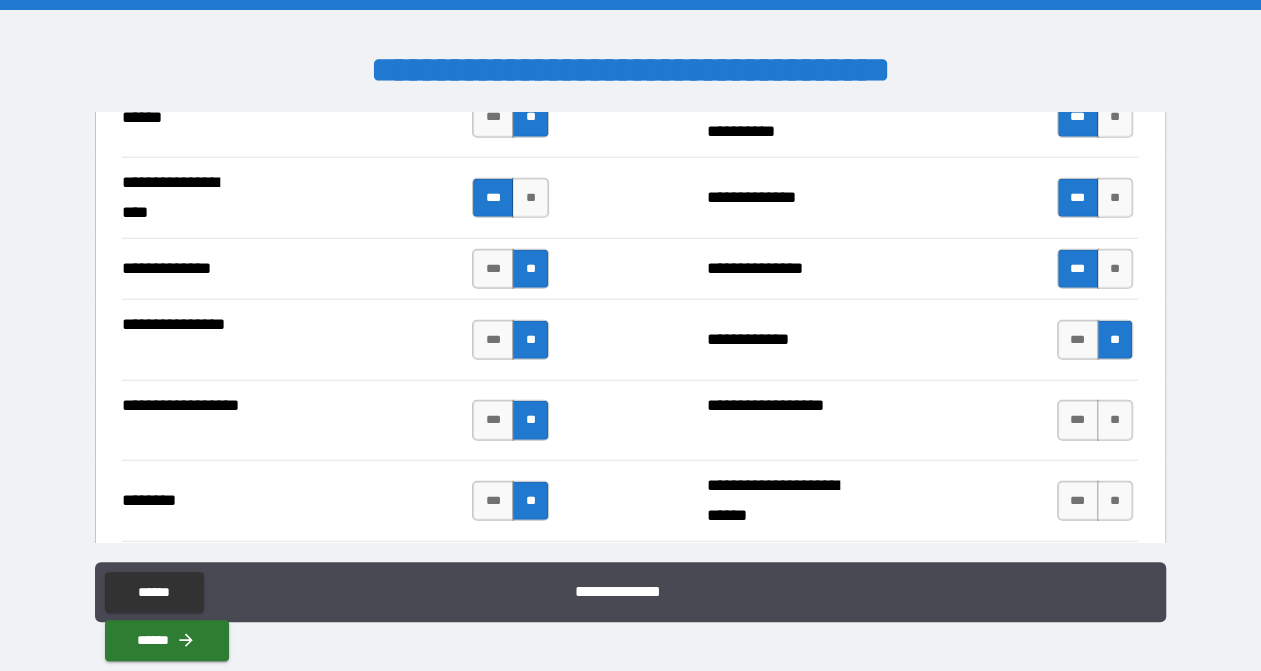 scroll, scrollTop: 3367, scrollLeft: 0, axis: vertical 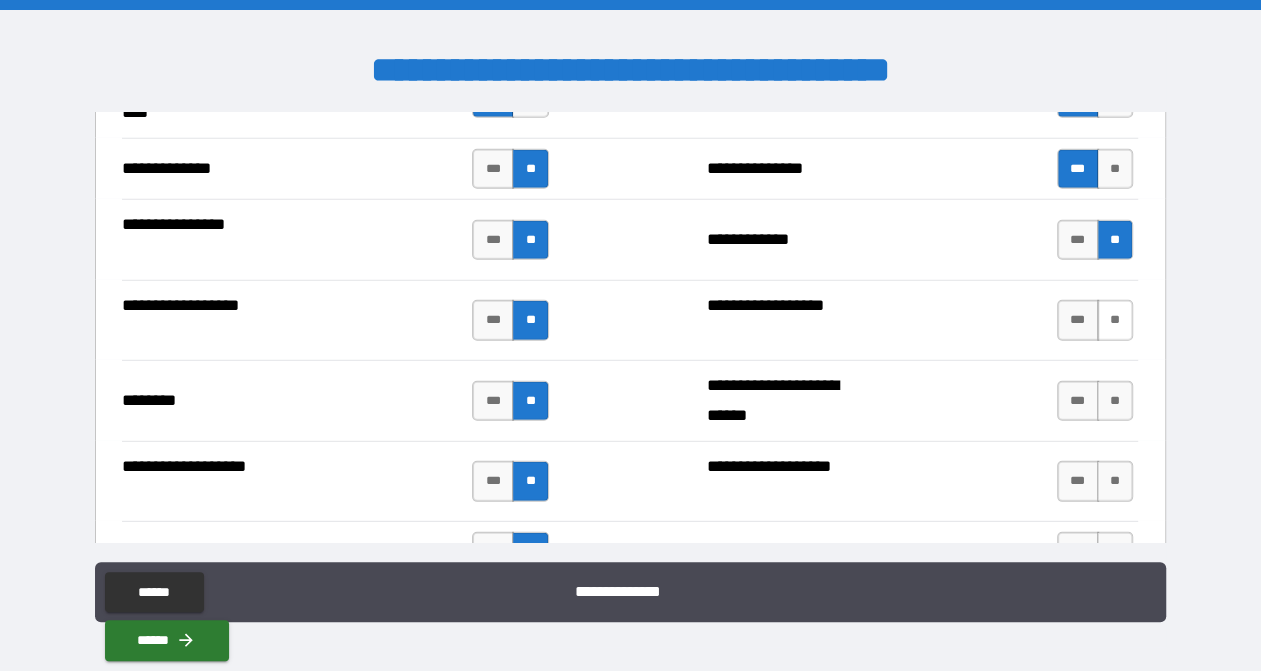 click on "**" at bounding box center [1115, 320] 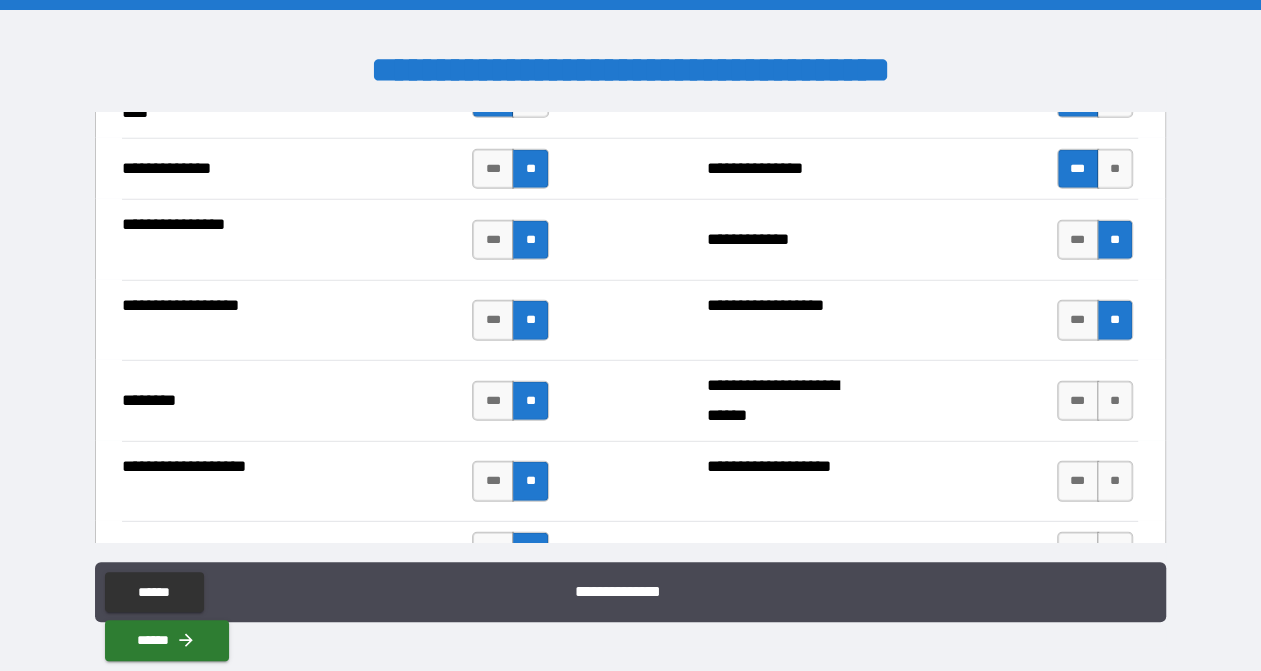 scroll, scrollTop: 3467, scrollLeft: 0, axis: vertical 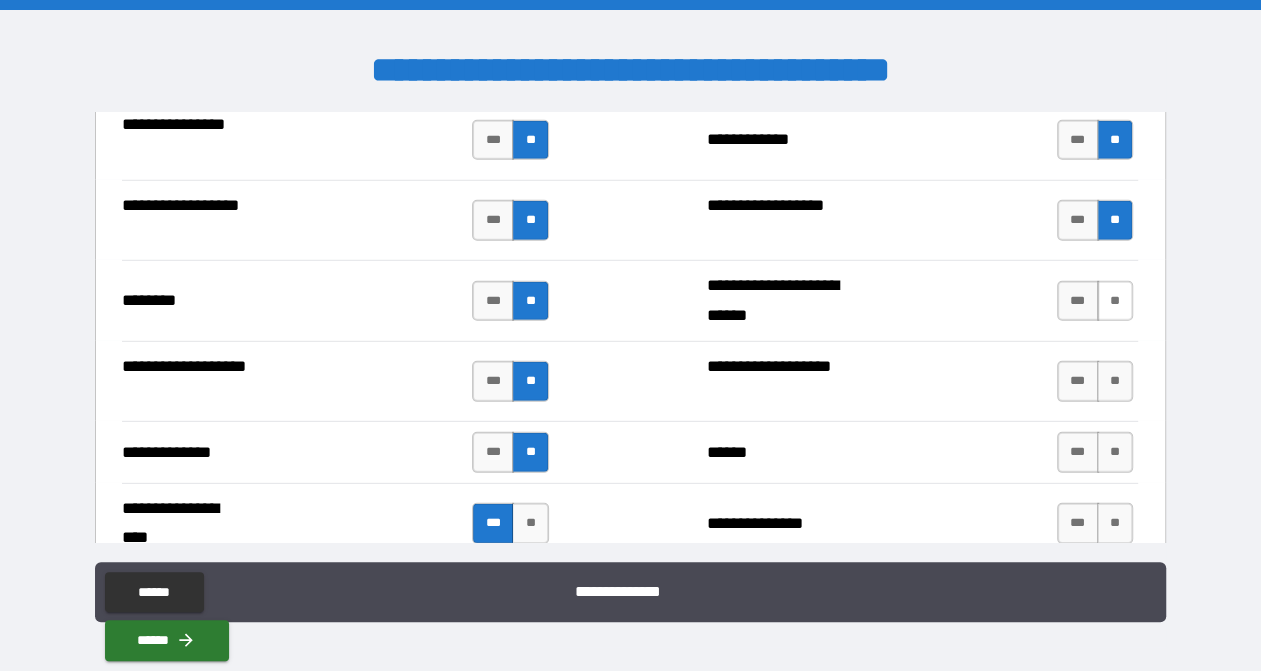 click on "**" at bounding box center (1115, 301) 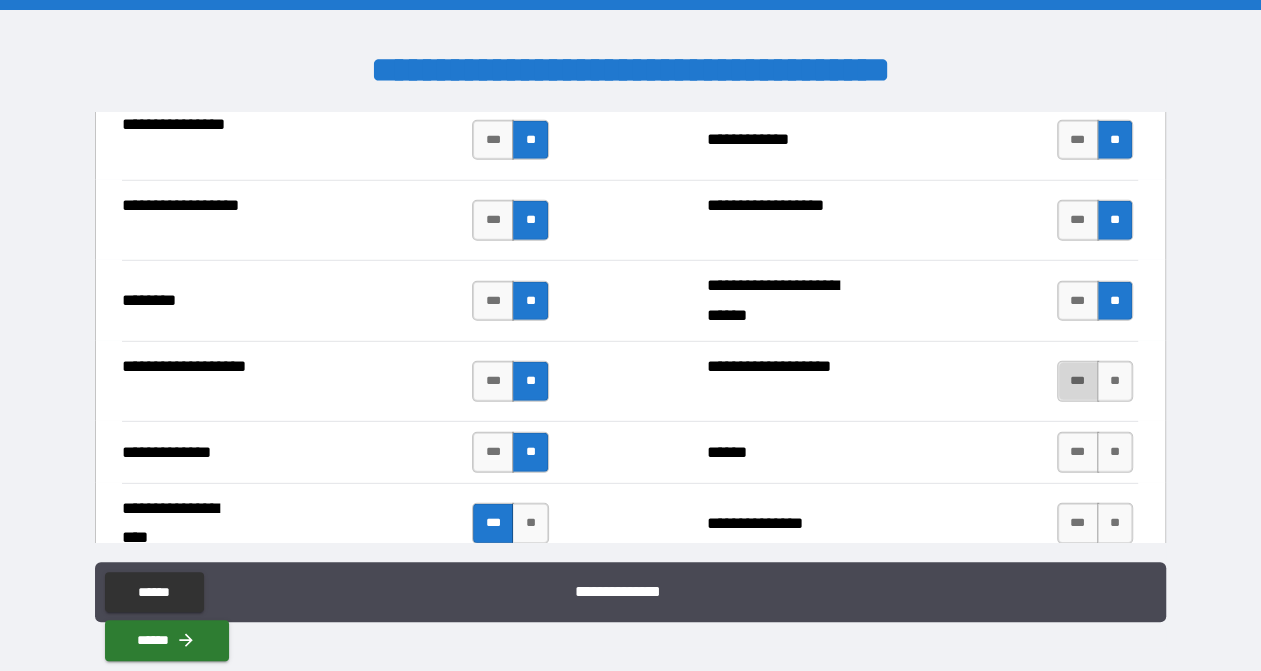 click on "***" at bounding box center (1078, 381) 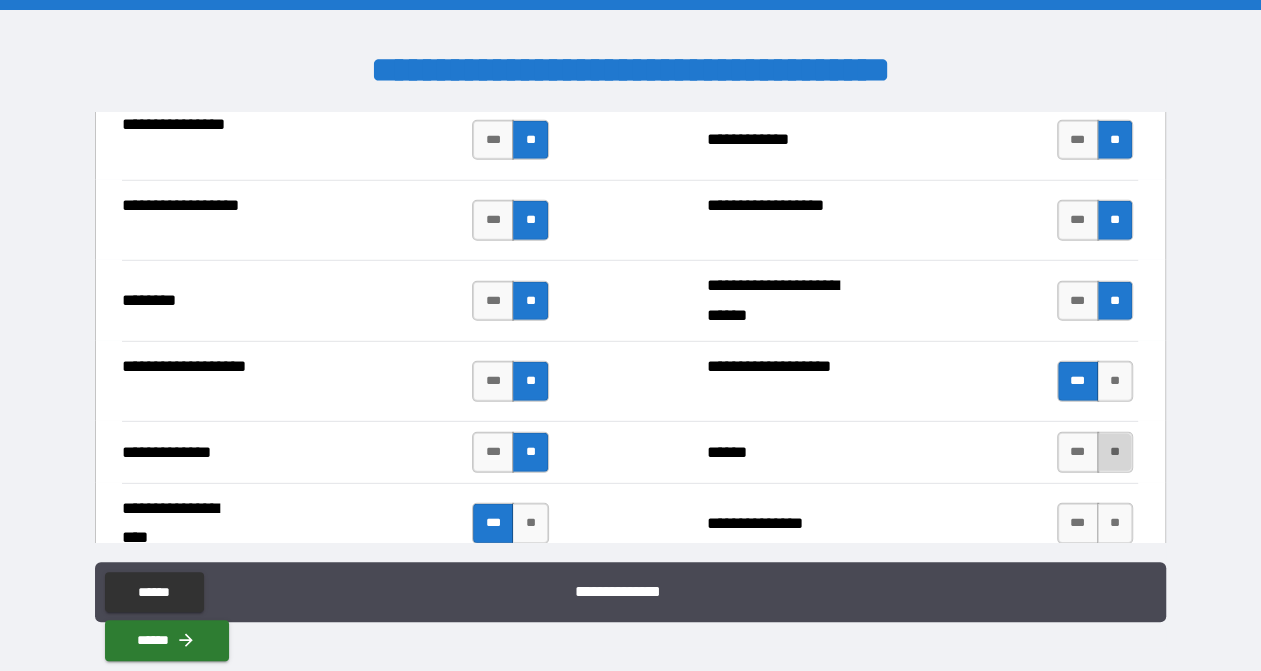 drag, startPoint x: 1103, startPoint y: 446, endPoint x: 1089, endPoint y: 449, distance: 14.3178215 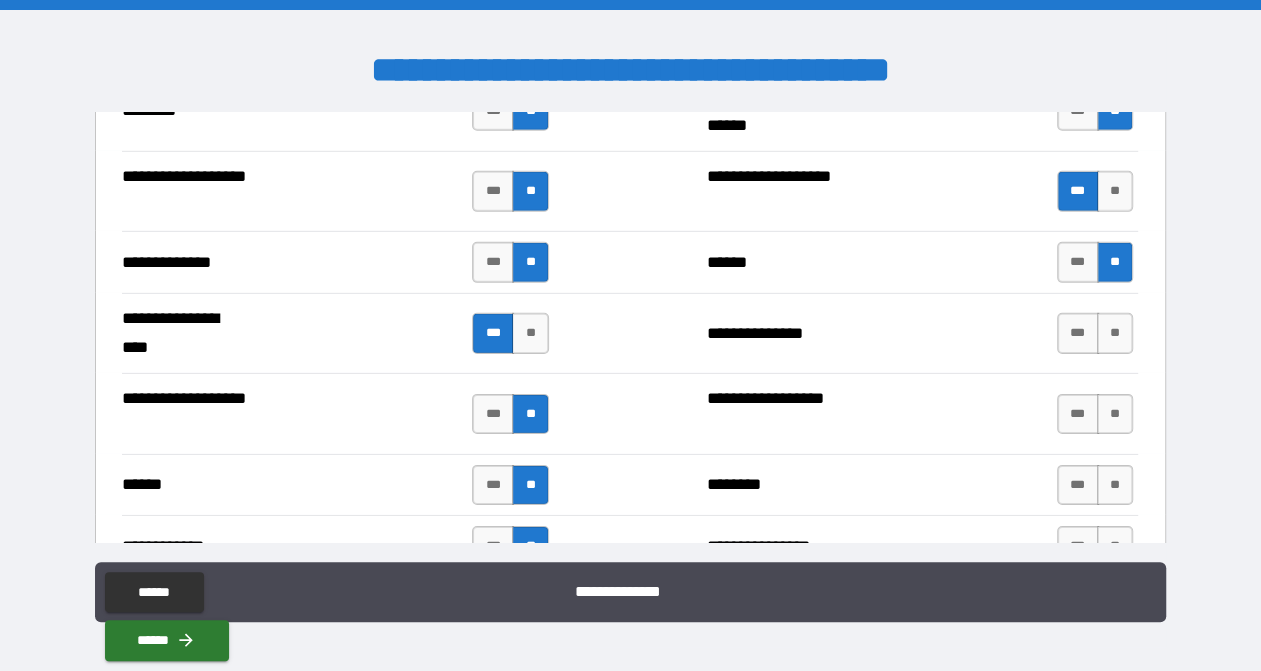 scroll, scrollTop: 3667, scrollLeft: 0, axis: vertical 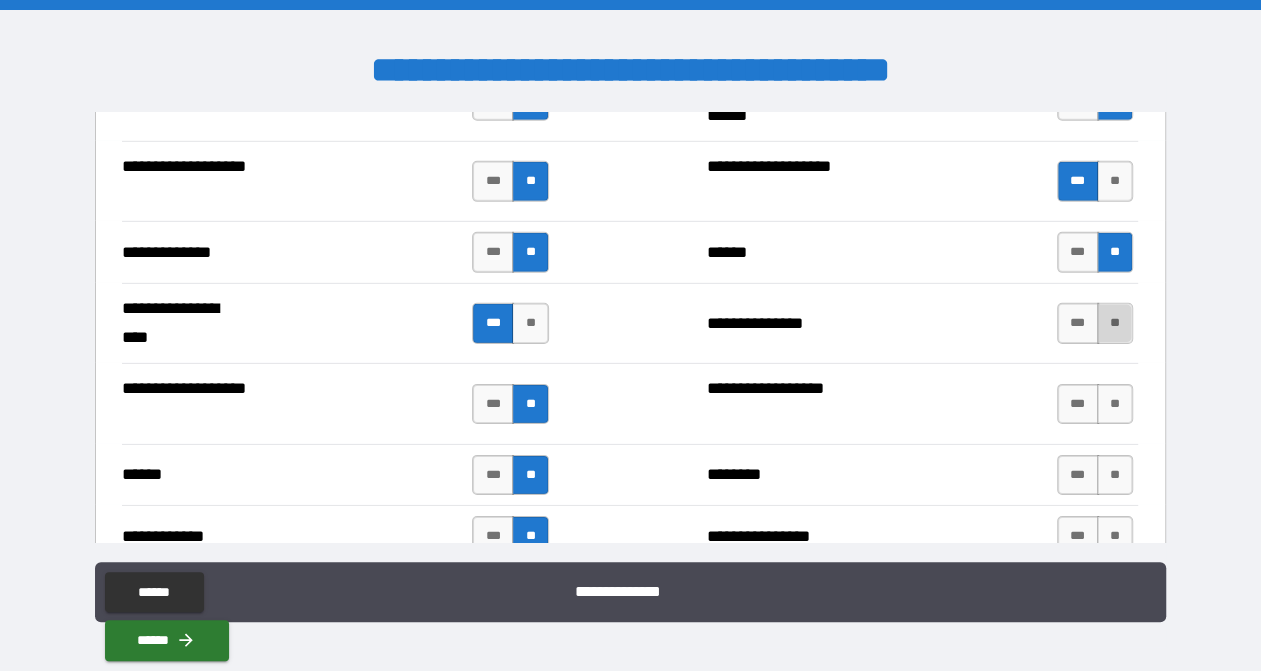 click on "**" at bounding box center (1115, 323) 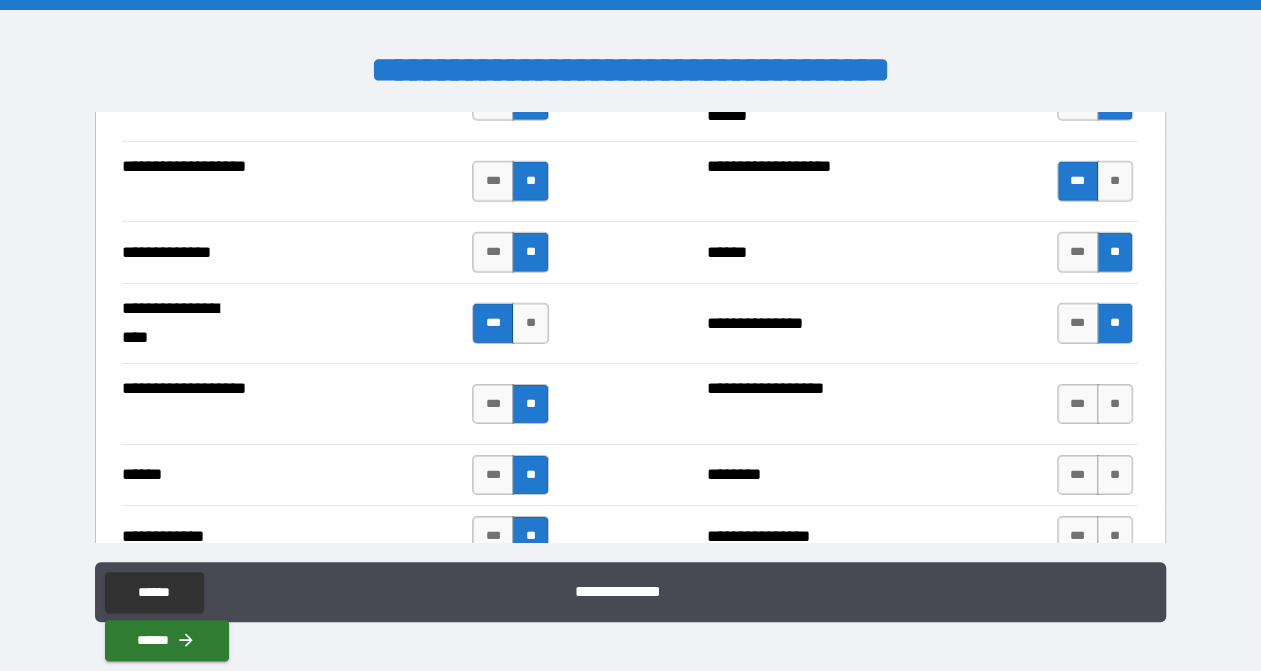 drag, startPoint x: 1105, startPoint y: 394, endPoint x: 818, endPoint y: 416, distance: 287.84198 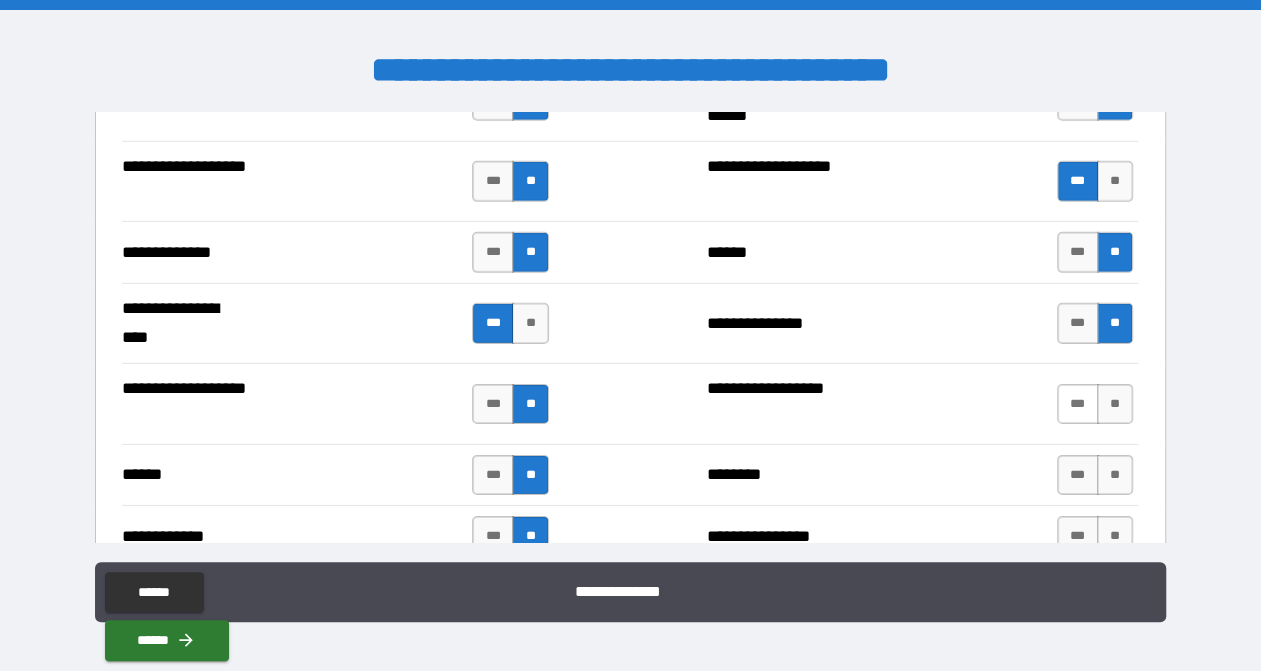 drag, startPoint x: 1076, startPoint y: 394, endPoint x: 1056, endPoint y: 396, distance: 20.09975 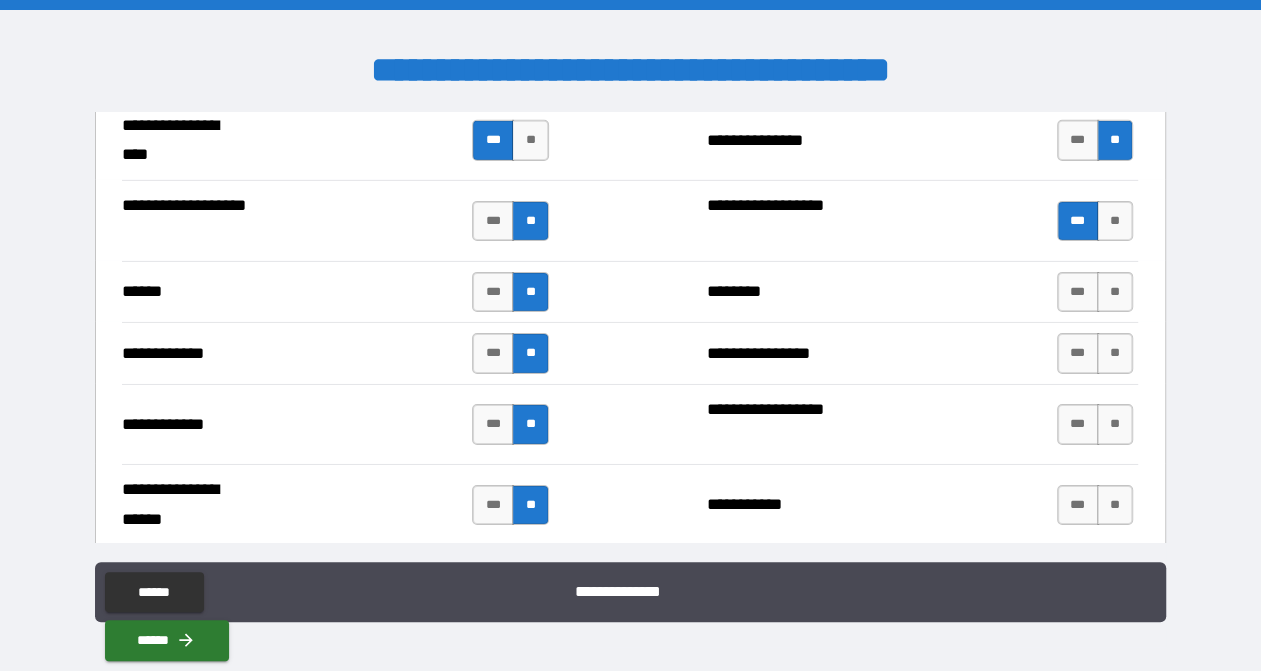 scroll, scrollTop: 3867, scrollLeft: 0, axis: vertical 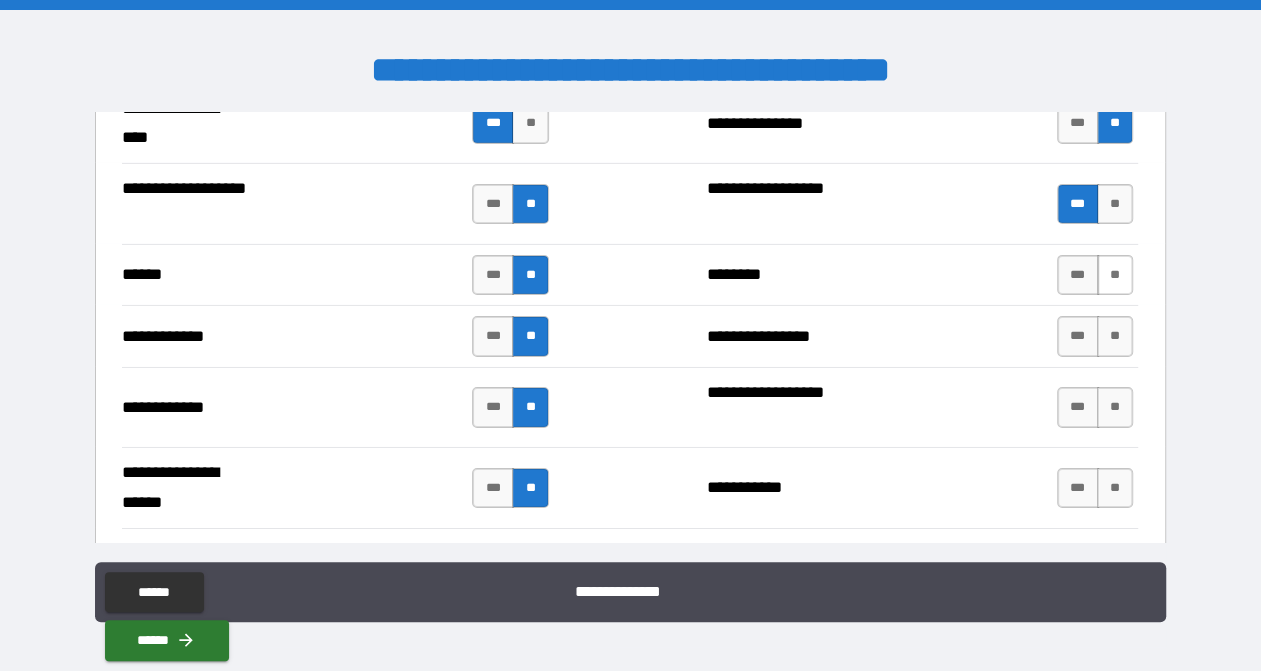 click on "**" at bounding box center (1115, 275) 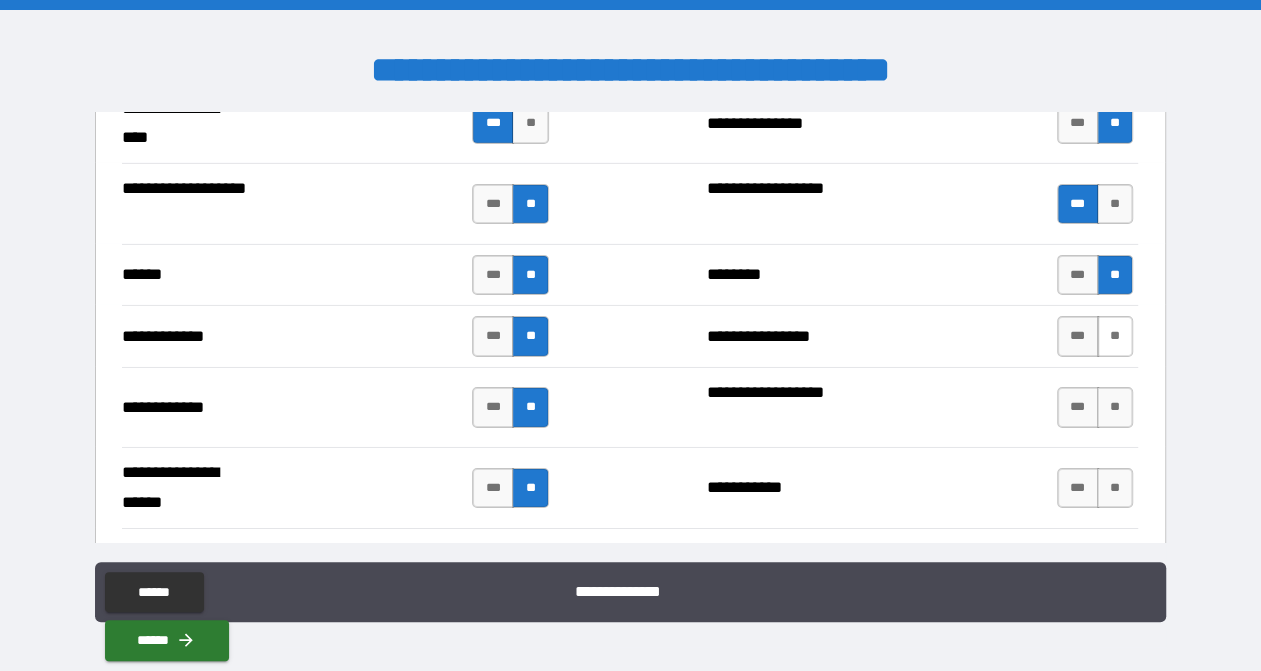 click on "**" at bounding box center (1115, 336) 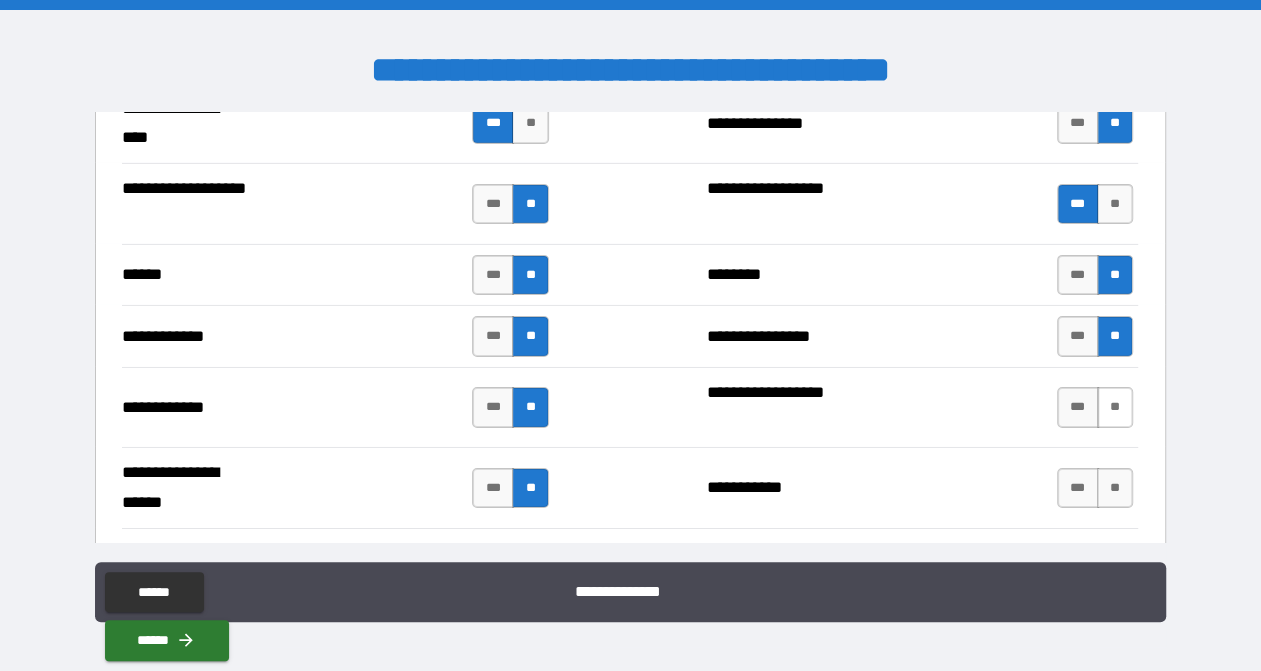 click on "**" at bounding box center (1115, 407) 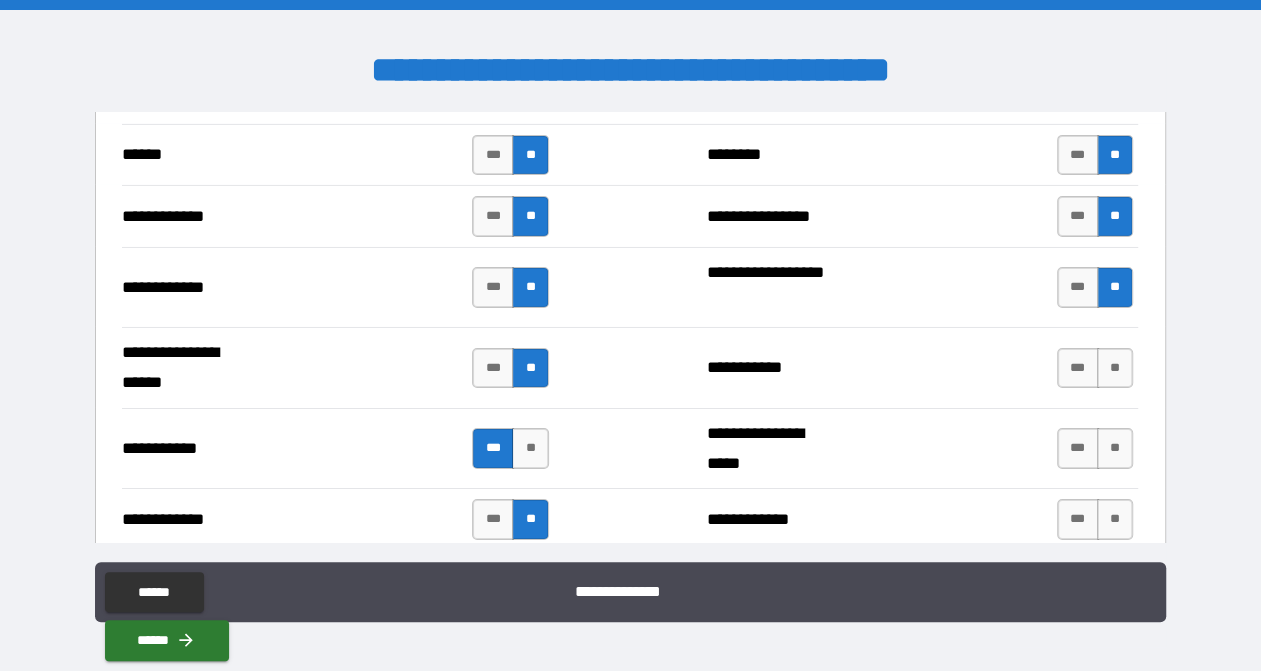 scroll, scrollTop: 4067, scrollLeft: 0, axis: vertical 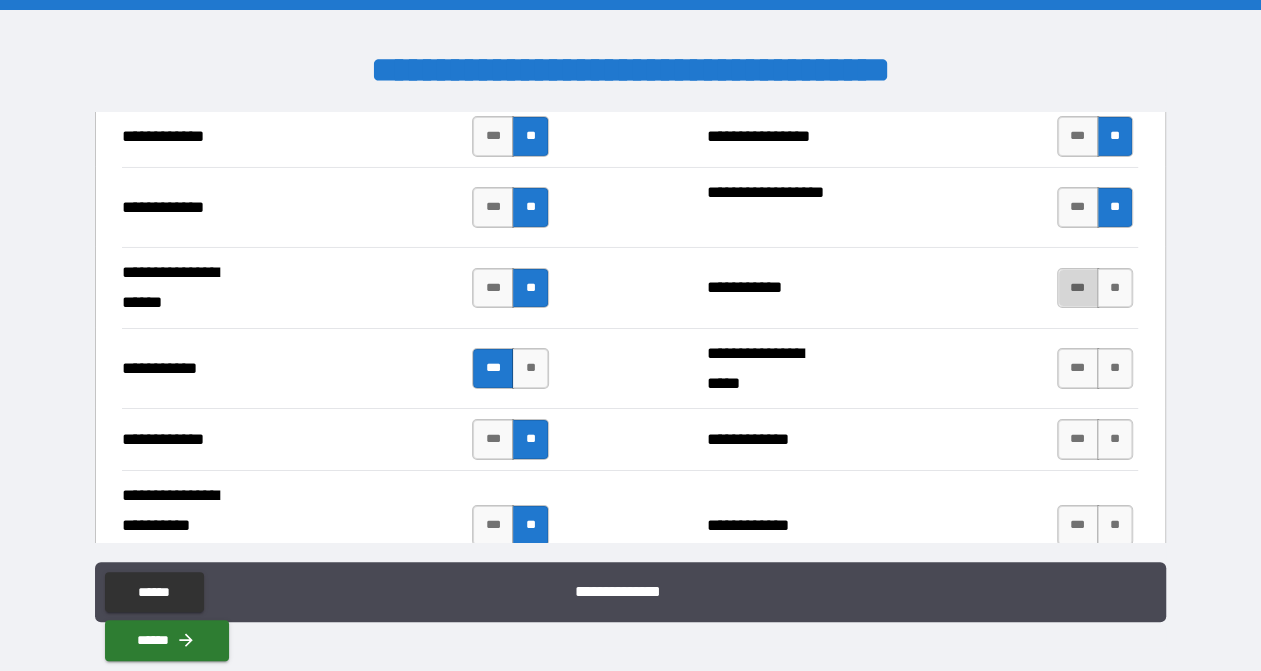 click on "***" at bounding box center (1078, 288) 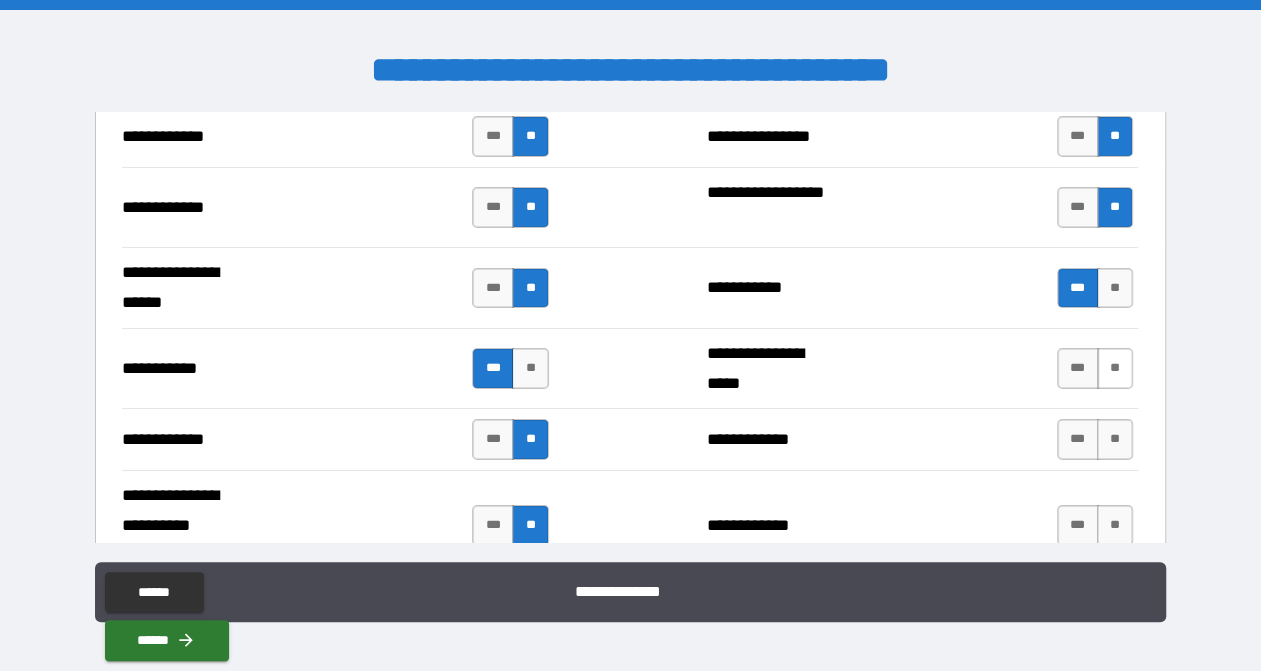 click on "**" at bounding box center [1115, 368] 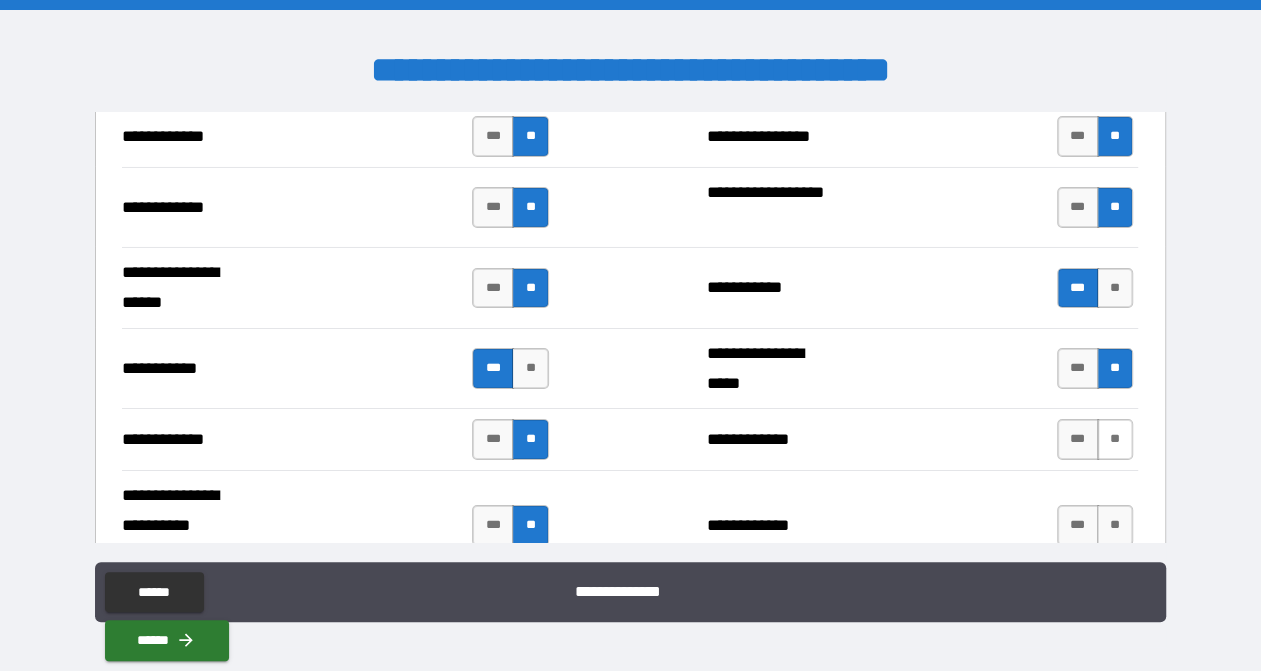 click on "**" at bounding box center (1115, 439) 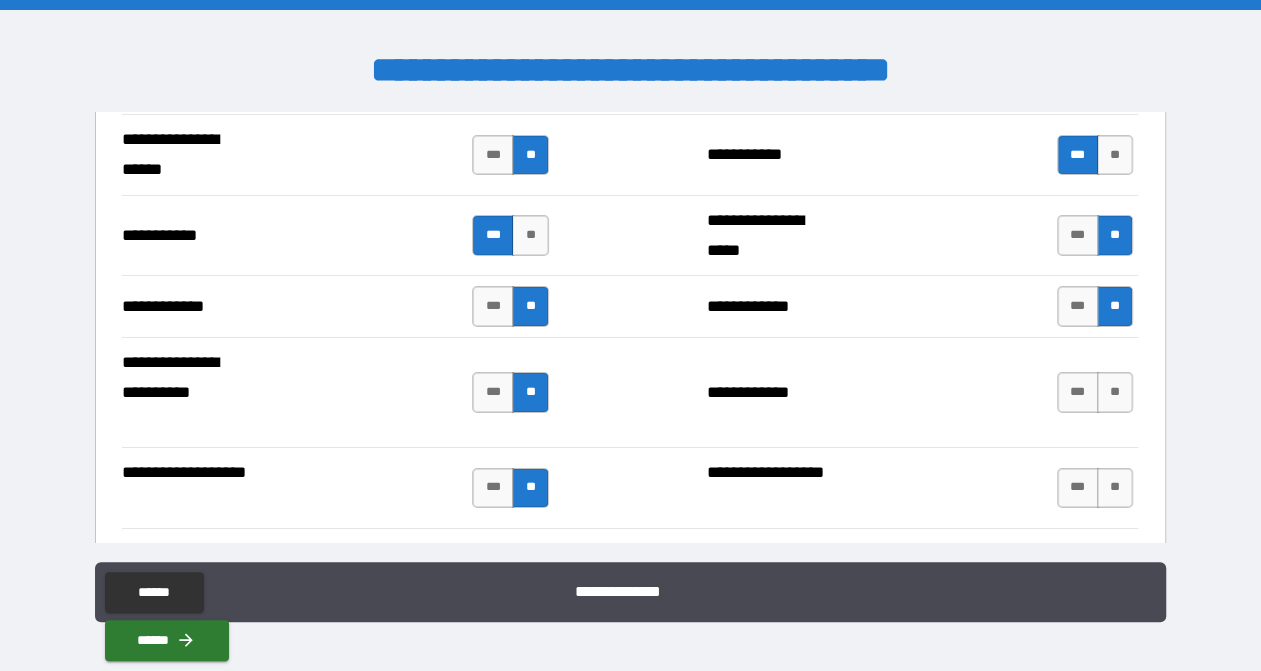 scroll, scrollTop: 4267, scrollLeft: 0, axis: vertical 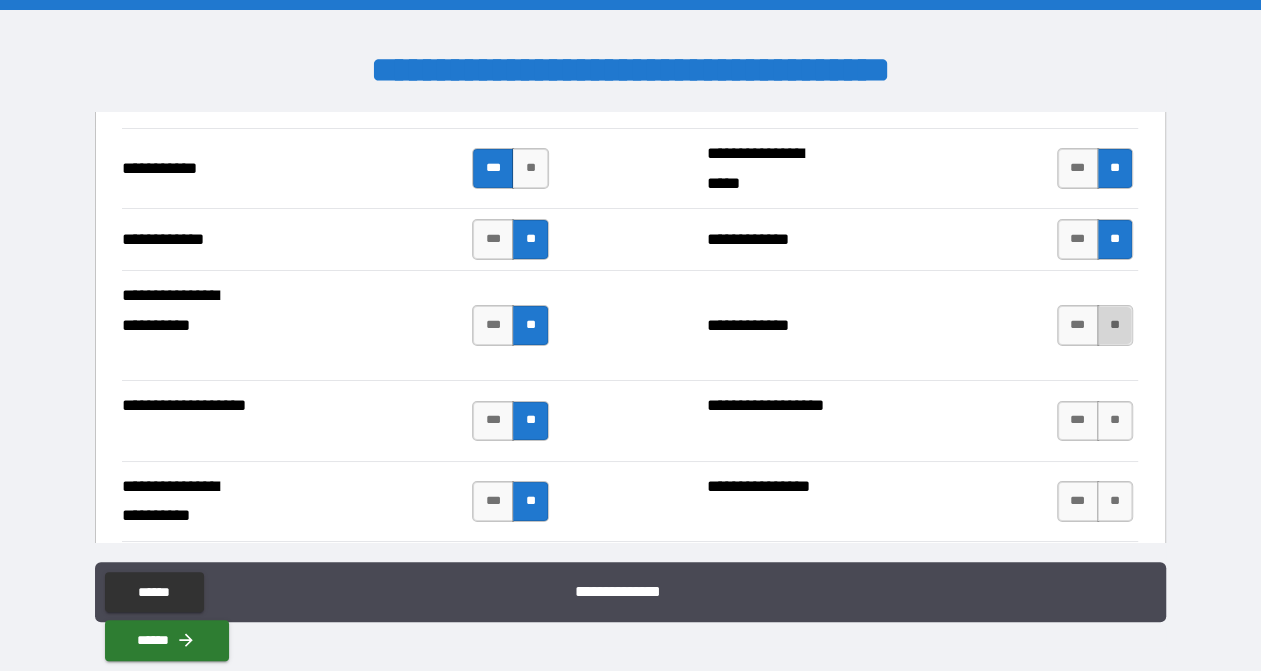 click on "**" at bounding box center [1115, 325] 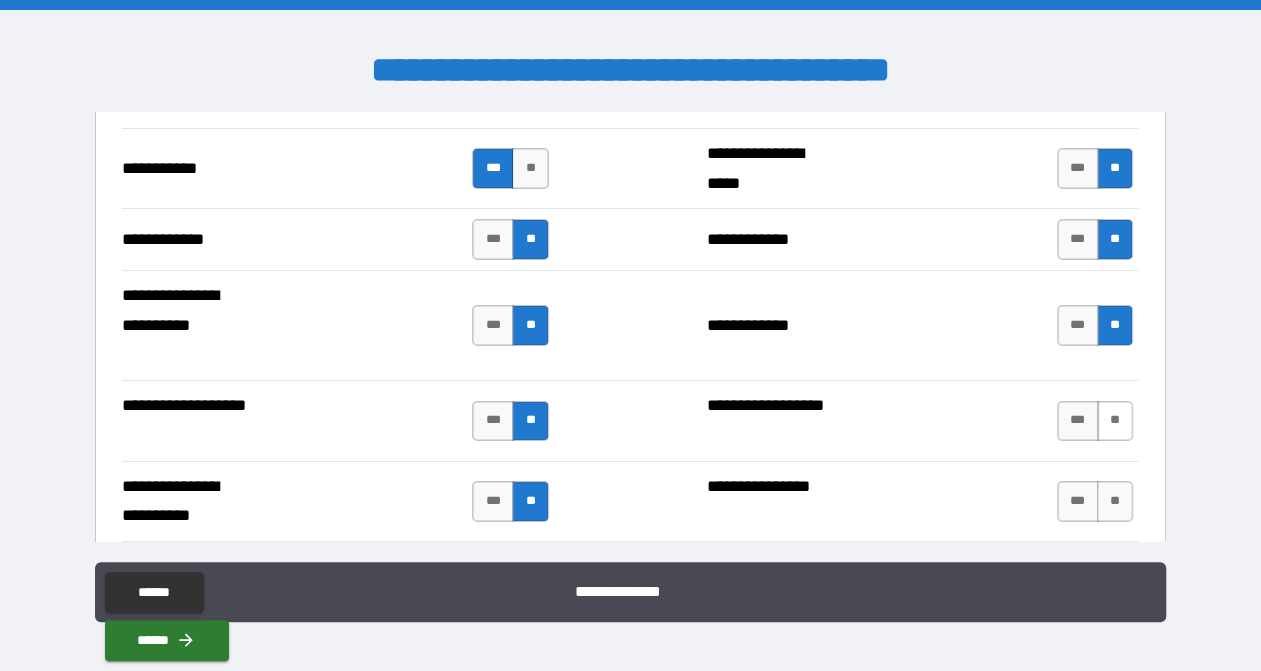 click on "**" at bounding box center [1115, 421] 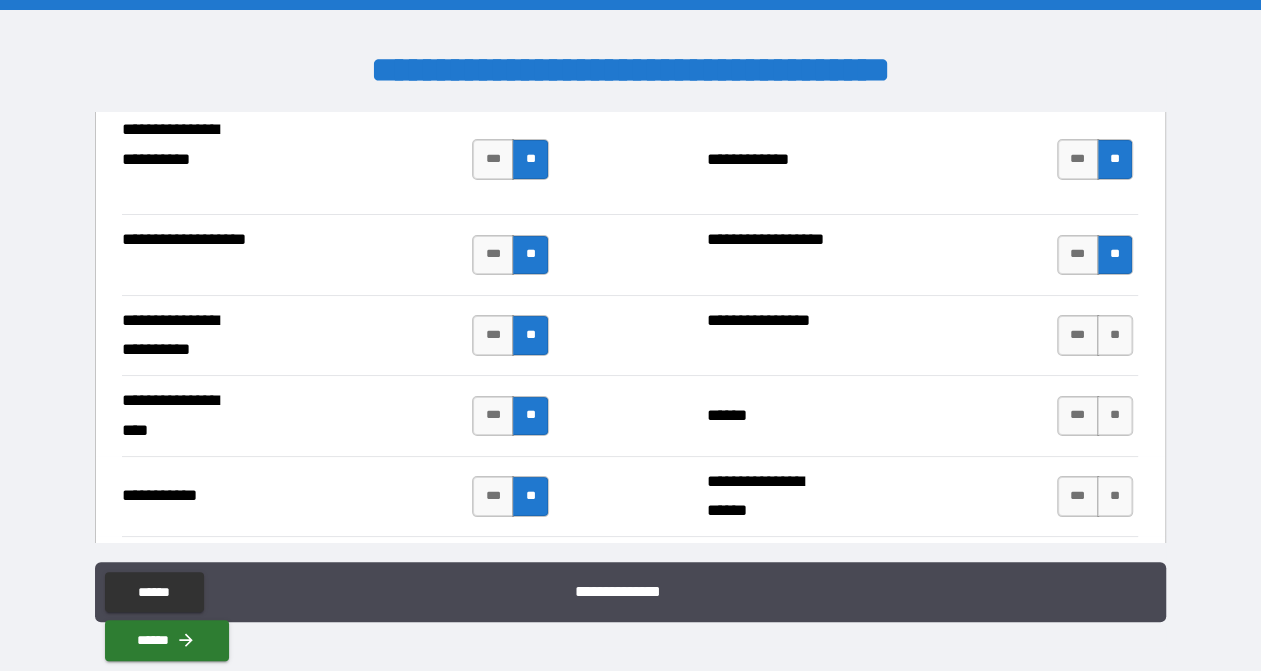 scroll, scrollTop: 4467, scrollLeft: 0, axis: vertical 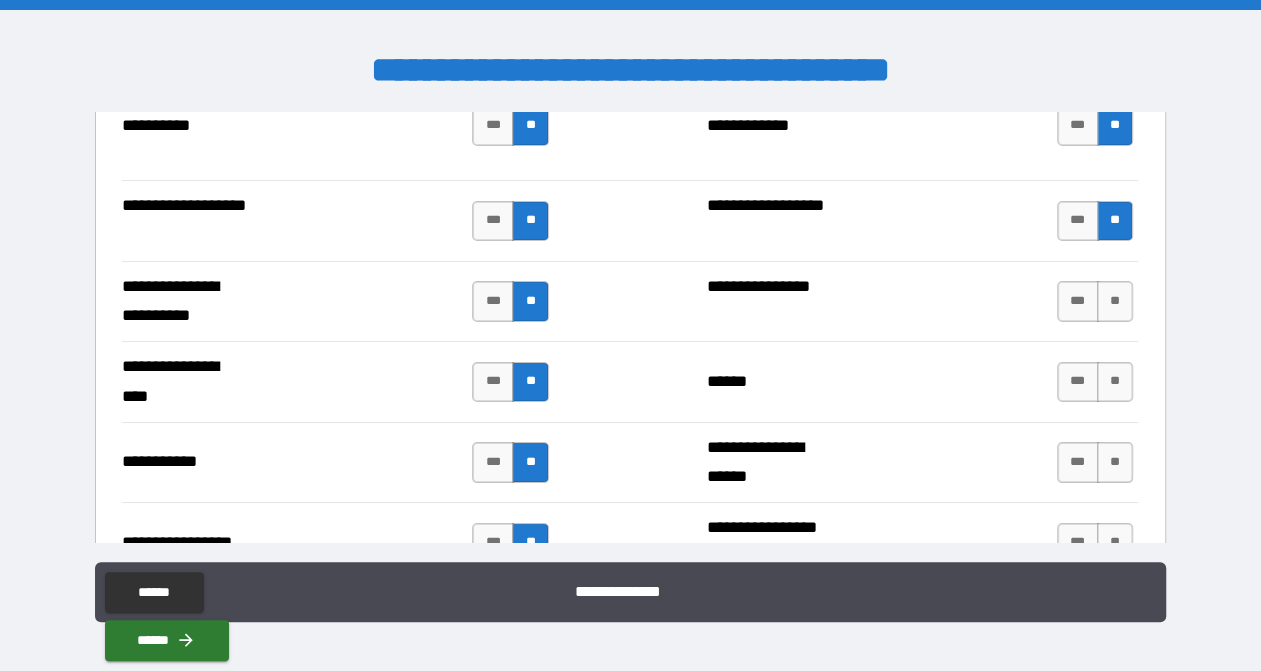 click on "**********" at bounding box center (631, 301) 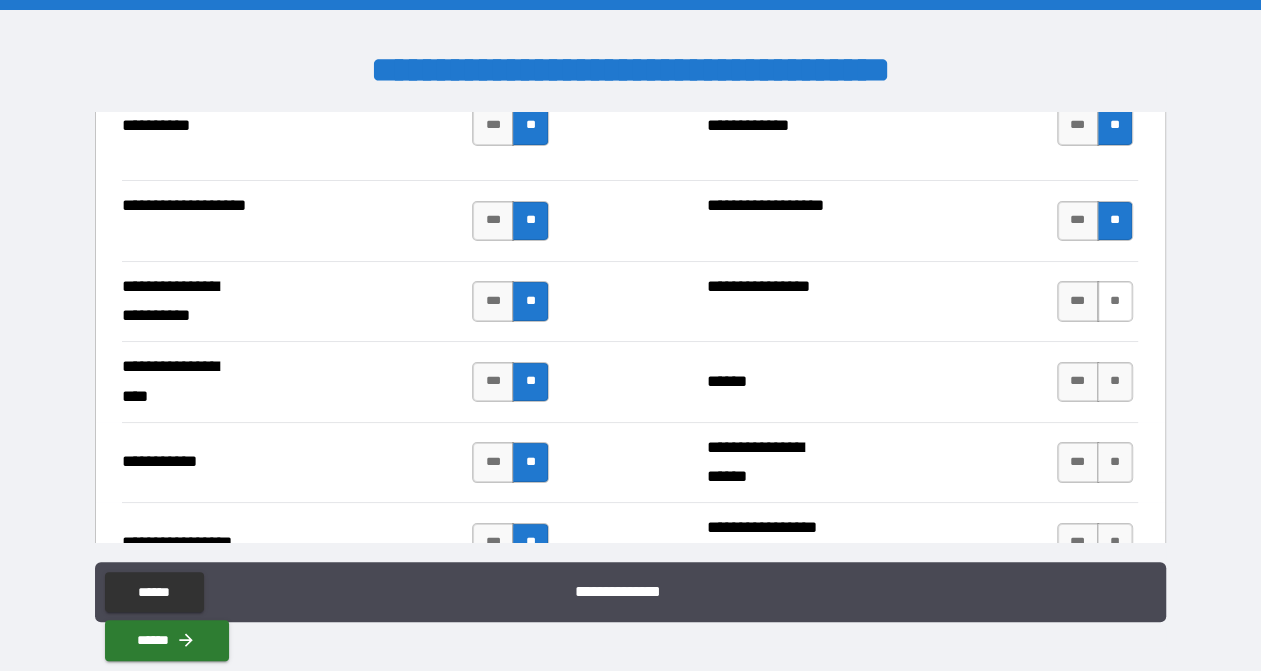 click on "**" at bounding box center [1115, 301] 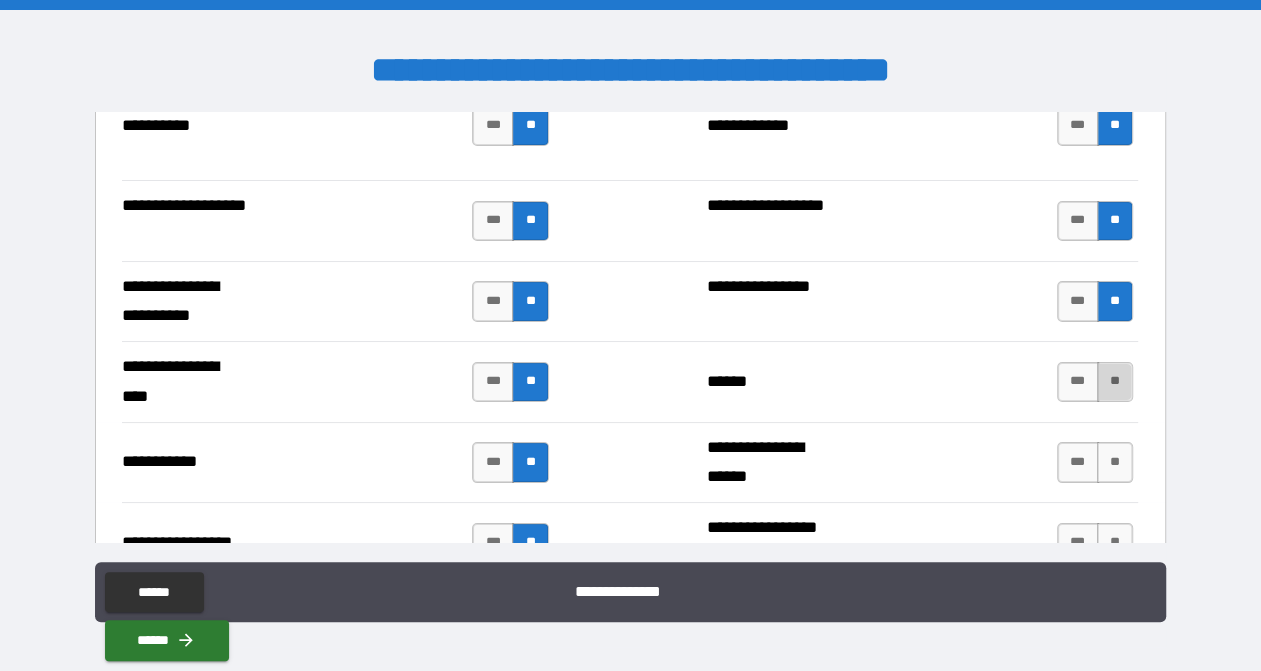 click on "**" at bounding box center [1115, 382] 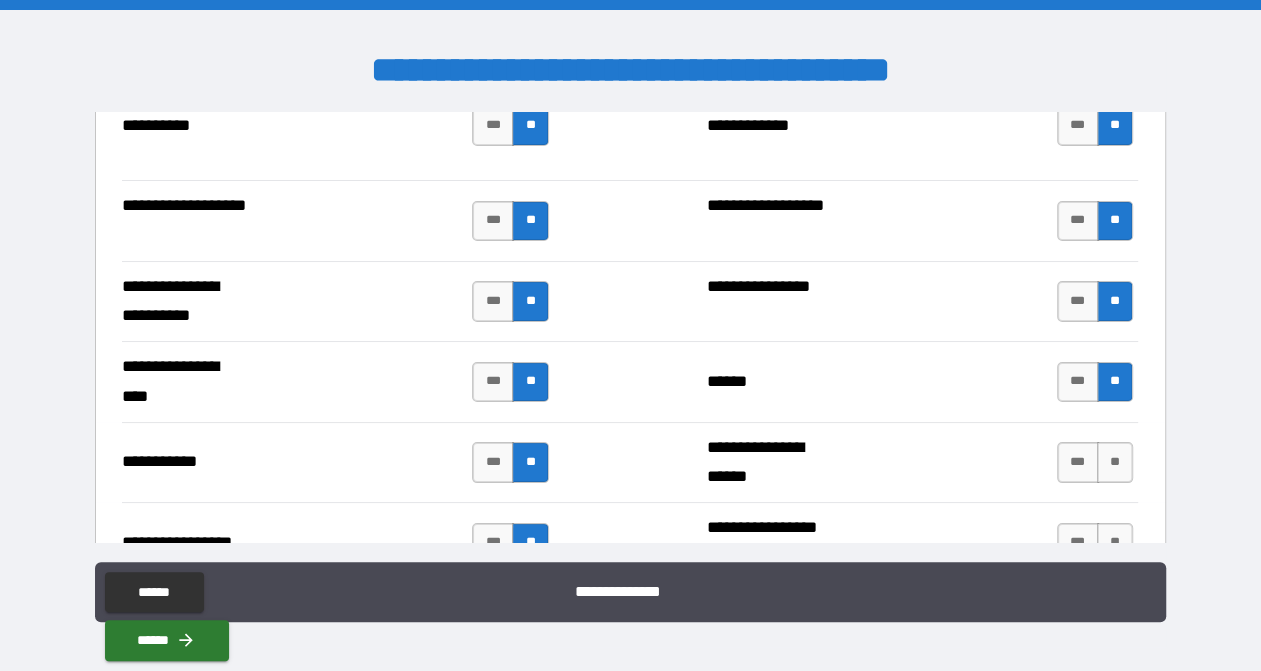 drag, startPoint x: 1104, startPoint y: 377, endPoint x: 907, endPoint y: 408, distance: 199.42416 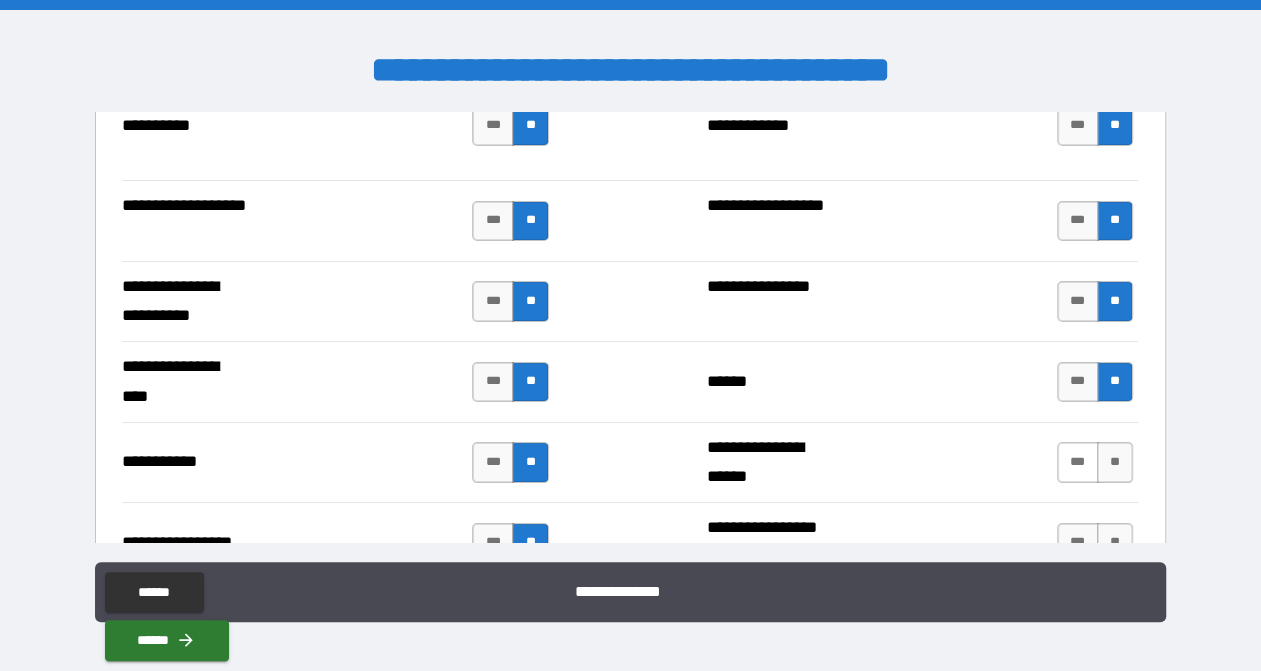 click on "***" at bounding box center [1078, 462] 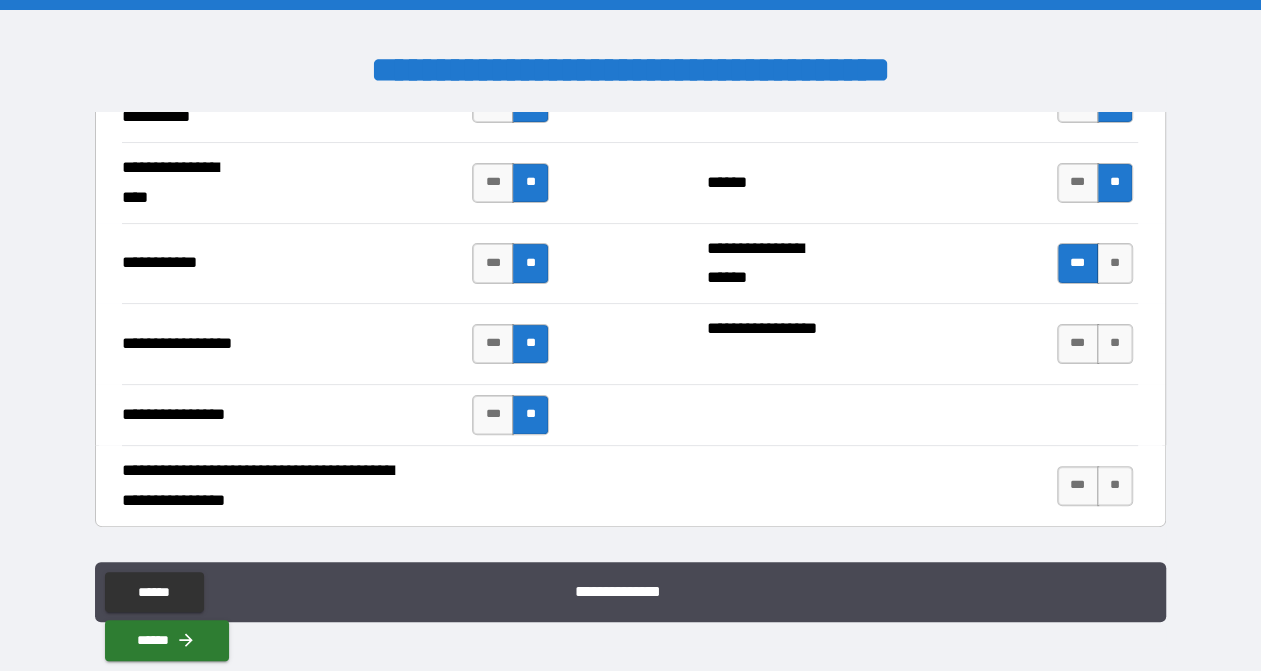 scroll, scrollTop: 4667, scrollLeft: 0, axis: vertical 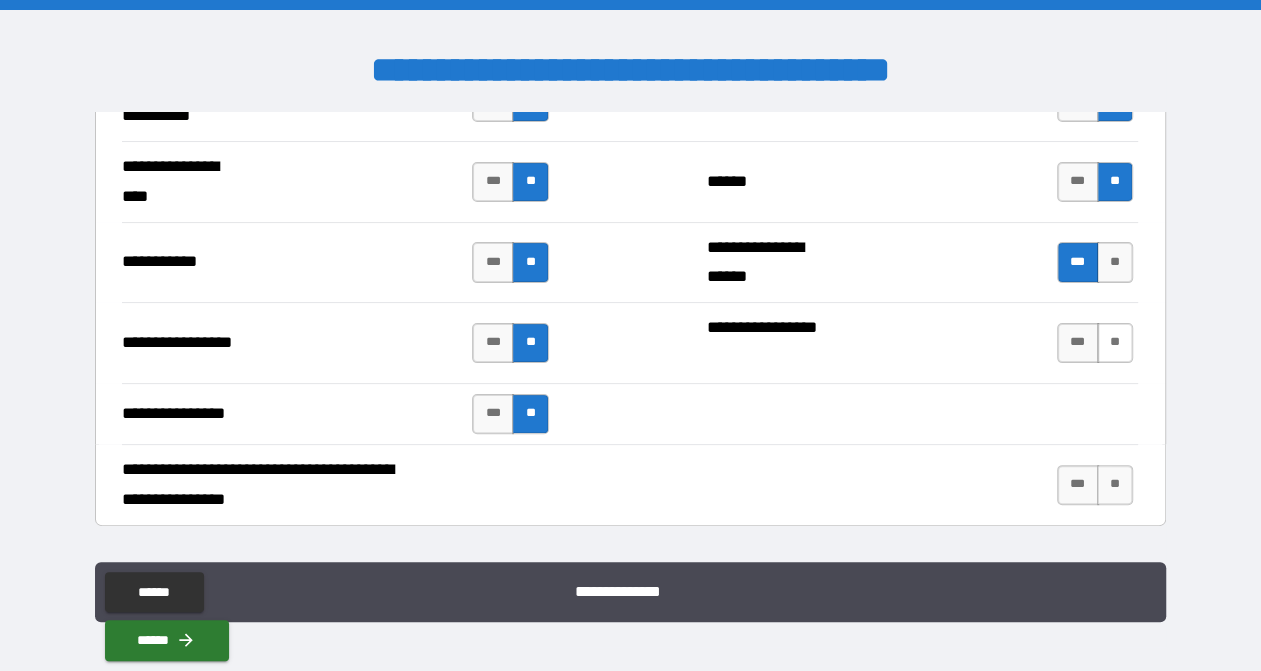 click on "**" at bounding box center (1115, 343) 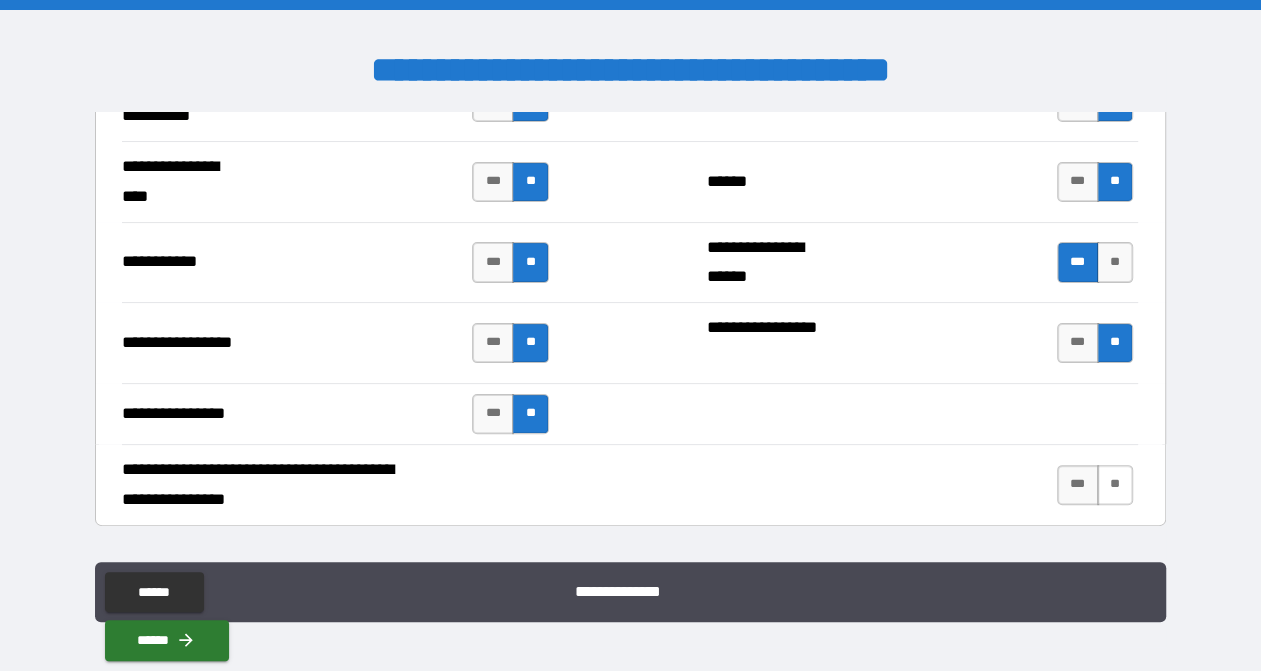 click on "**" at bounding box center [1115, 485] 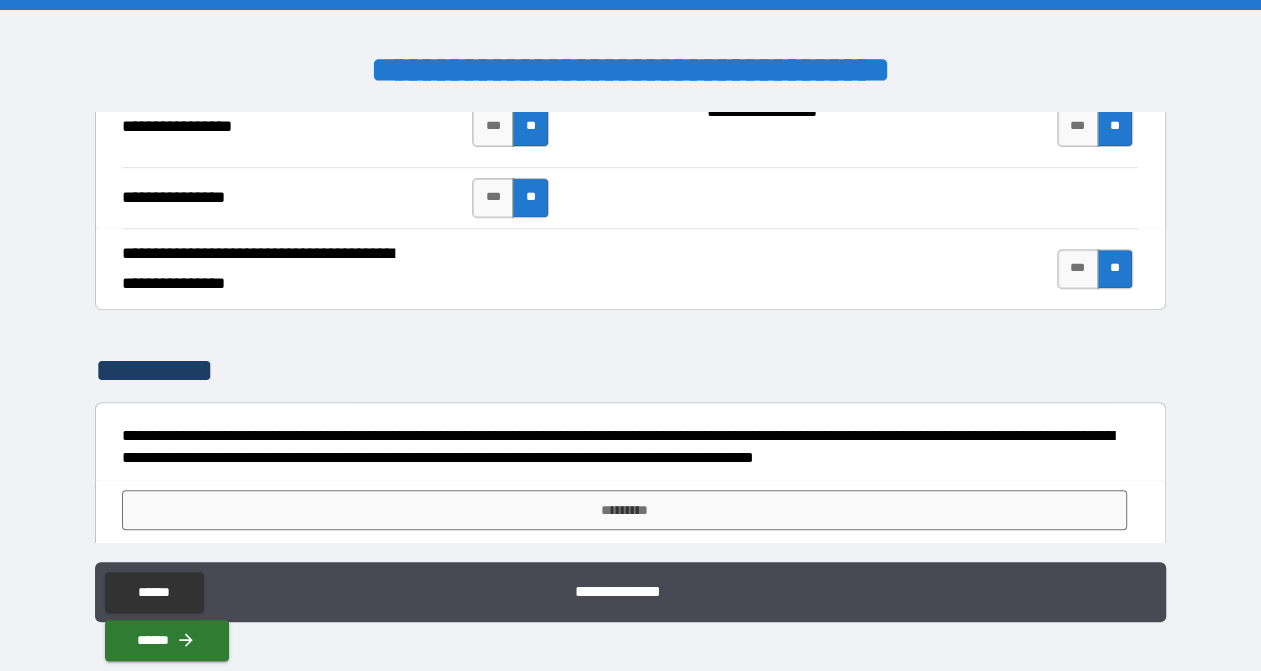 scroll, scrollTop: 4892, scrollLeft: 0, axis: vertical 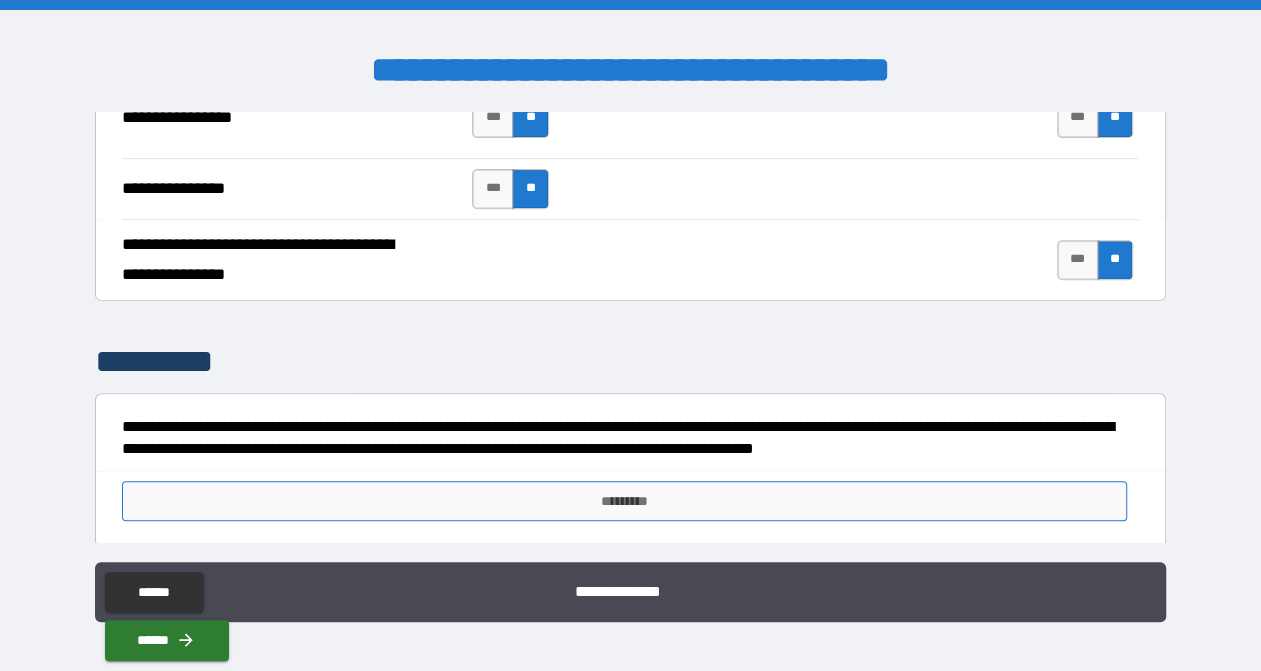click on "*********" at bounding box center (624, 501) 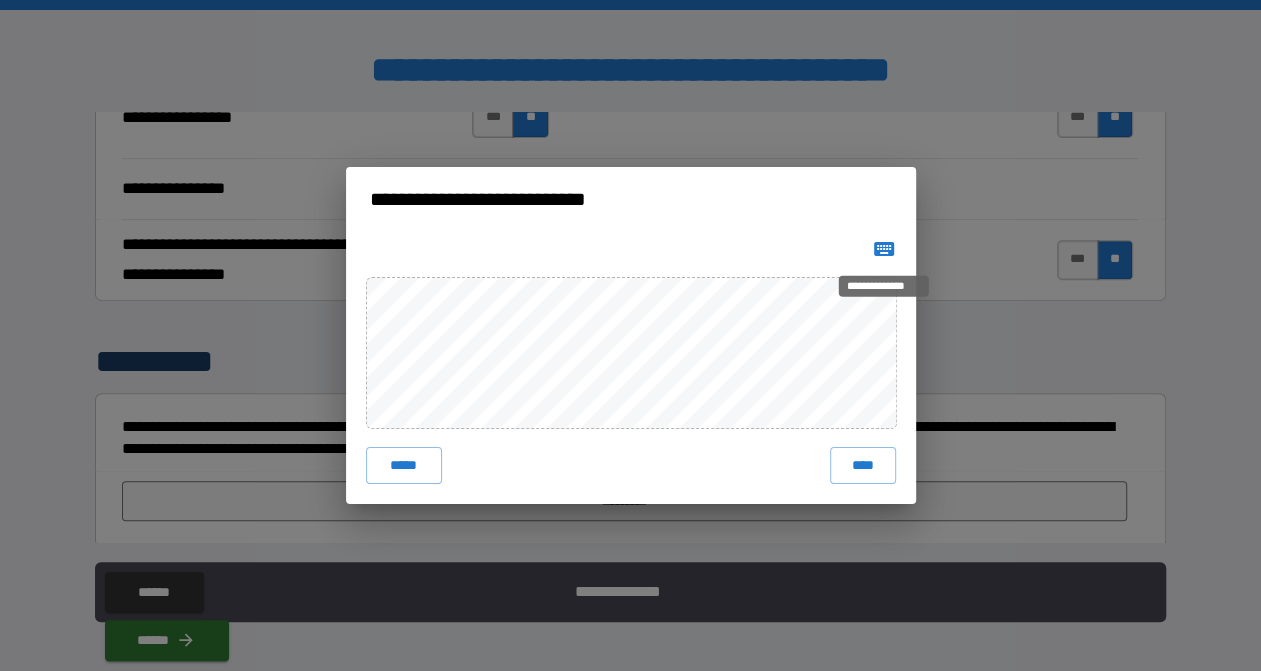 click 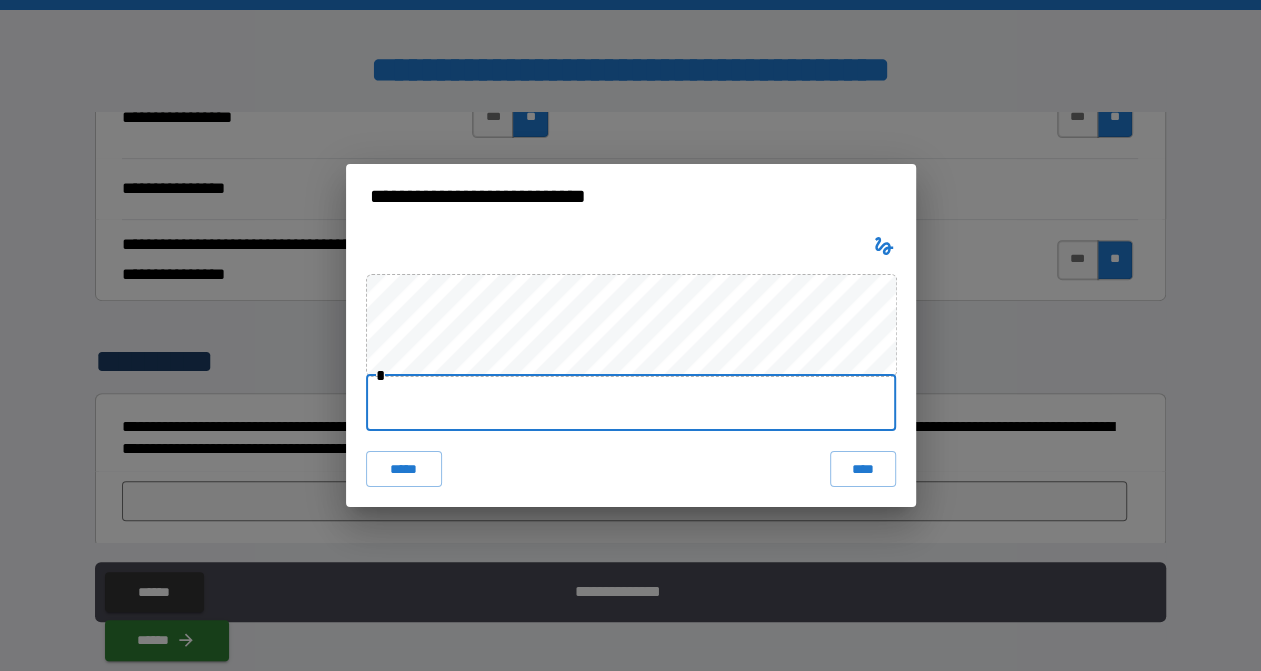 click at bounding box center (631, 403) 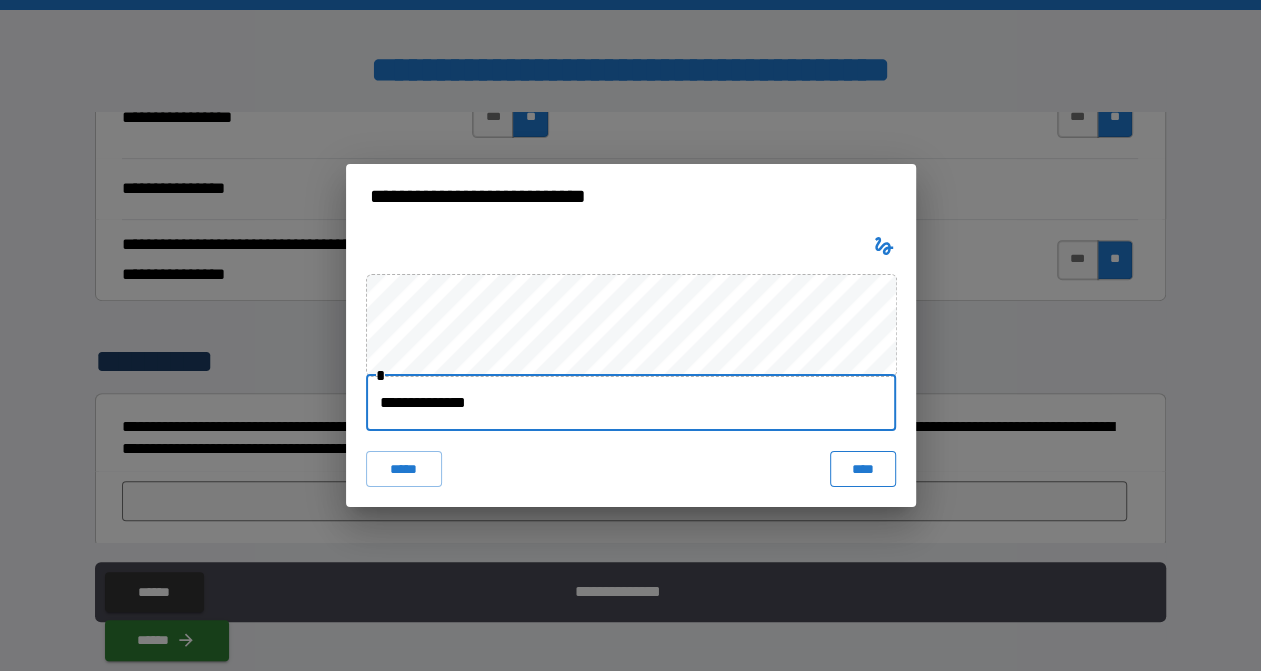 type on "**********" 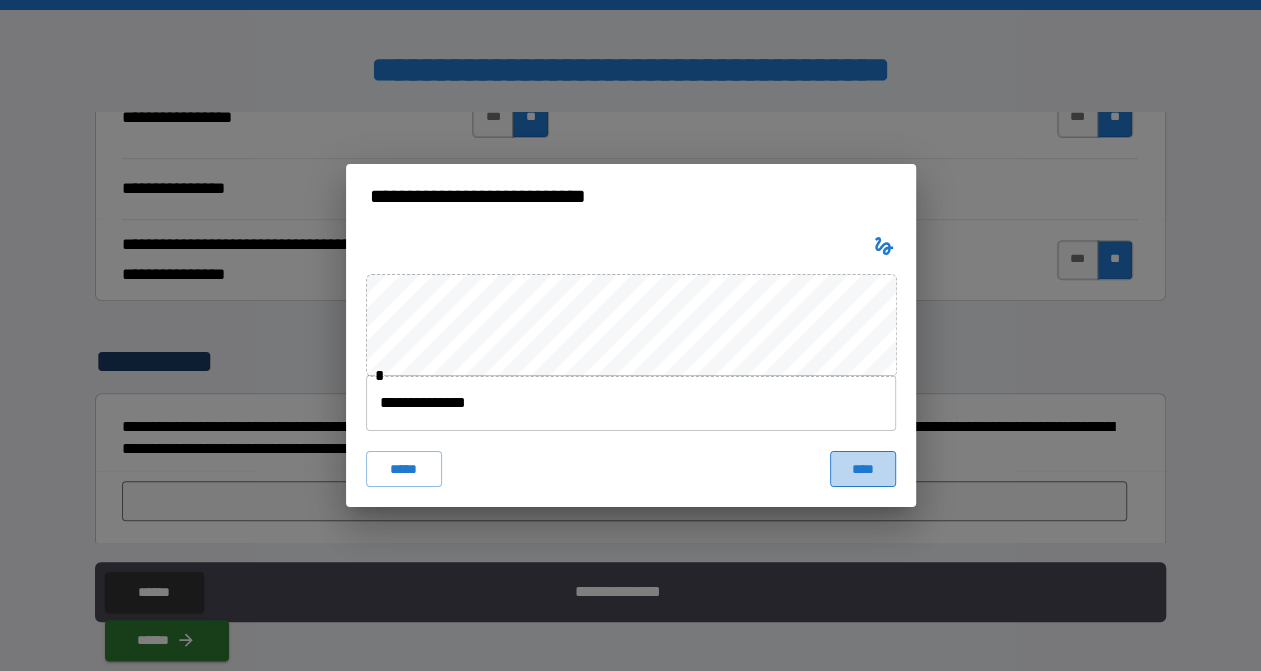 click on "****" at bounding box center [862, 469] 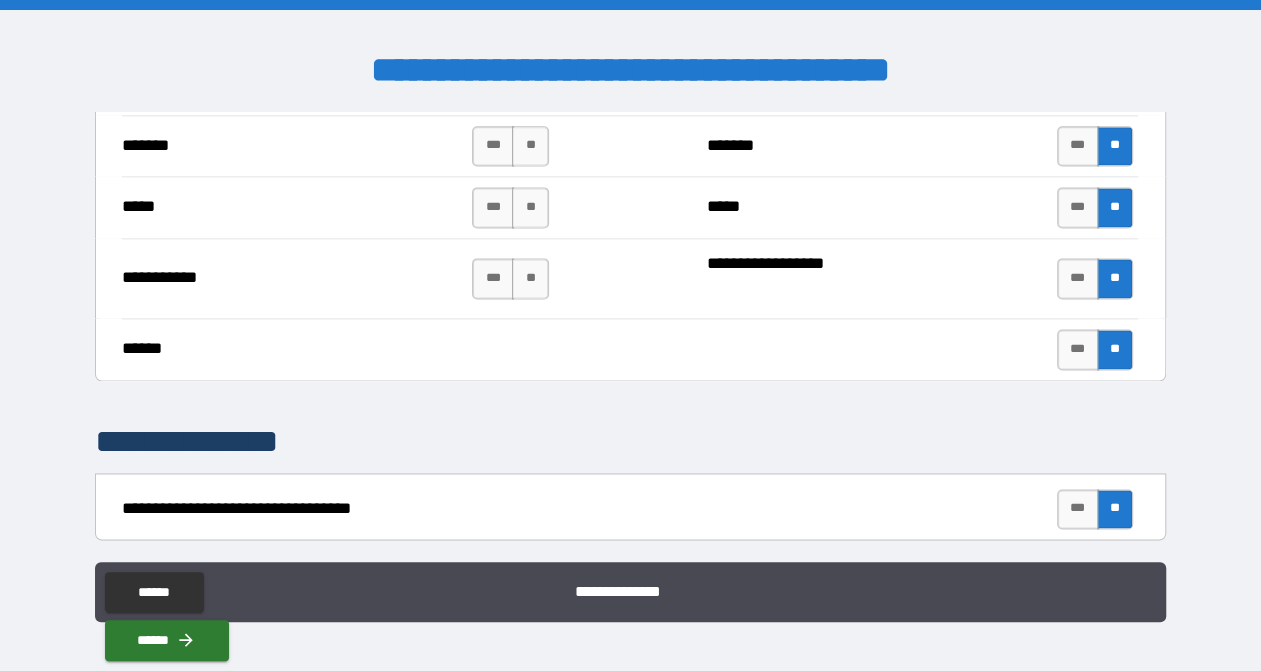 scroll, scrollTop: 1492, scrollLeft: 0, axis: vertical 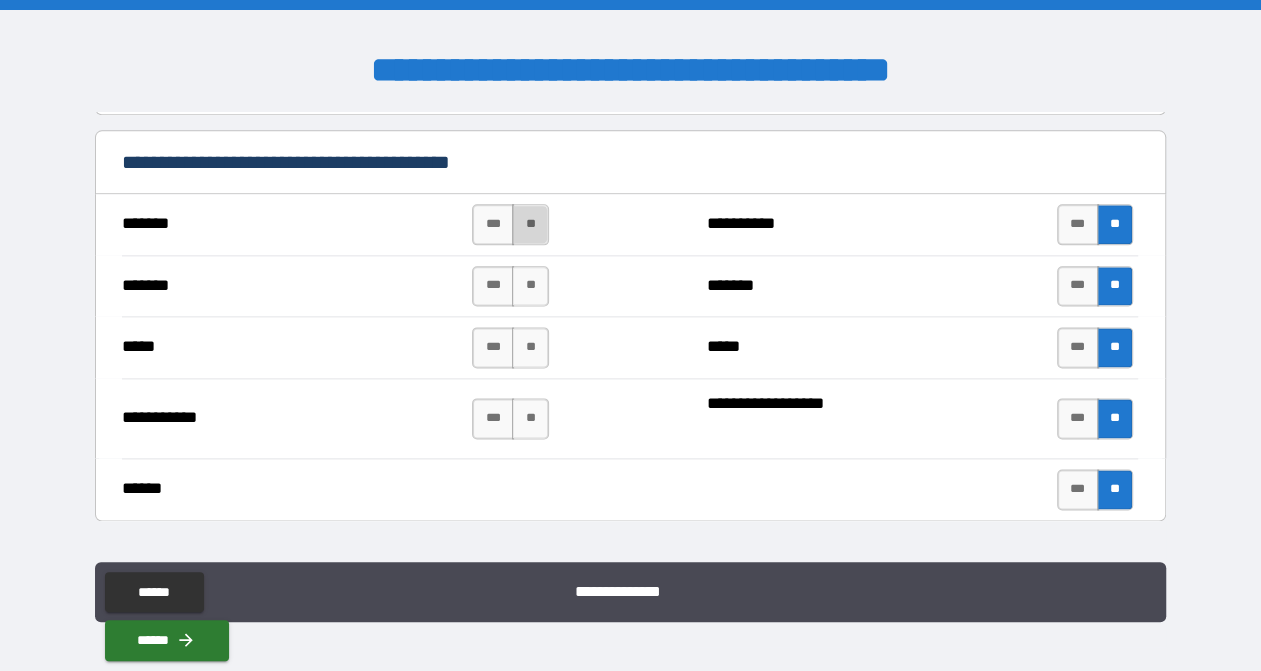 click on "**" at bounding box center (530, 224) 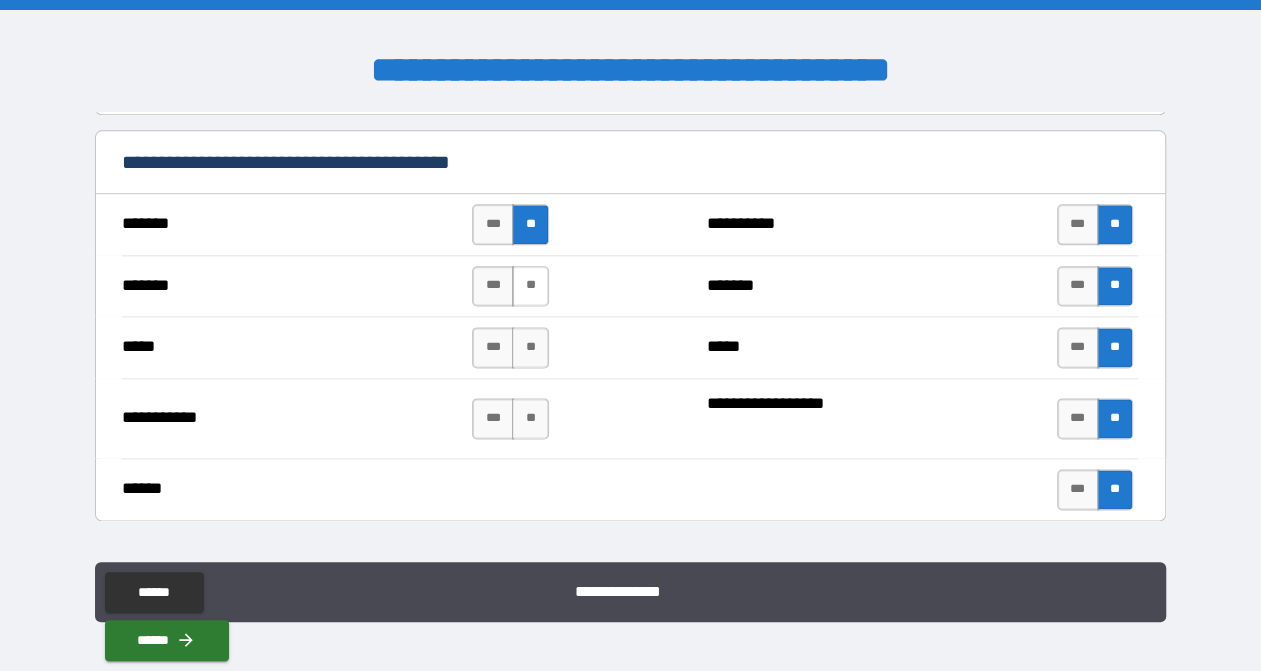 click on "**" at bounding box center (530, 286) 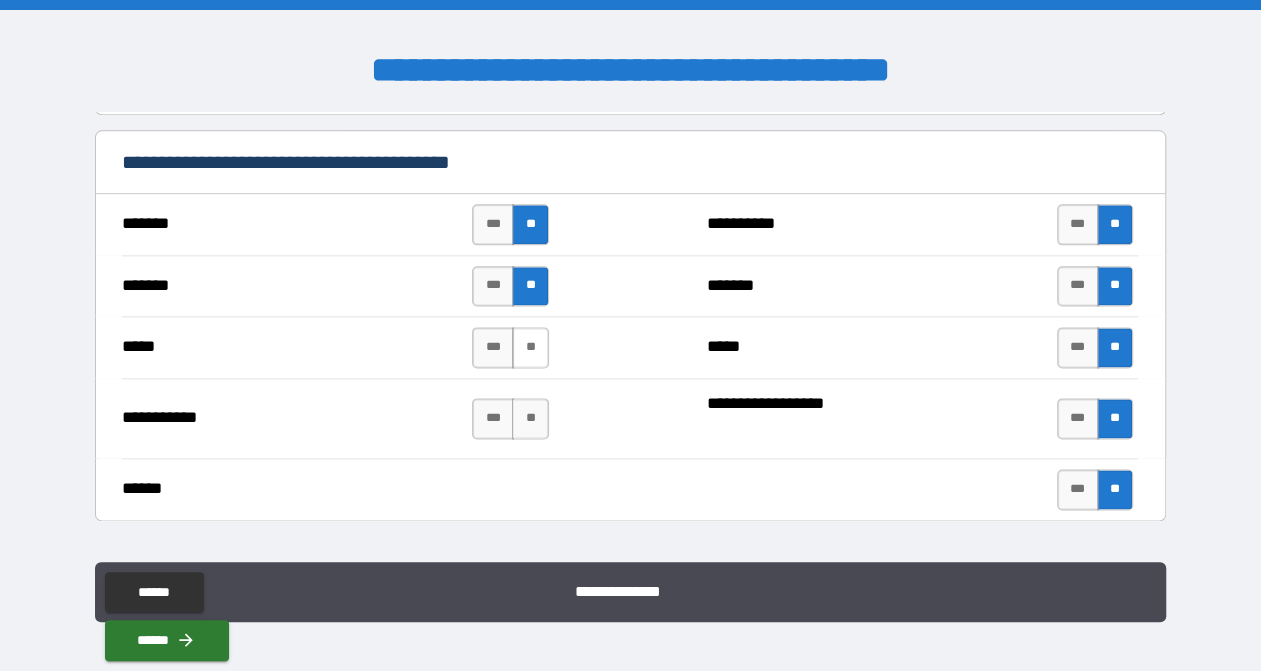 click on "**" at bounding box center [530, 347] 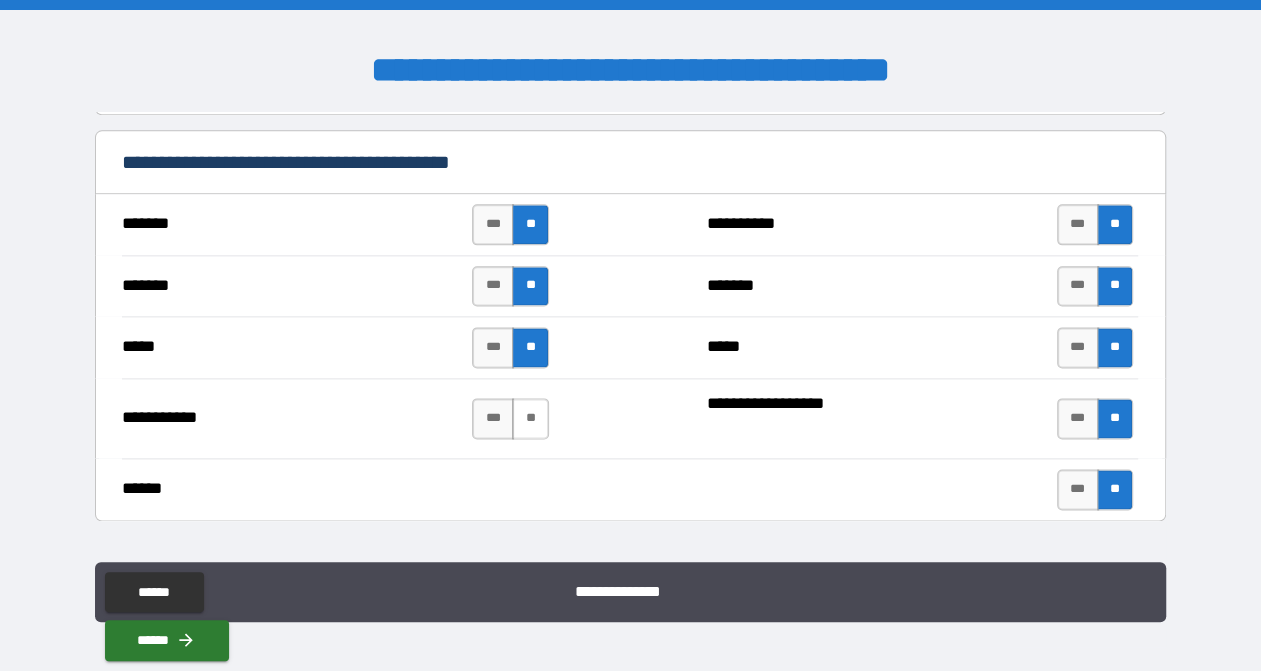 click on "**" at bounding box center [530, 418] 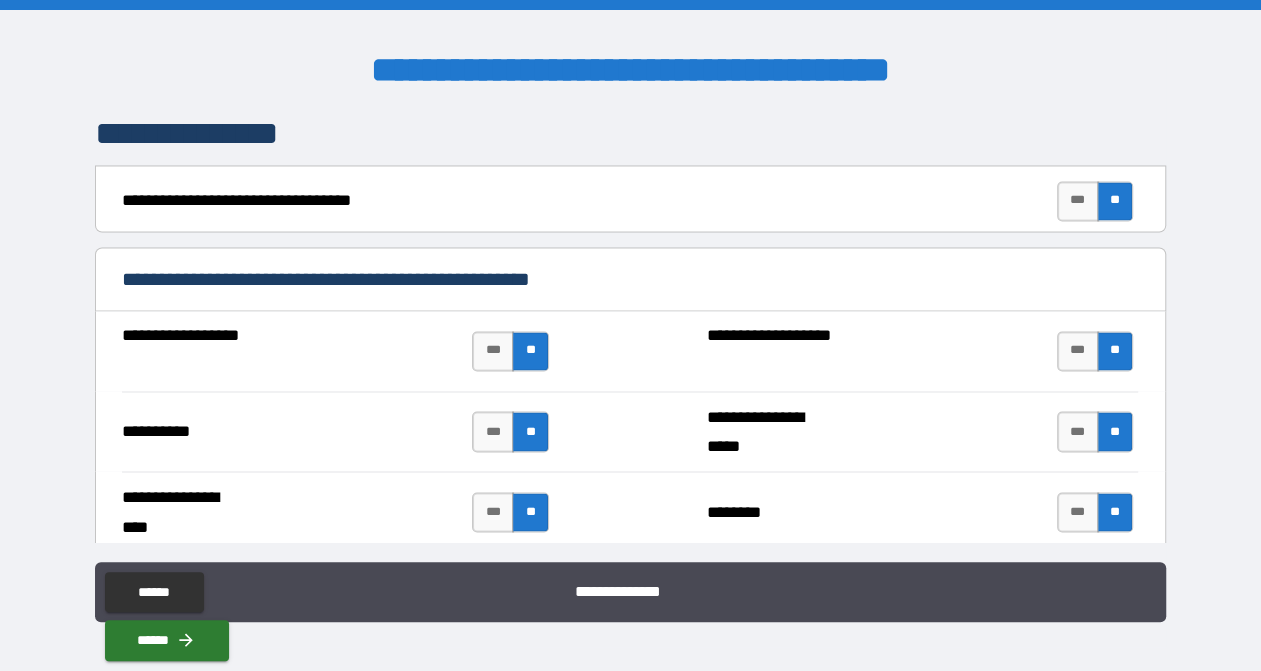 scroll, scrollTop: 2009, scrollLeft: 0, axis: vertical 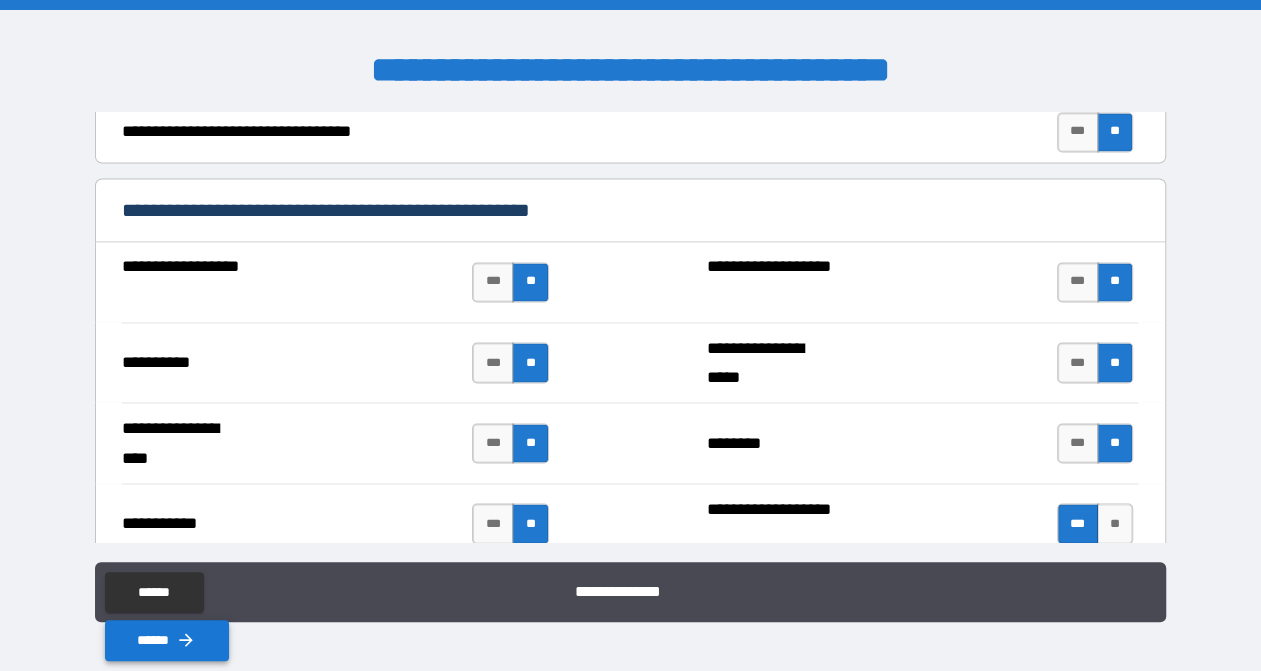 click on "******" at bounding box center [167, 640] 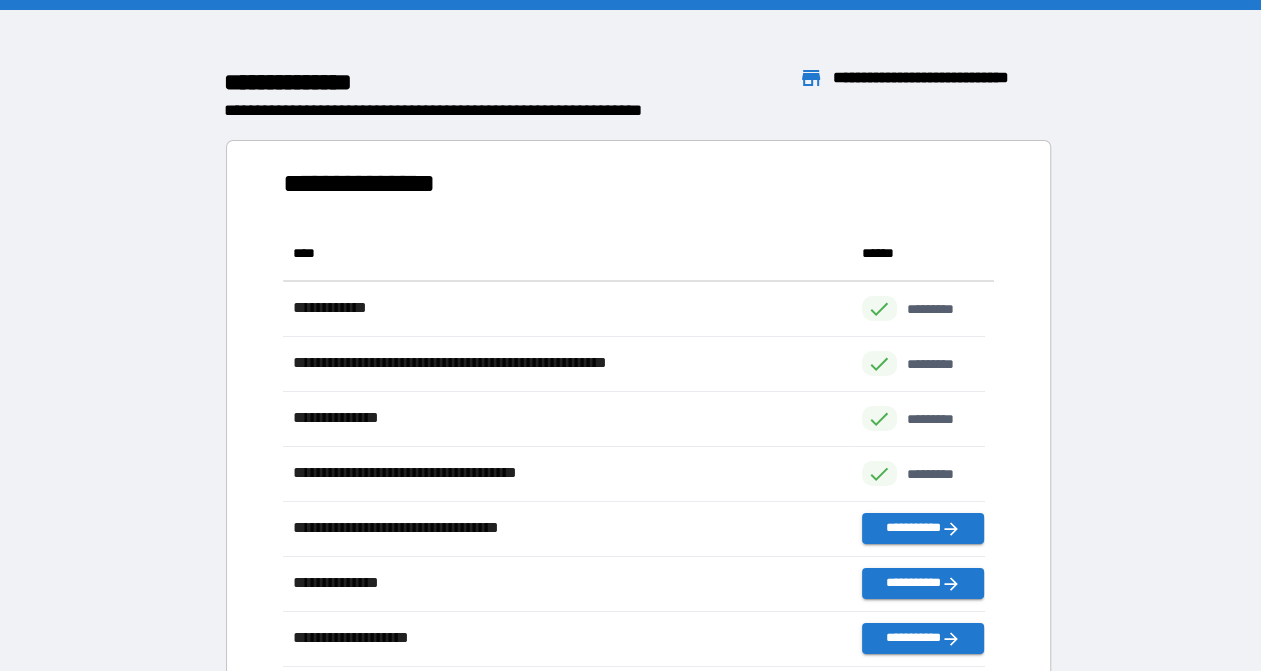 scroll, scrollTop: 16, scrollLeft: 16, axis: both 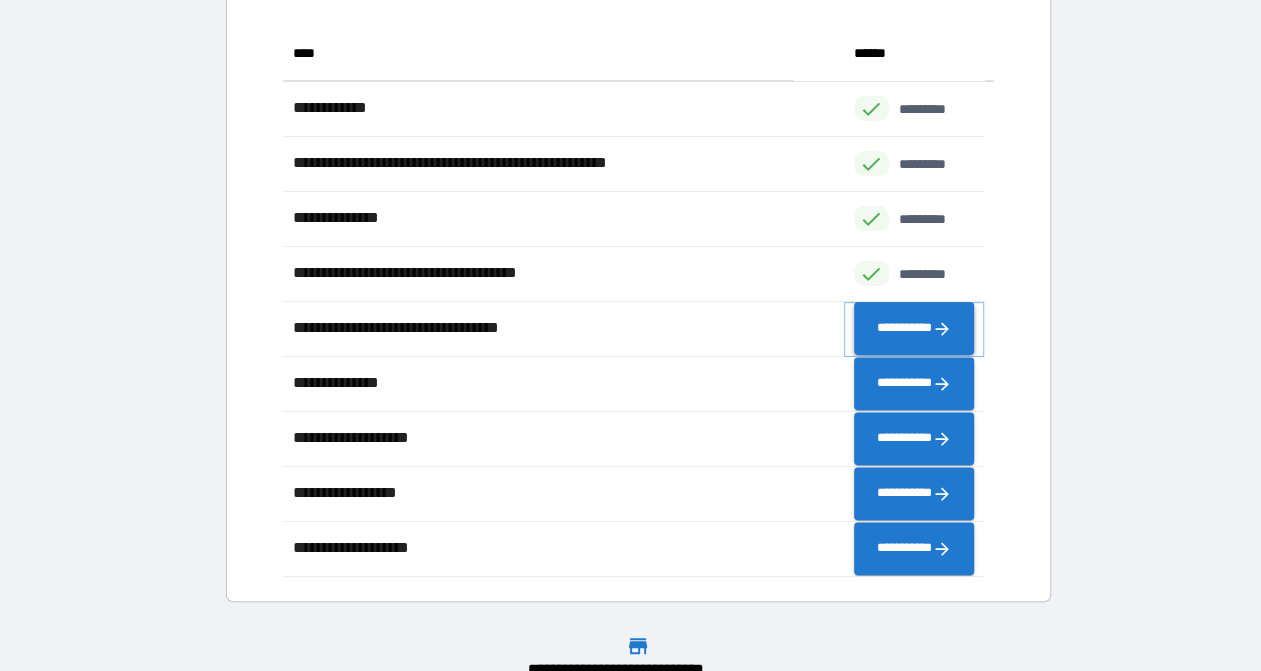 click on "**********" at bounding box center [914, 328] 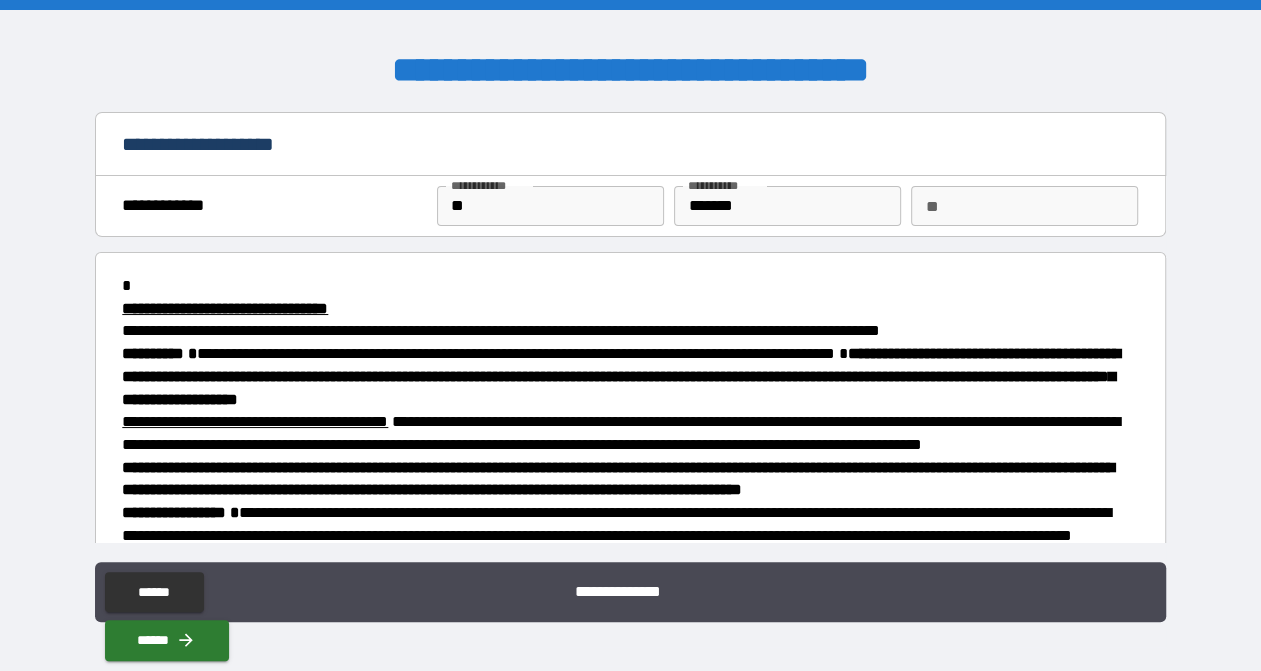 click on "**" at bounding box center [550, 206] 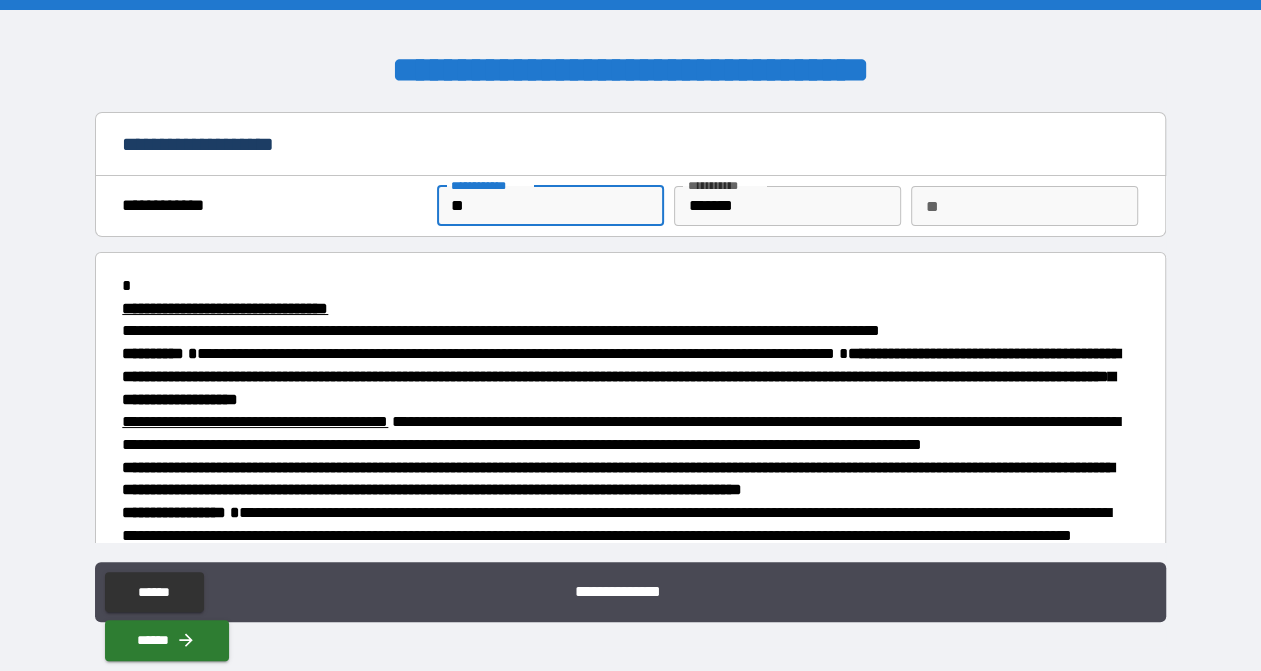 type on "*****" 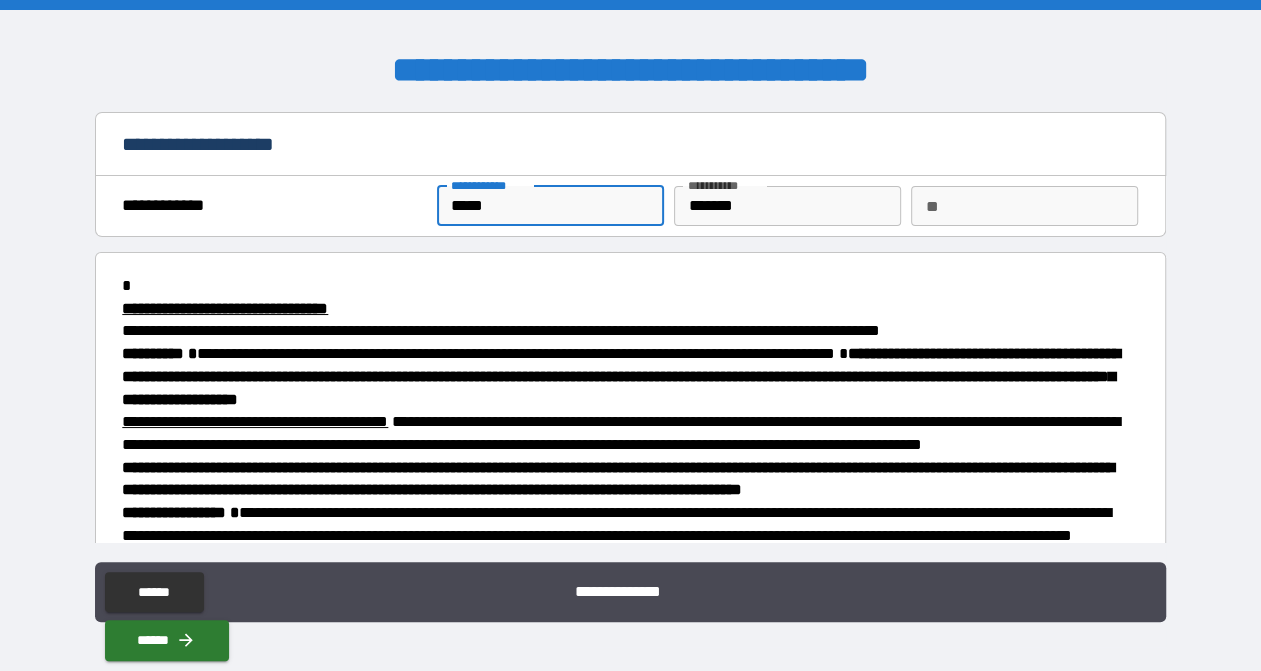 type on "*" 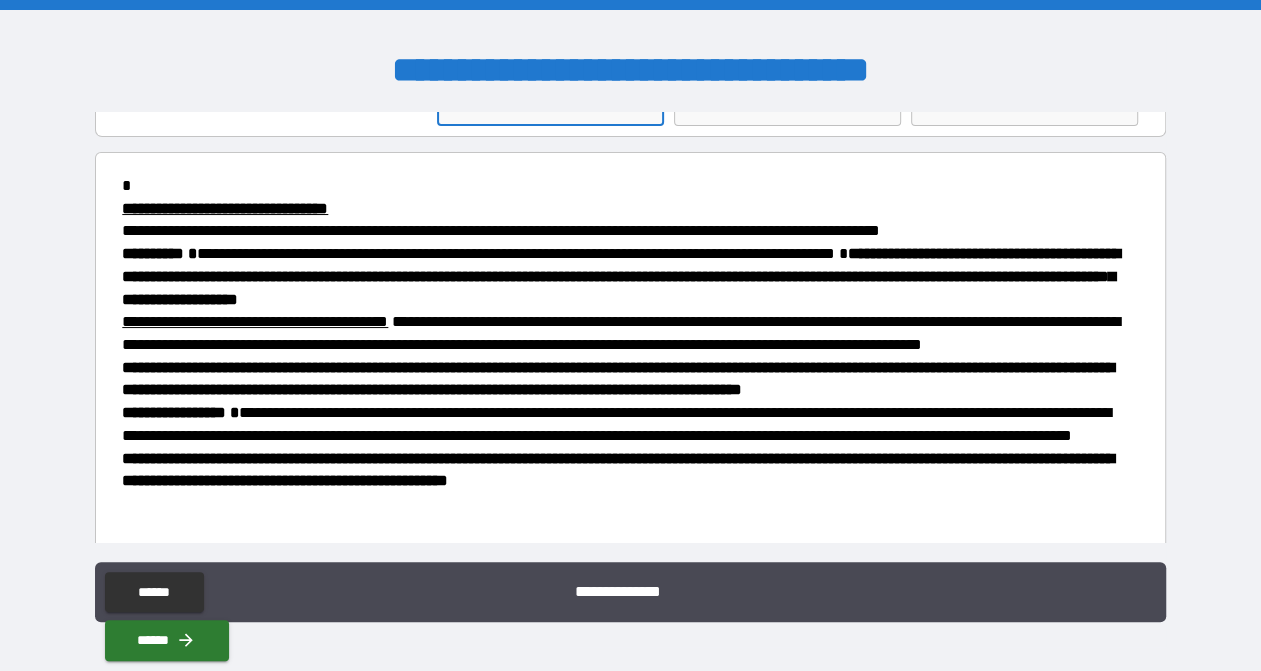 scroll, scrollTop: 200, scrollLeft: 0, axis: vertical 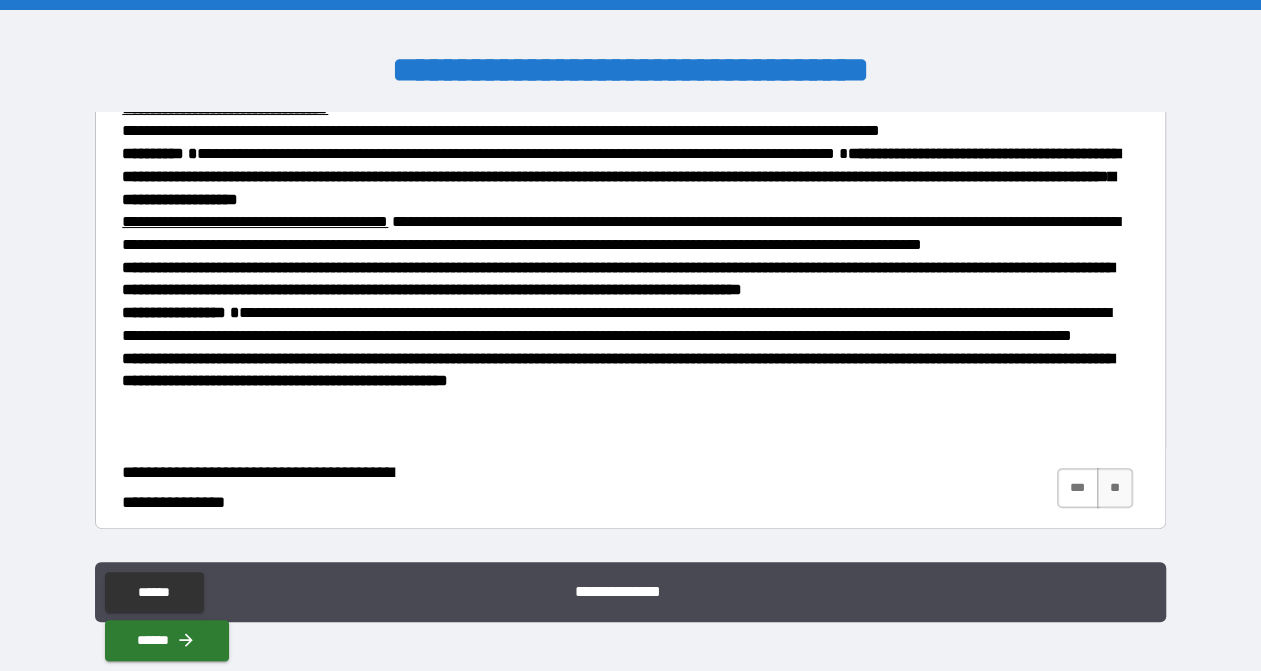 click on "***" at bounding box center [1078, 488] 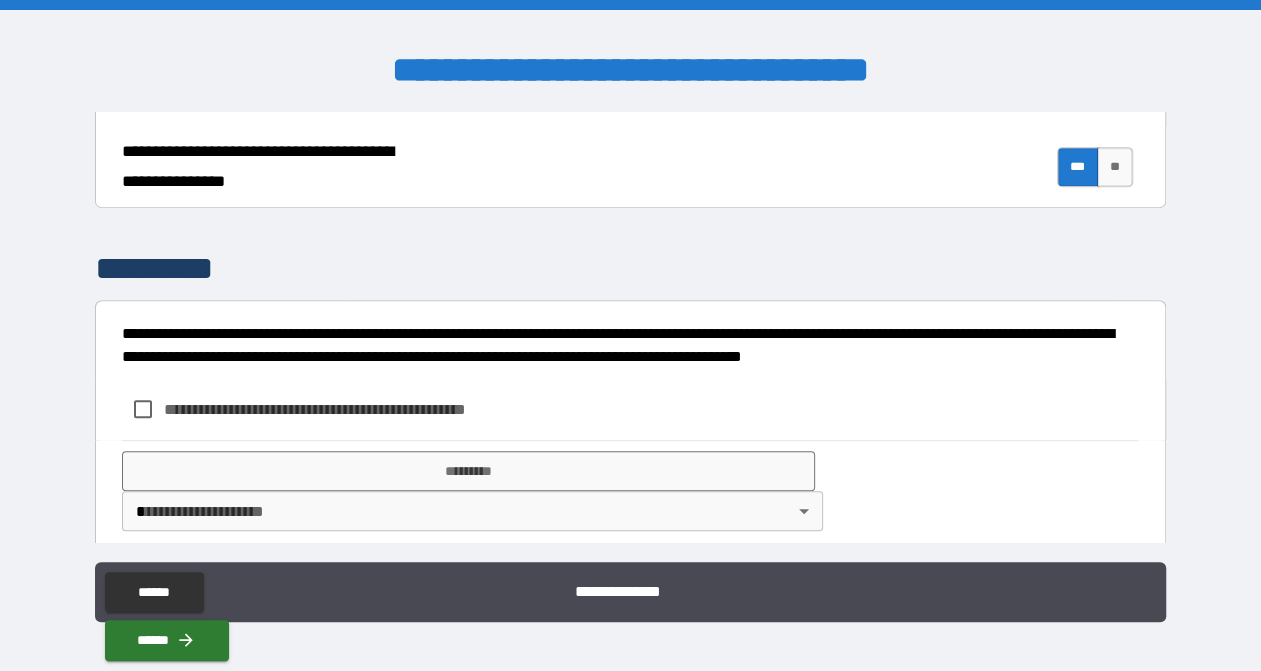 scroll, scrollTop: 540, scrollLeft: 0, axis: vertical 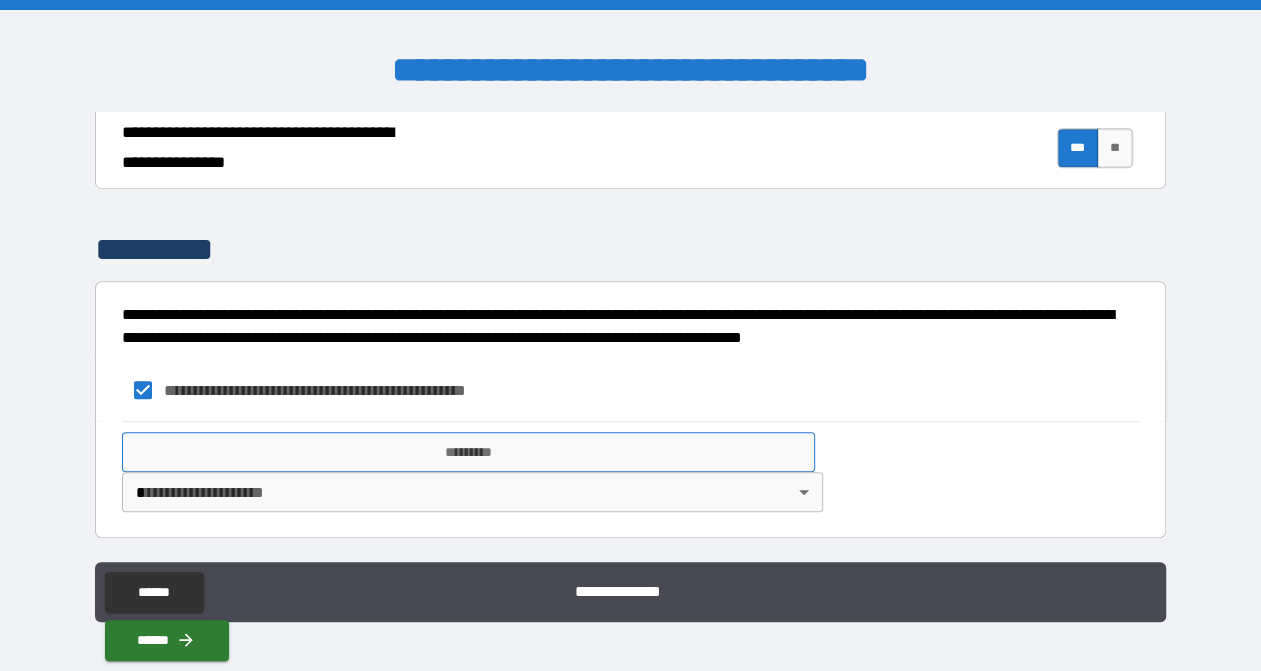 click on "*********" at bounding box center (468, 452) 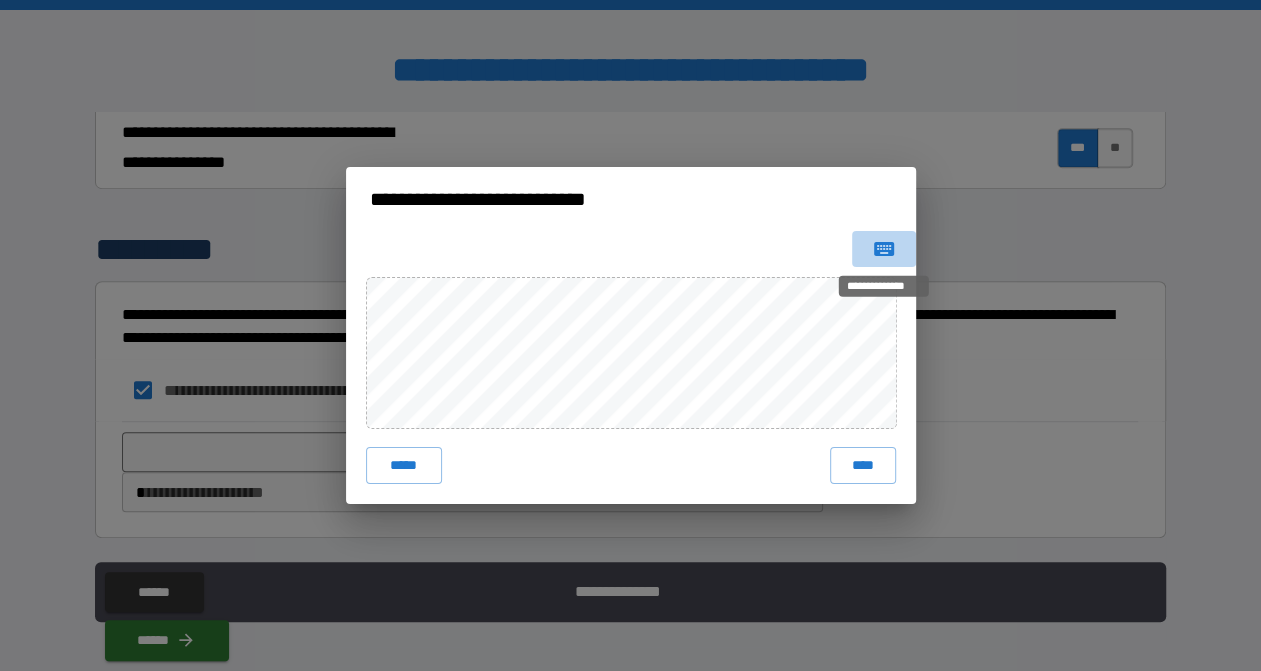 click 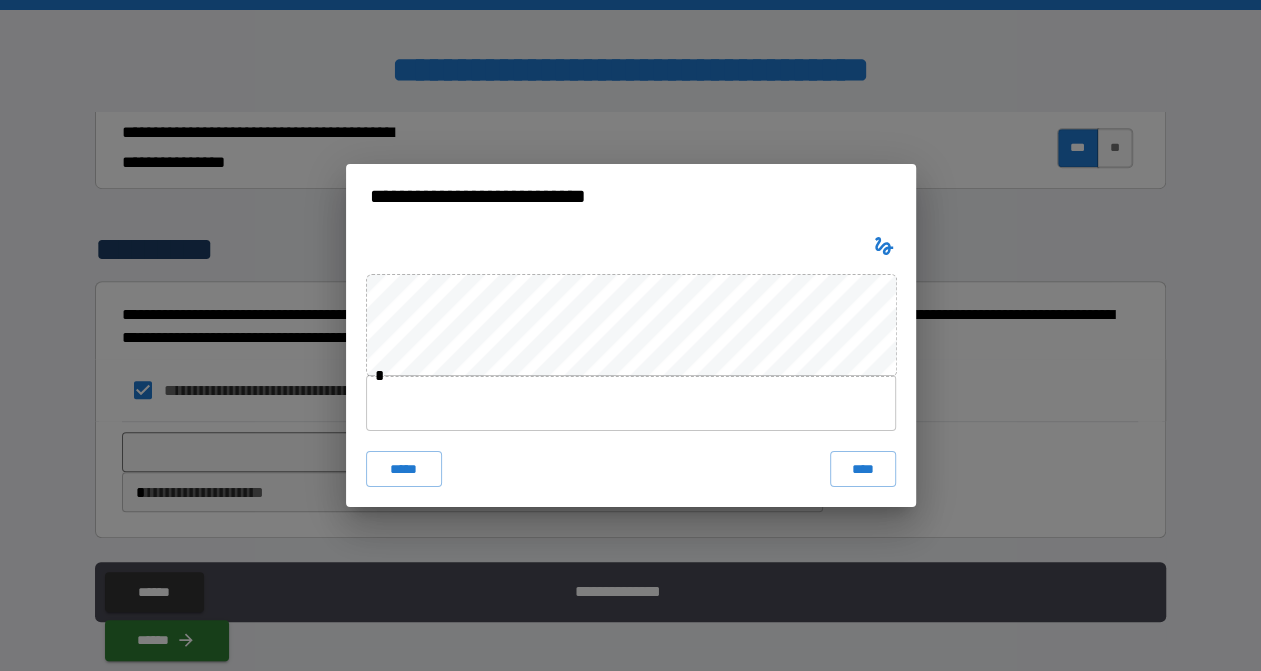 click at bounding box center [631, 403] 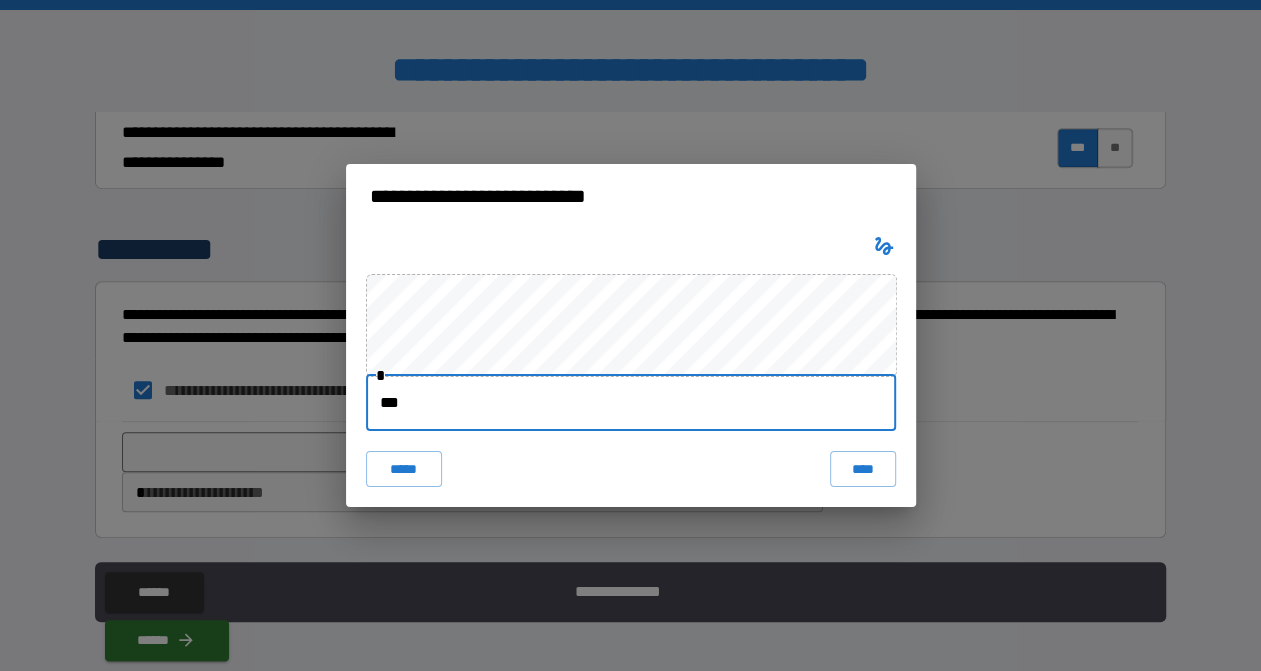 click on "***" at bounding box center (631, 403) 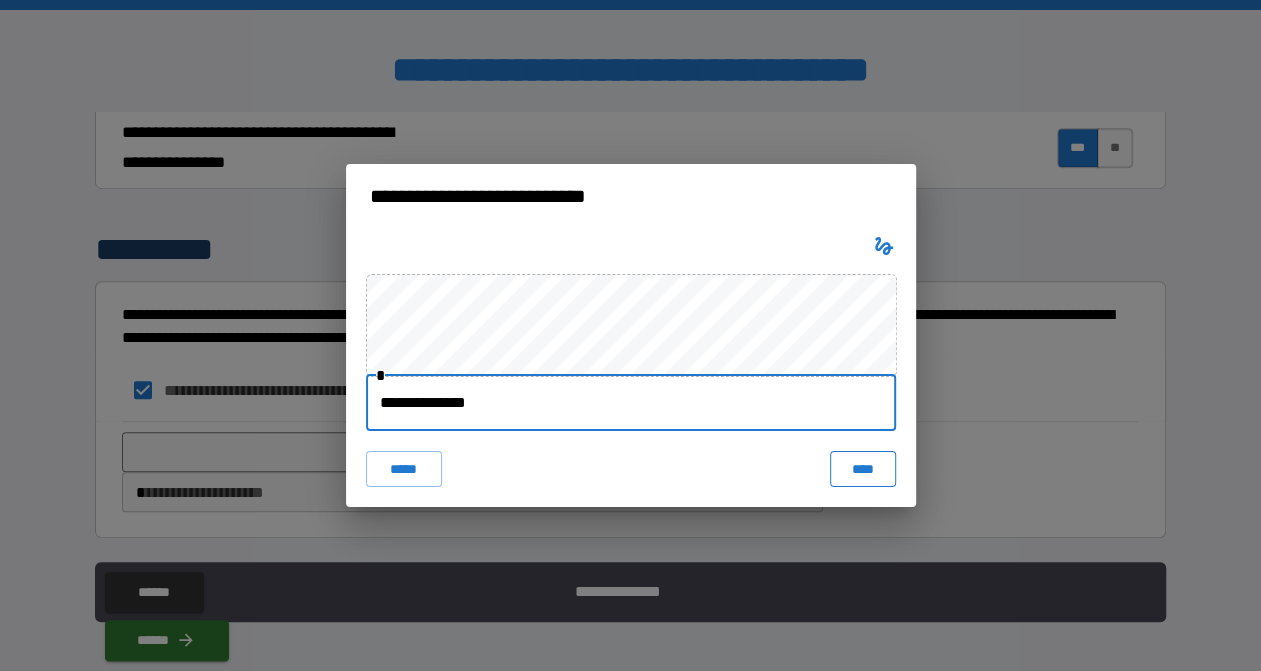 click on "****" at bounding box center [862, 469] 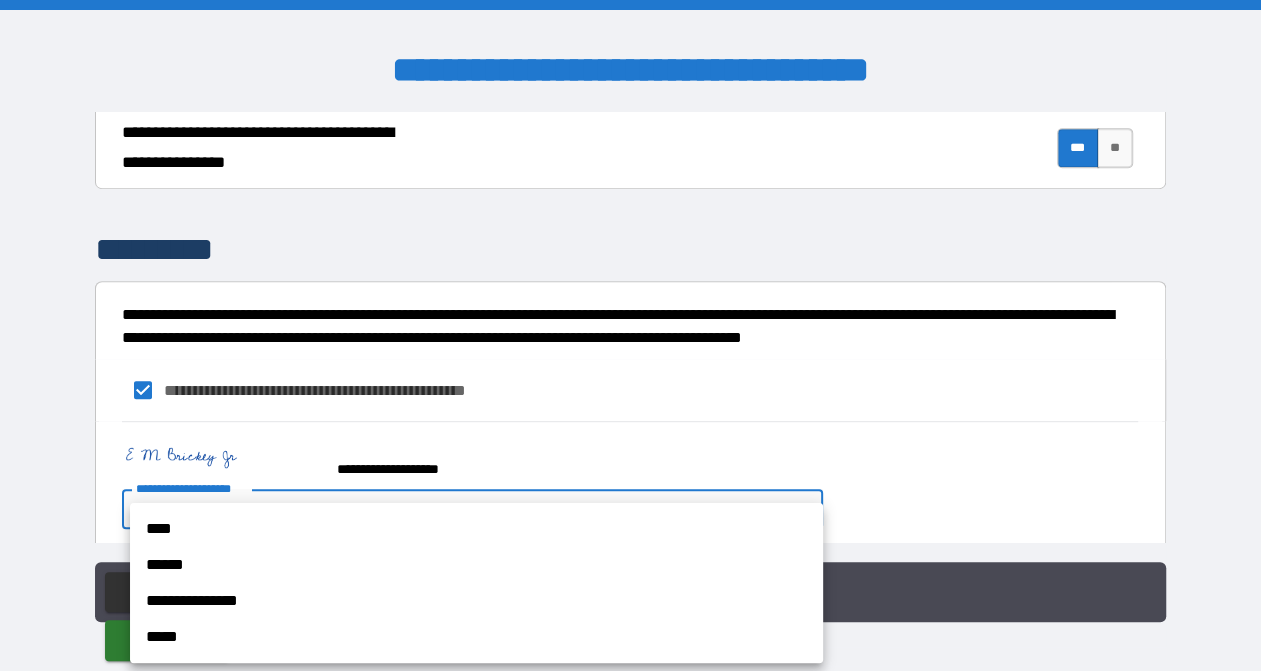 click on "**********" at bounding box center (630, 335) 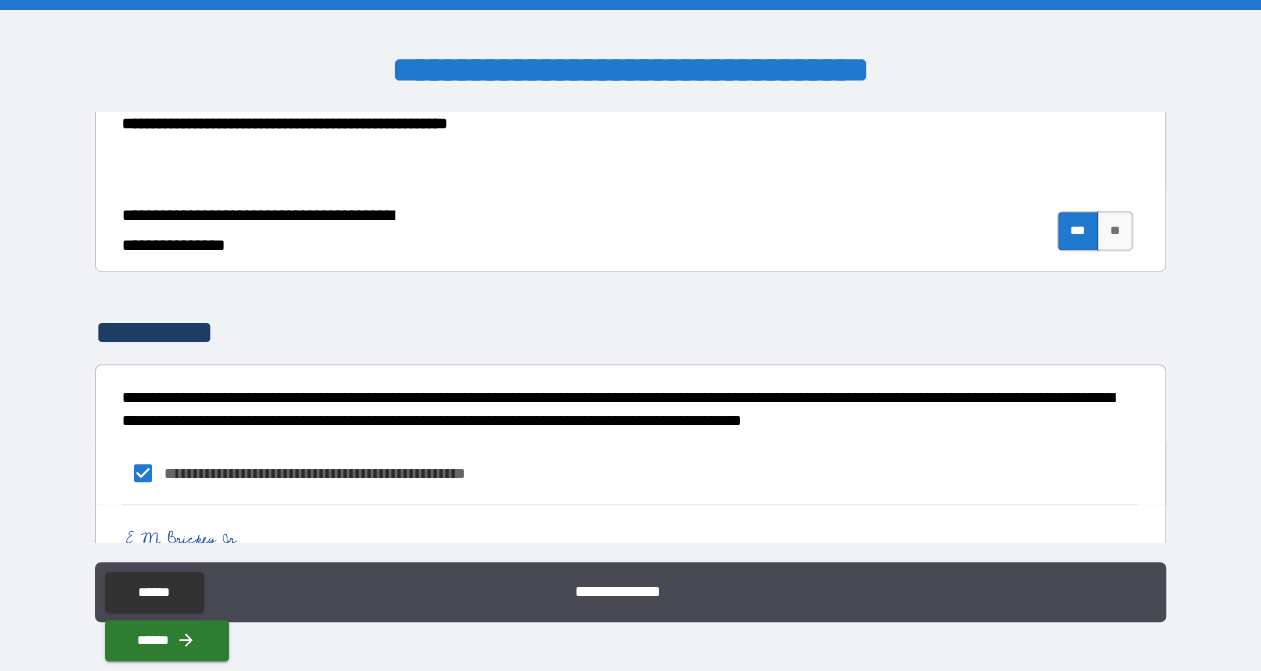scroll, scrollTop: 557, scrollLeft: 0, axis: vertical 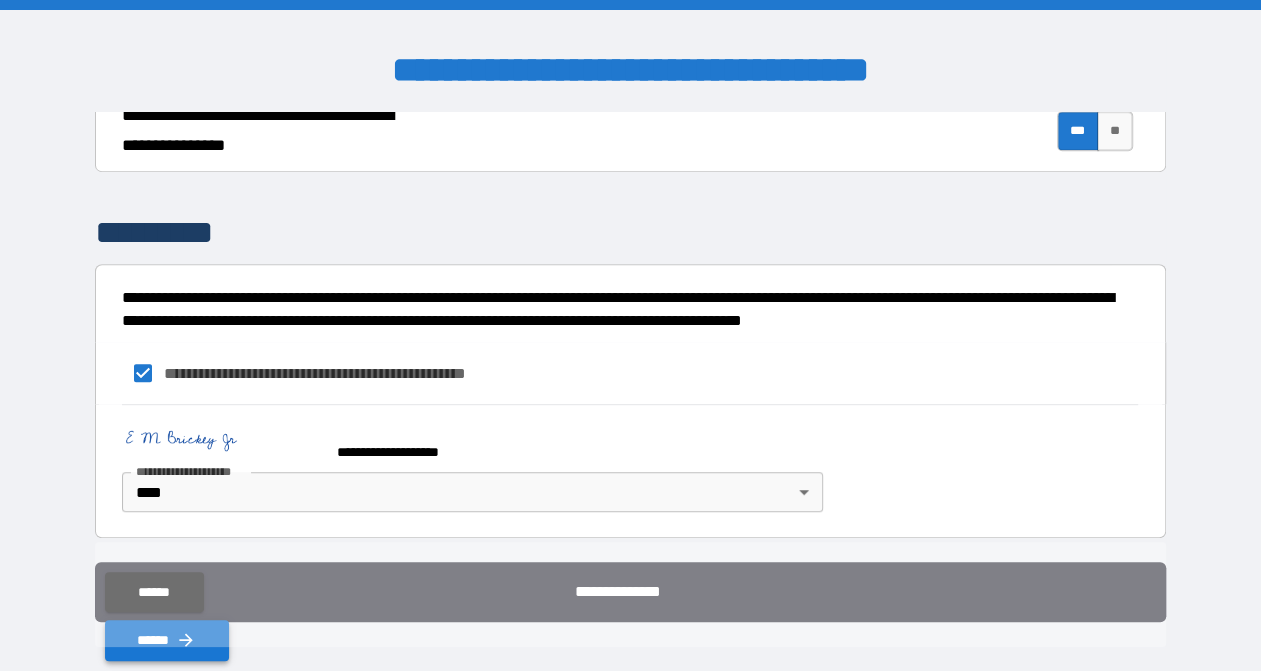 click on "******" at bounding box center (167, 640) 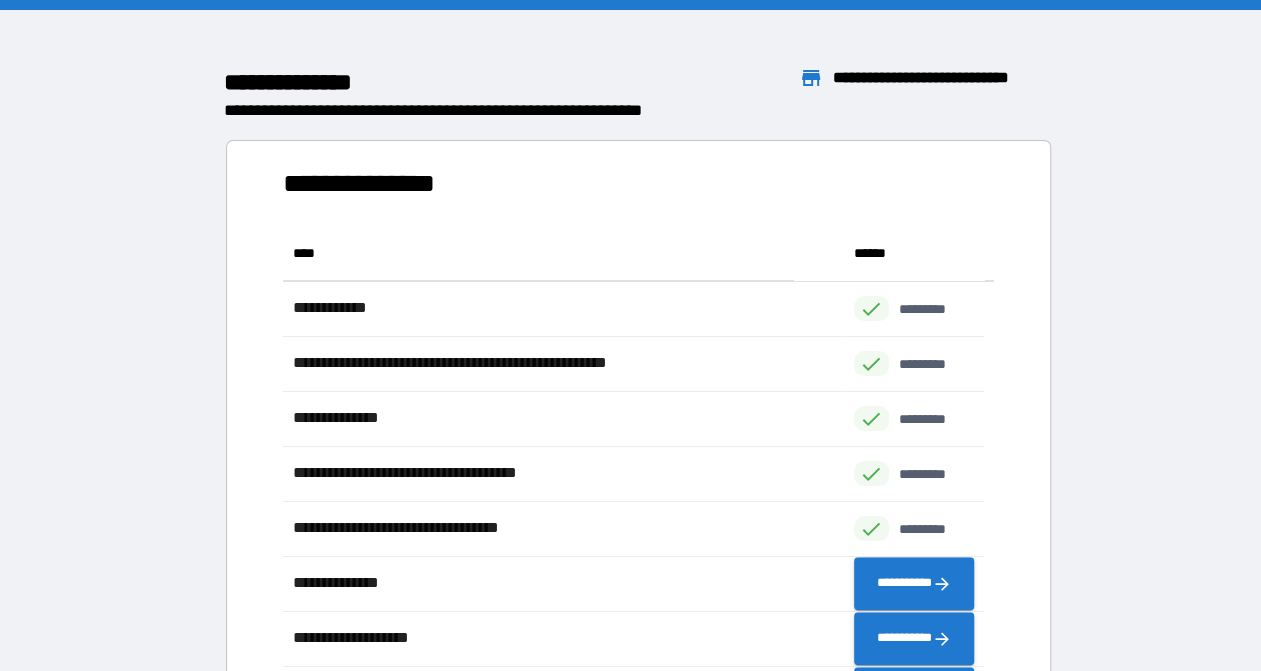 scroll, scrollTop: 16, scrollLeft: 16, axis: both 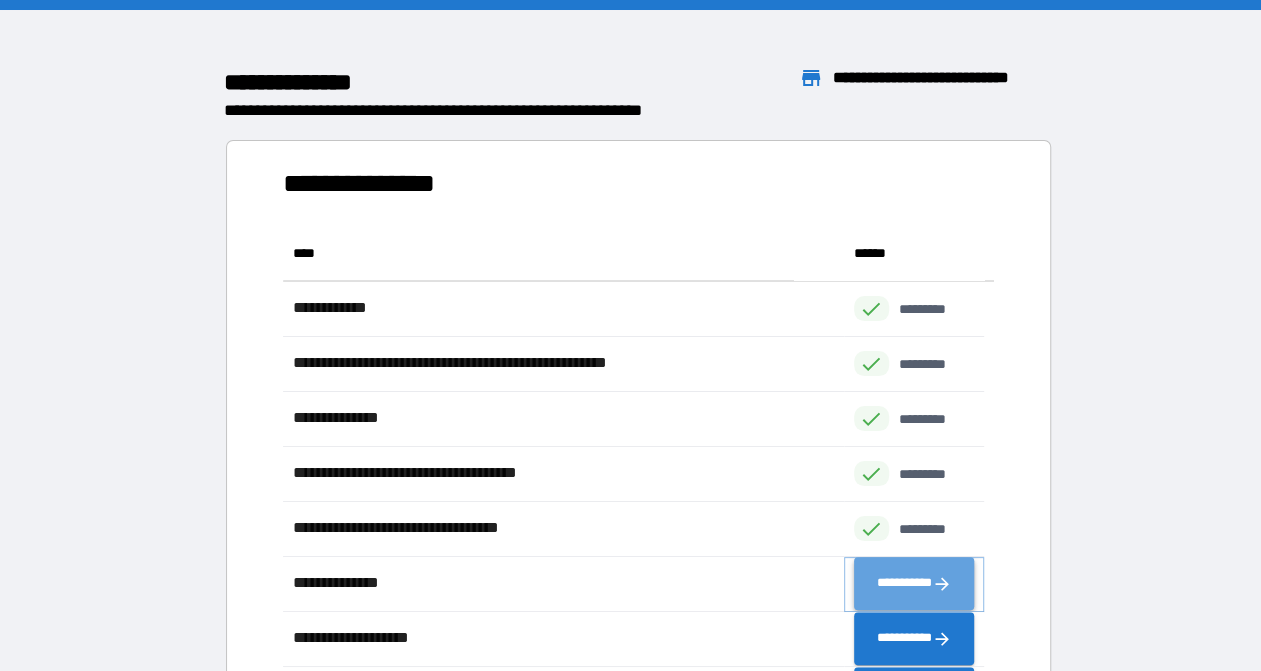 click on "**********" at bounding box center (914, 583) 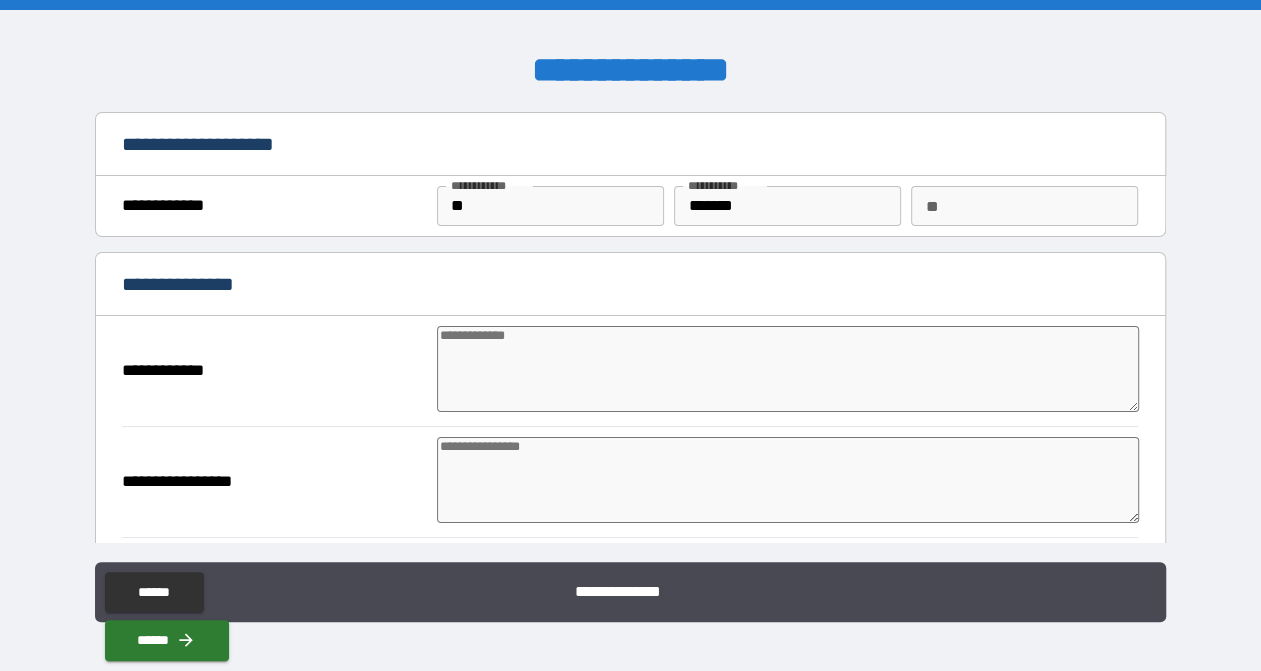 type on "*" 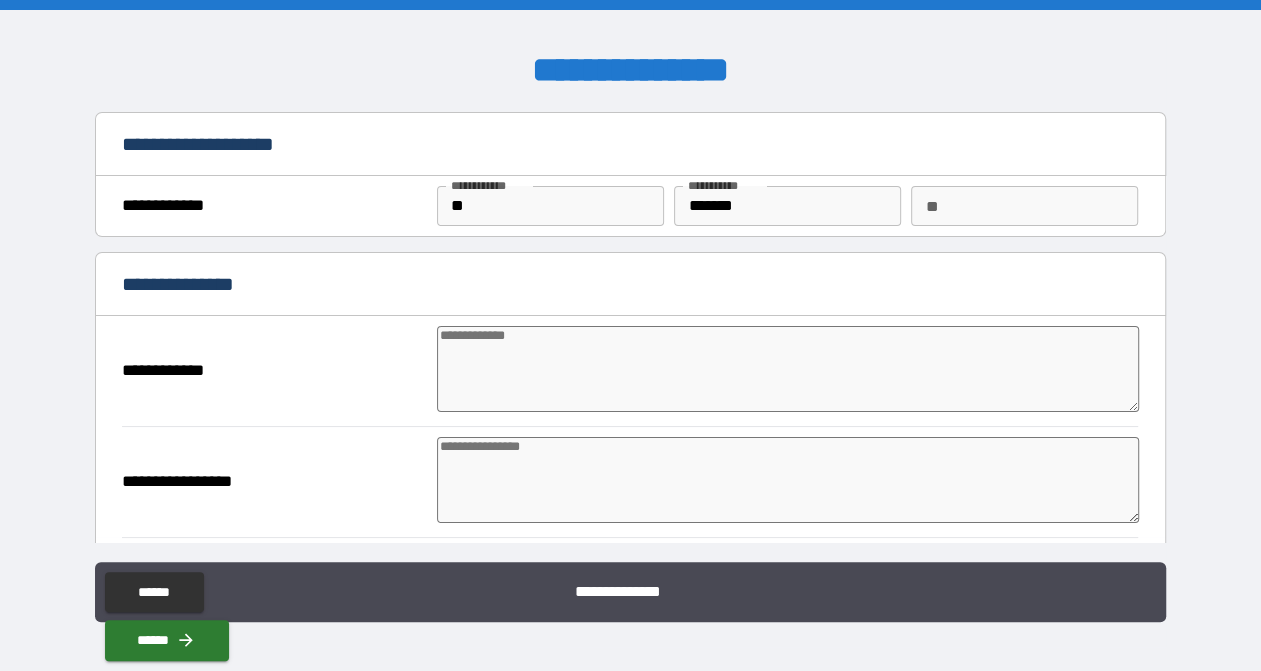 type on "*" 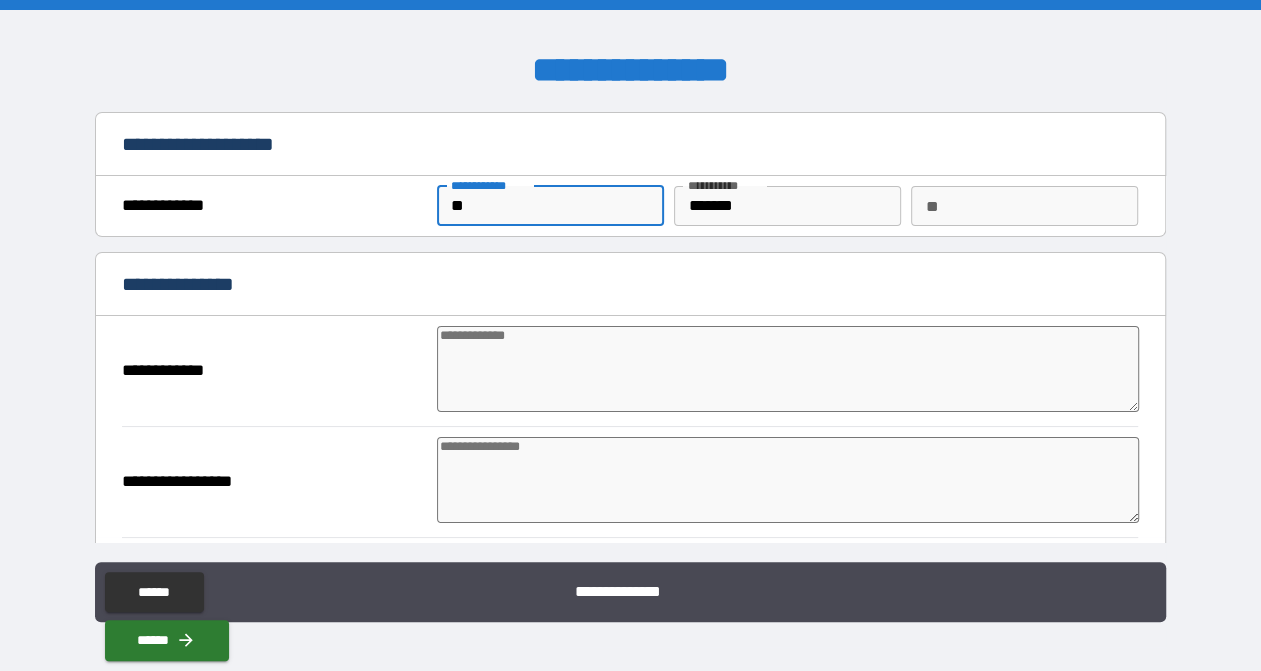 click on "**" at bounding box center (550, 206) 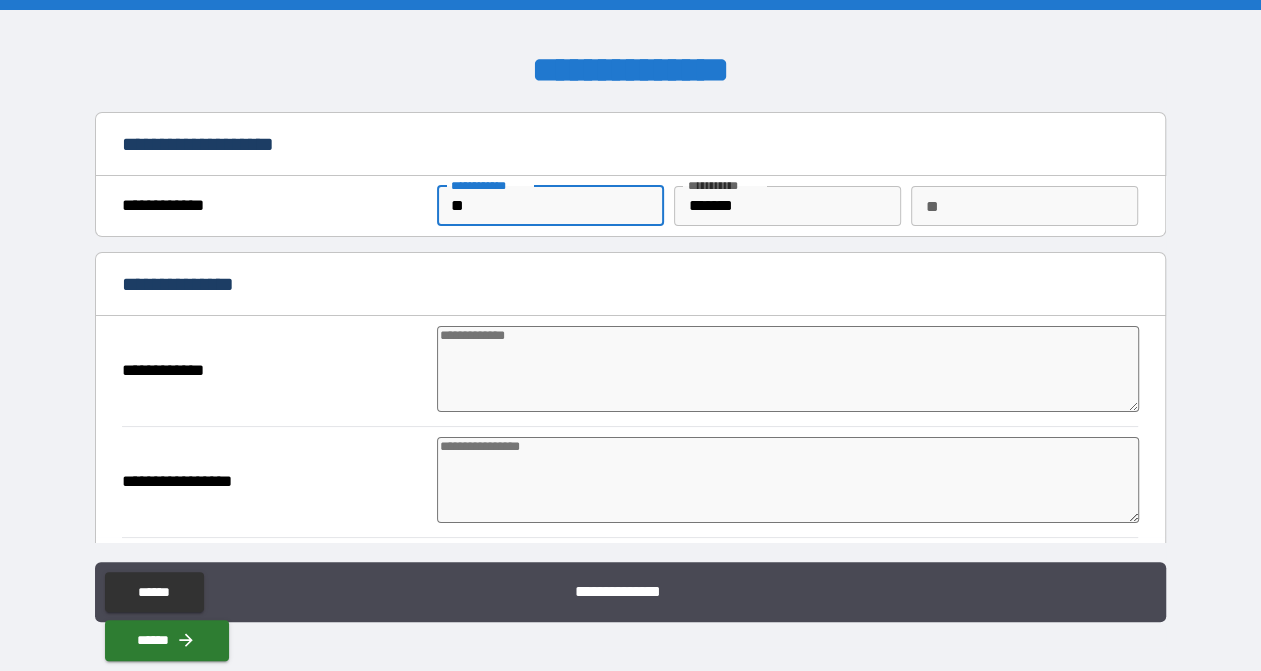 type on "*****" 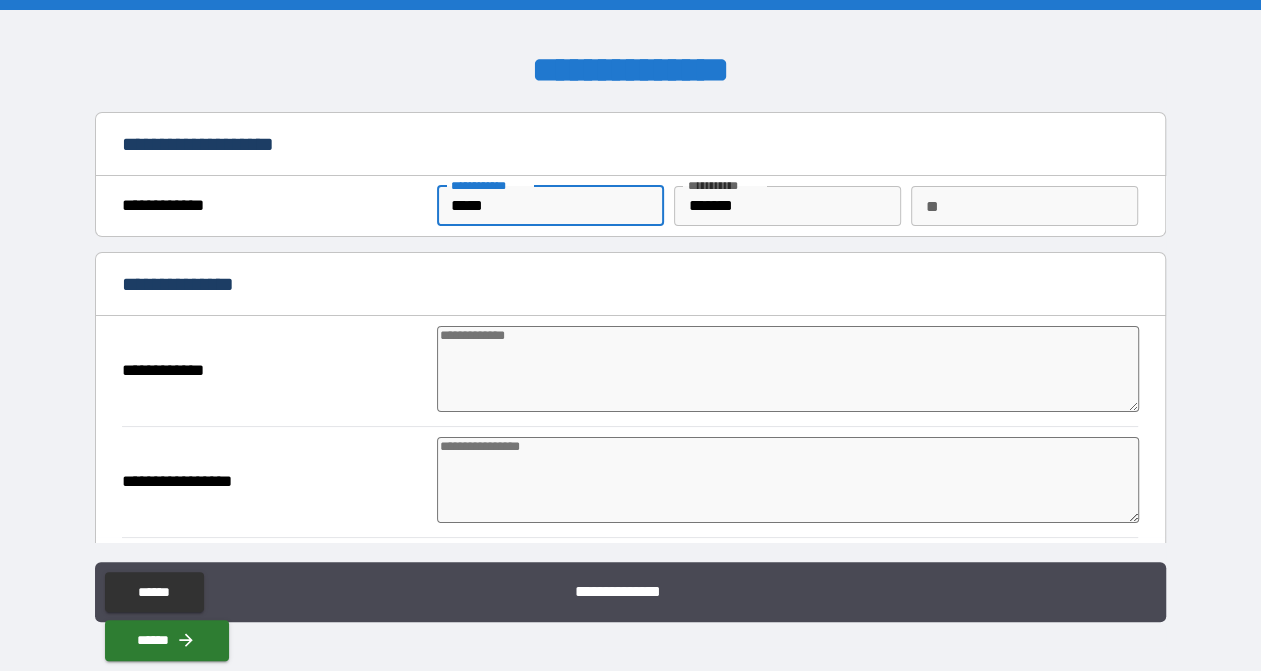 type on "*" 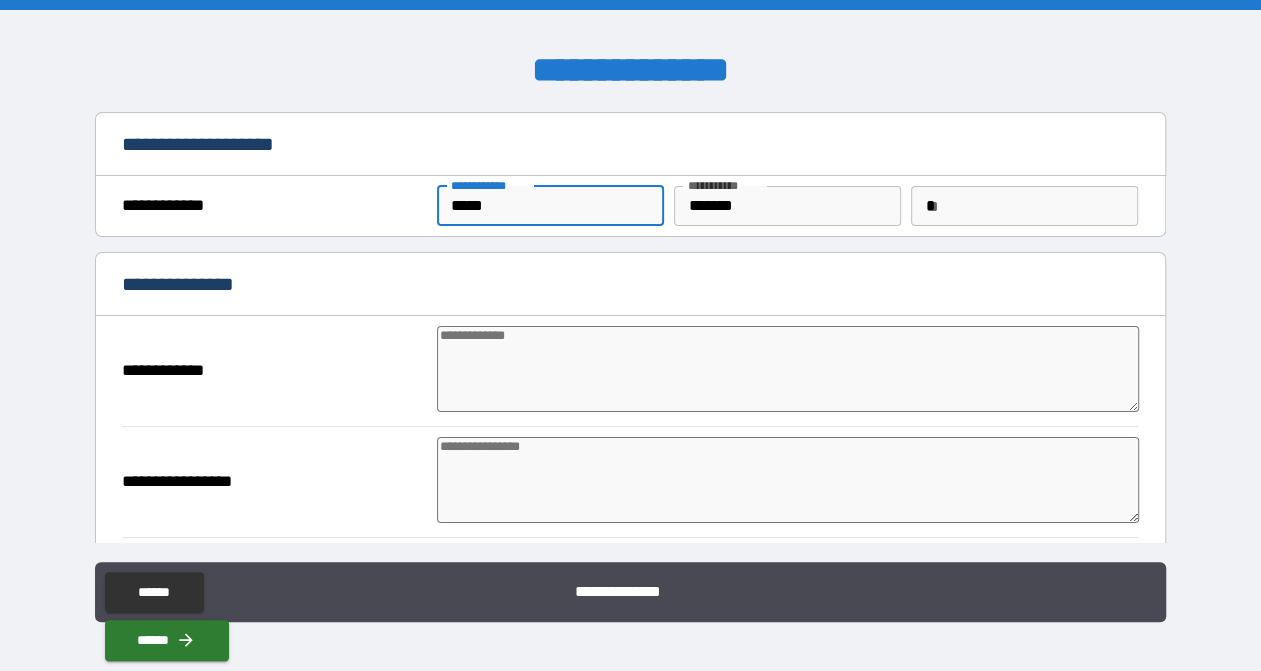 type on "*" 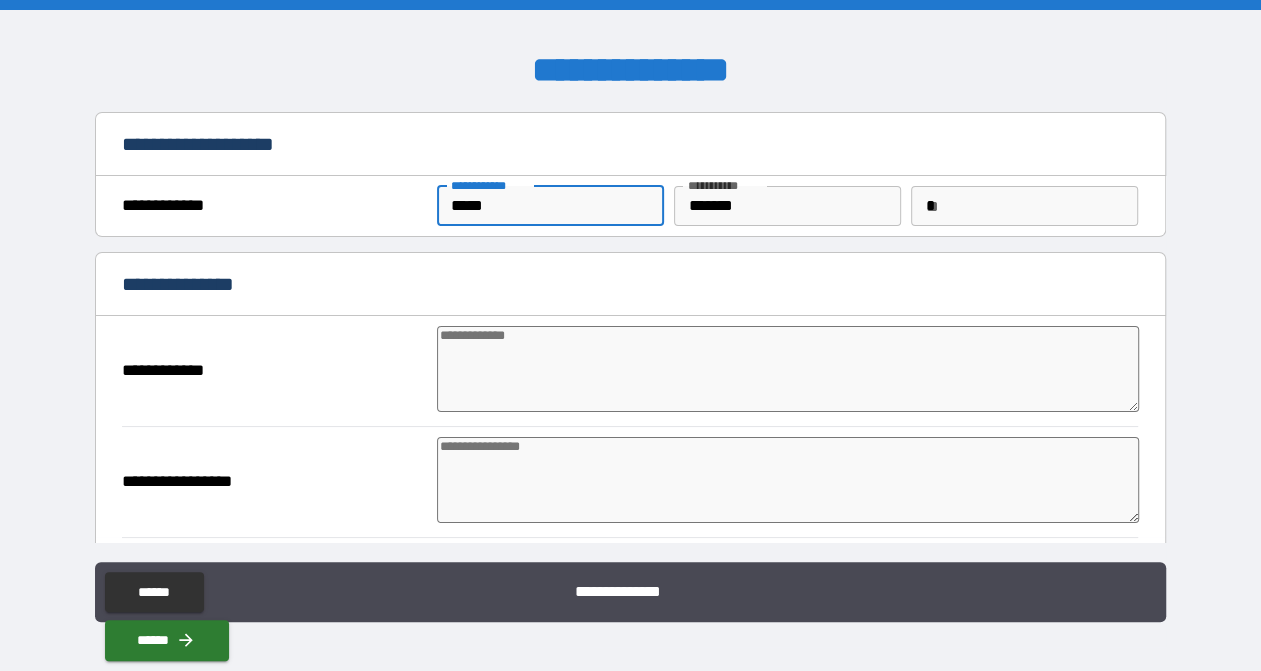 type on "*" 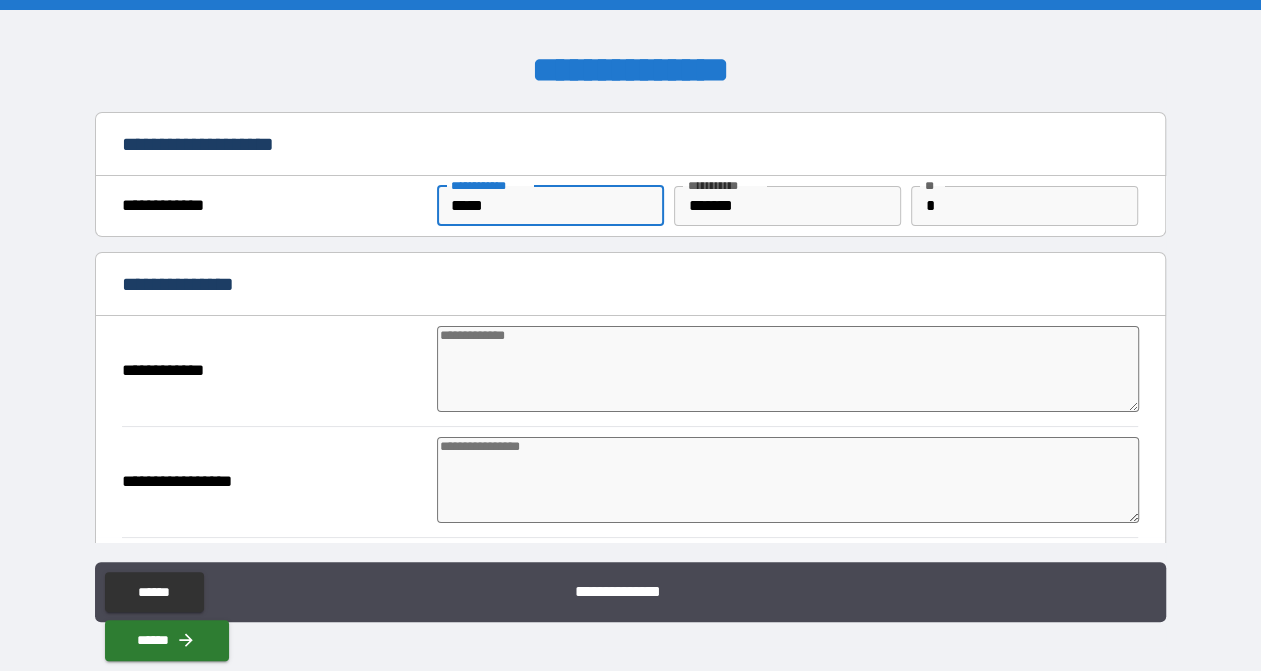 type on "*" 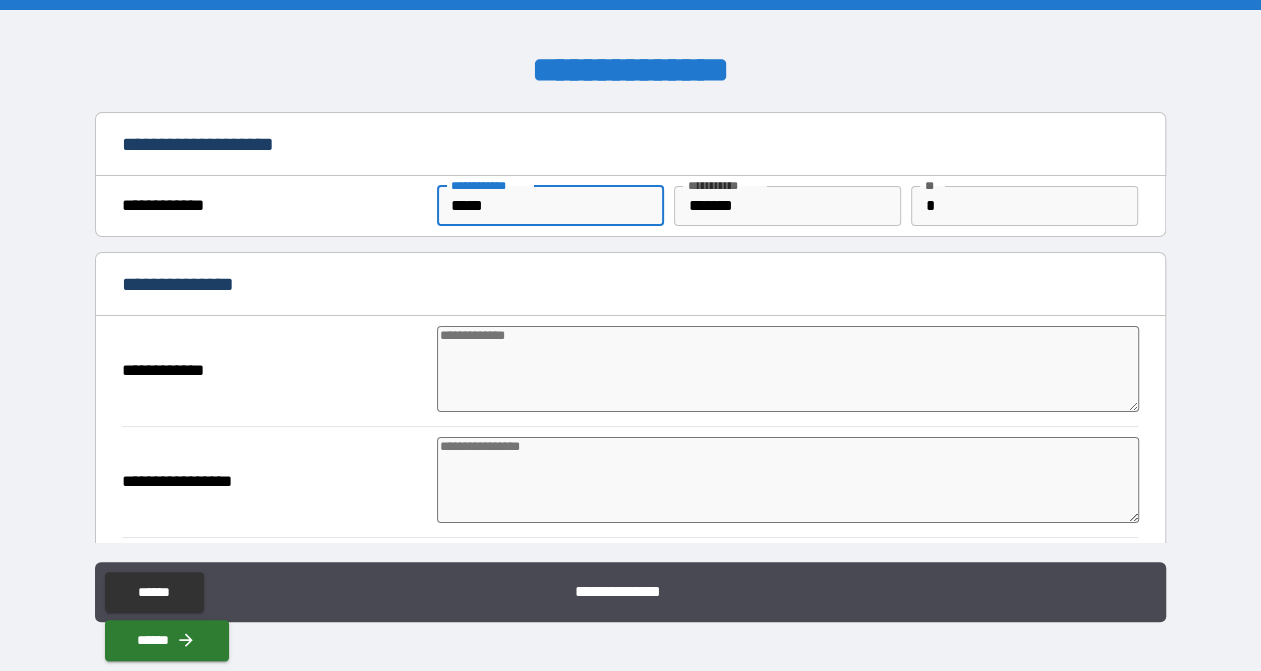 type on "*" 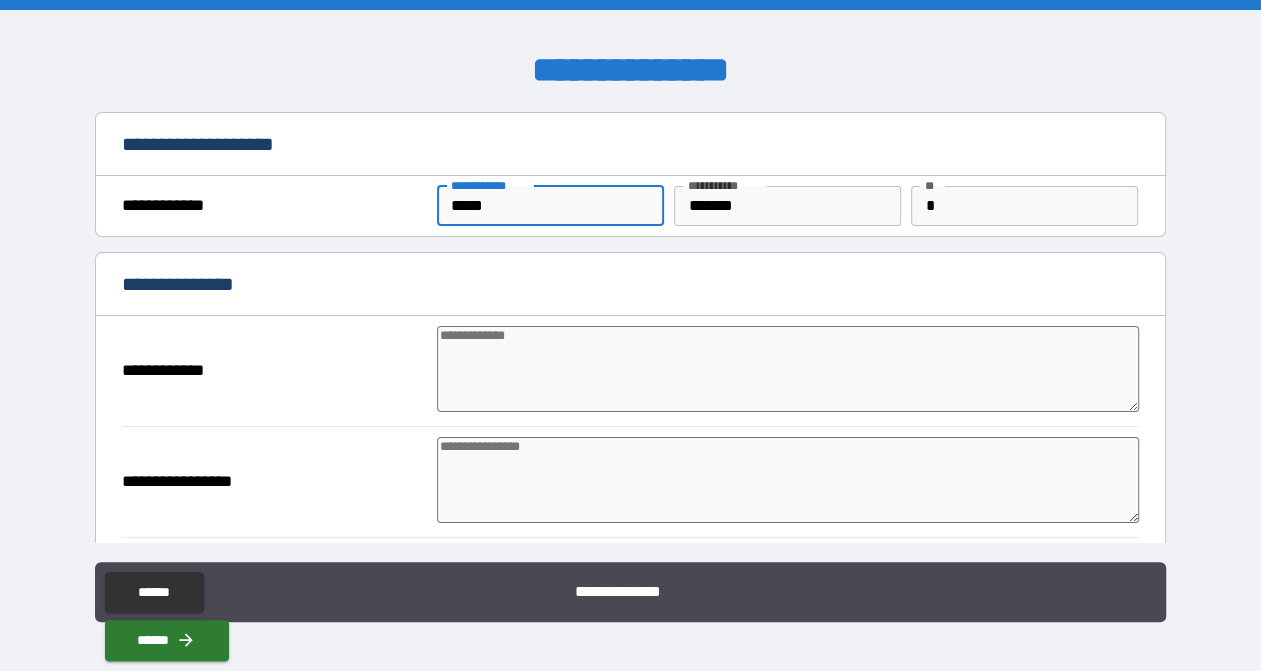 scroll, scrollTop: 100, scrollLeft: 0, axis: vertical 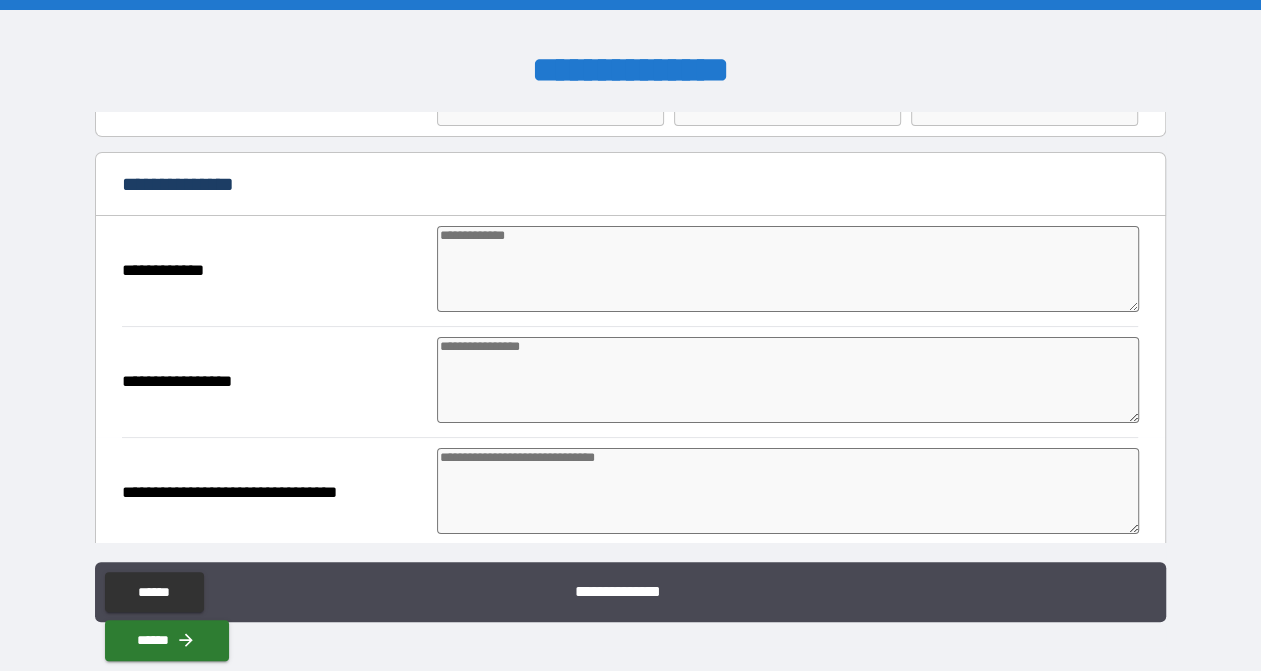 click at bounding box center [788, 269] 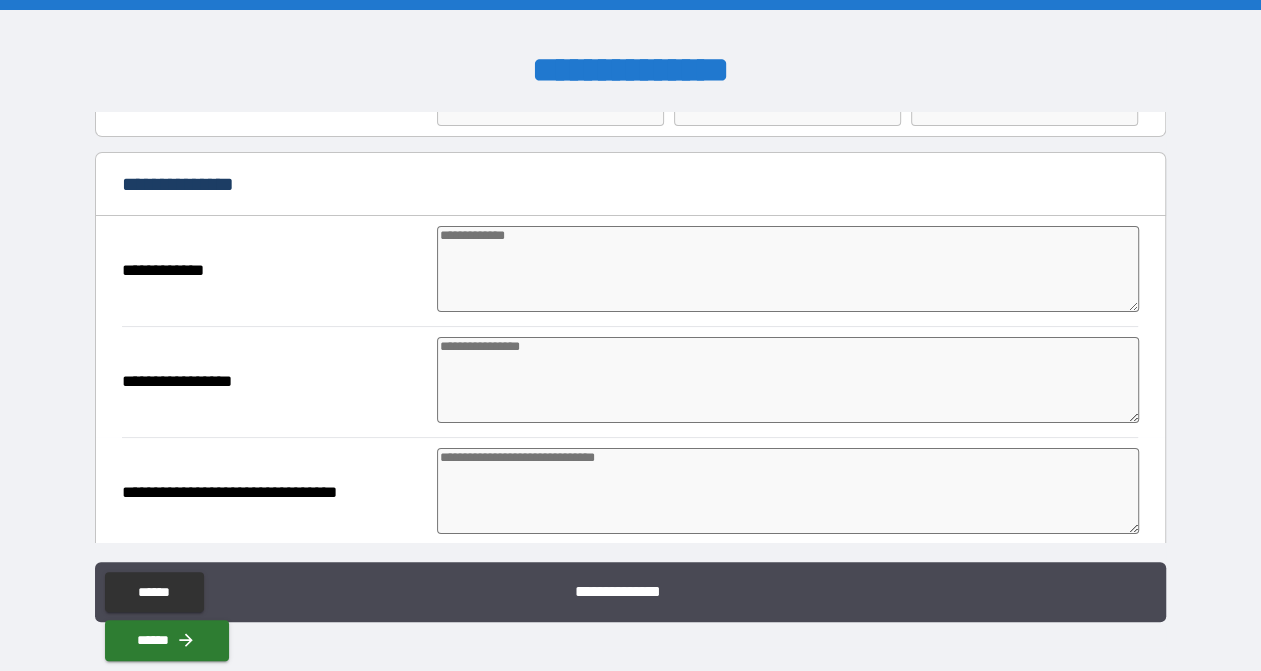 type on "*" 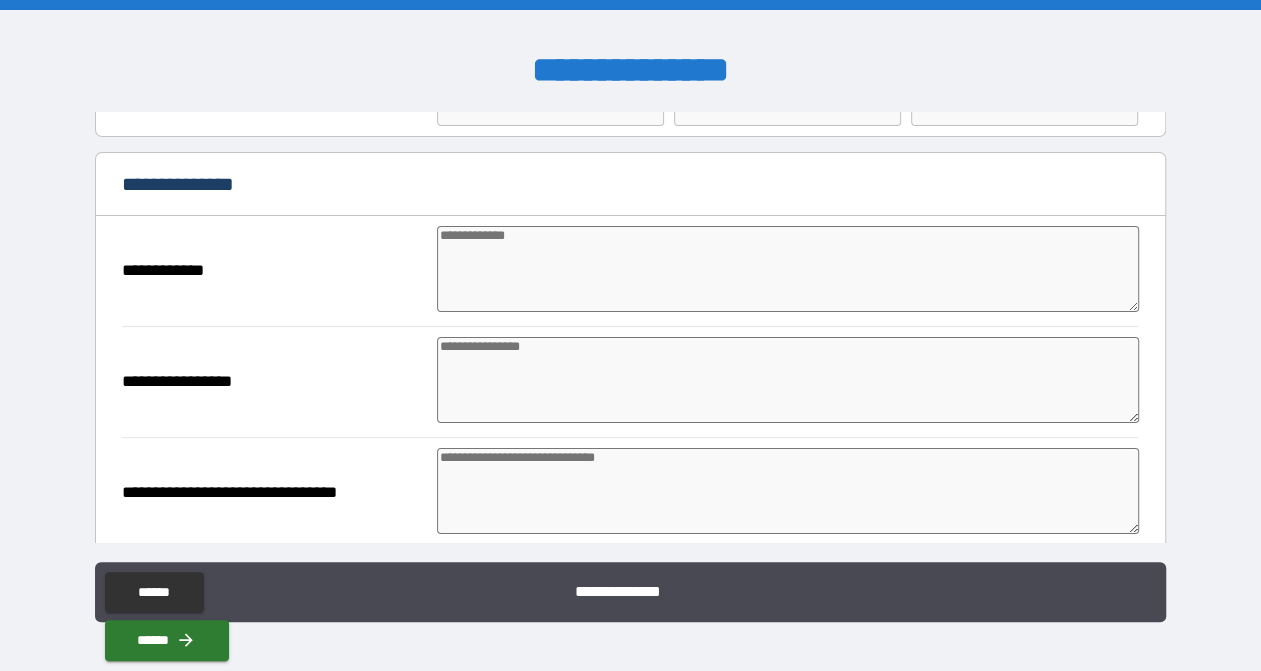 type on "*" 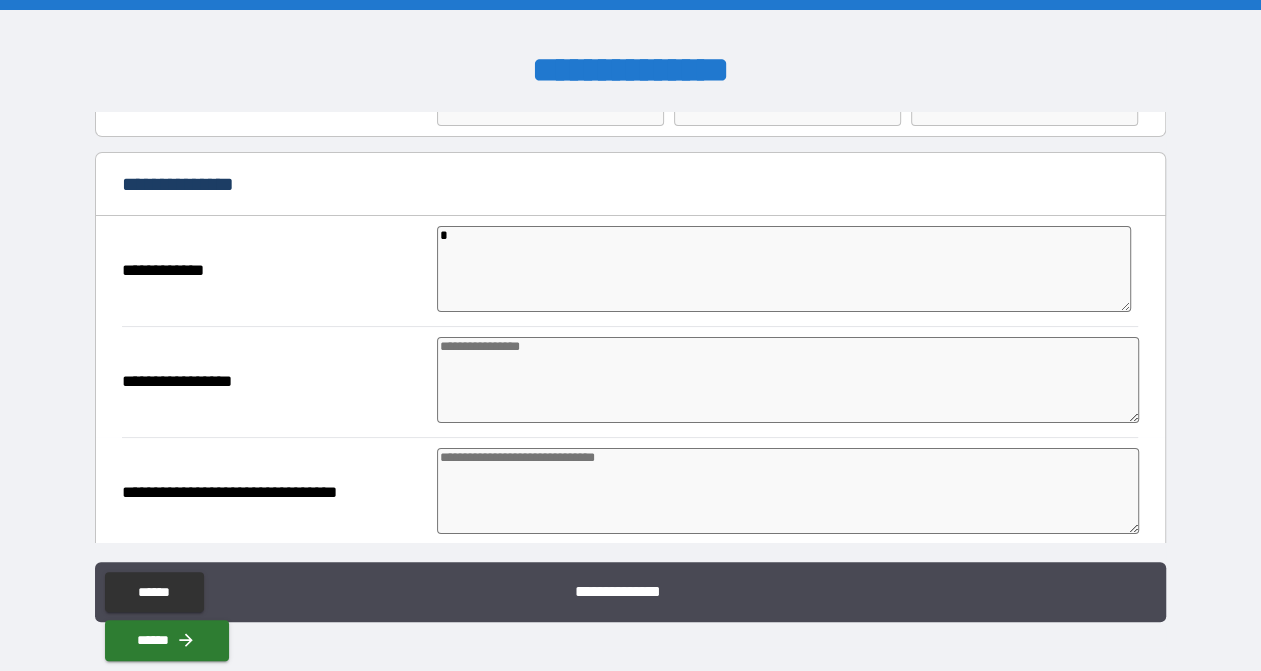 type on "**" 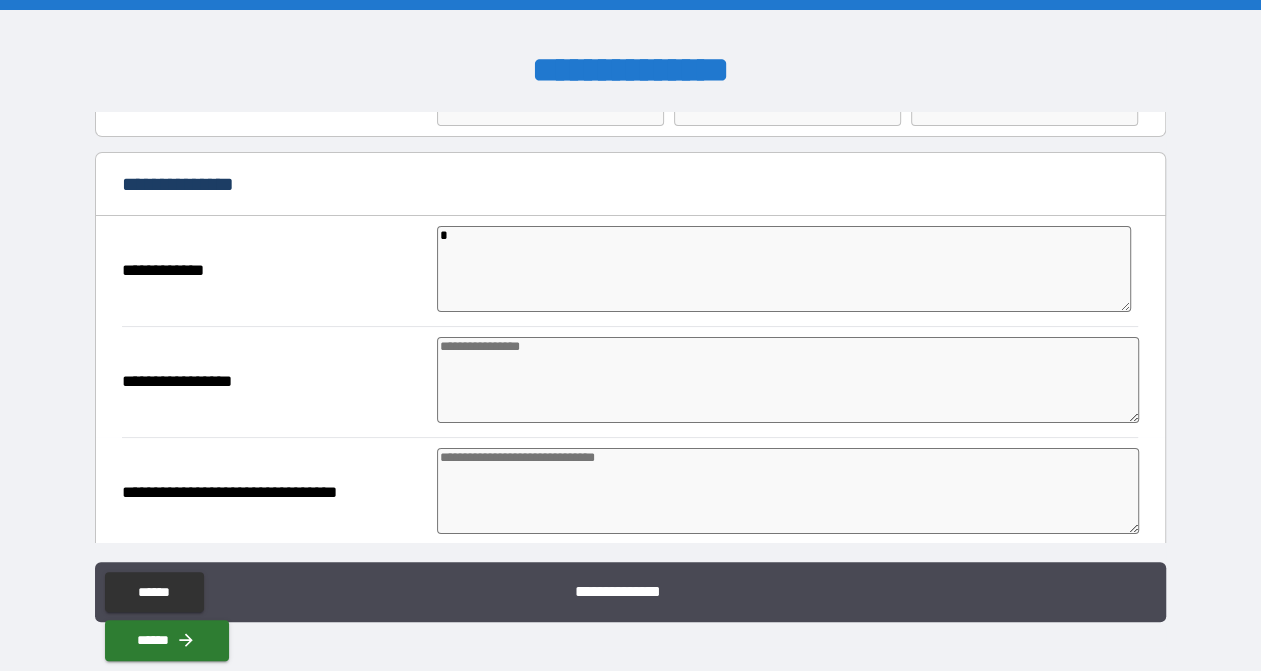 type on "*" 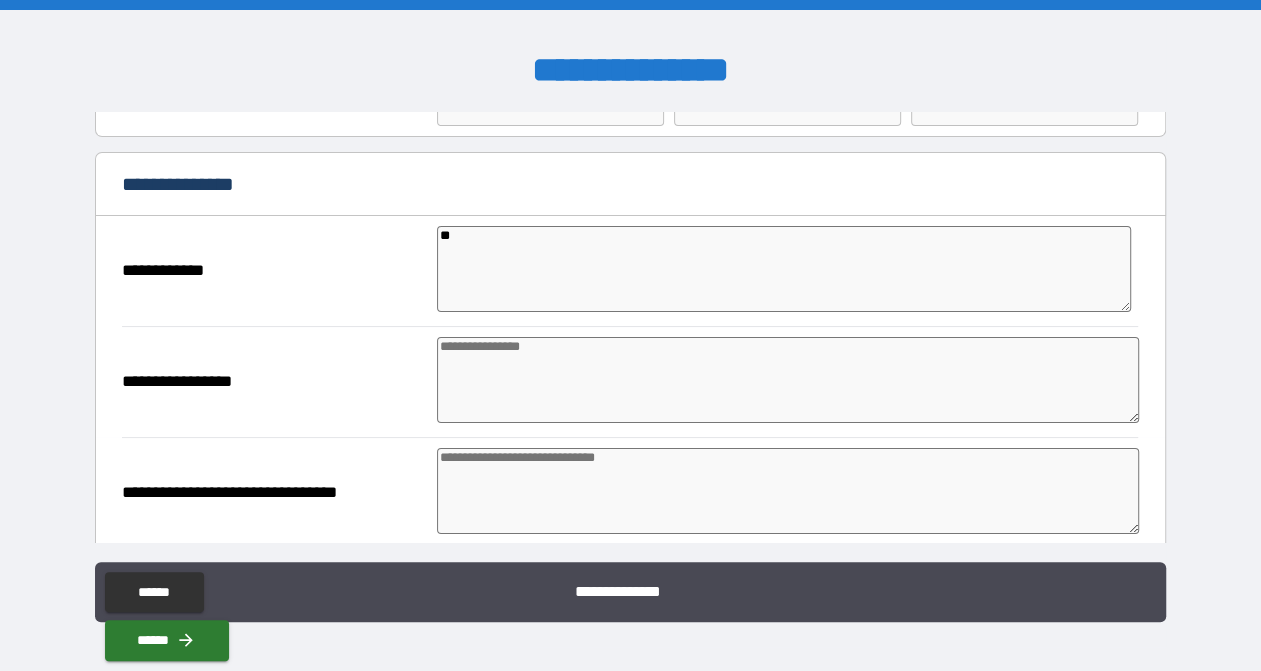 type on "*" 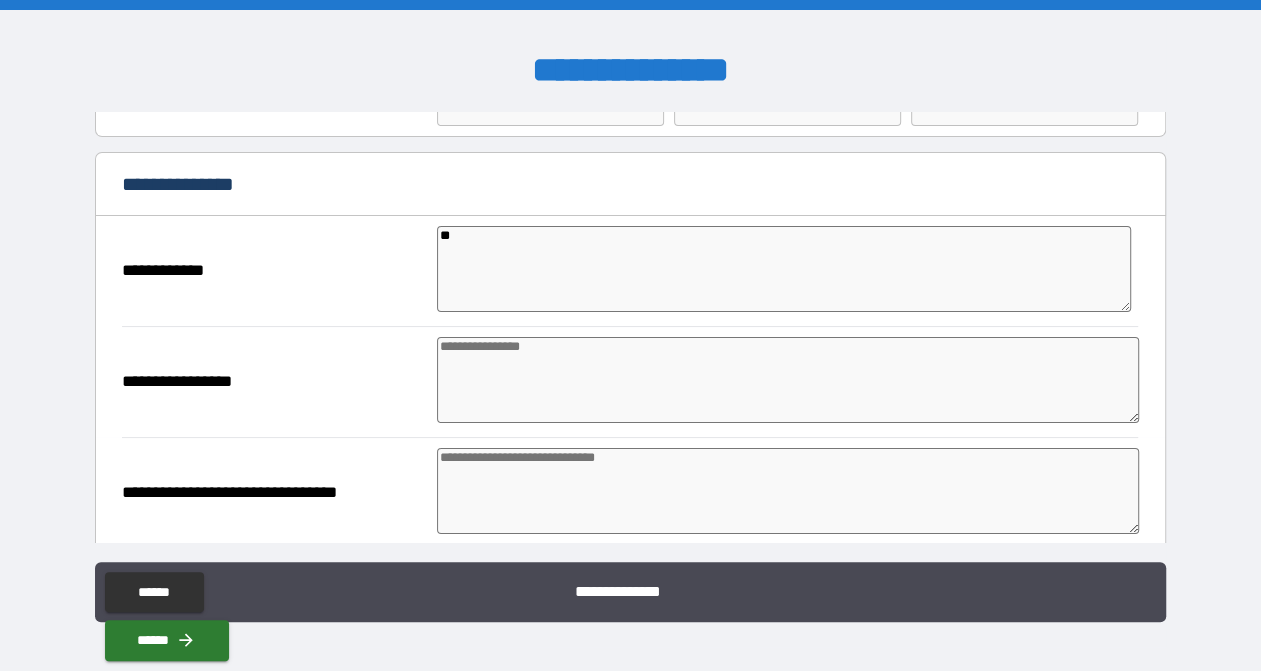 type on "*" 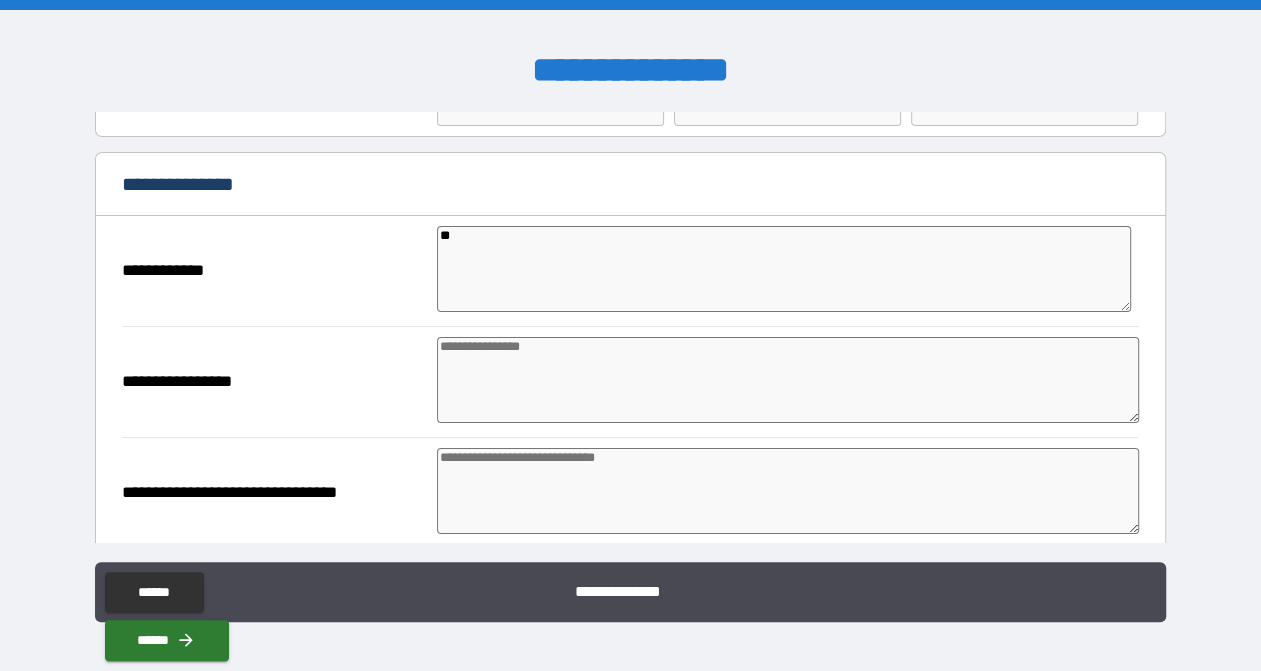 type on "*" 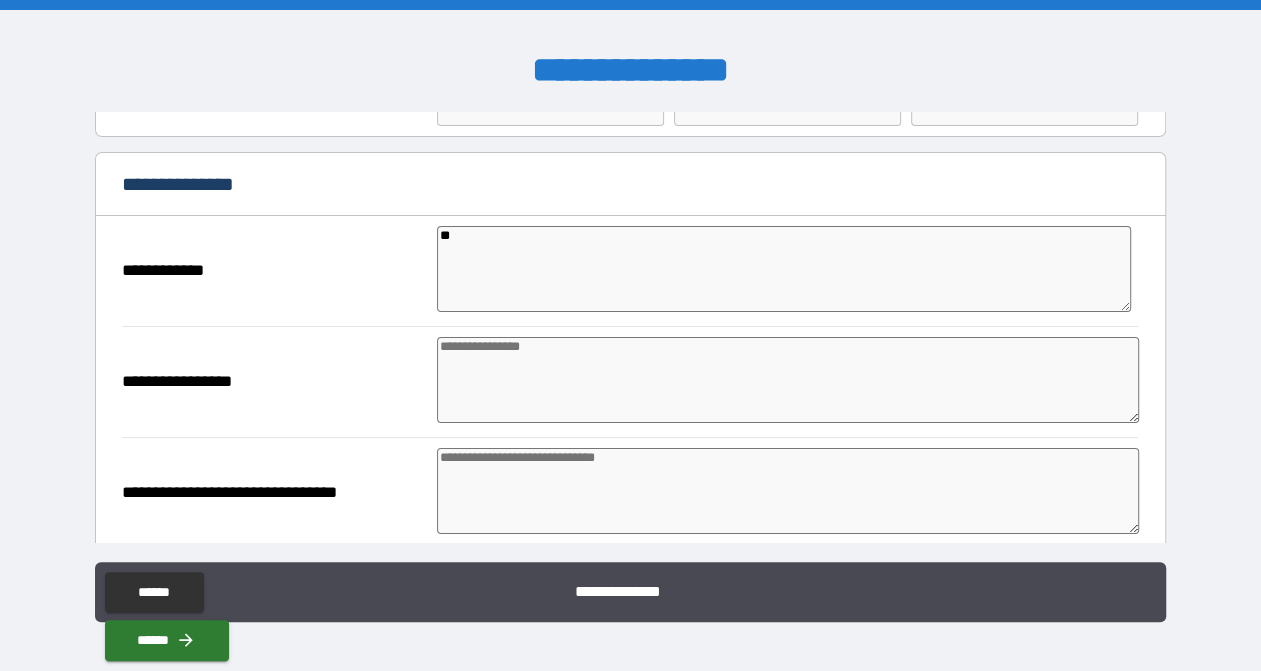 type on "*" 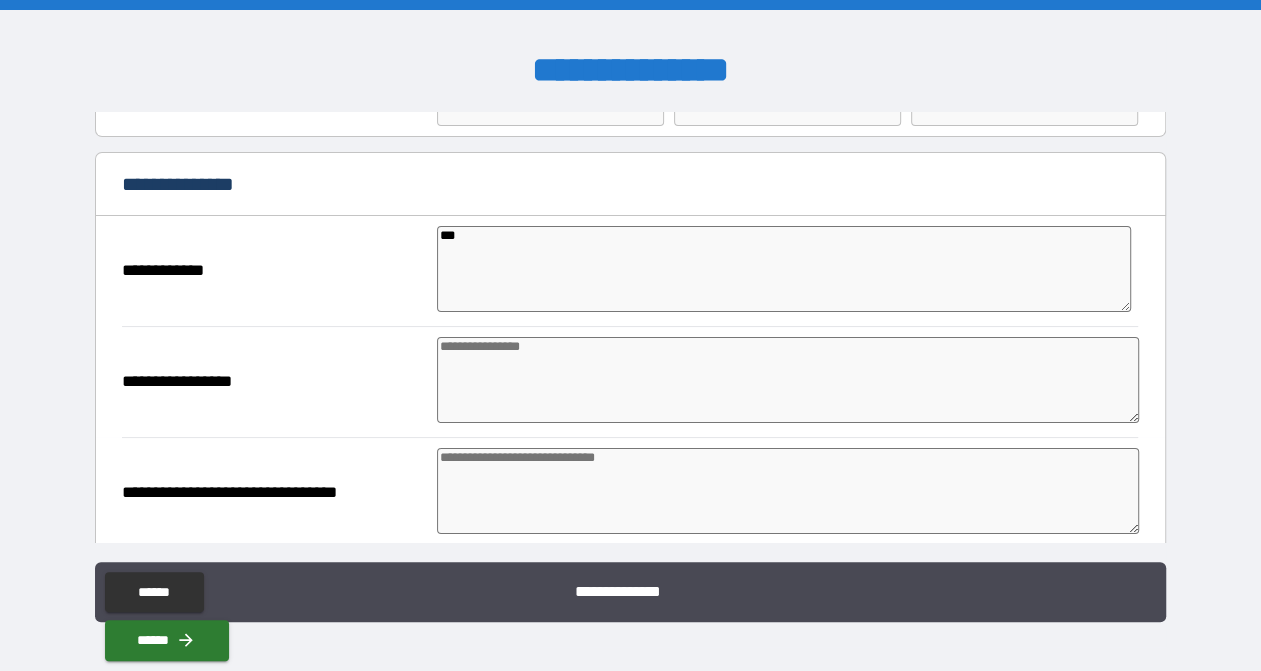 type on "*" 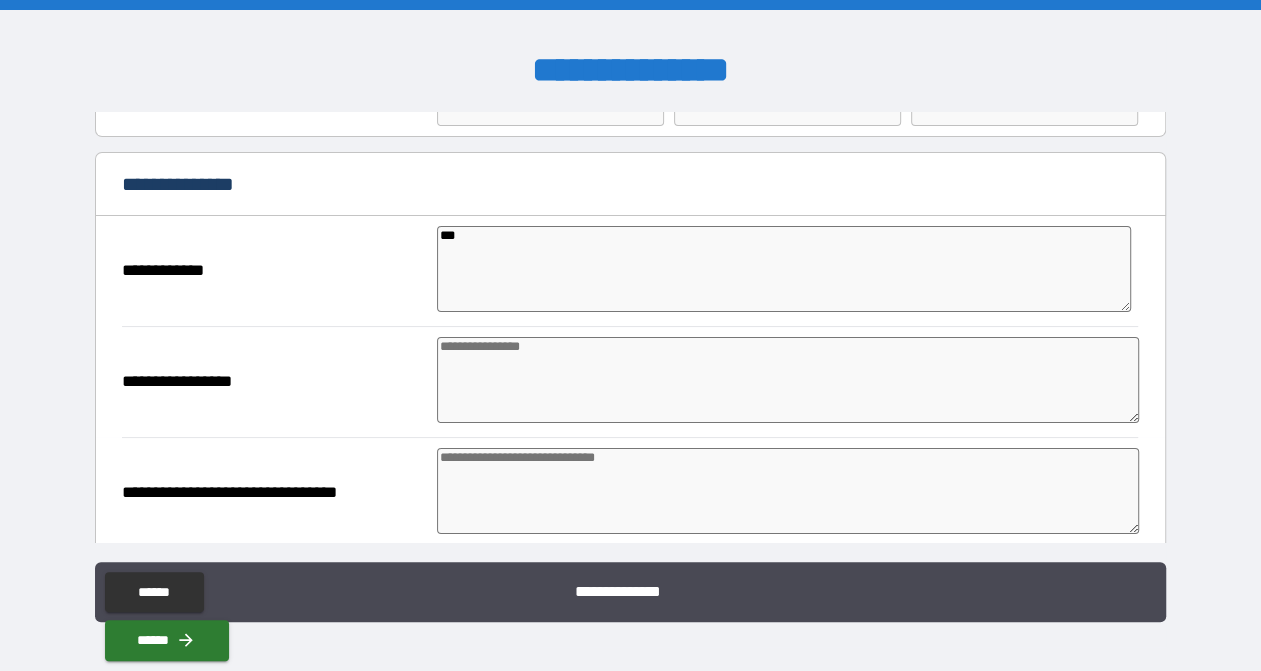type on "*" 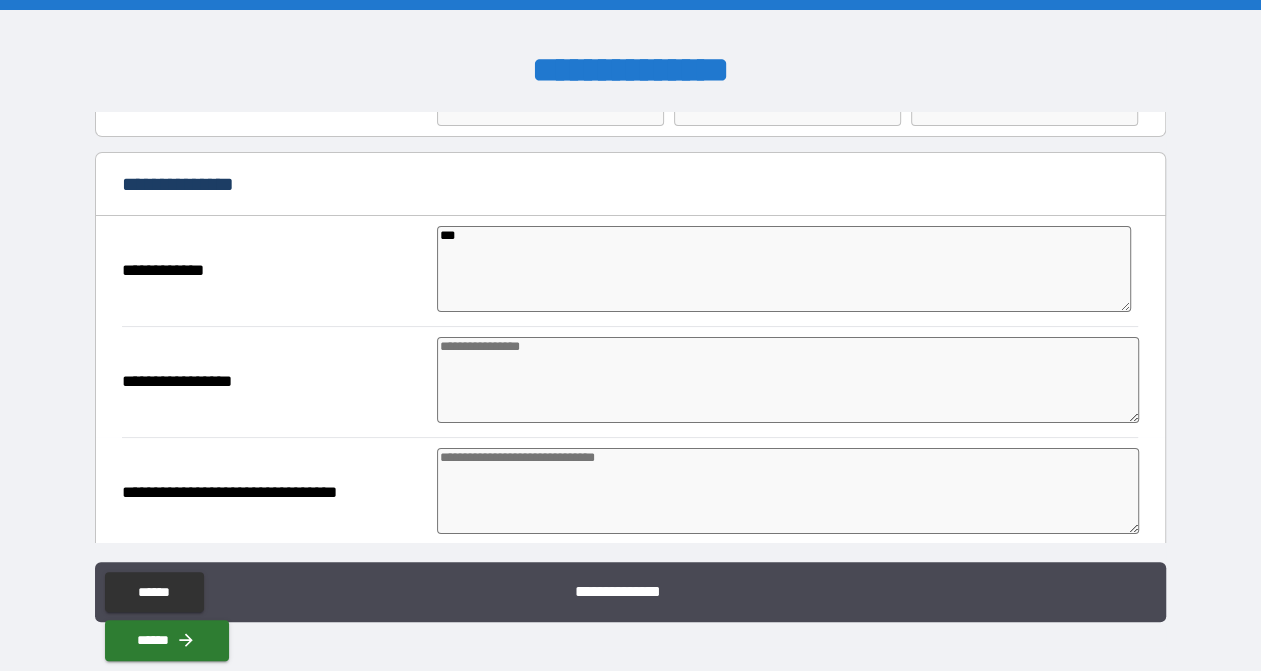 type on "****" 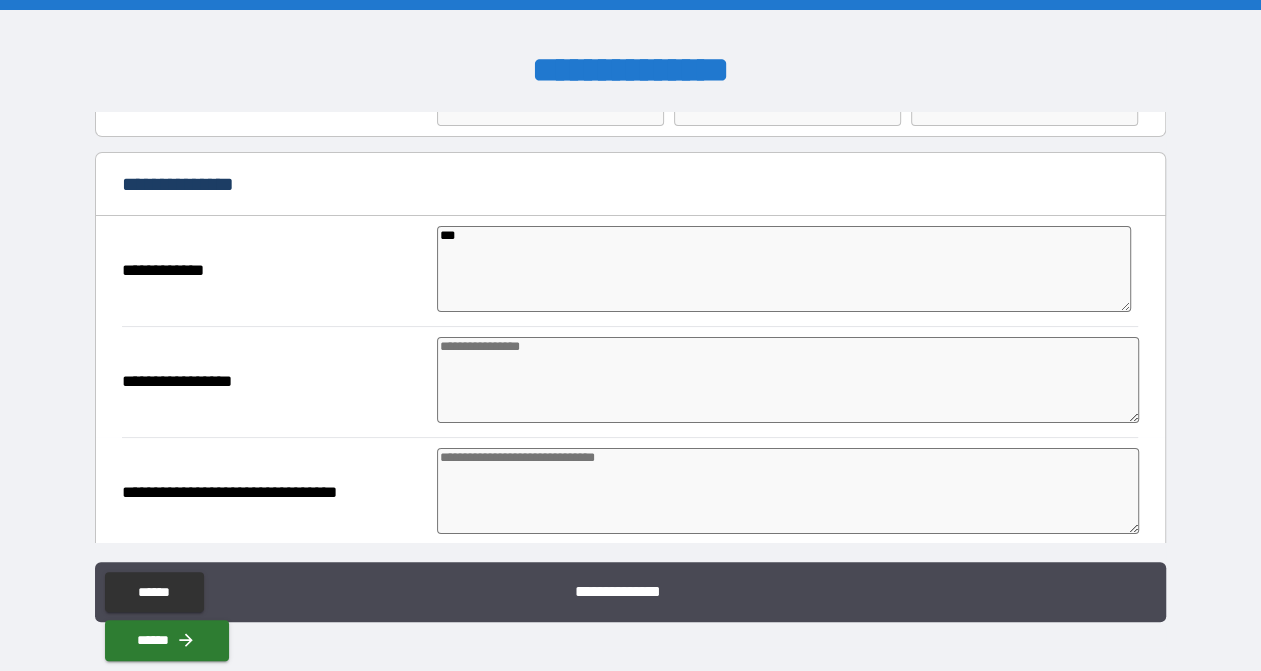 type on "*" 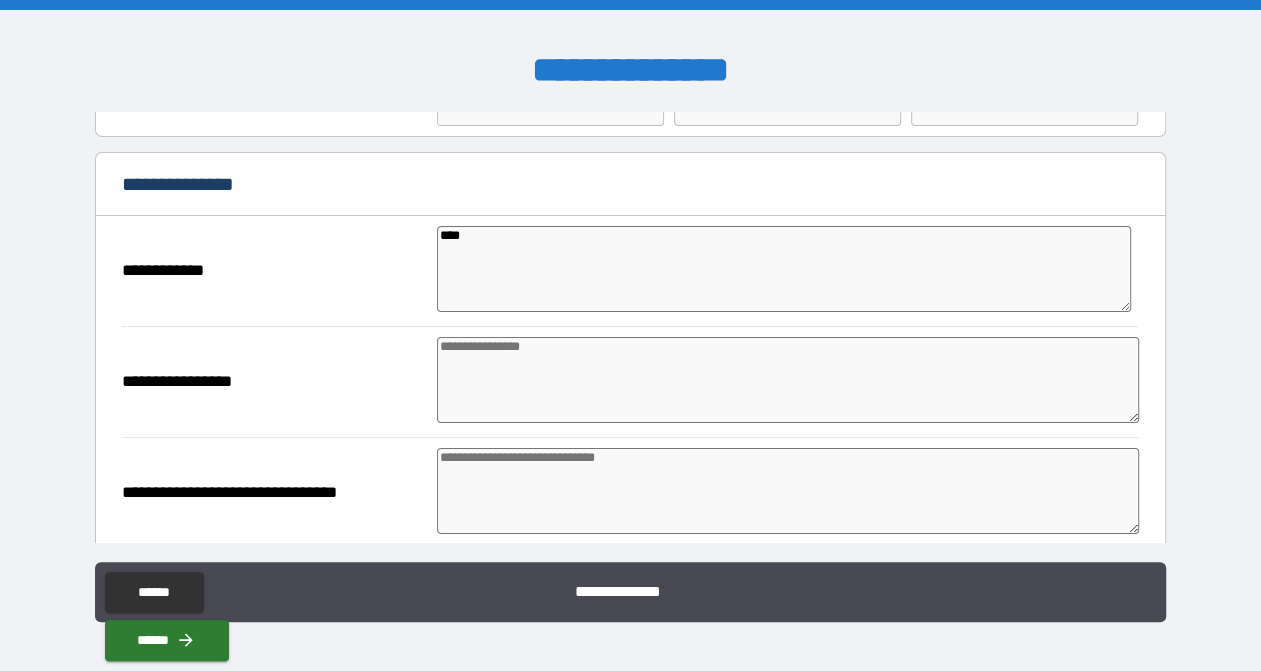 type on "*****" 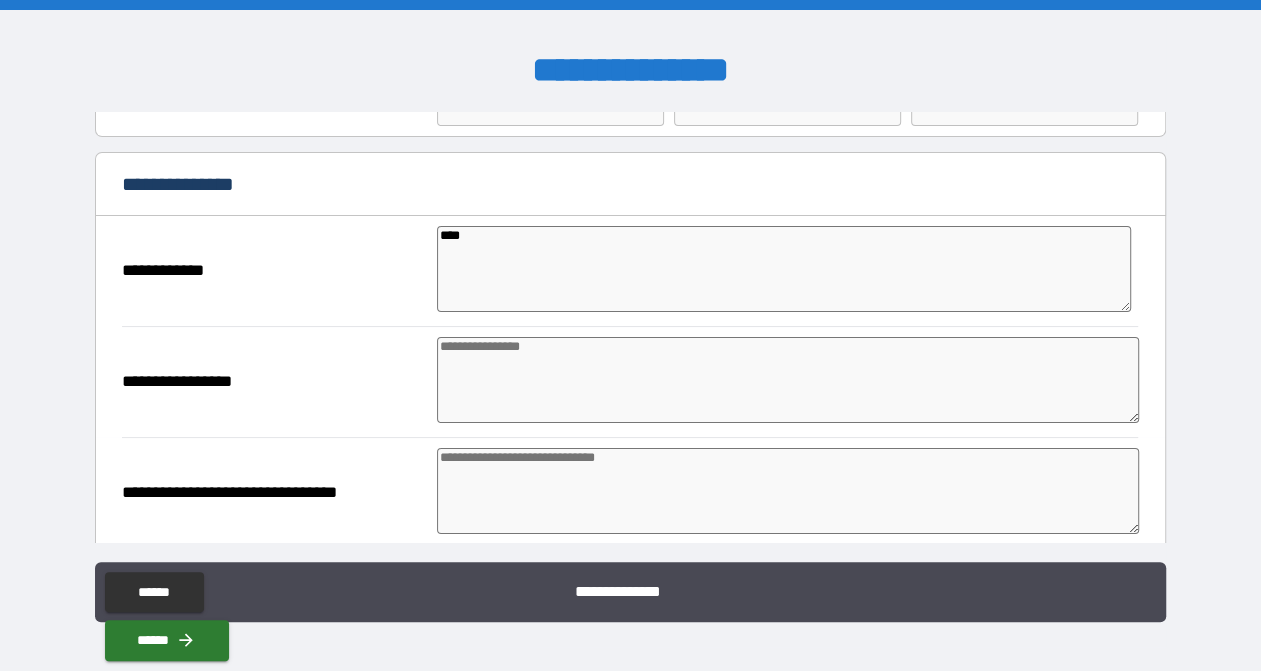type on "*" 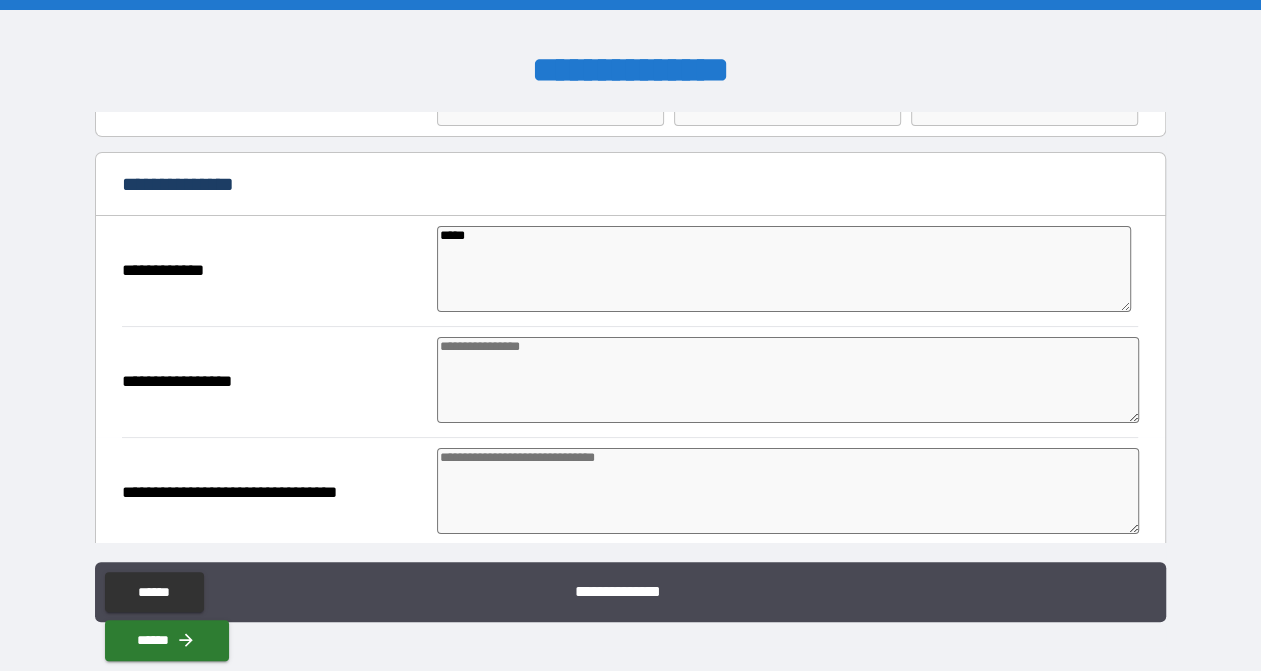 type on "*" 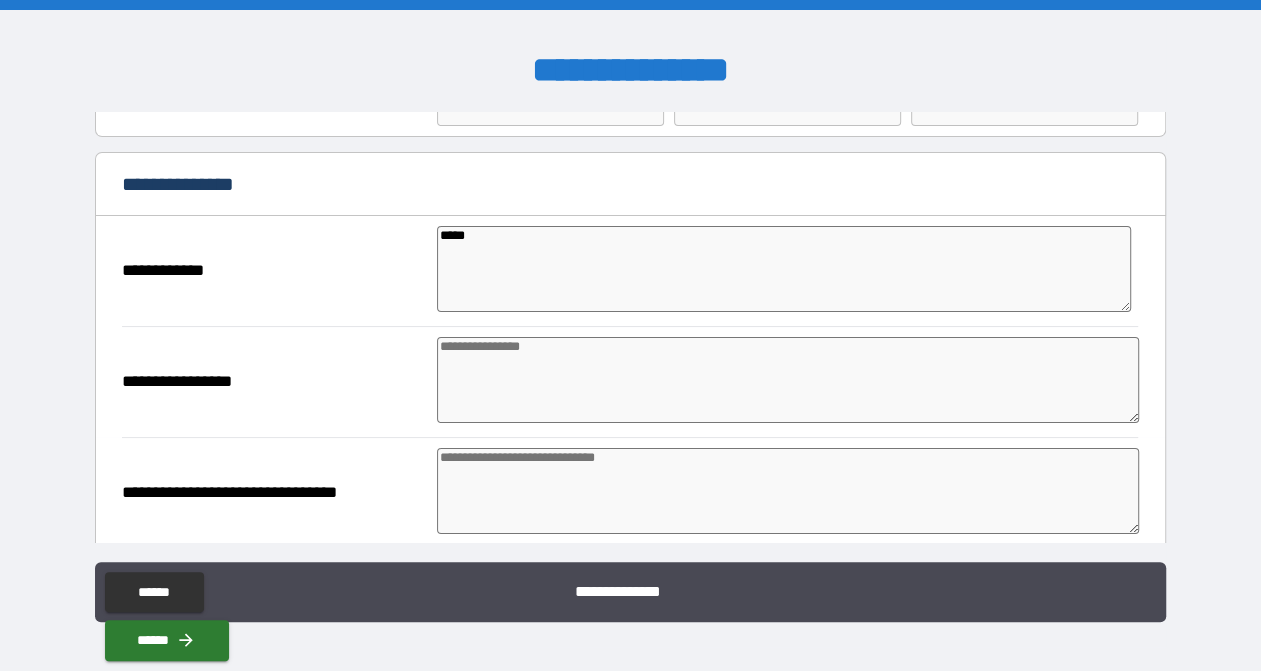 type on "*" 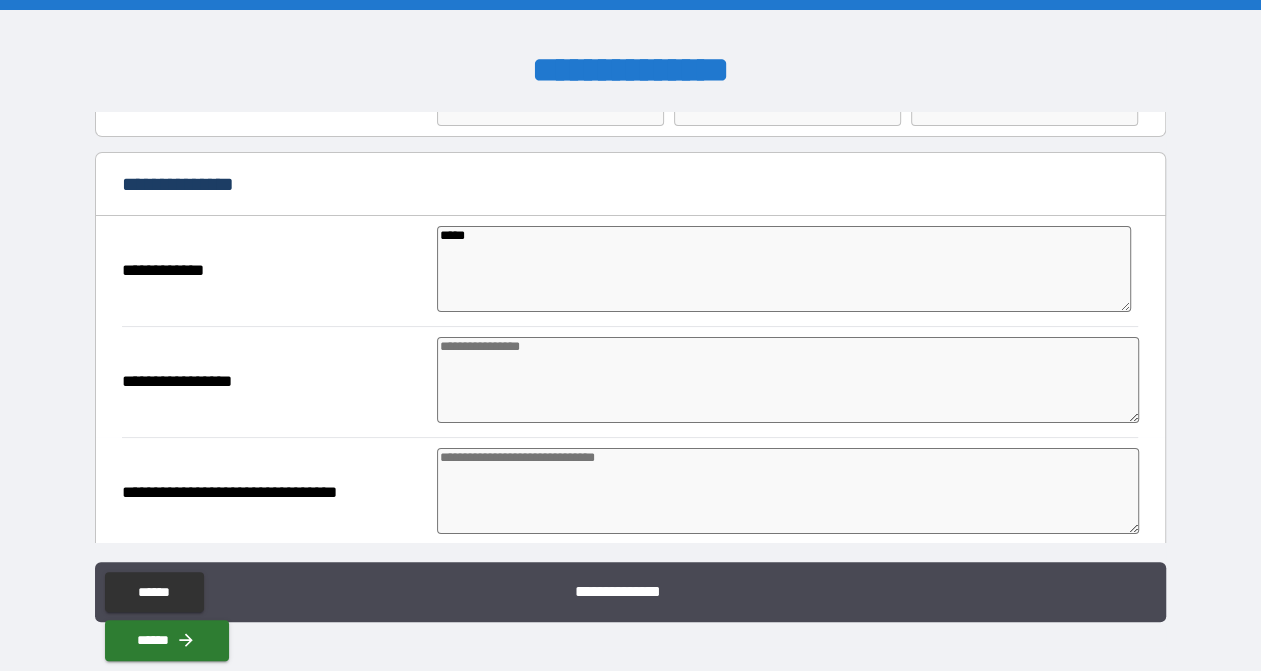 type on "*" 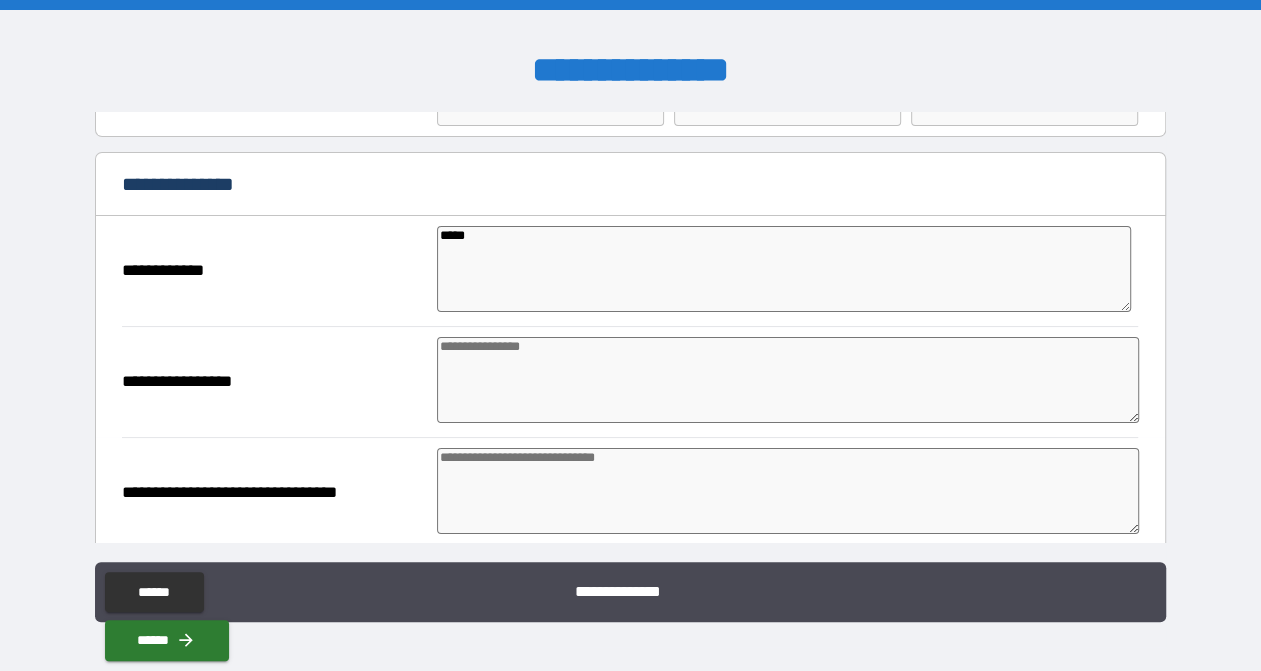 type on "*****" 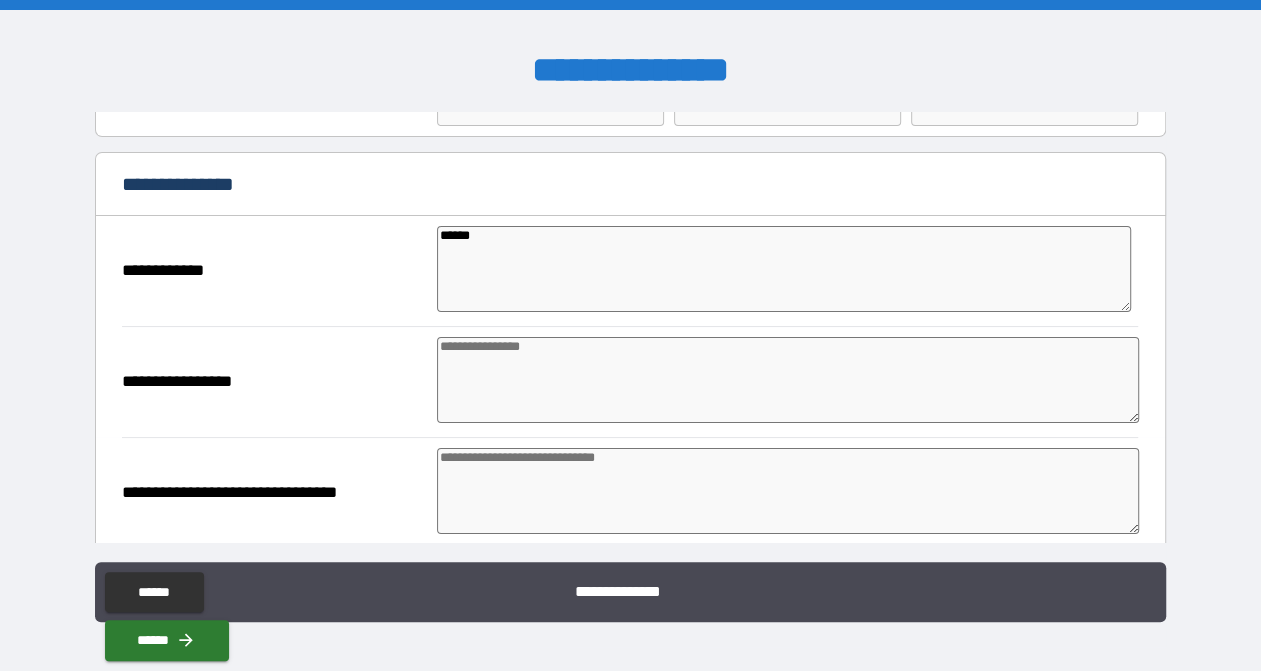 type on "*" 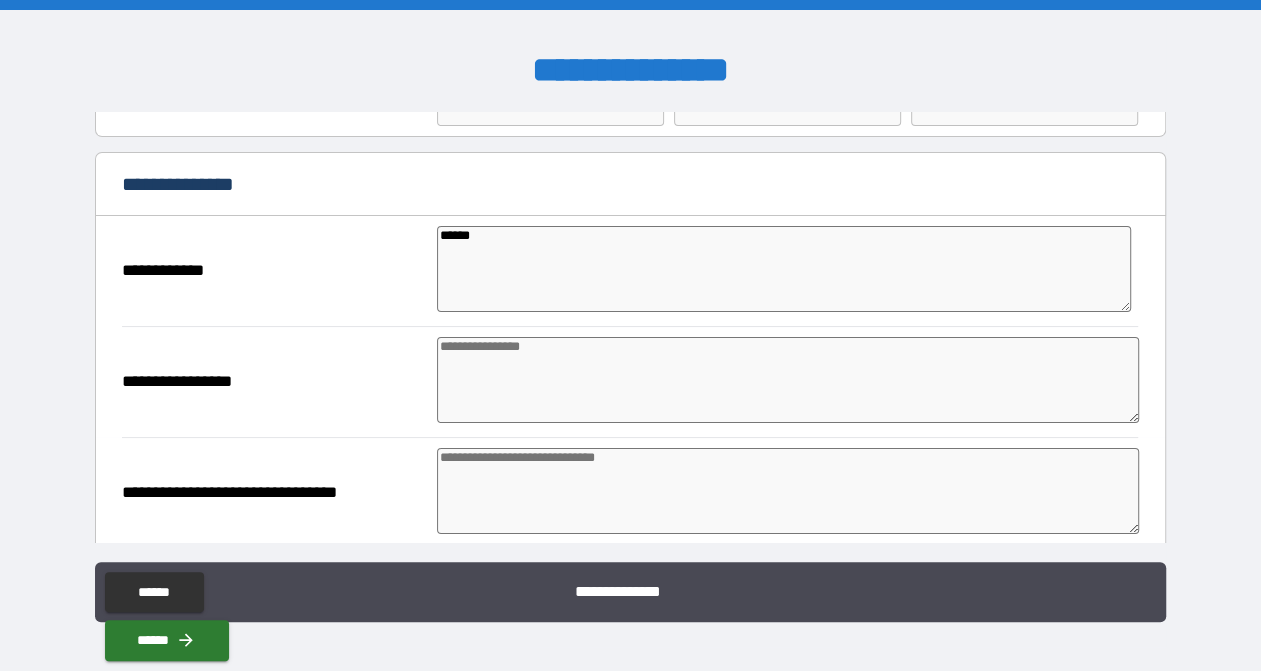 type on "*" 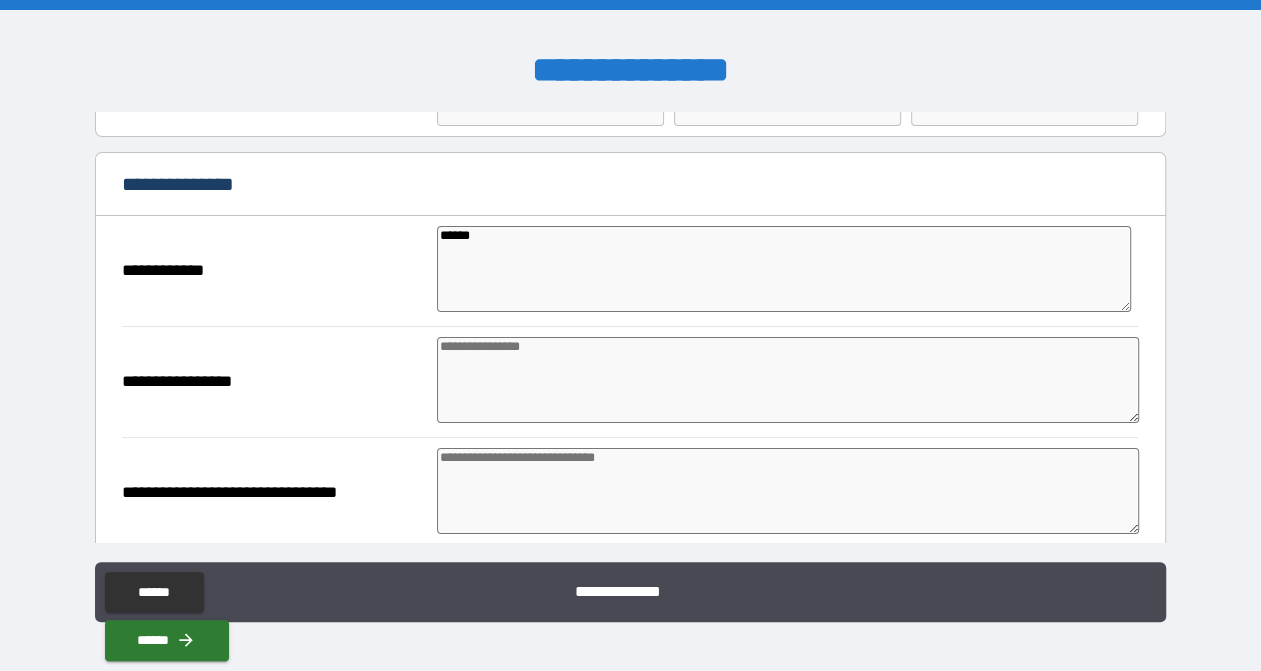 type on "*******" 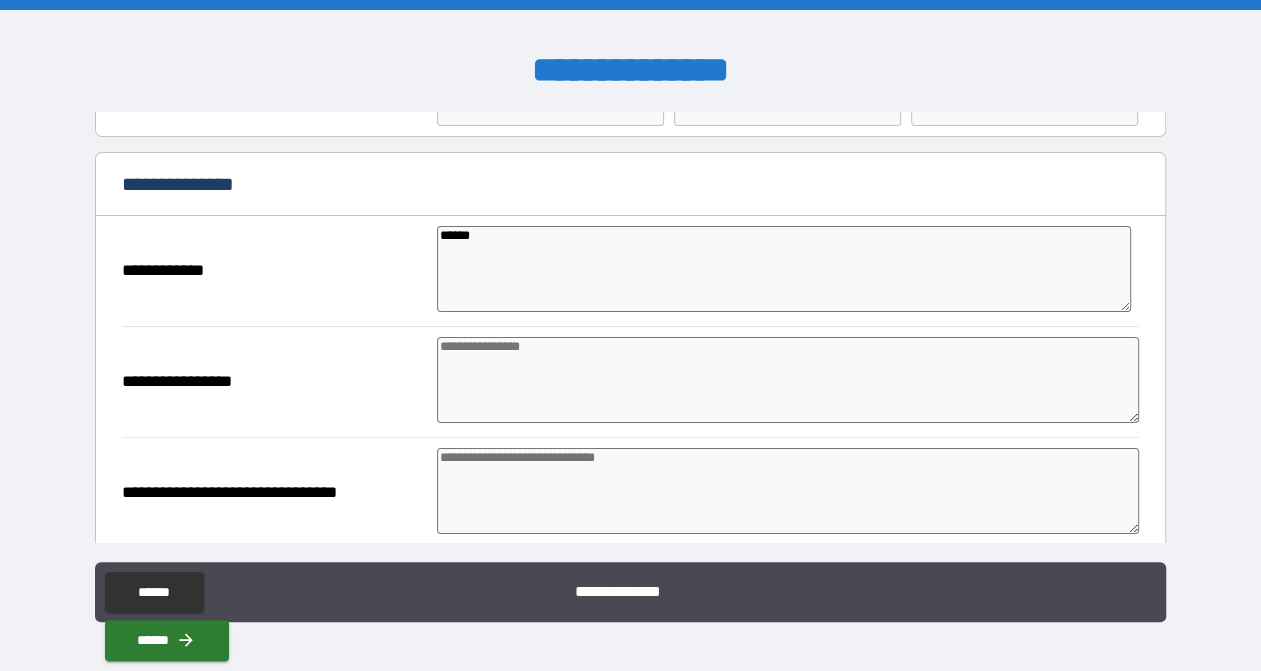 type on "*" 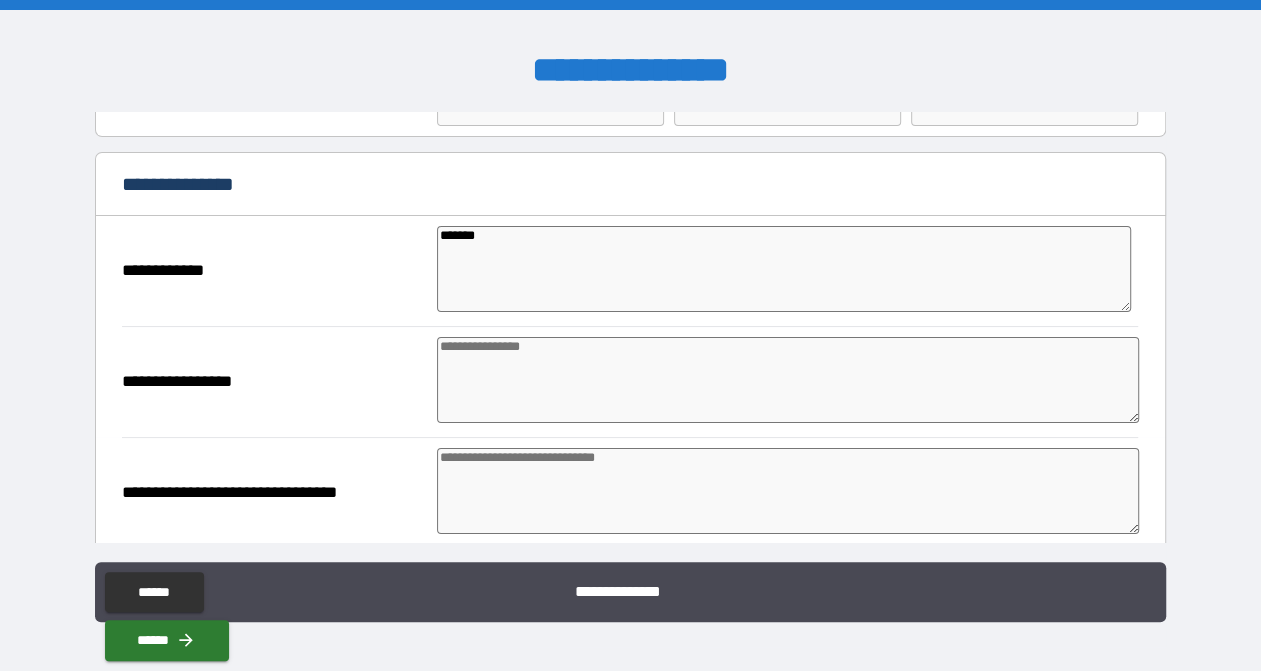 type on "*" 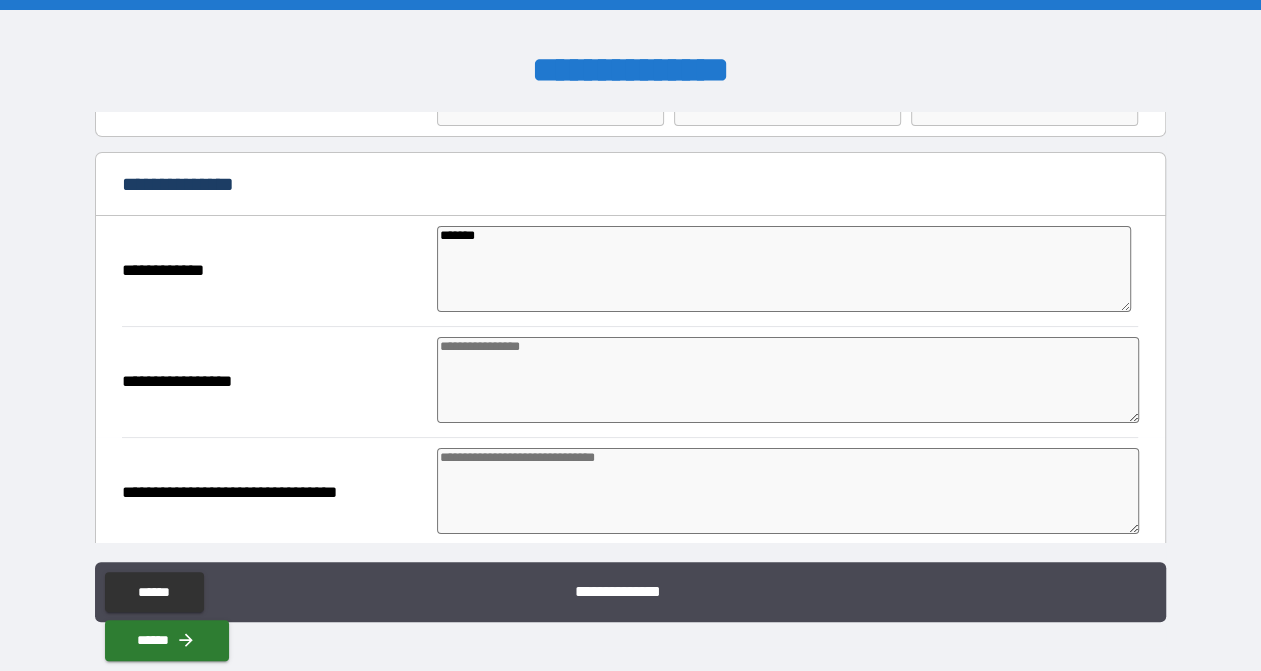 type on "*" 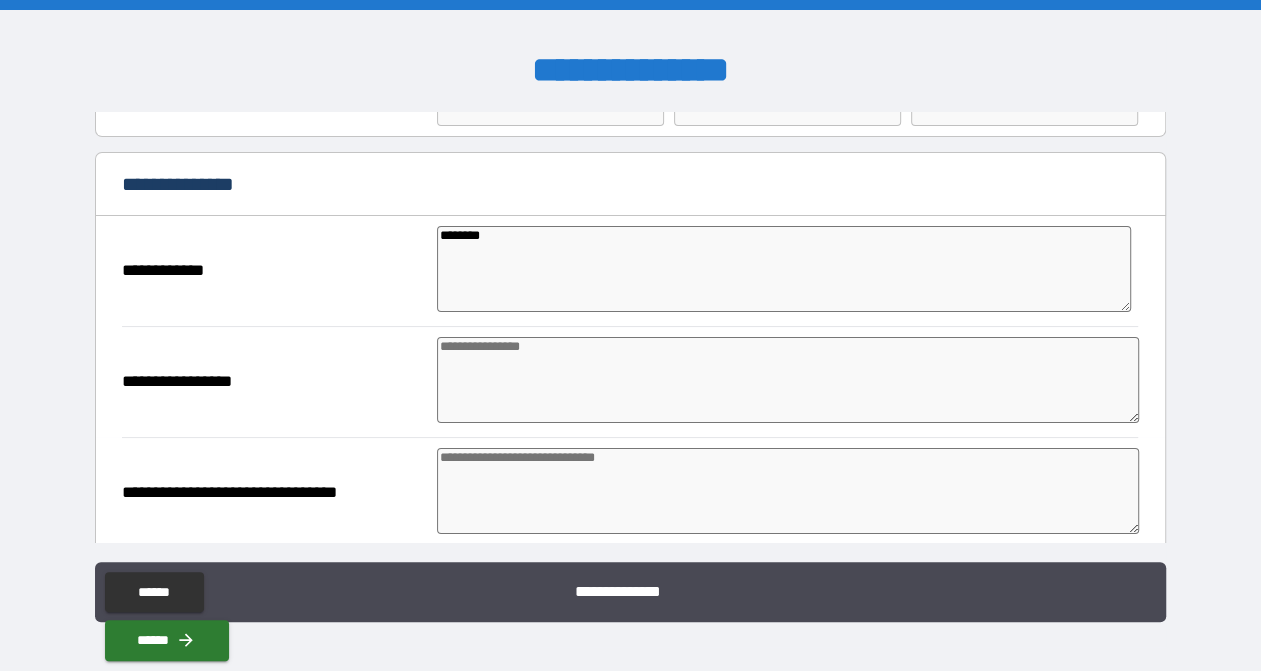 type on "*" 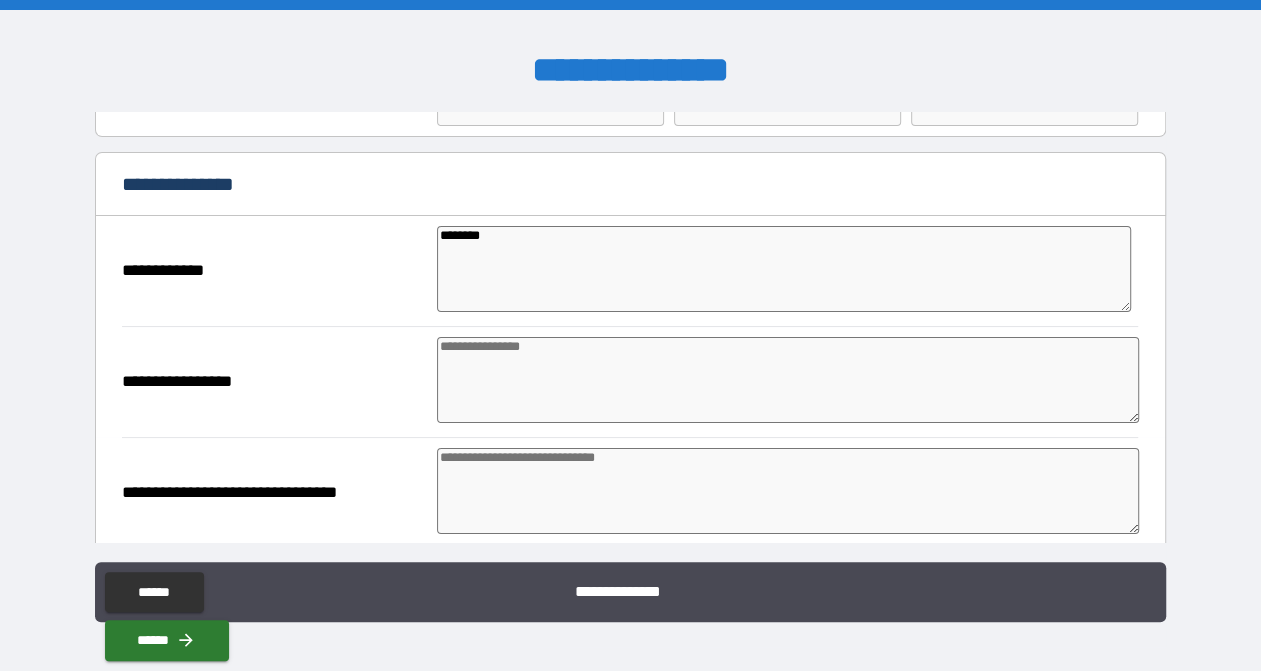 type on "*" 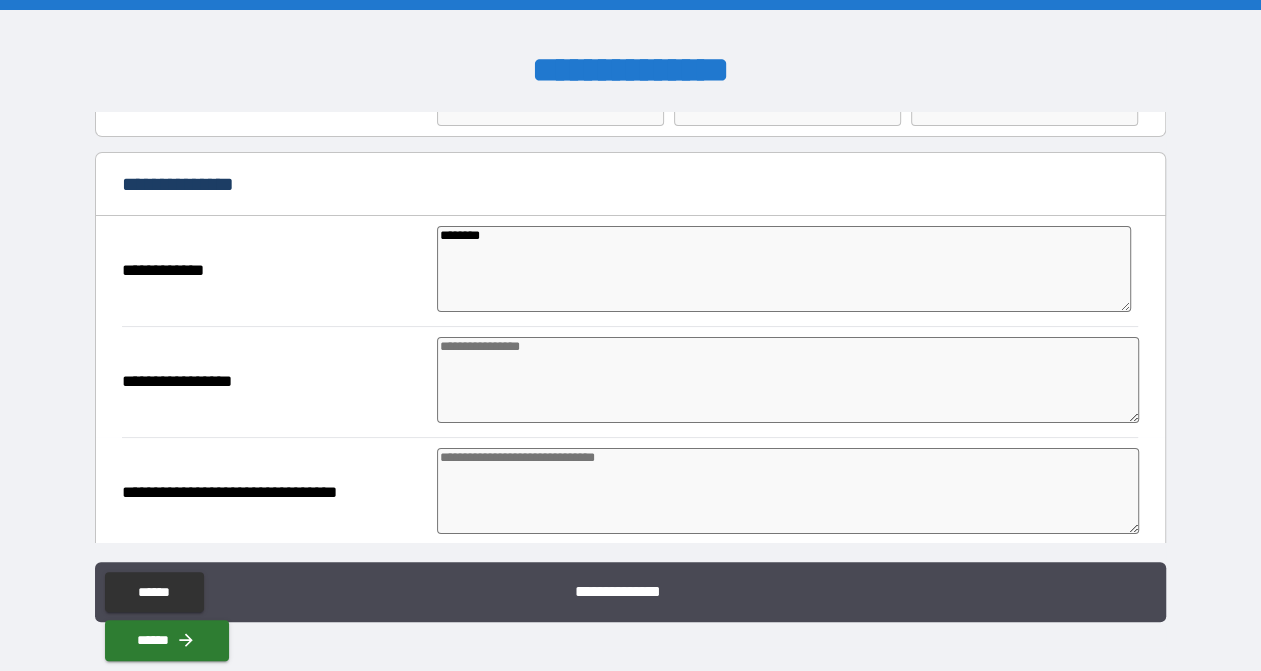 type on "*********" 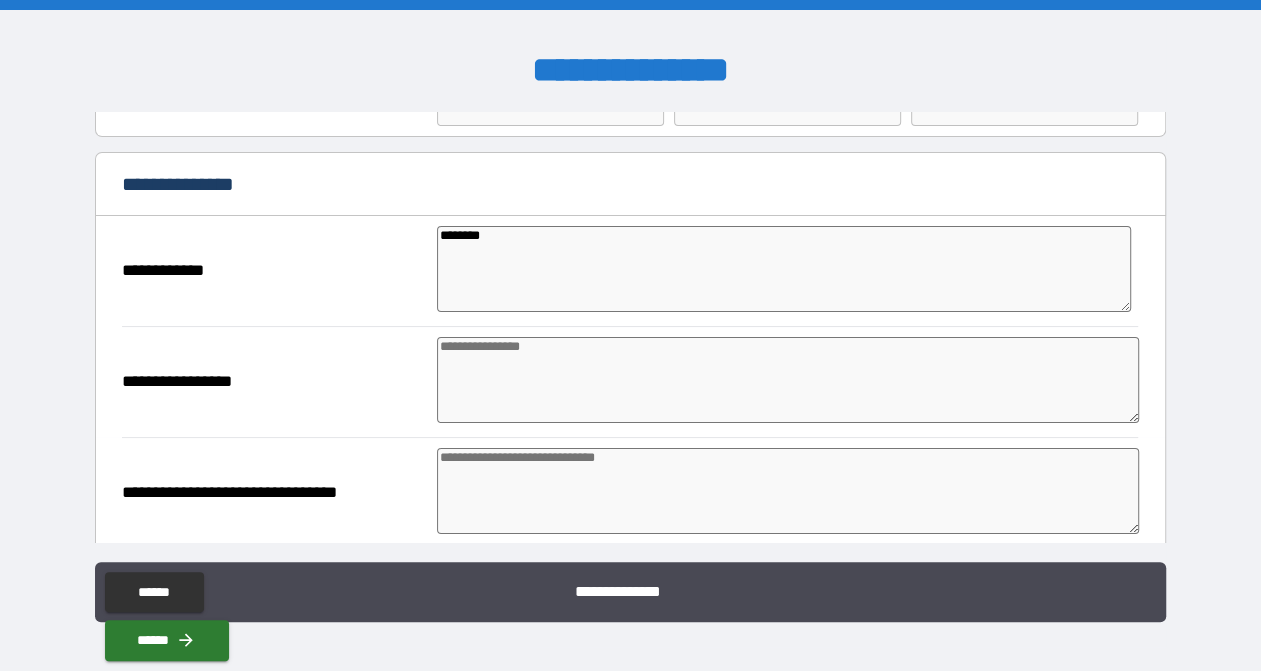 type on "*" 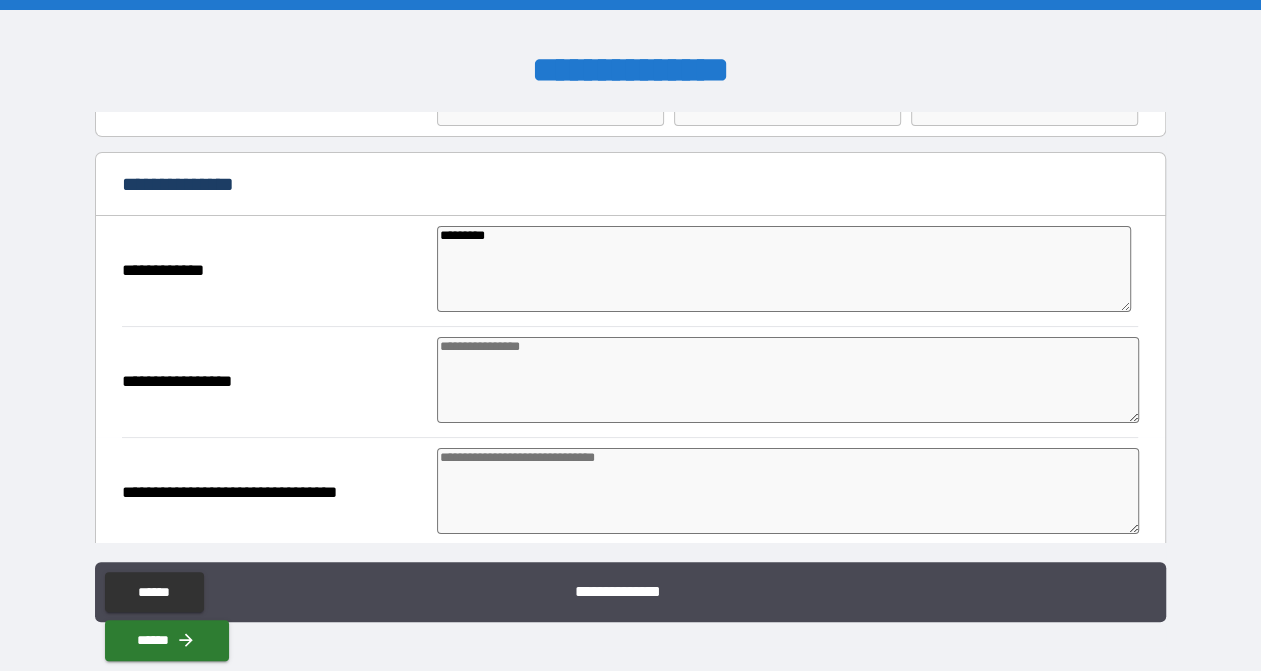 type on "*" 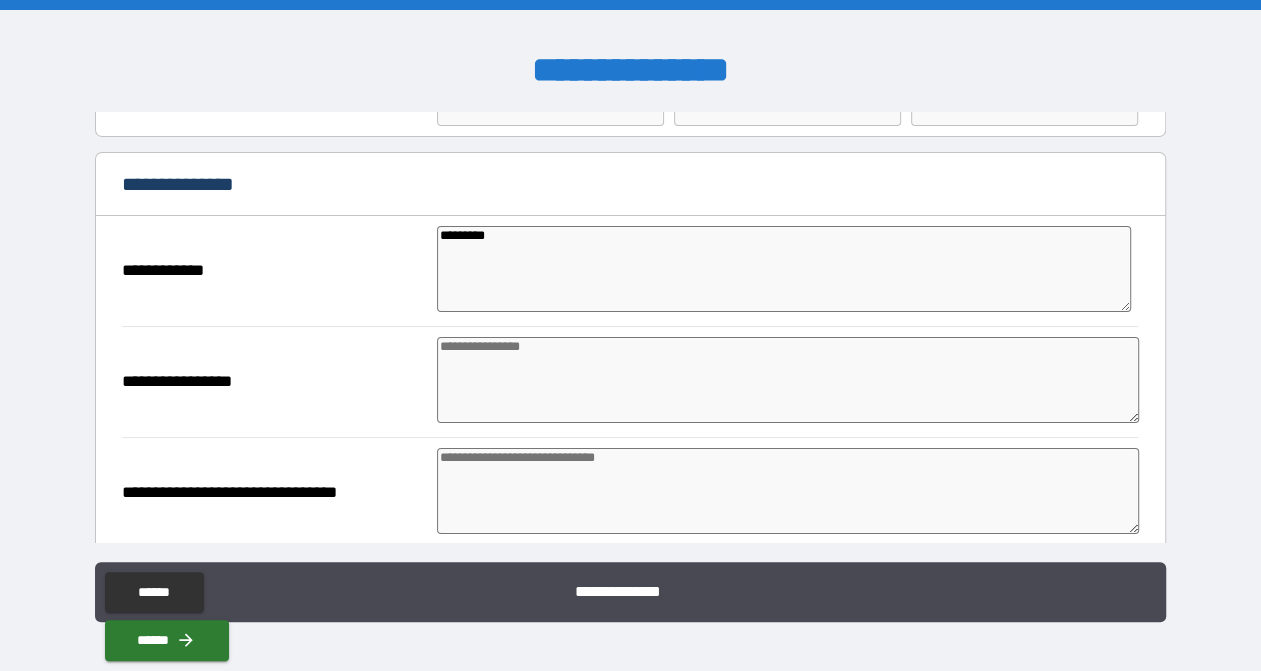 type on "*" 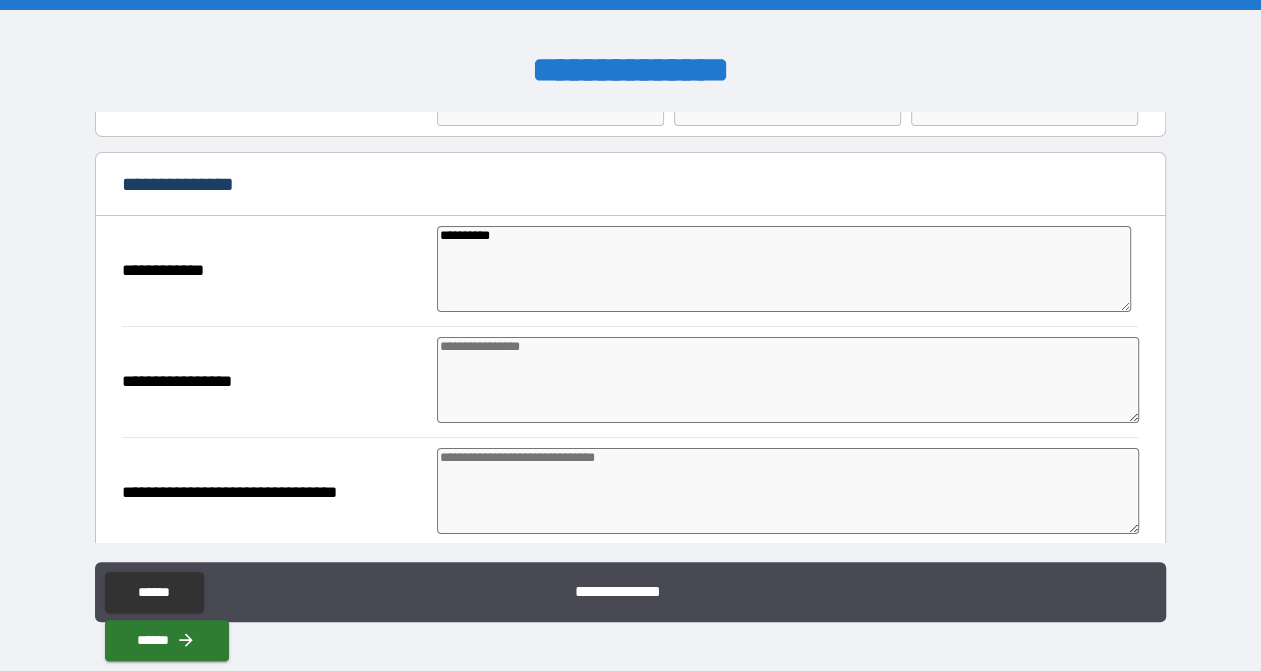 type on "*" 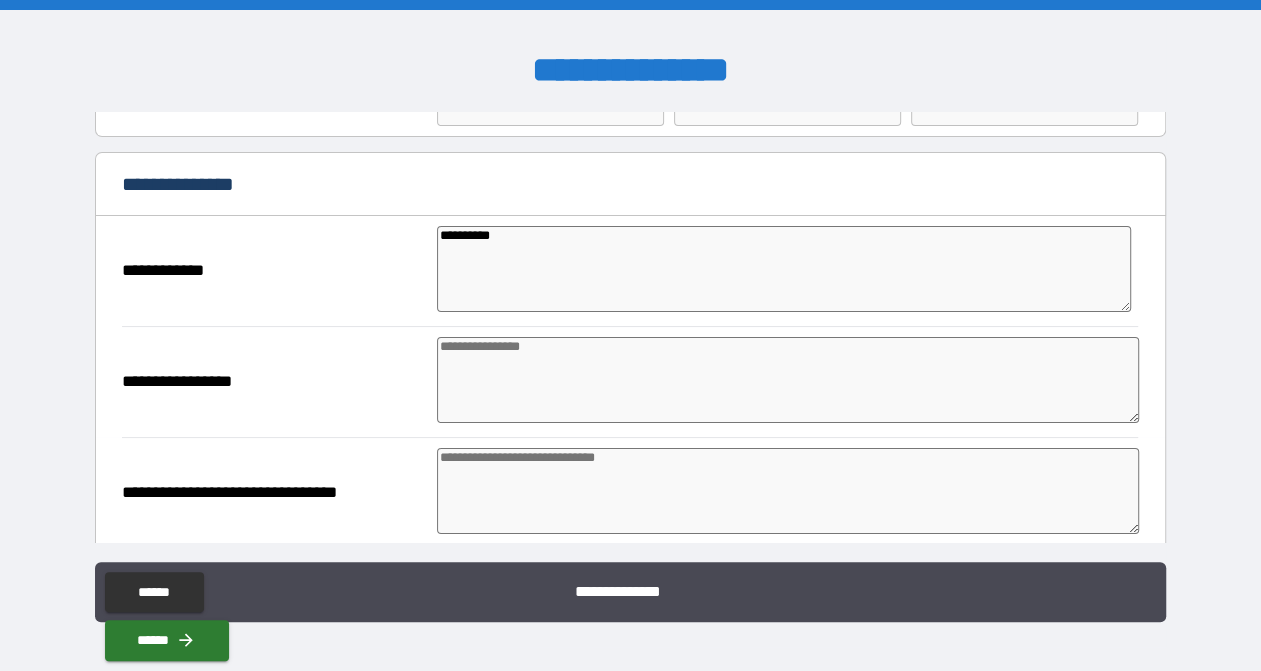 type on "*" 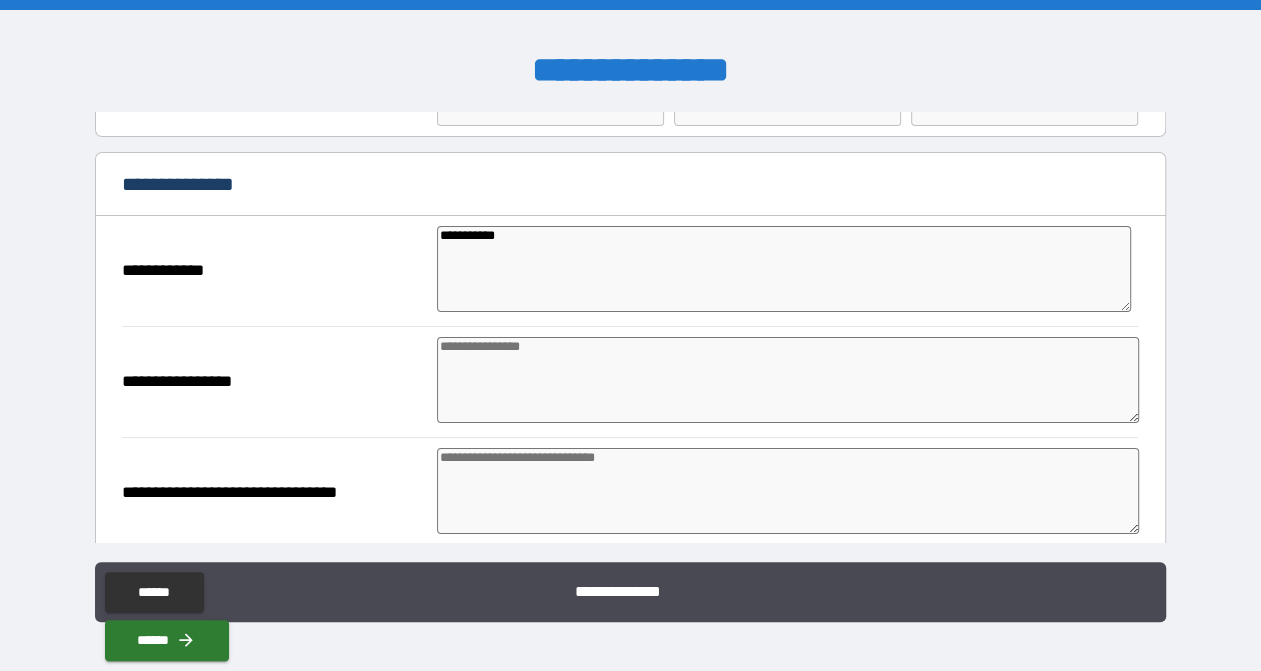 type on "*" 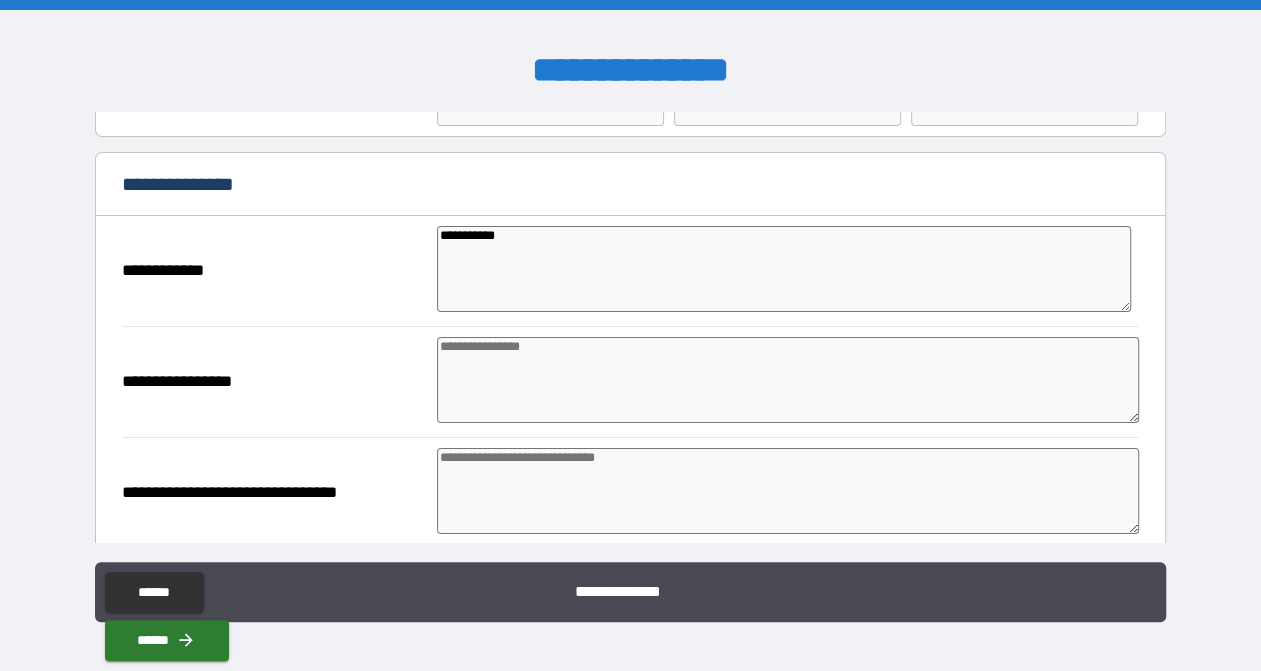 type on "*" 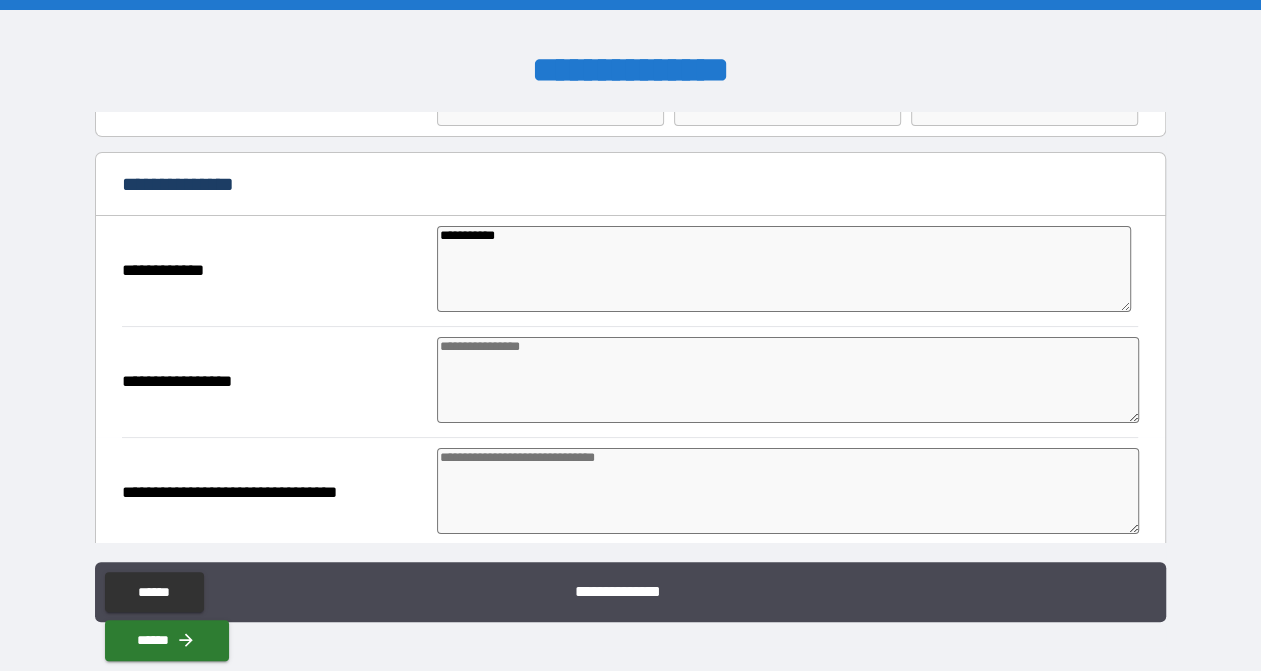 type on "*" 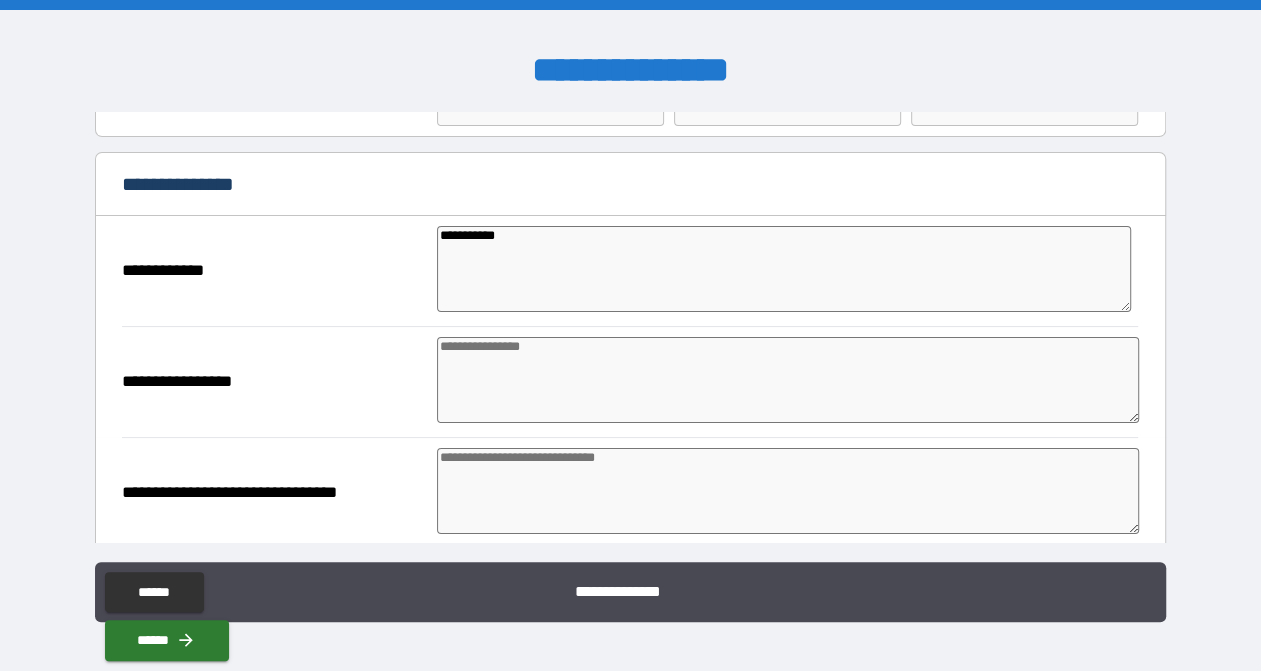 type on "*" 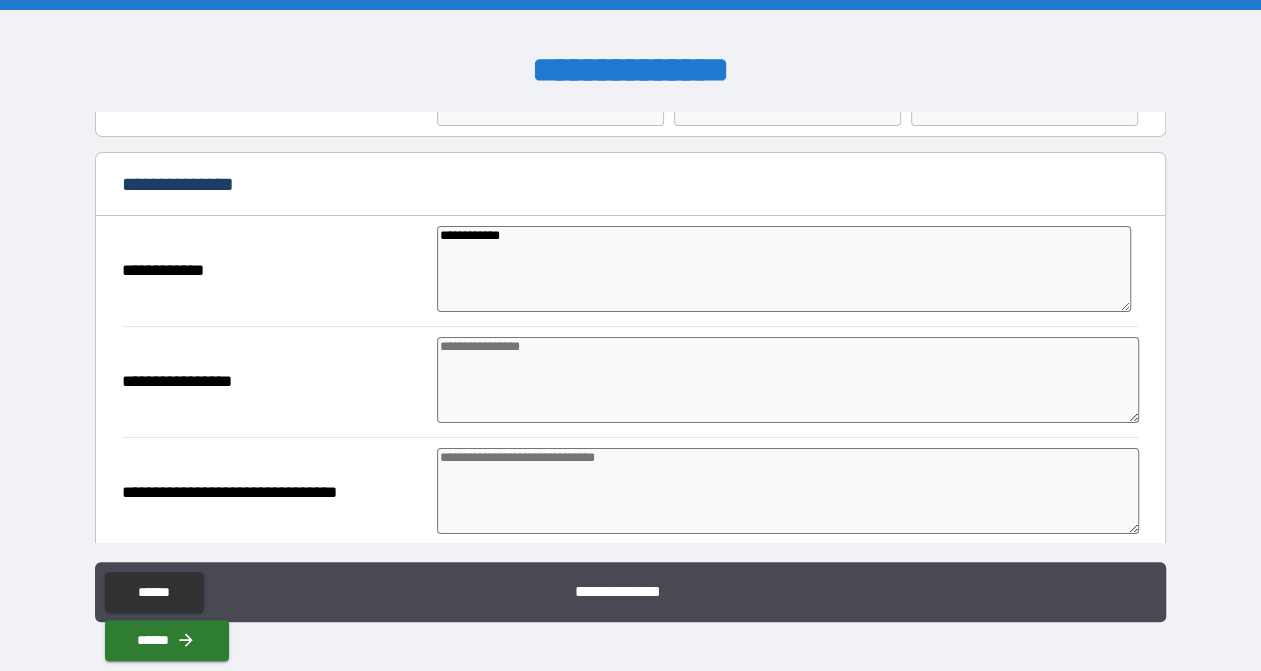 type on "*" 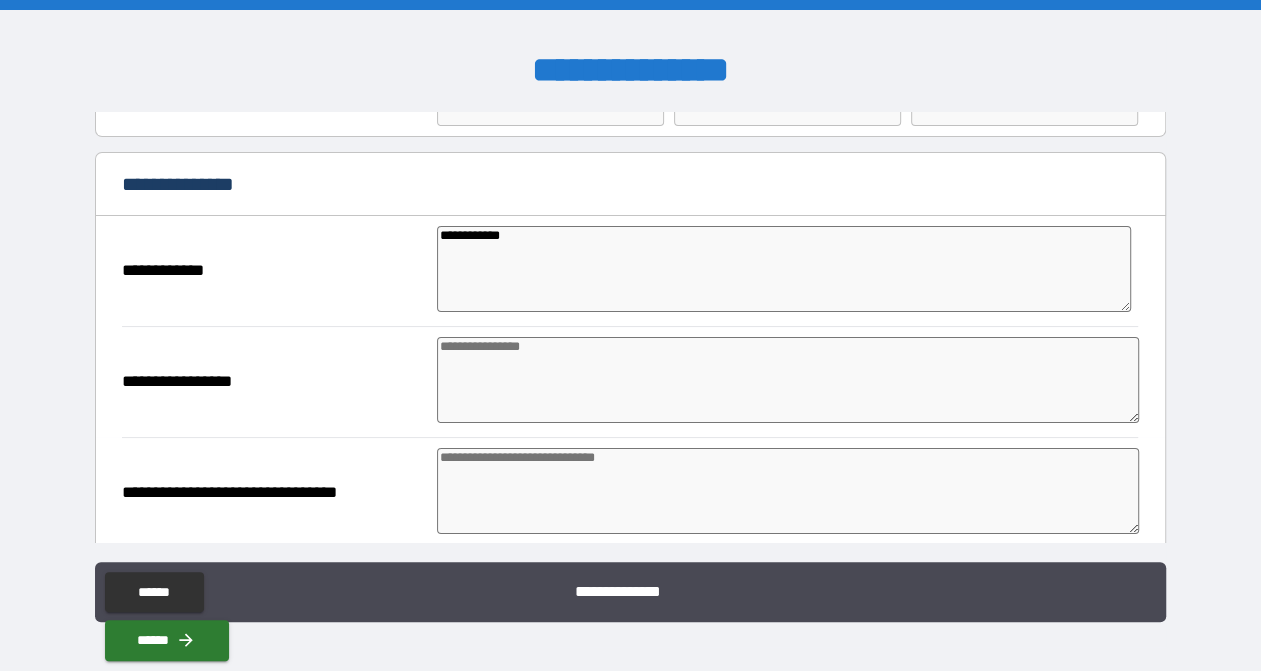 type on "*" 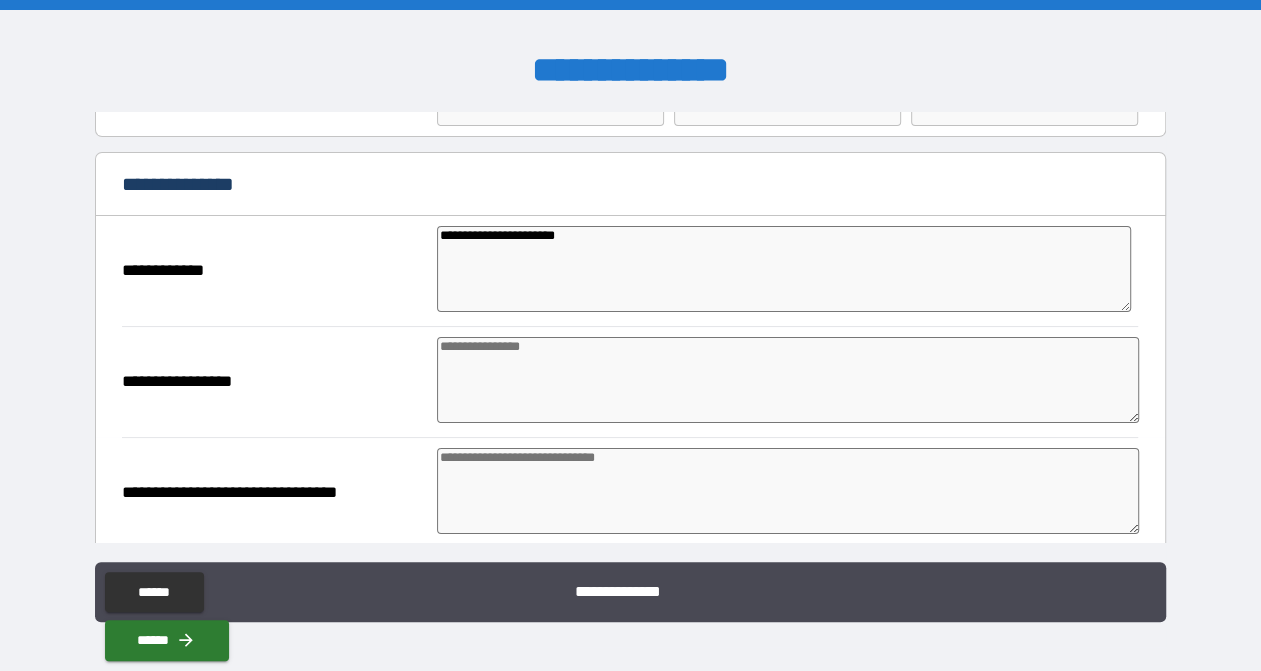 click at bounding box center [788, 380] 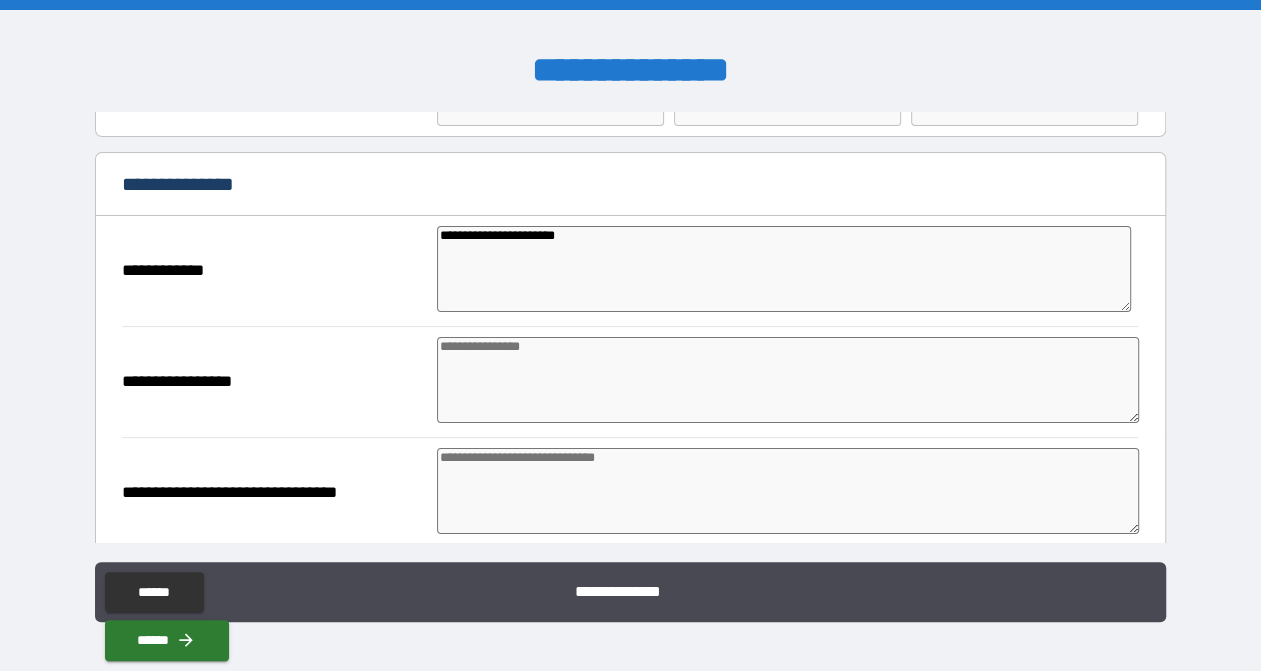paste on "**********" 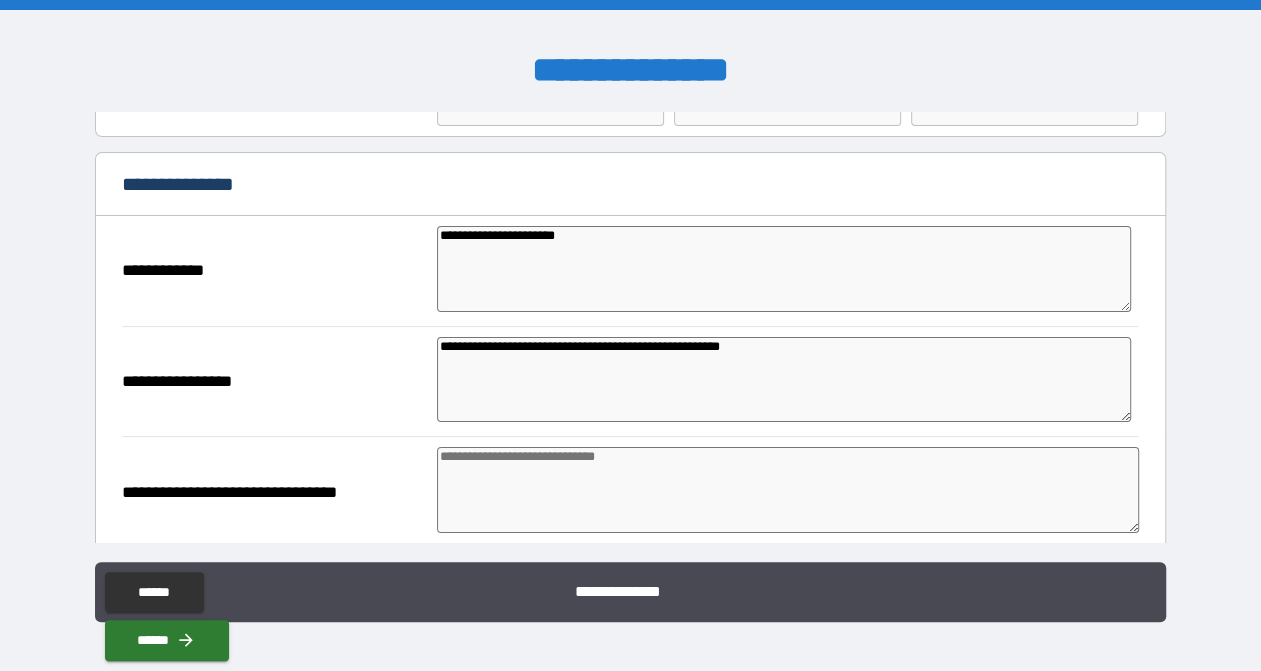click at bounding box center [788, 490] 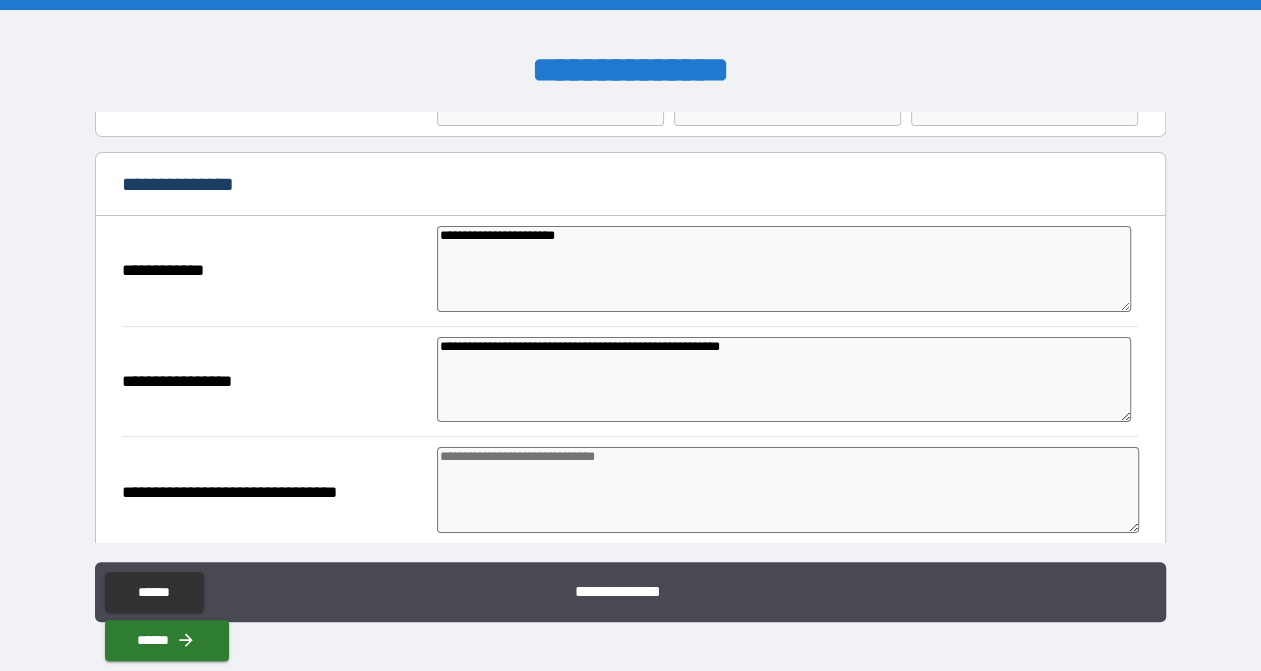 click at bounding box center (788, 490) 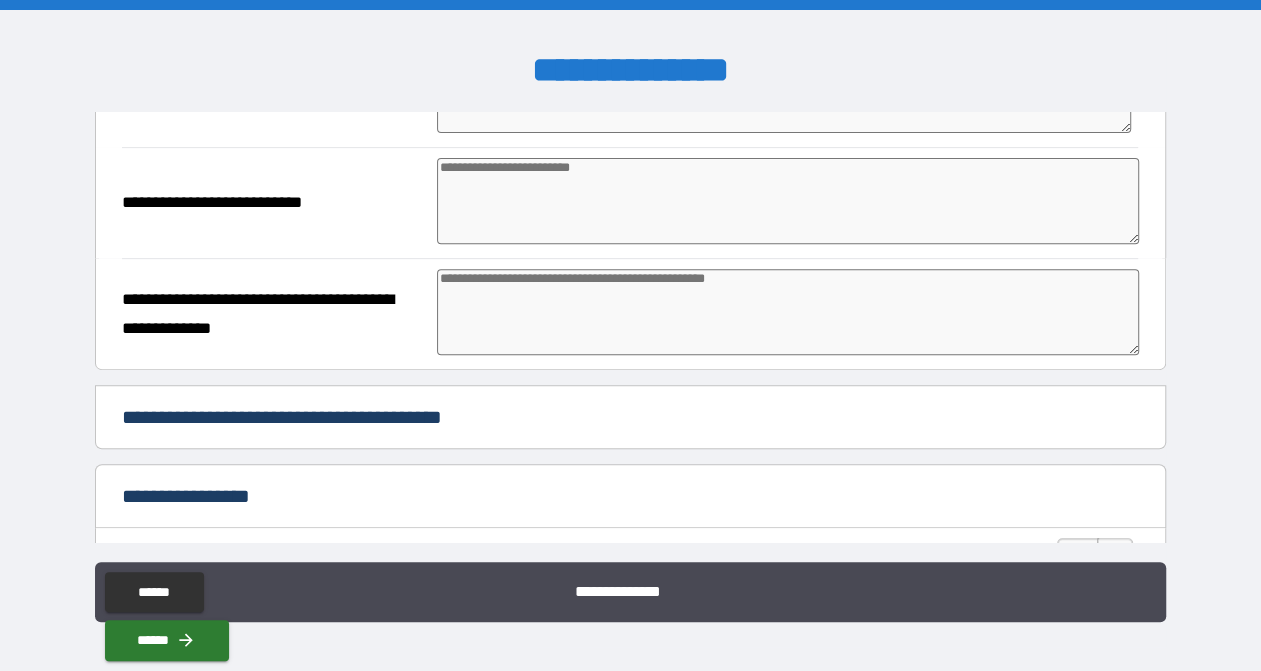 scroll, scrollTop: 400, scrollLeft: 0, axis: vertical 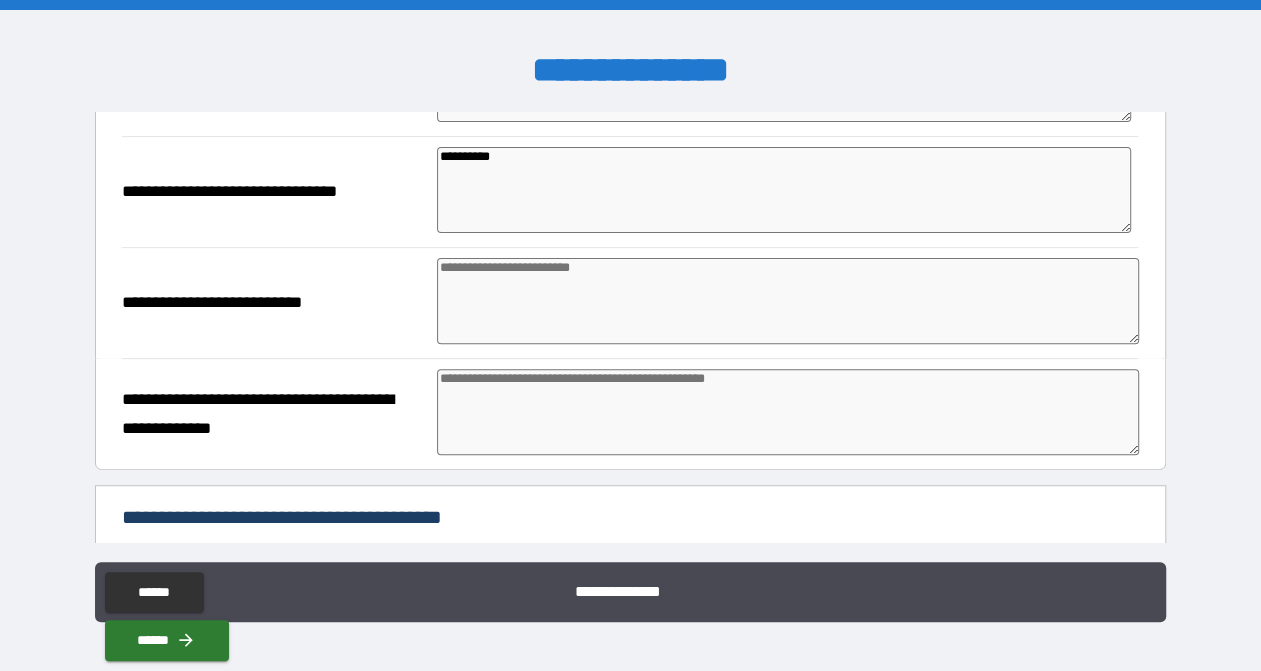 click at bounding box center [788, 301] 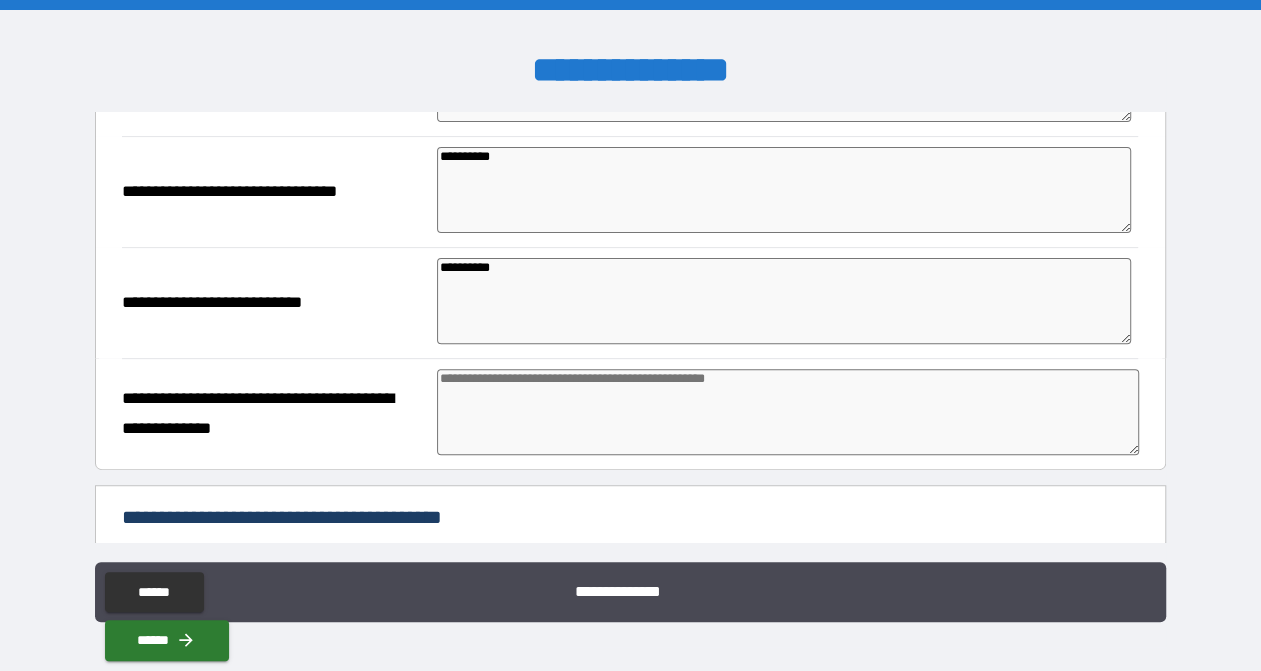drag, startPoint x: 508, startPoint y: 266, endPoint x: 425, endPoint y: 261, distance: 83.15047 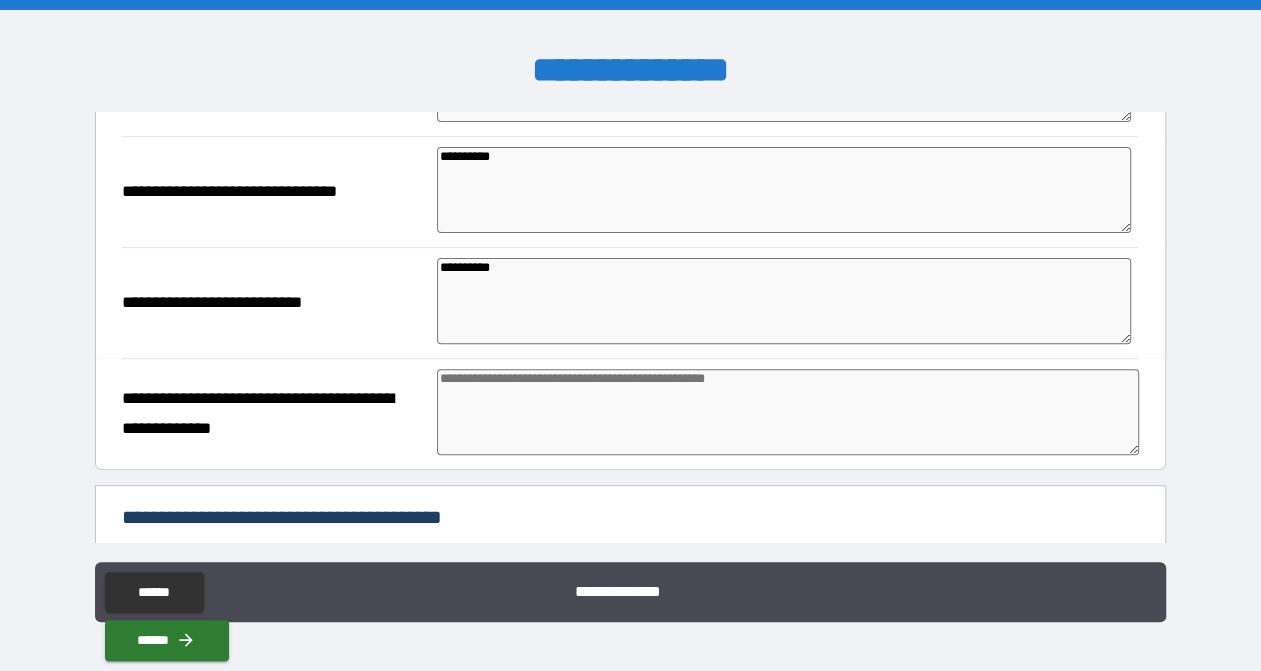 paste on "**********" 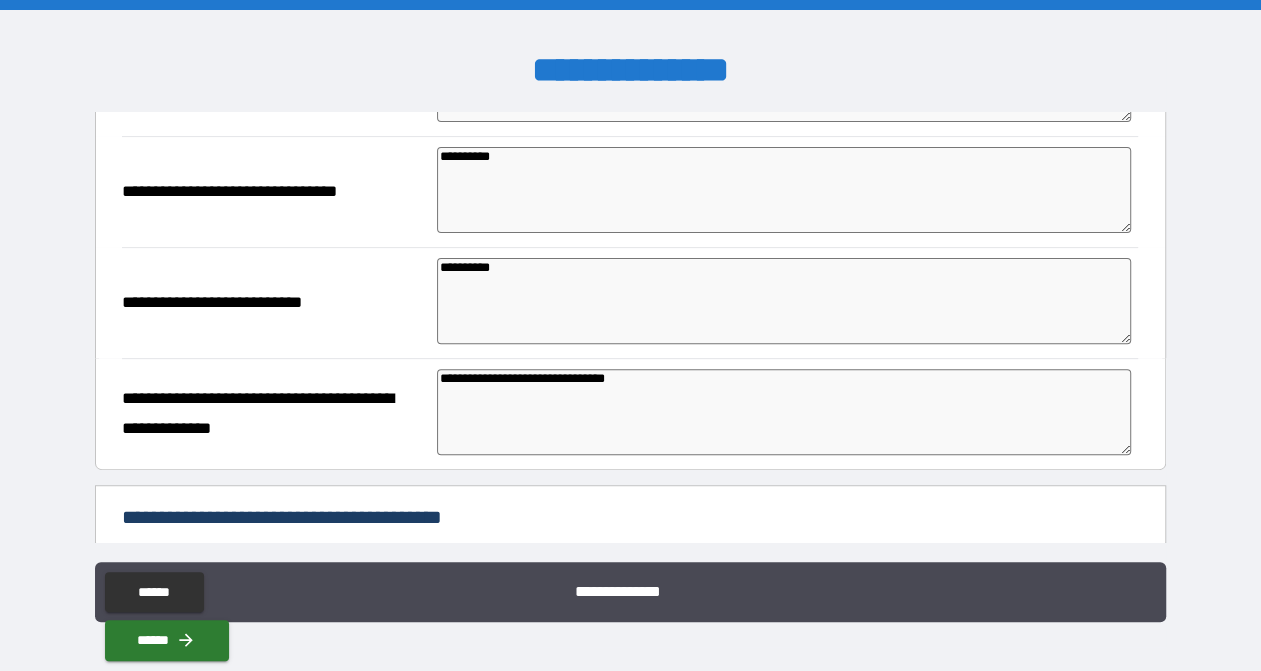 drag, startPoint x: 637, startPoint y: 375, endPoint x: 411, endPoint y: 375, distance: 226 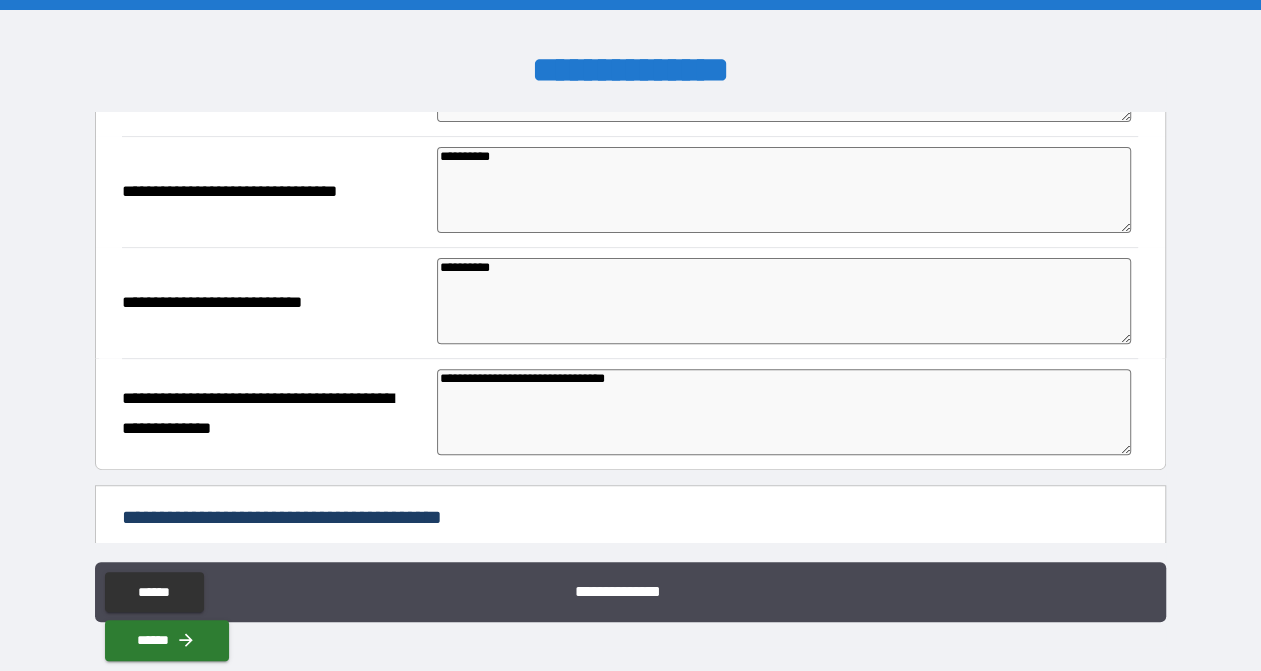 click on "**********" at bounding box center [630, 414] 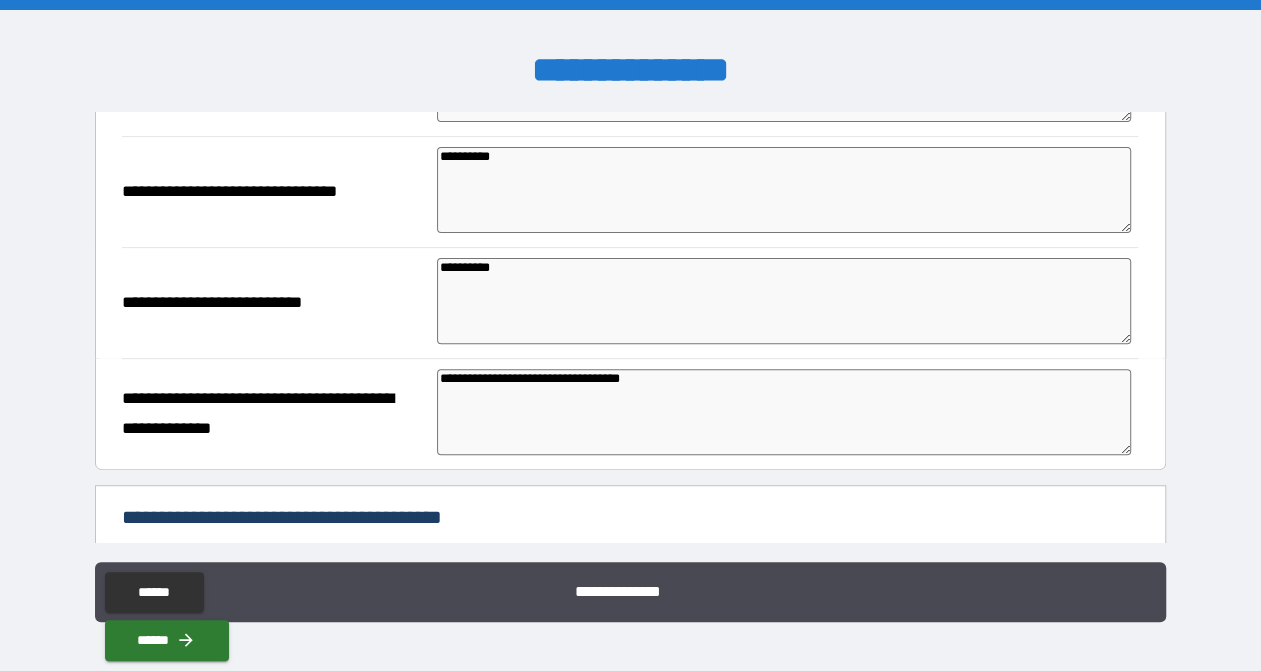 click on "**********" at bounding box center [784, 301] 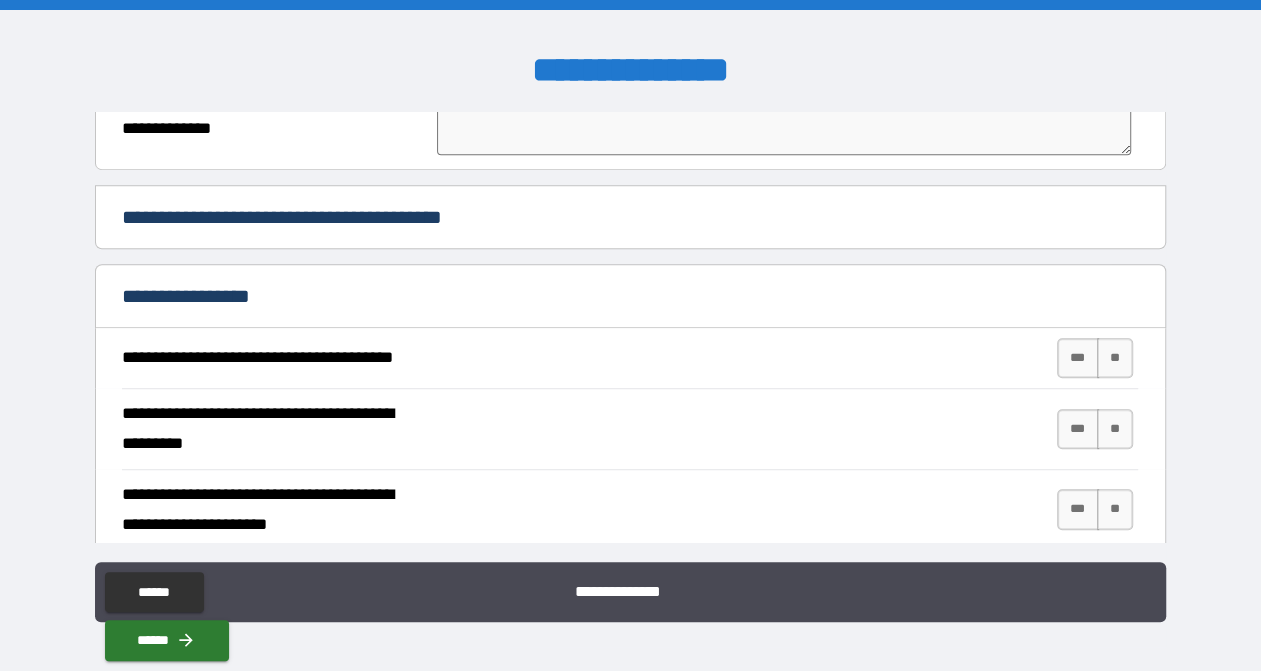 scroll, scrollTop: 800, scrollLeft: 0, axis: vertical 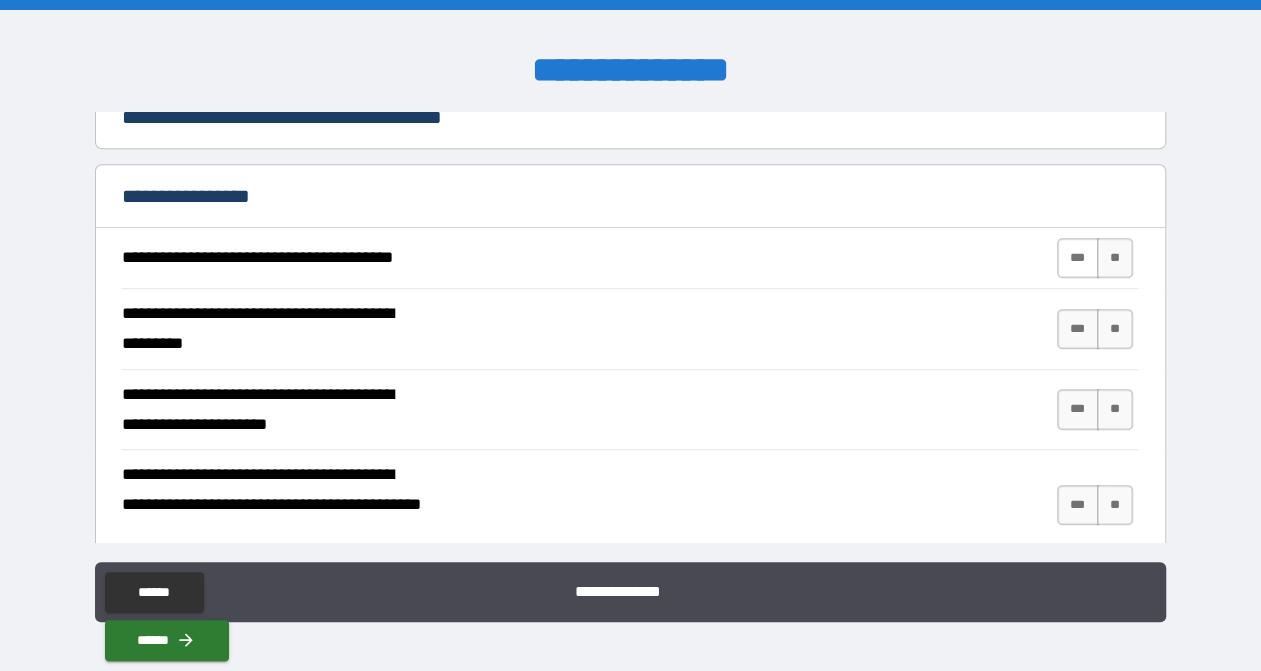 click on "***" at bounding box center [1078, 258] 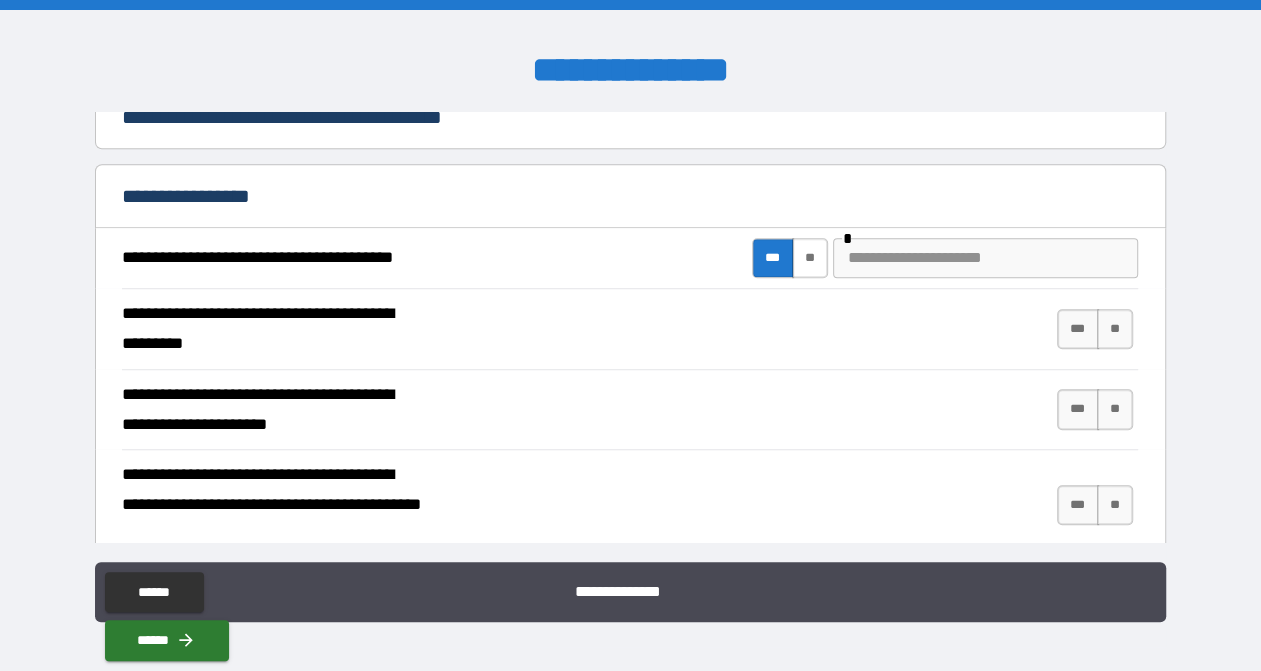 click on "**" at bounding box center [810, 258] 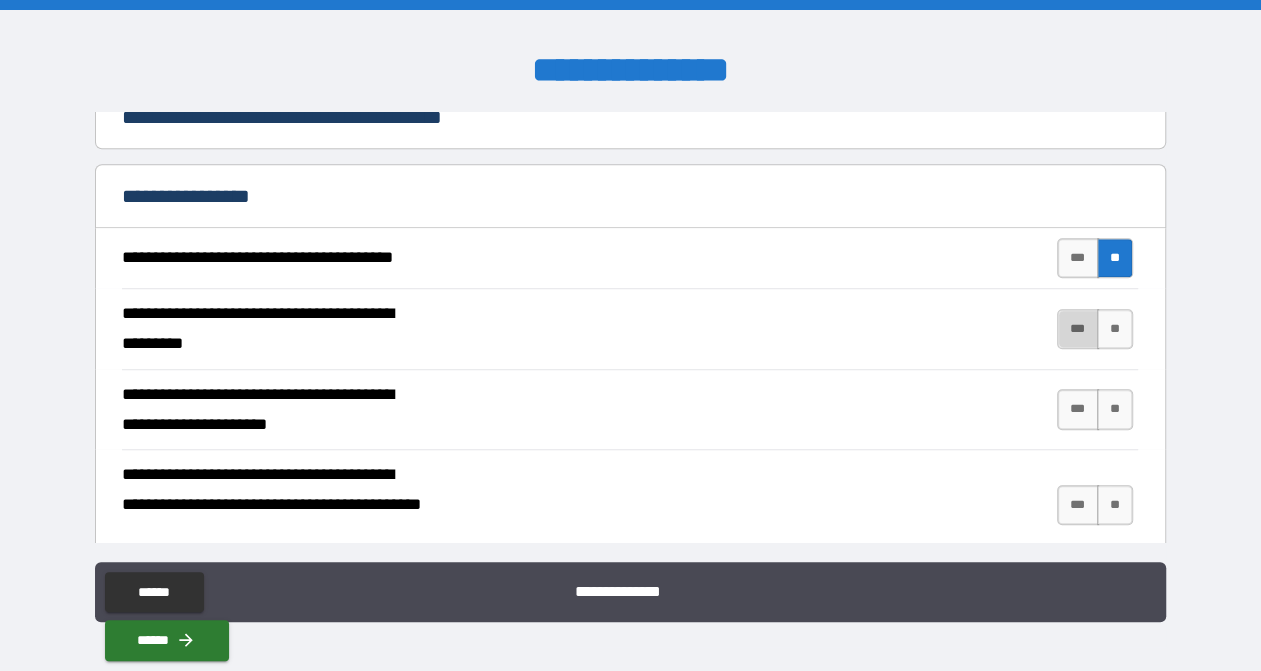 click on "***" at bounding box center (1078, 329) 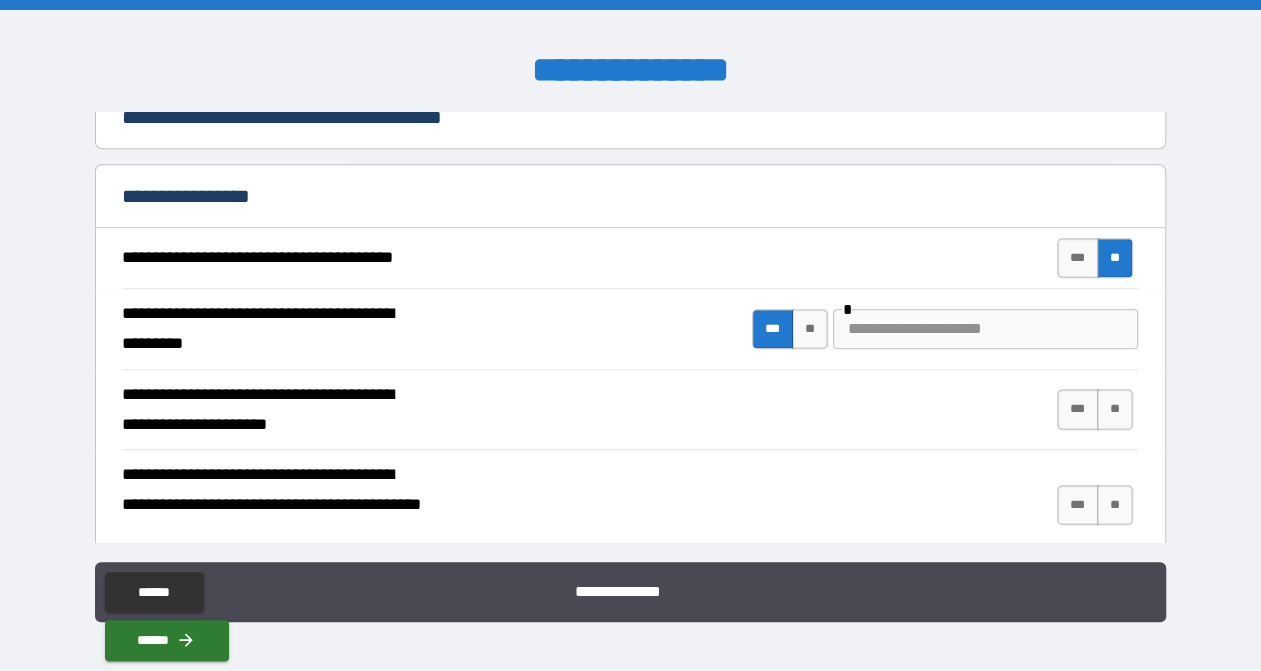 click at bounding box center (985, 329) 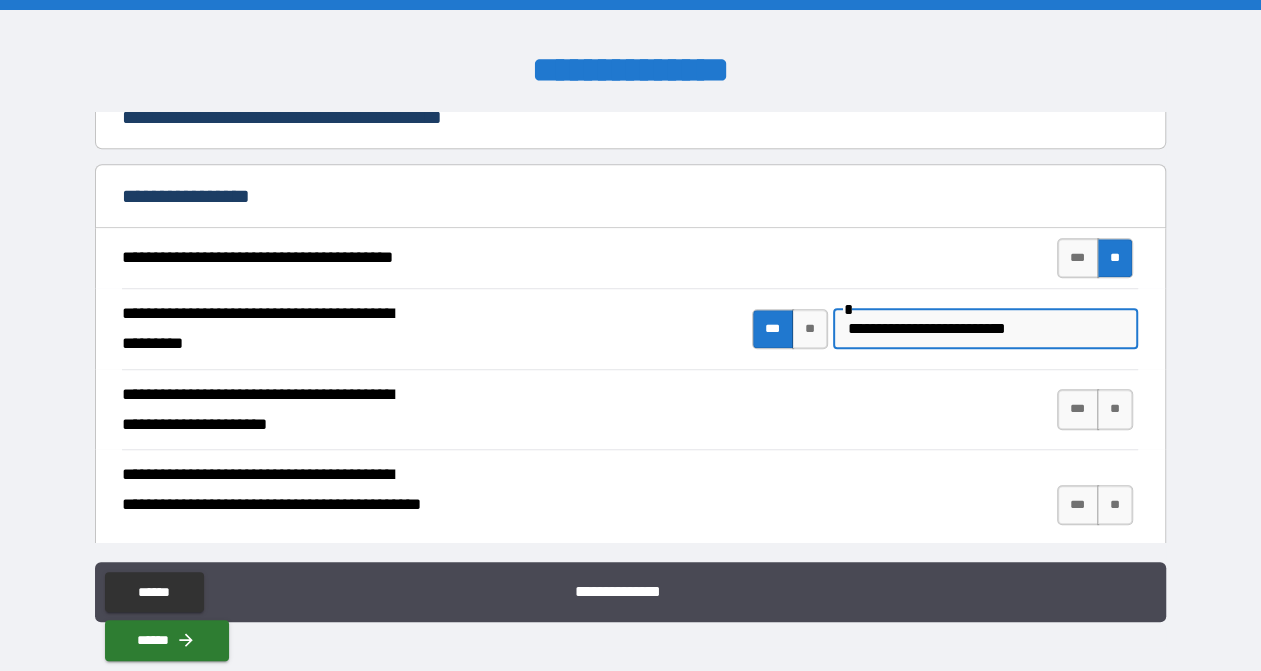 scroll, scrollTop: 900, scrollLeft: 0, axis: vertical 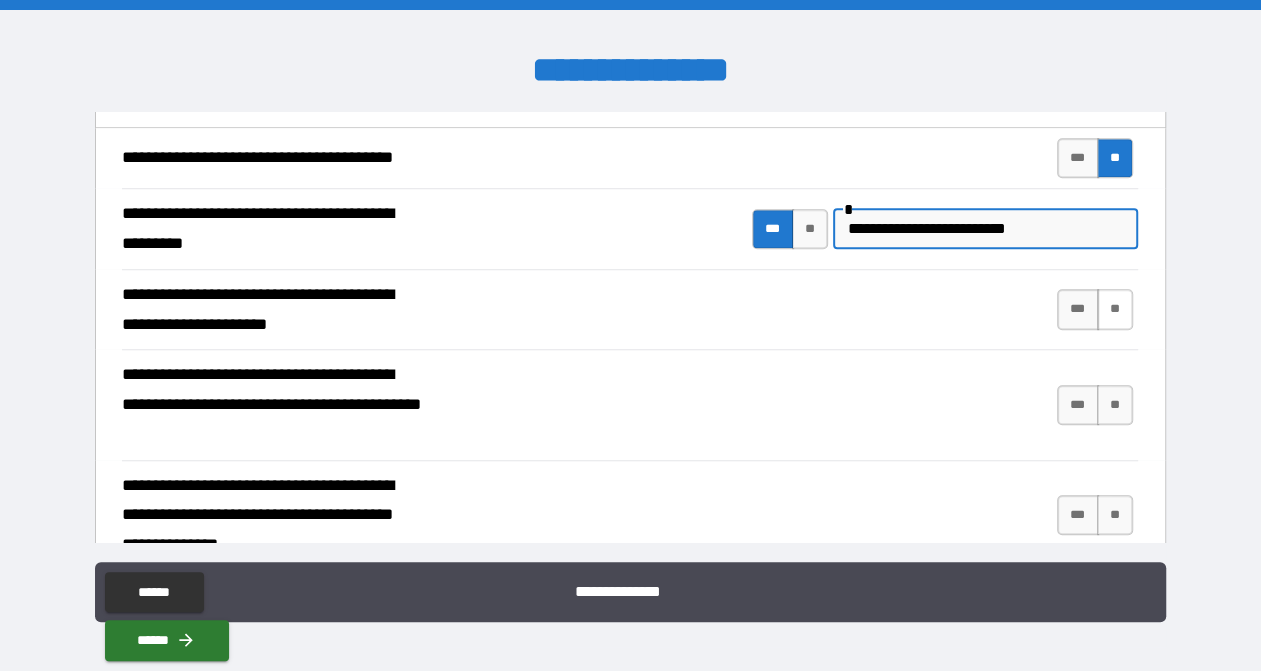 click on "**" at bounding box center (1115, 309) 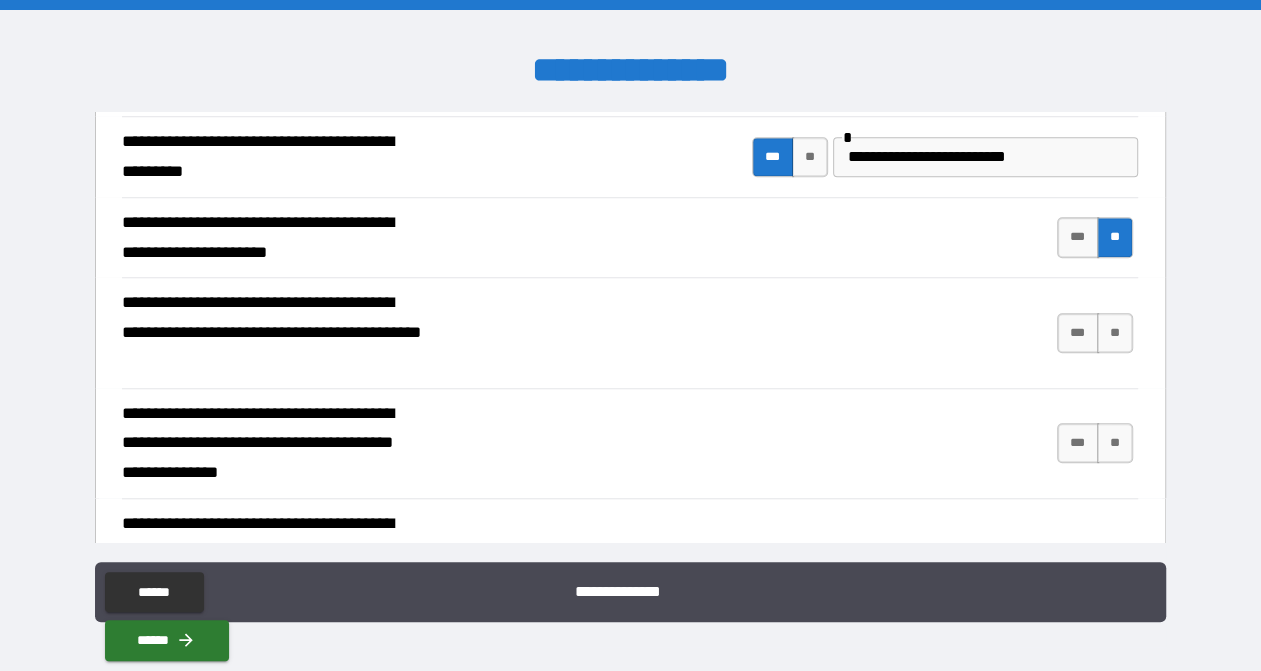 scroll, scrollTop: 1000, scrollLeft: 0, axis: vertical 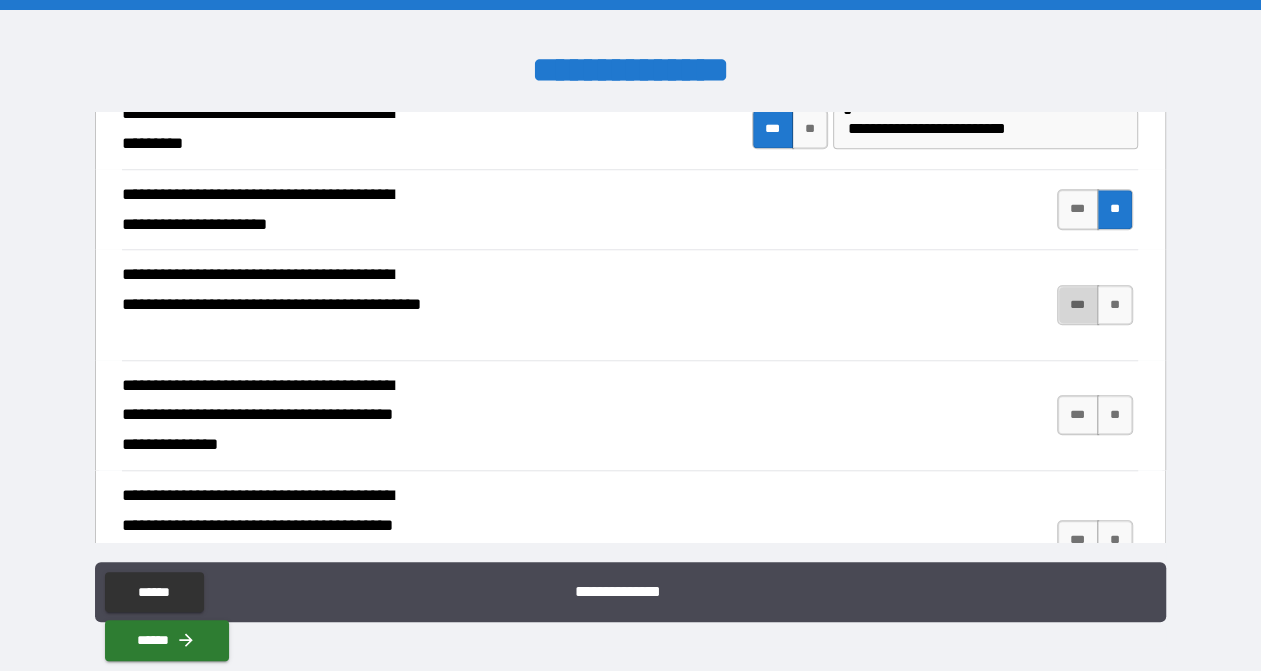 click on "***" at bounding box center [1078, 305] 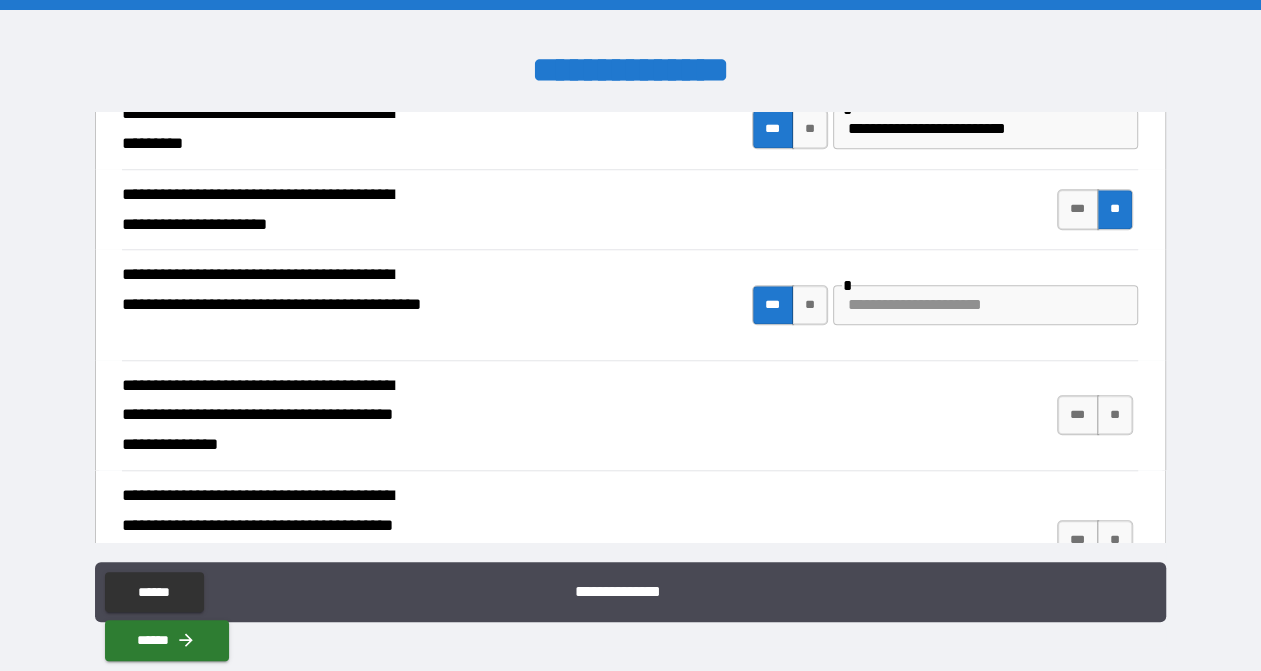 click at bounding box center (985, 305) 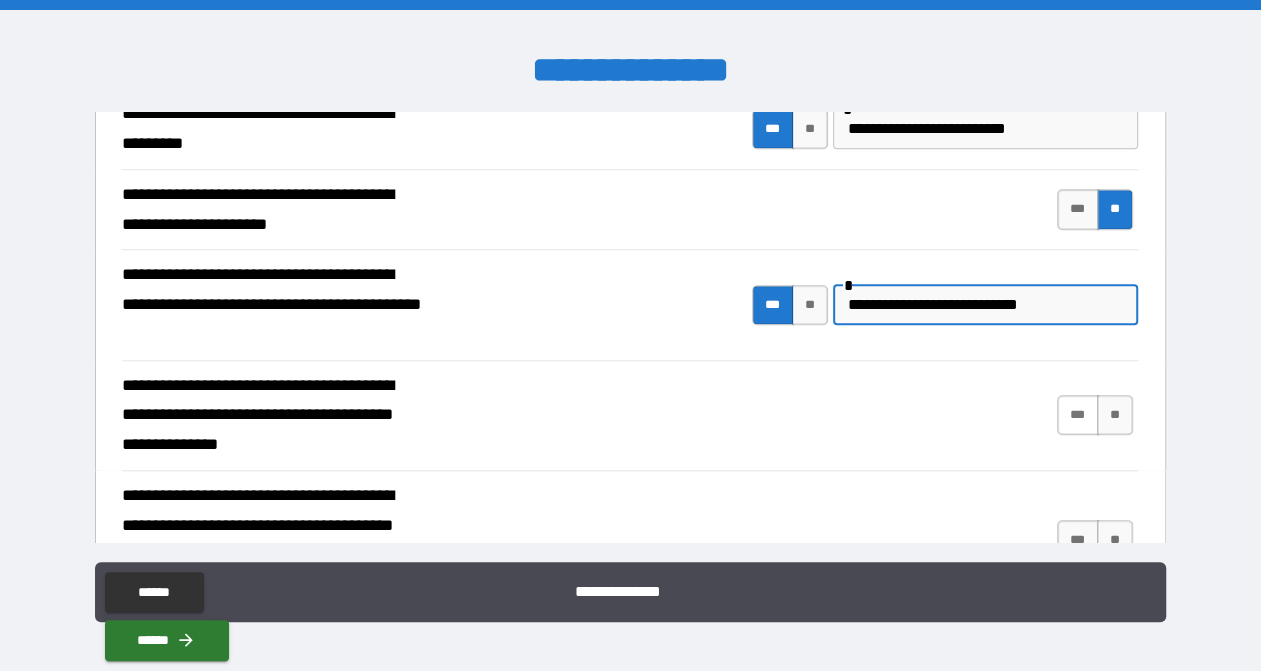 click on "***" at bounding box center (1078, 415) 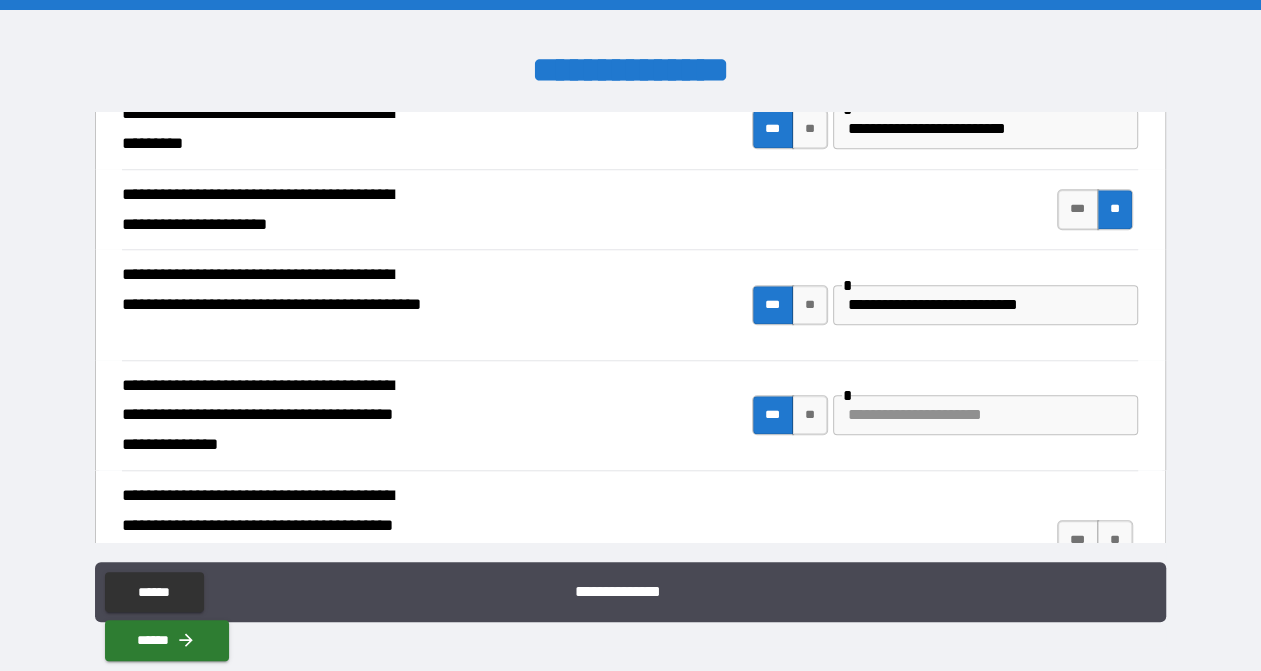 click at bounding box center (985, 415) 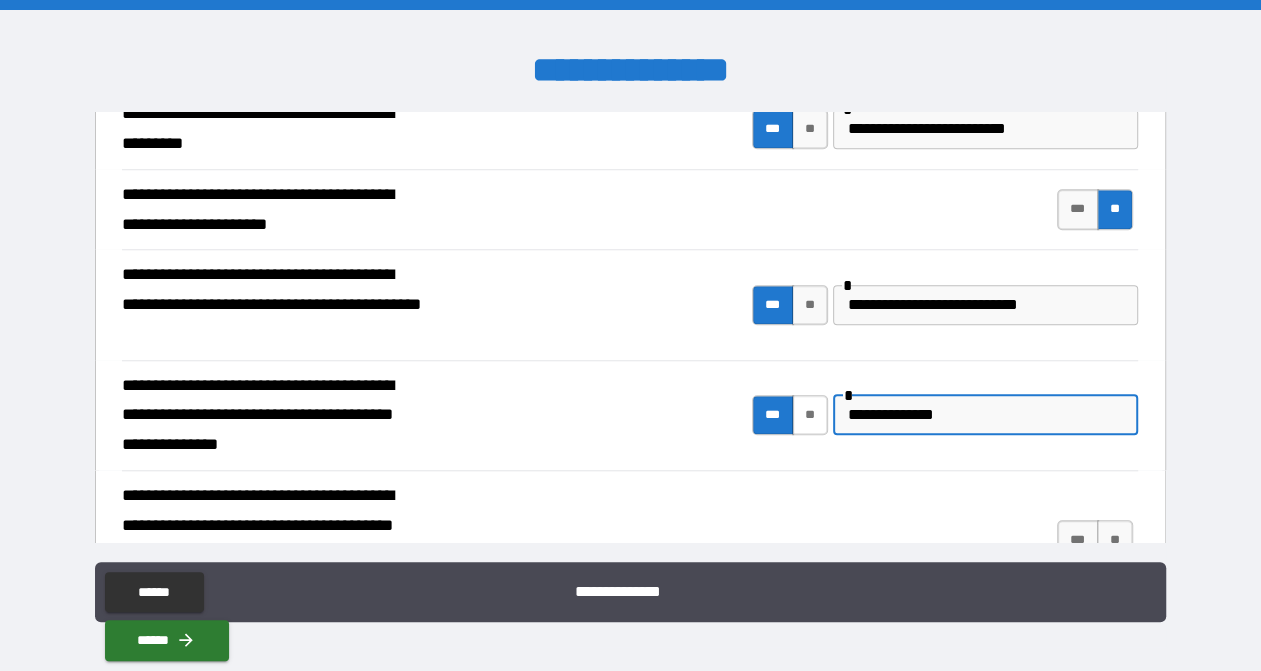 drag, startPoint x: 933, startPoint y: 406, endPoint x: 813, endPoint y: 405, distance: 120.004166 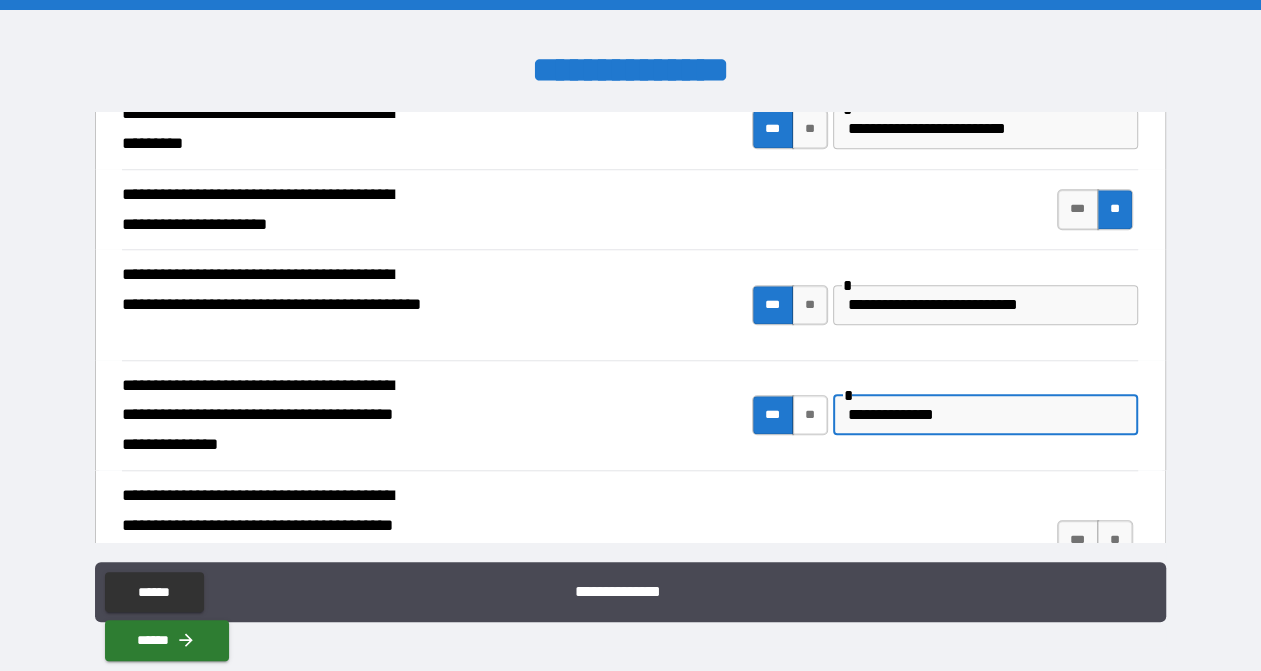 click on "**********" at bounding box center [943, 415] 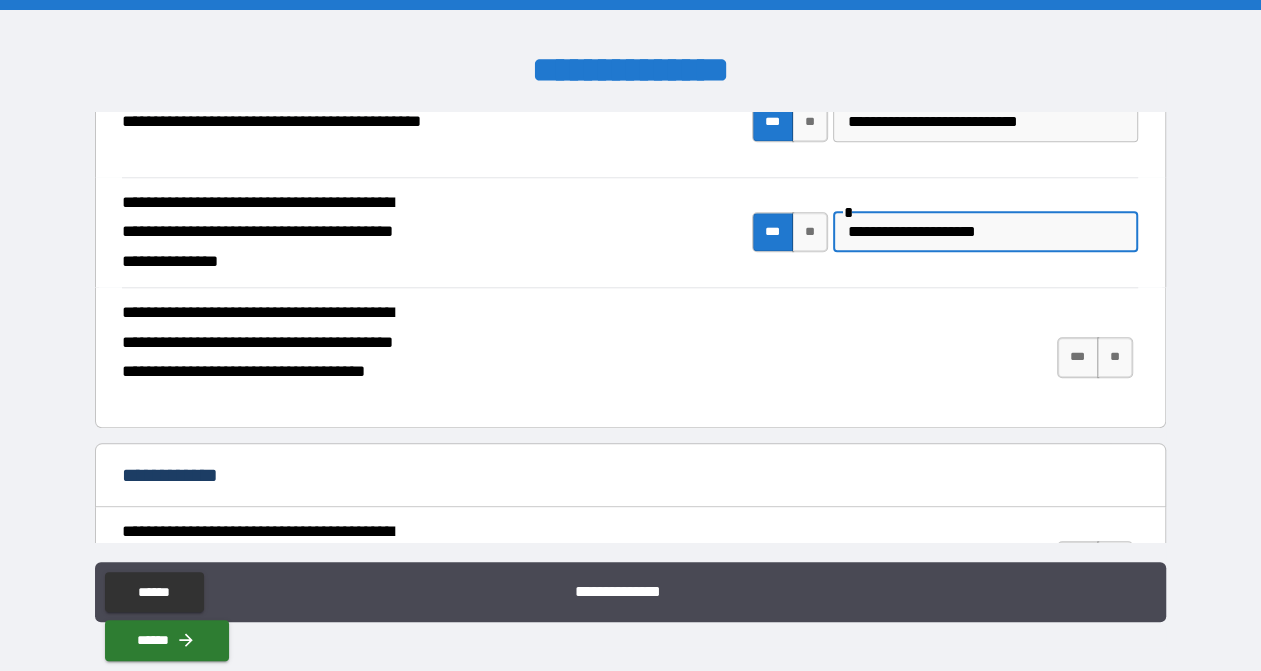 scroll, scrollTop: 1200, scrollLeft: 0, axis: vertical 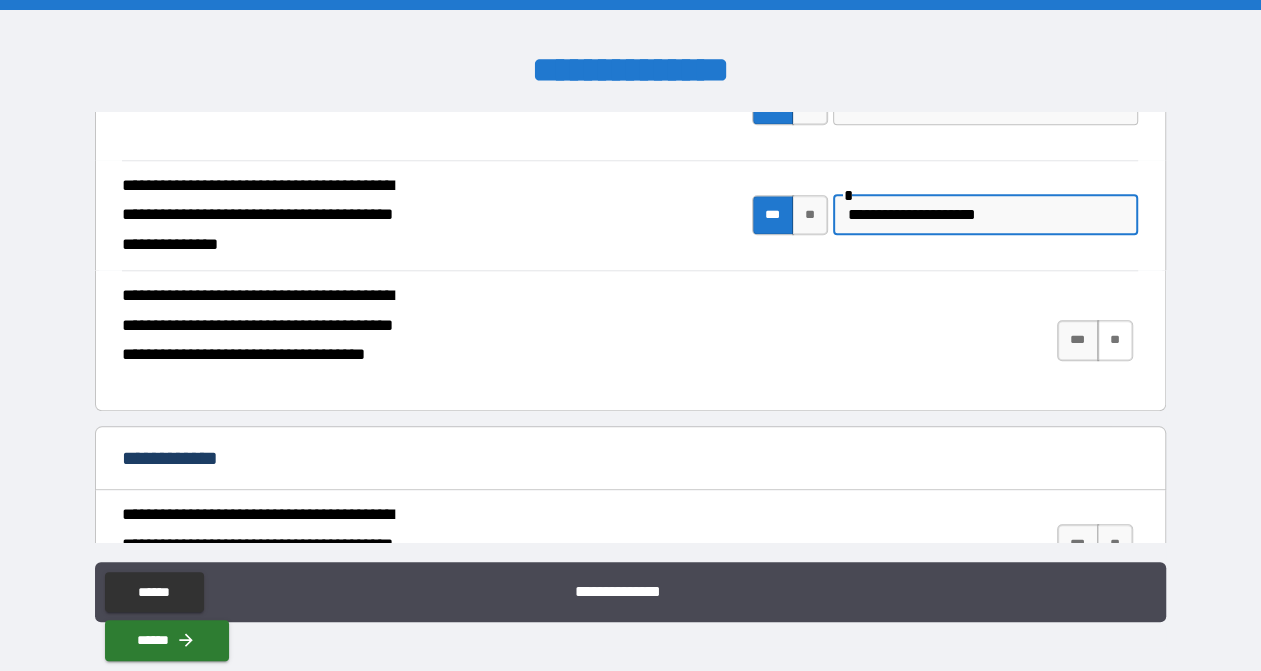 click on "**" at bounding box center (1115, 340) 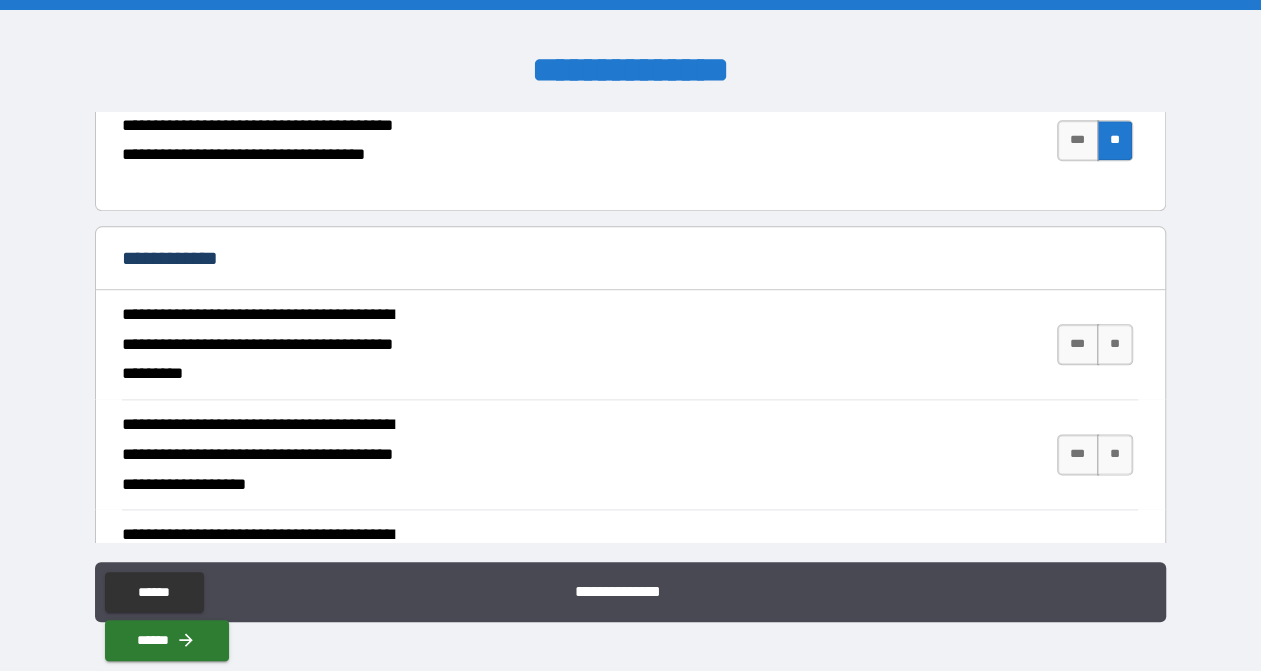 scroll, scrollTop: 1500, scrollLeft: 0, axis: vertical 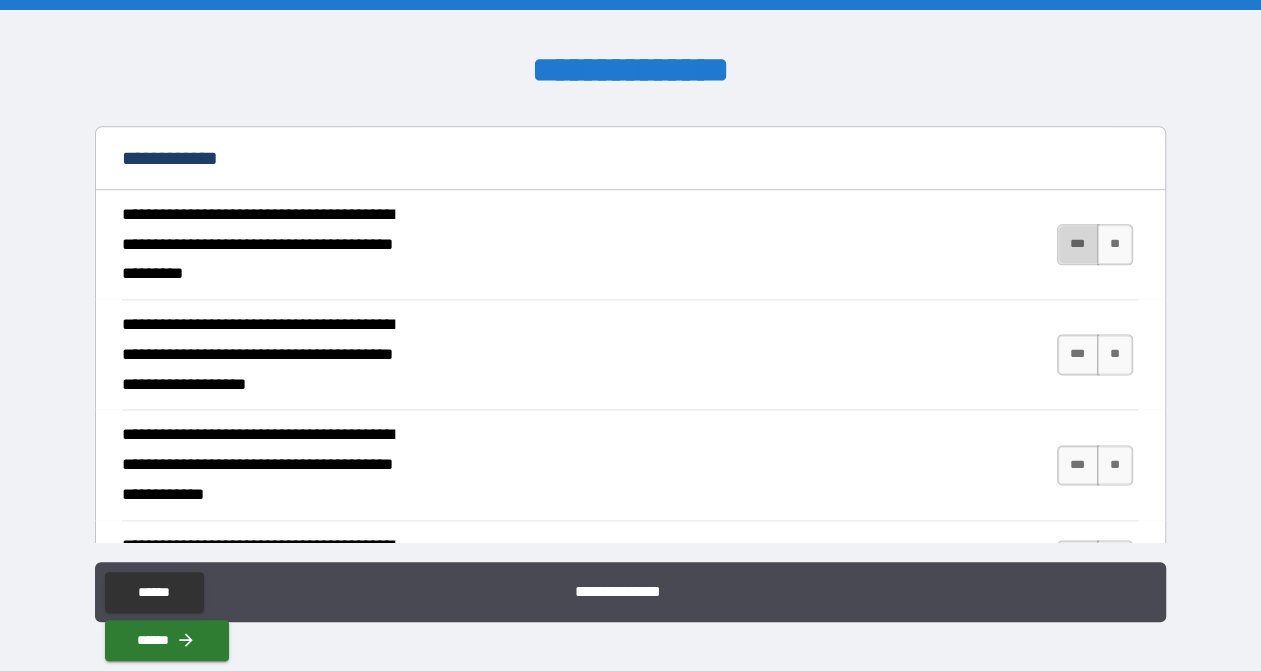 click on "***" at bounding box center (1078, 244) 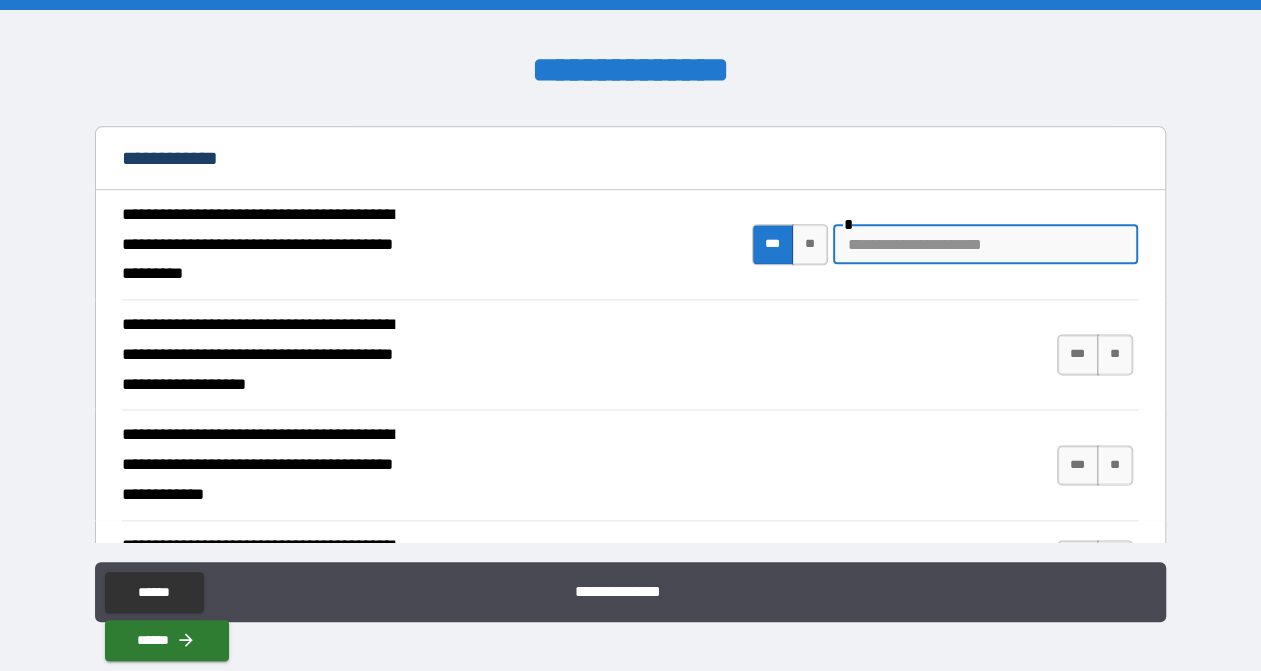 click at bounding box center [985, 244] 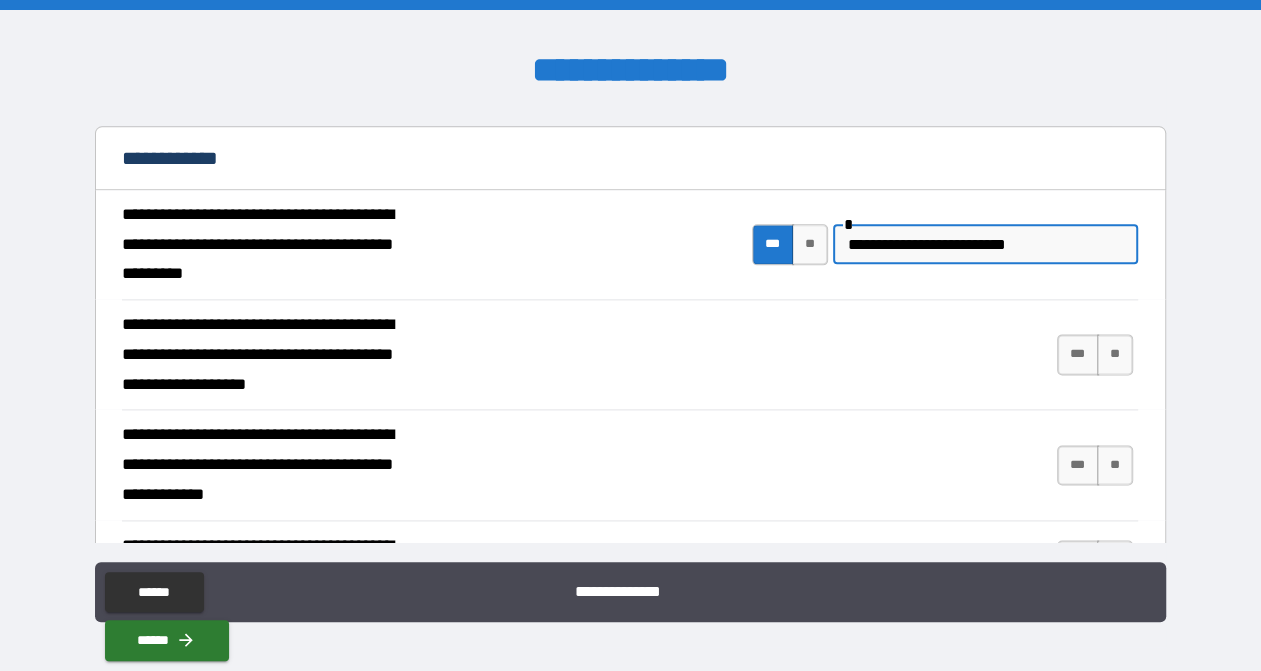 click on "**********" at bounding box center (985, 244) 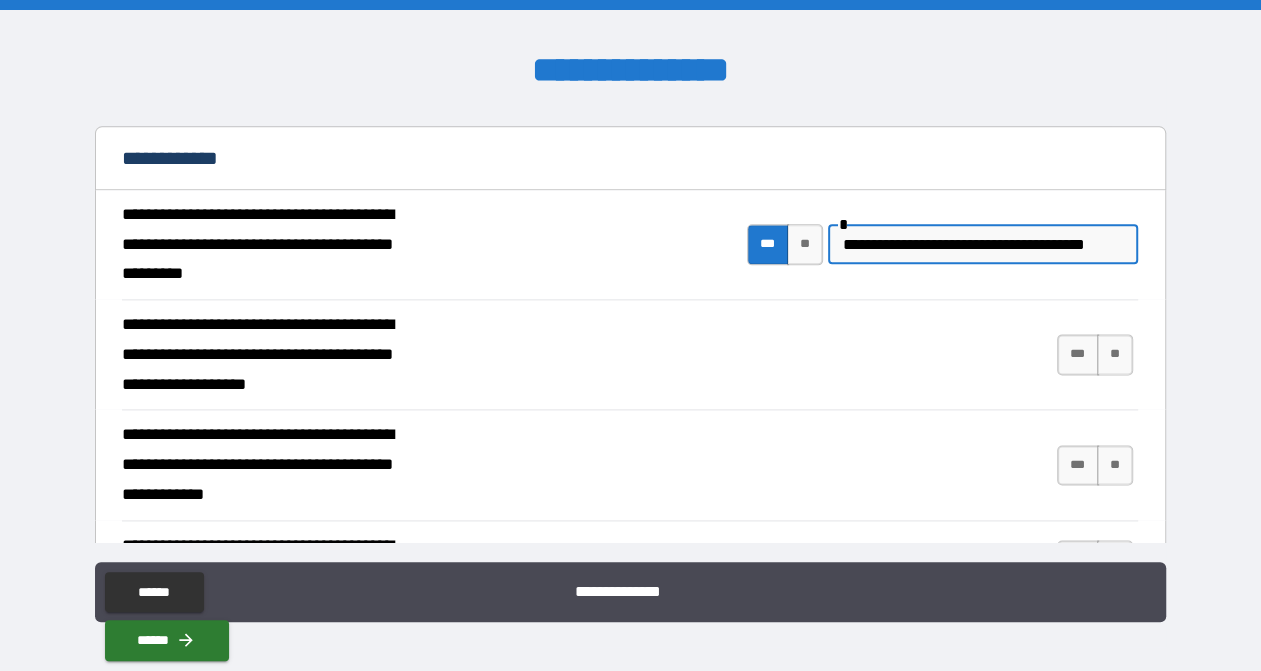 scroll, scrollTop: 0, scrollLeft: 21, axis: horizontal 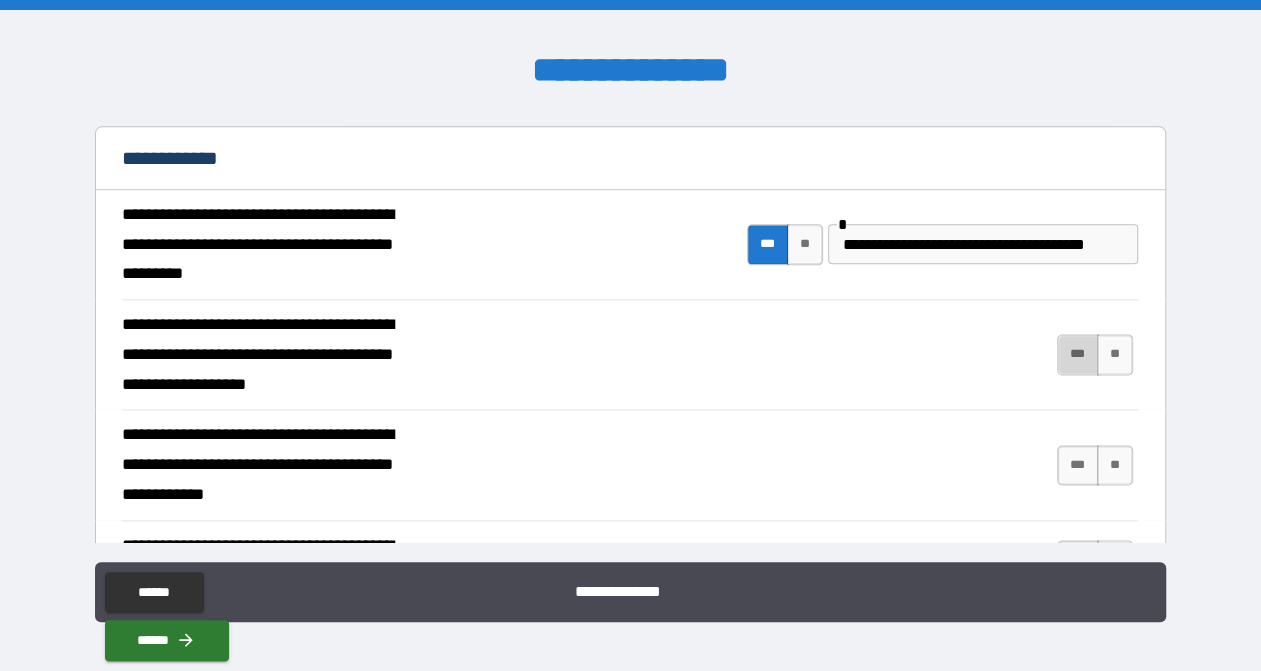 click on "***" at bounding box center [1078, 354] 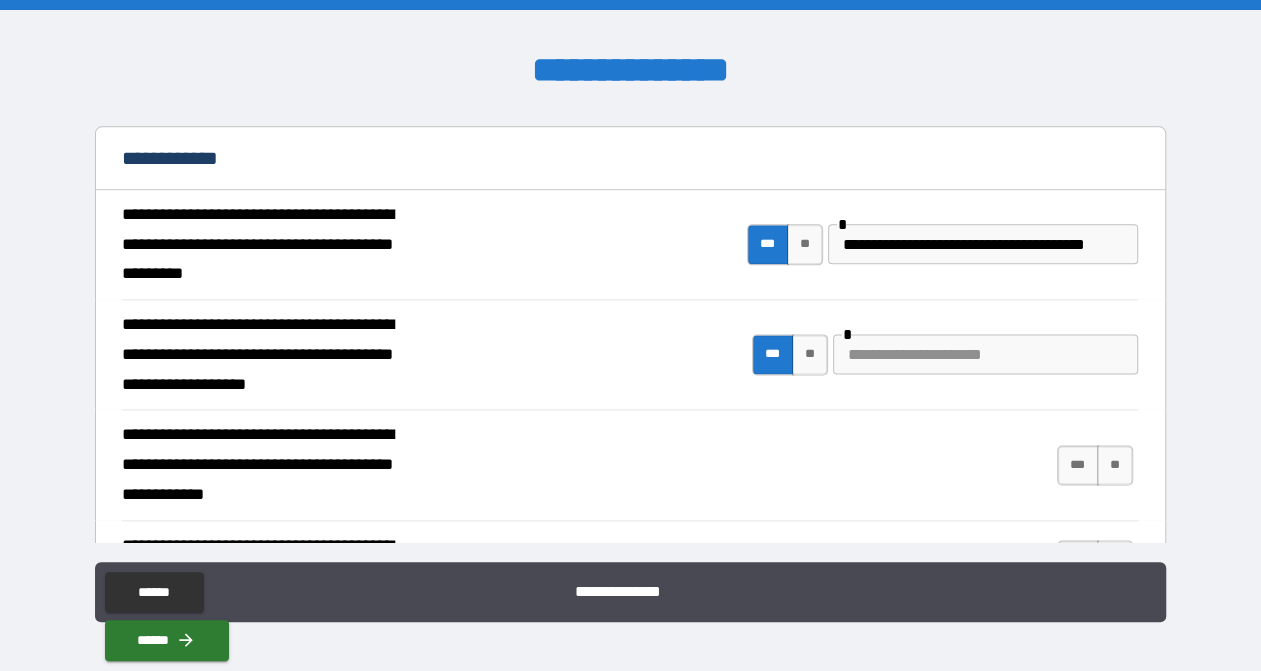 scroll, scrollTop: 1600, scrollLeft: 0, axis: vertical 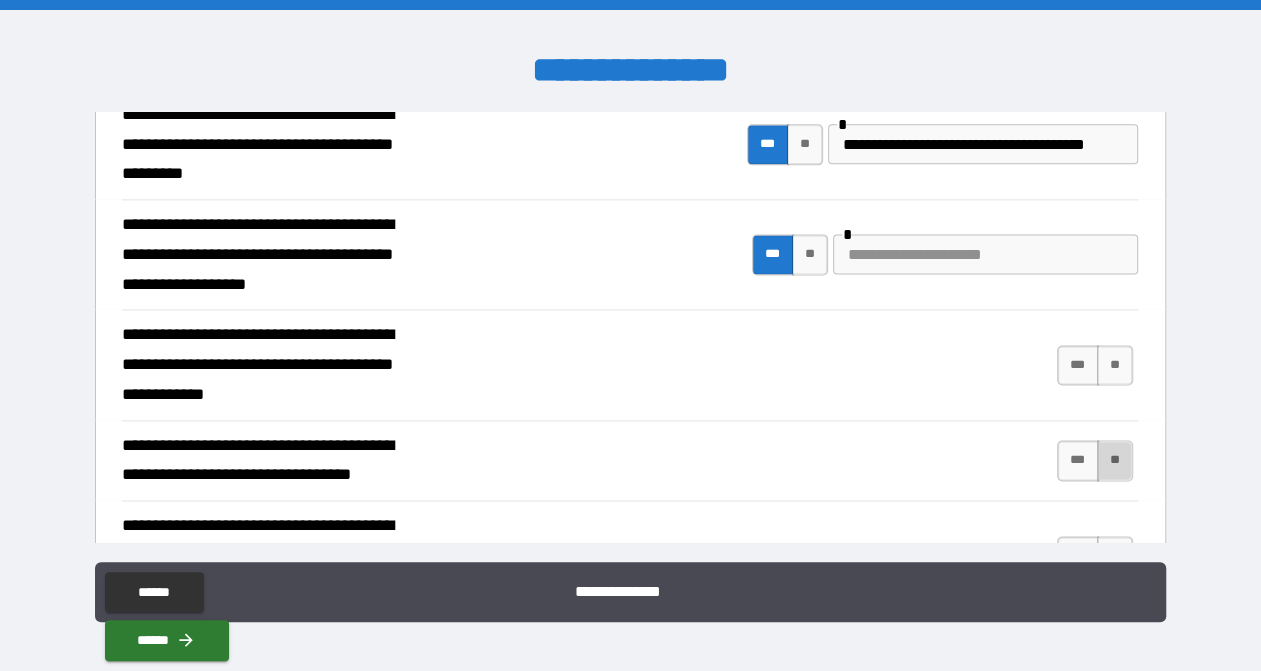 click on "**" at bounding box center [1115, 460] 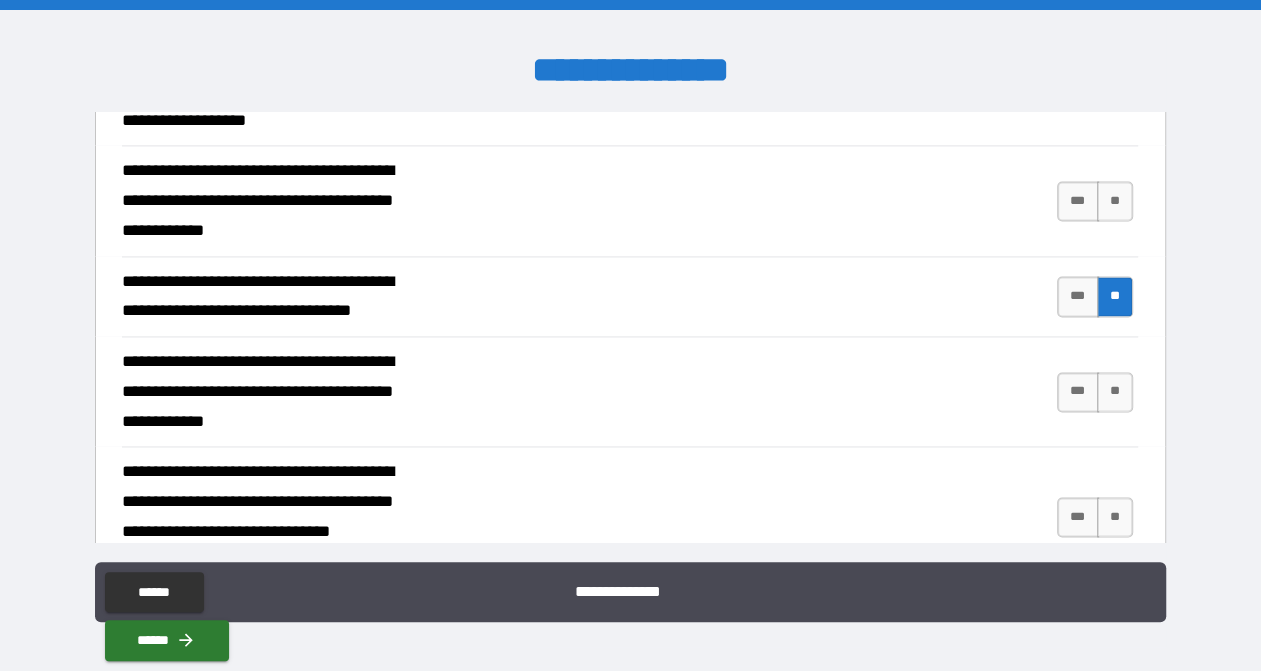 scroll, scrollTop: 1800, scrollLeft: 0, axis: vertical 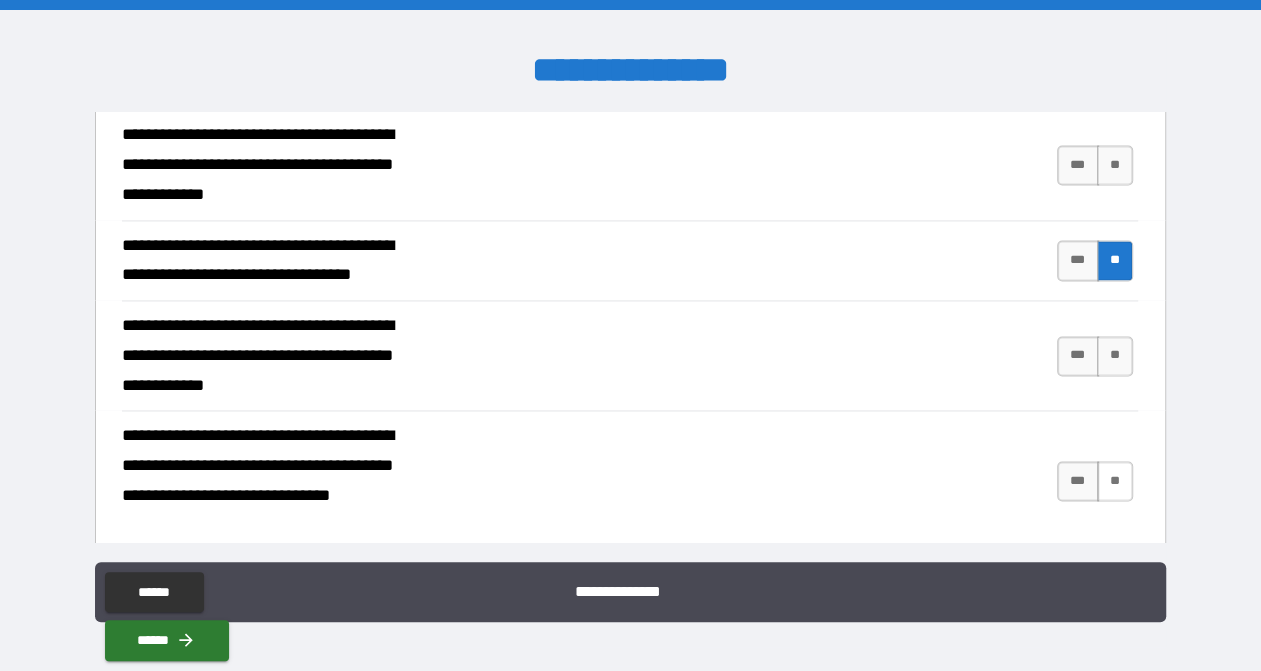 click on "**" at bounding box center [1115, 481] 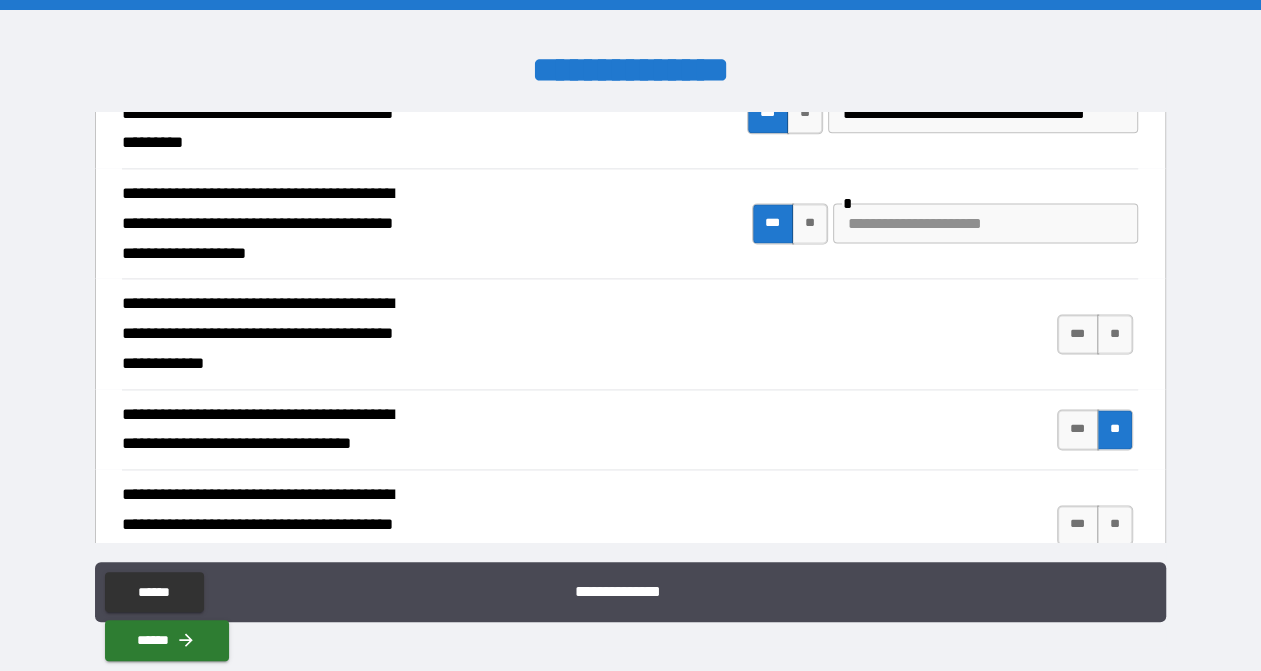 scroll, scrollTop: 1600, scrollLeft: 0, axis: vertical 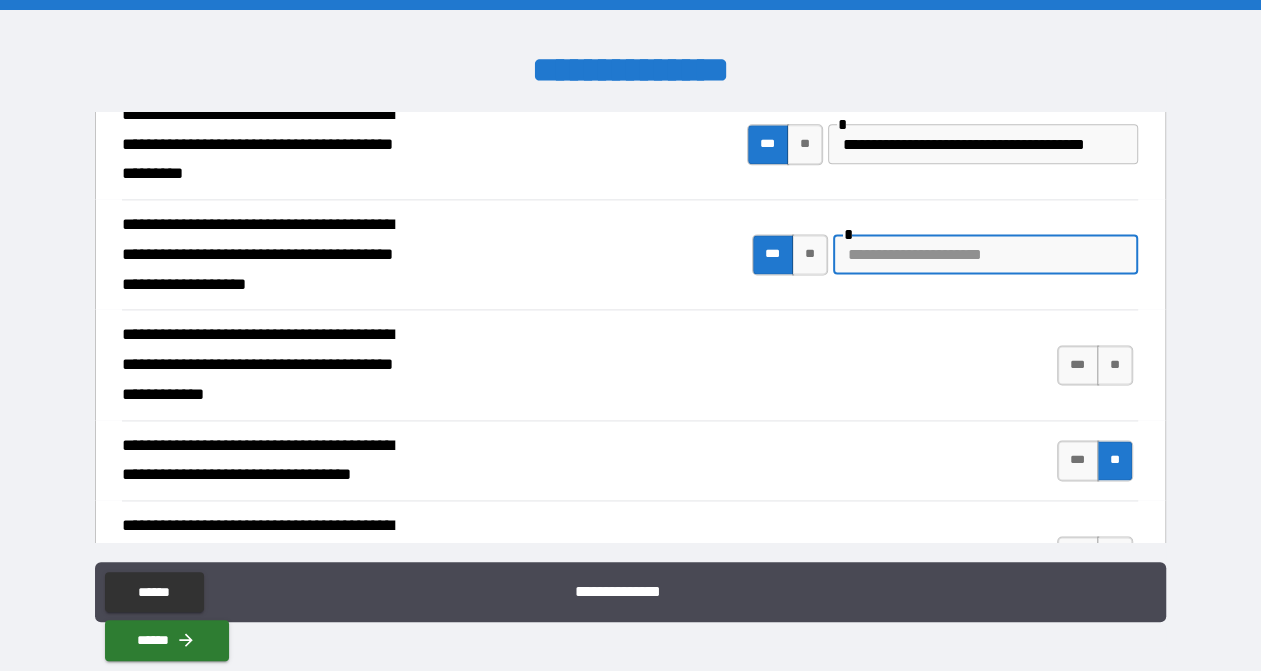 click at bounding box center [985, 254] 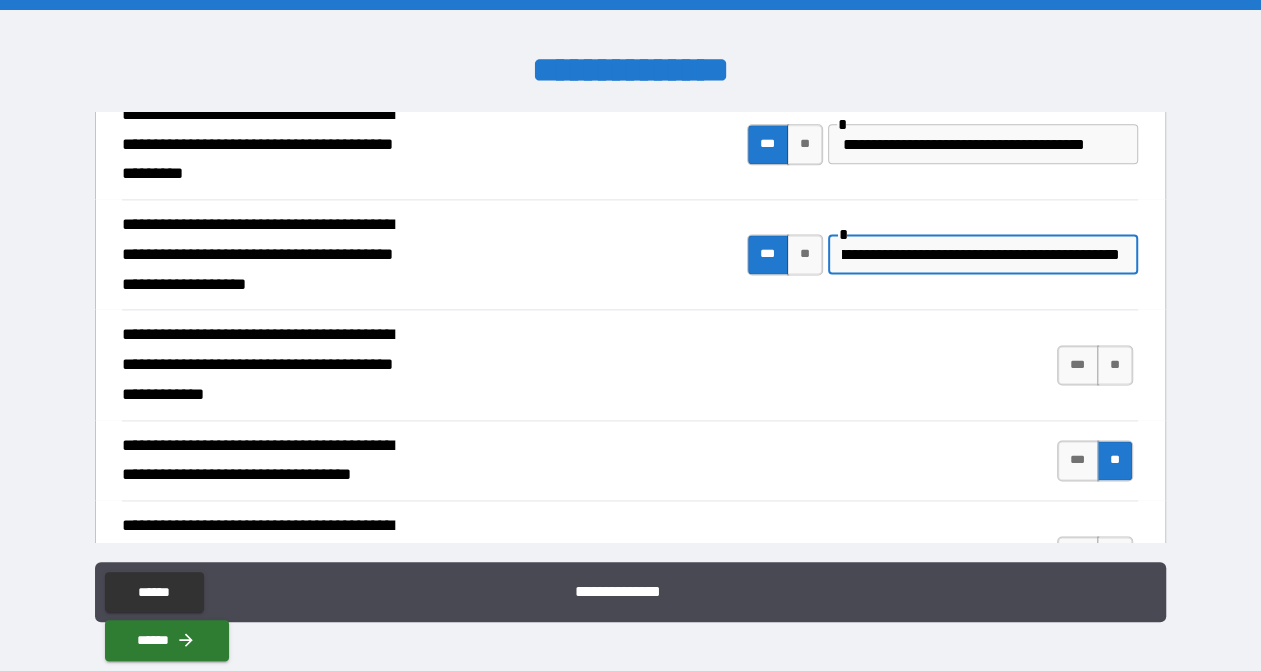 scroll, scrollTop: 0, scrollLeft: 86, axis: horizontal 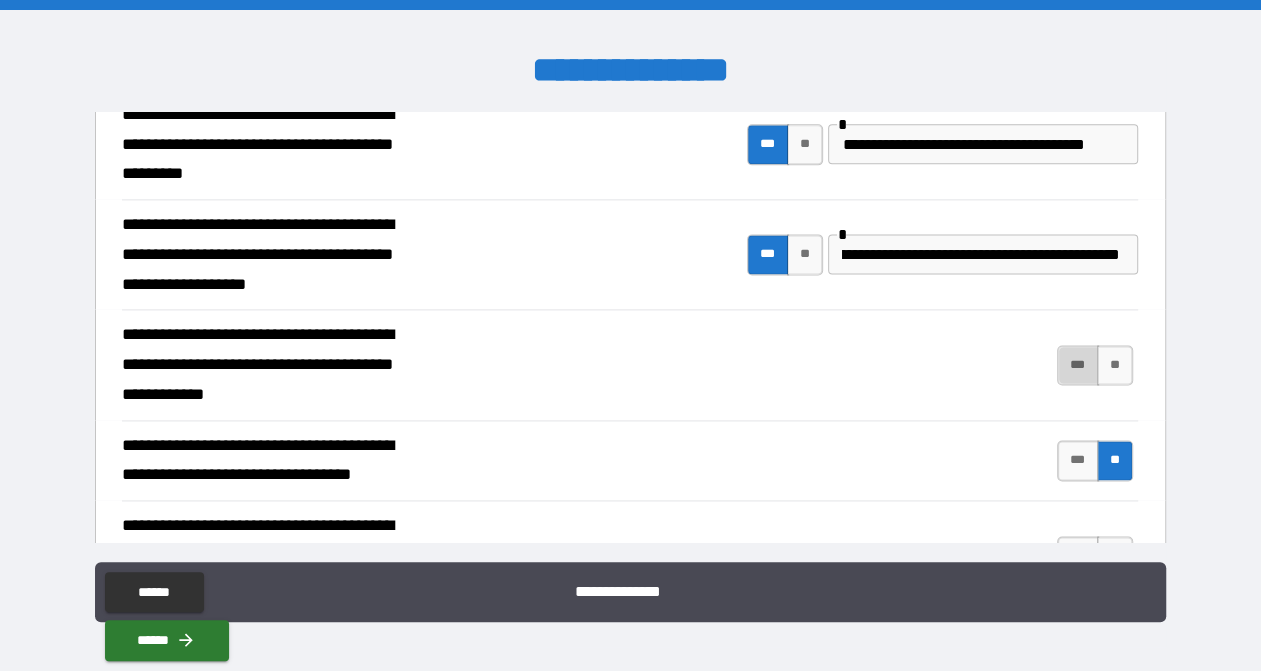 click on "***" at bounding box center [1078, 365] 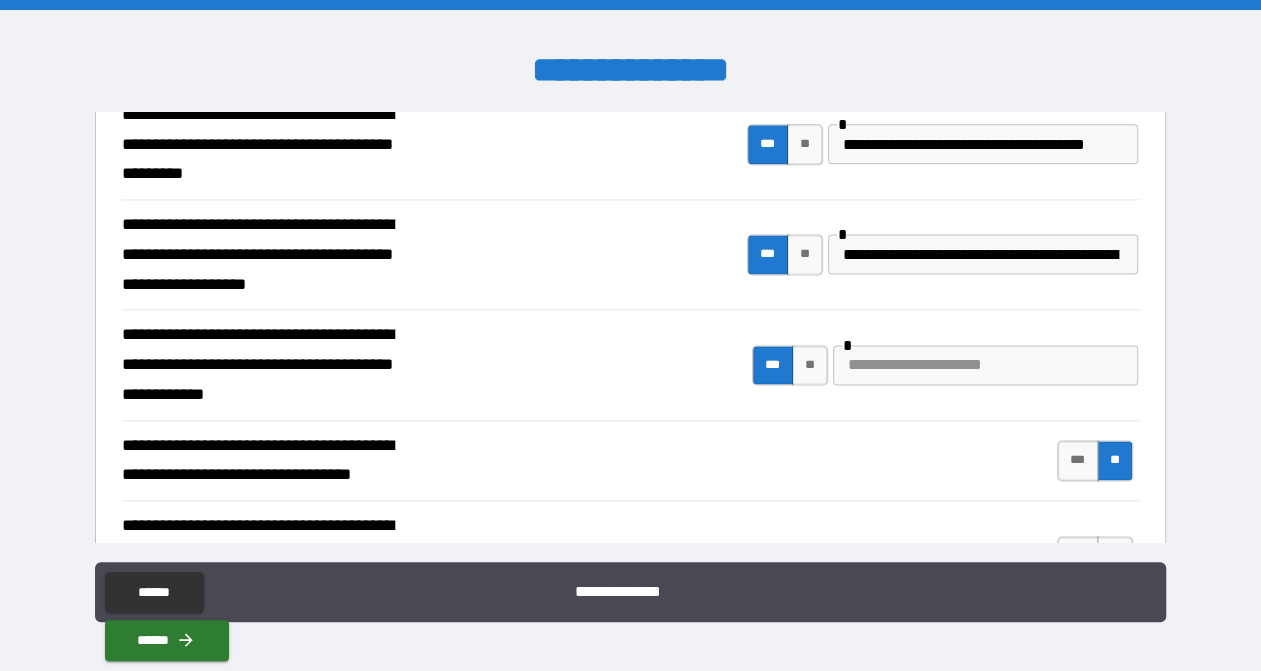 click at bounding box center (985, 365) 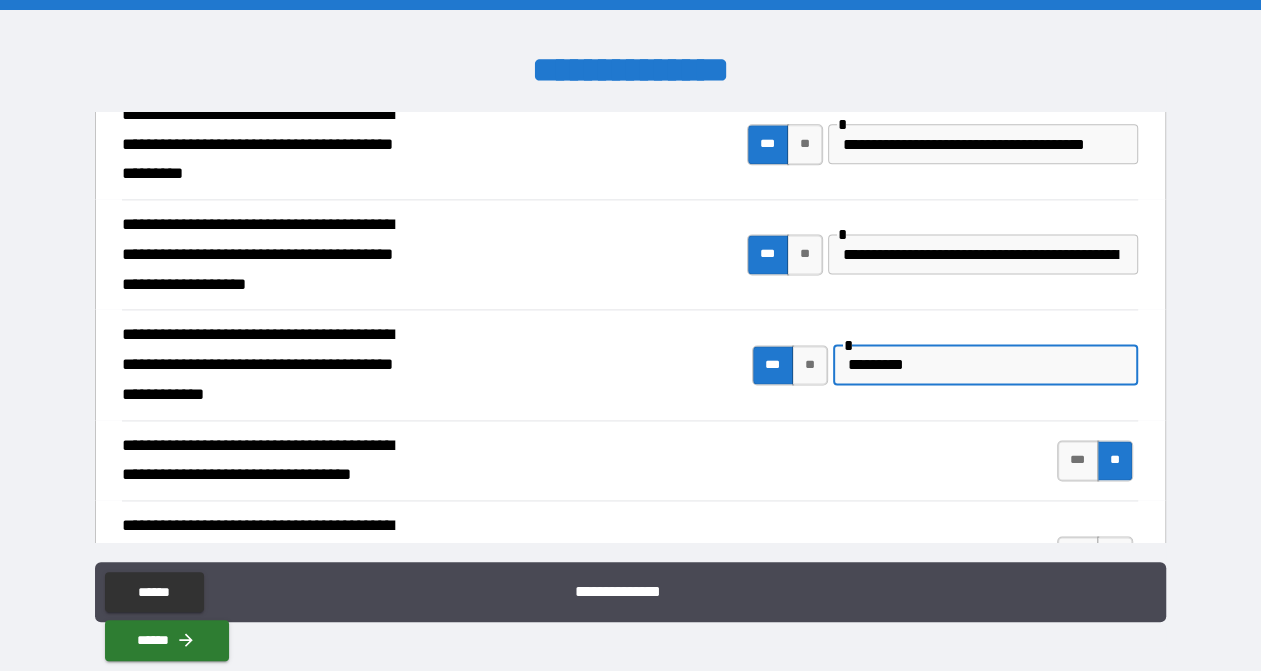 drag, startPoint x: 911, startPoint y: 364, endPoint x: 833, endPoint y: 369, distance: 78.160095 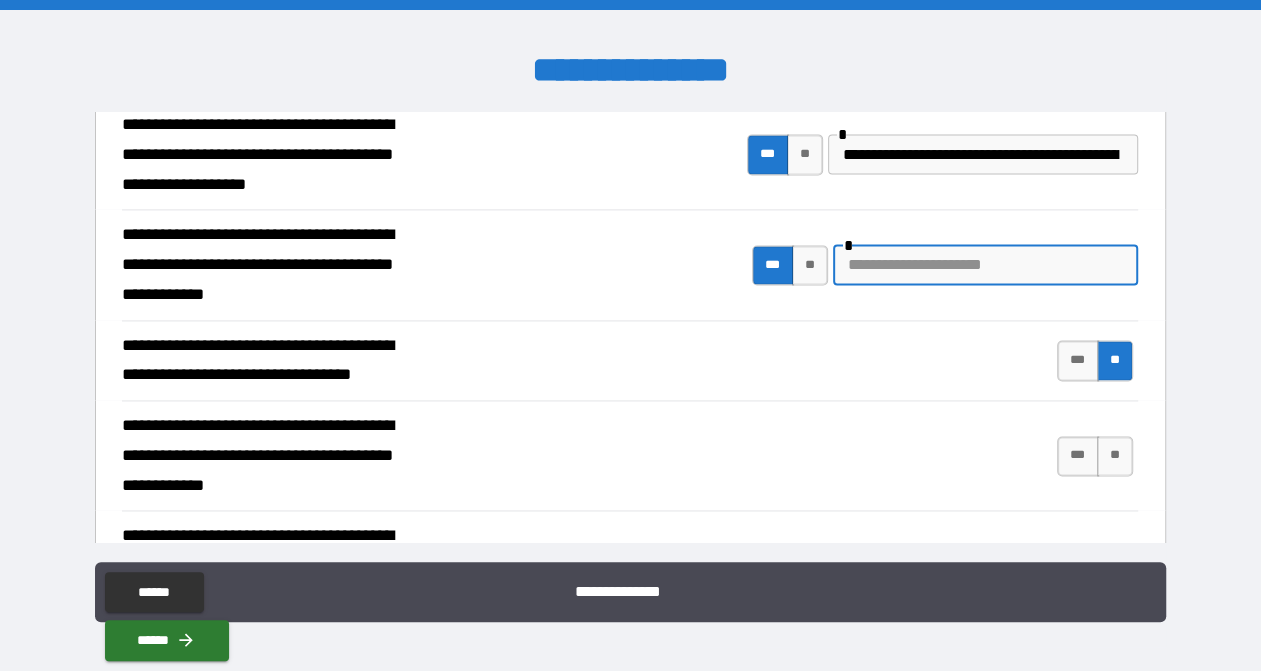 scroll, scrollTop: 1700, scrollLeft: 0, axis: vertical 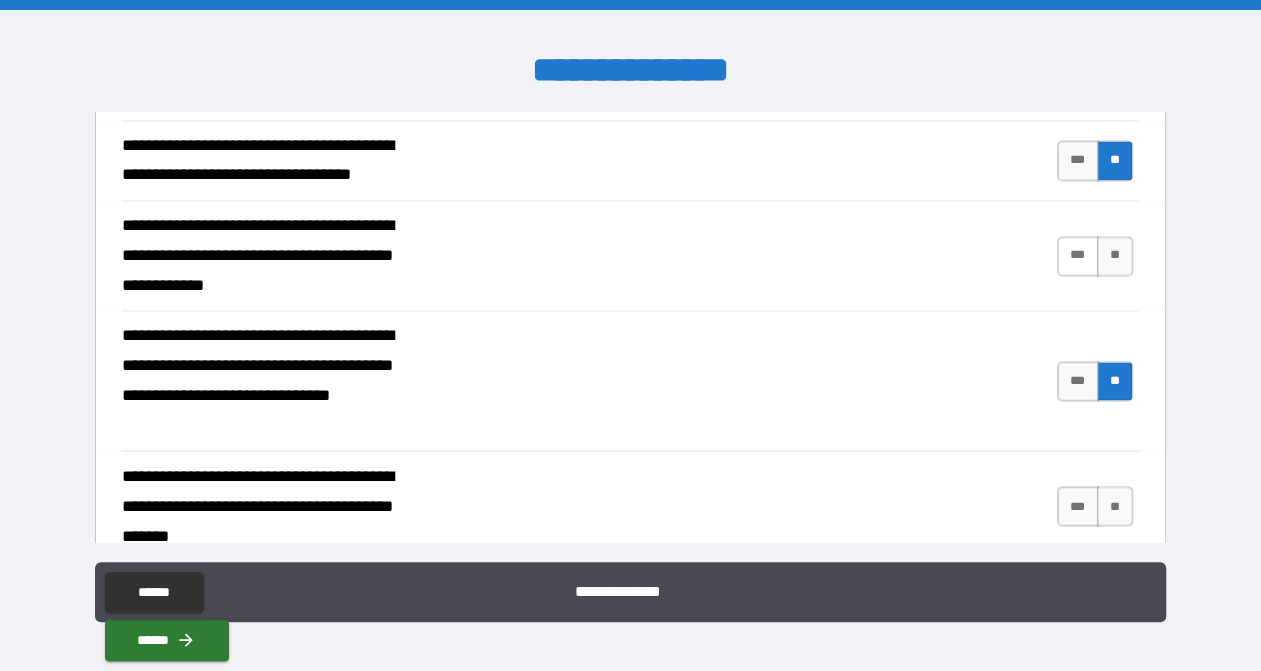 click on "***" at bounding box center (1078, 256) 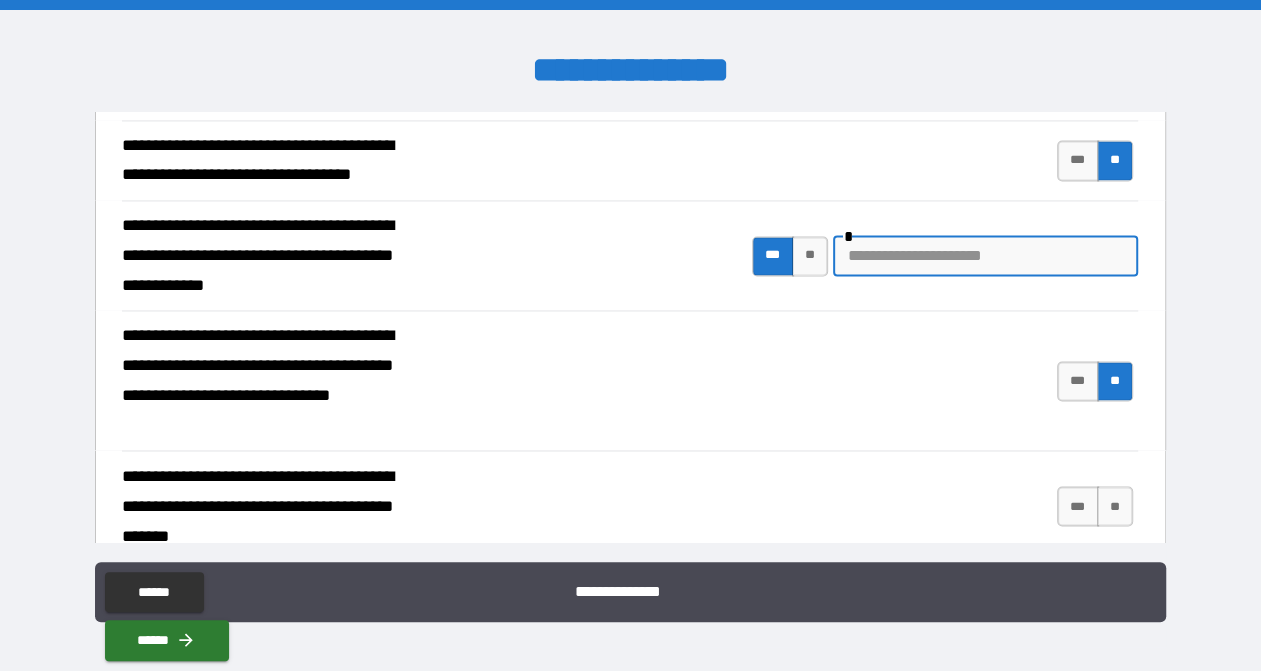 click at bounding box center [985, 256] 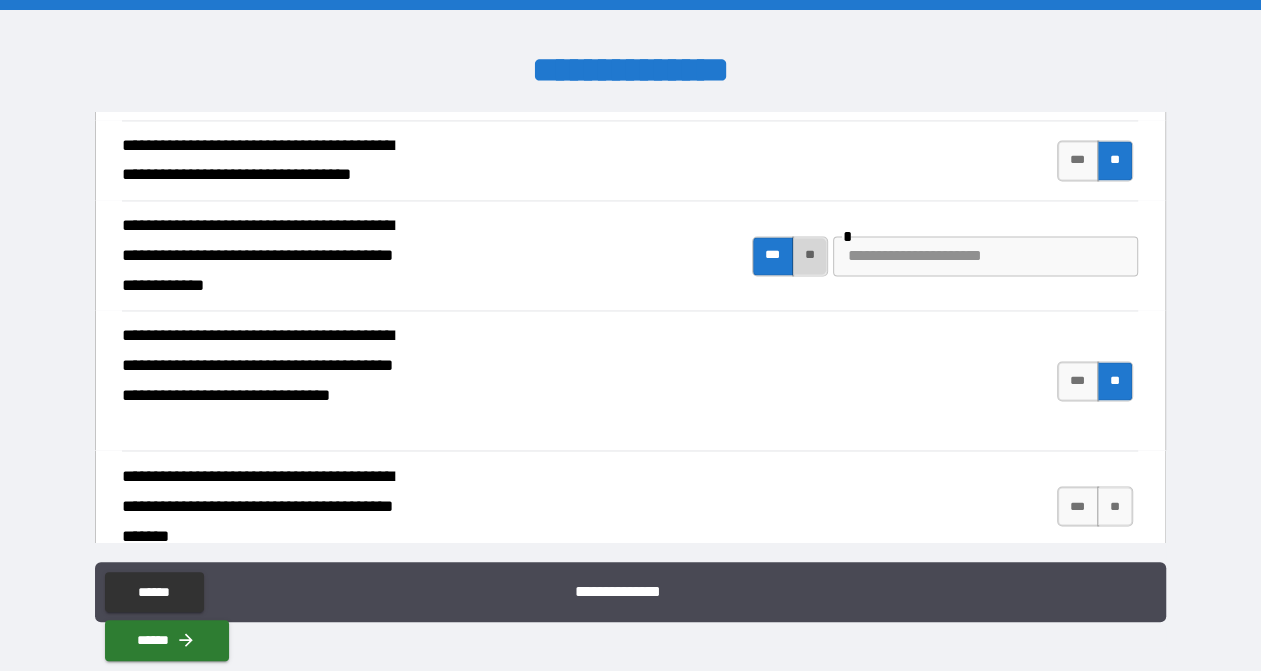 click on "**" at bounding box center [810, 256] 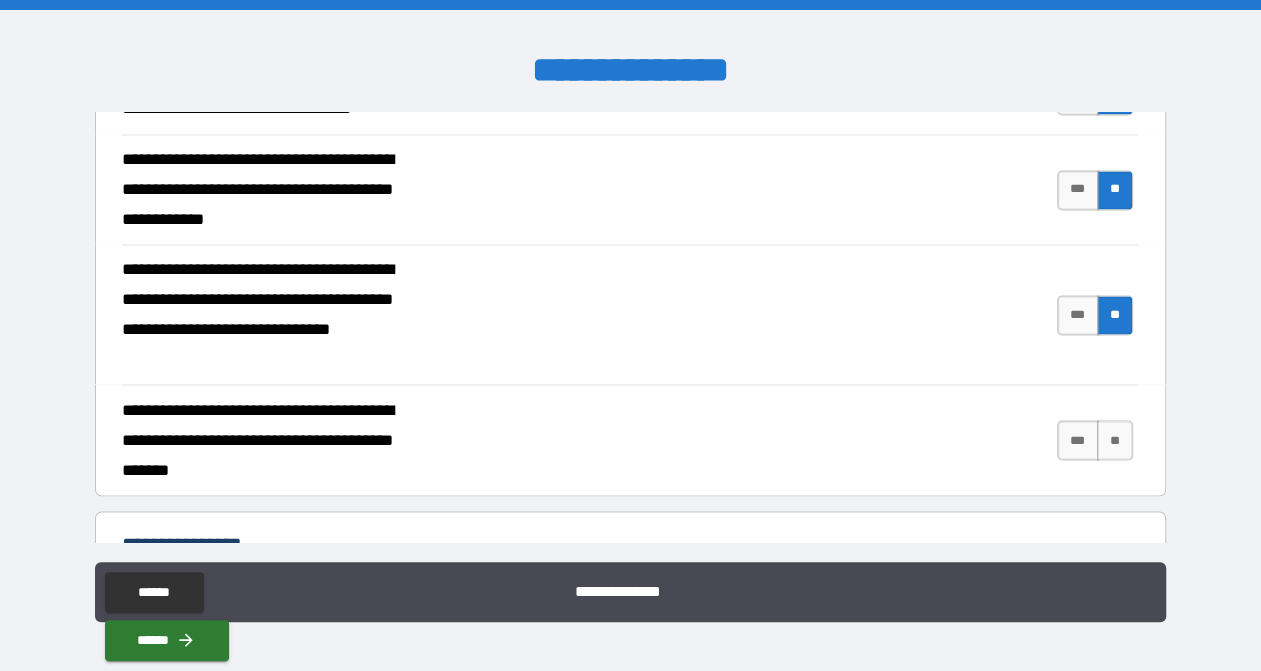 scroll, scrollTop: 2000, scrollLeft: 0, axis: vertical 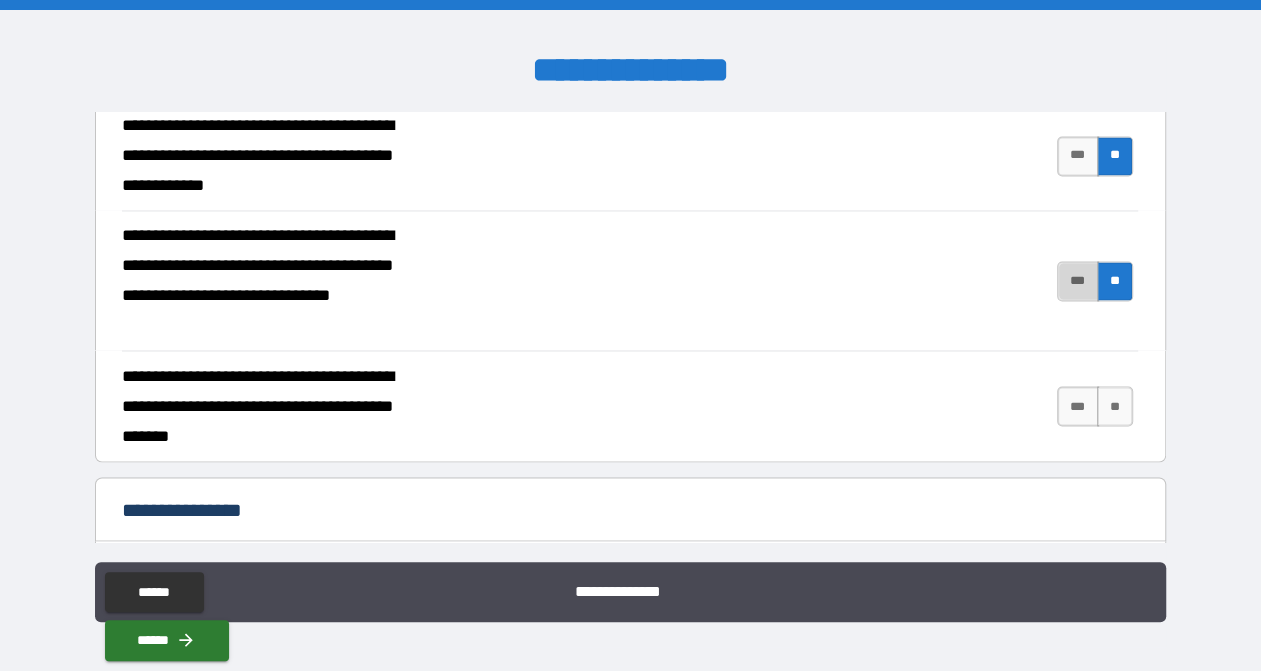 click on "***" at bounding box center [1078, 281] 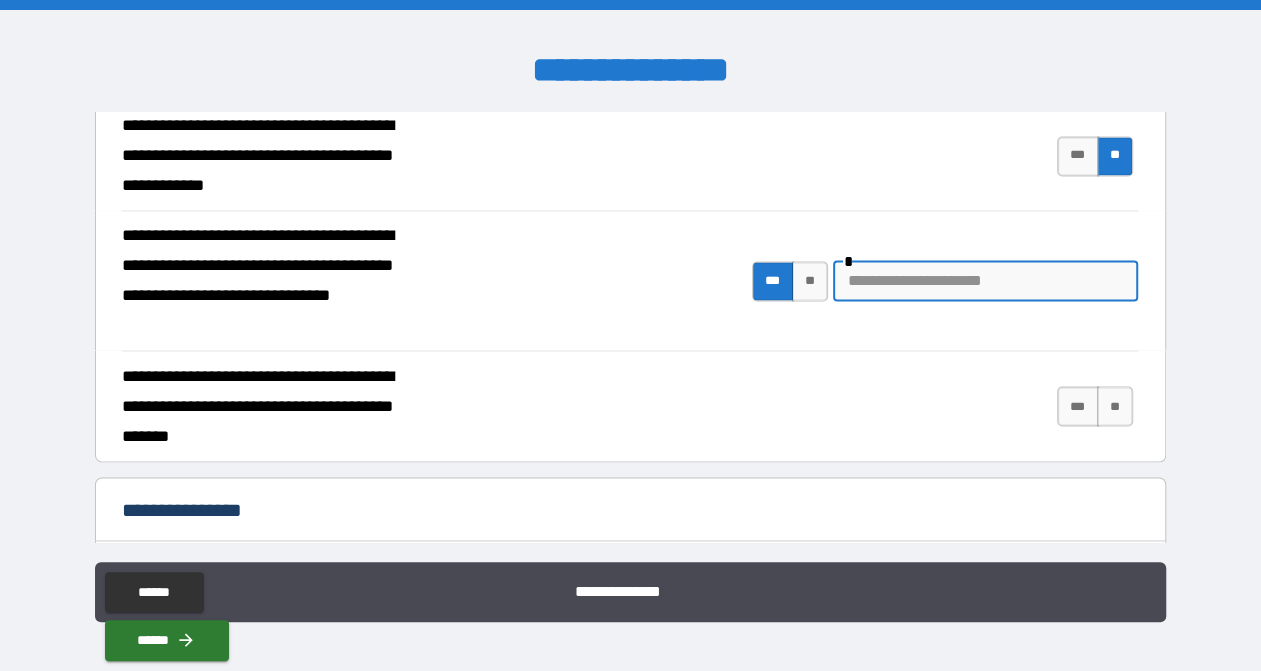 click at bounding box center [985, 281] 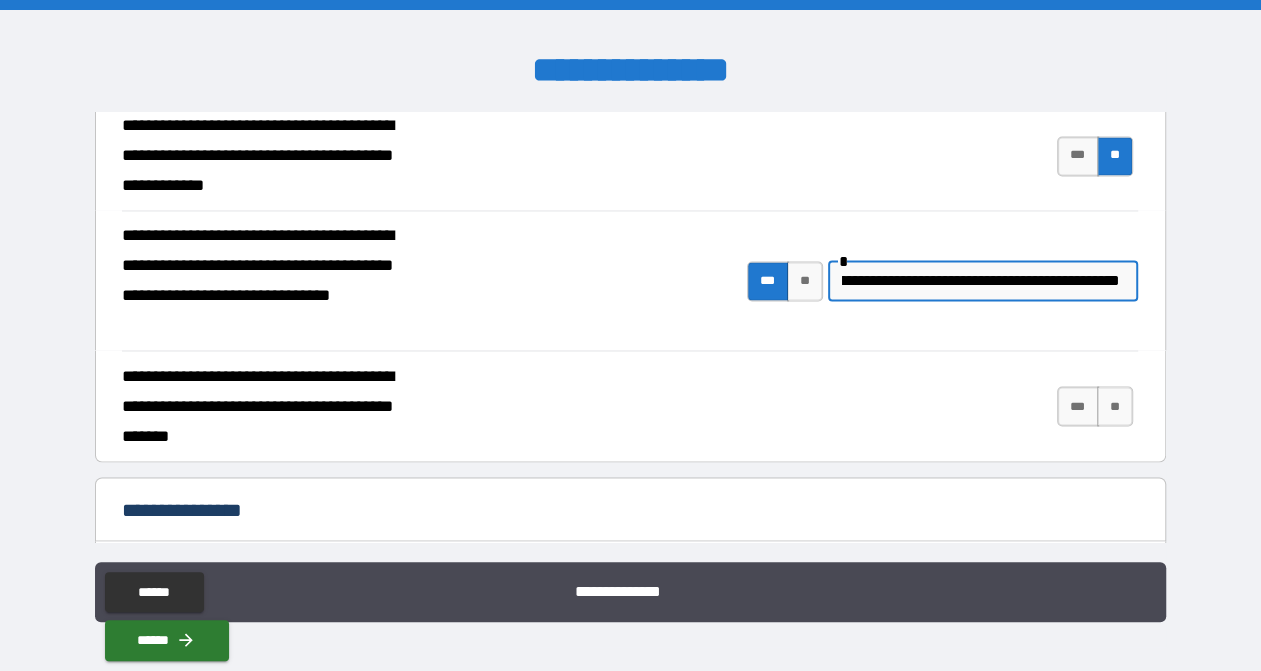 scroll, scrollTop: 0, scrollLeft: 278, axis: horizontal 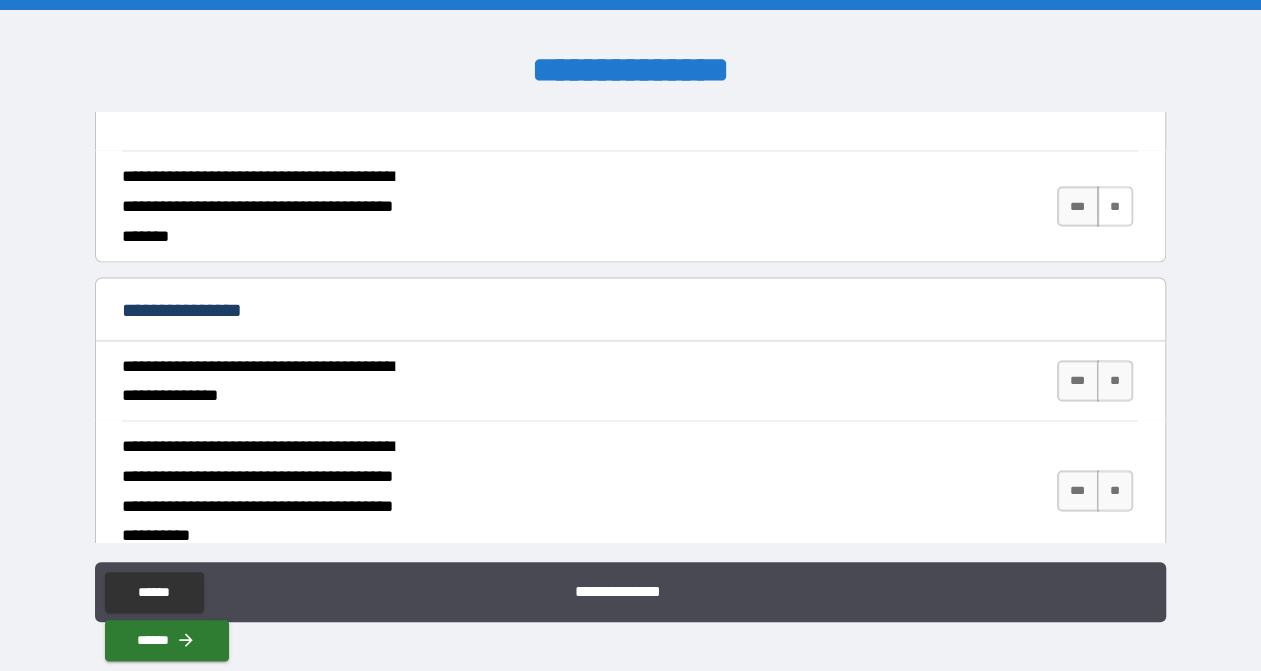 click on "**" at bounding box center (1115, 206) 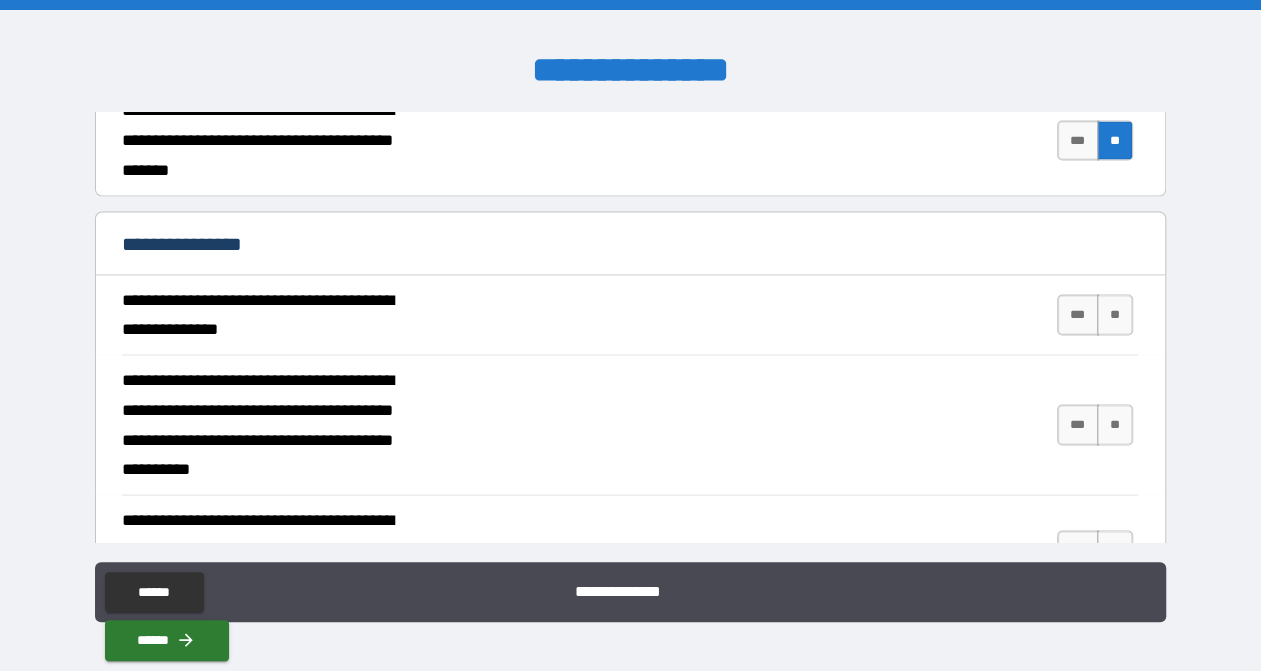 scroll, scrollTop: 2300, scrollLeft: 0, axis: vertical 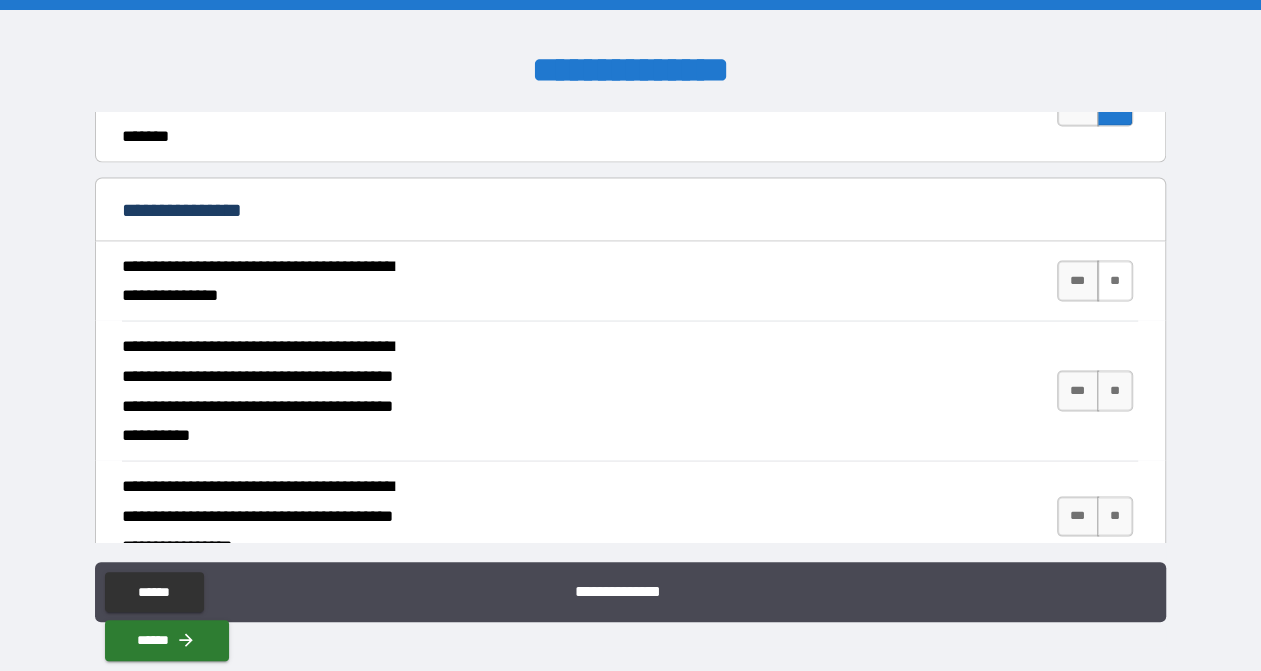 click on "**" at bounding box center [1115, 280] 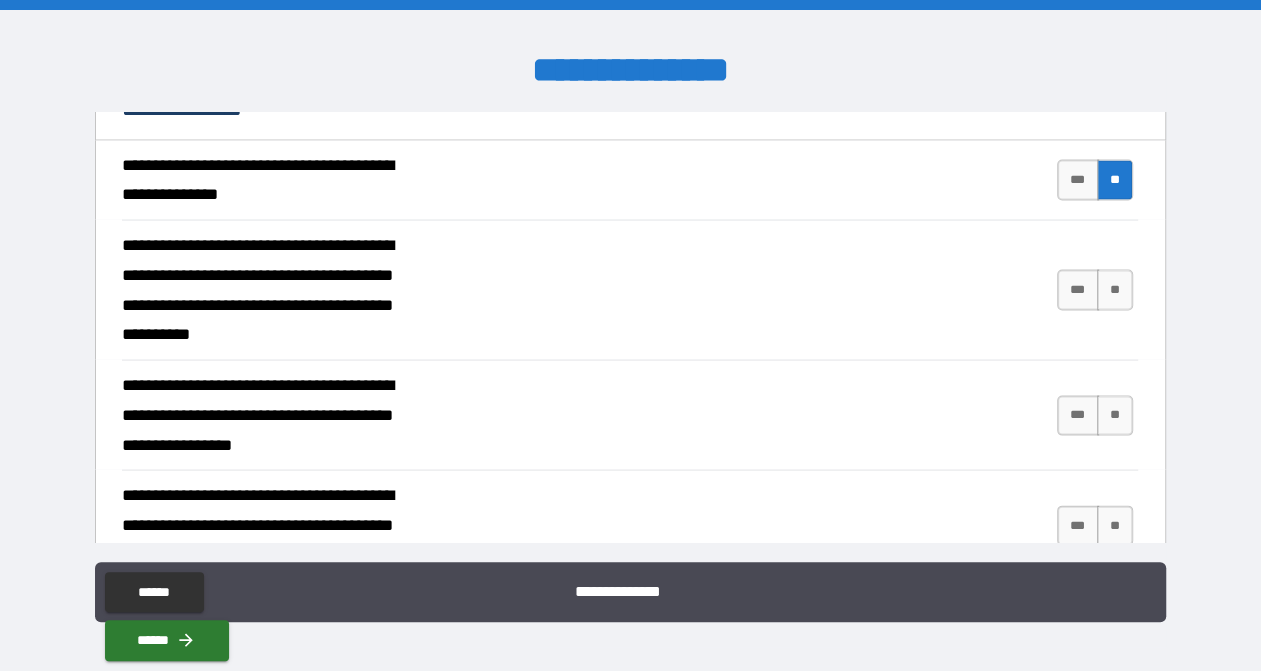 scroll, scrollTop: 2300, scrollLeft: 0, axis: vertical 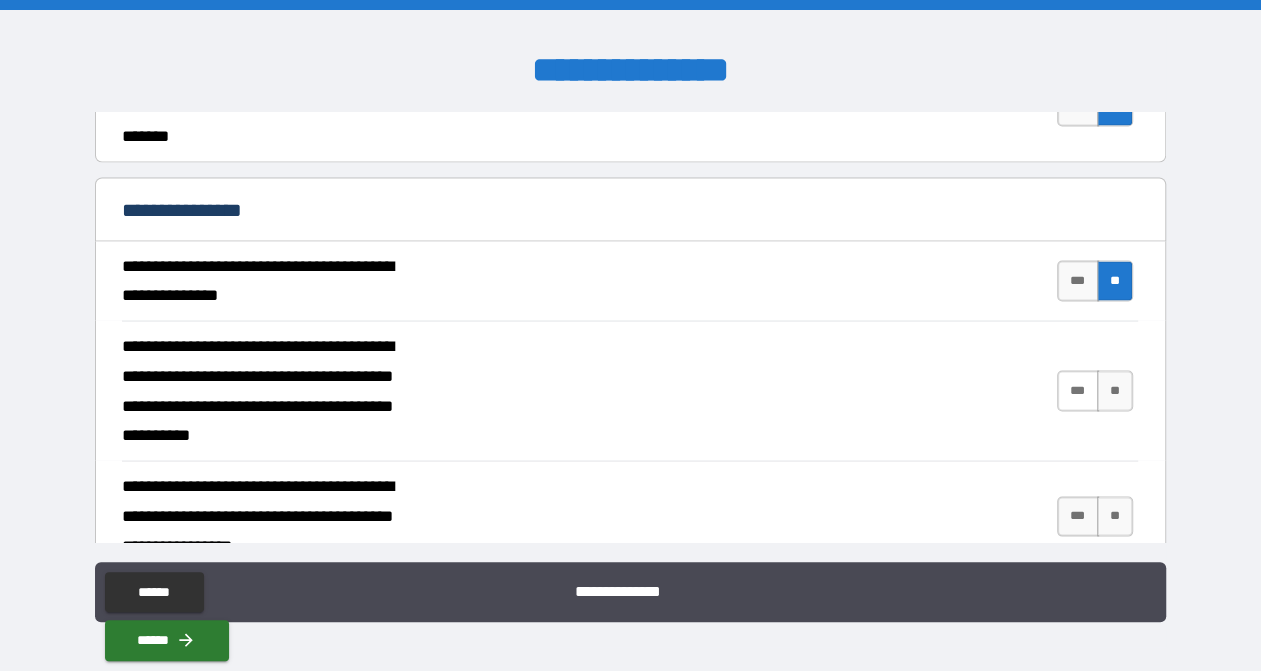 click on "***" at bounding box center (1078, 390) 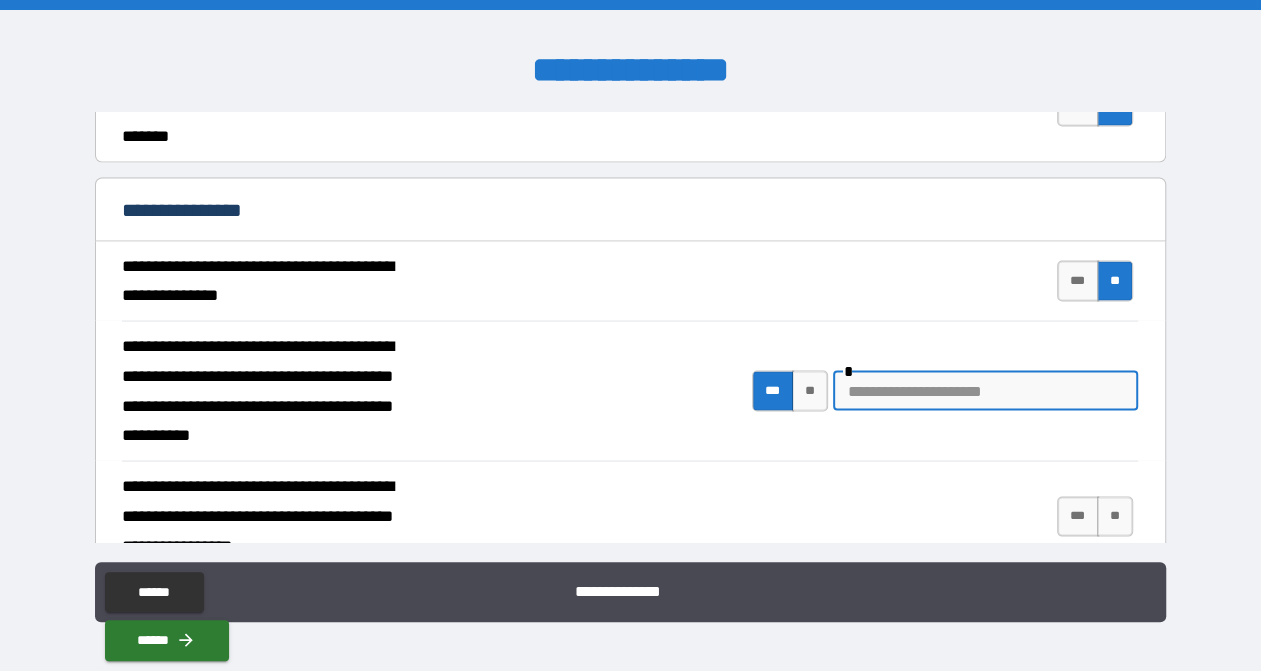 click at bounding box center (985, 390) 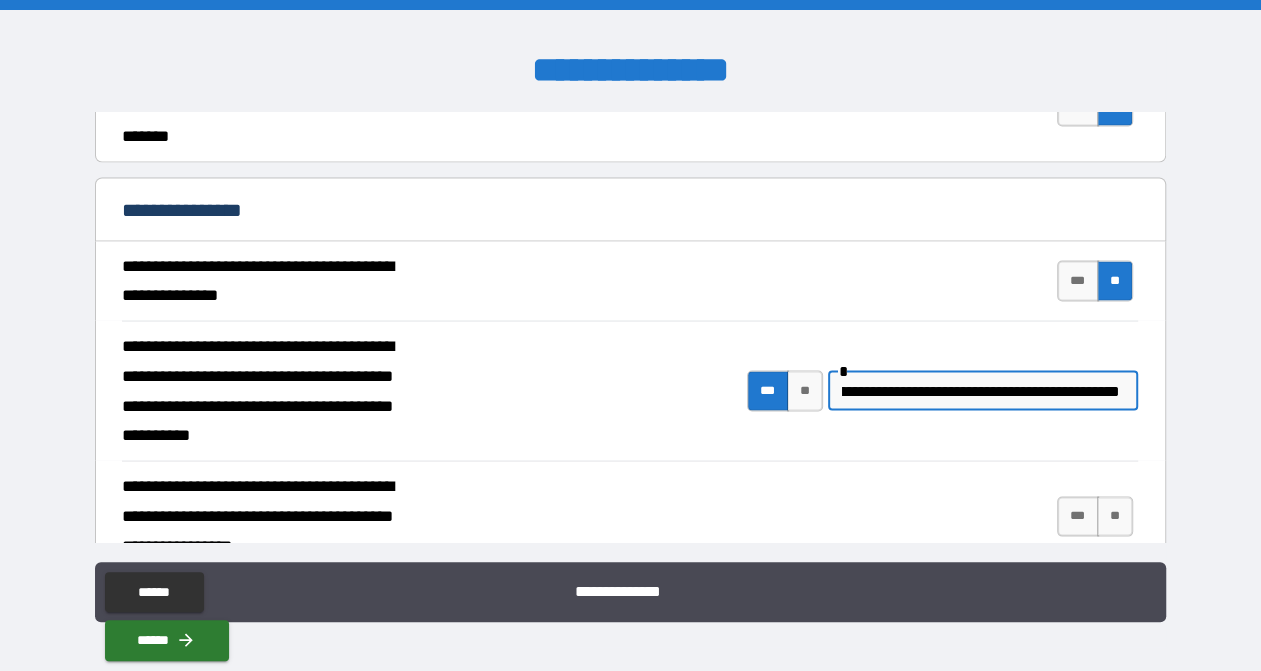 scroll, scrollTop: 0, scrollLeft: 225, axis: horizontal 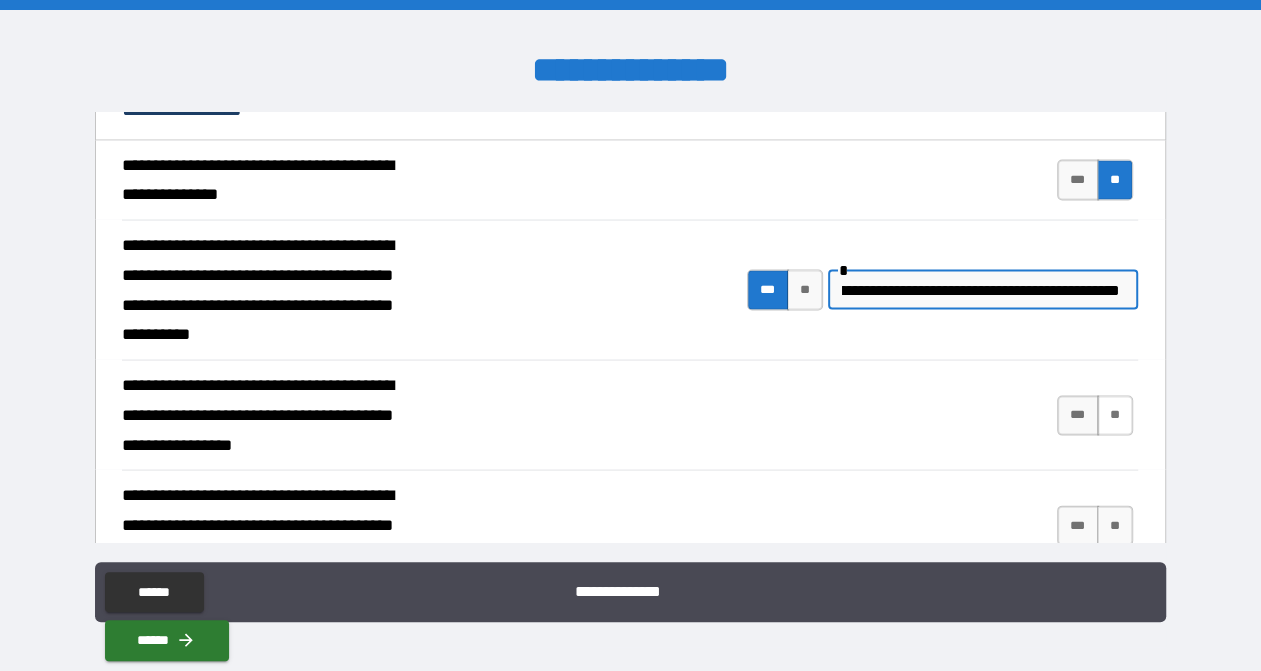 click on "**" at bounding box center (1115, 416) 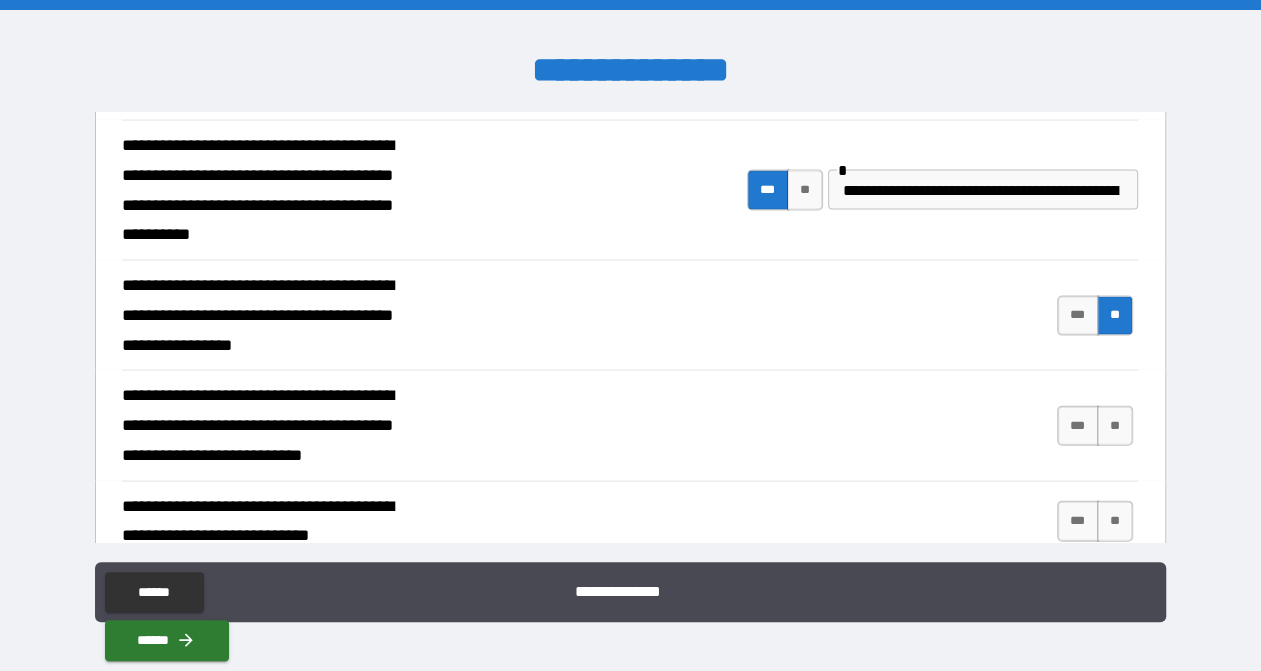 scroll, scrollTop: 2600, scrollLeft: 0, axis: vertical 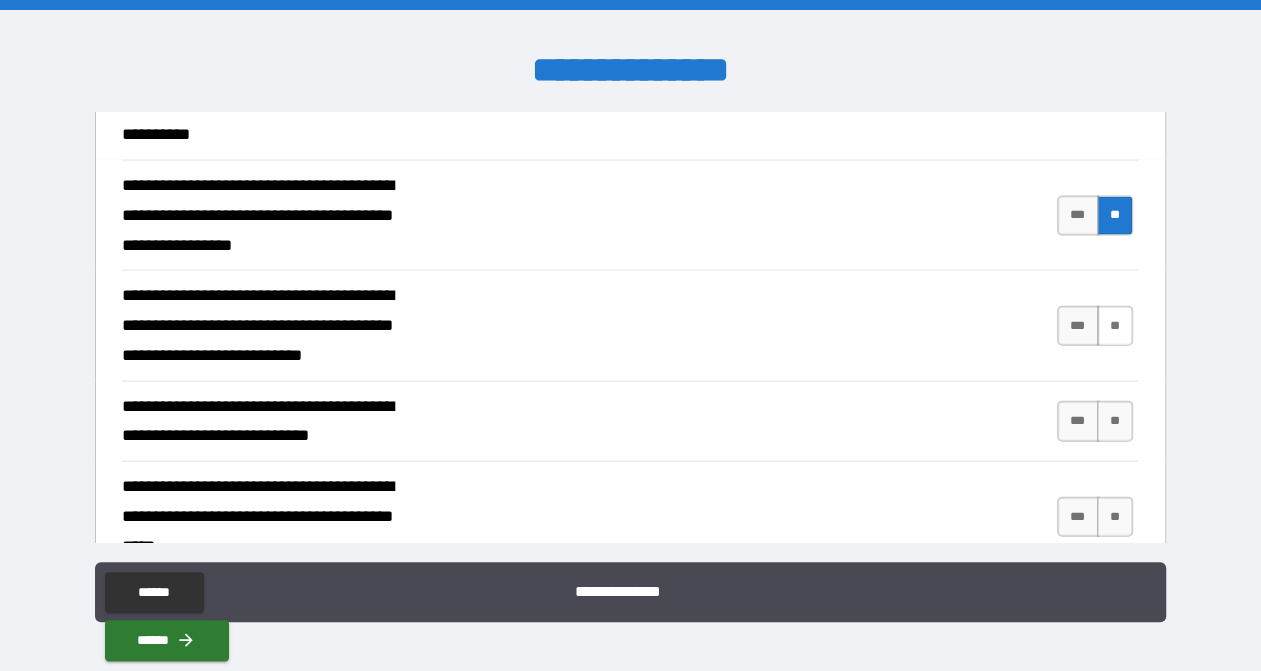 click on "**" at bounding box center [1115, 326] 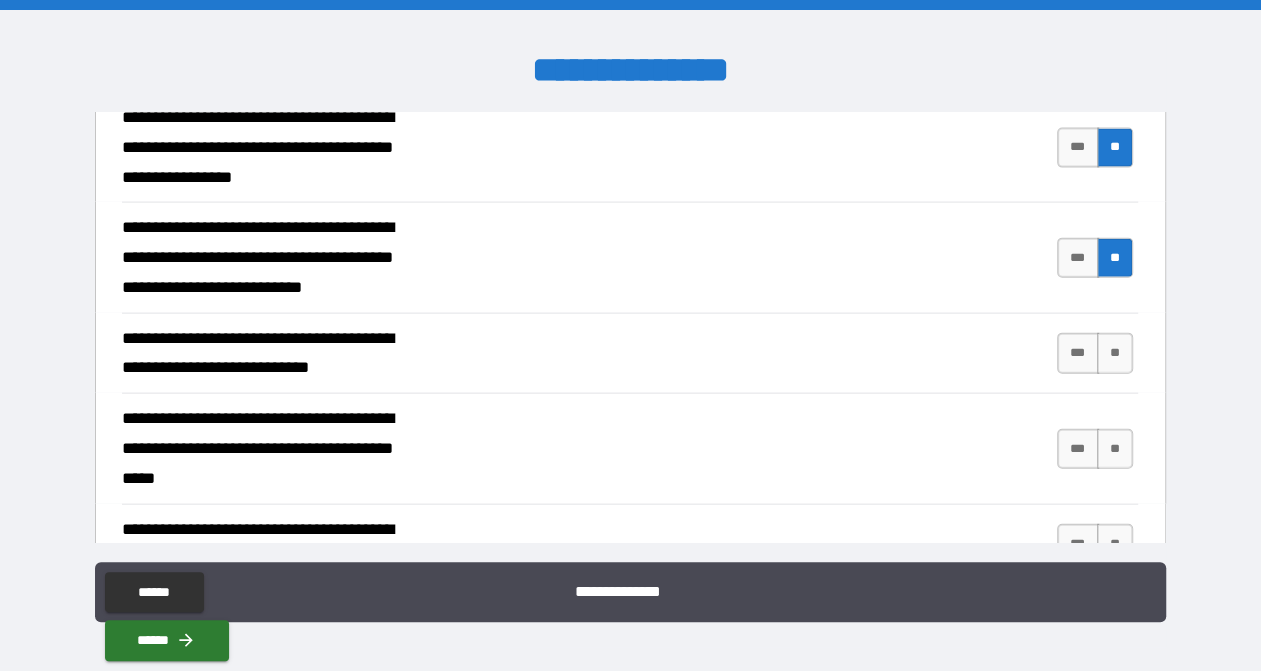 scroll, scrollTop: 2700, scrollLeft: 0, axis: vertical 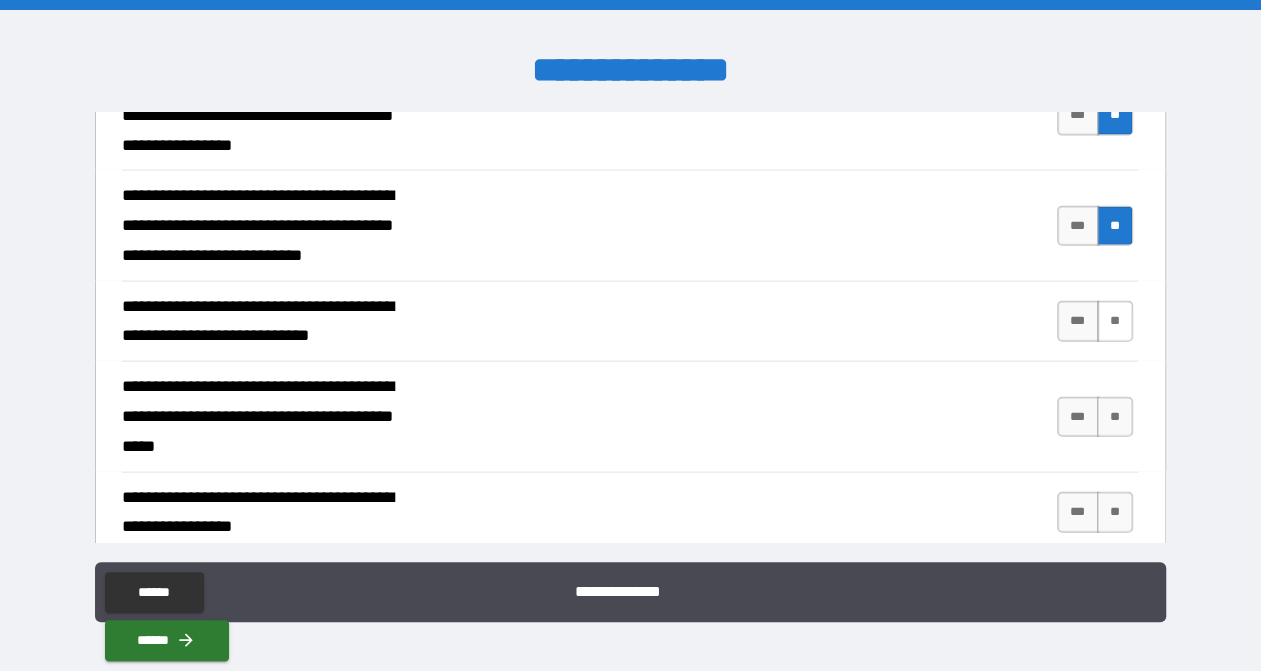 click on "**" at bounding box center [1115, 321] 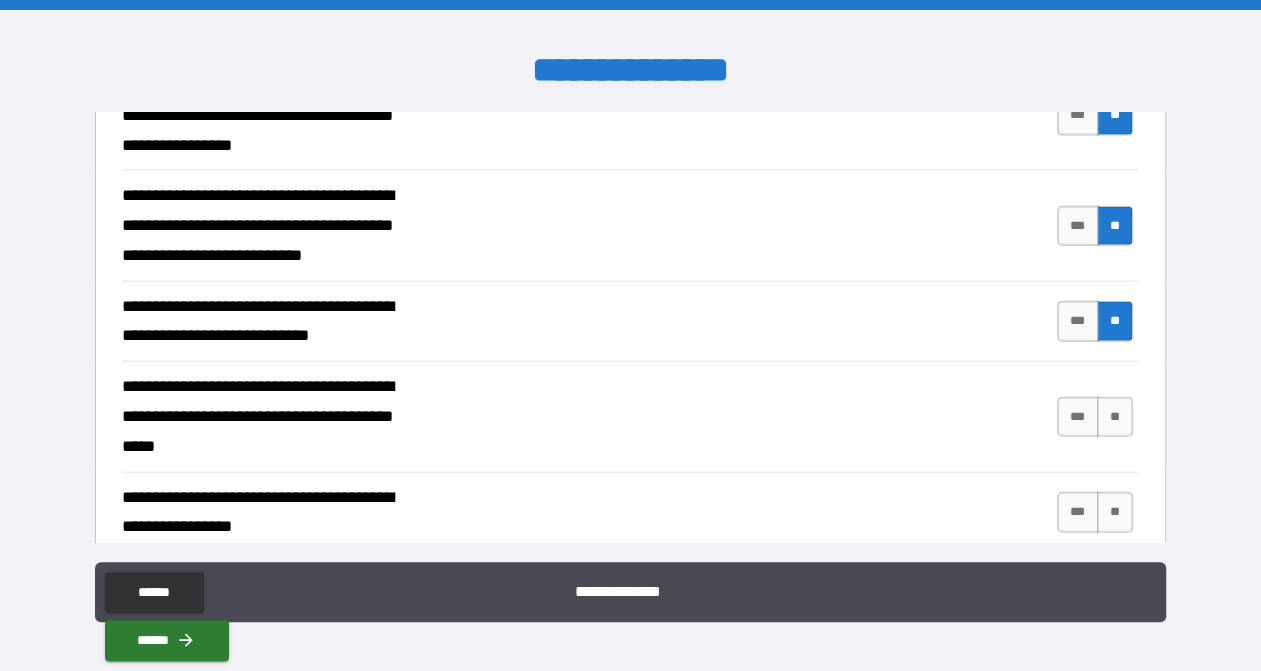 scroll, scrollTop: 2800, scrollLeft: 0, axis: vertical 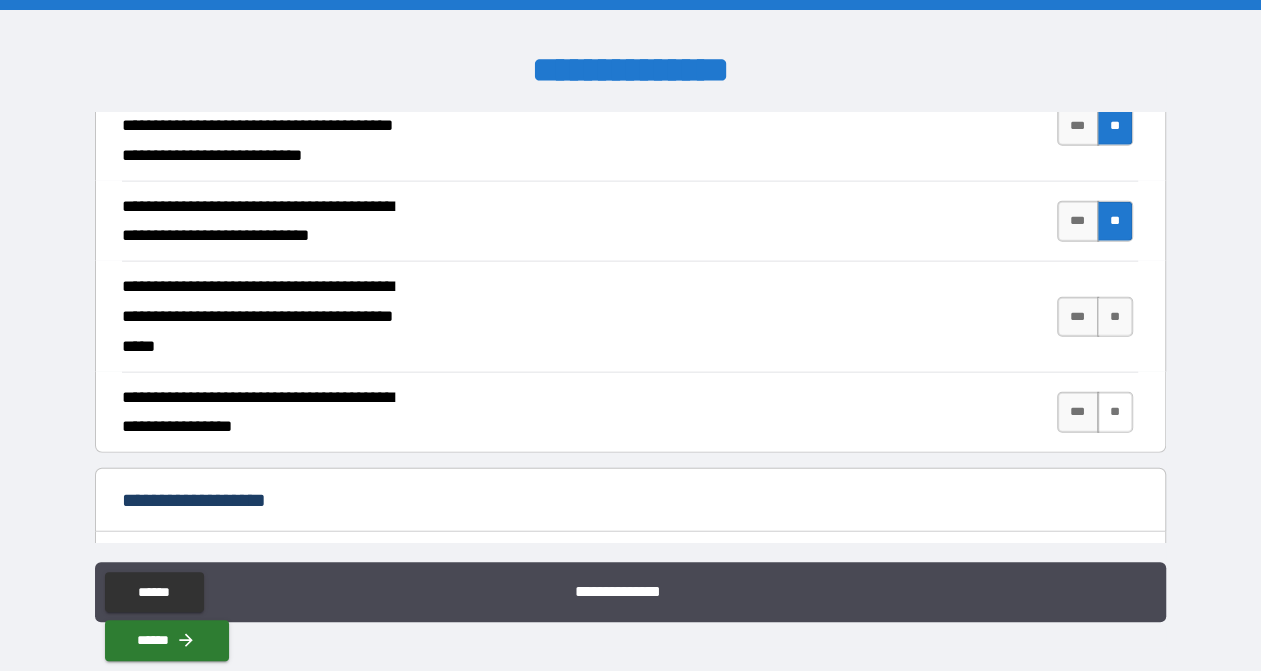 click on "**" at bounding box center (1115, 412) 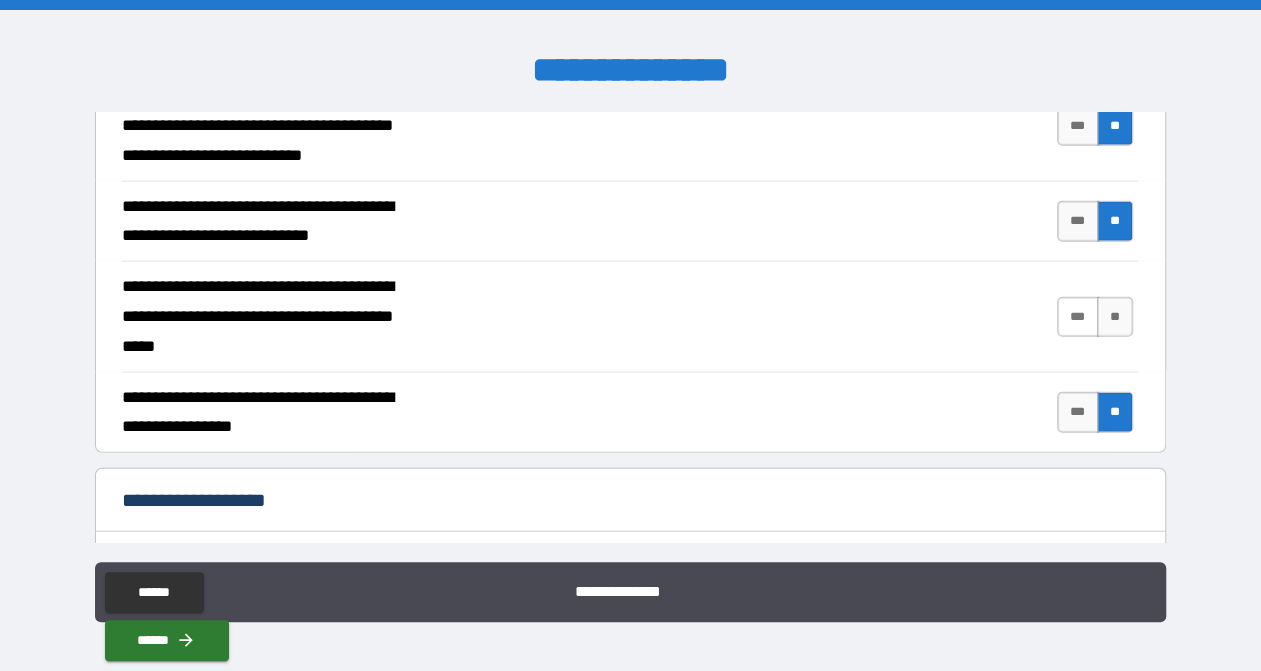 click on "***" at bounding box center (1078, 317) 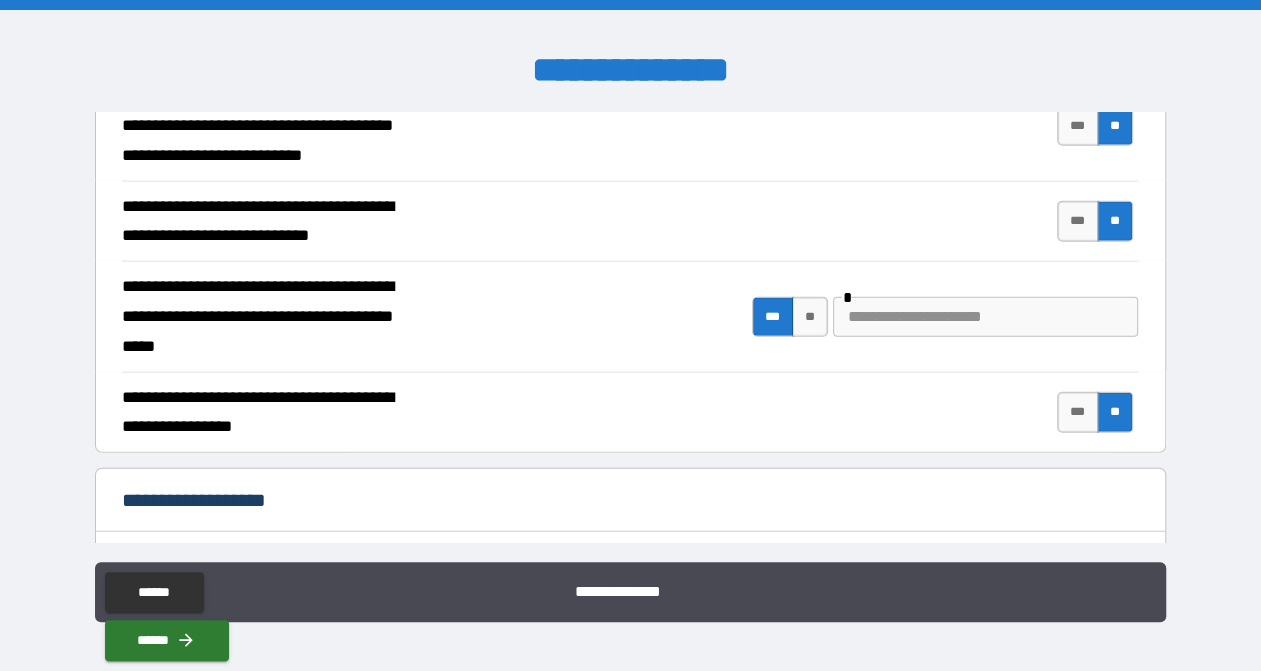 click at bounding box center [985, 317] 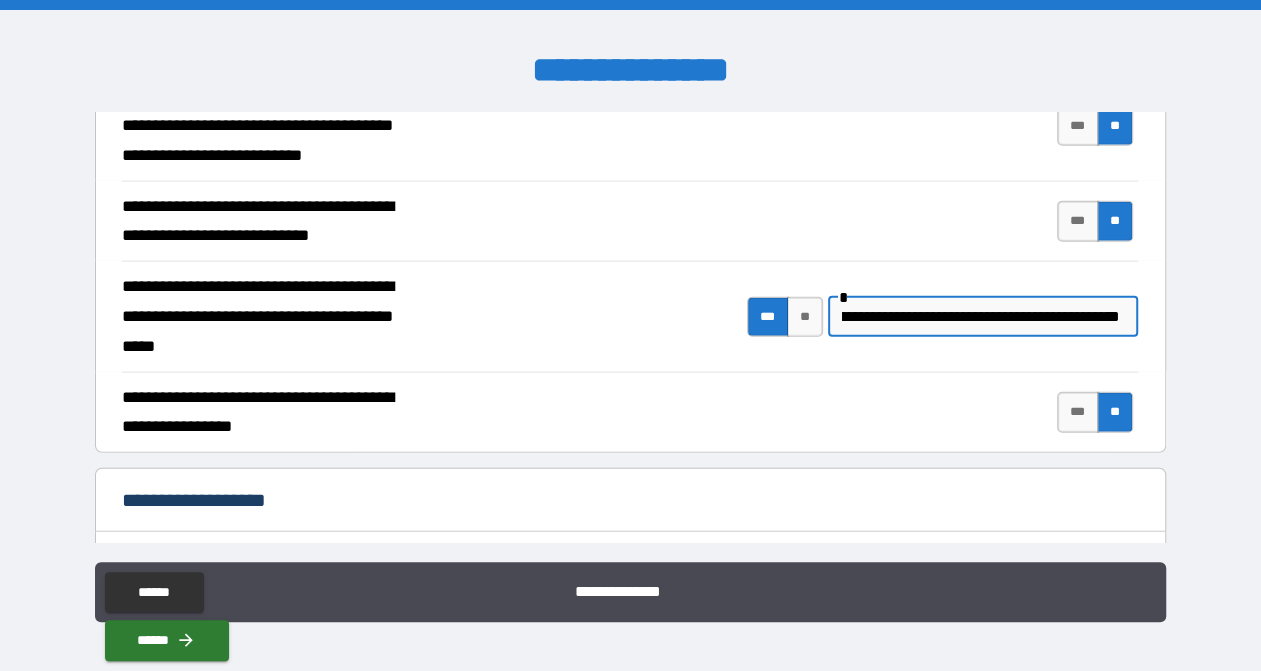 scroll, scrollTop: 0, scrollLeft: 149, axis: horizontal 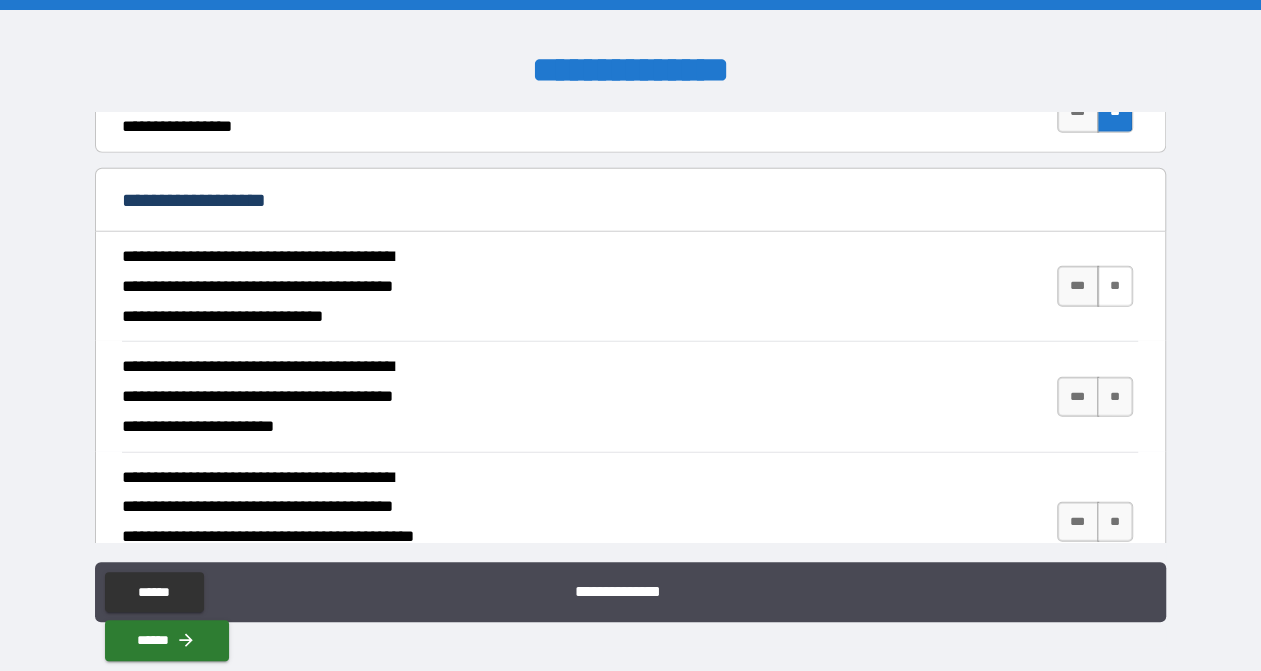 click on "**" at bounding box center [1115, 286] 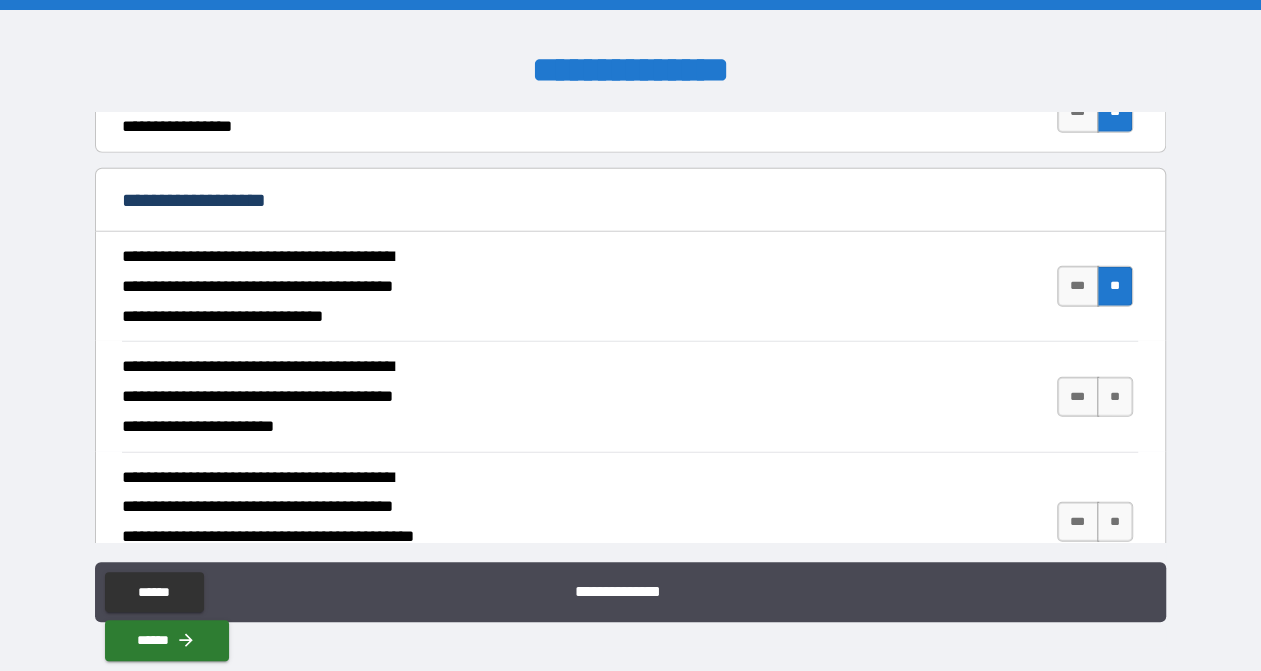 scroll, scrollTop: 0, scrollLeft: 0, axis: both 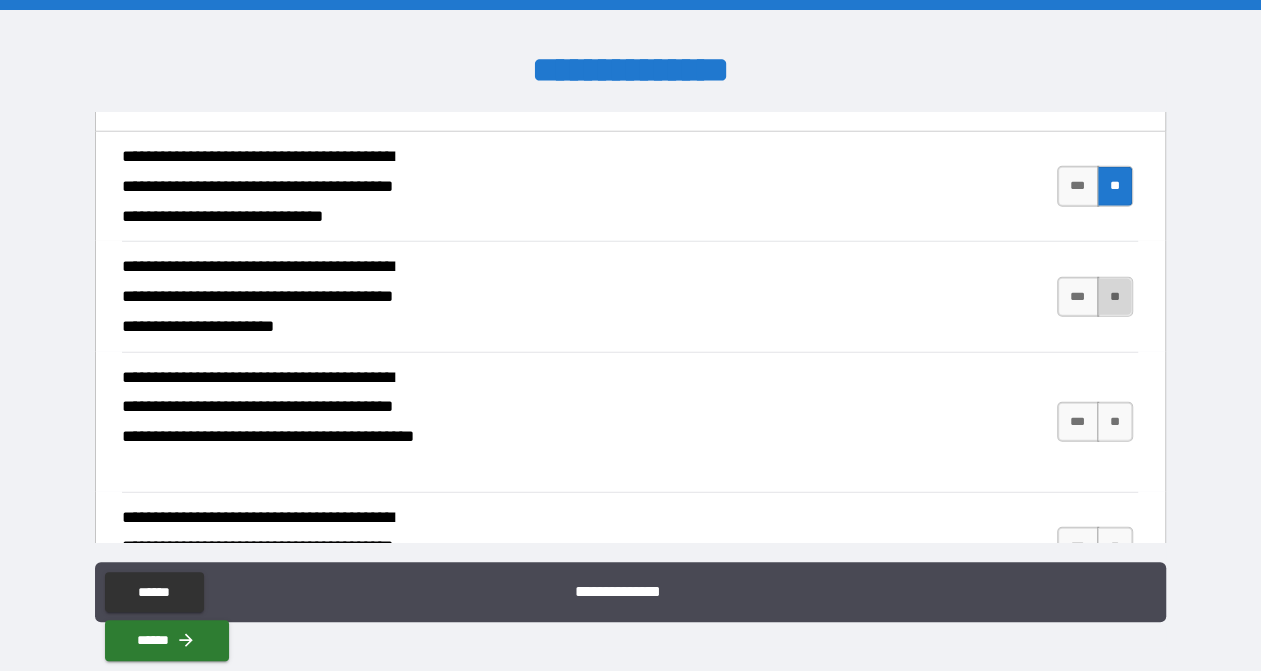 click on "**" at bounding box center (1115, 297) 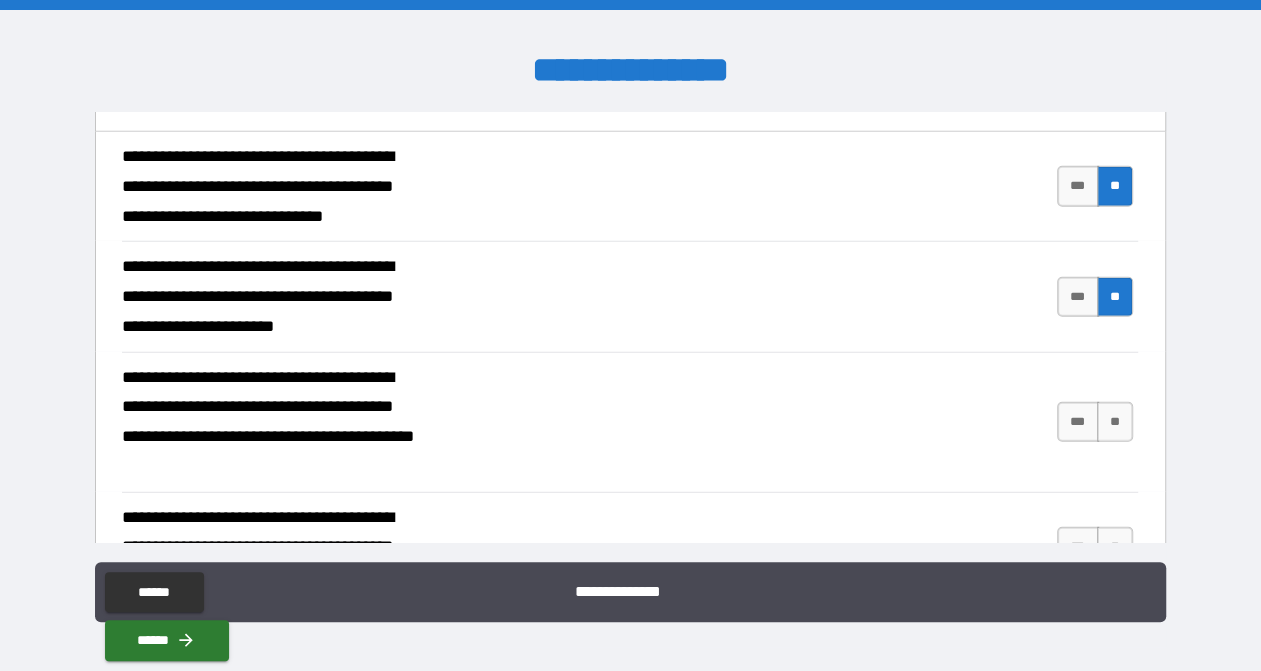 scroll, scrollTop: 3300, scrollLeft: 0, axis: vertical 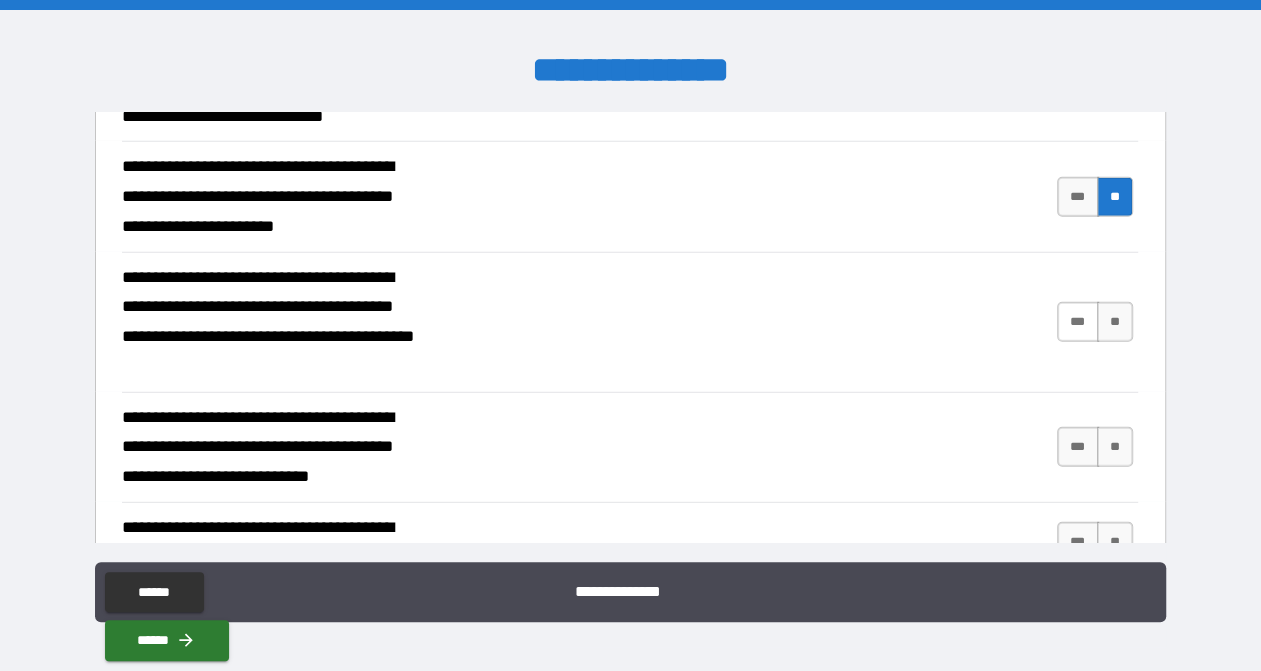 click on "***" at bounding box center [1078, 322] 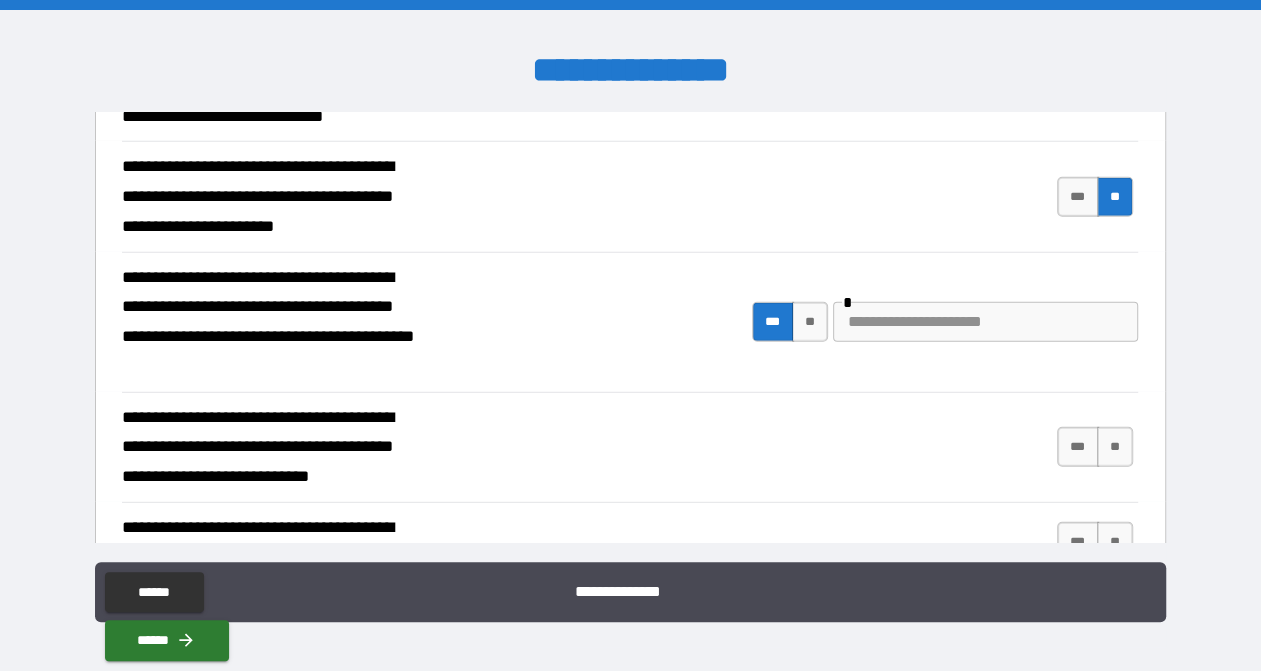 click at bounding box center [985, 322] 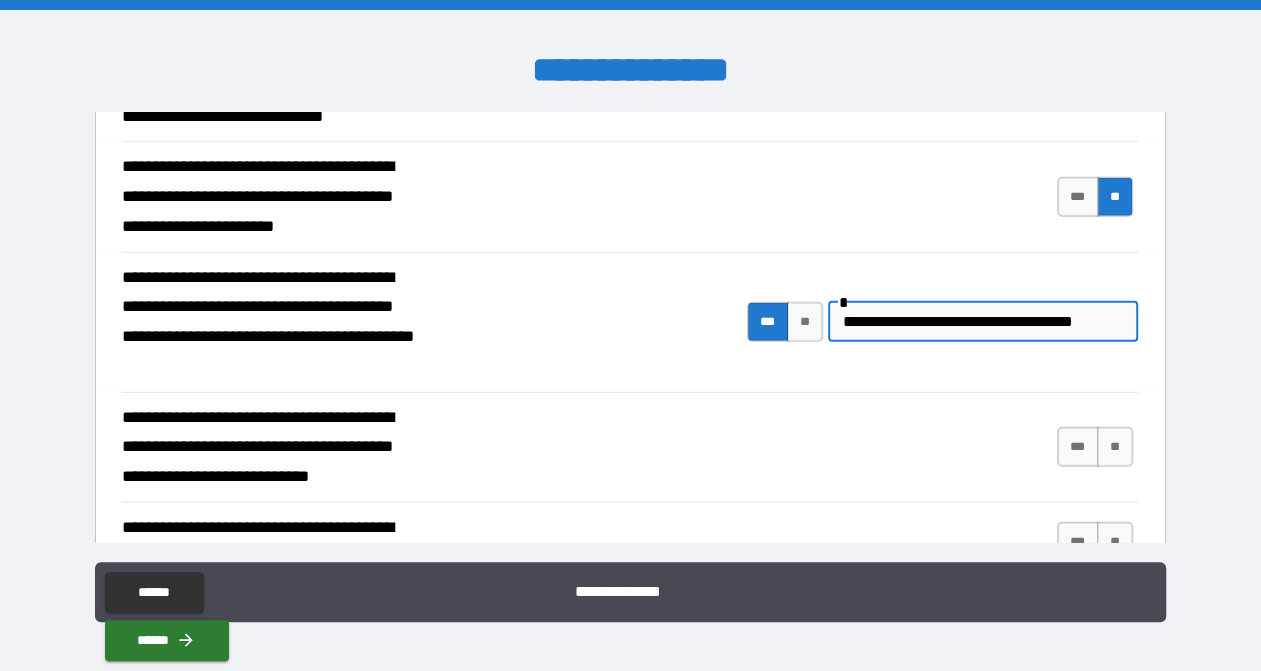 scroll, scrollTop: 0, scrollLeft: 11, axis: horizontal 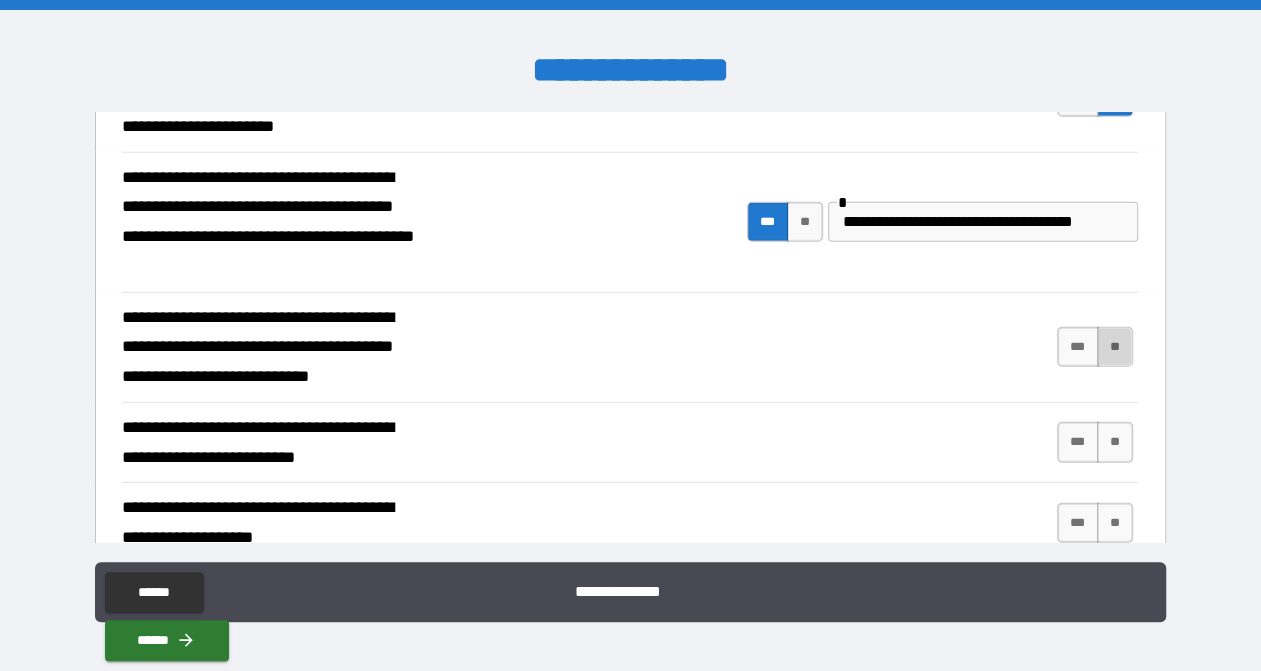 click on "**" at bounding box center (1115, 347) 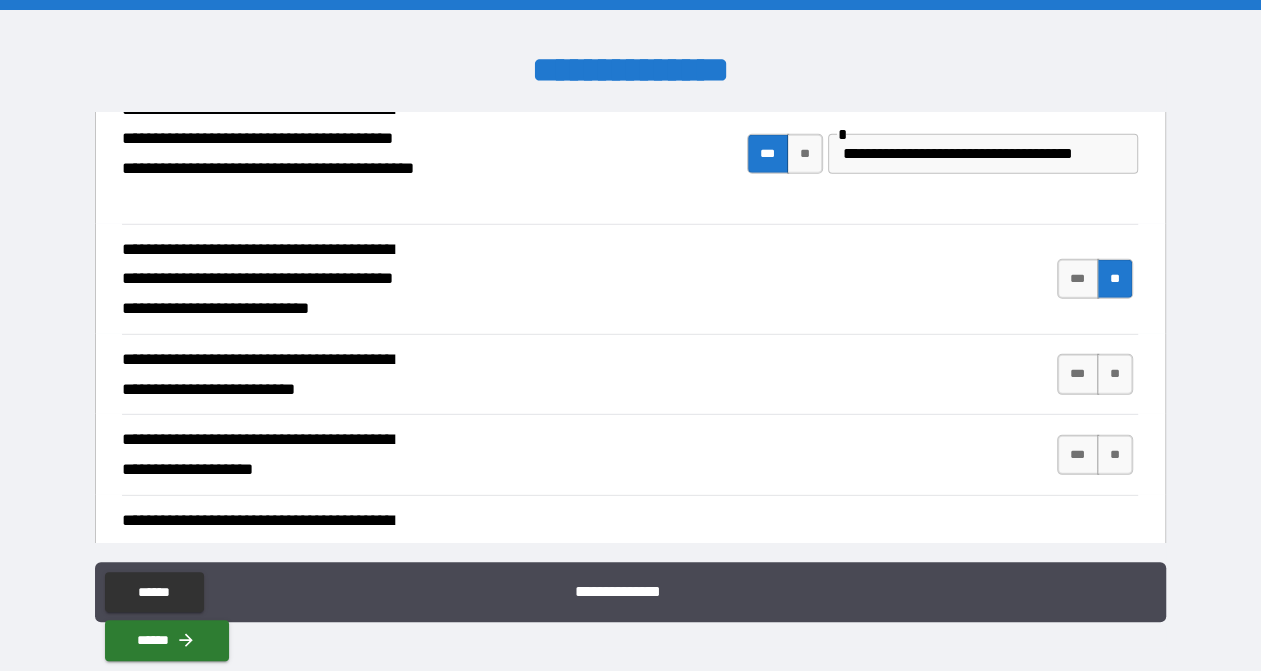 scroll, scrollTop: 3500, scrollLeft: 0, axis: vertical 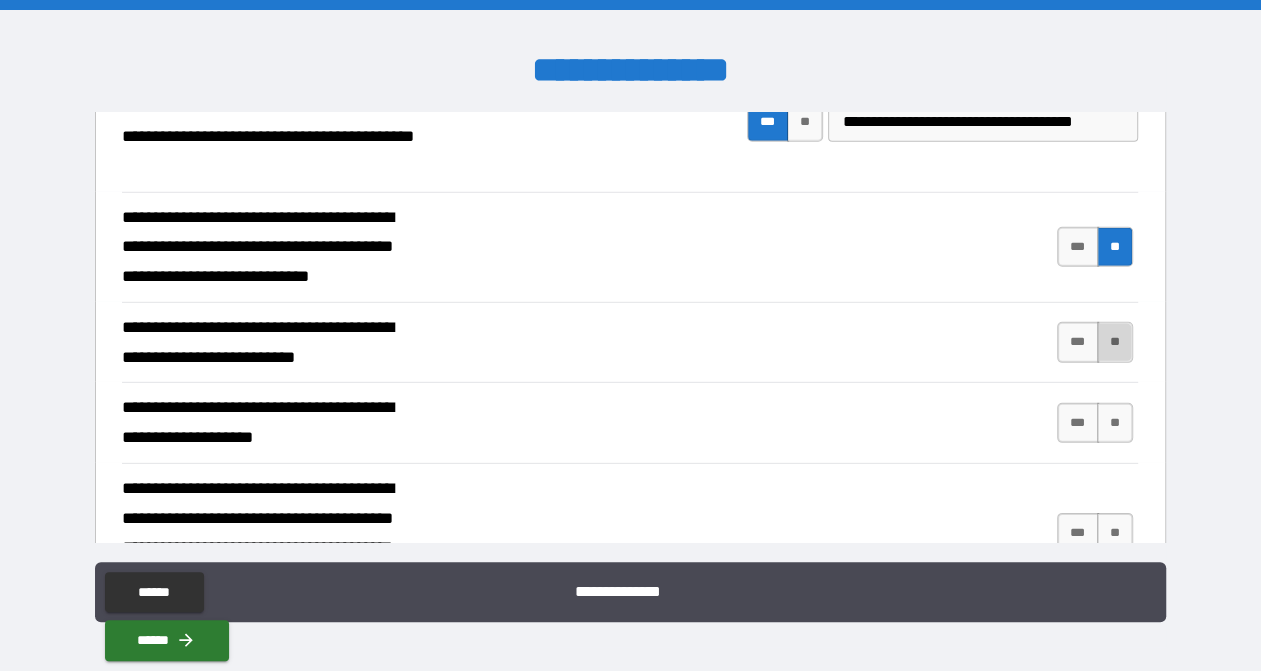 click on "**" at bounding box center (1115, 342) 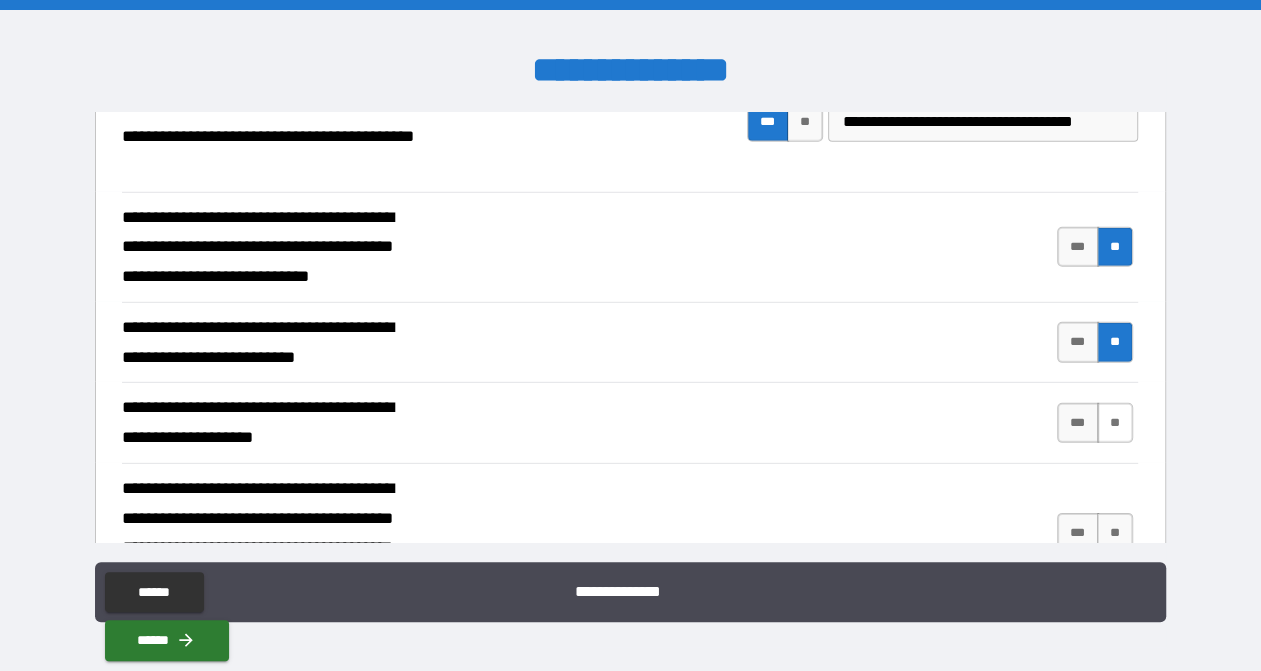 click on "**" at bounding box center (1115, 423) 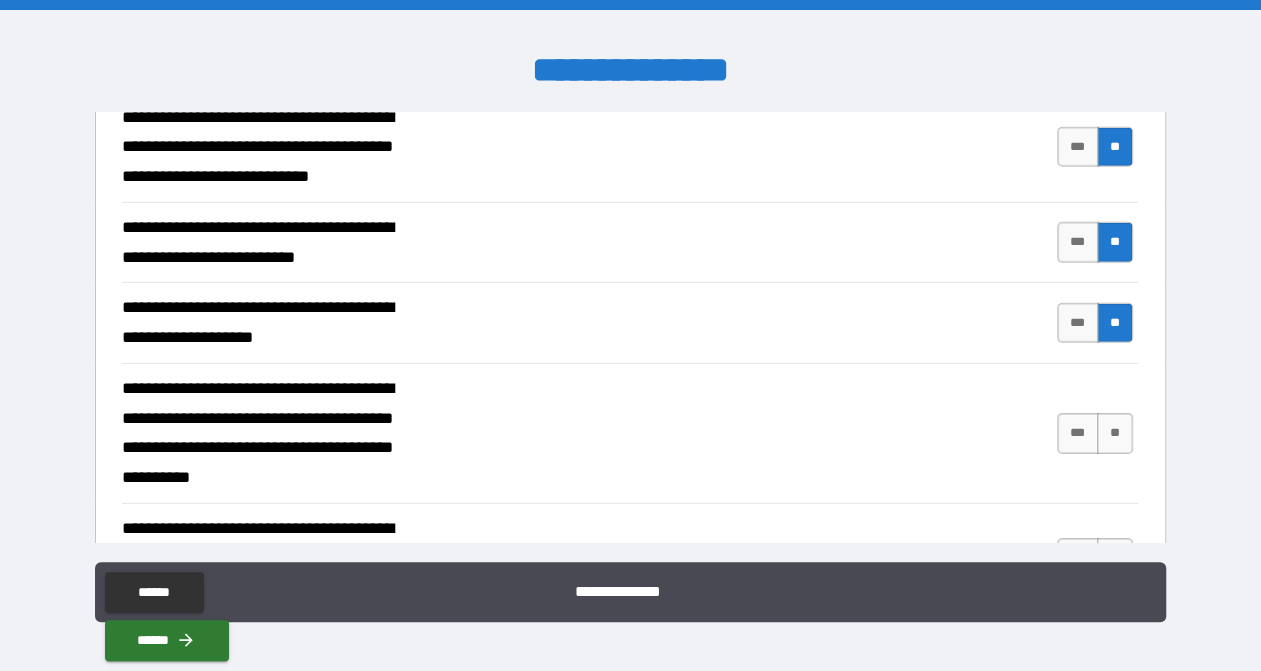 scroll, scrollTop: 3700, scrollLeft: 0, axis: vertical 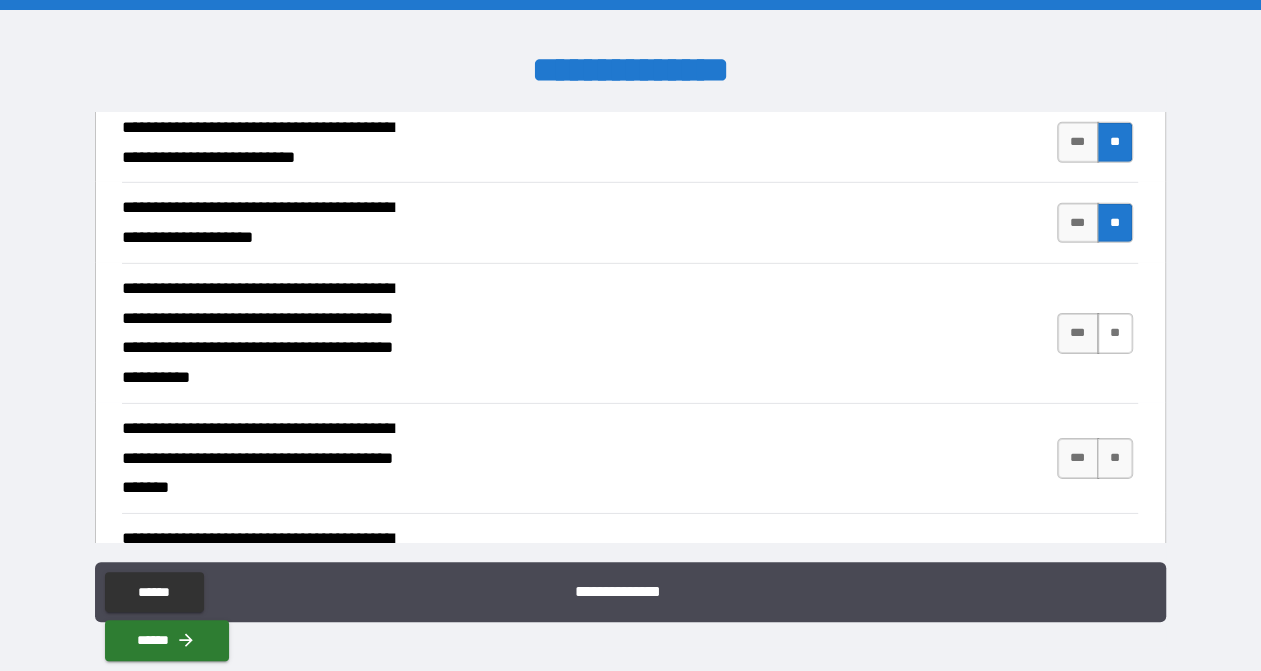 click on "**" at bounding box center (1115, 333) 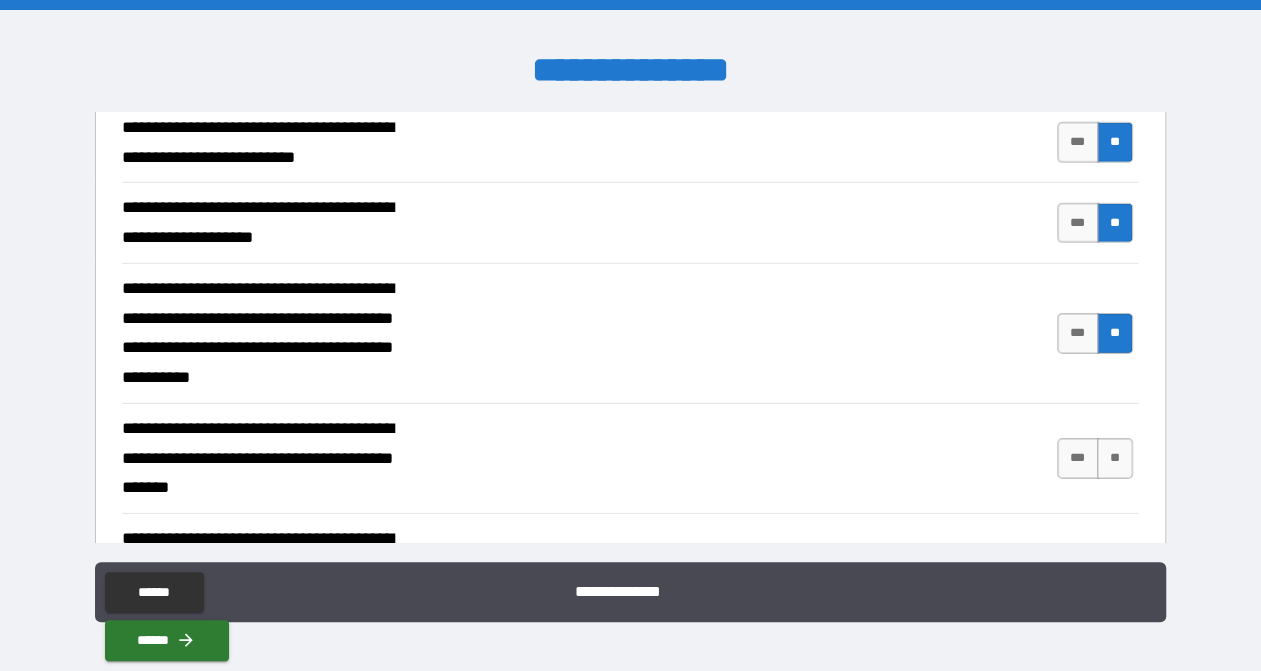 scroll, scrollTop: 3800, scrollLeft: 0, axis: vertical 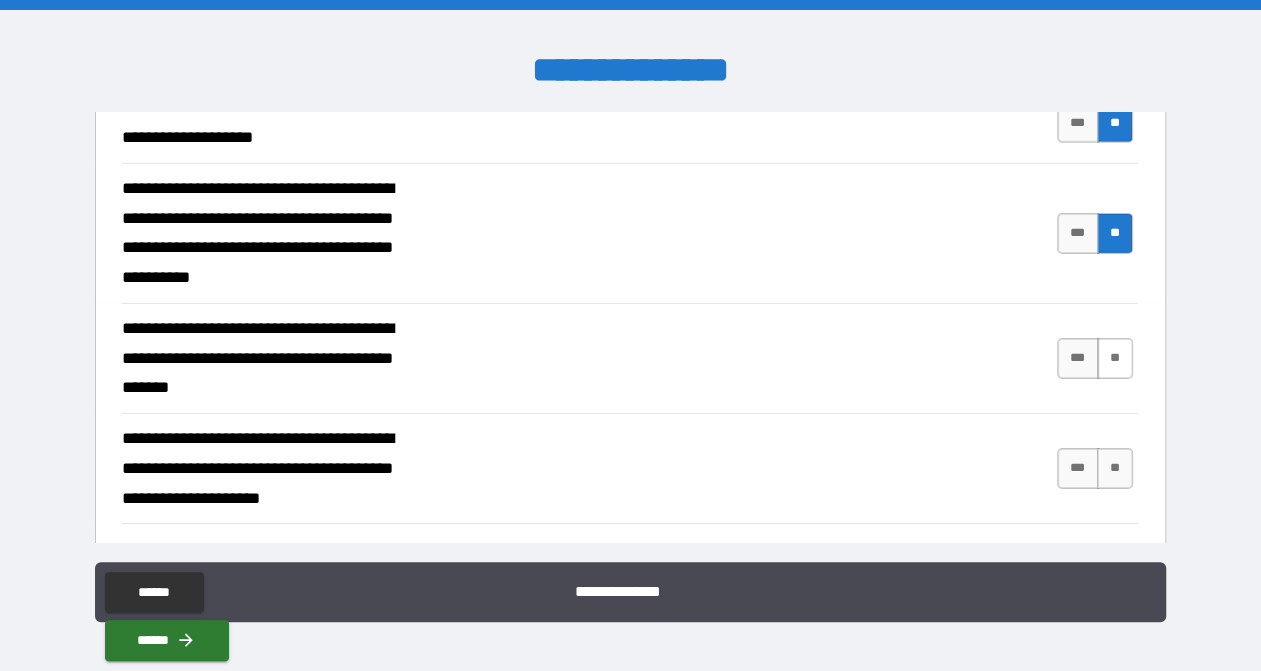 click on "**" at bounding box center [1115, 358] 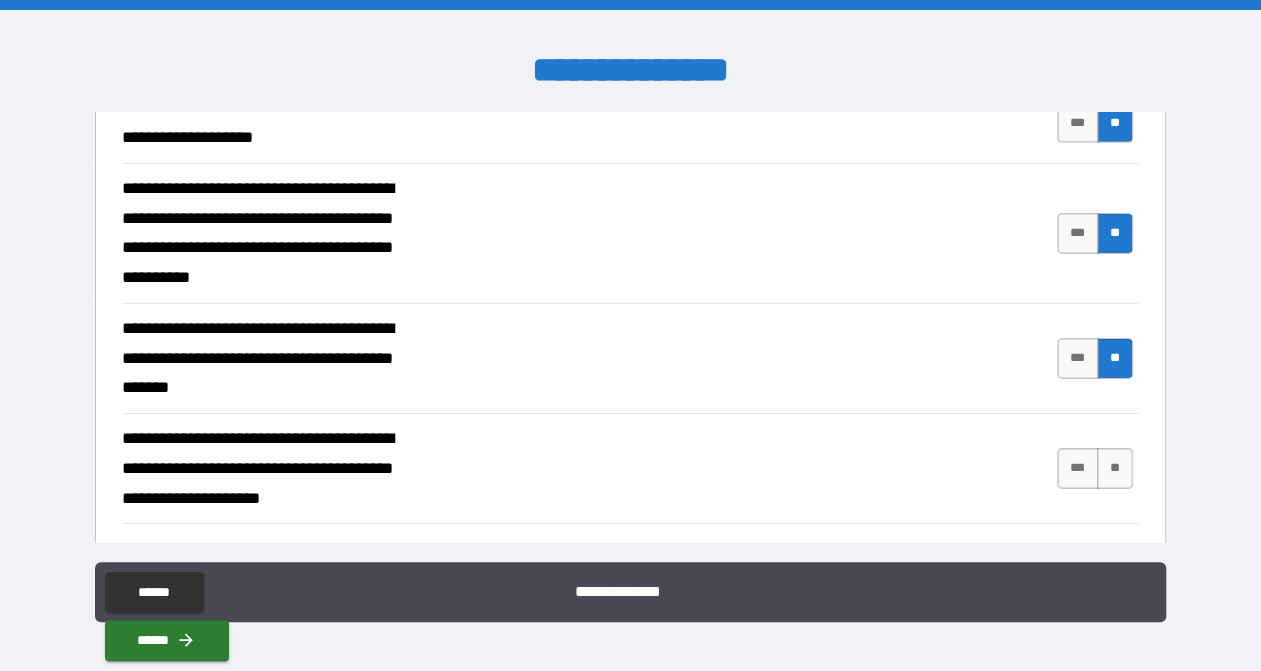 scroll, scrollTop: 3900, scrollLeft: 0, axis: vertical 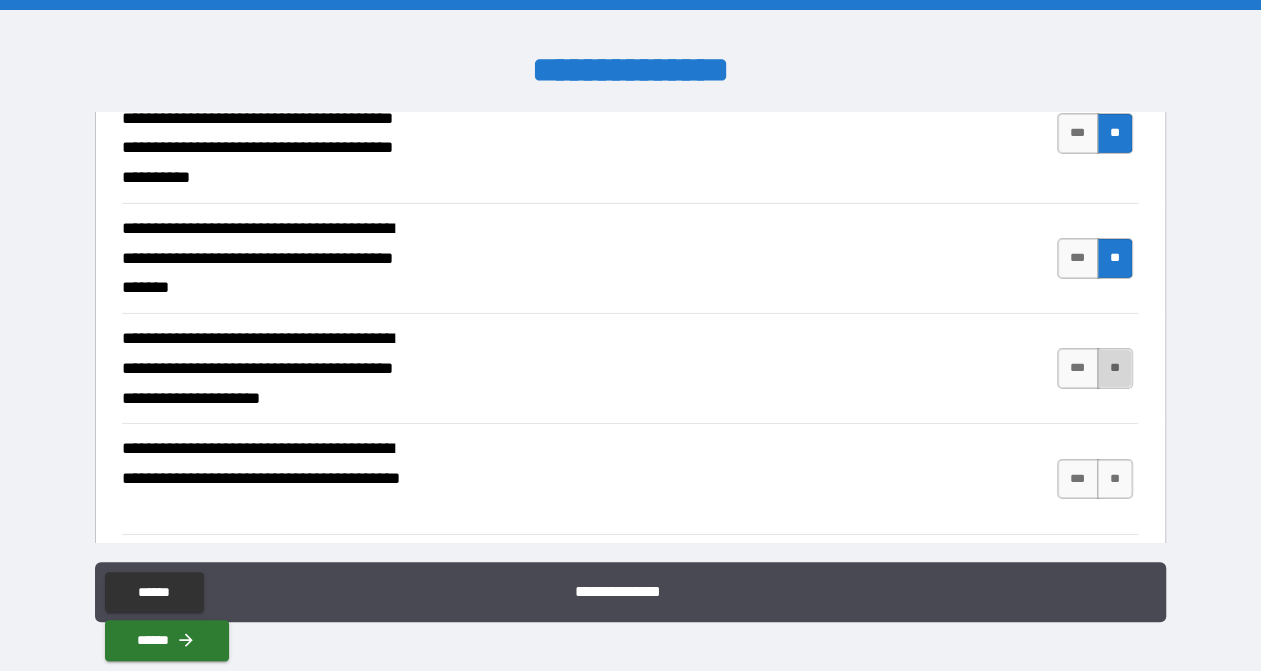 click on "**" at bounding box center (1115, 368) 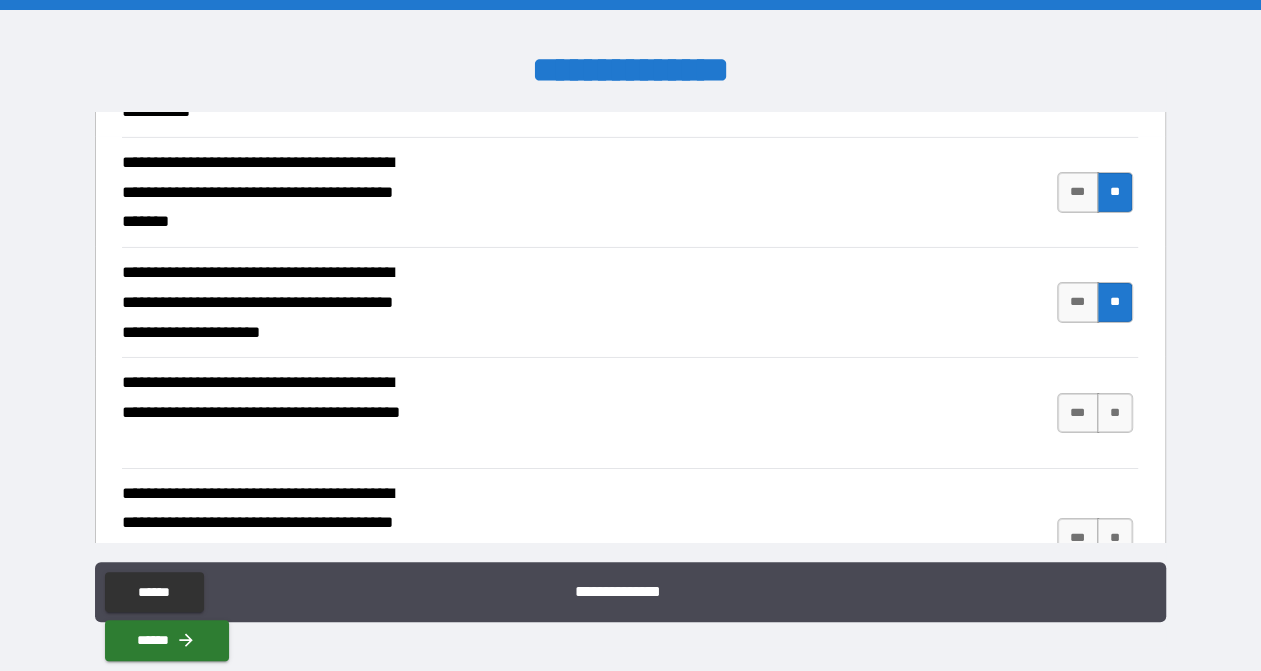 scroll, scrollTop: 4000, scrollLeft: 0, axis: vertical 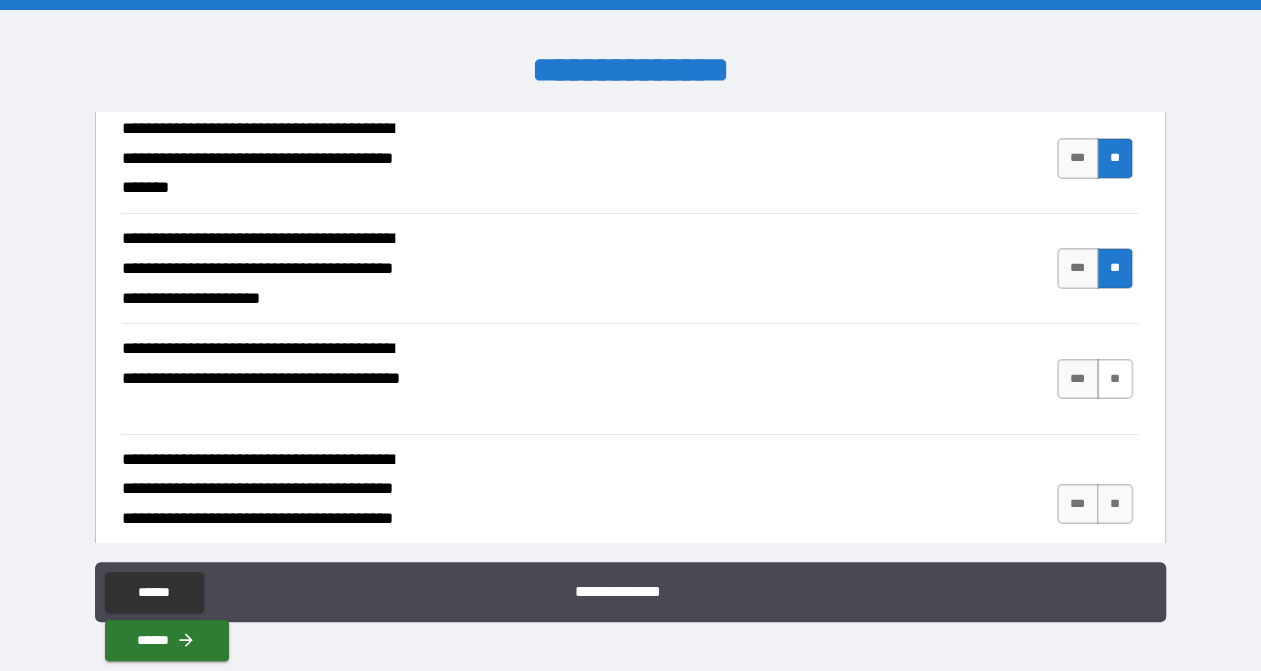 click on "**" at bounding box center [1115, 379] 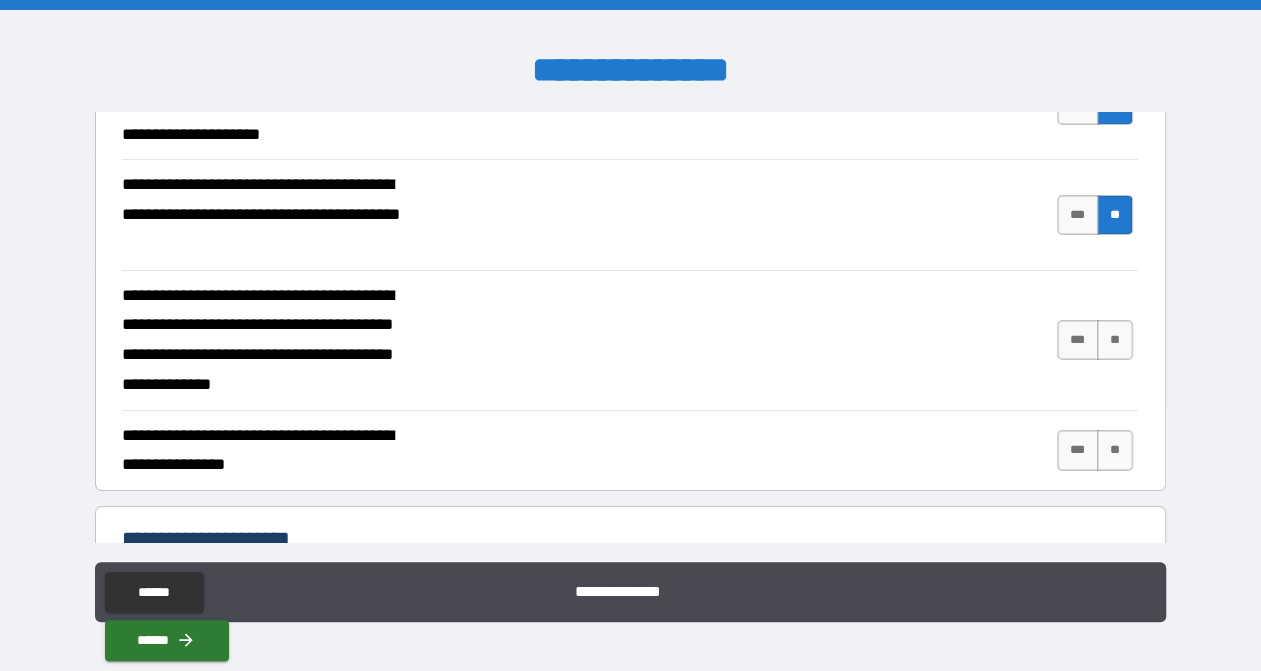 scroll, scrollTop: 4200, scrollLeft: 0, axis: vertical 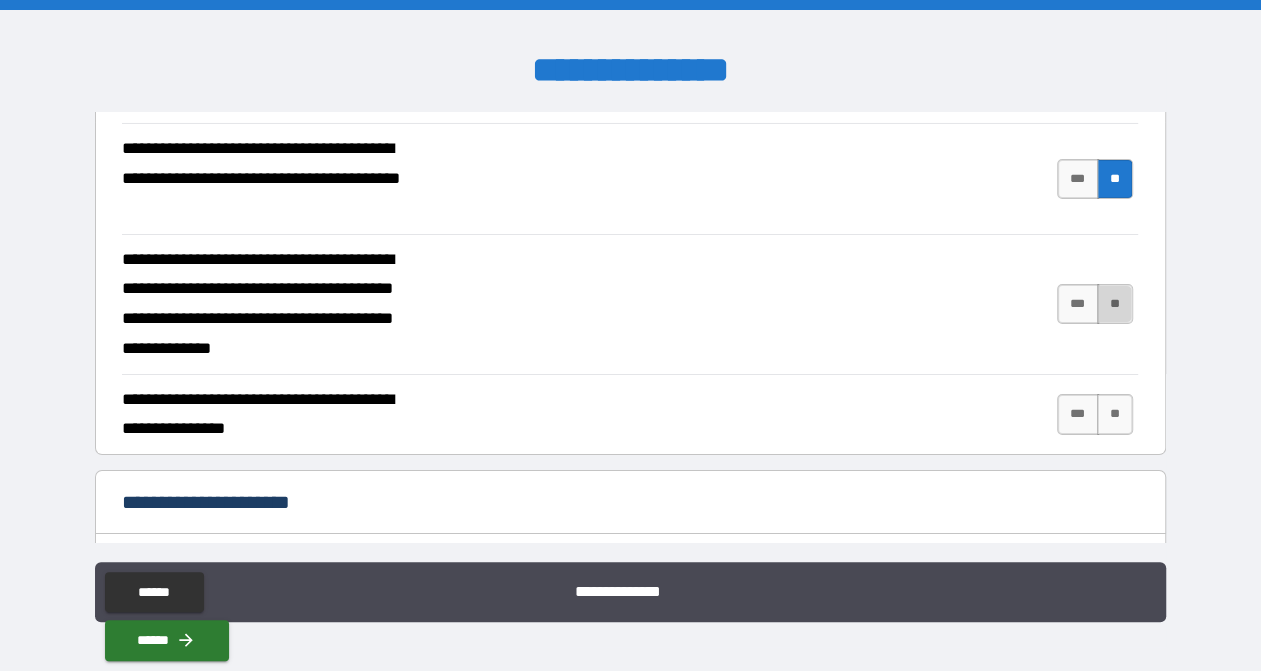 click on "**" at bounding box center (1115, 304) 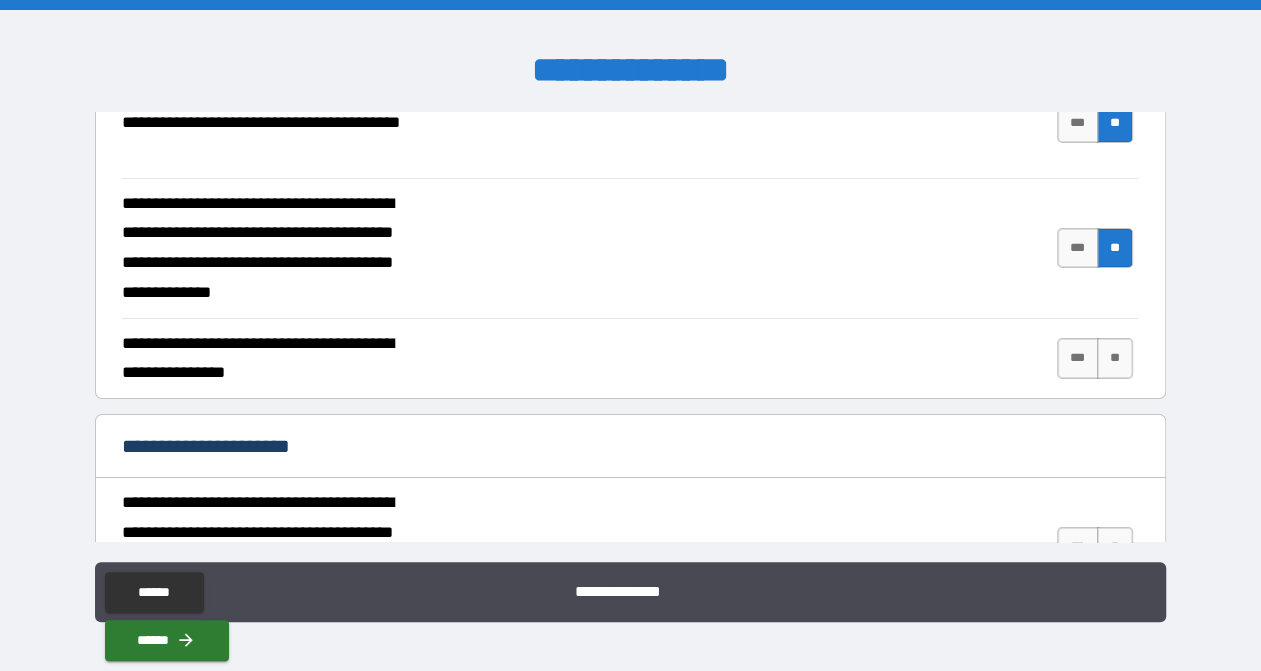 scroll, scrollTop: 4300, scrollLeft: 0, axis: vertical 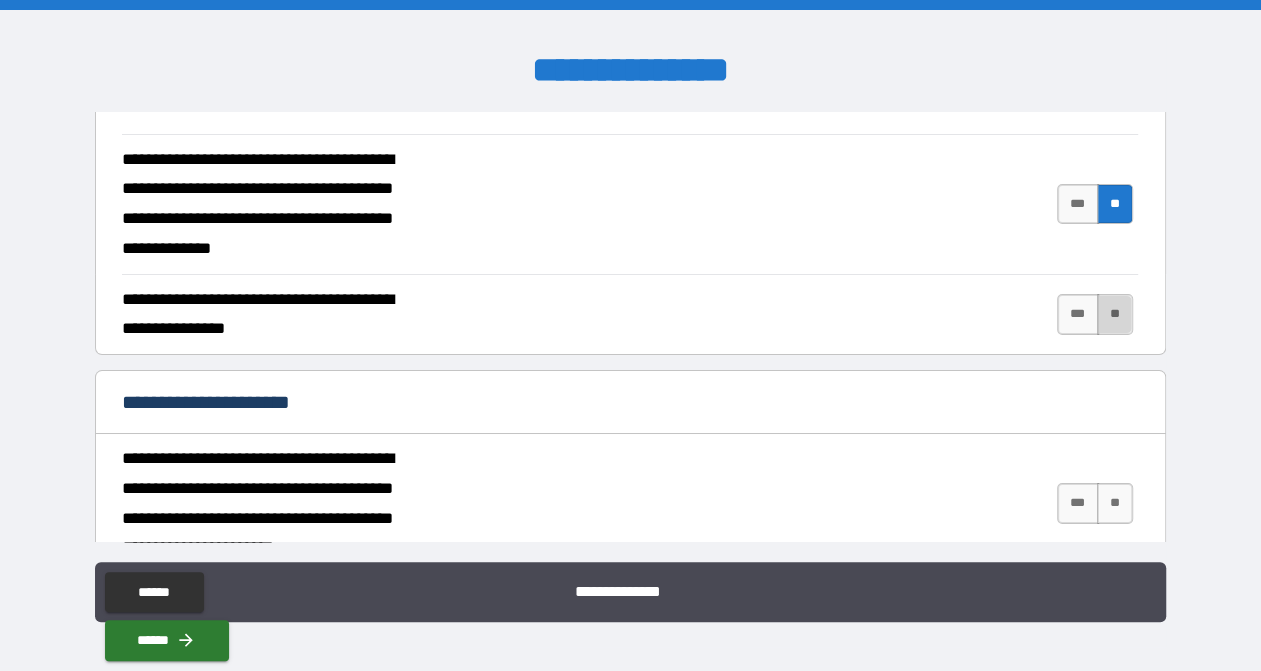click on "**" at bounding box center [1115, 314] 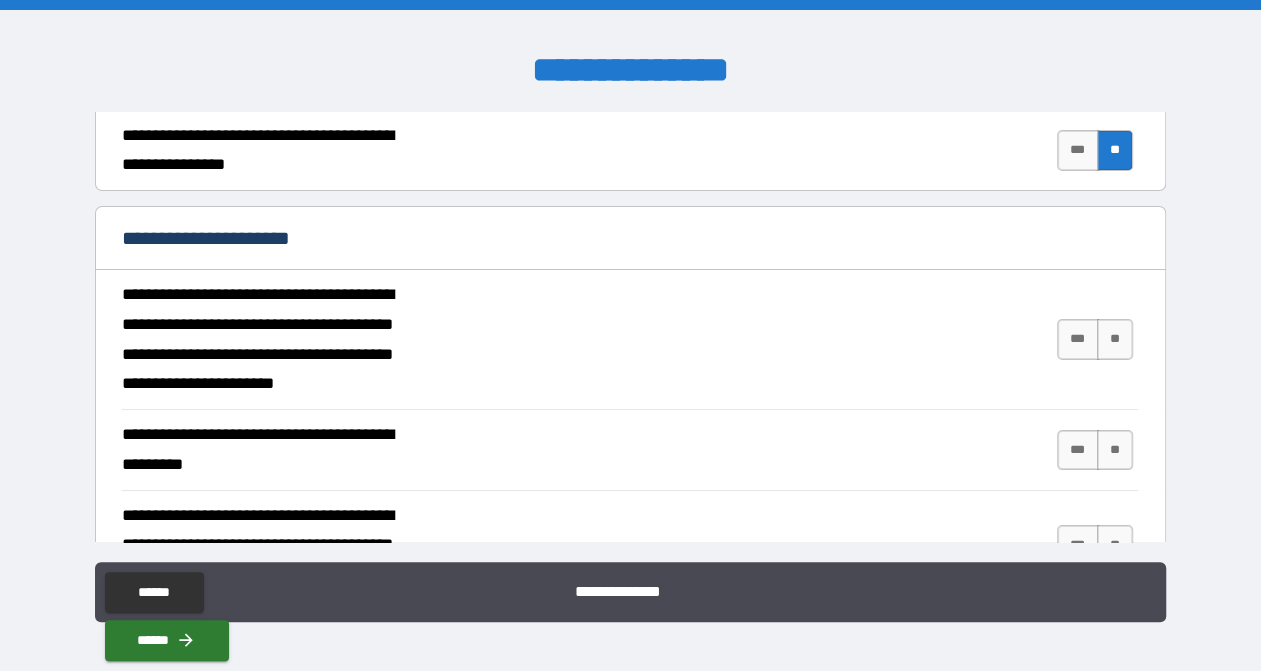 scroll, scrollTop: 4500, scrollLeft: 0, axis: vertical 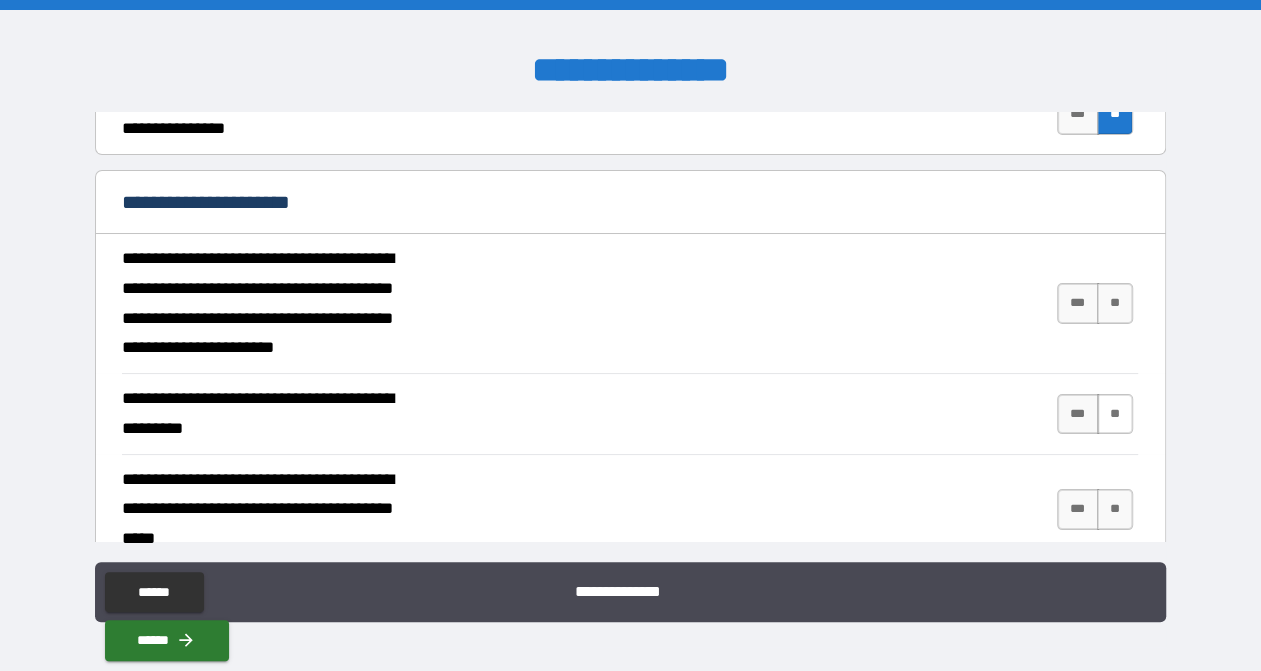 click on "**" at bounding box center (1115, 414) 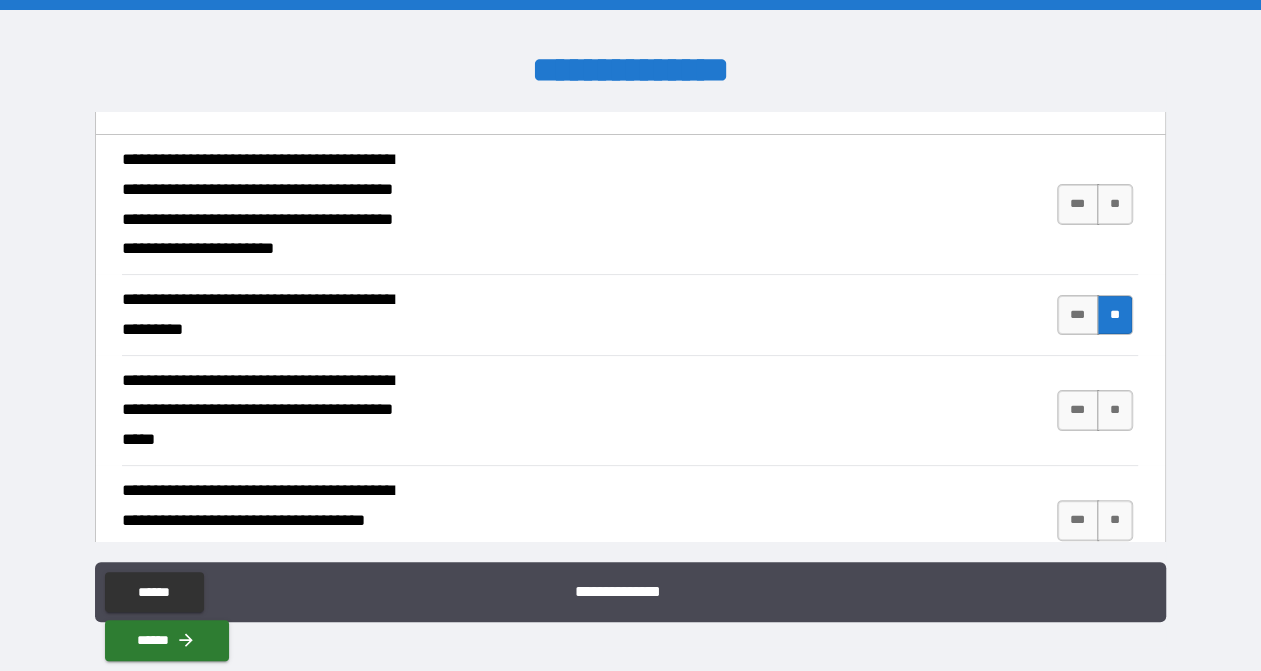 scroll, scrollTop: 4600, scrollLeft: 0, axis: vertical 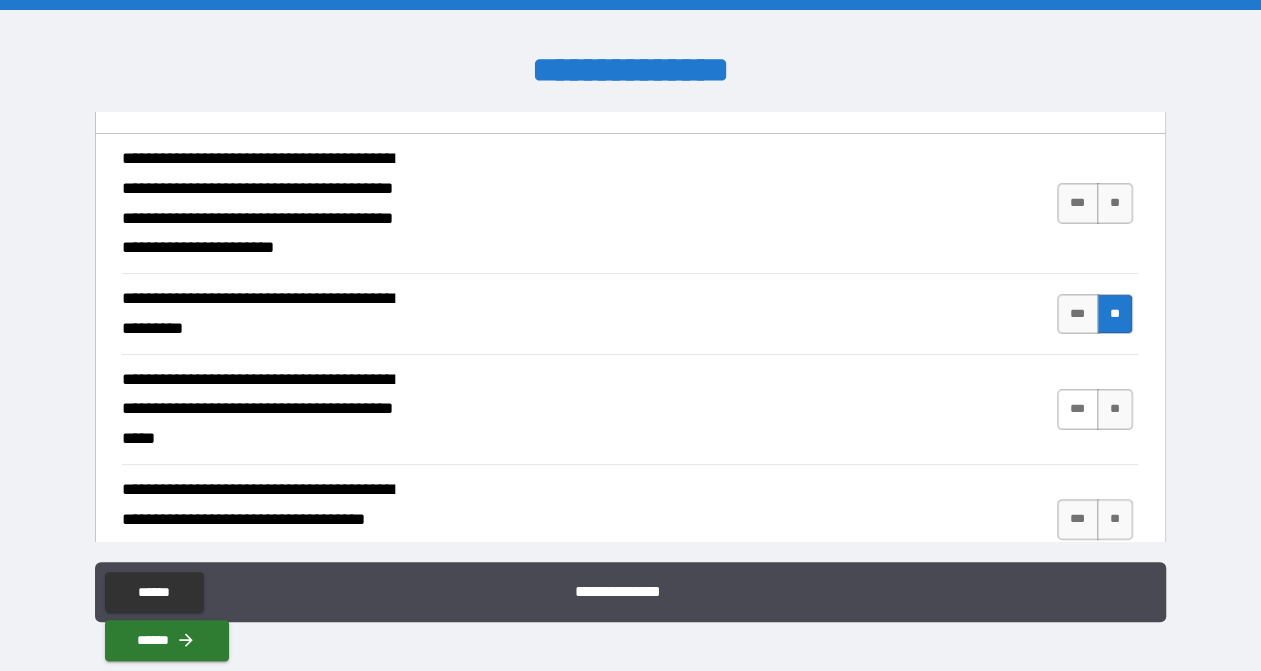 click on "***" at bounding box center (1078, 409) 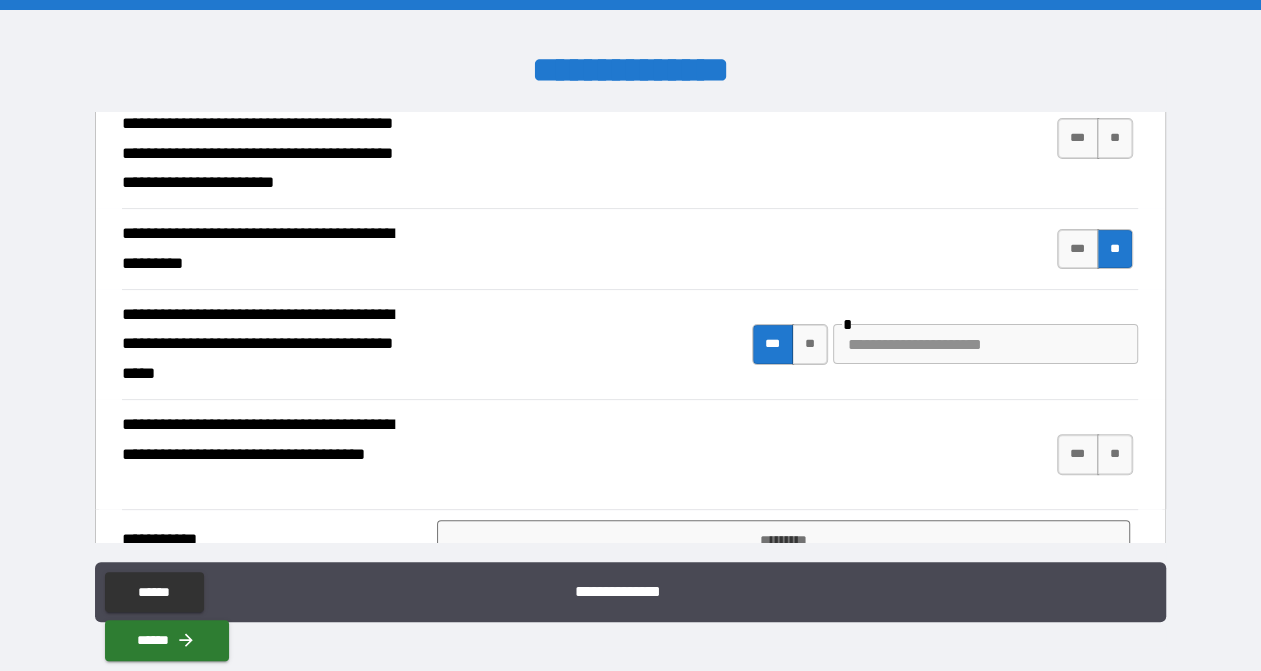 scroll, scrollTop: 4700, scrollLeft: 0, axis: vertical 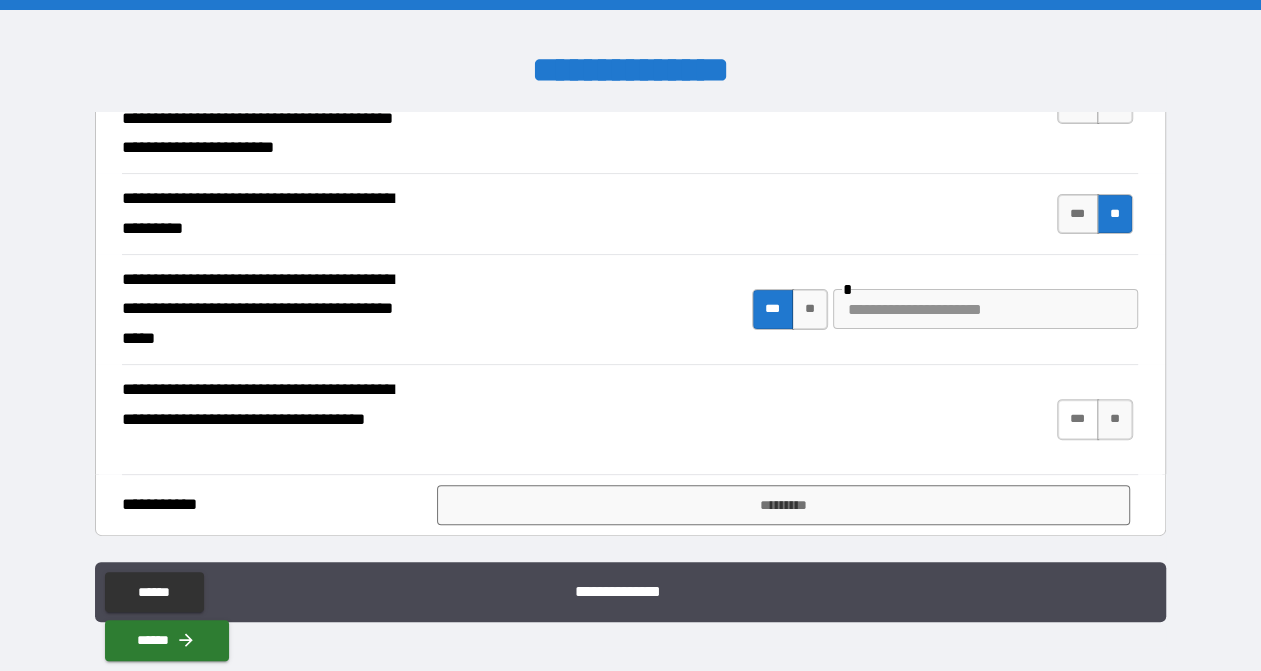 click on "***" at bounding box center (1078, 419) 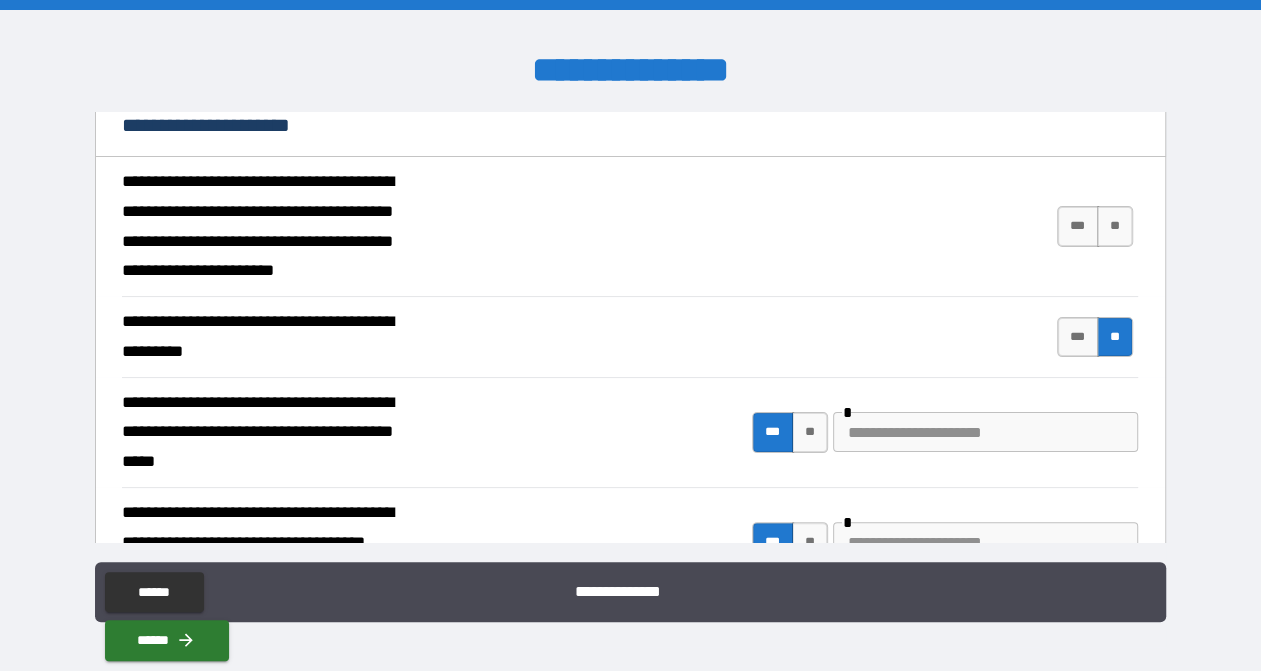 scroll, scrollTop: 4500, scrollLeft: 0, axis: vertical 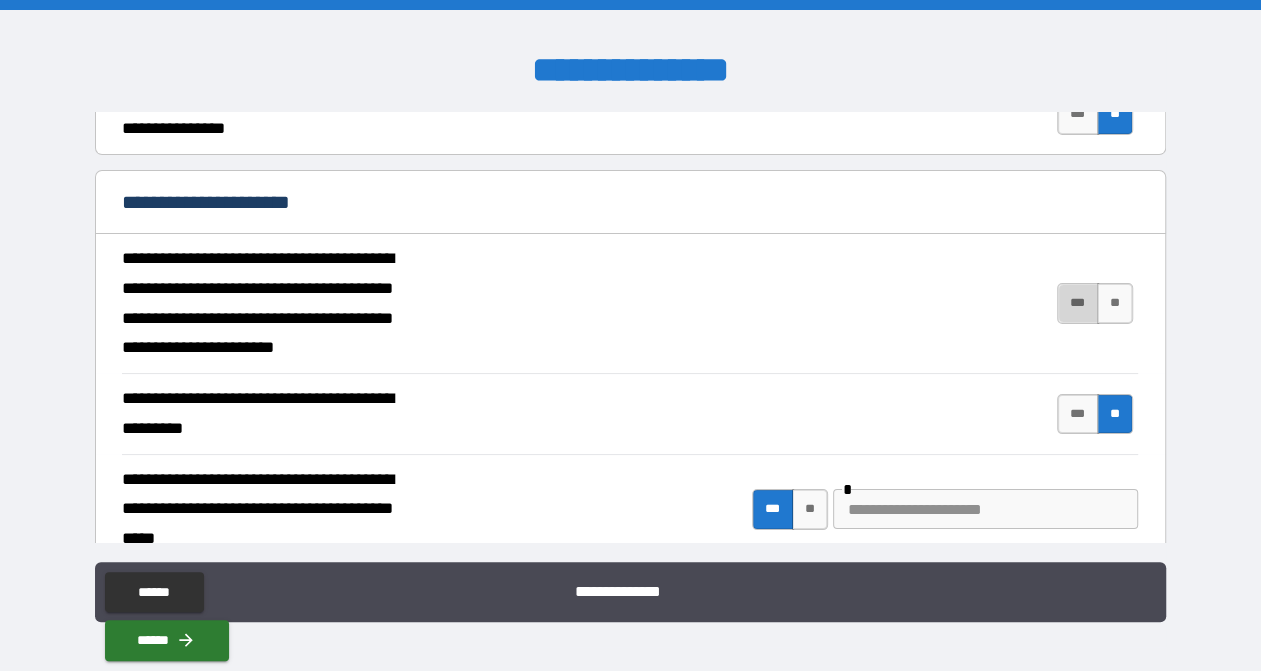click on "***" at bounding box center (1078, 303) 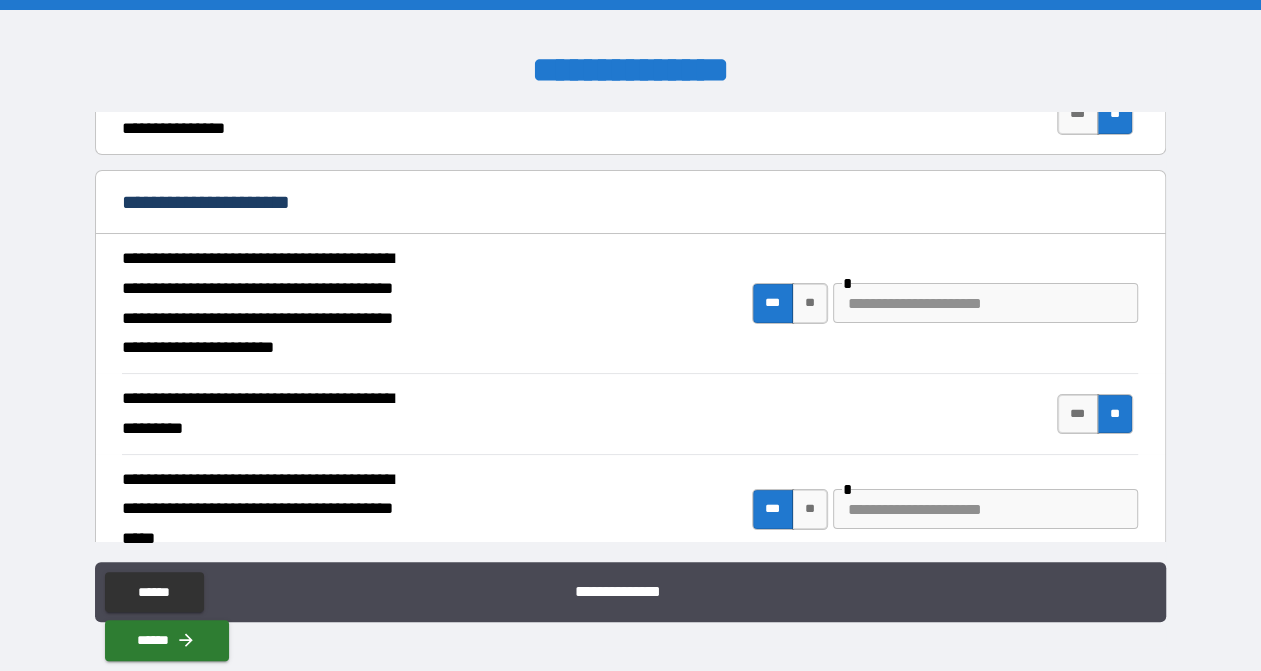 click at bounding box center [985, 303] 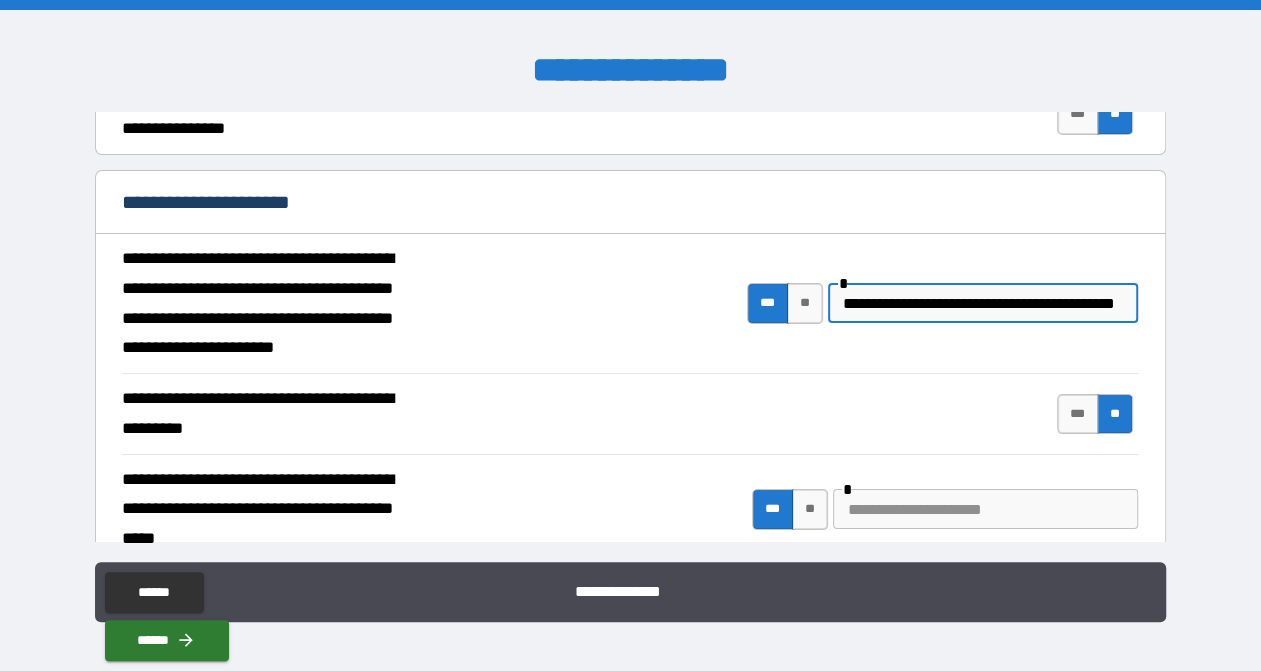 scroll, scrollTop: 0, scrollLeft: 42, axis: horizontal 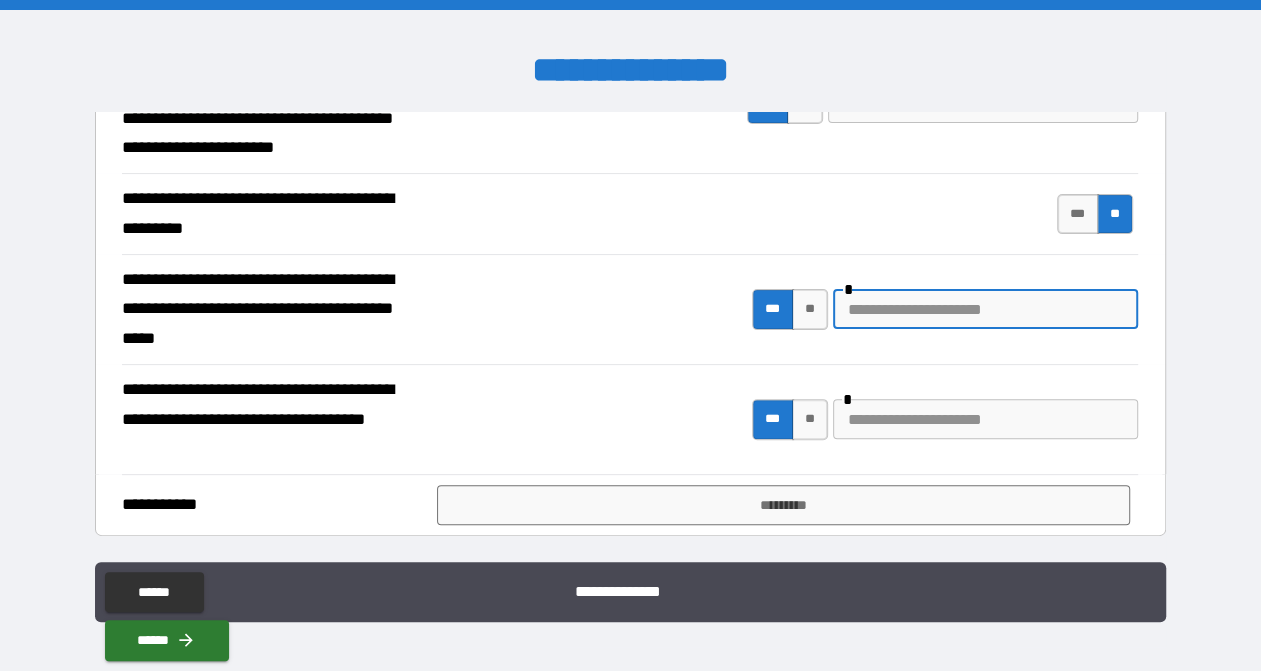 click at bounding box center [985, 309] 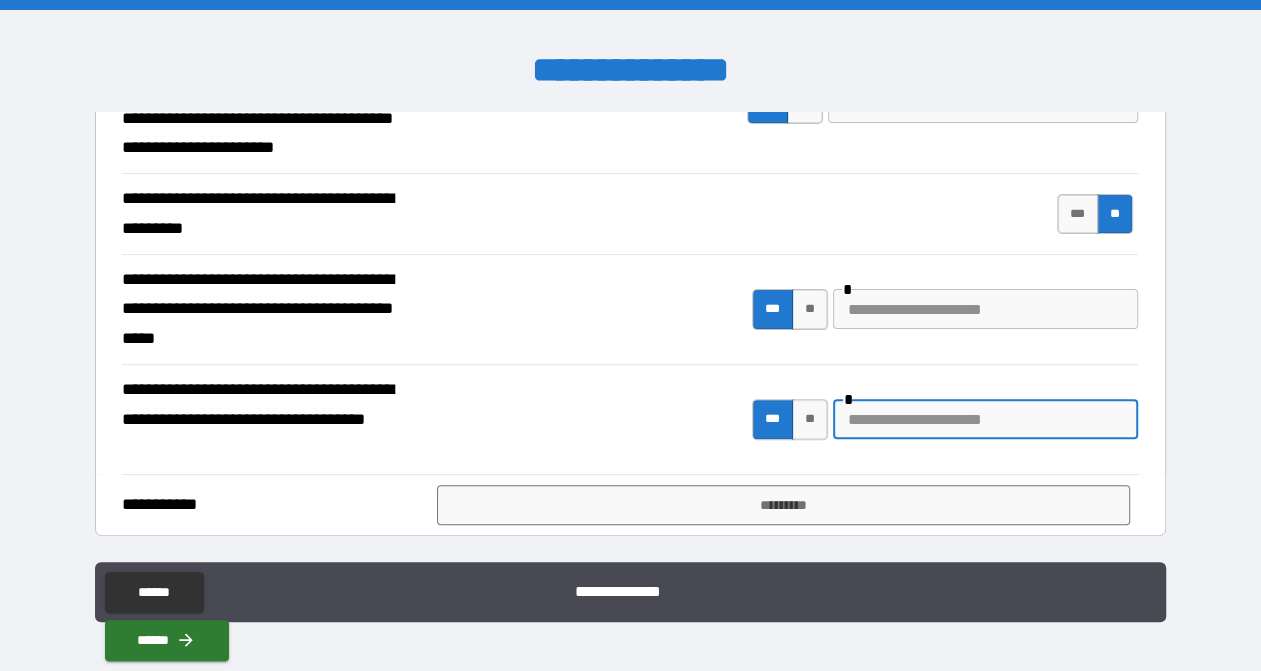 click at bounding box center [985, 419] 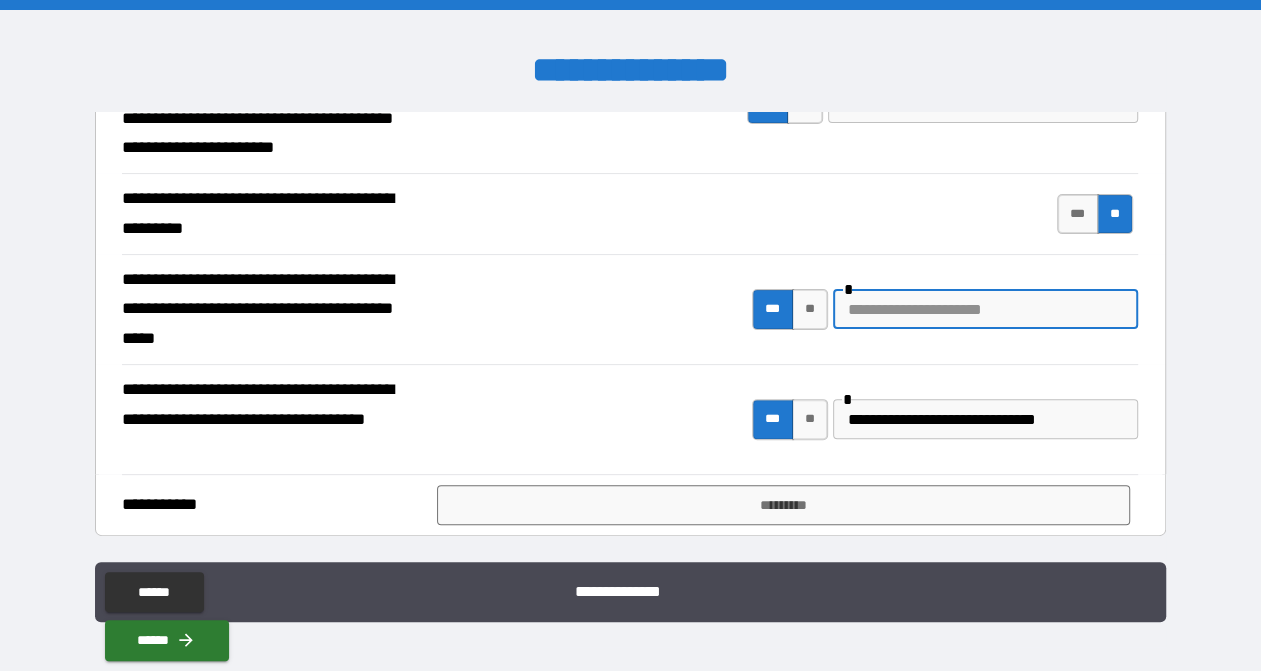 click at bounding box center [985, 309] 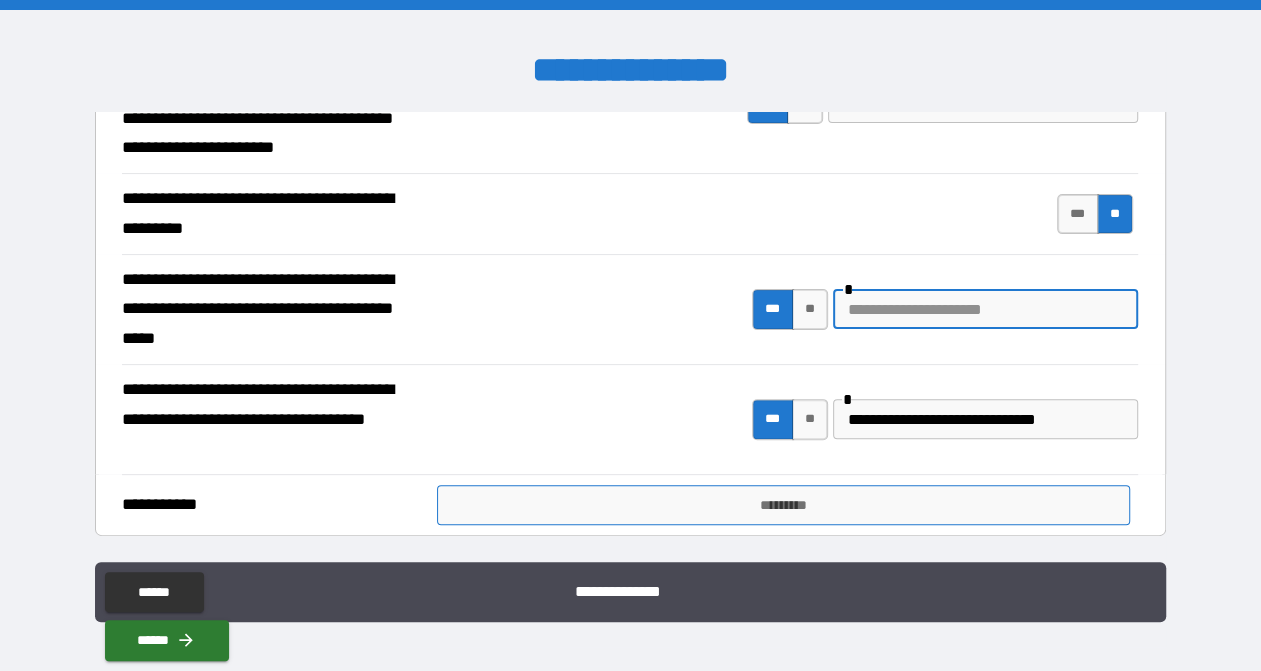 scroll, scrollTop: 4800, scrollLeft: 0, axis: vertical 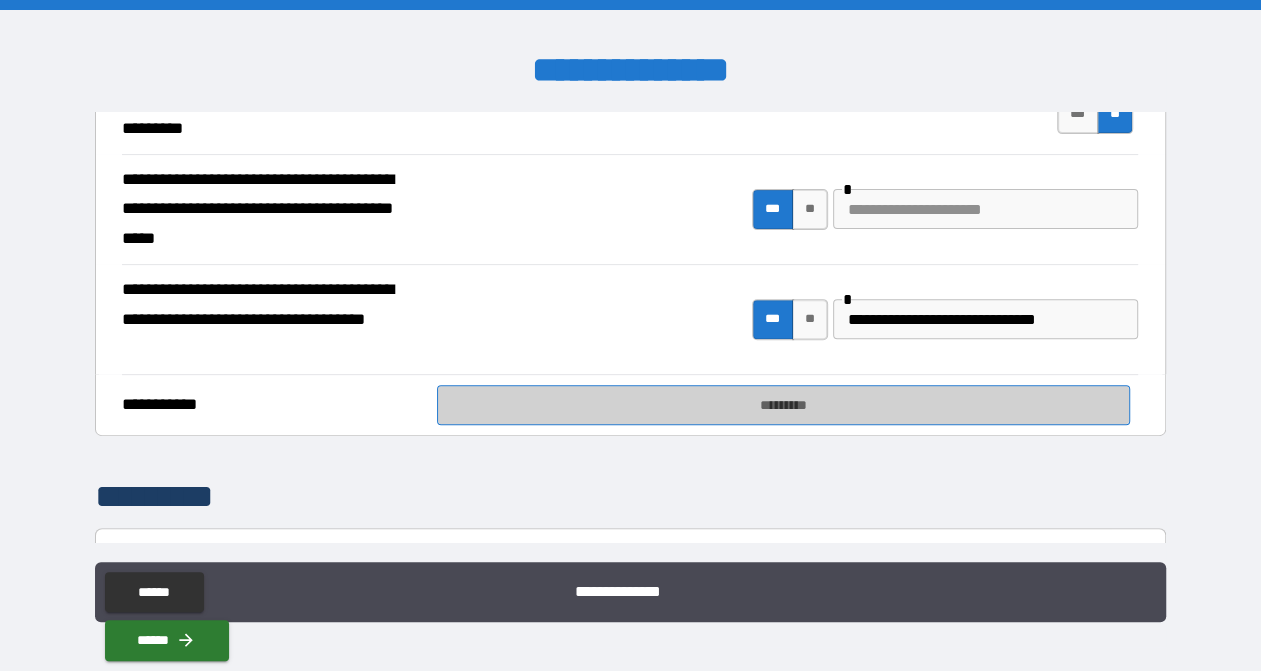 click on "*********" at bounding box center (783, 405) 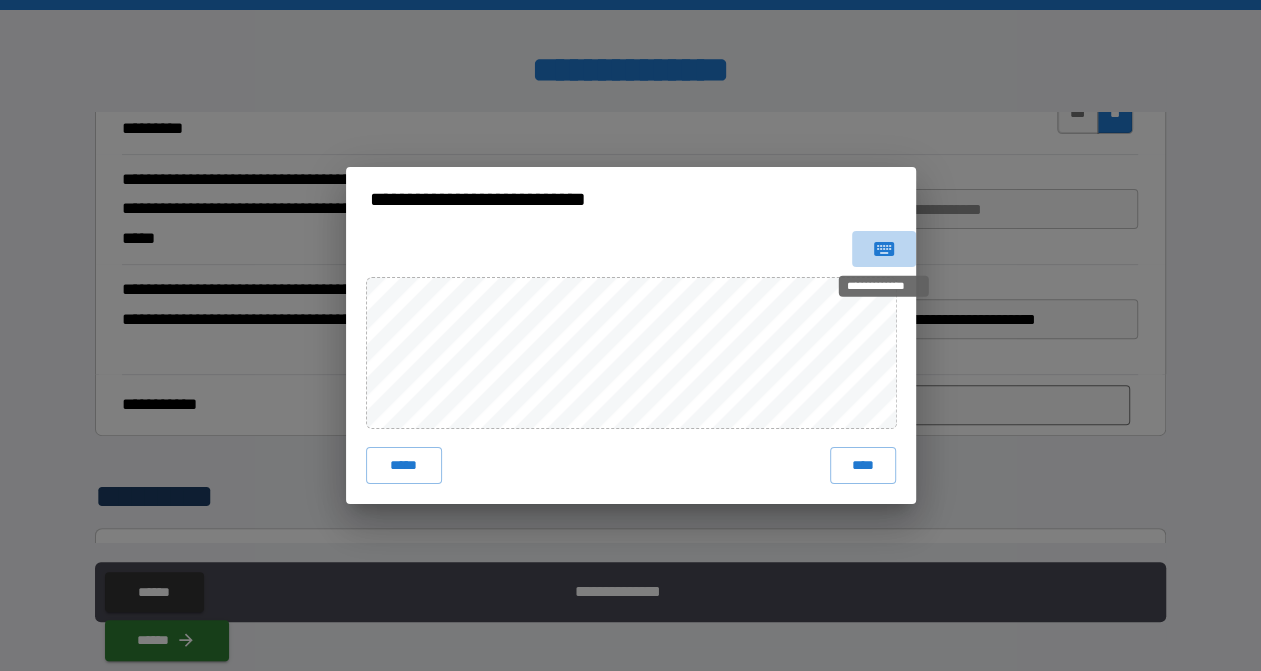 click 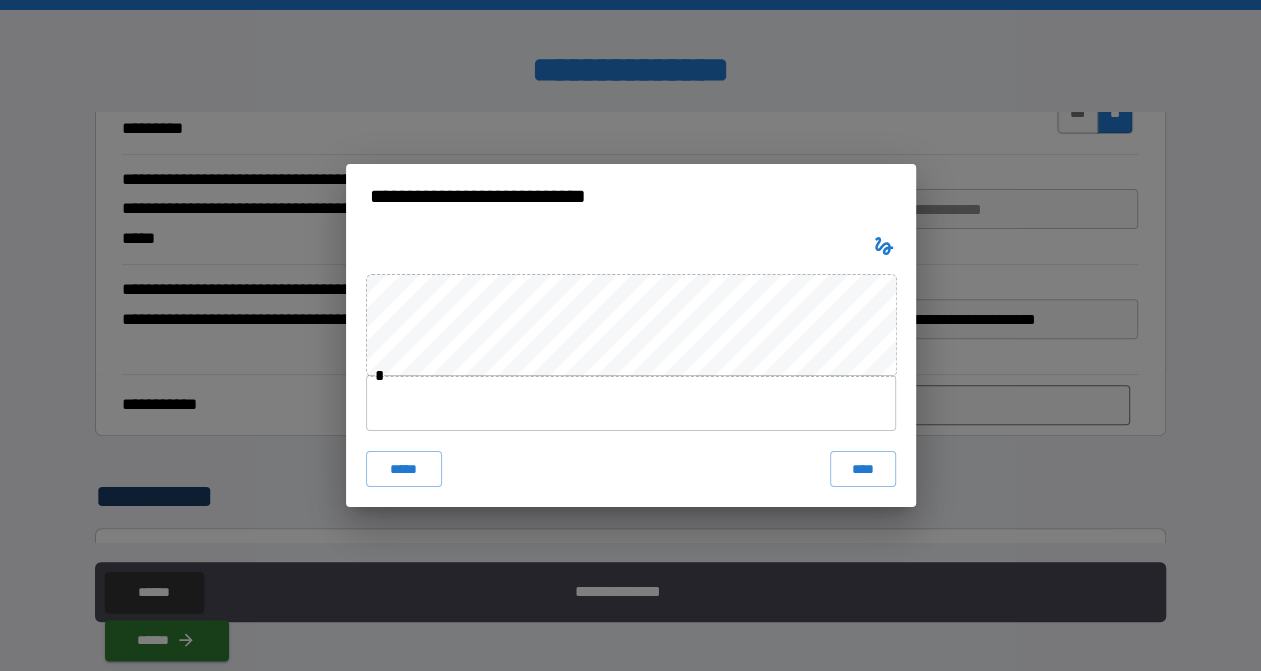 click at bounding box center (631, 403) 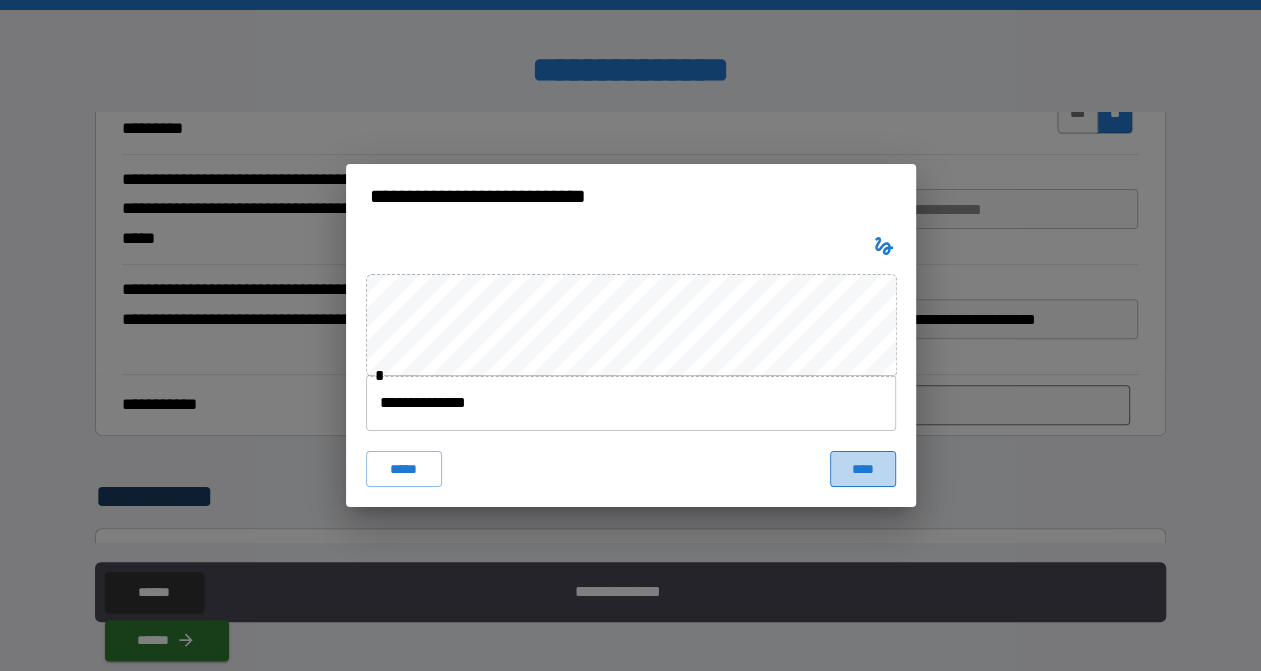 click on "****" at bounding box center [862, 469] 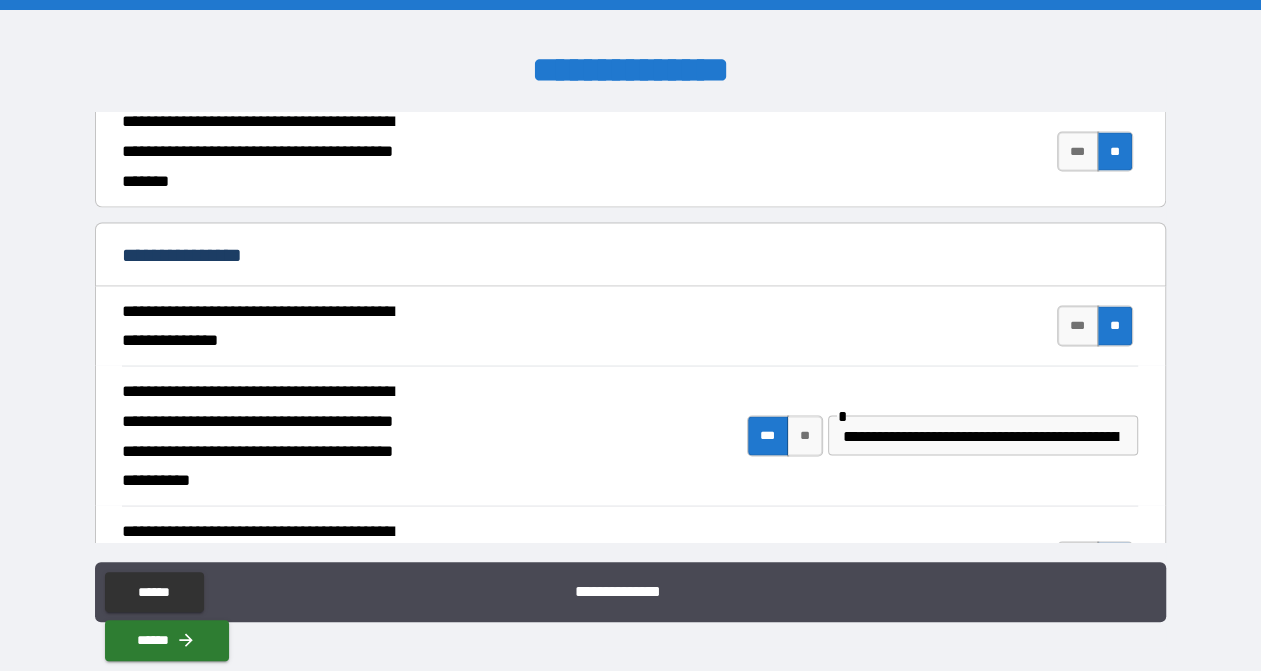 scroll, scrollTop: 2300, scrollLeft: 0, axis: vertical 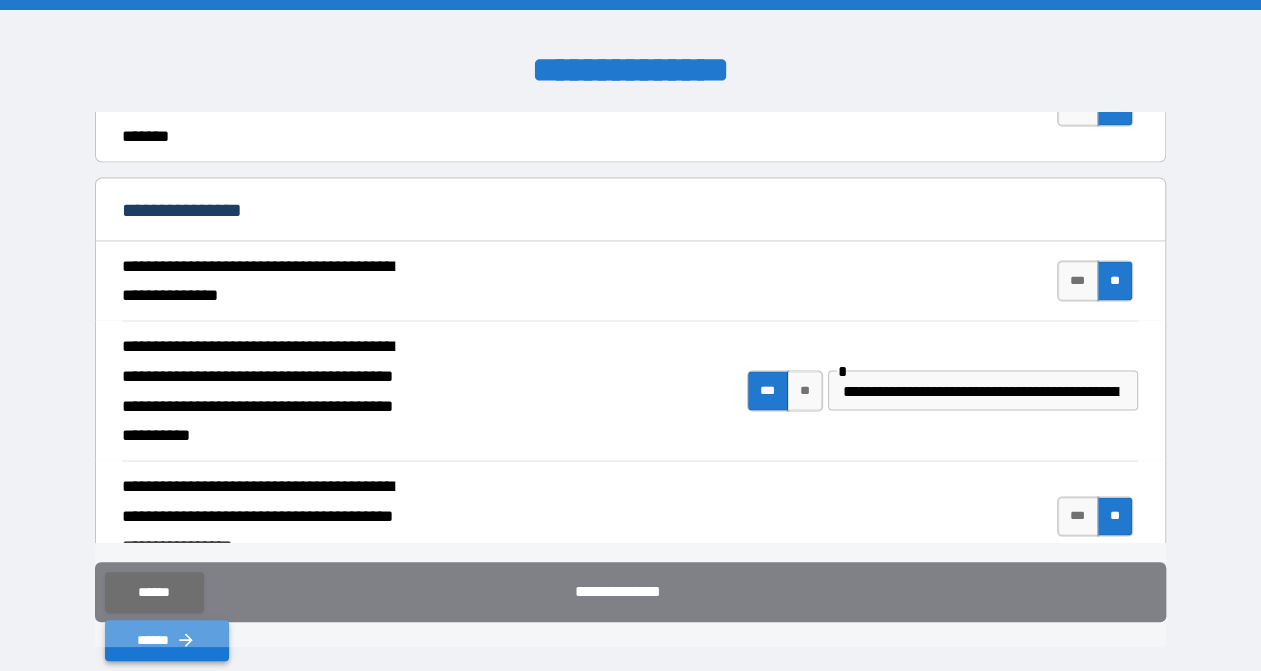 click on "******" at bounding box center (167, 640) 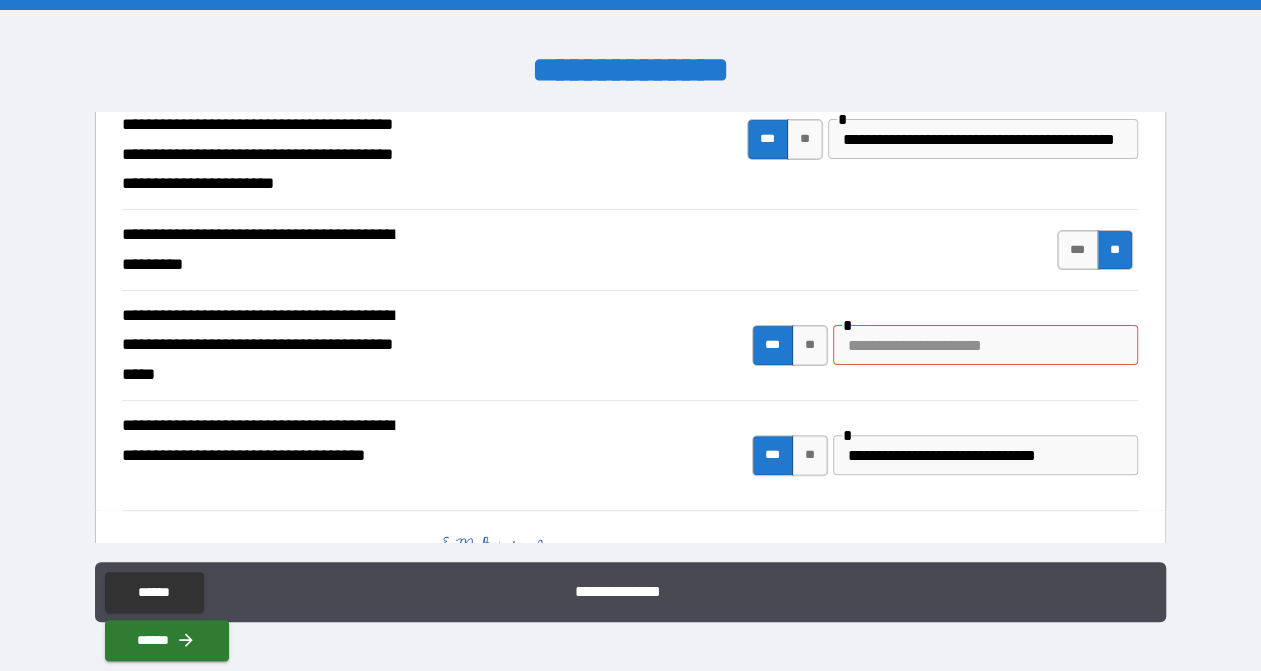 scroll, scrollTop: 4700, scrollLeft: 0, axis: vertical 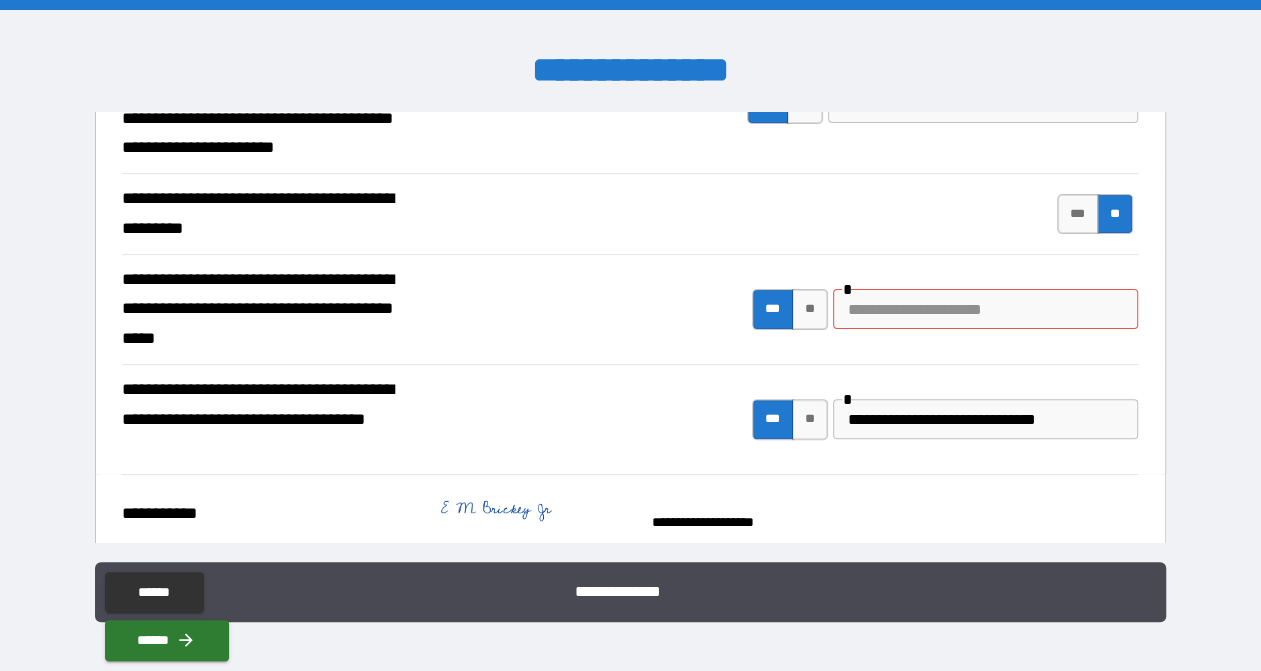 click at bounding box center [985, 309] 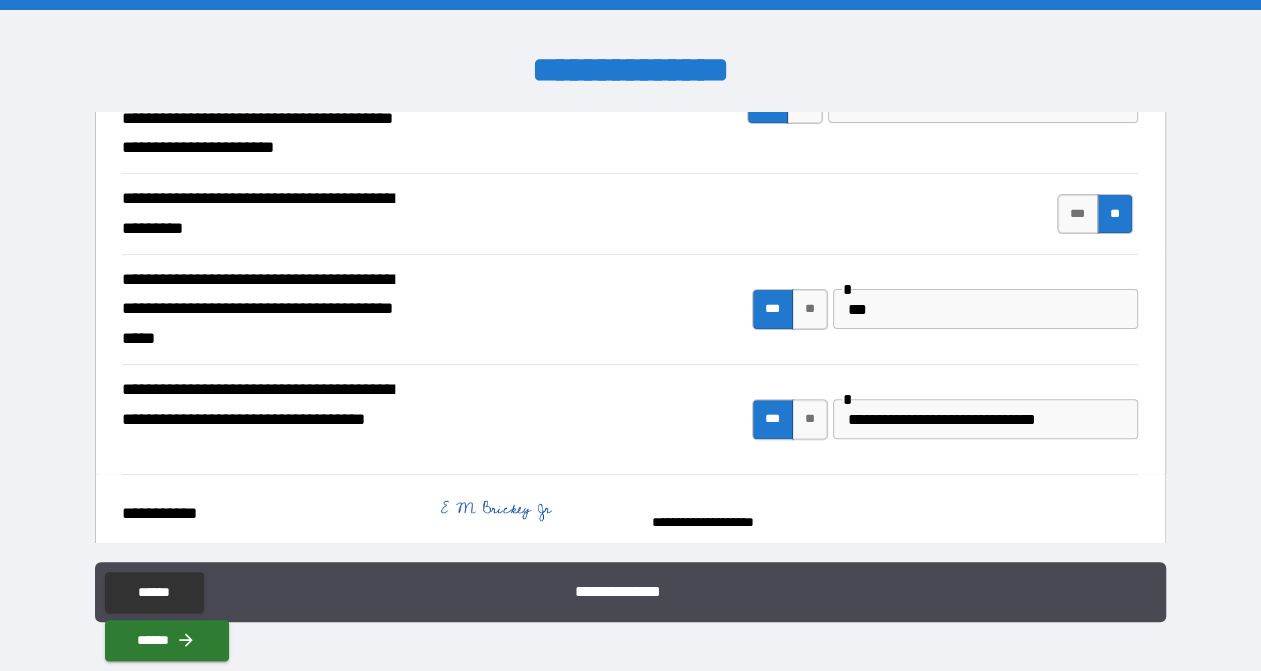 click on "**********" at bounding box center [630, 419] 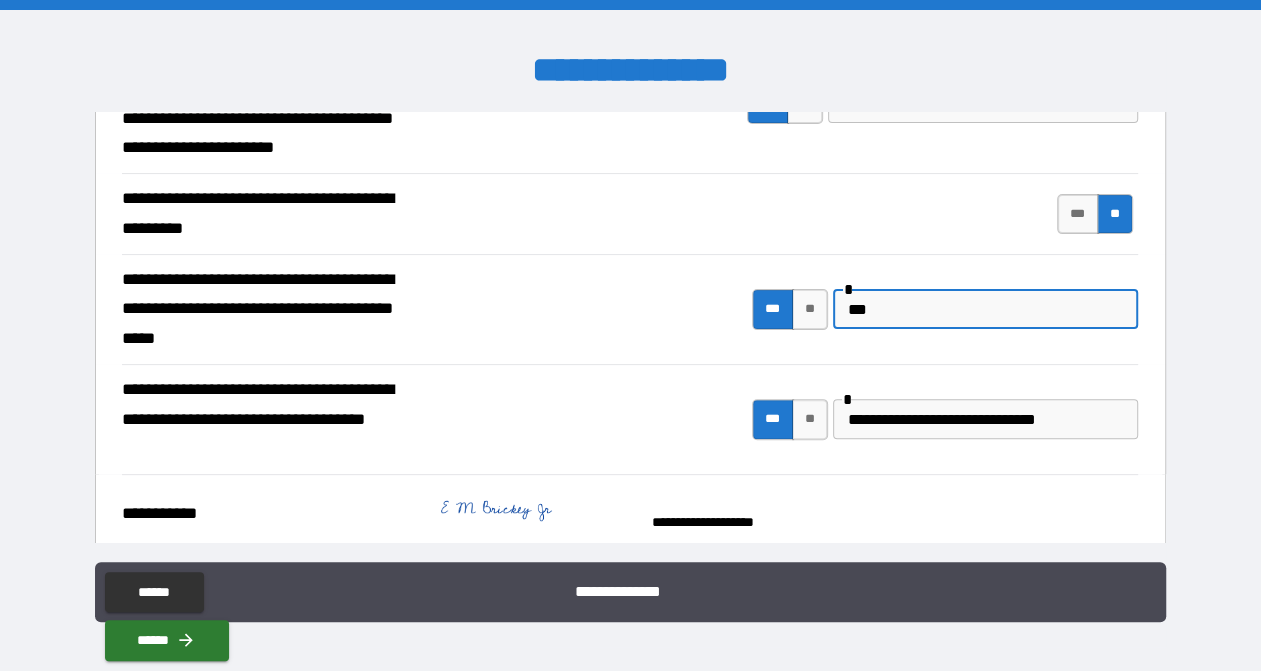 drag, startPoint x: 863, startPoint y: 301, endPoint x: 827, endPoint y: 306, distance: 36.345562 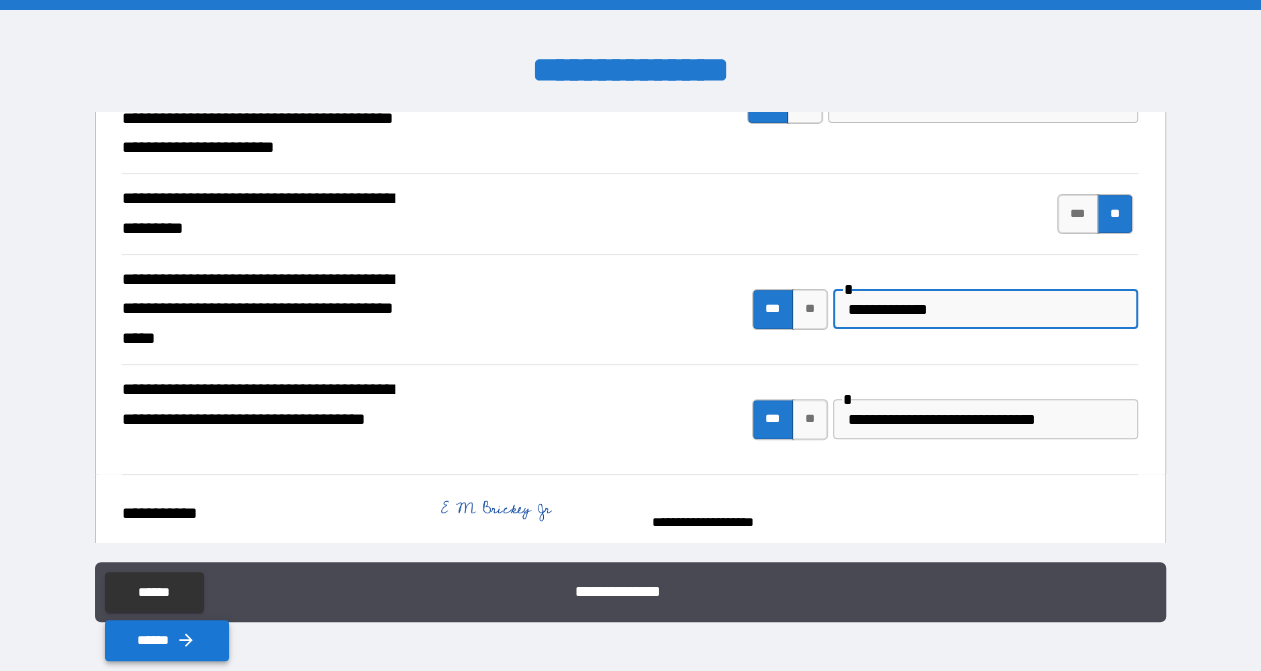 click on "******" at bounding box center [167, 640] 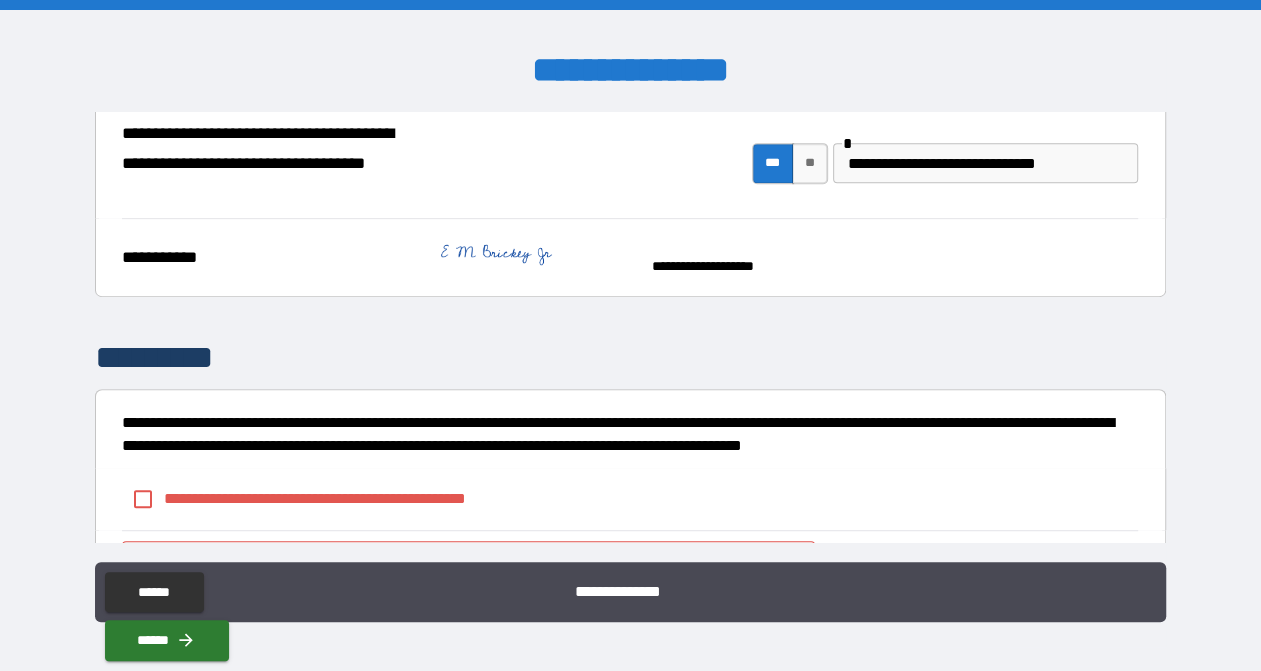 scroll, scrollTop: 5056, scrollLeft: 0, axis: vertical 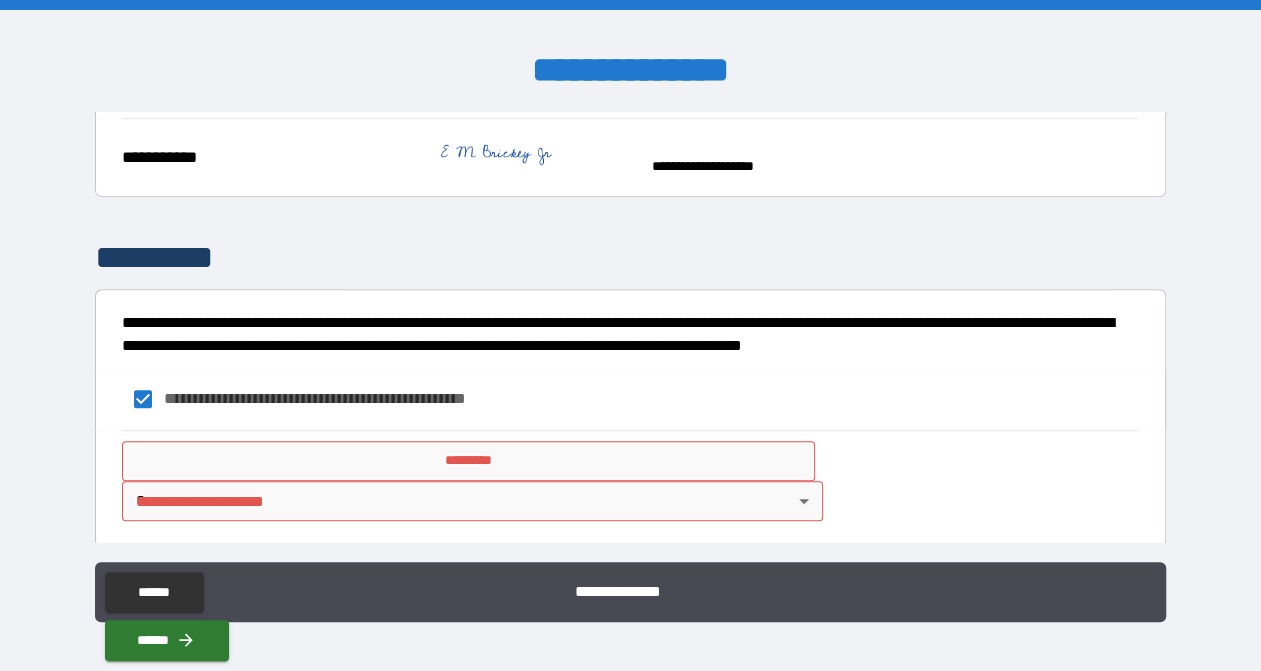 click on "*********" at bounding box center (468, 461) 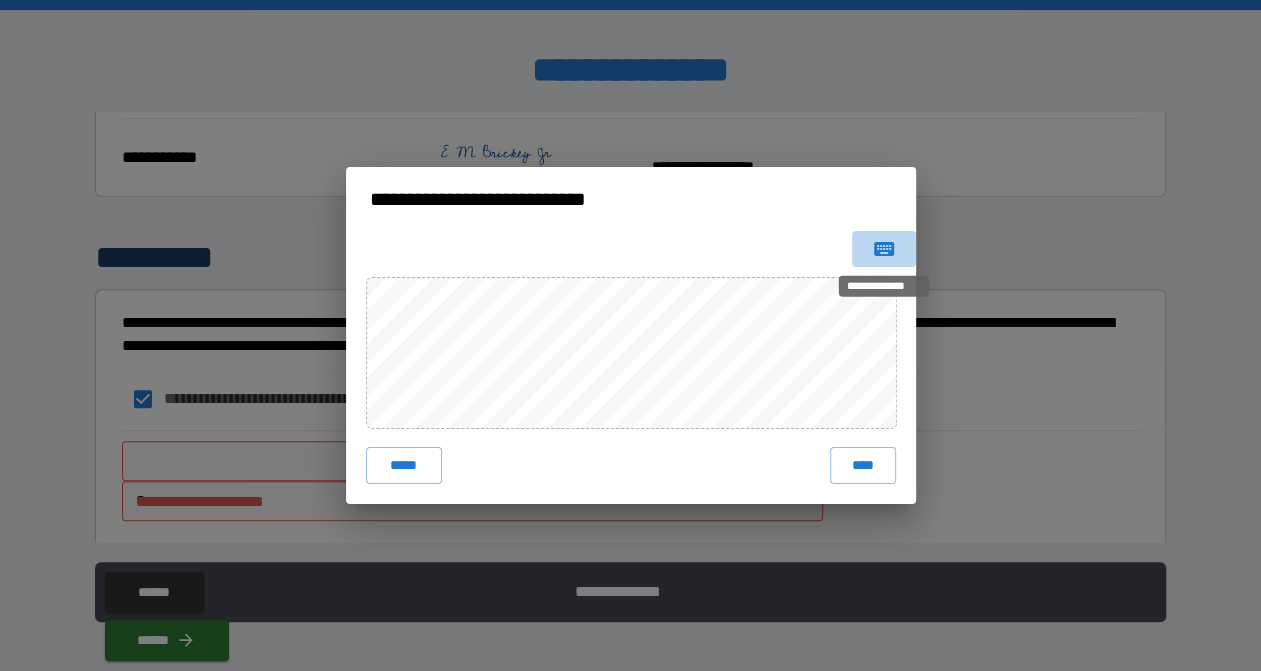click 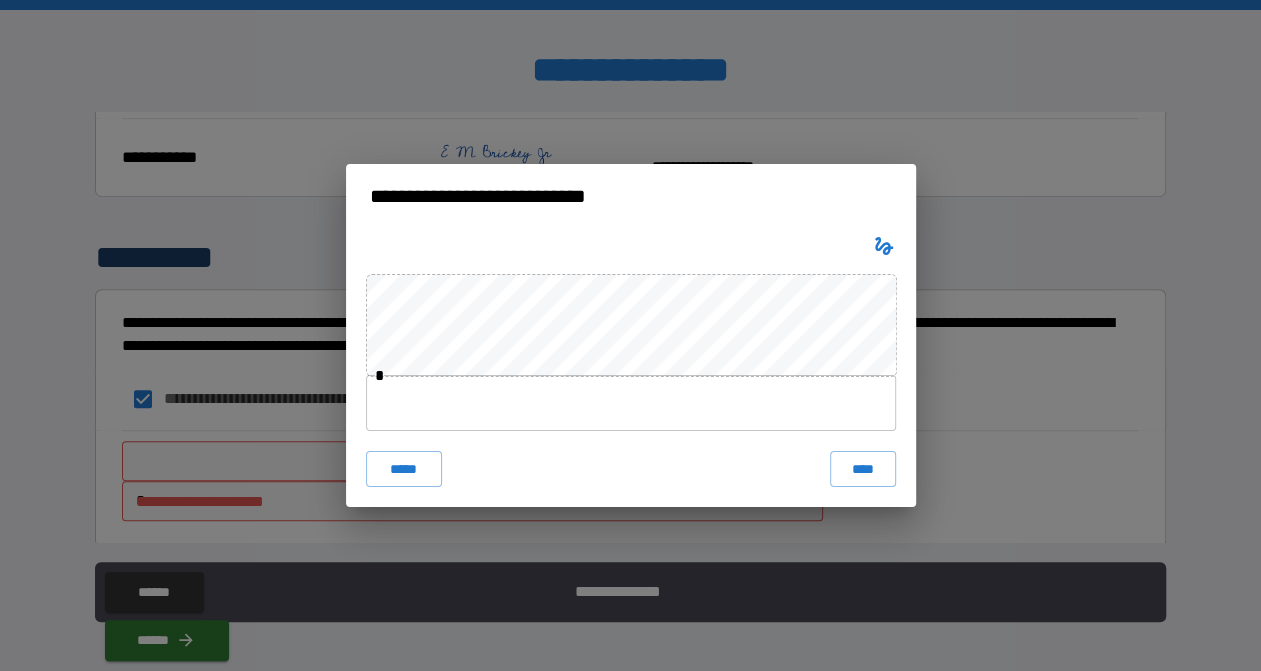 click at bounding box center (631, 403) 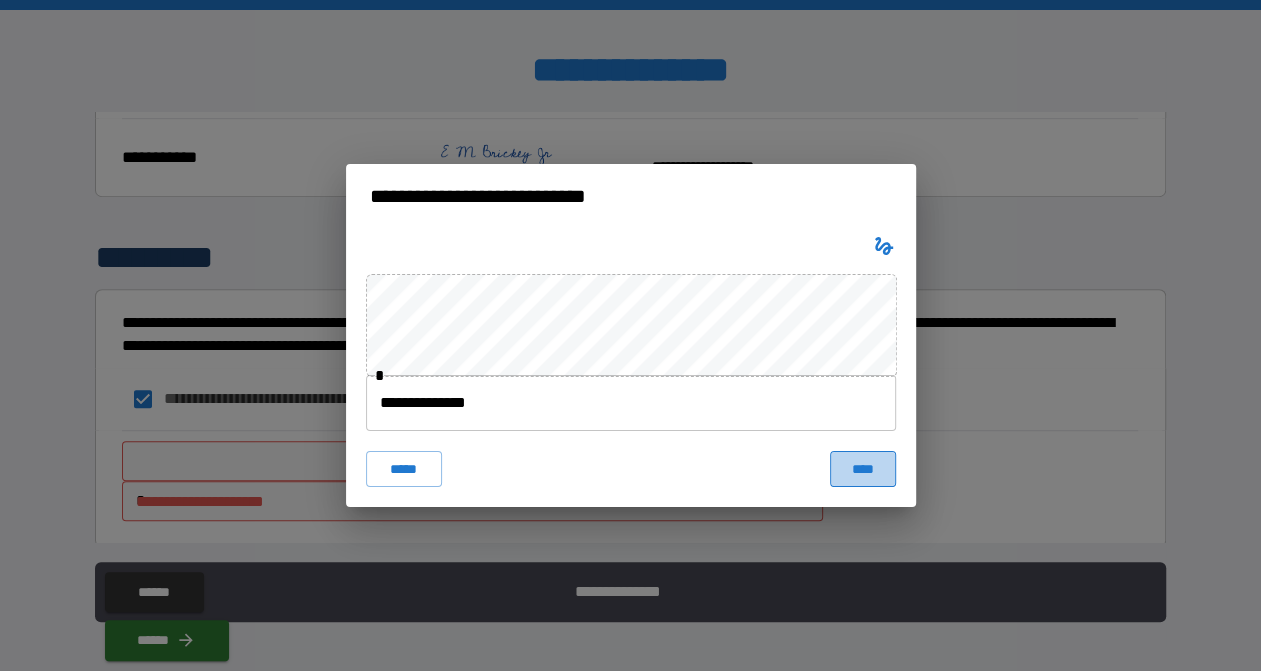 click on "****" at bounding box center [862, 469] 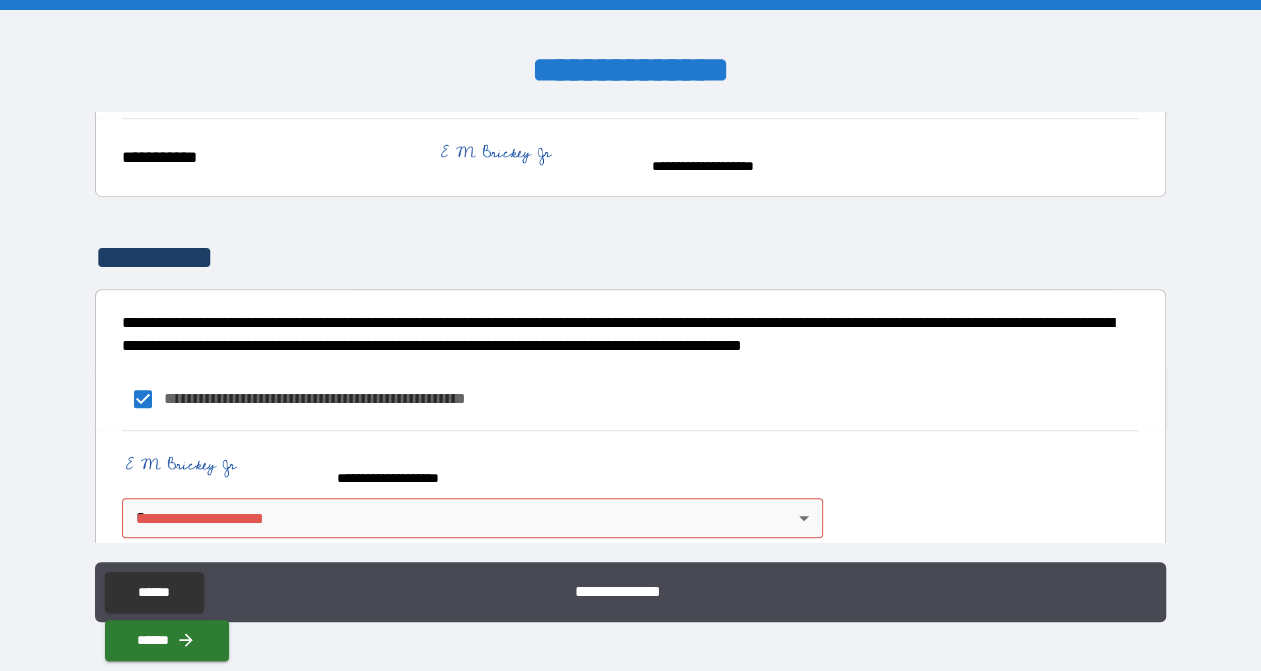 click on "**********" at bounding box center (630, 335) 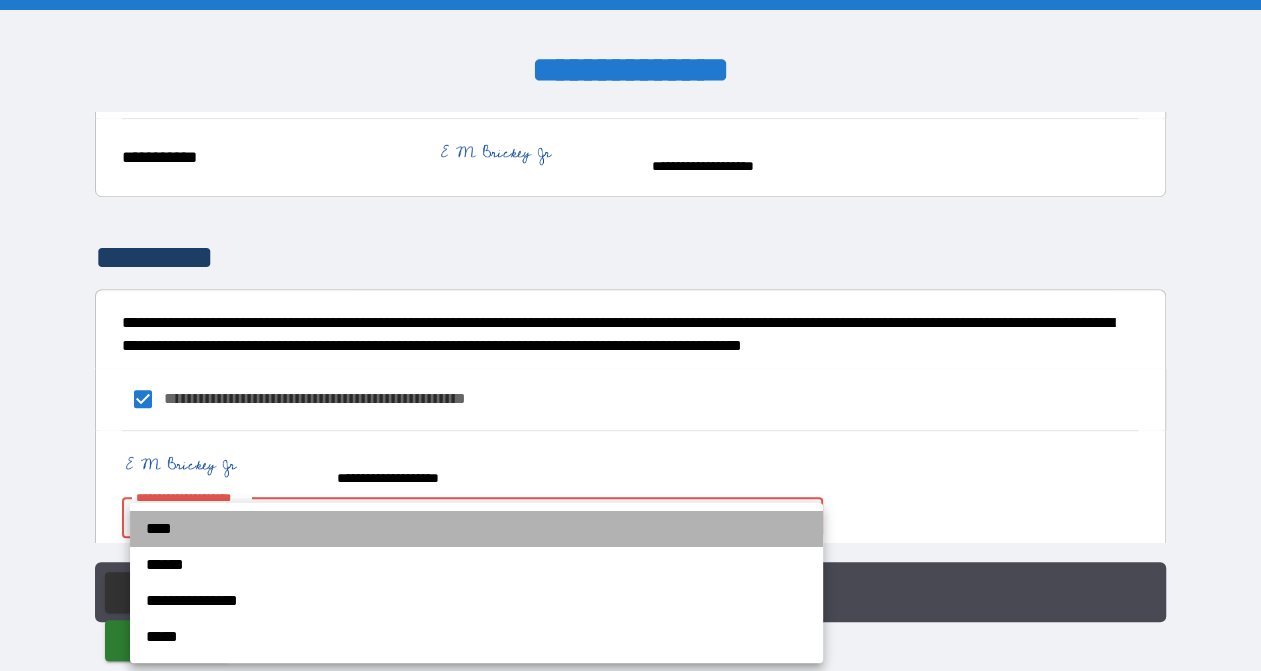 click on "****" at bounding box center [476, 529] 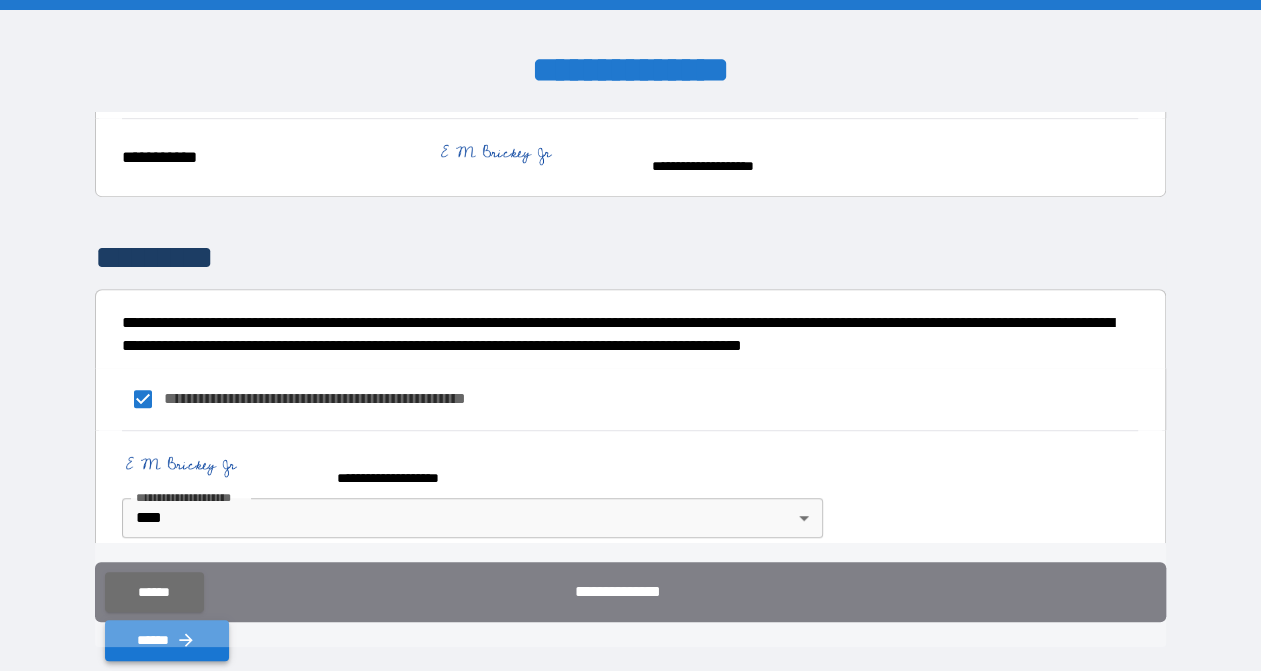 click on "******" at bounding box center [167, 640] 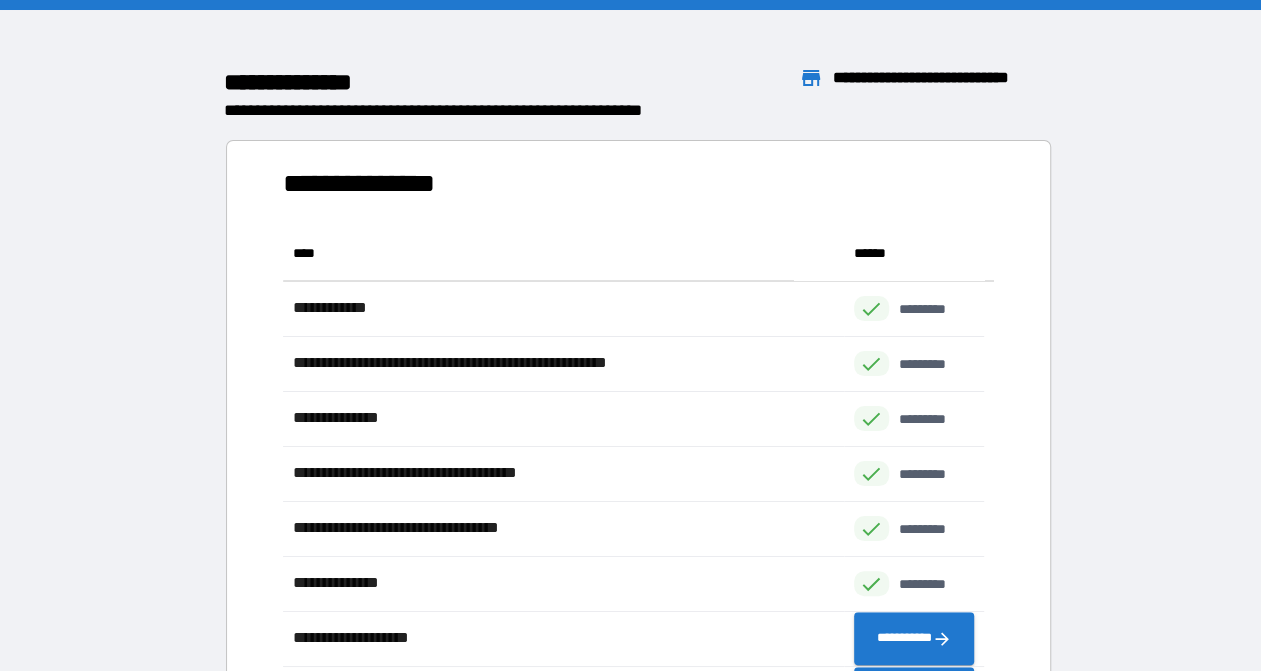 scroll, scrollTop: 16, scrollLeft: 16, axis: both 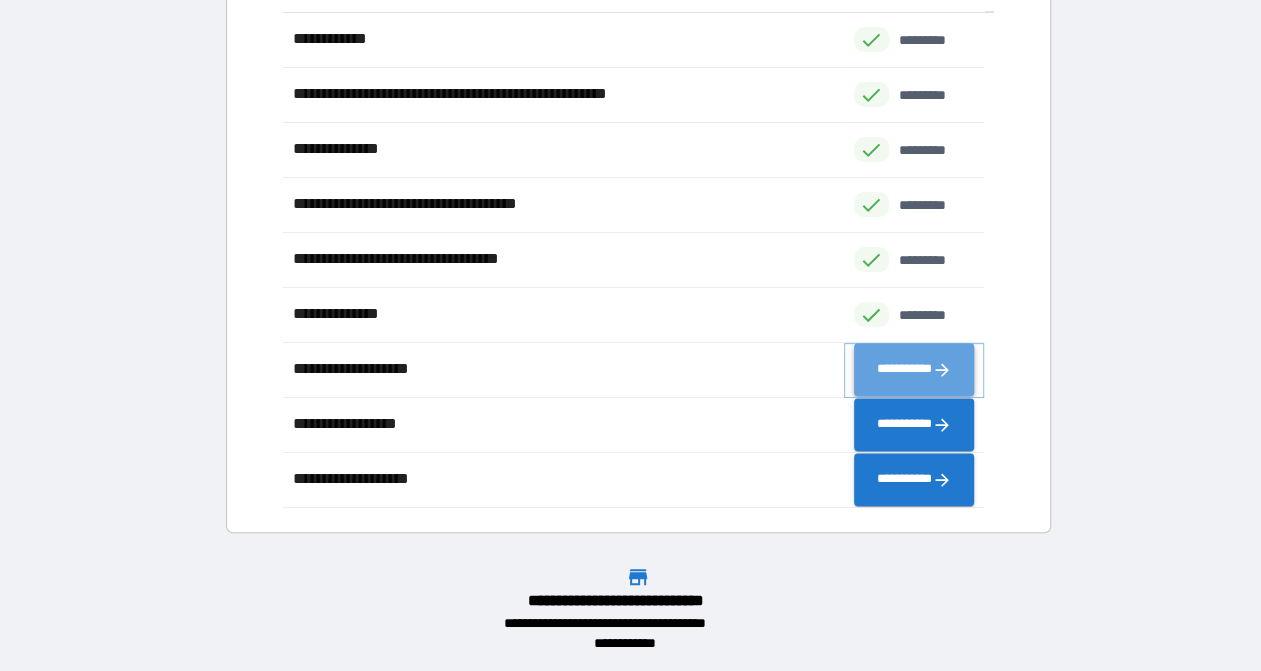 click on "**********" at bounding box center [914, 369] 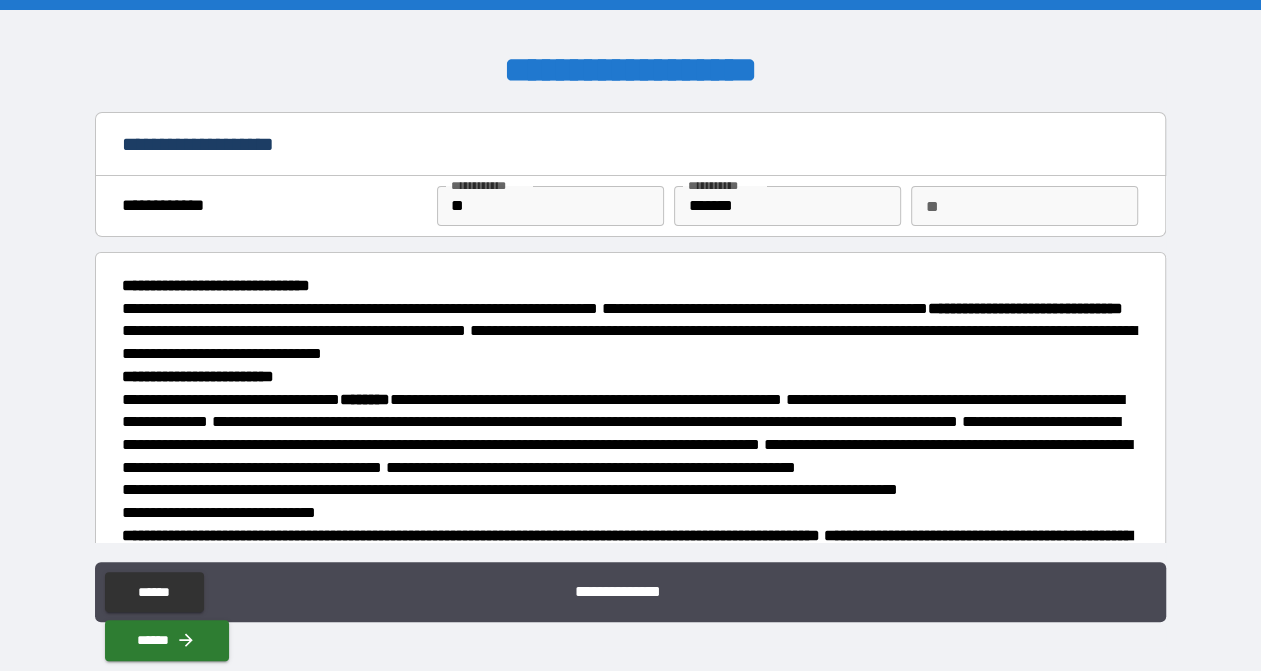 click on "**" at bounding box center [550, 206] 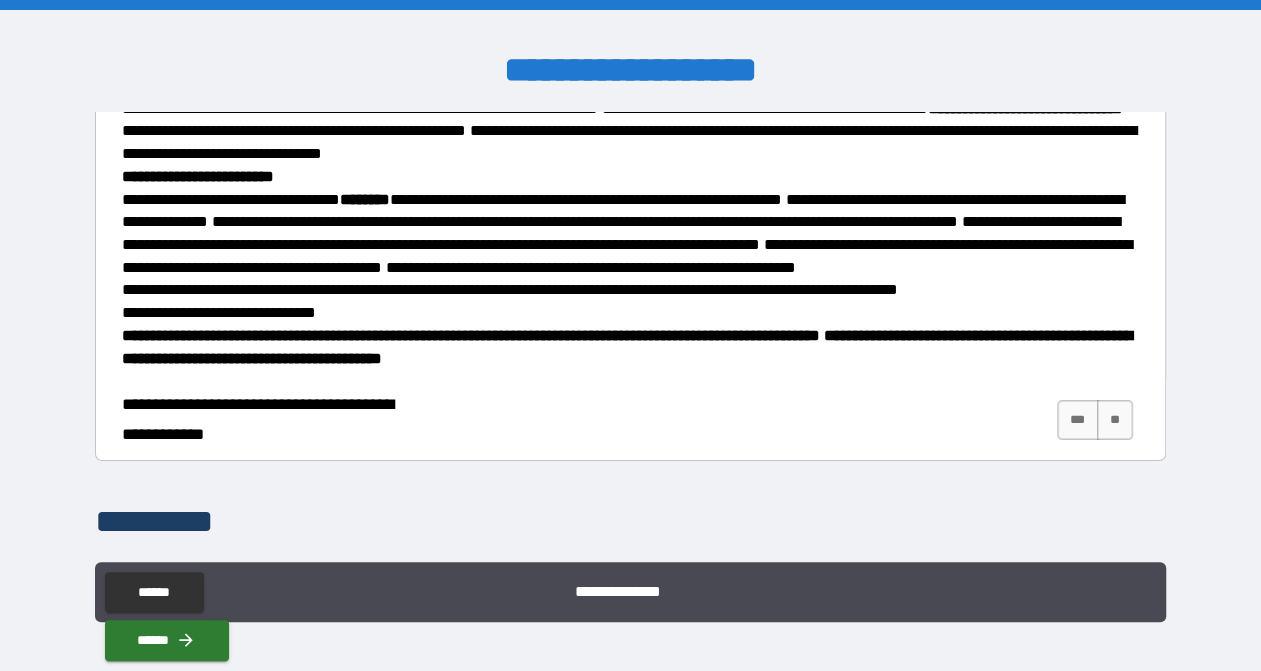 scroll, scrollTop: 300, scrollLeft: 0, axis: vertical 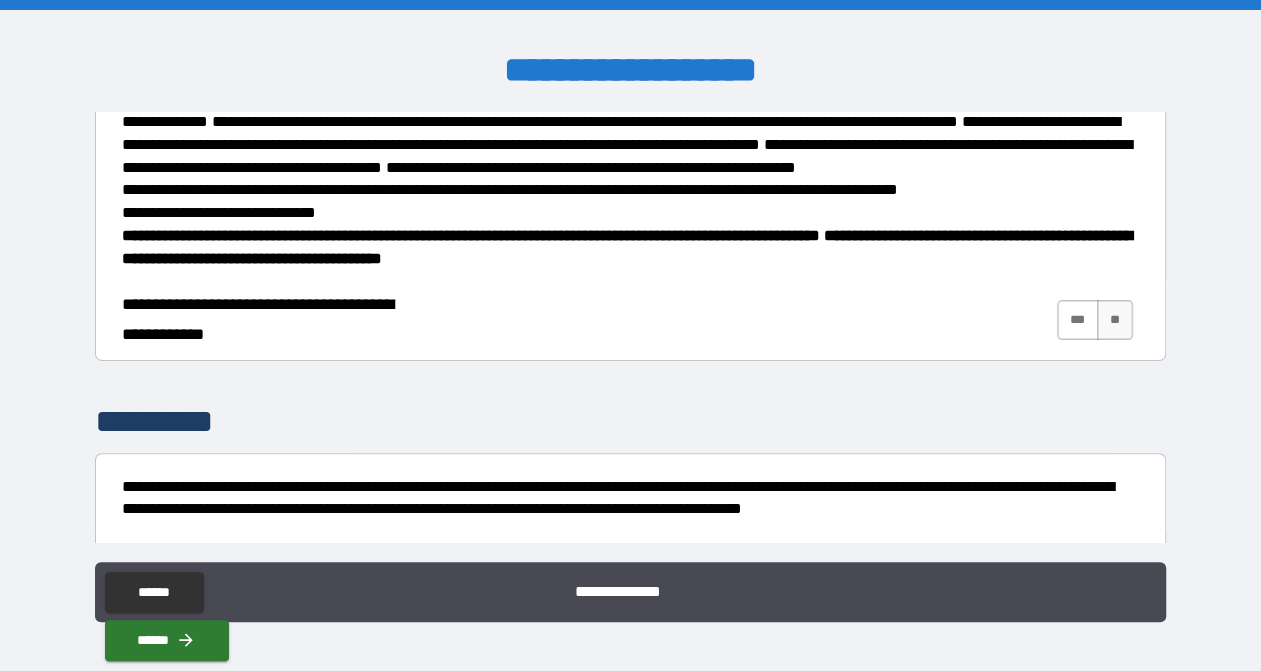 click on "***" at bounding box center (1078, 320) 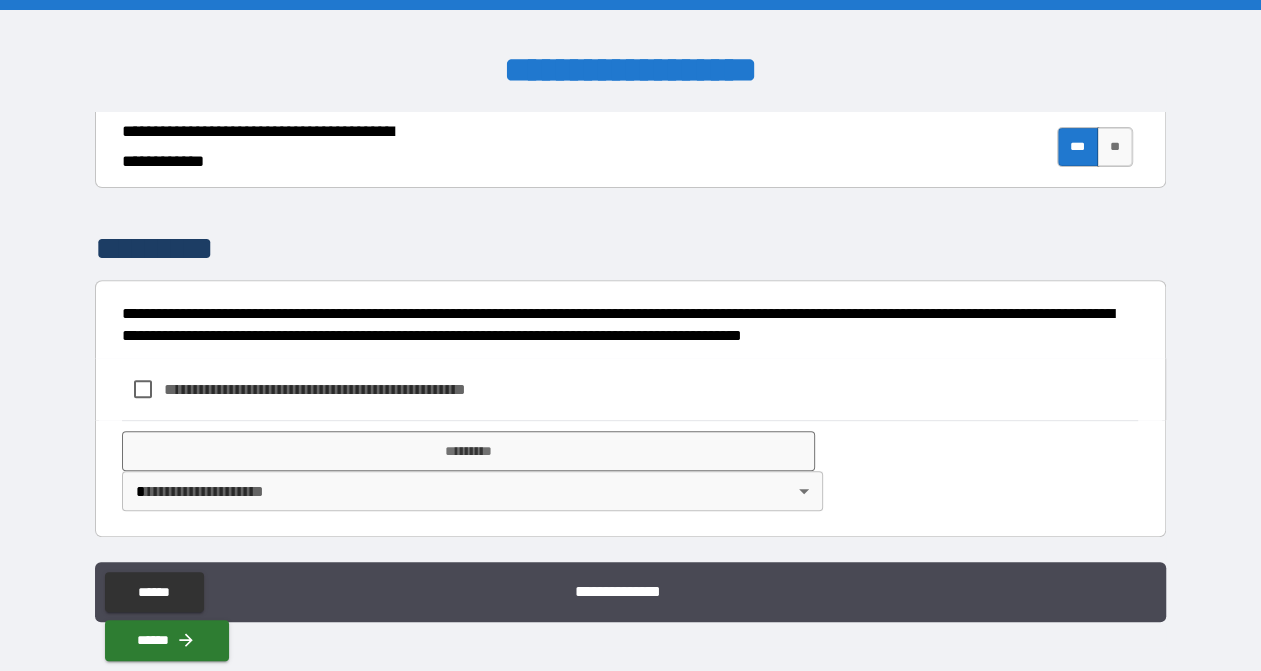 scroll, scrollTop: 494, scrollLeft: 0, axis: vertical 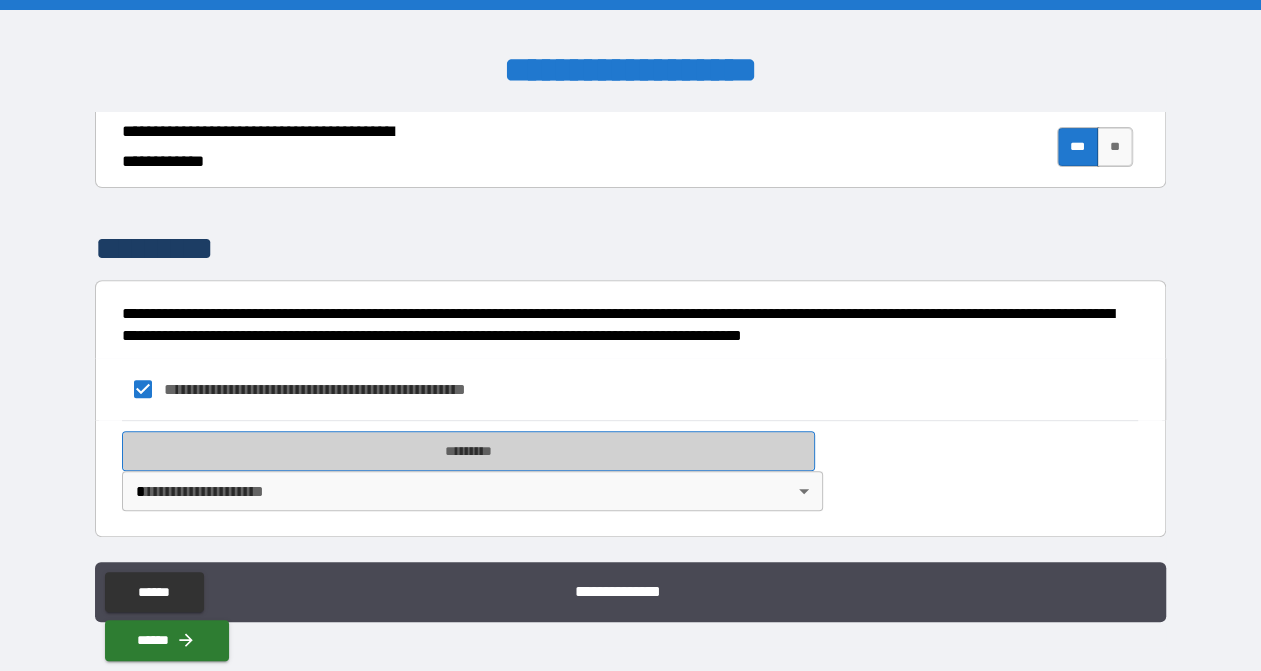 click on "*********" at bounding box center (468, 451) 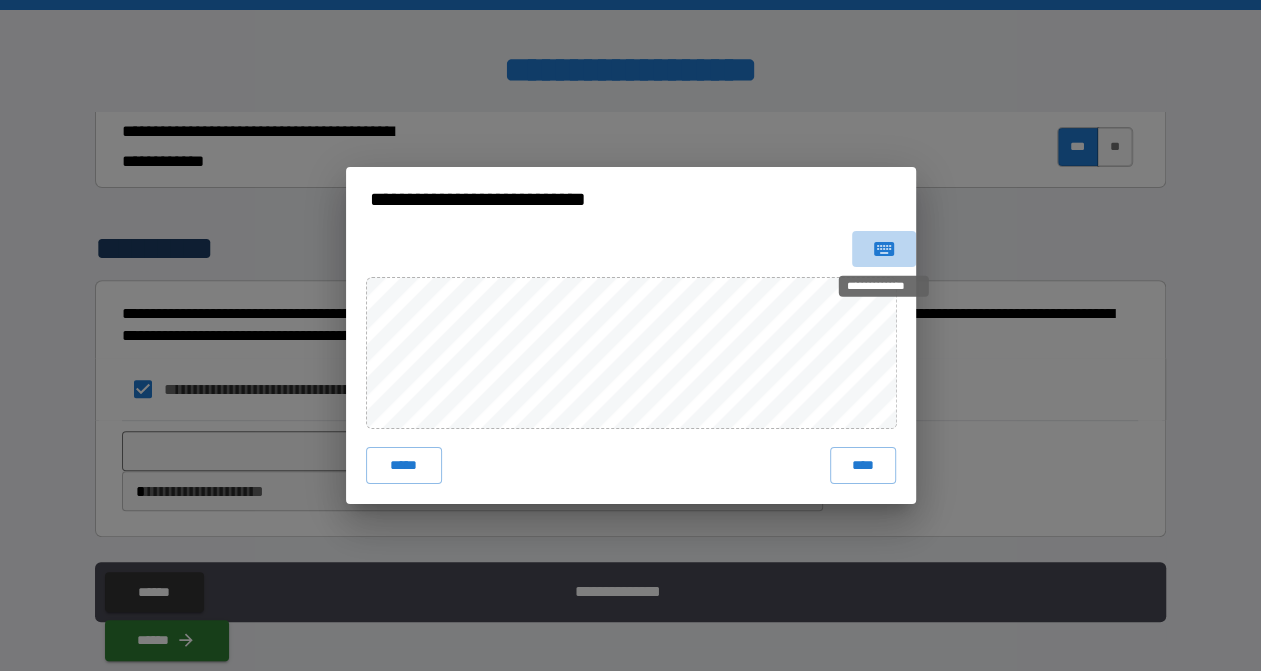 click 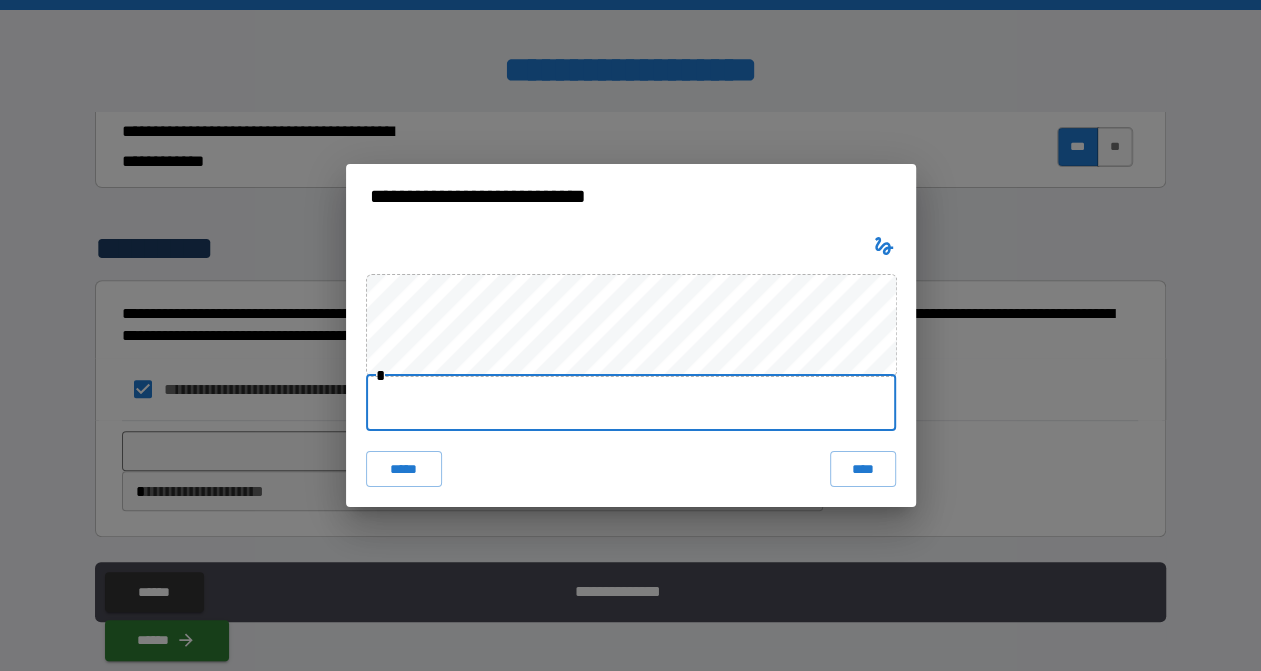 click at bounding box center (631, 403) 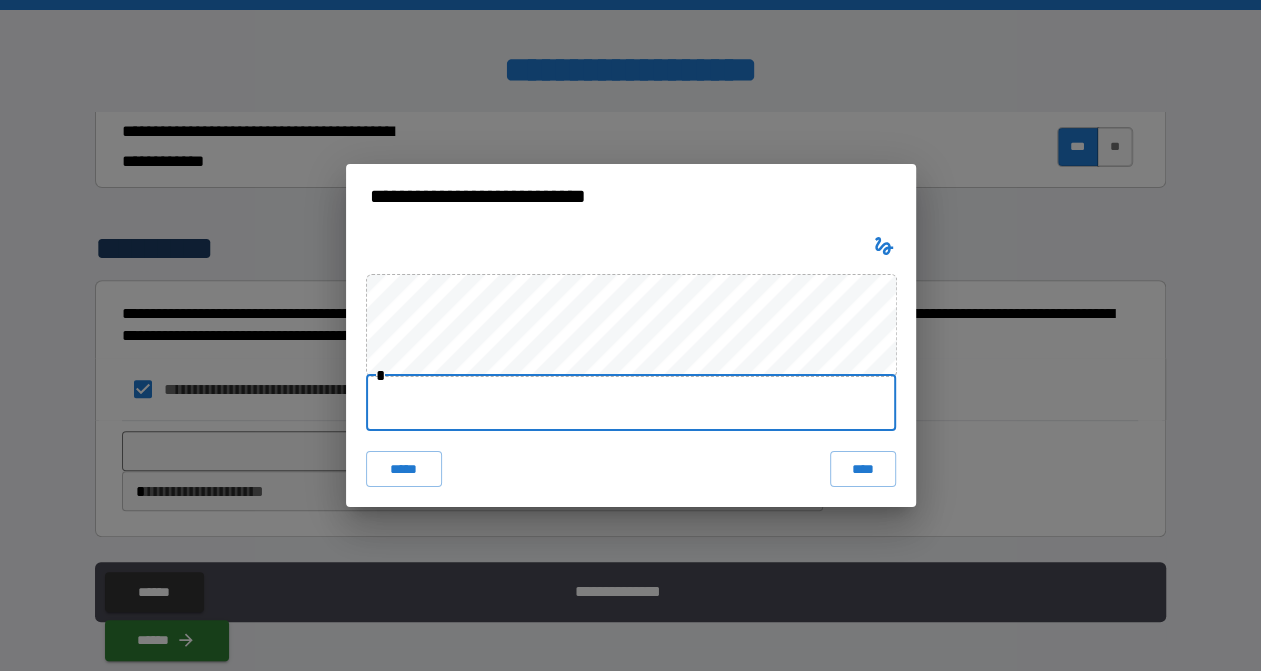 click at bounding box center [631, 403] 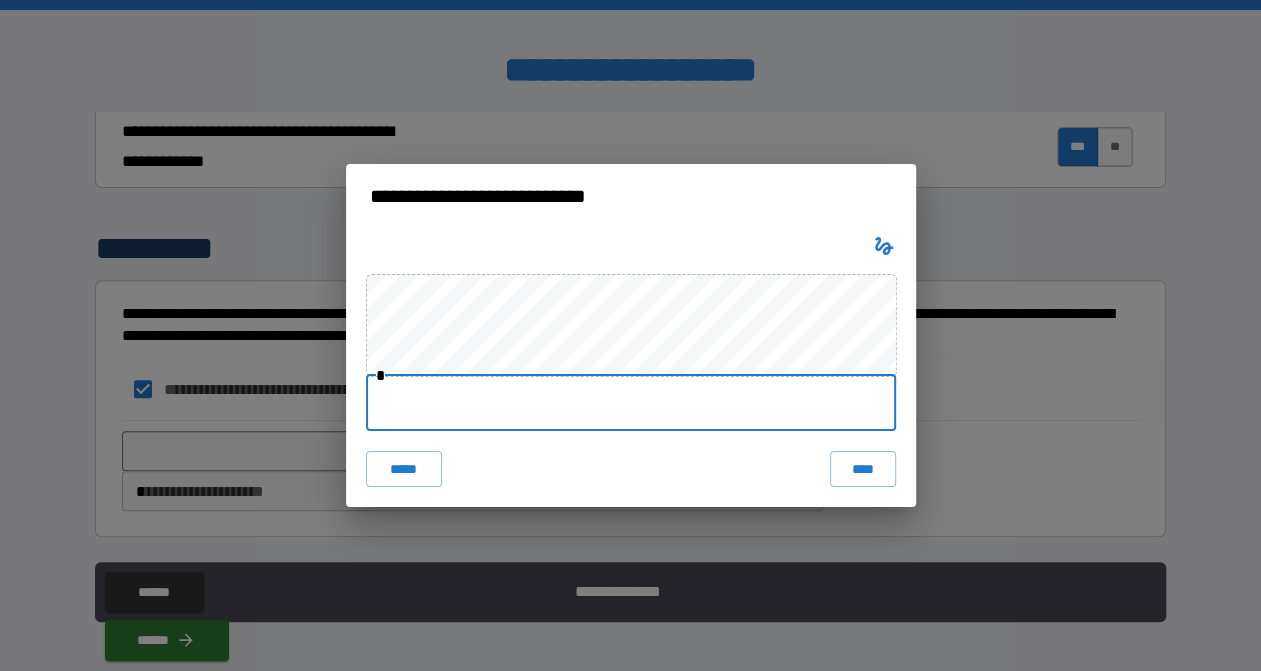 click at bounding box center (631, 403) 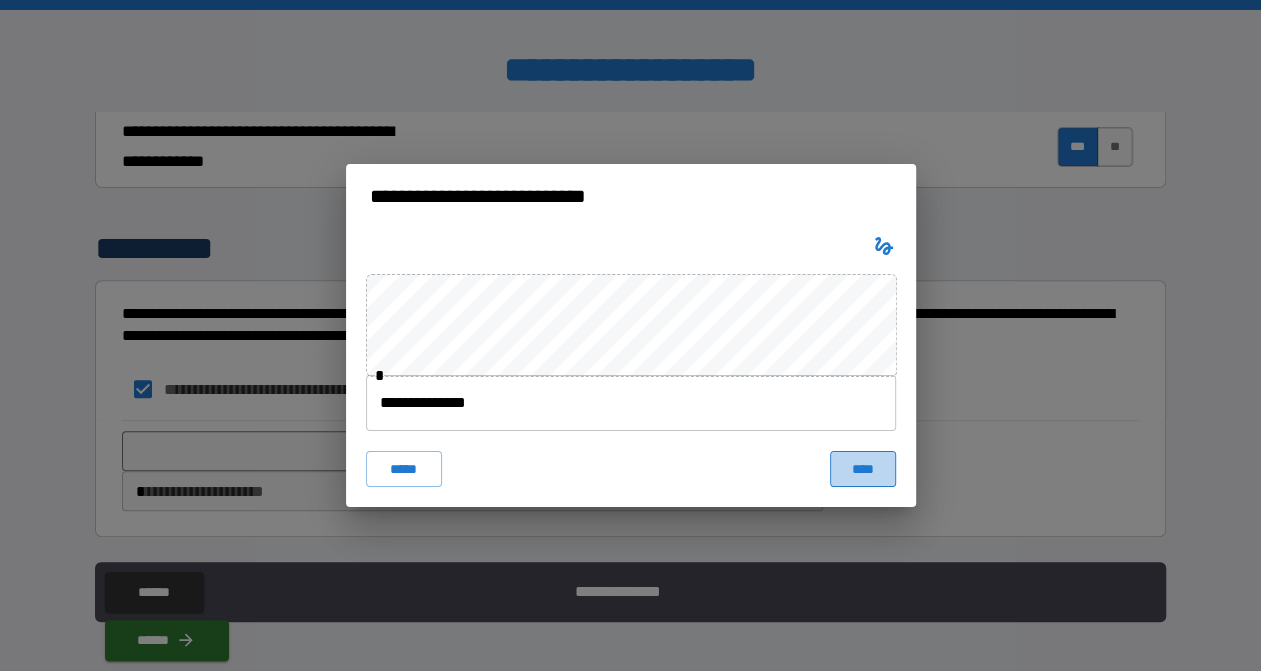 click on "****" at bounding box center [862, 469] 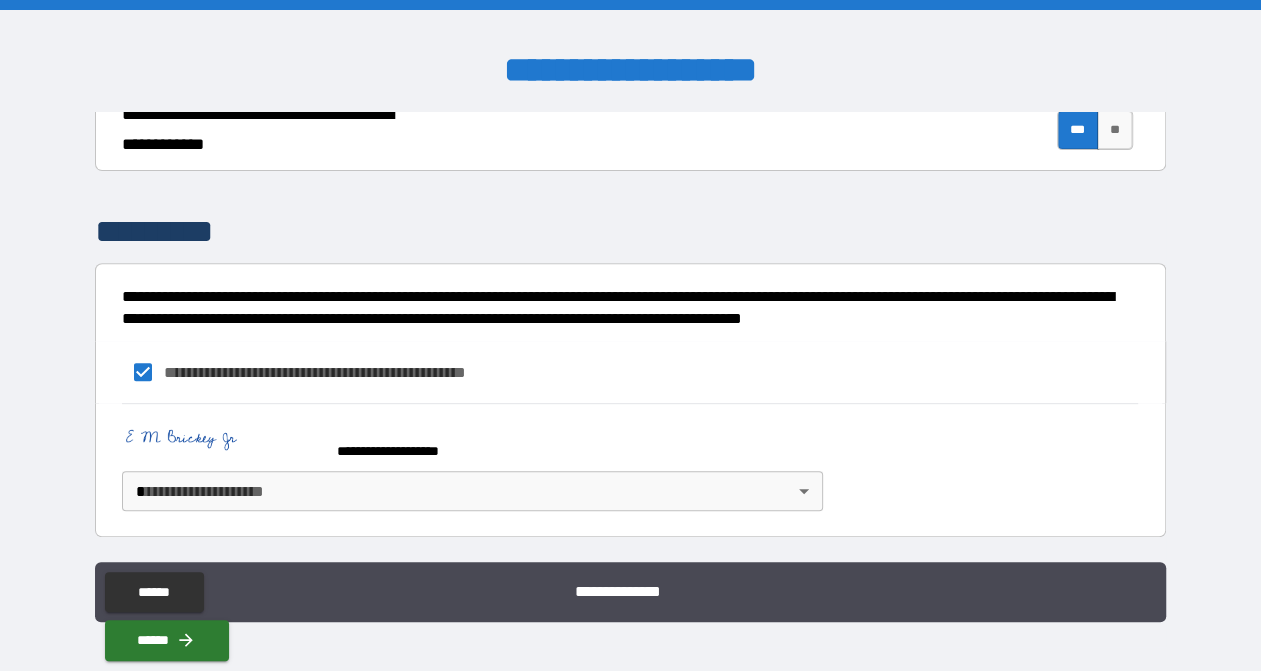 scroll, scrollTop: 511, scrollLeft: 0, axis: vertical 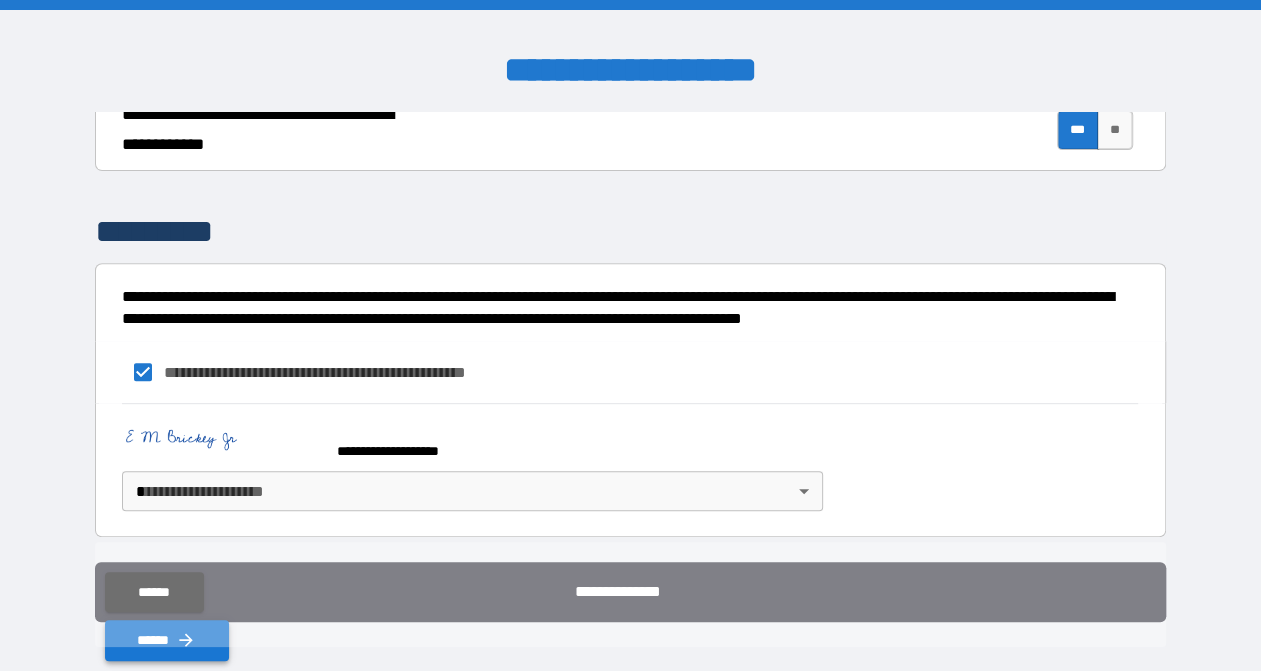 click on "******" at bounding box center [167, 640] 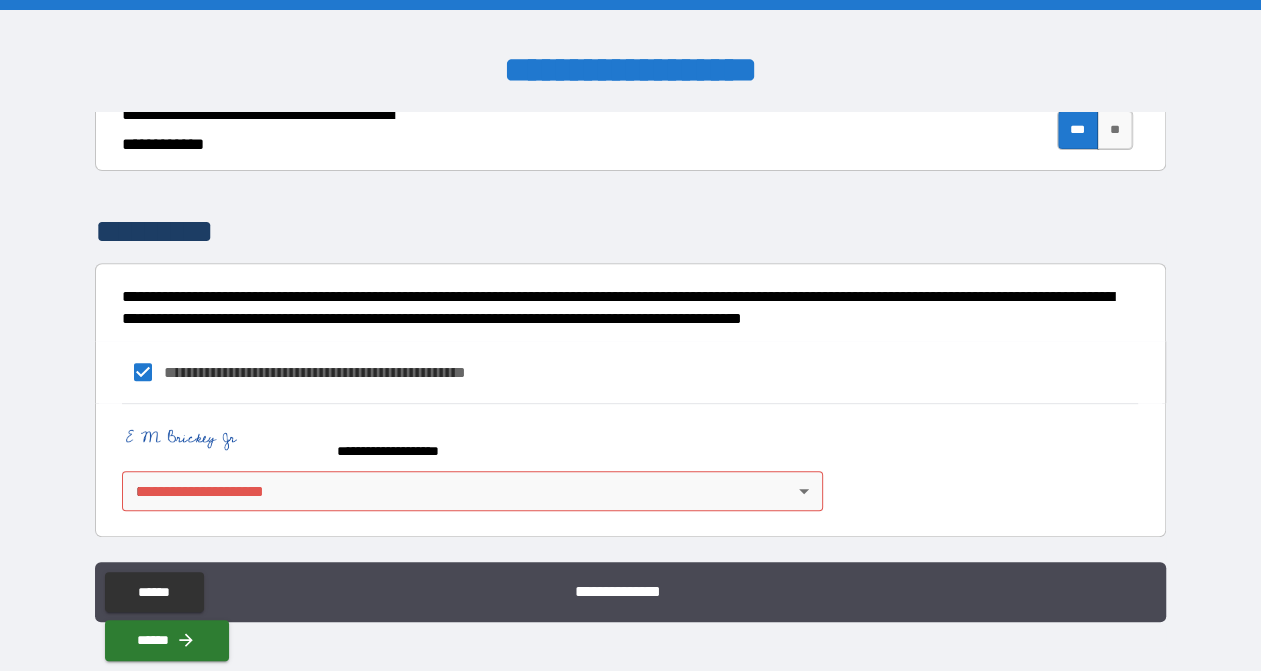 scroll, scrollTop: 511, scrollLeft: 0, axis: vertical 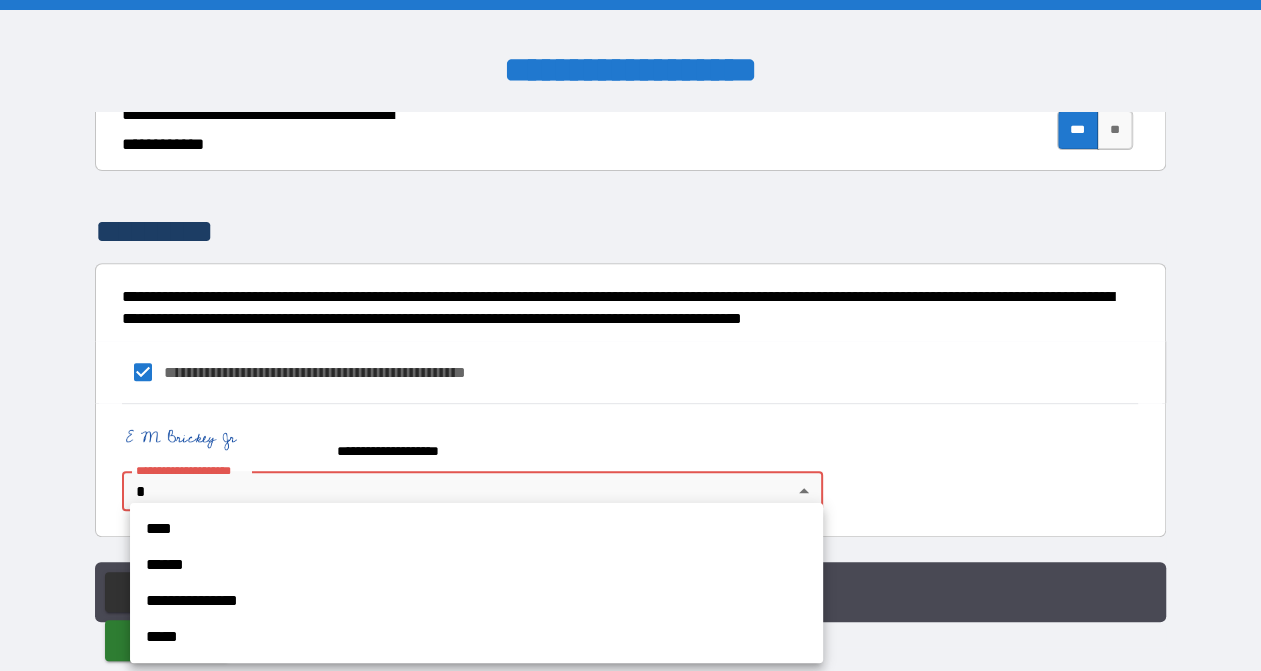 click on "****" at bounding box center (476, 529) 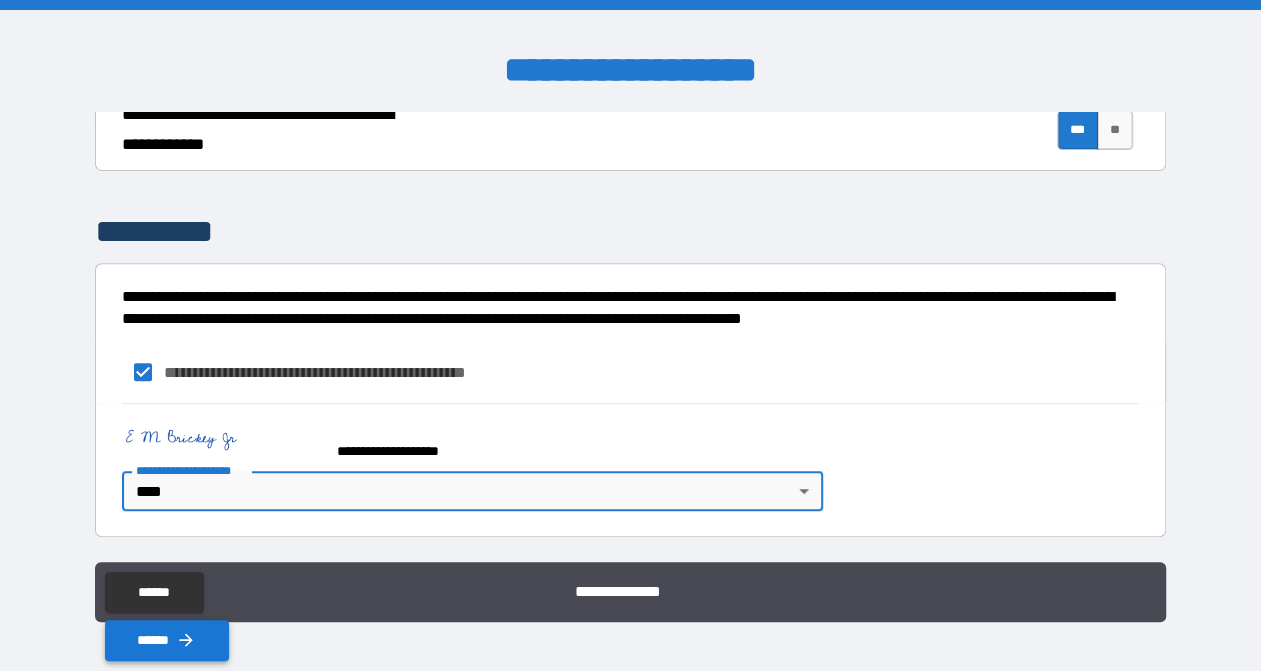 click on "******" at bounding box center (167, 640) 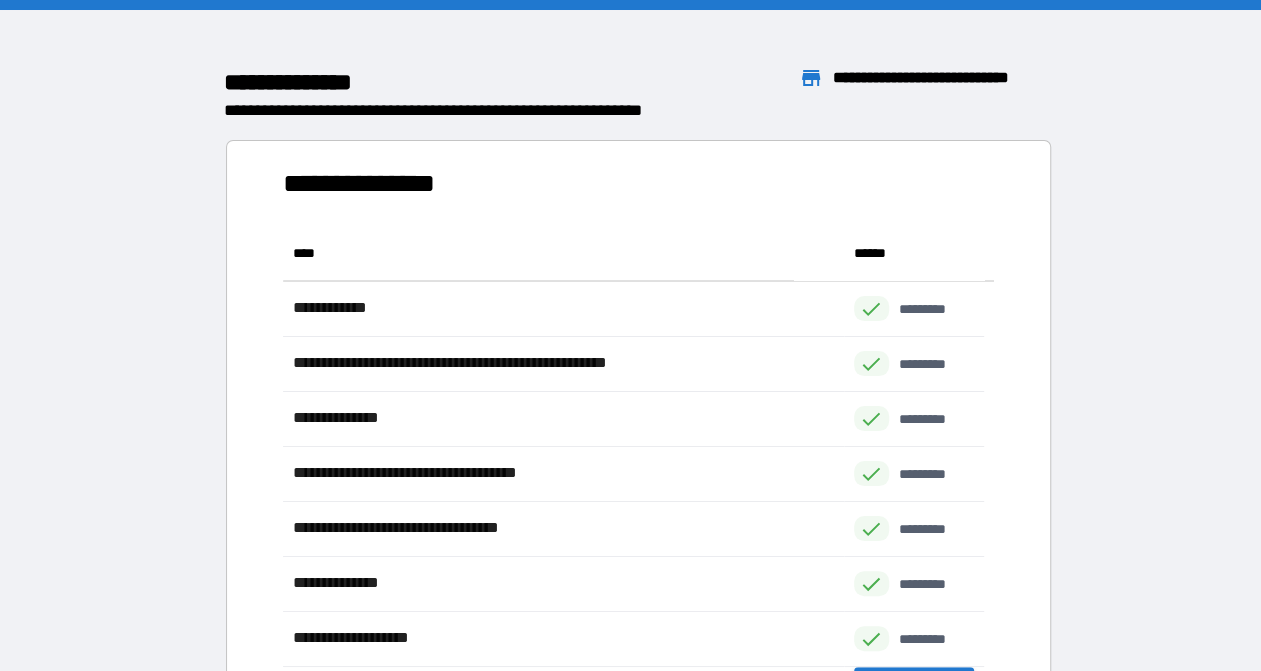 scroll, scrollTop: 16, scrollLeft: 16, axis: both 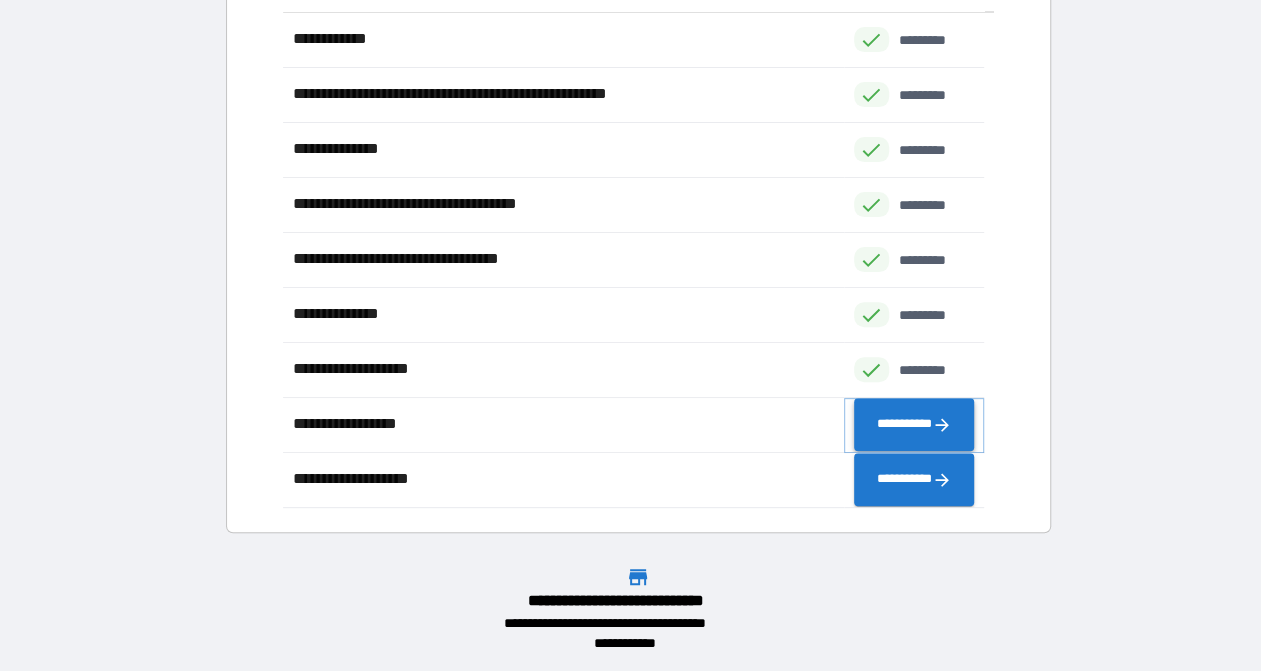 click on "**********" at bounding box center [914, 424] 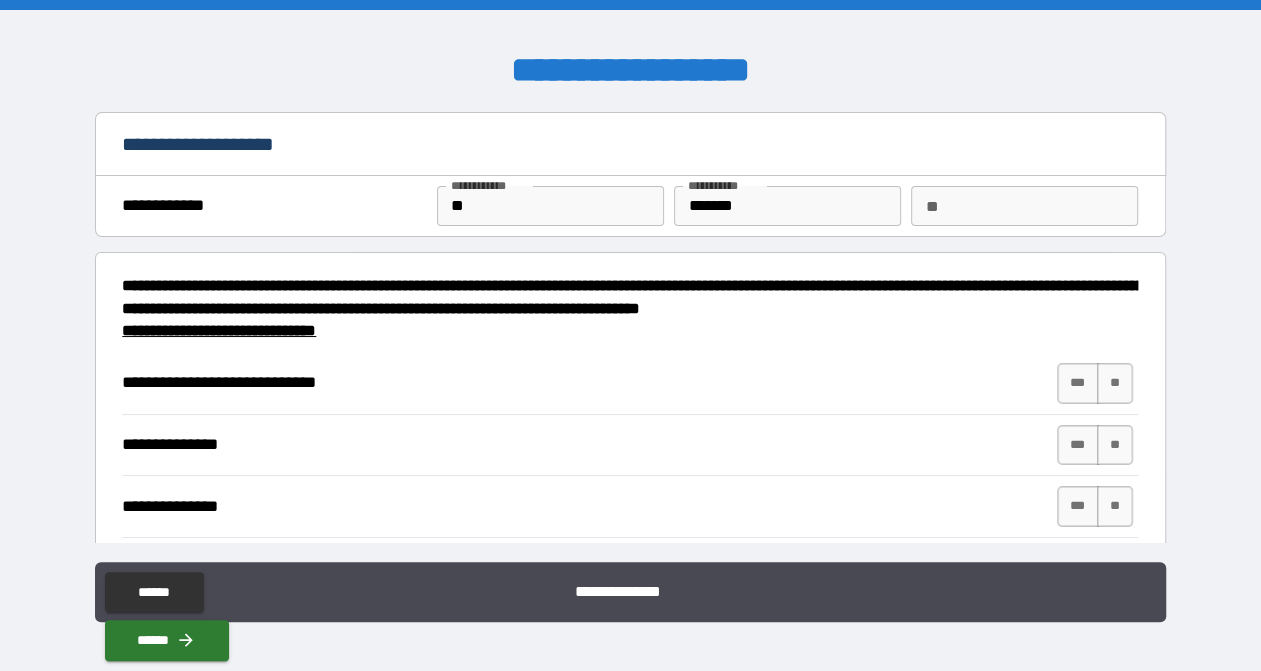 click on "**" at bounding box center (550, 206) 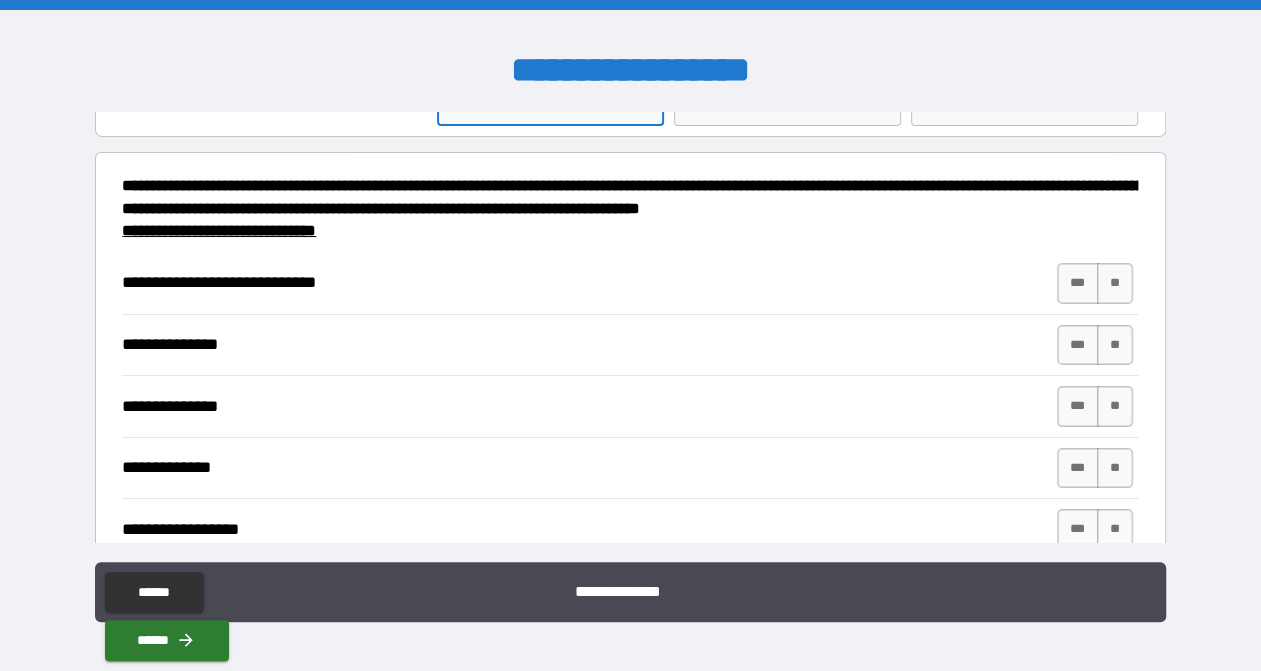 scroll, scrollTop: 200, scrollLeft: 0, axis: vertical 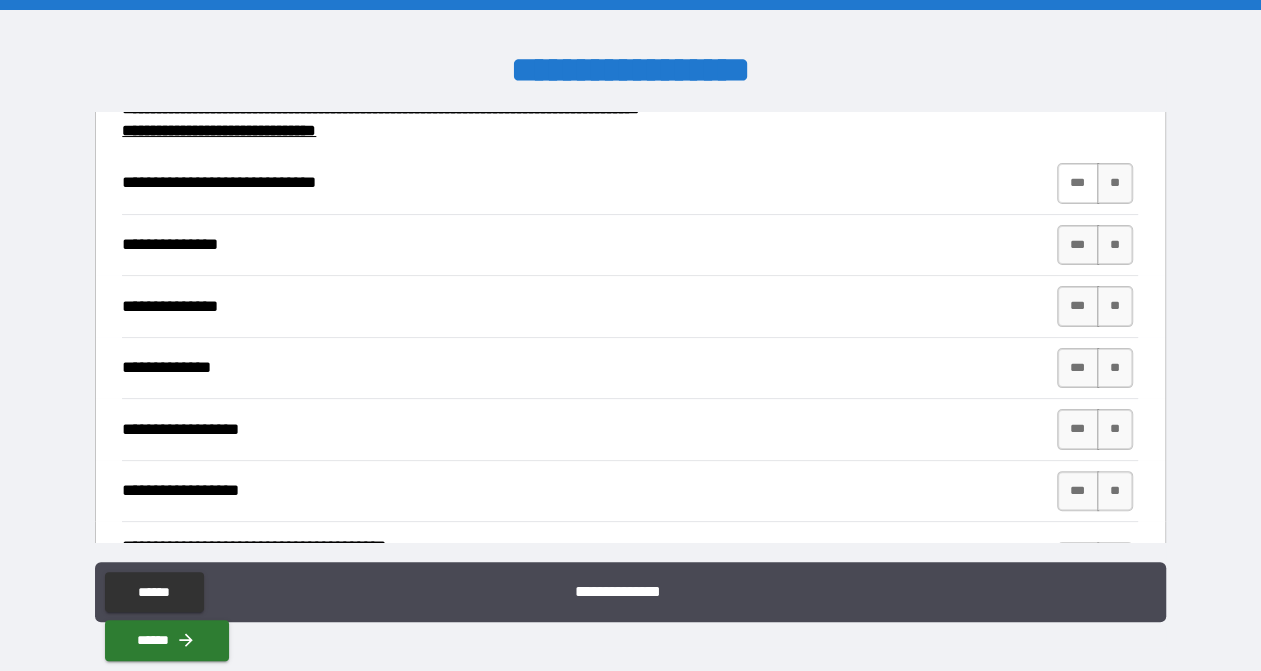 click on "***" at bounding box center [1078, 183] 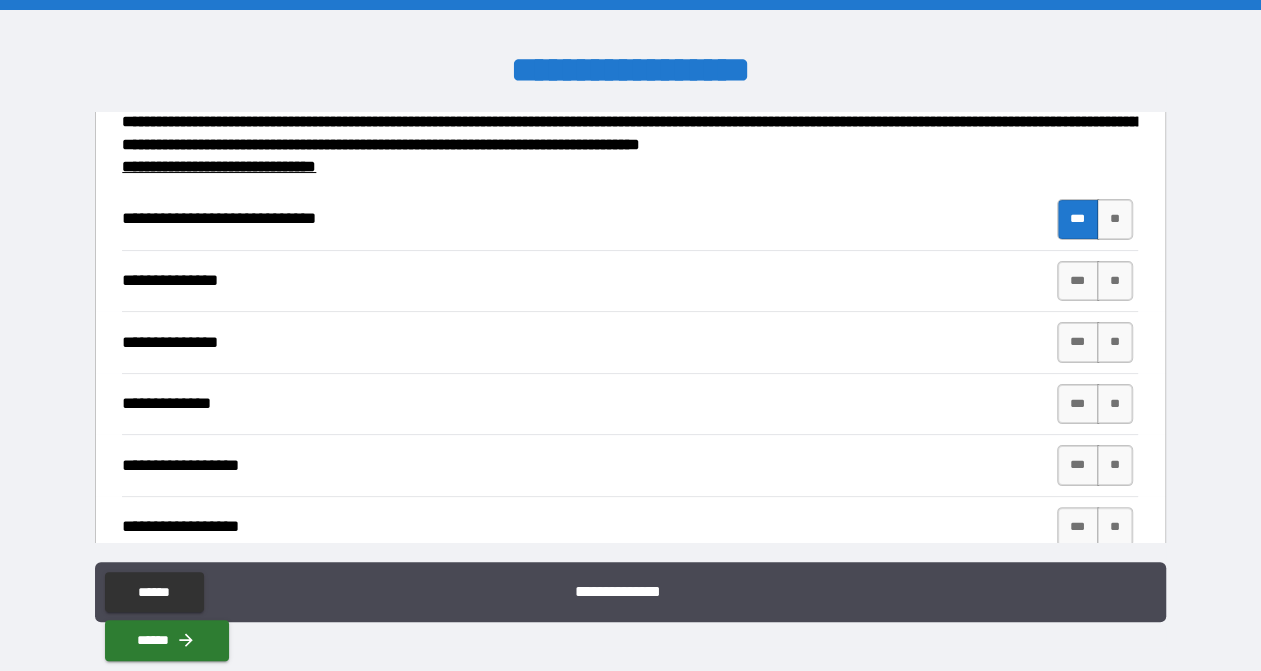 scroll, scrollTop: 200, scrollLeft: 0, axis: vertical 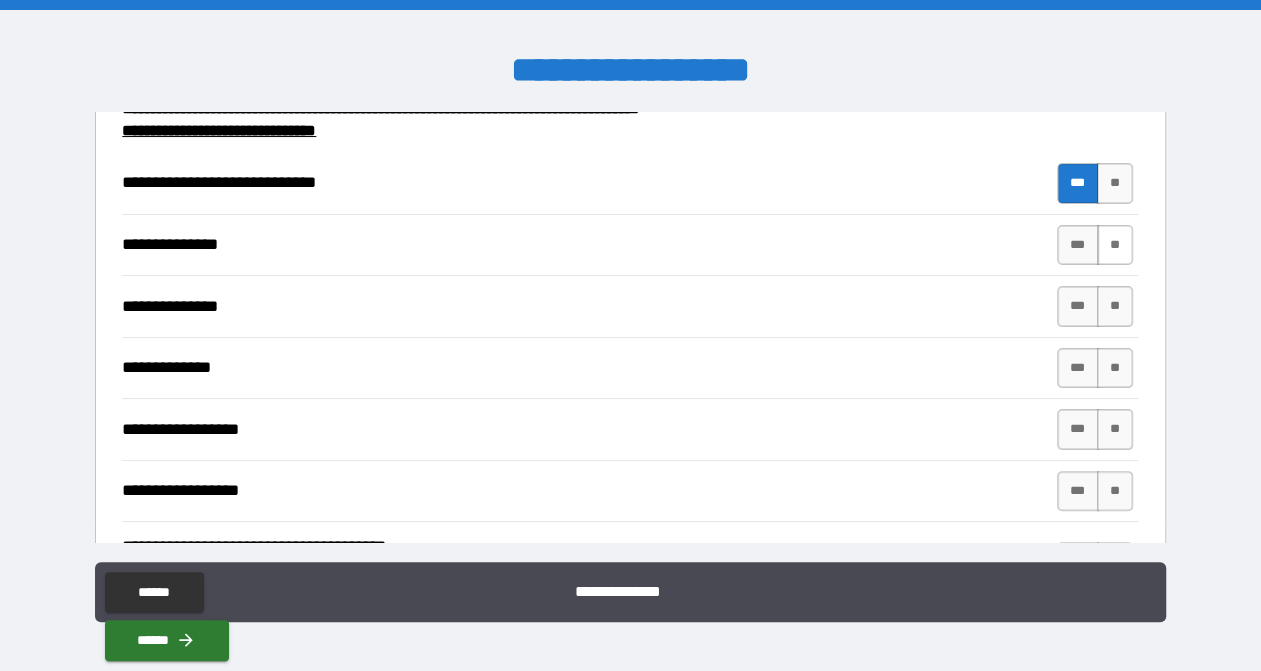 click on "**" at bounding box center (1115, 245) 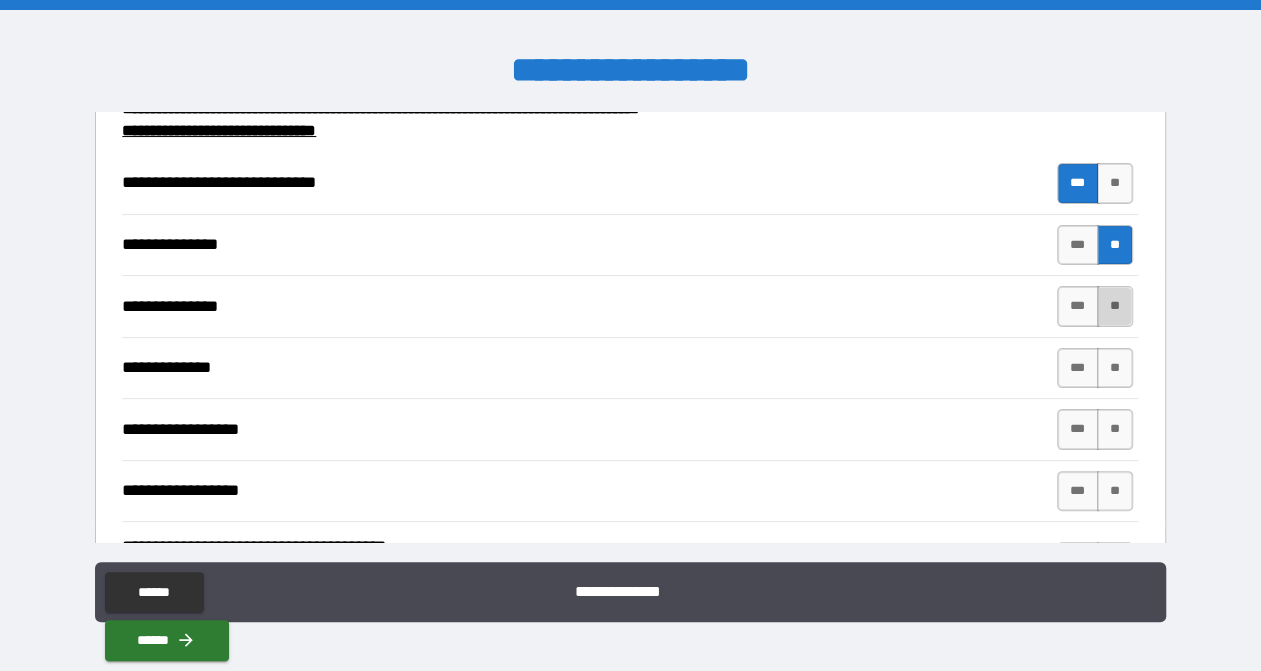 click on "**" at bounding box center [1115, 306] 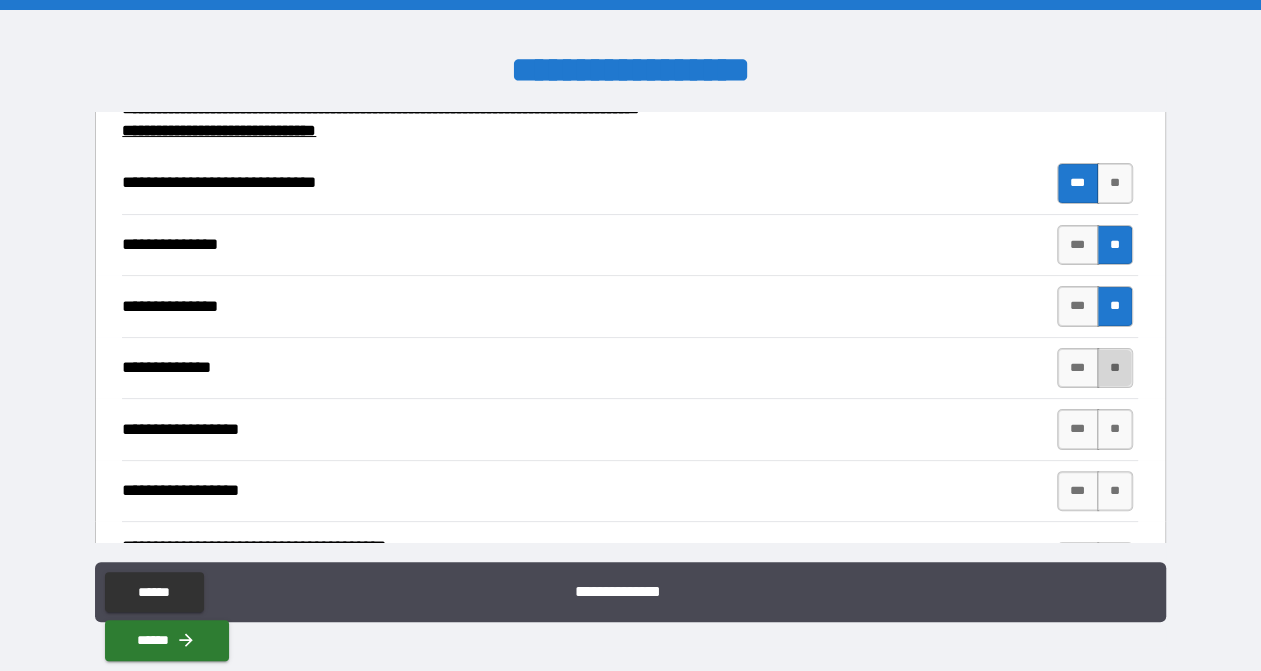 click on "**" at bounding box center [1115, 368] 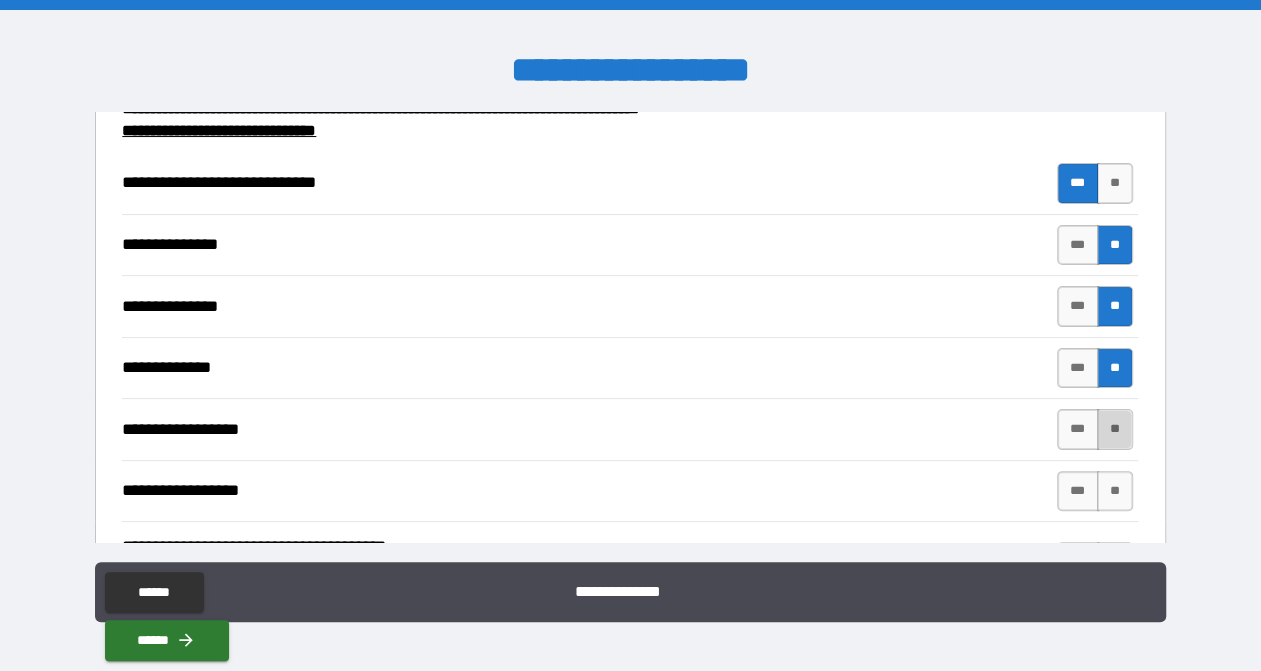 click on "**" at bounding box center [1115, 429] 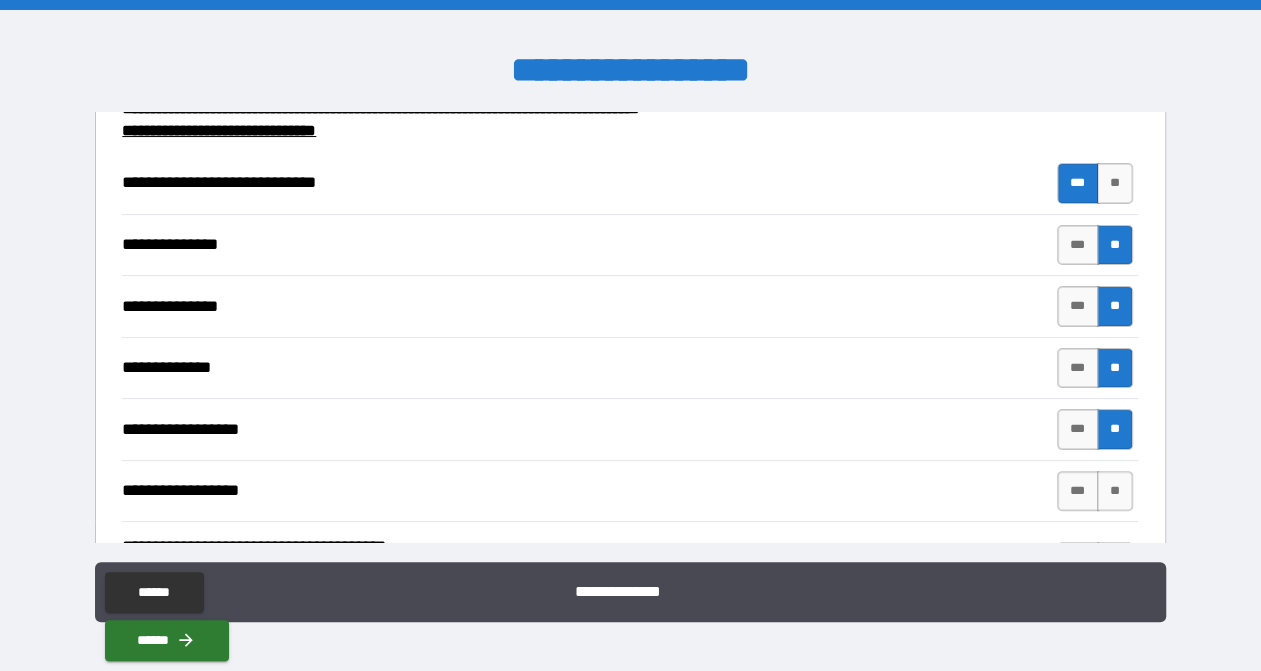scroll, scrollTop: 300, scrollLeft: 0, axis: vertical 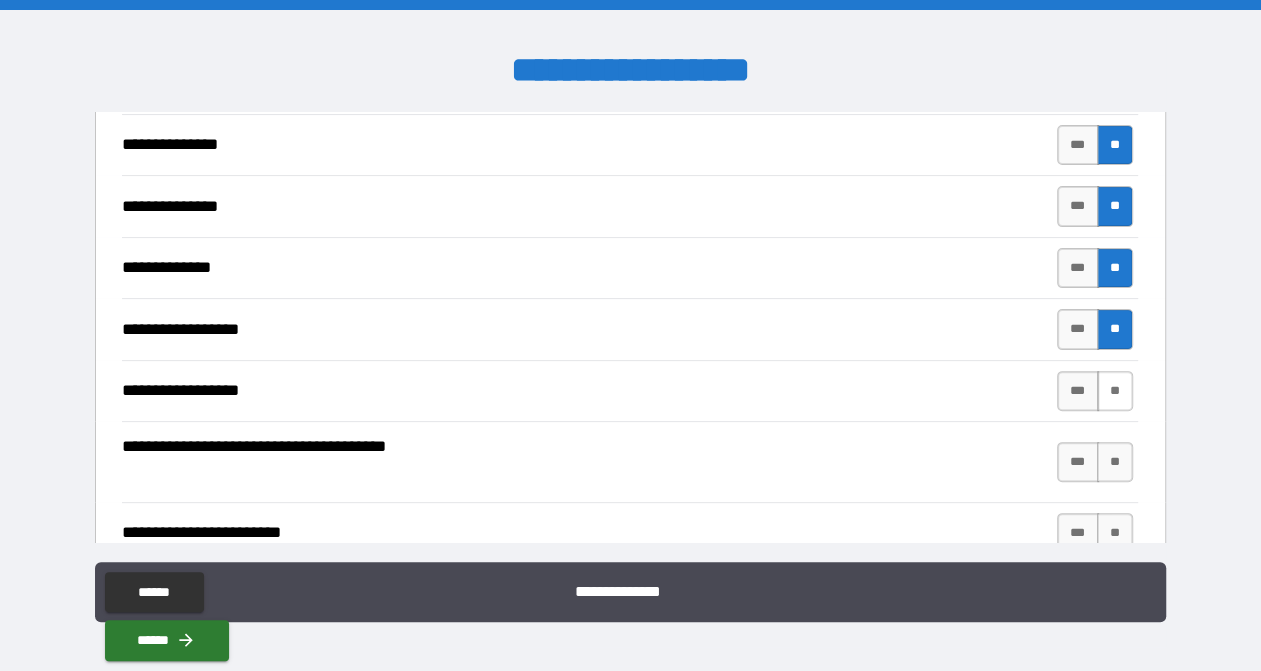 click on "**" at bounding box center [1115, 391] 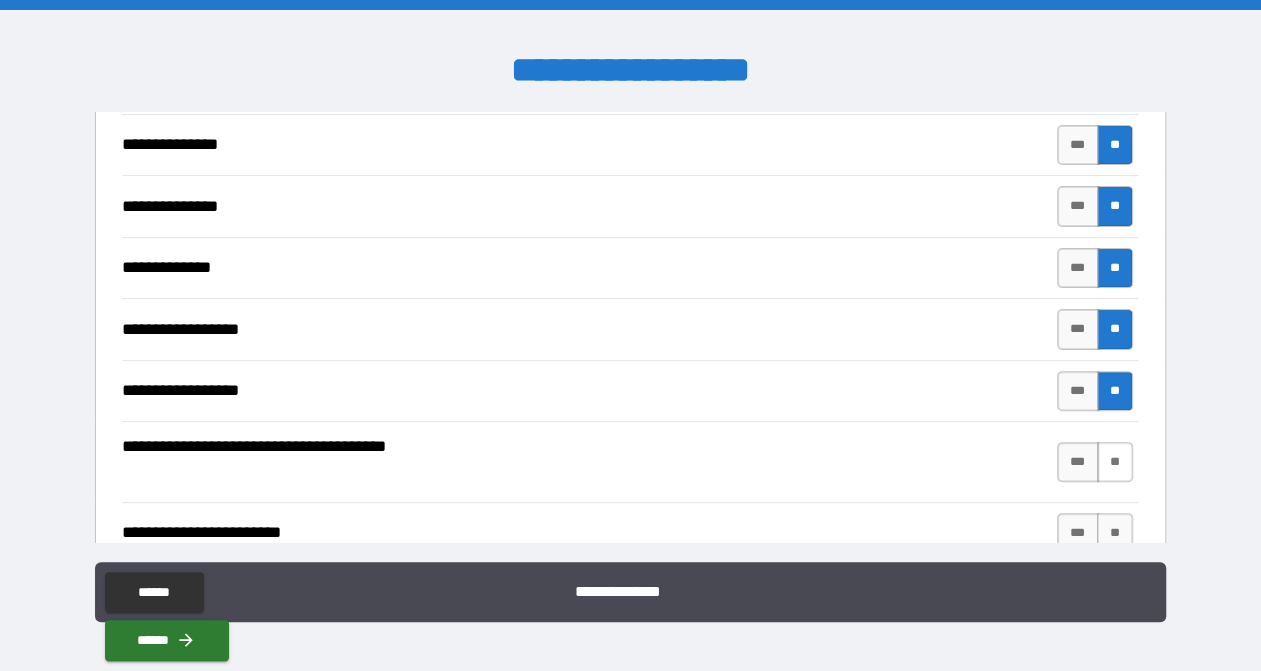 click on "**" at bounding box center (1115, 462) 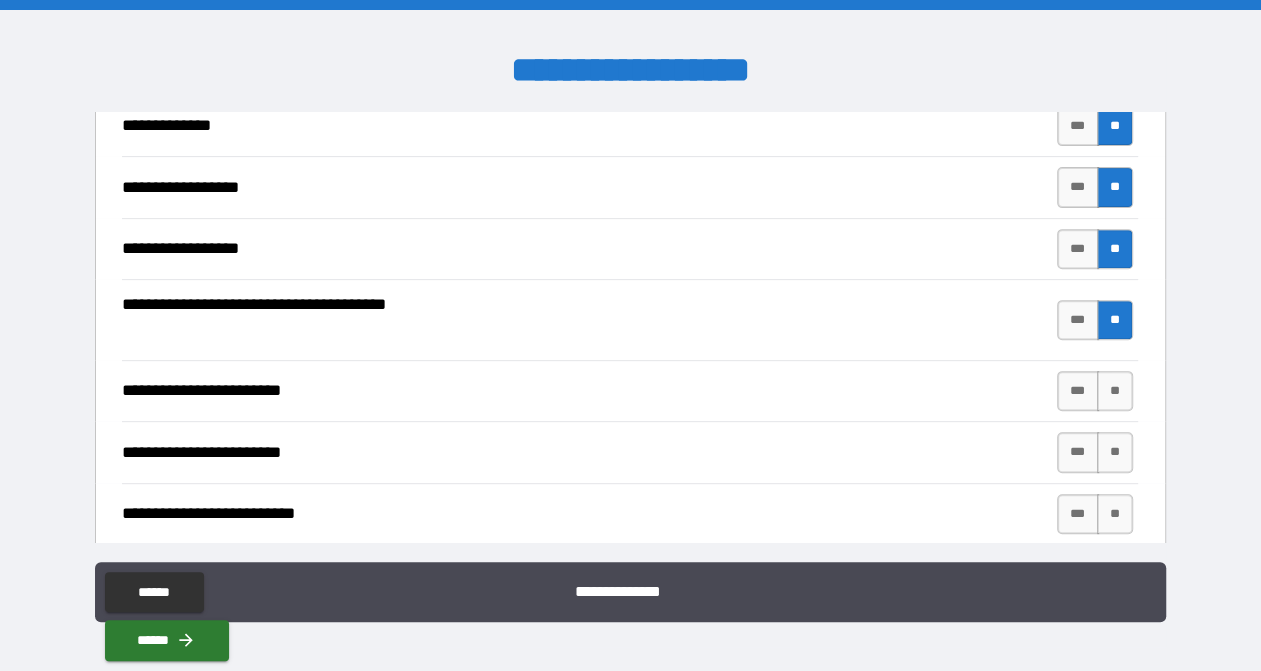 scroll, scrollTop: 500, scrollLeft: 0, axis: vertical 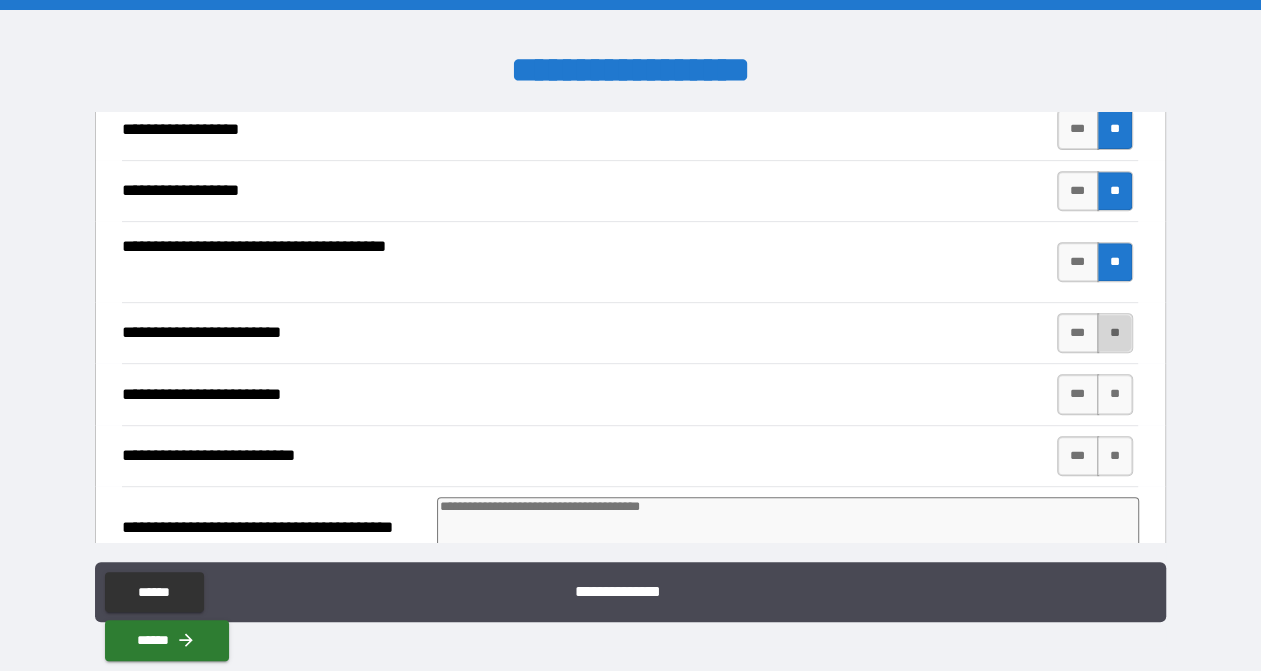 click on "**" at bounding box center (1115, 333) 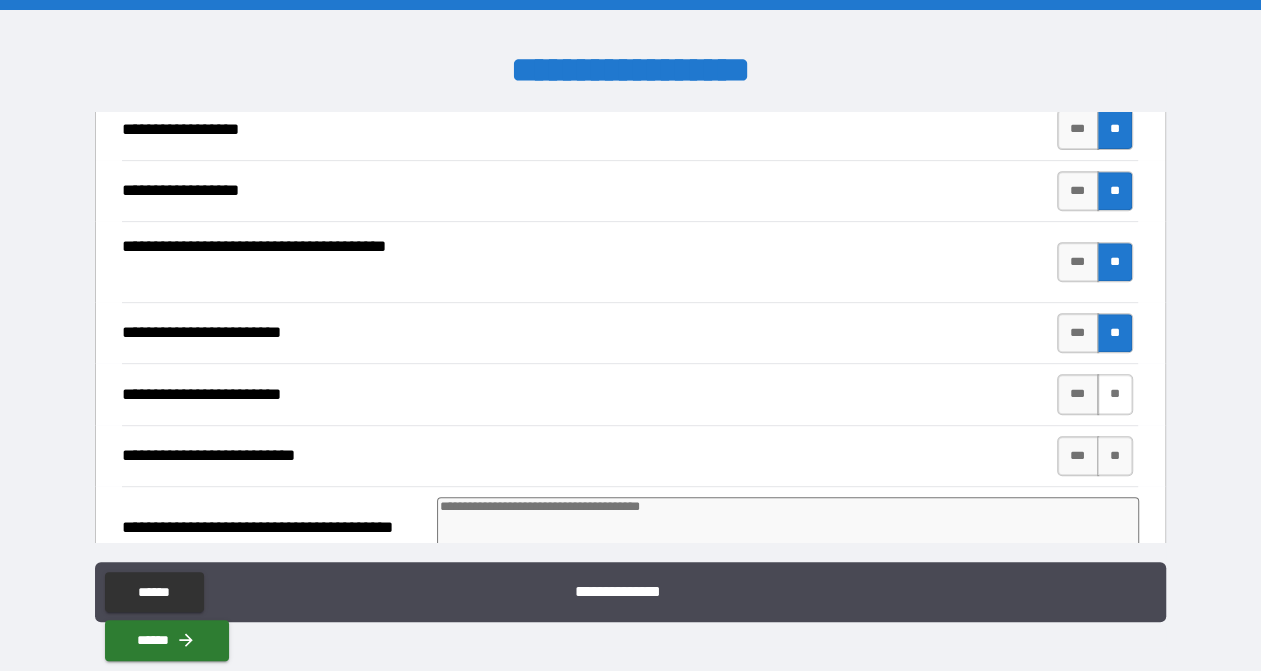 click on "**" at bounding box center (1115, 394) 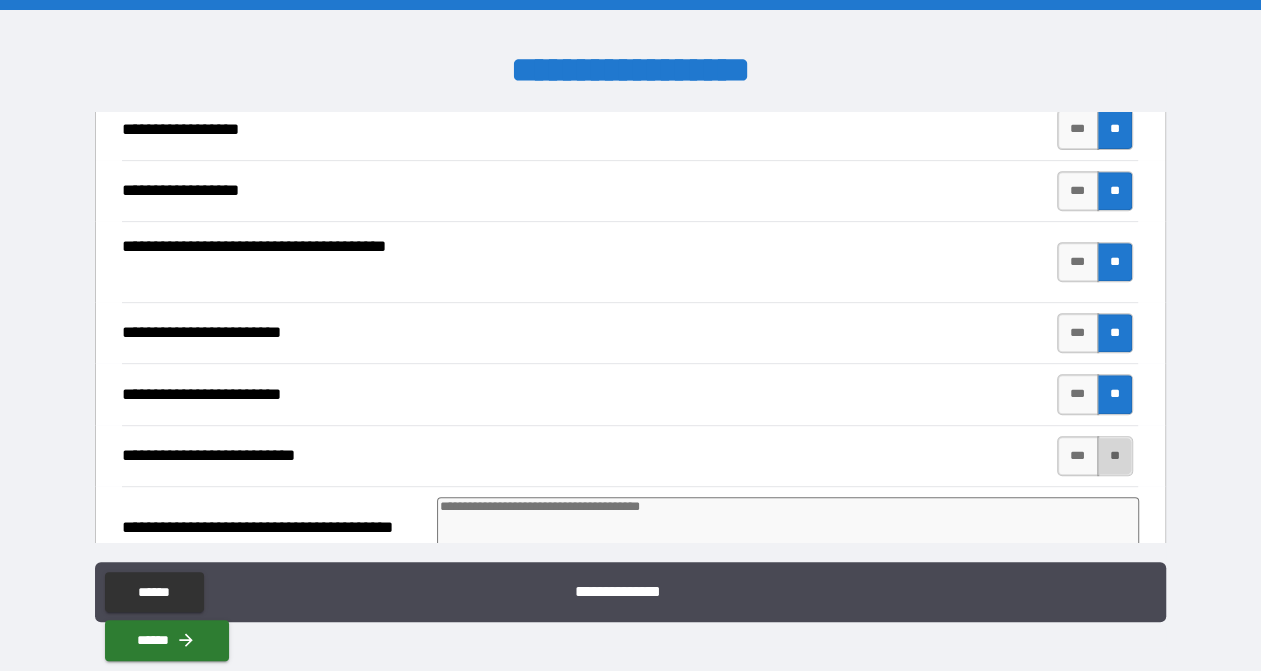 click on "**" at bounding box center (1115, 456) 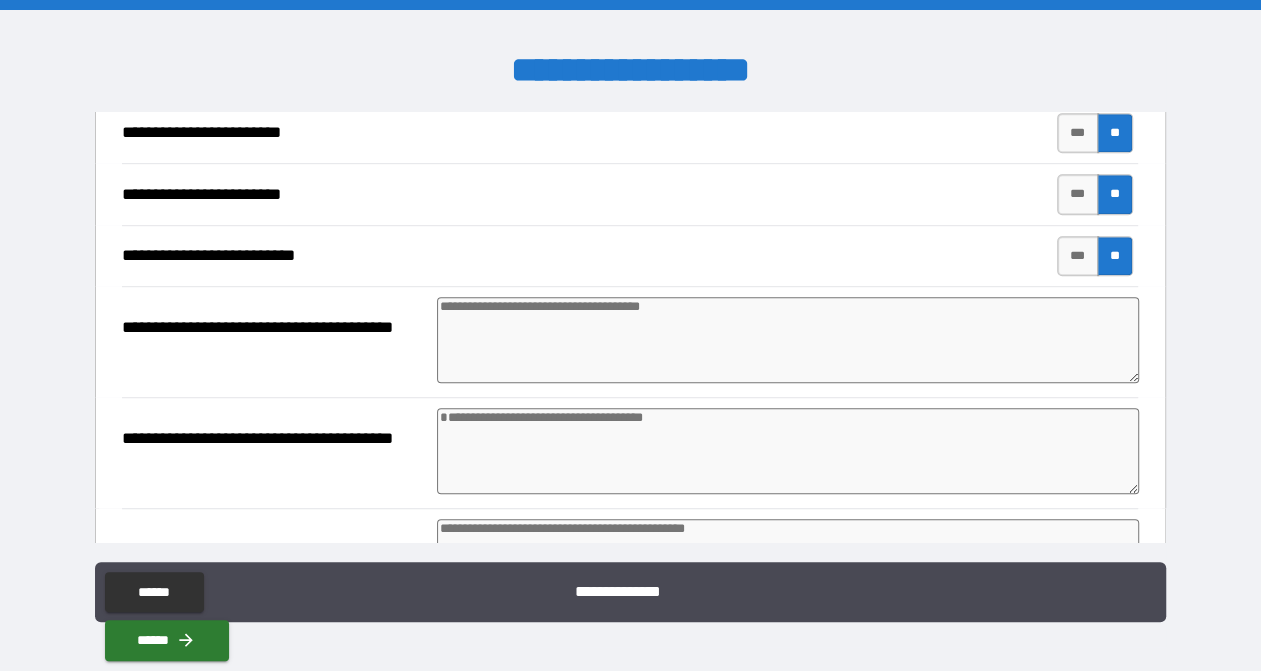 scroll, scrollTop: 800, scrollLeft: 0, axis: vertical 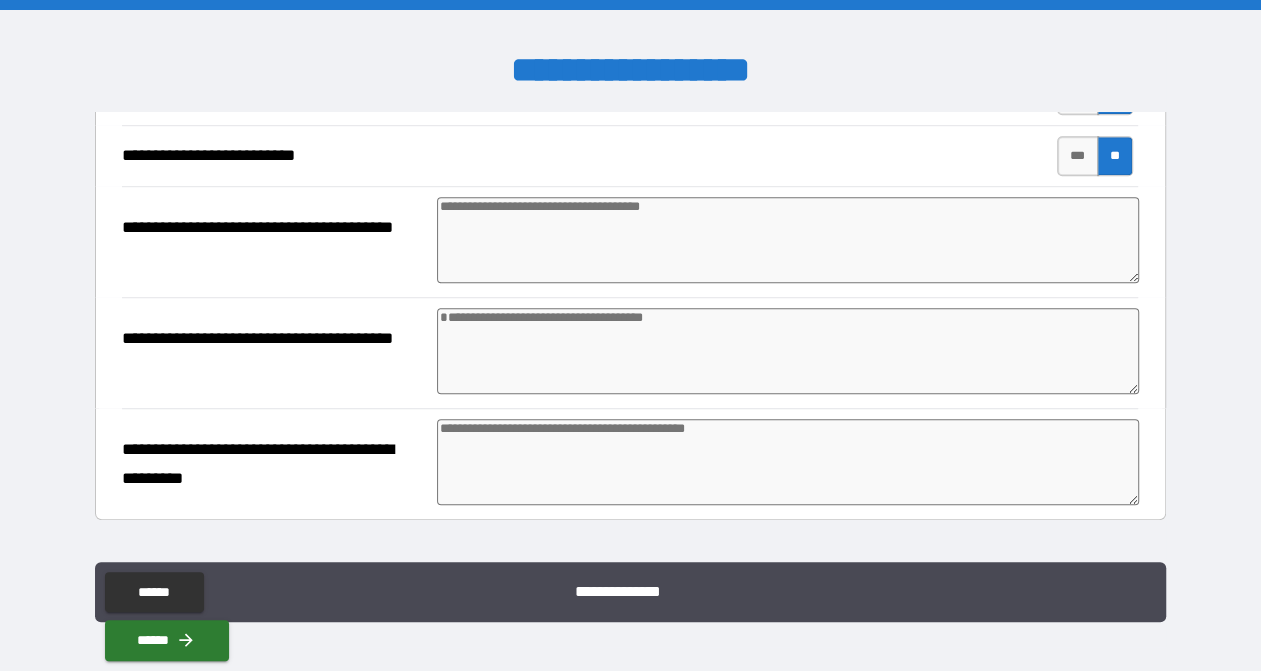 click at bounding box center (788, 462) 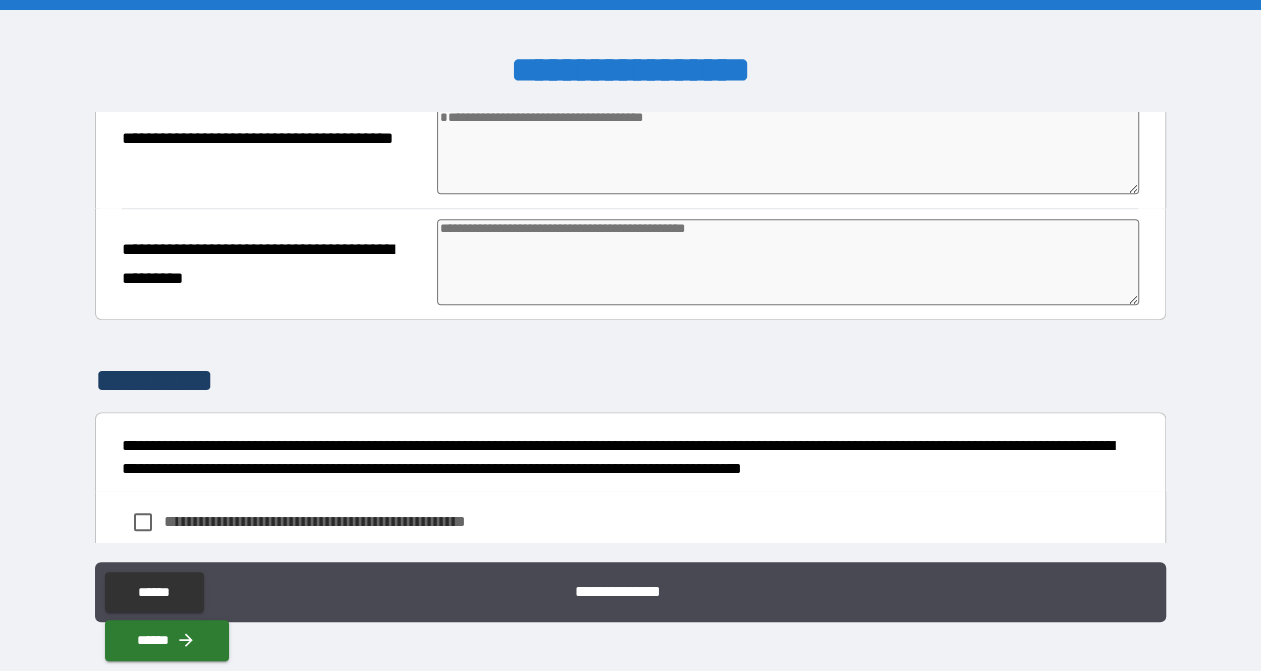 scroll, scrollTop: 900, scrollLeft: 0, axis: vertical 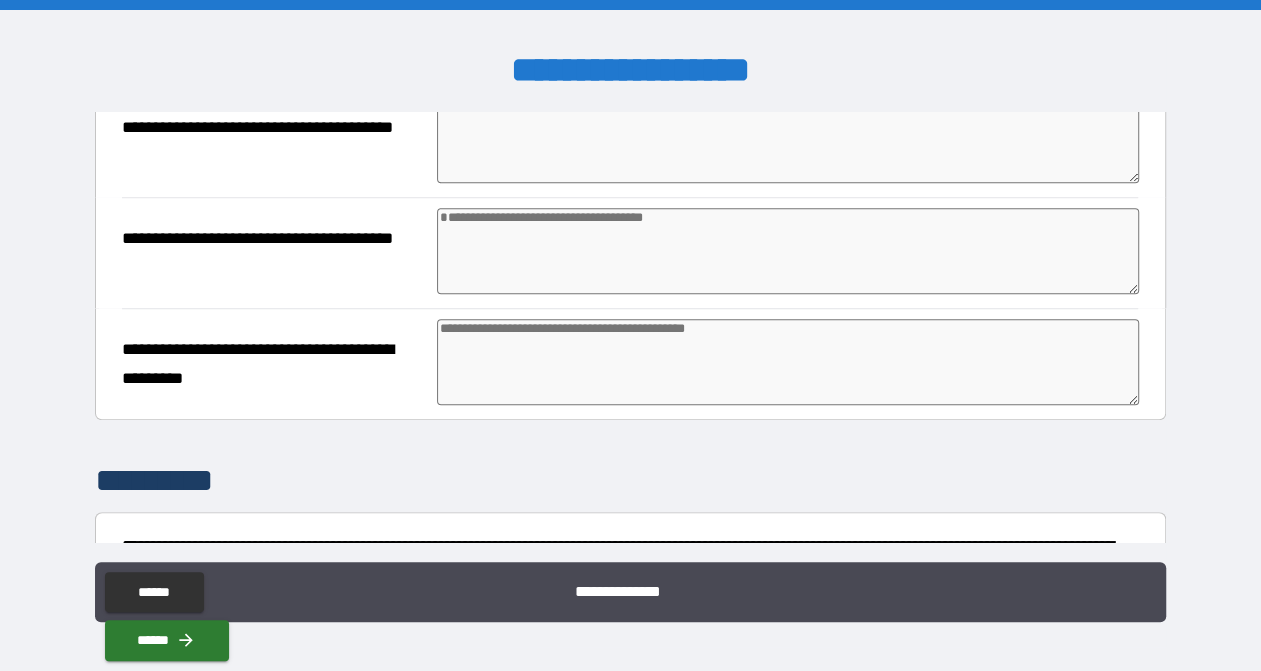 click at bounding box center [788, 362] 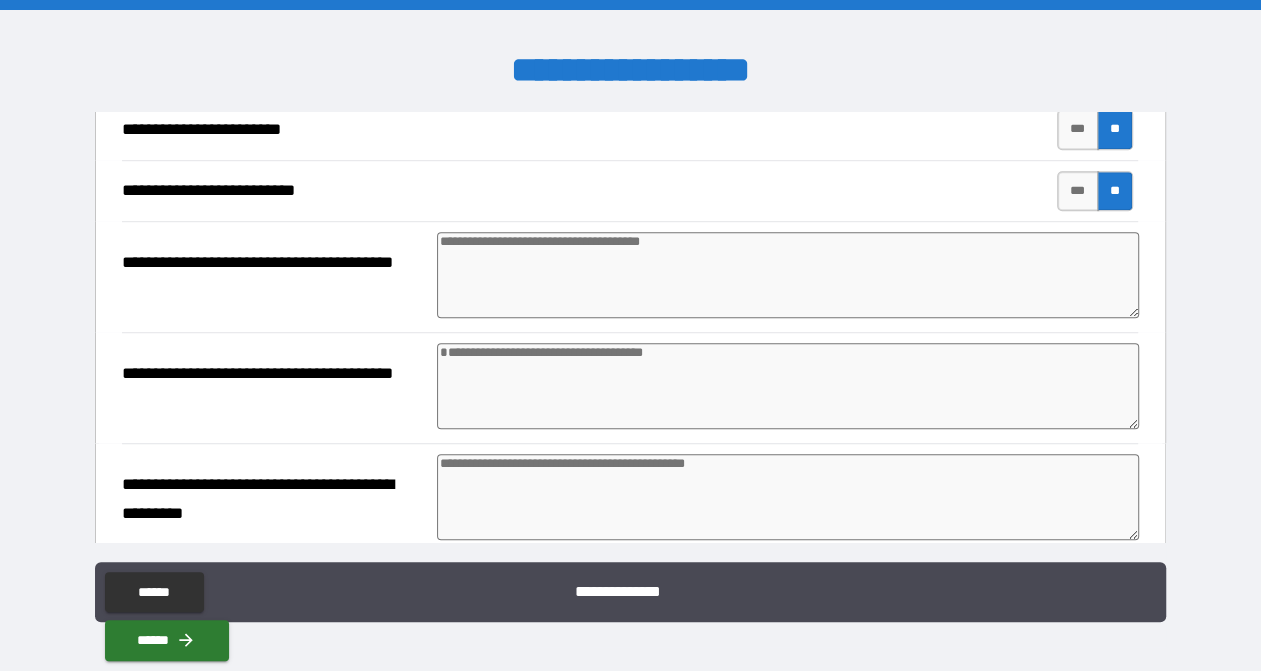 scroll, scrollTop: 800, scrollLeft: 0, axis: vertical 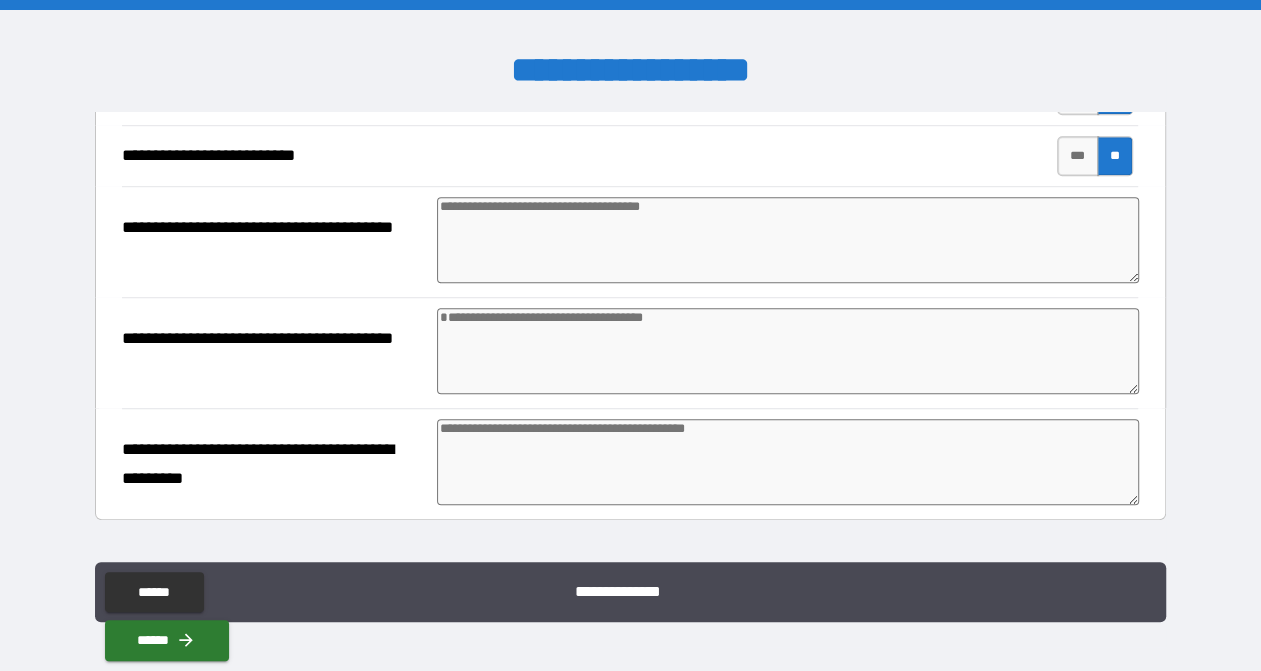 click at bounding box center [788, 240] 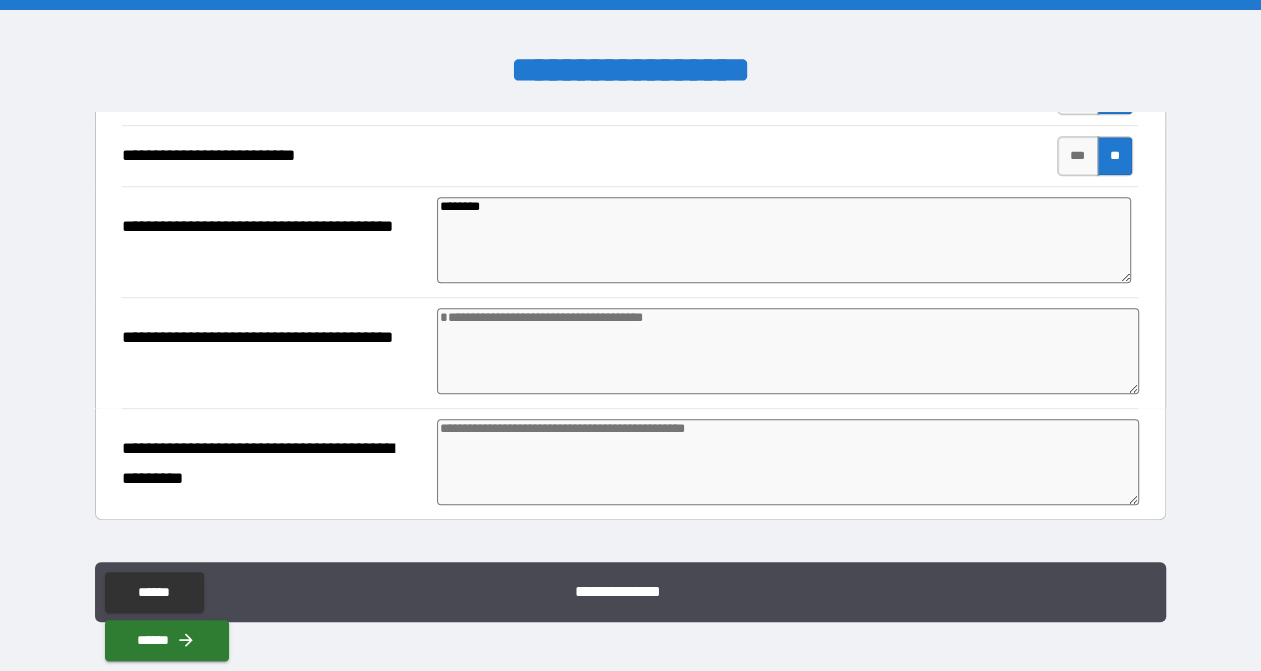 click at bounding box center (788, 351) 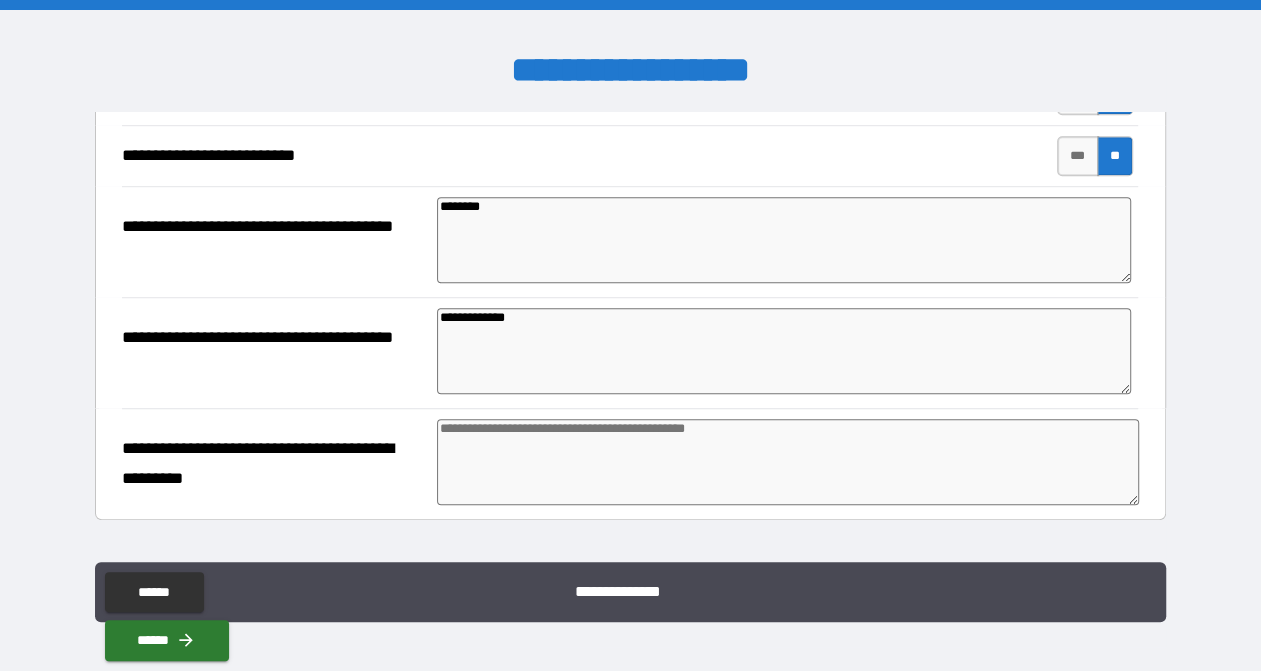 click at bounding box center (788, 462) 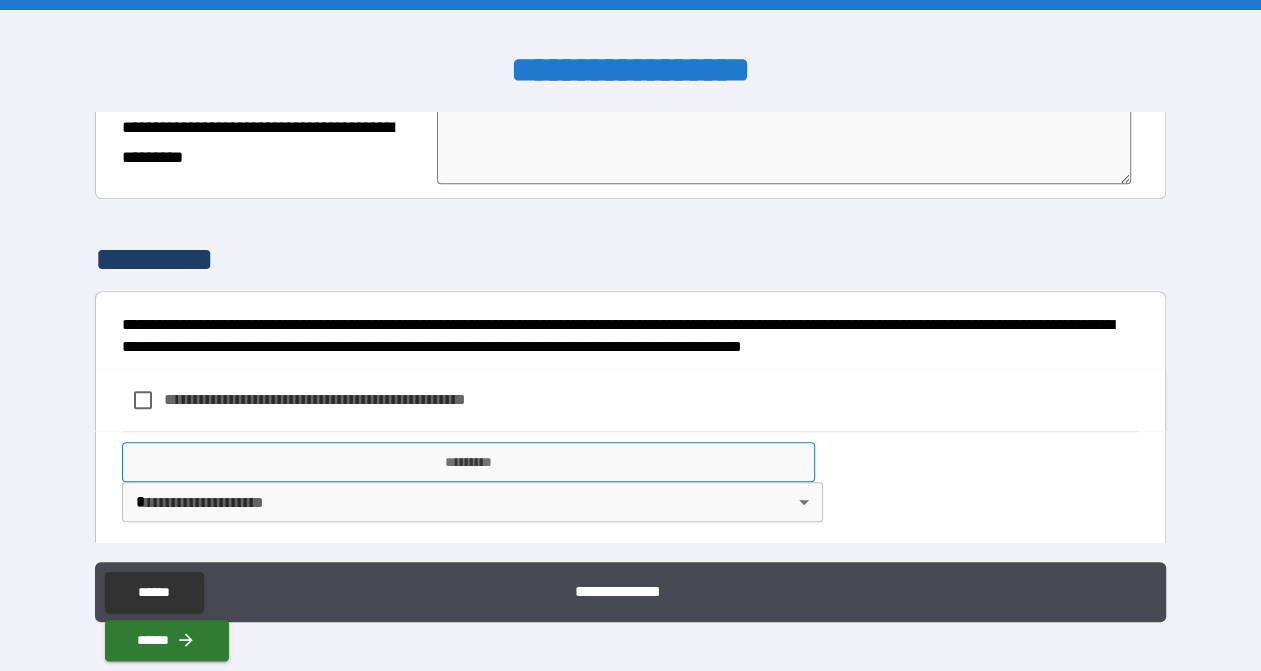 scroll, scrollTop: 1127, scrollLeft: 0, axis: vertical 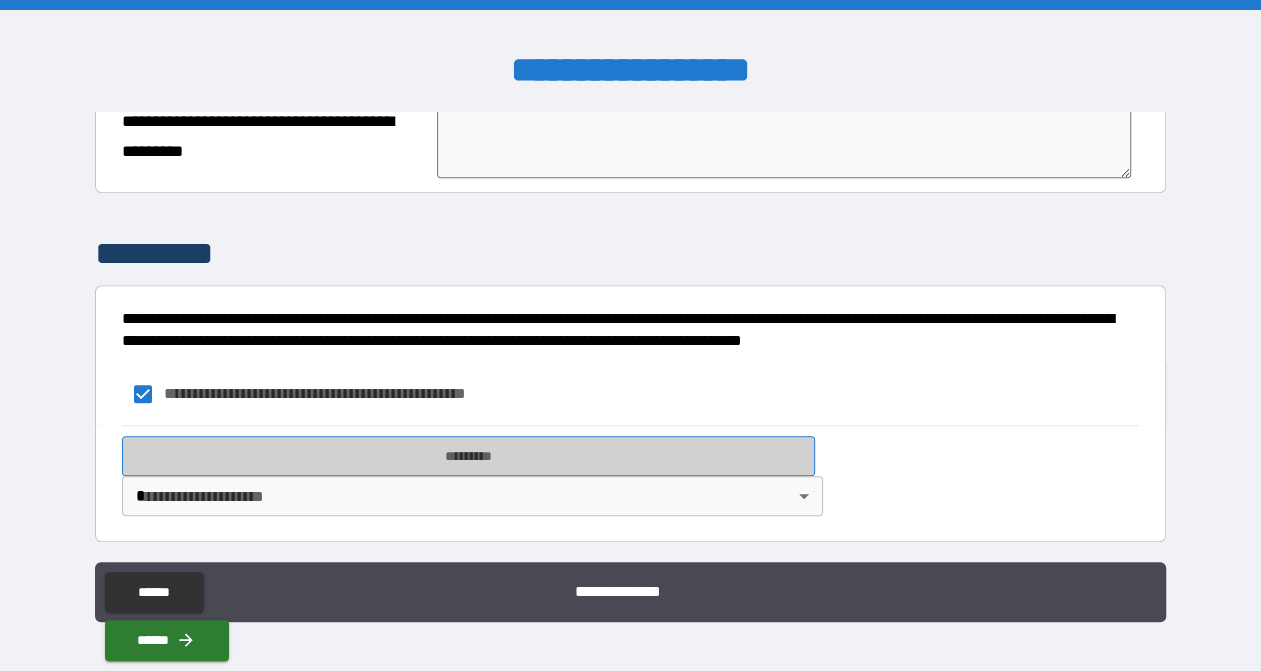 click on "*********" at bounding box center (468, 456) 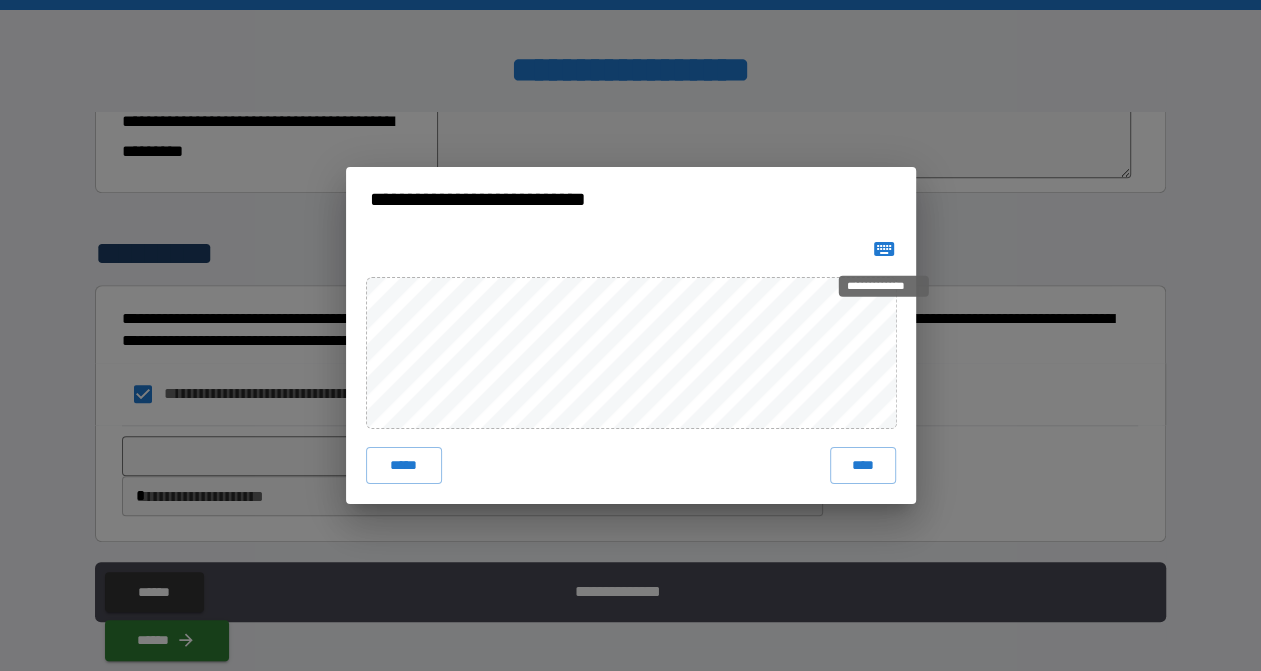 click 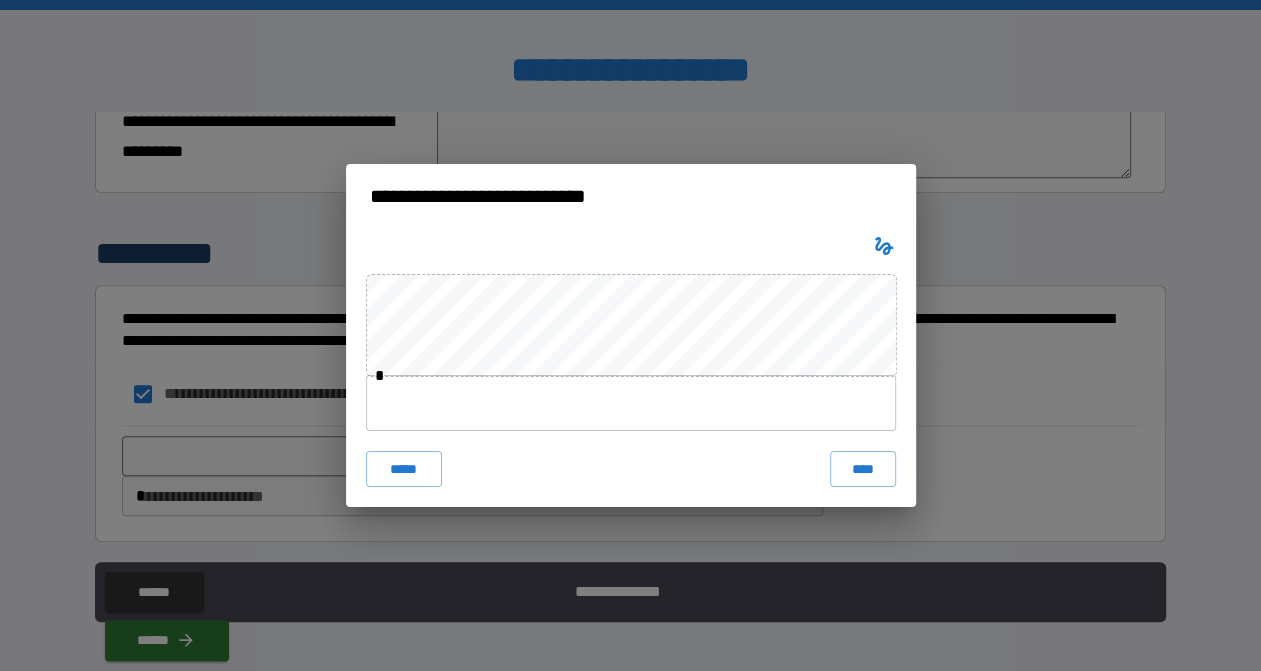 click at bounding box center [631, 403] 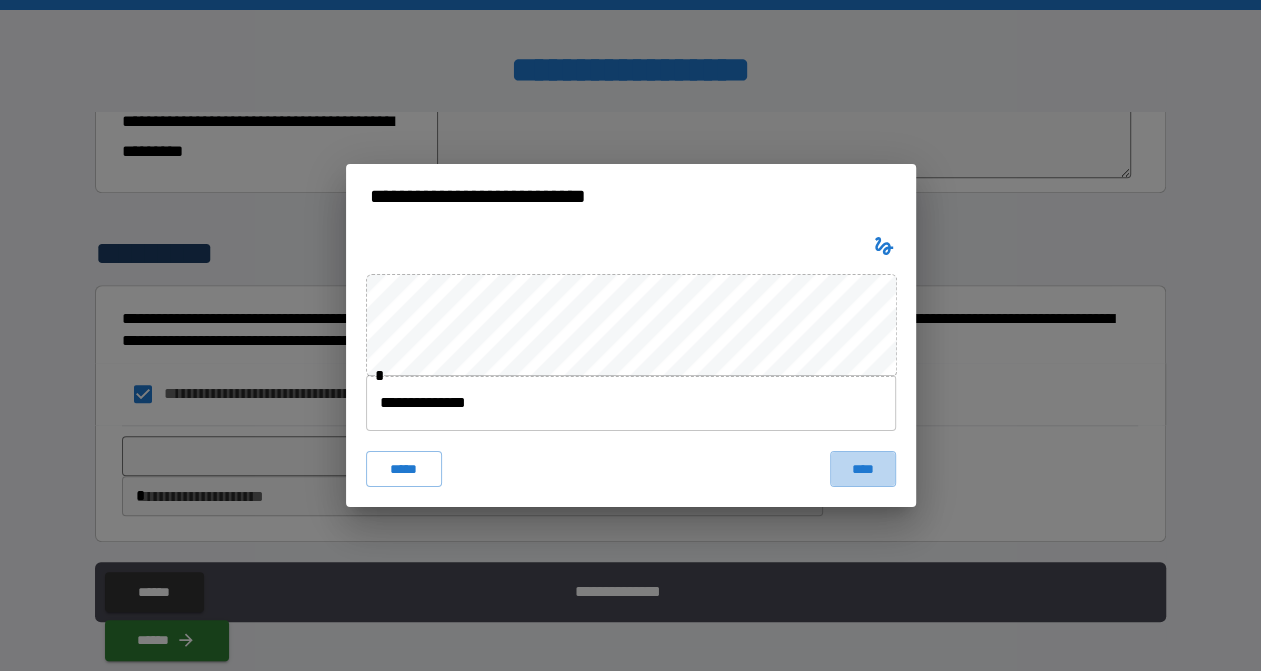 click on "****" at bounding box center (862, 469) 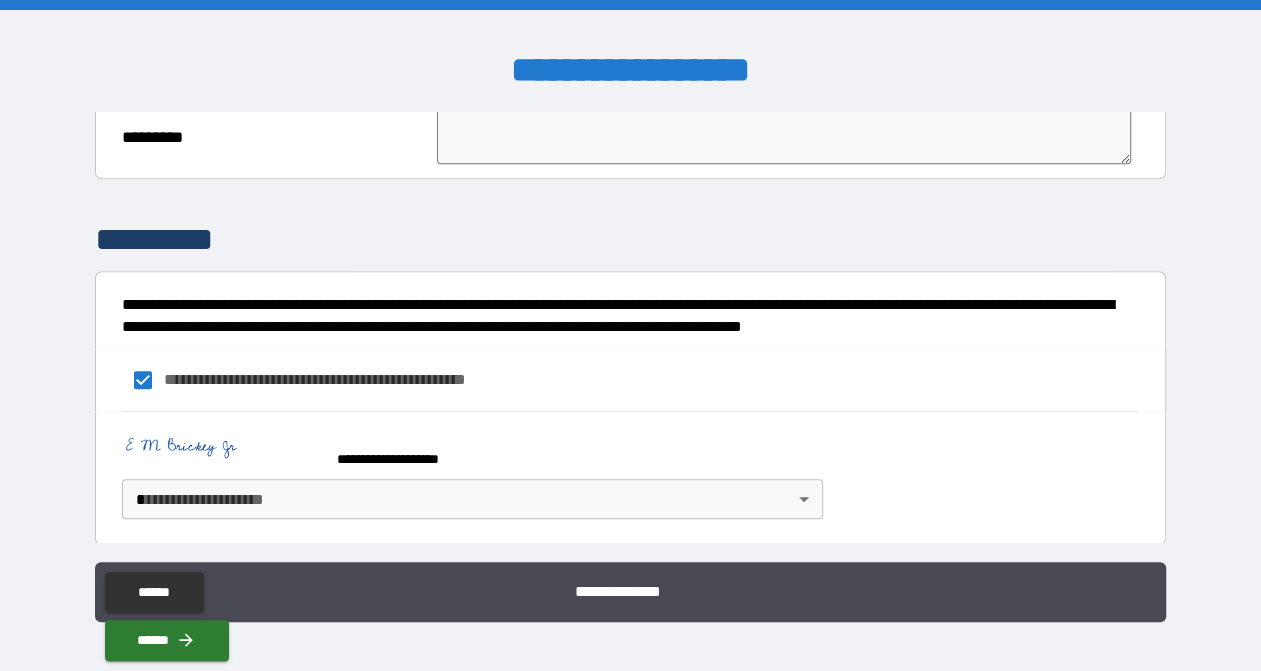 scroll, scrollTop: 1144, scrollLeft: 0, axis: vertical 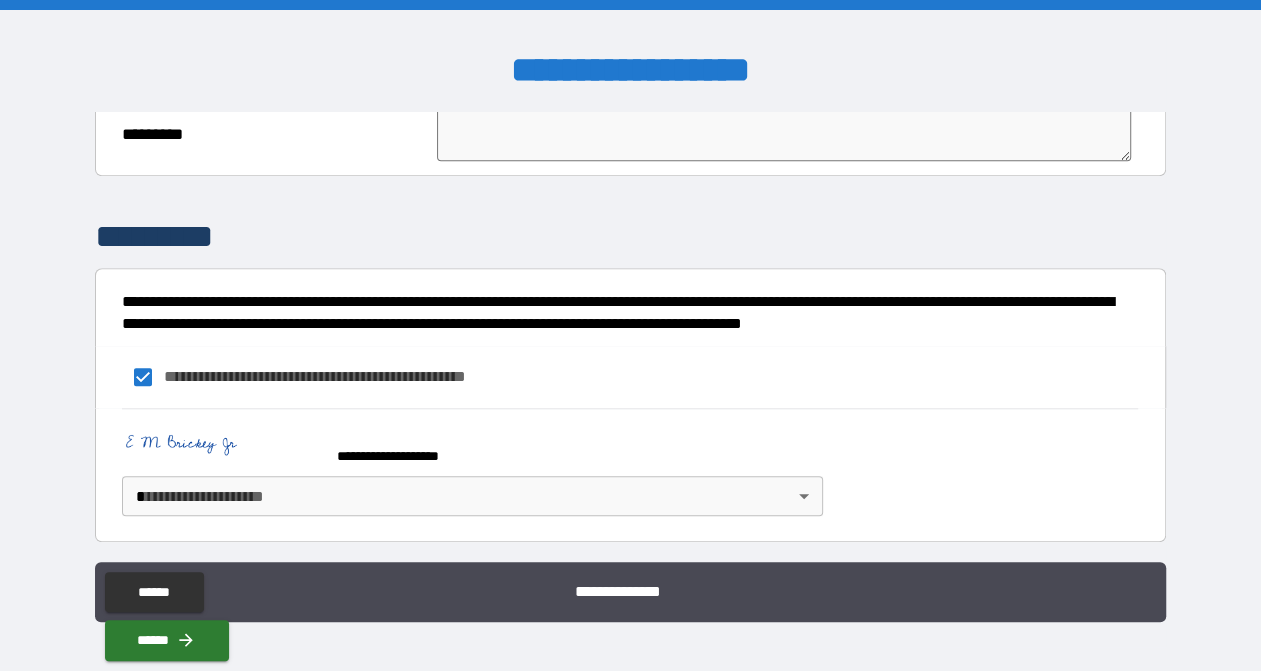 click on "**********" at bounding box center [630, 335] 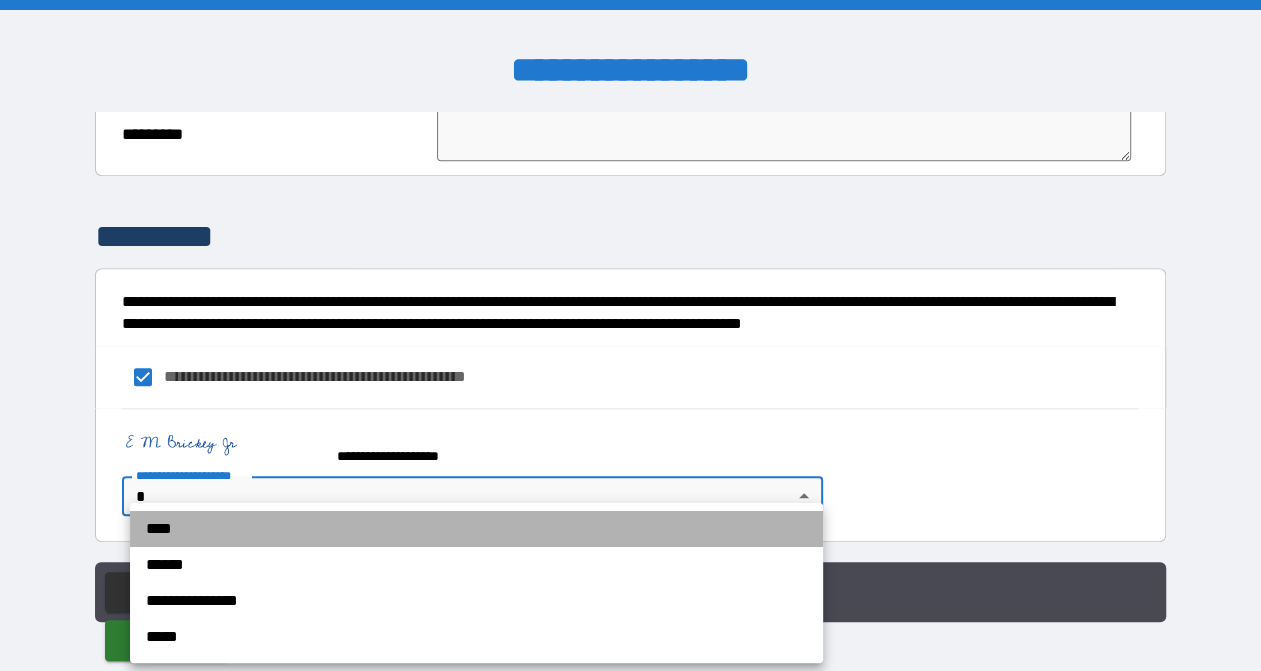 click on "****" at bounding box center [476, 529] 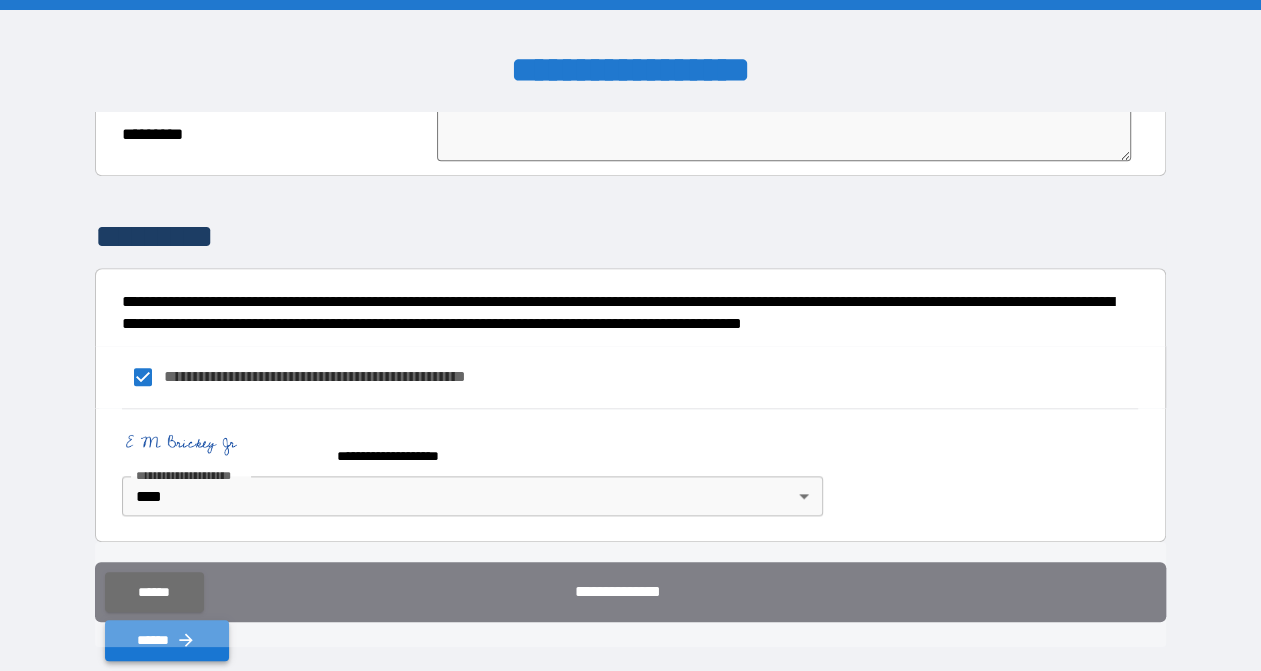 click on "******" at bounding box center [167, 640] 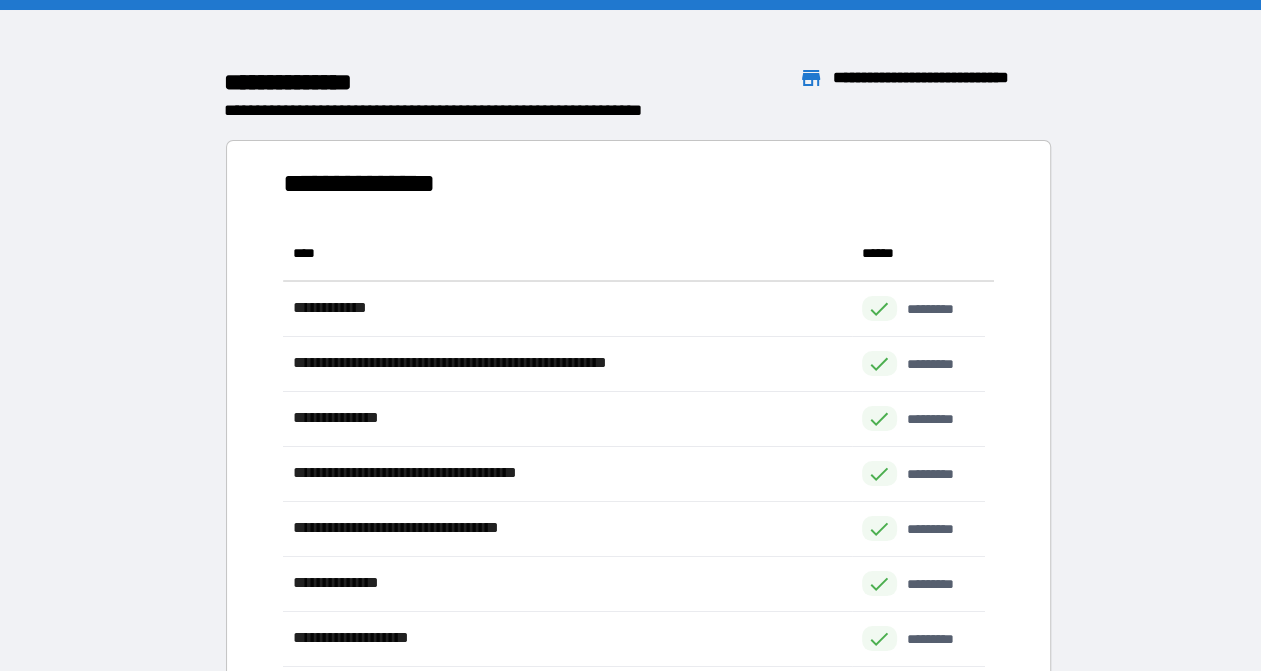 scroll, scrollTop: 535, scrollLeft: 684, axis: both 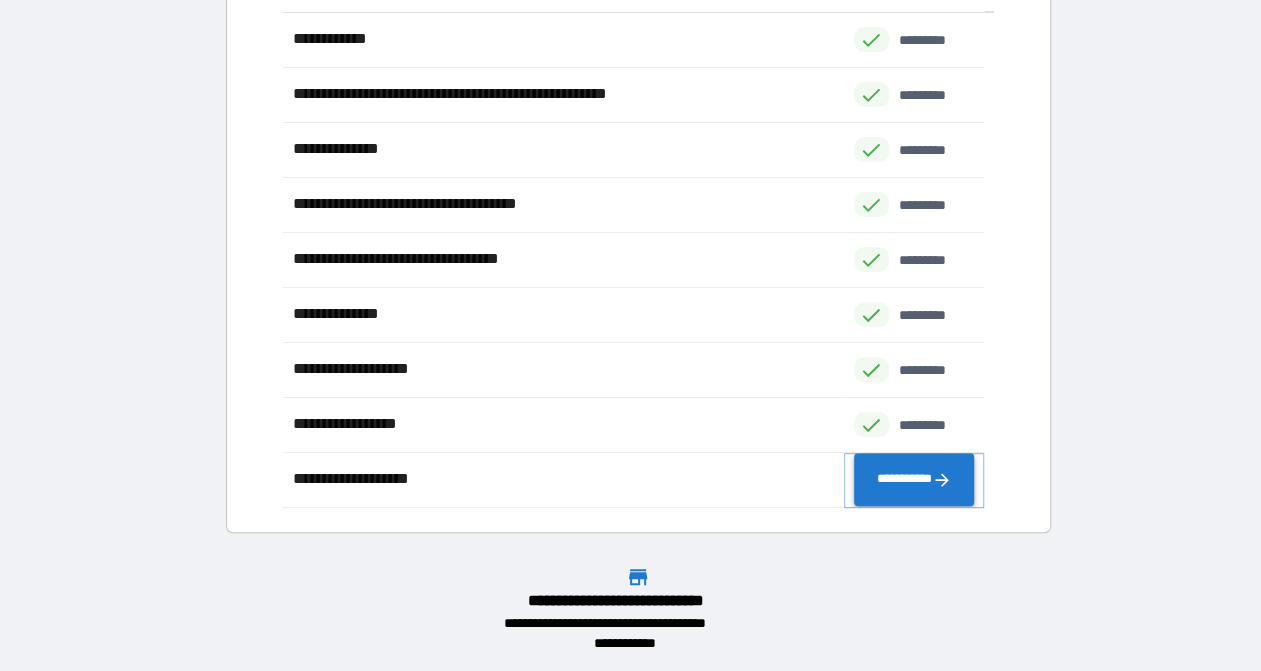 click on "**********" at bounding box center [914, 479] 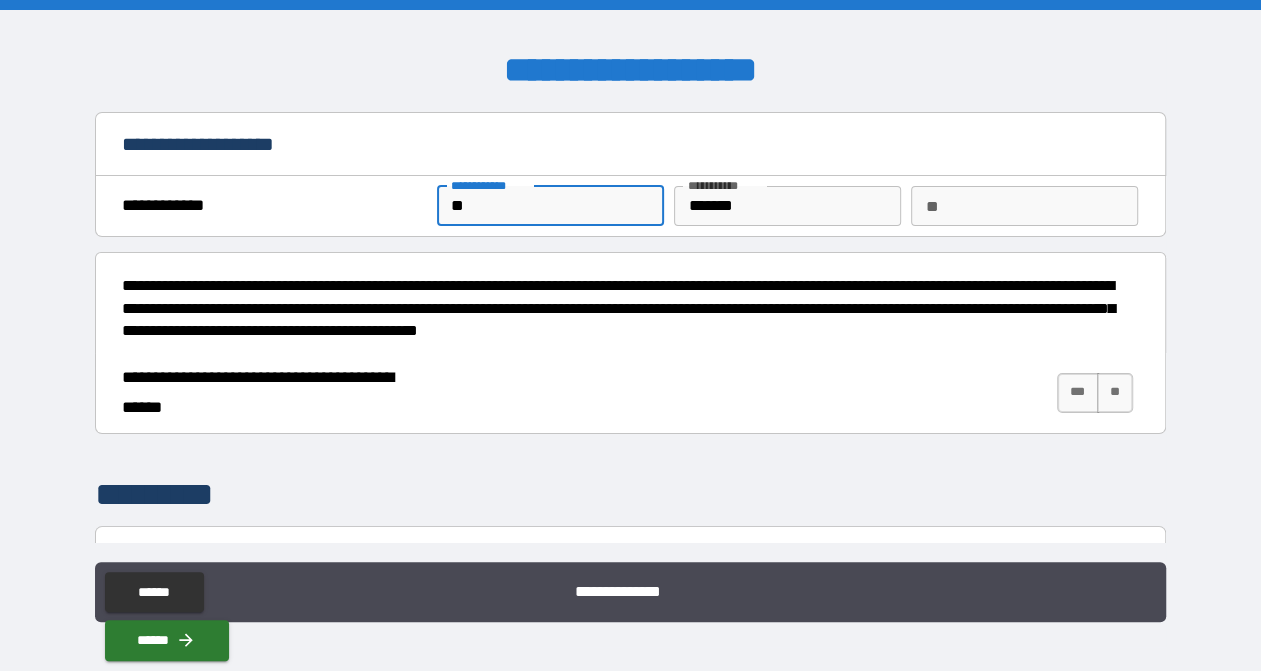 click on "**" at bounding box center (550, 206) 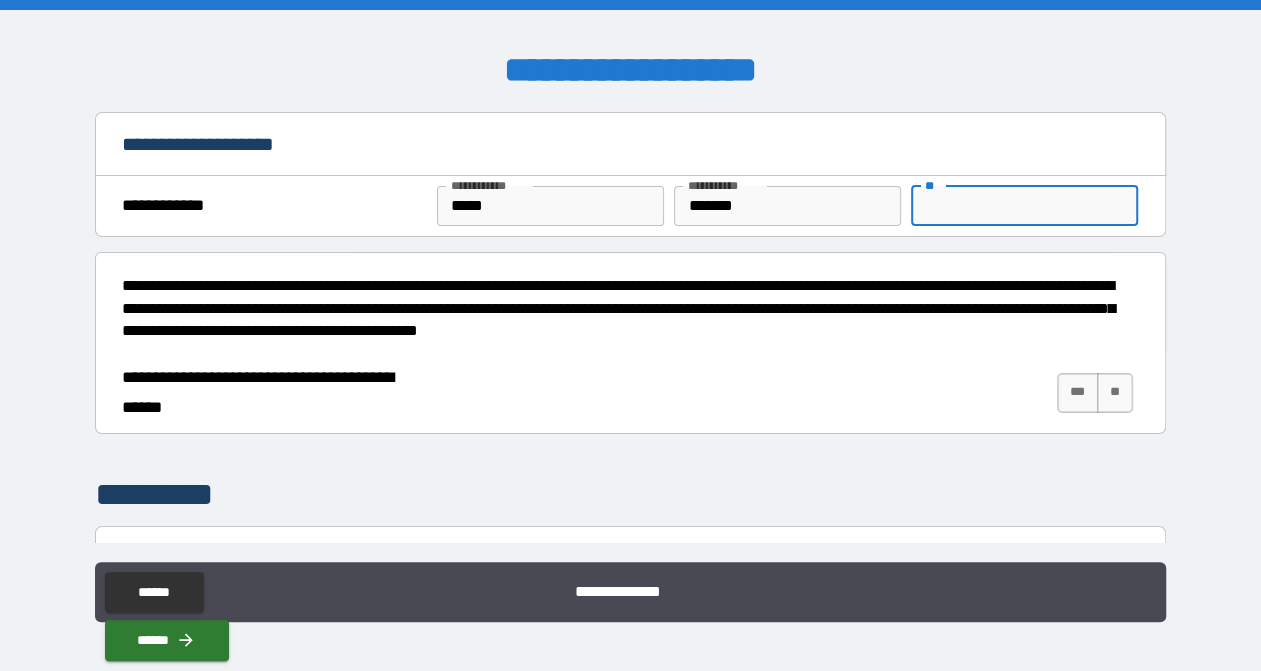 click on "**" at bounding box center [1024, 206] 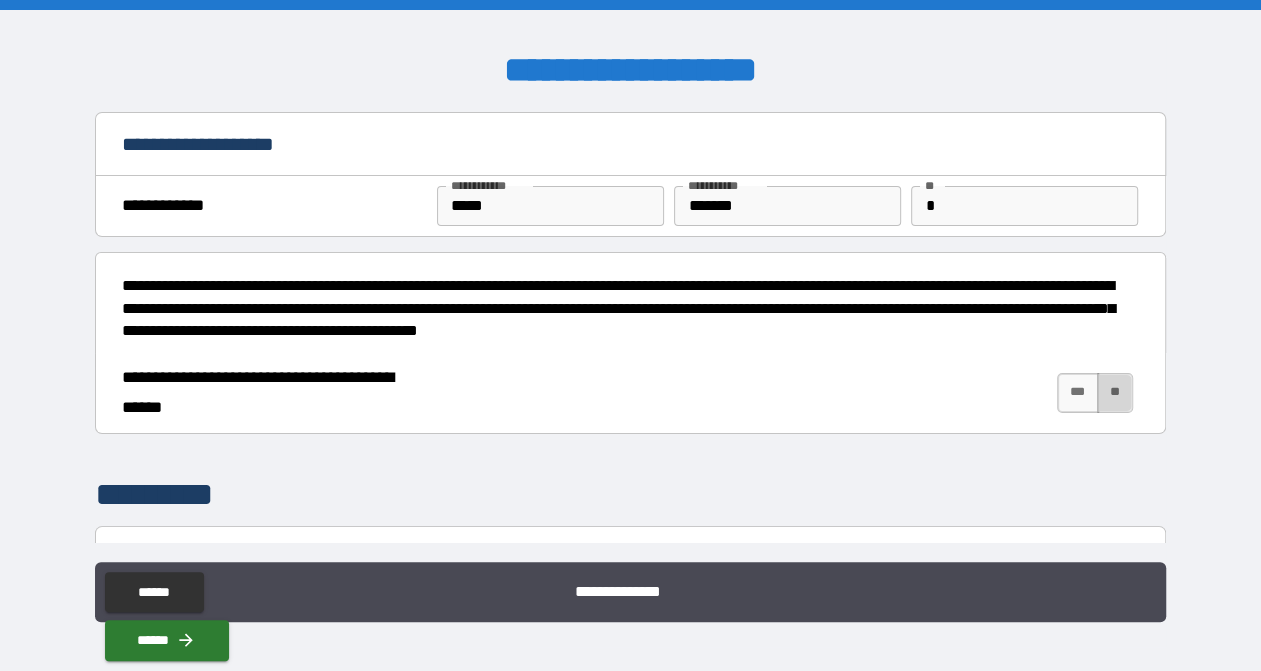 click on "**" at bounding box center (1115, 393) 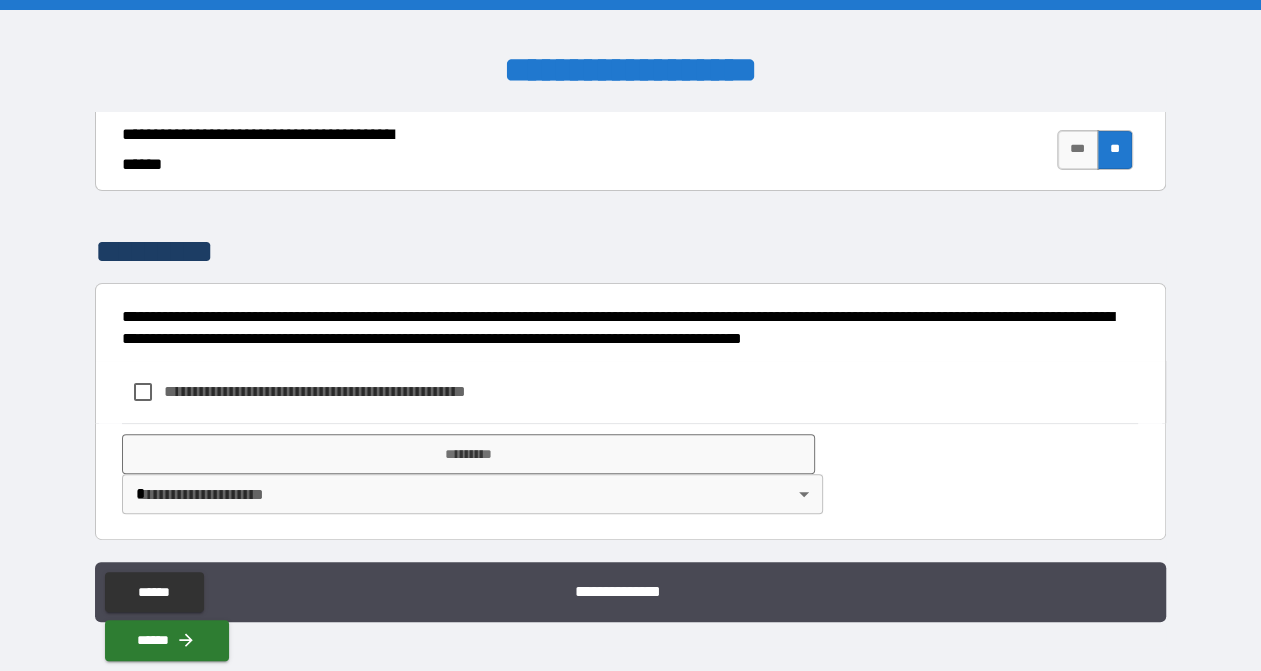 scroll, scrollTop: 244, scrollLeft: 0, axis: vertical 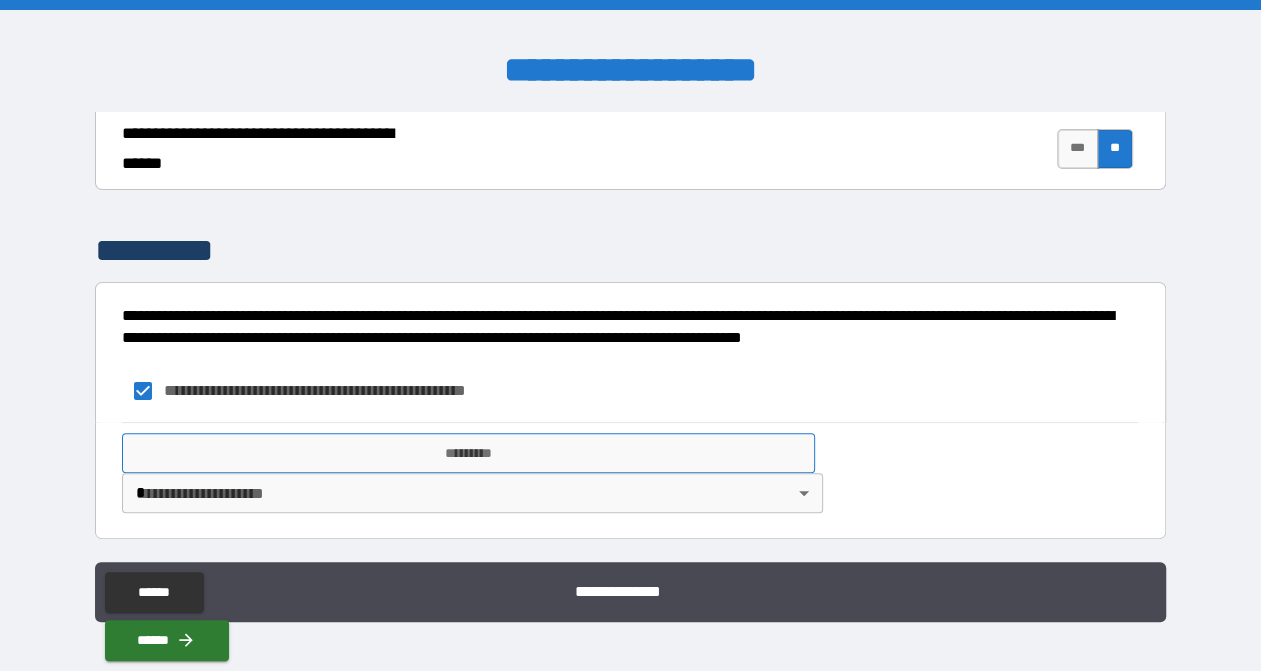 click on "*********" at bounding box center (468, 453) 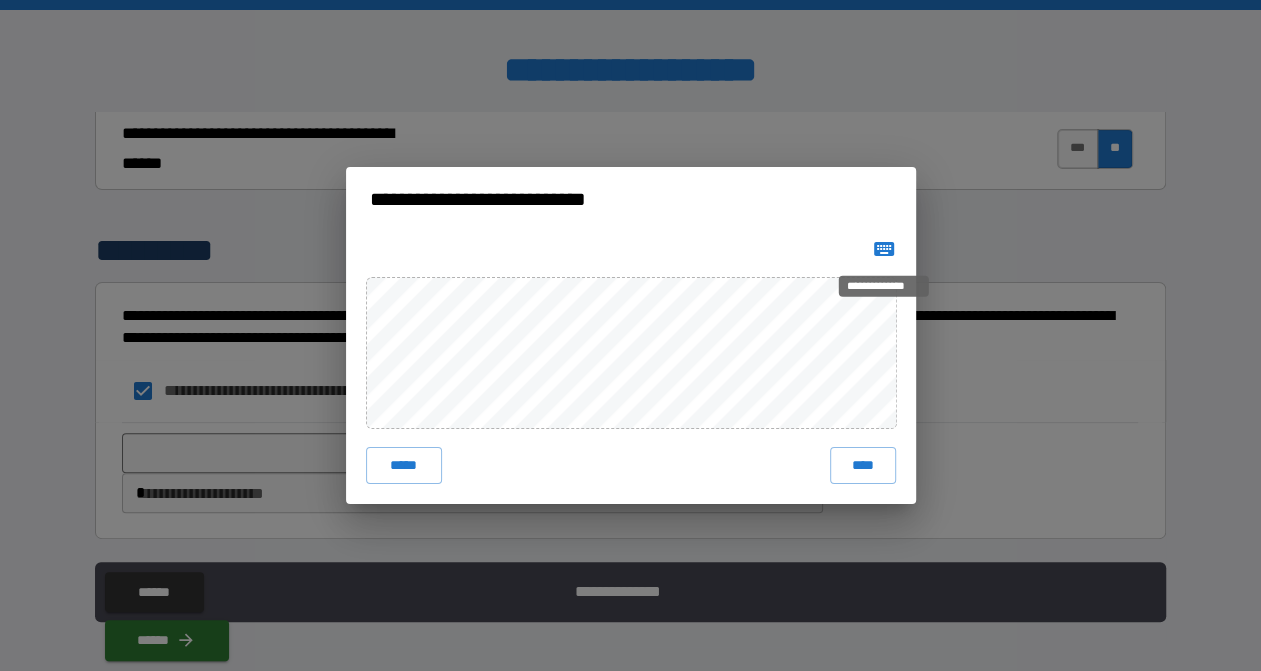 click 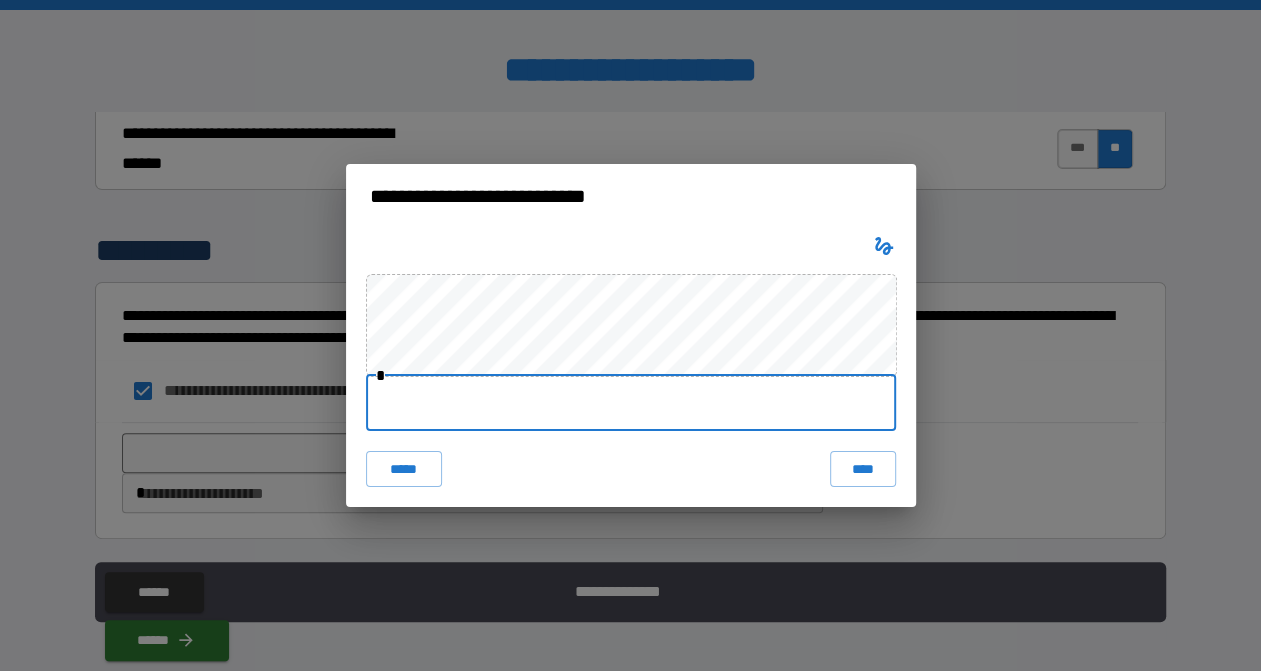 click at bounding box center (631, 403) 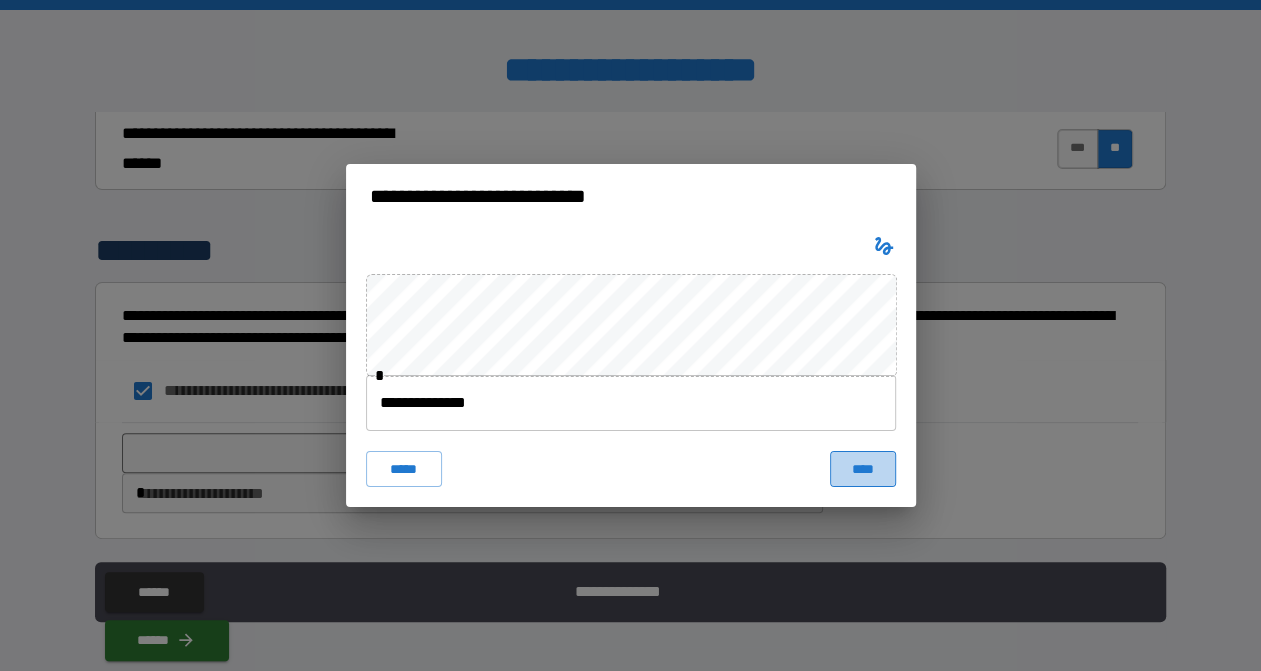 click on "****" at bounding box center [862, 469] 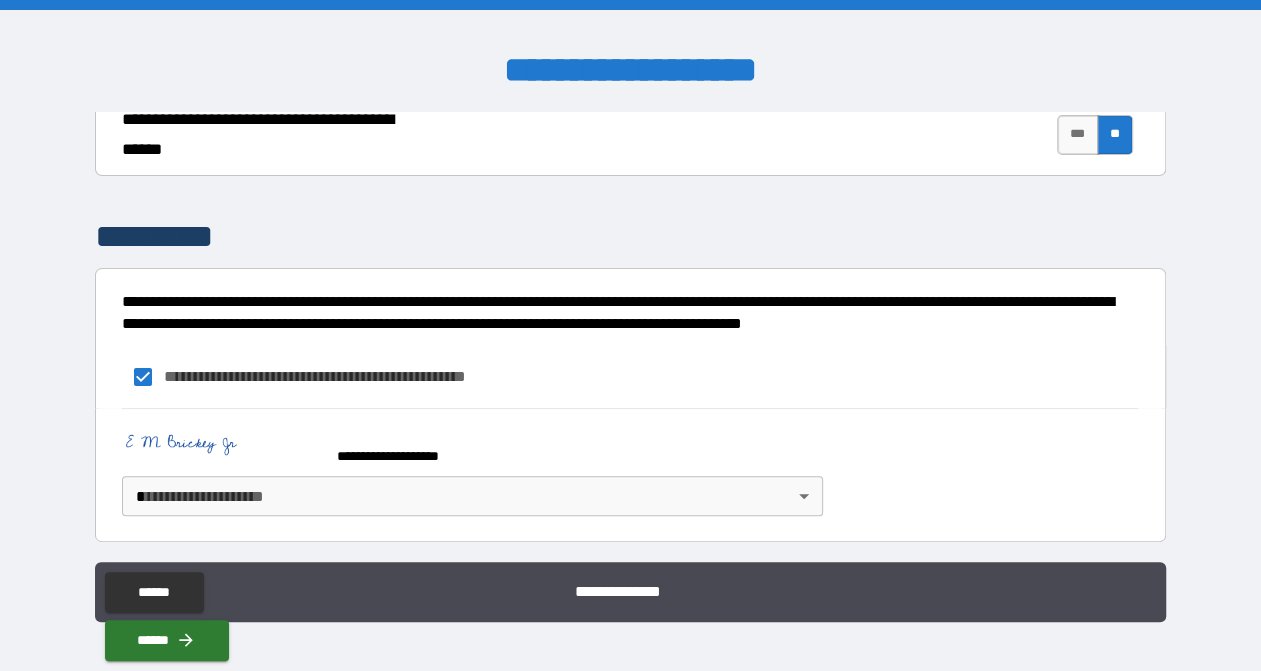 scroll, scrollTop: 262, scrollLeft: 0, axis: vertical 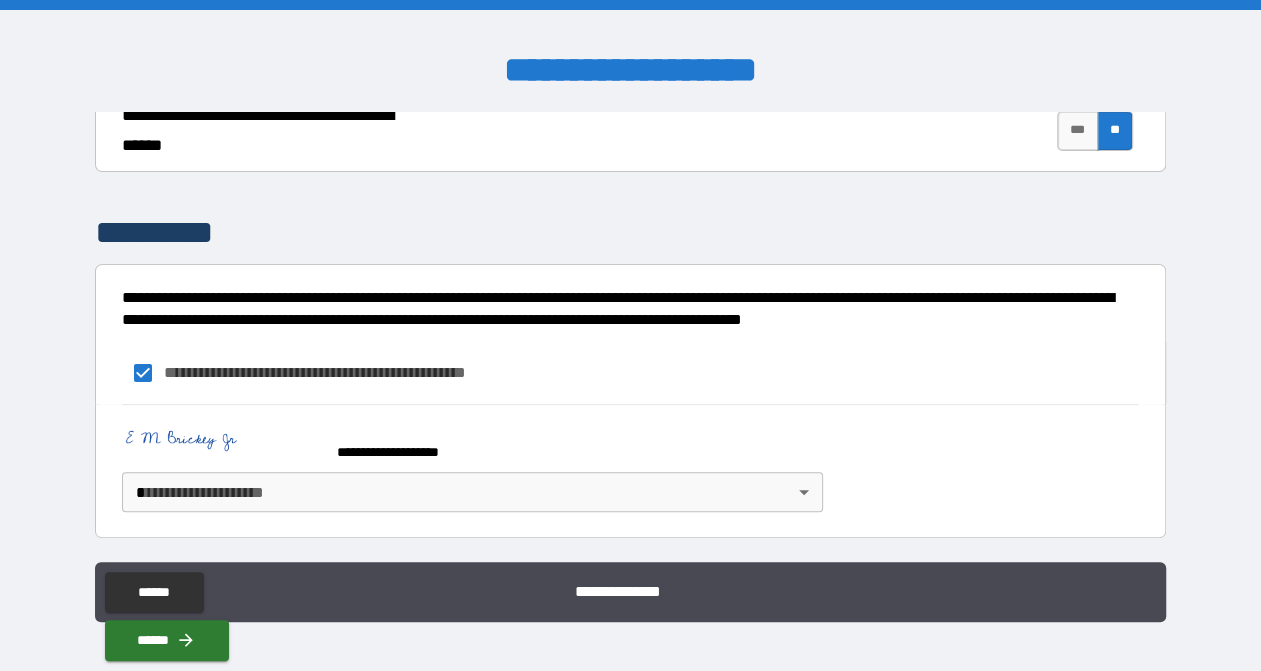 click on "**********" at bounding box center [630, 335] 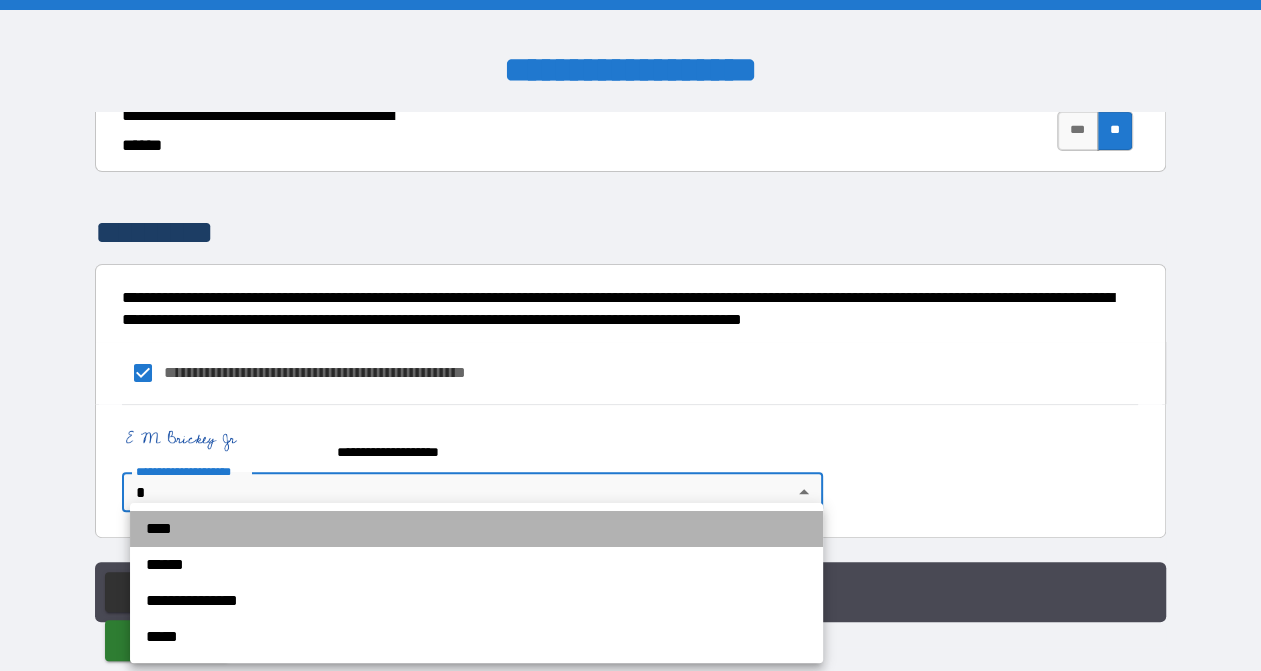 click on "****" at bounding box center (476, 529) 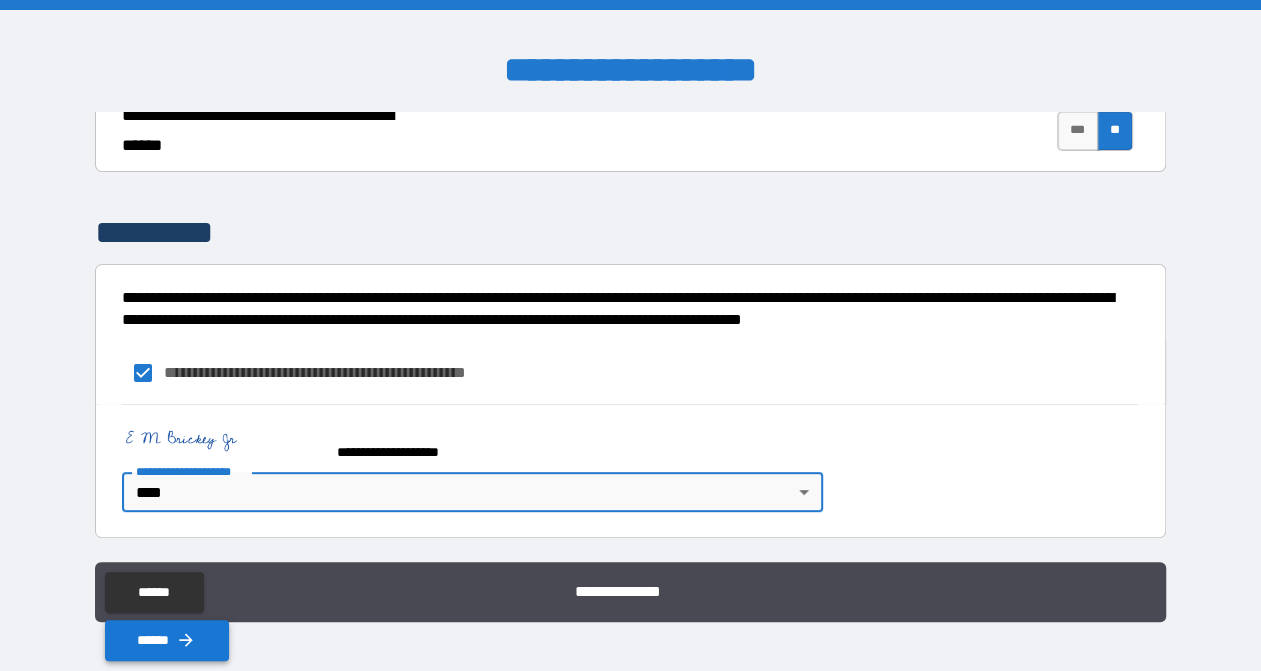 click on "******" at bounding box center (167, 640) 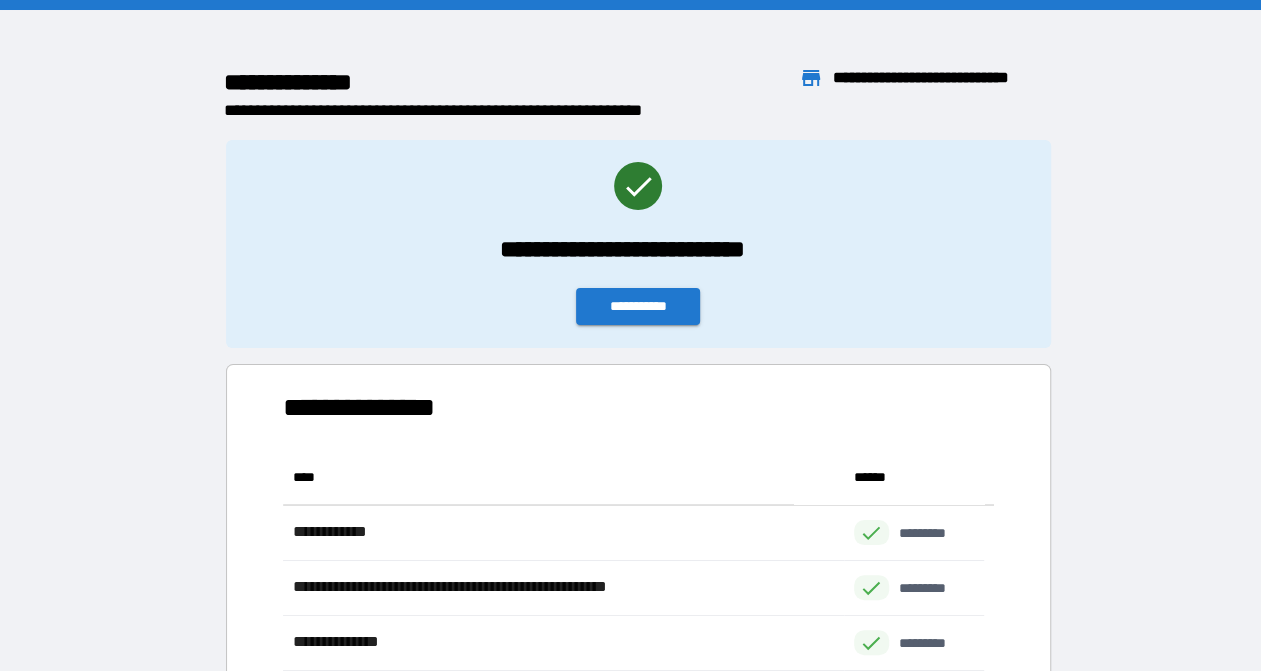 scroll, scrollTop: 16, scrollLeft: 16, axis: both 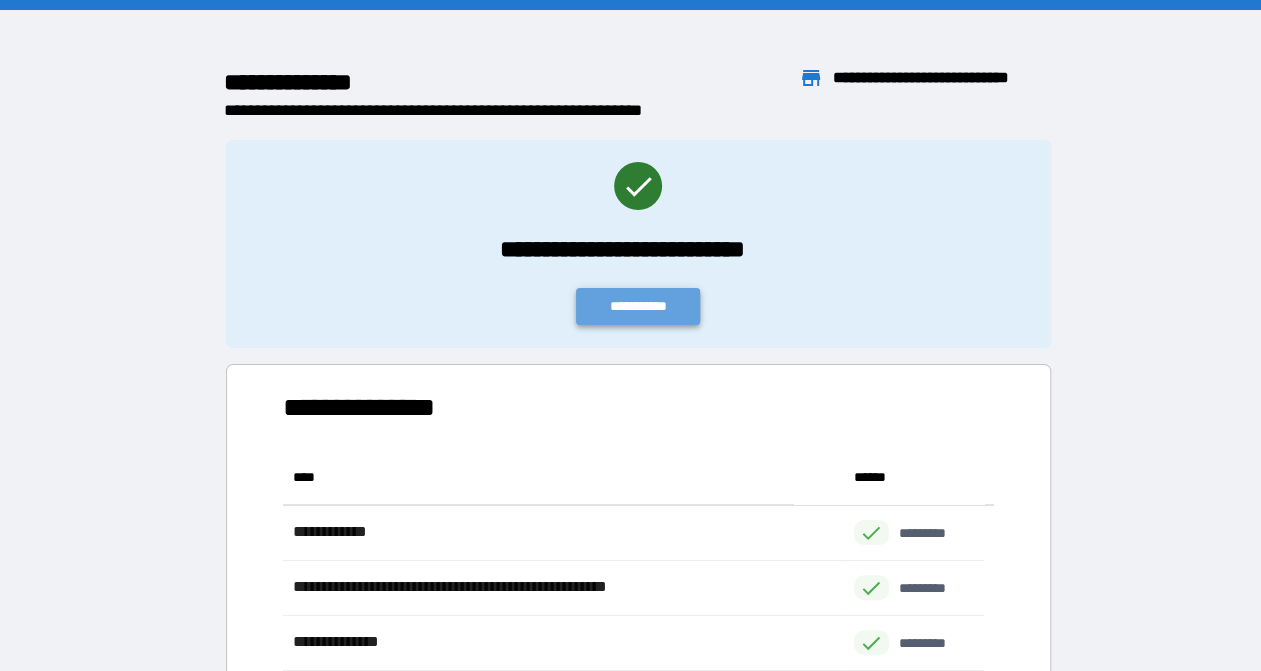 click on "**********" at bounding box center (638, 306) 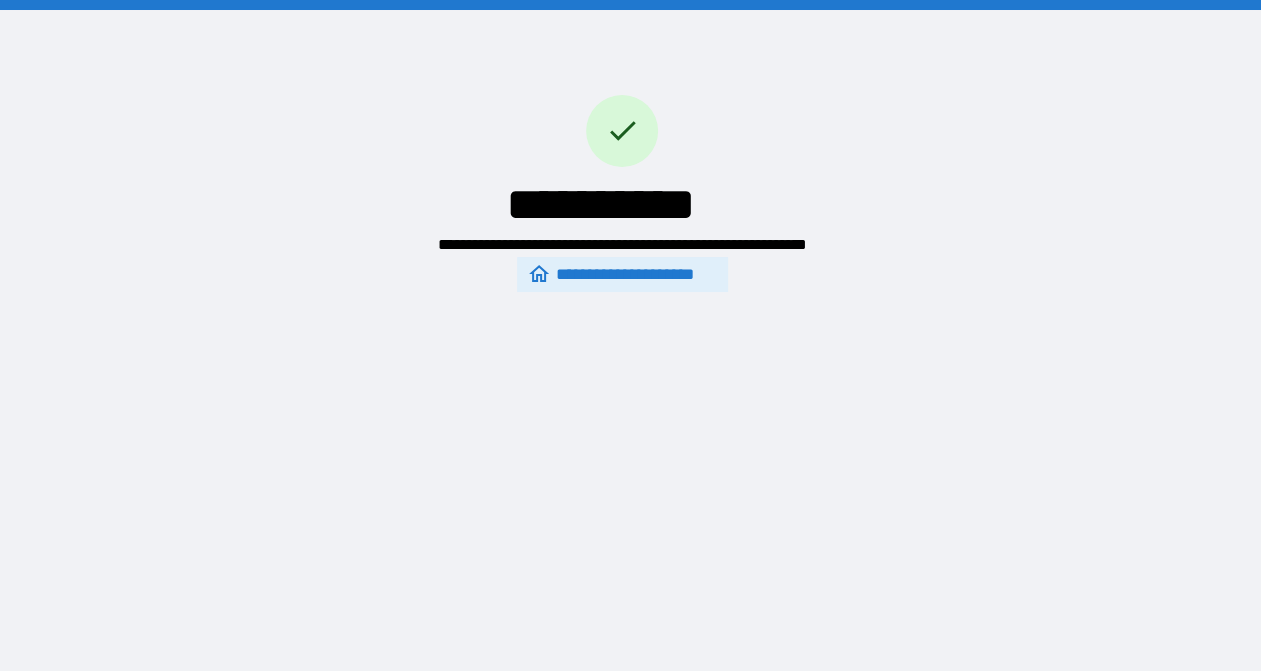 click on "**********" at bounding box center (622, 274) 